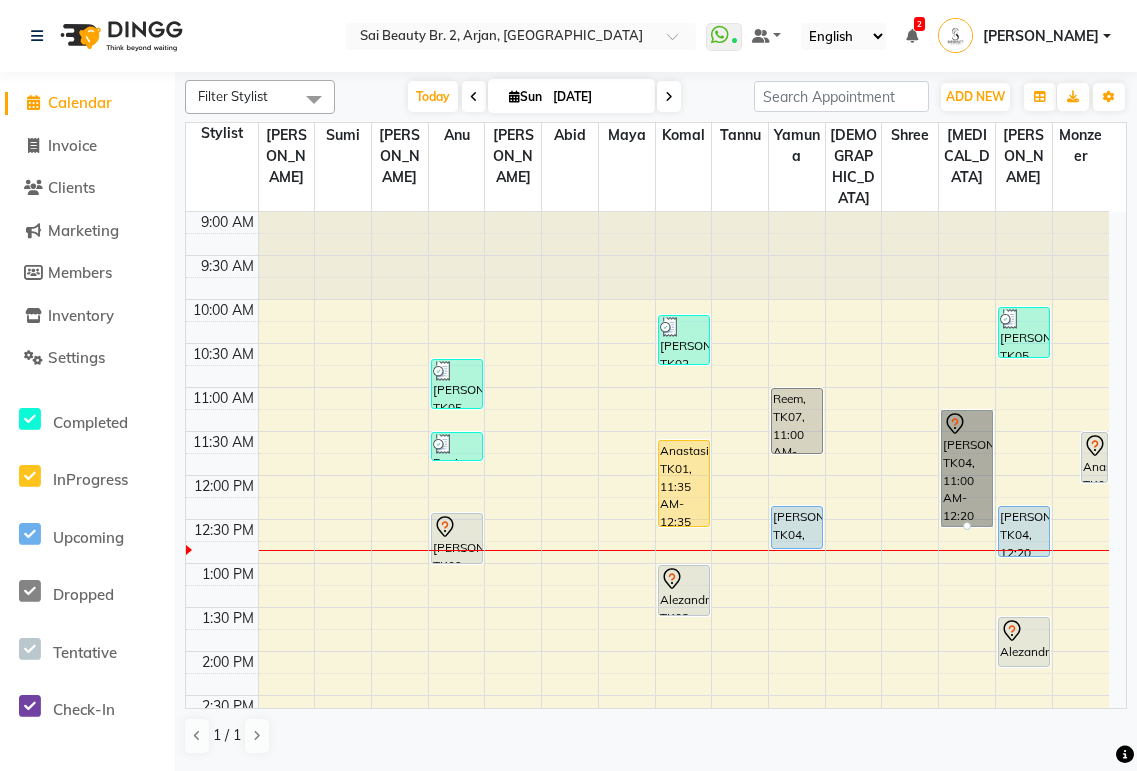 scroll, scrollTop: 0, scrollLeft: 0, axis: both 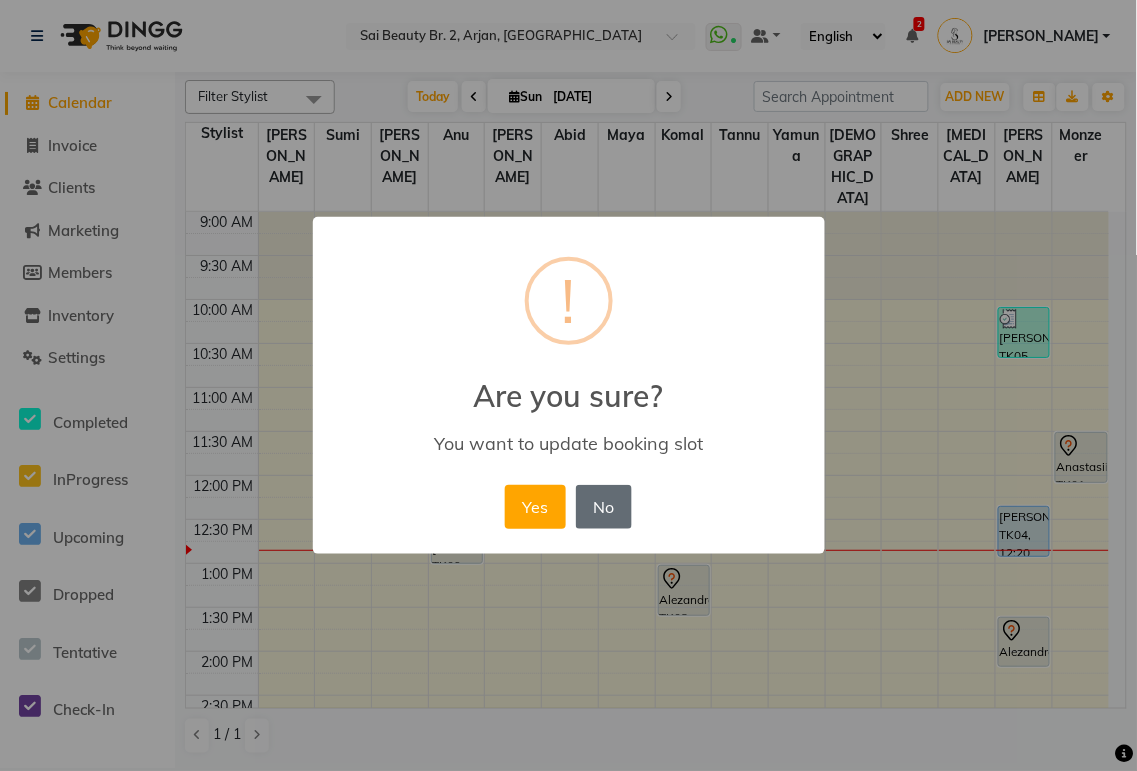 click on "No" at bounding box center (604, 507) 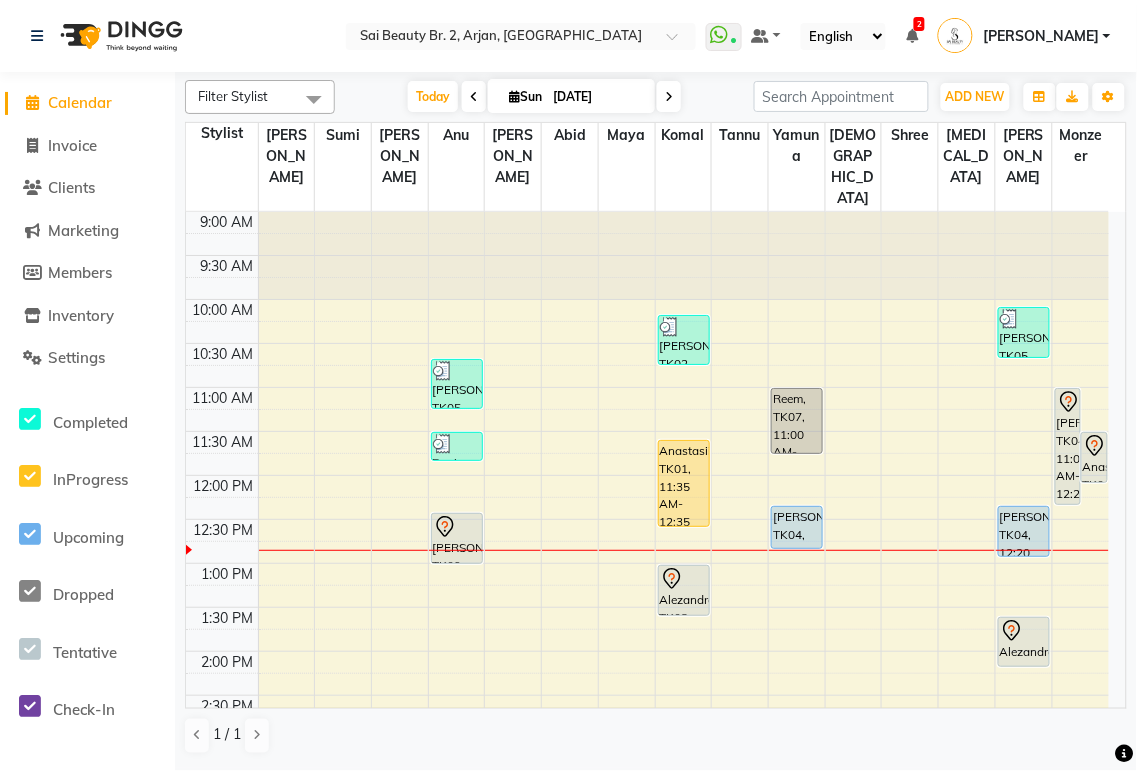click on "[PERSON_NAME], TK09, 12:25 PM-01:00 PM, Fashion Cut & Blowdry" at bounding box center (457, 538) 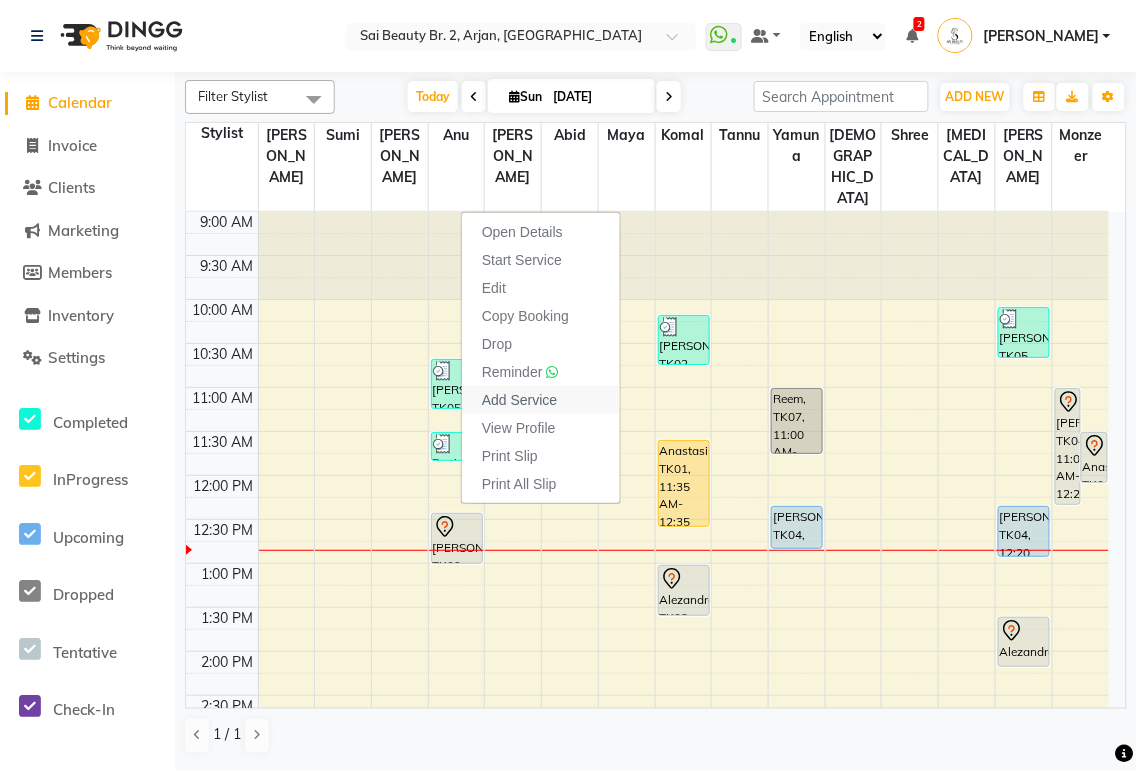 click on "Add Service" at bounding box center (519, 400) 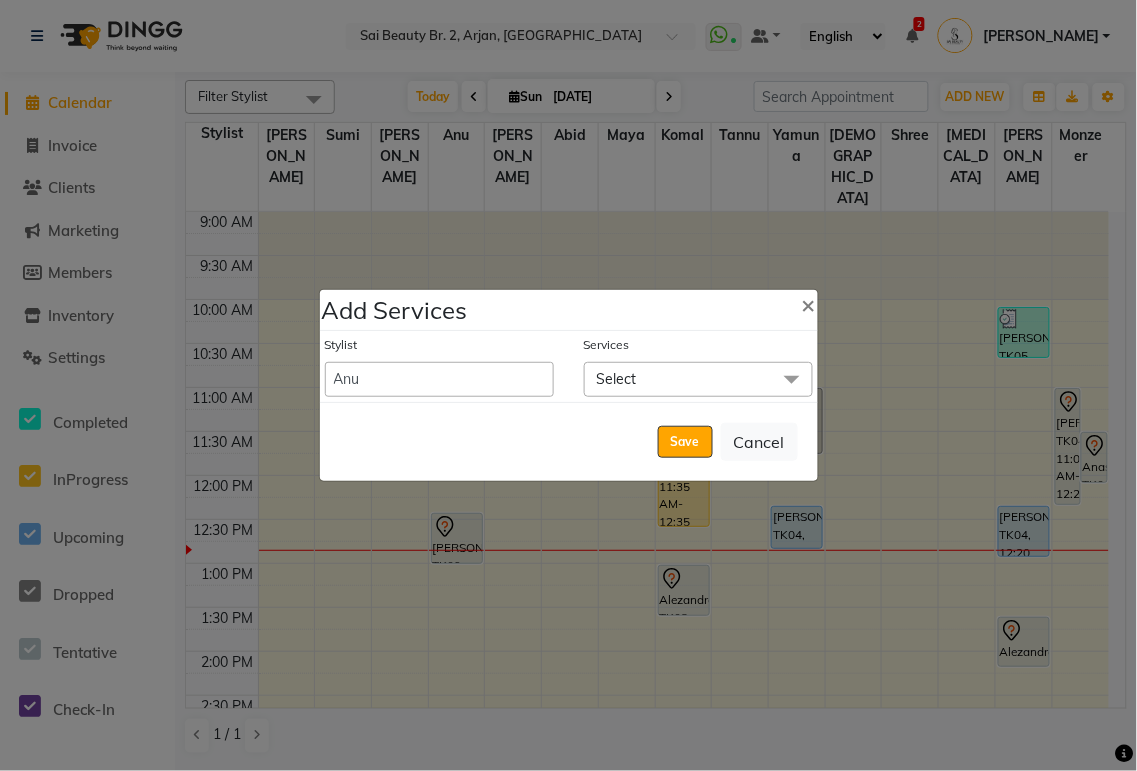 click on "Select" 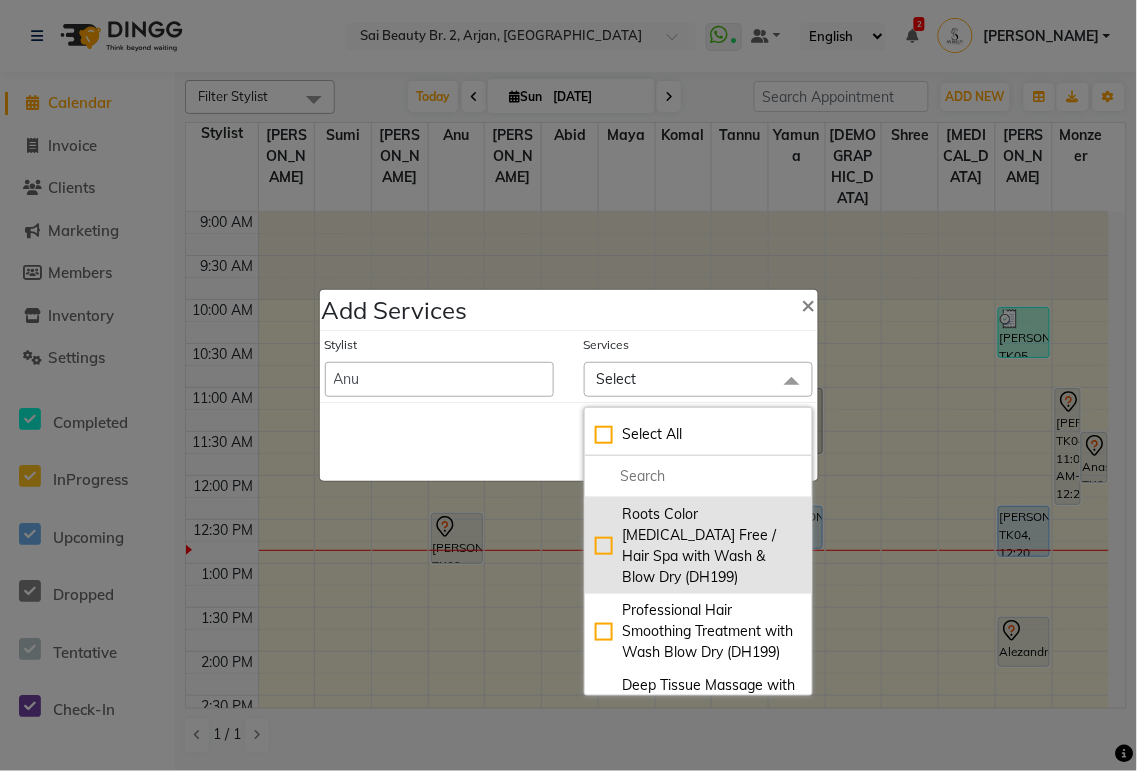 click on "Roots Color [MEDICAL_DATA] Free / Hair Spa with Wash & Blow Dry (DH199)" 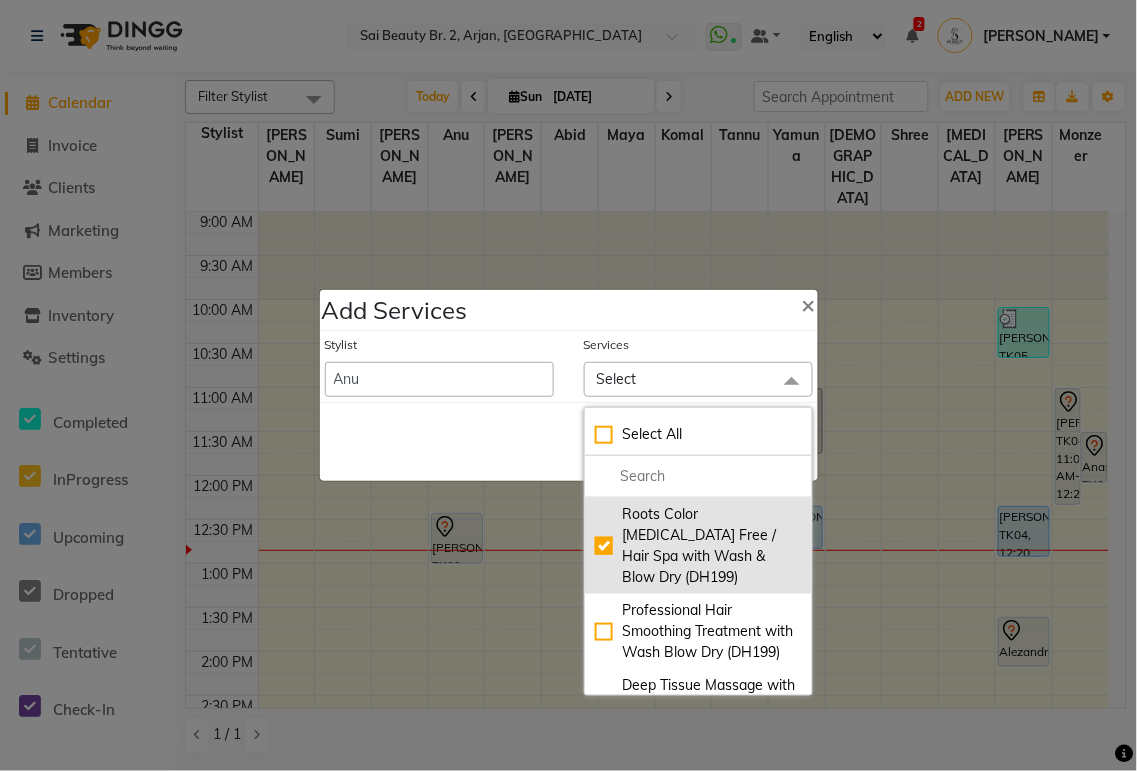 checkbox on "true" 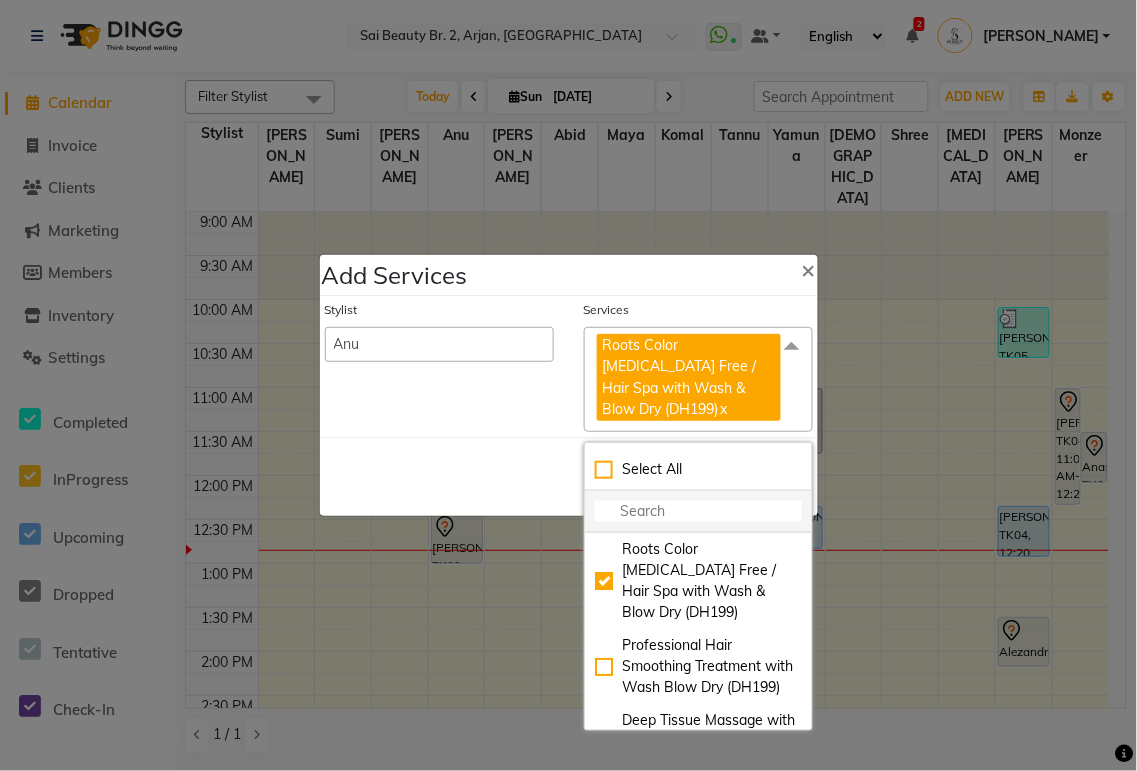 click 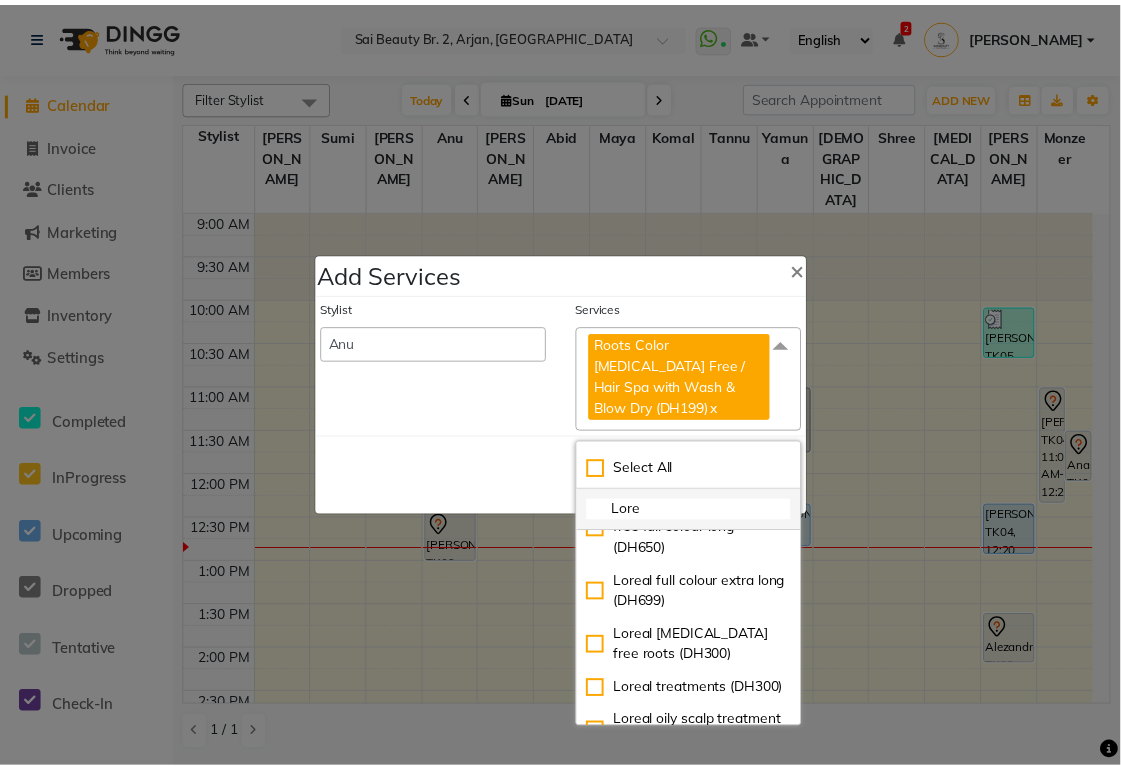 scroll, scrollTop: 260, scrollLeft: 0, axis: vertical 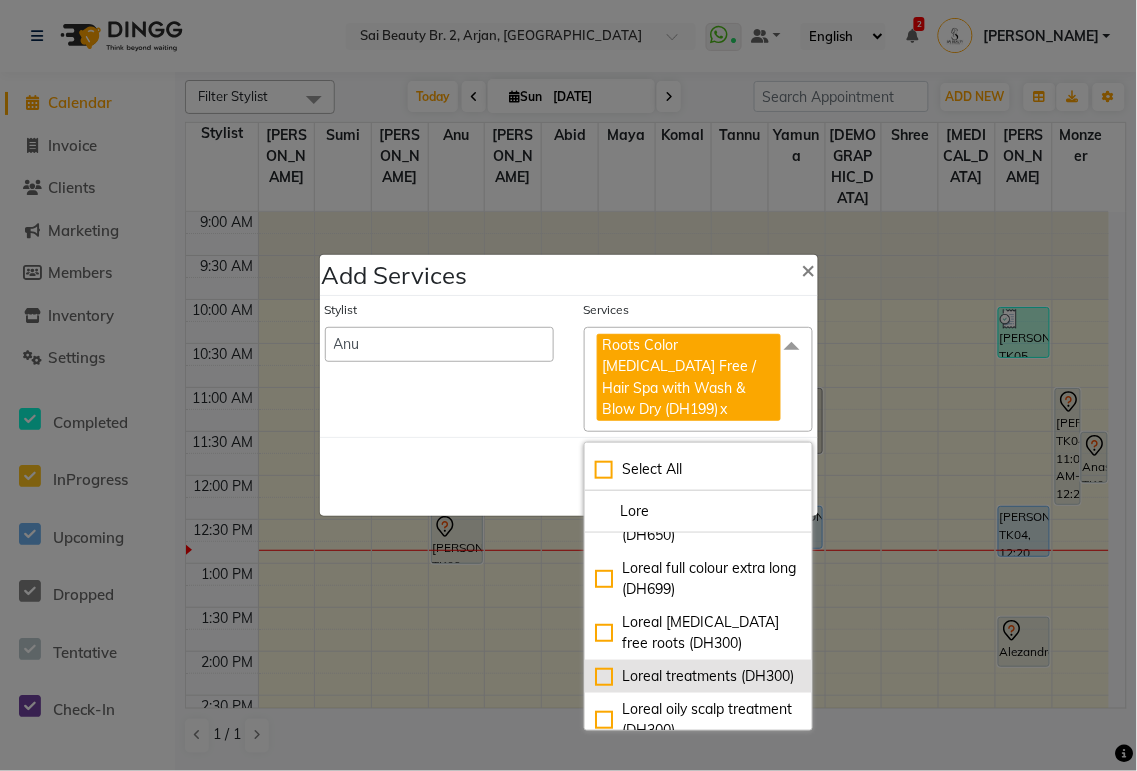 type on "Lore" 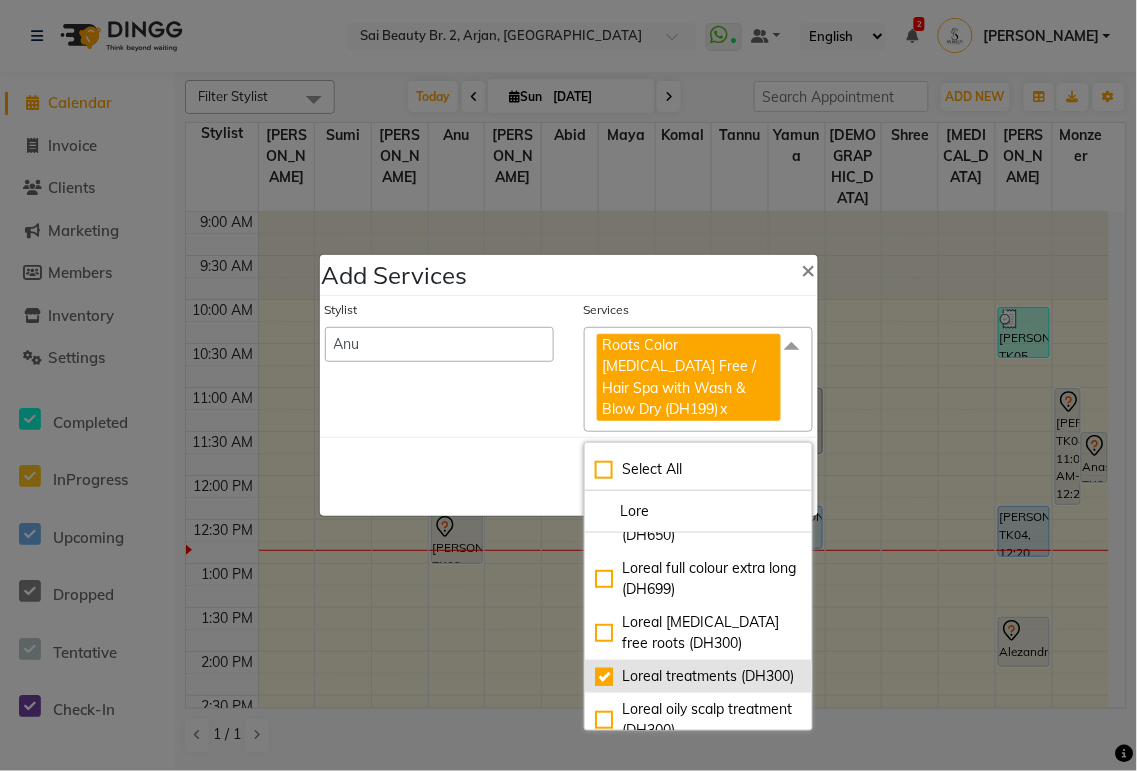 checkbox on "true" 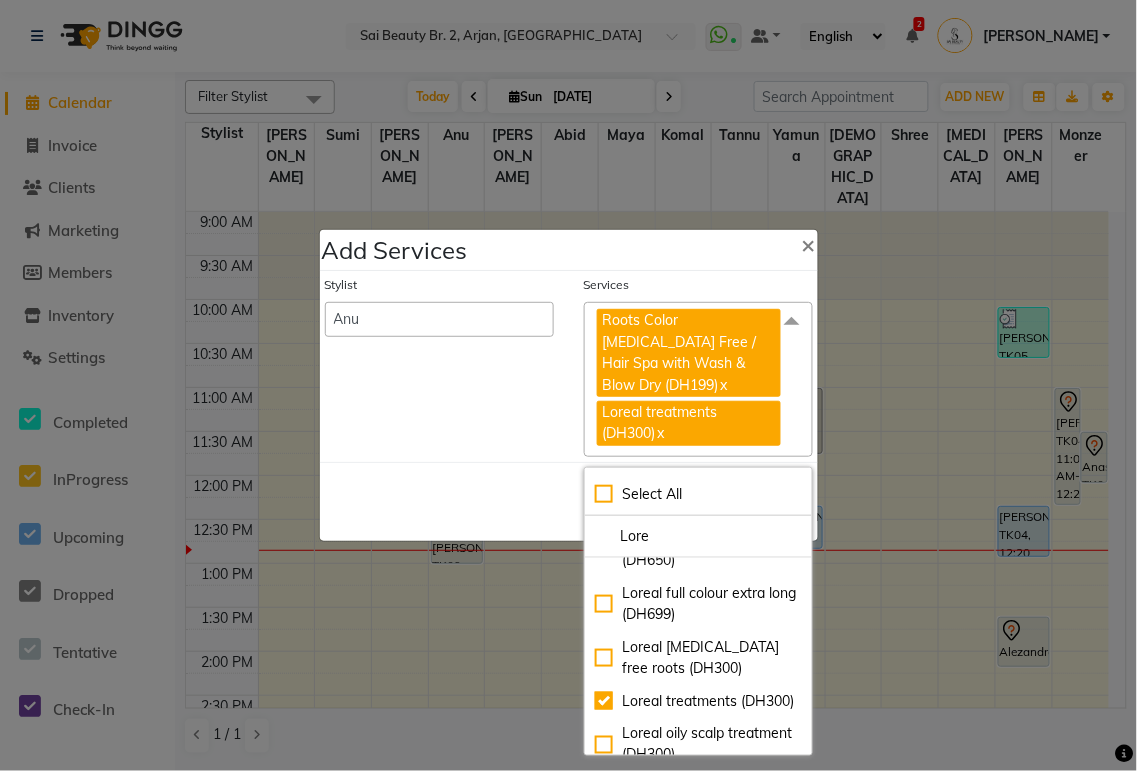 click on "Save   Cancel" 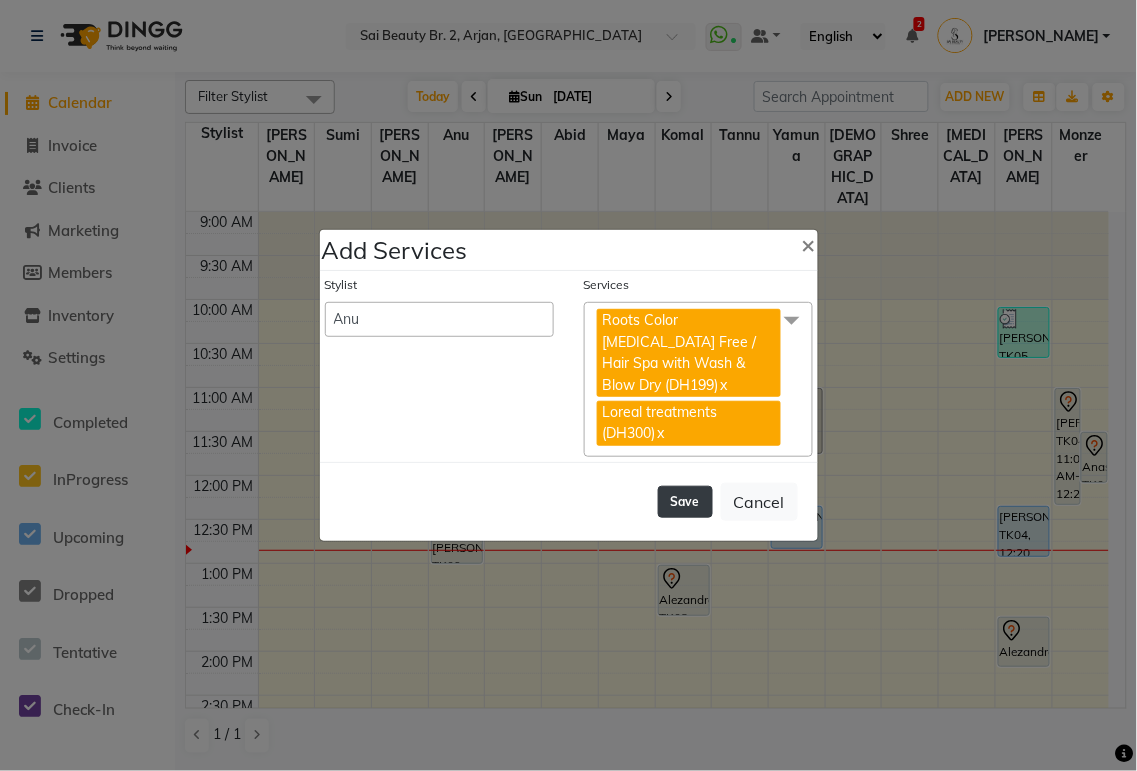 click on "Save" 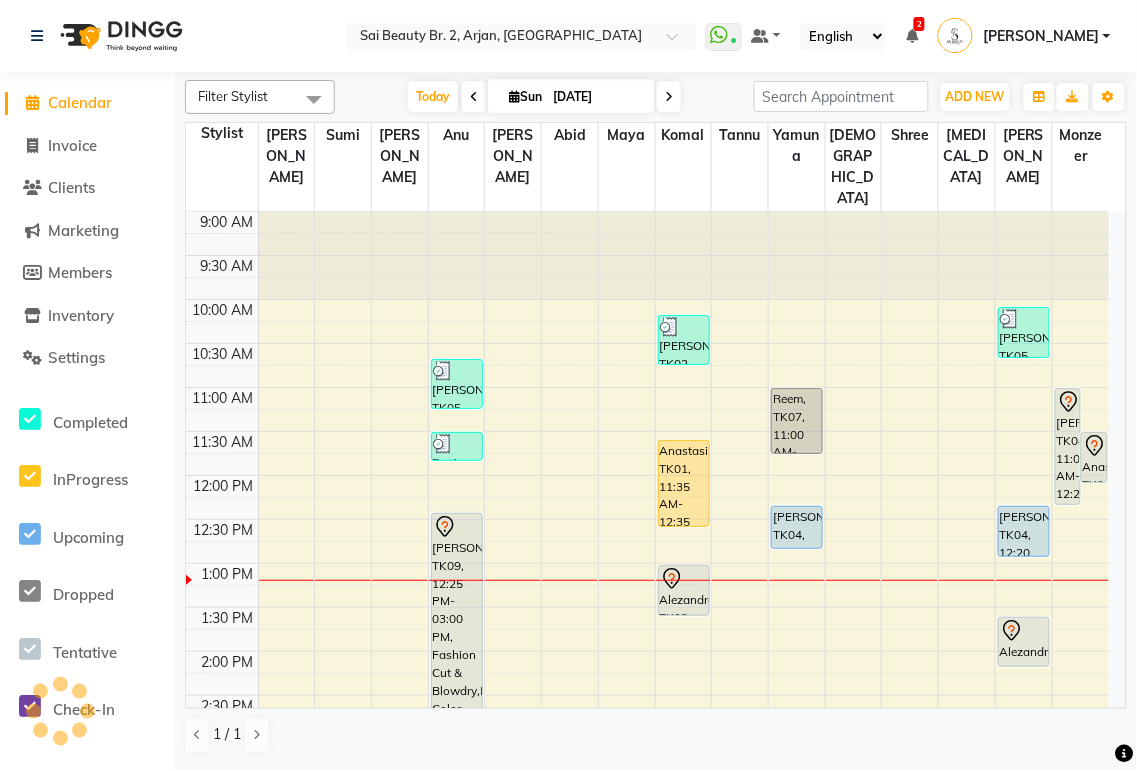 click on "[PERSON_NAME], TK04, 11:00 AM-12:20 PM, loreal [MEDICAL_DATA] free full colour long" at bounding box center [1068, 446] 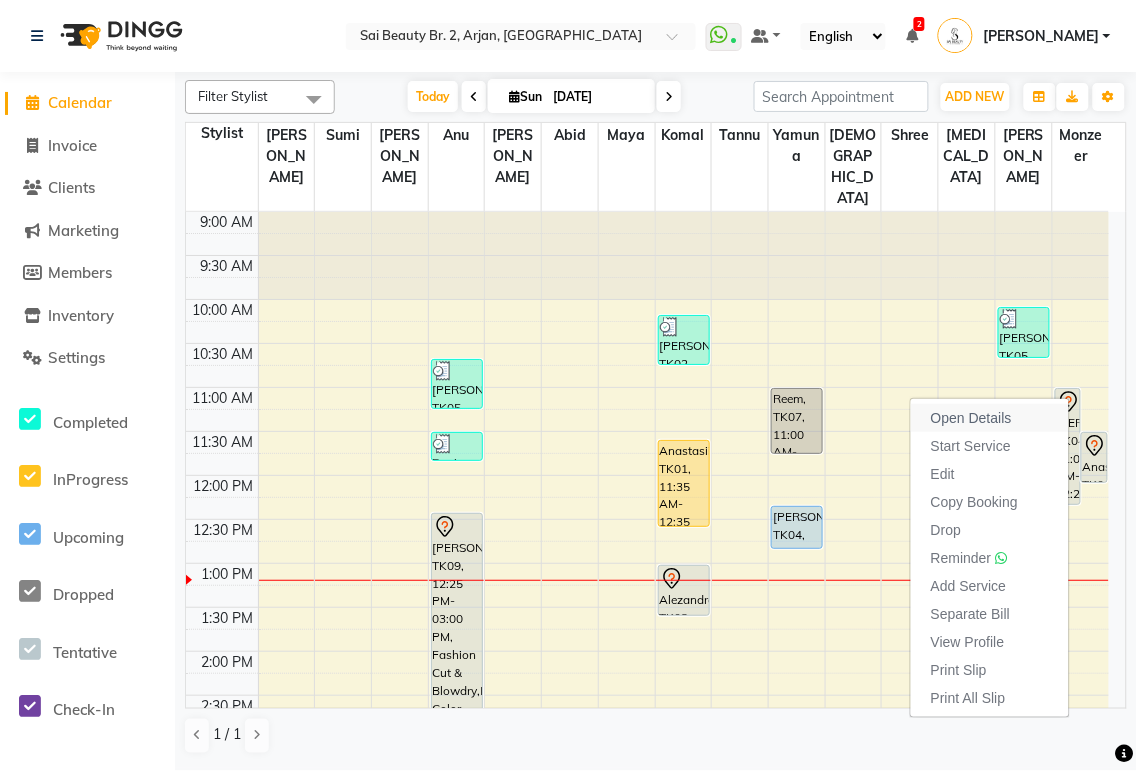 click on "Open Details" at bounding box center (971, 418) 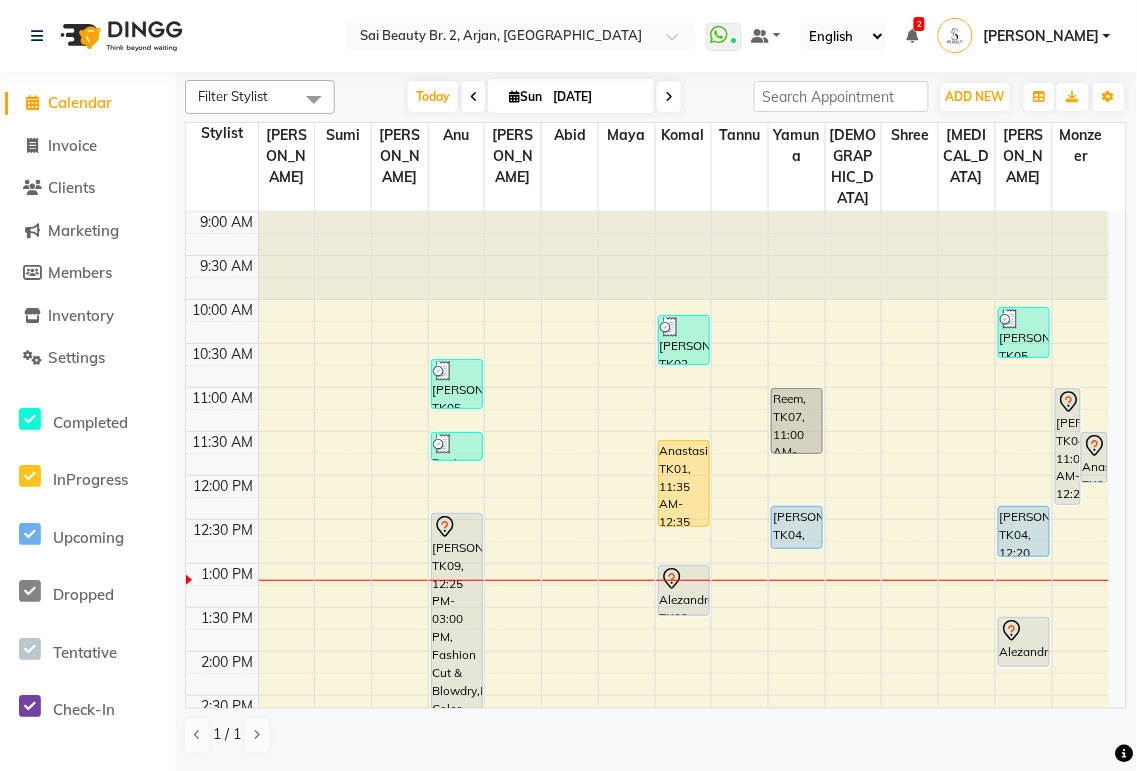 click on "[PERSON_NAME], TK04, 11:00 AM-12:20 PM, loreal [MEDICAL_DATA] free full colour long" at bounding box center (1068, 446) 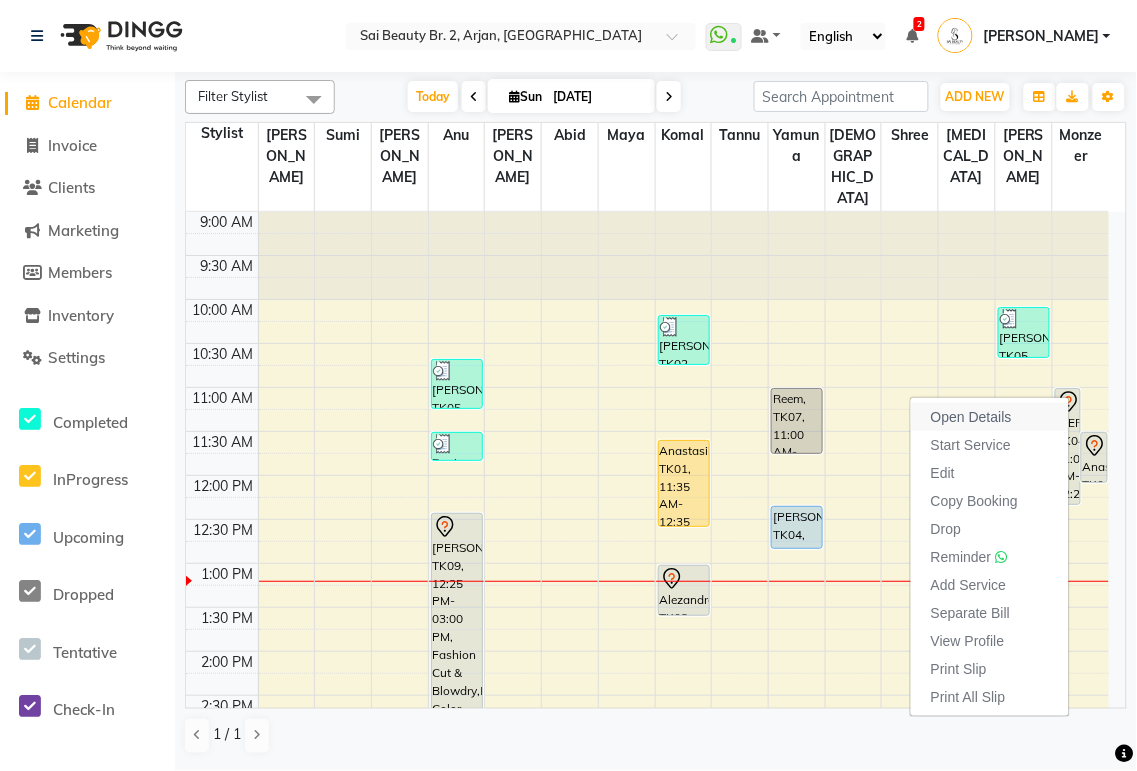 click on "Open Details" at bounding box center (971, 417) 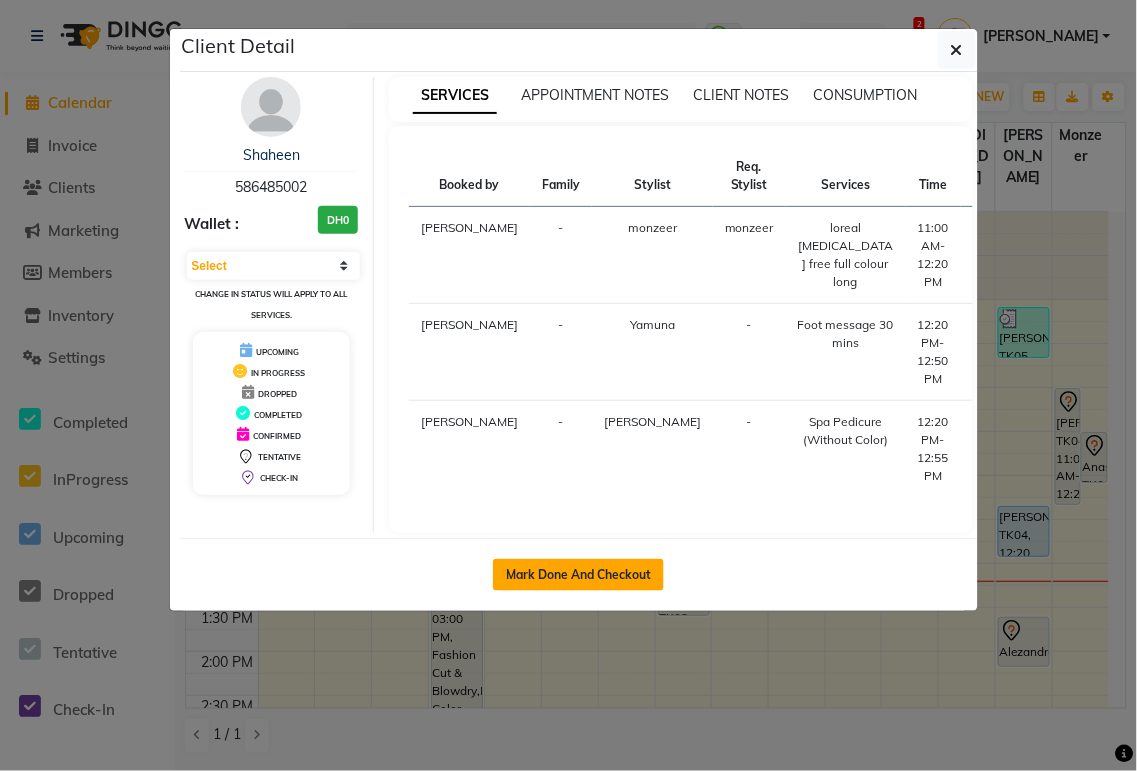 click on "Mark Done And Checkout" 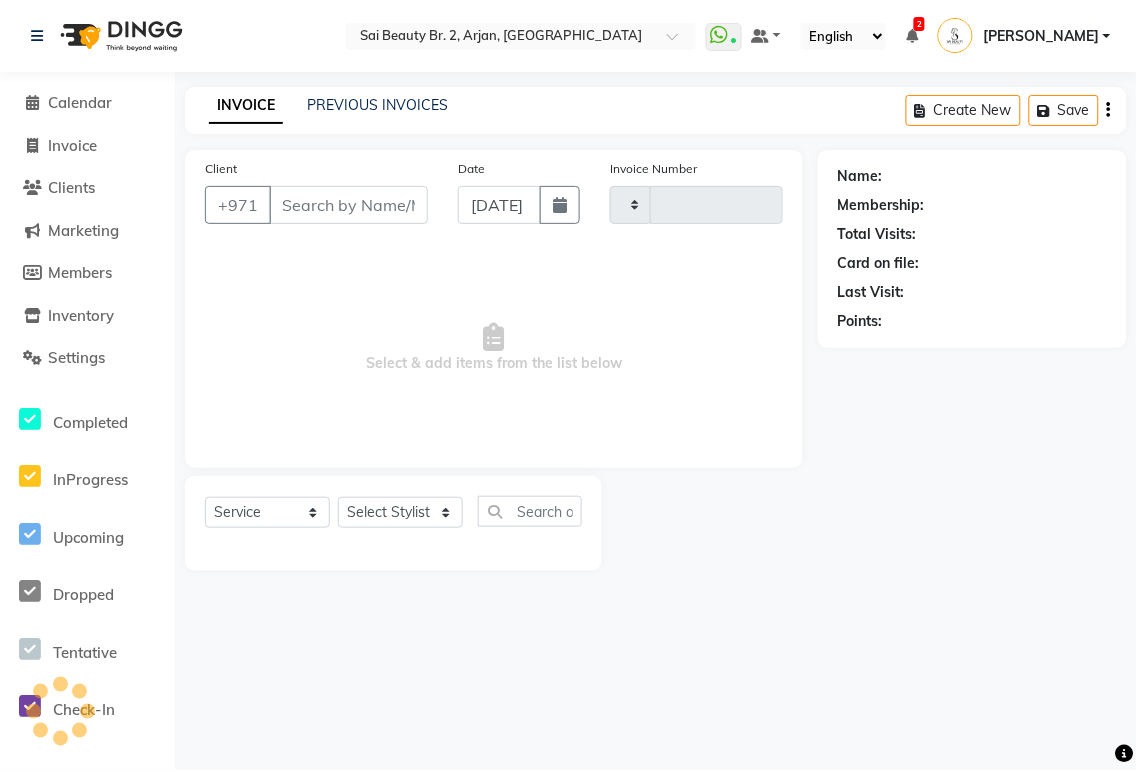 type on "1293" 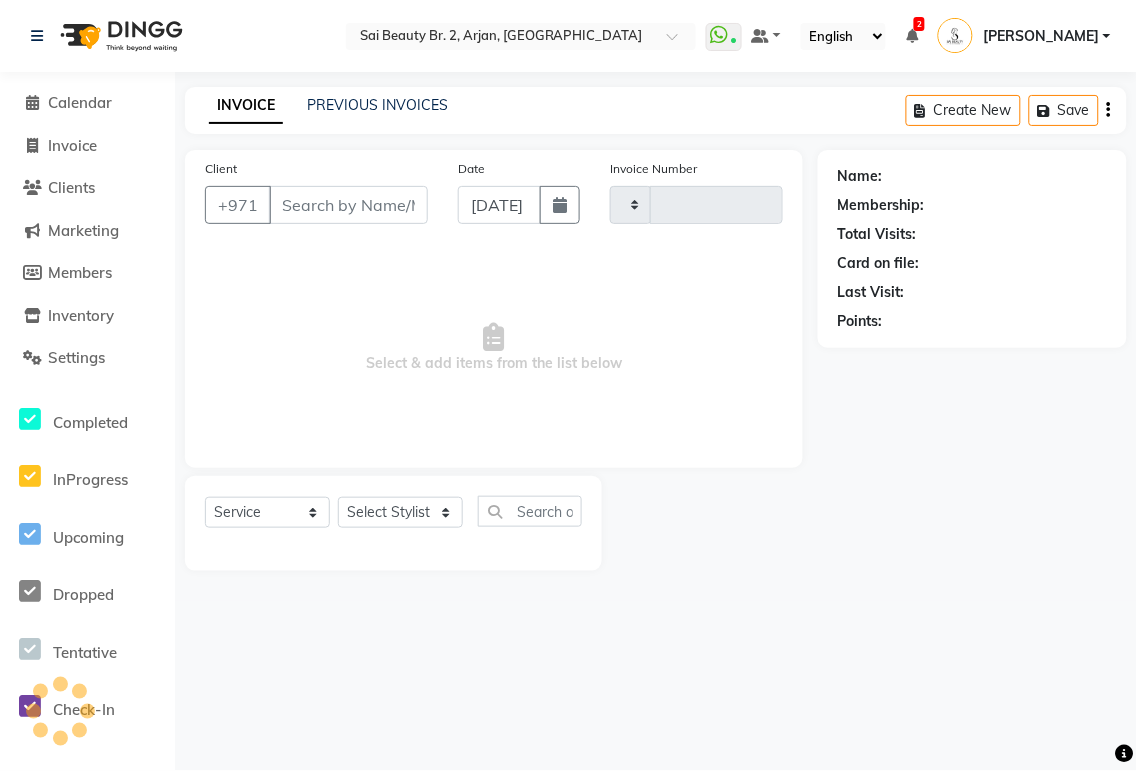 select on "6956" 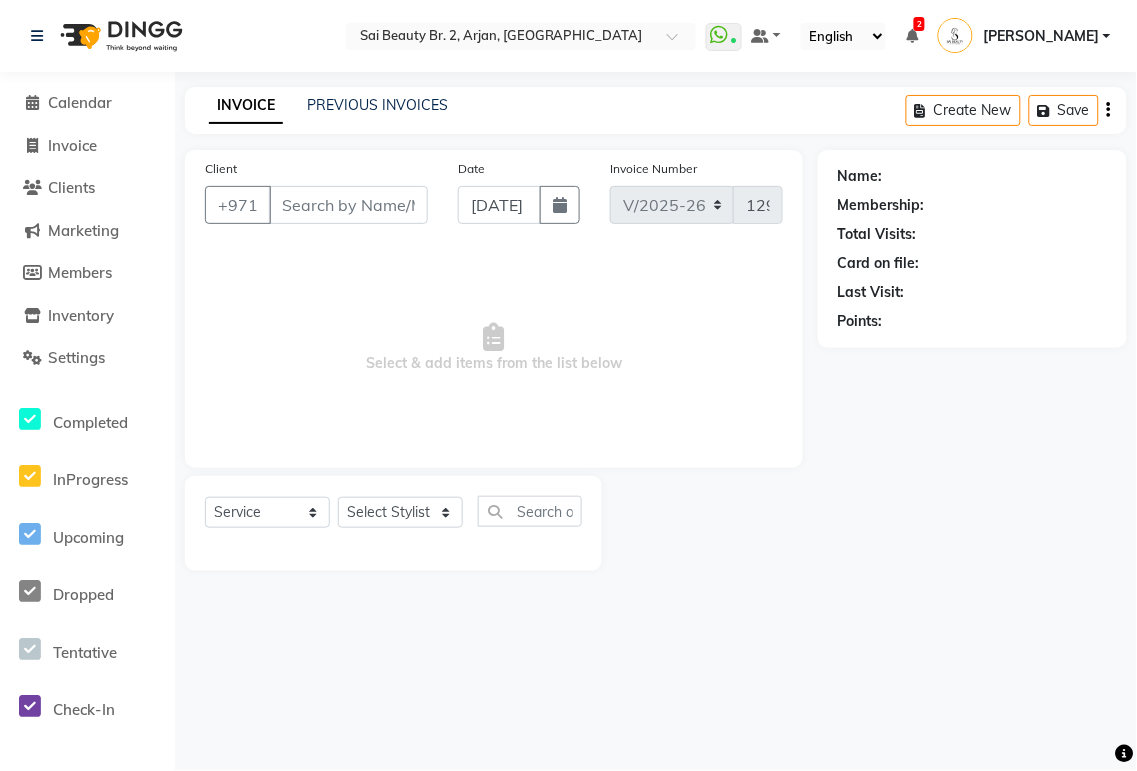 type on "586485002" 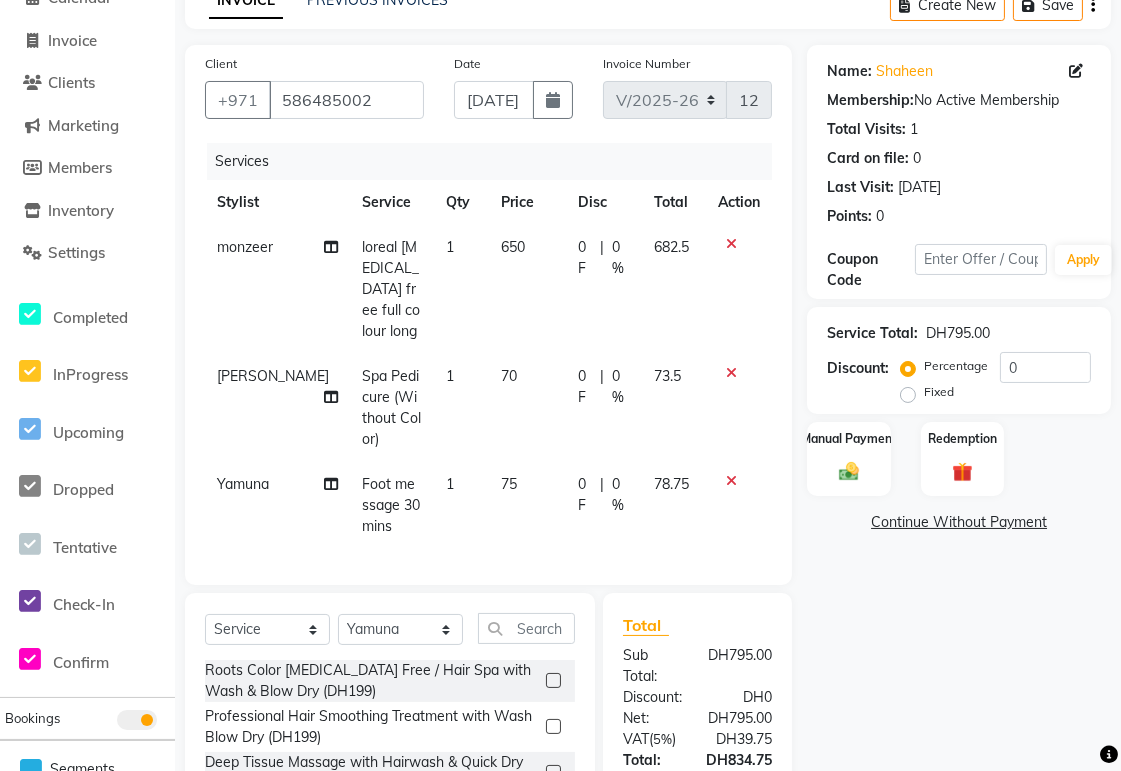 scroll, scrollTop: 191, scrollLeft: 0, axis: vertical 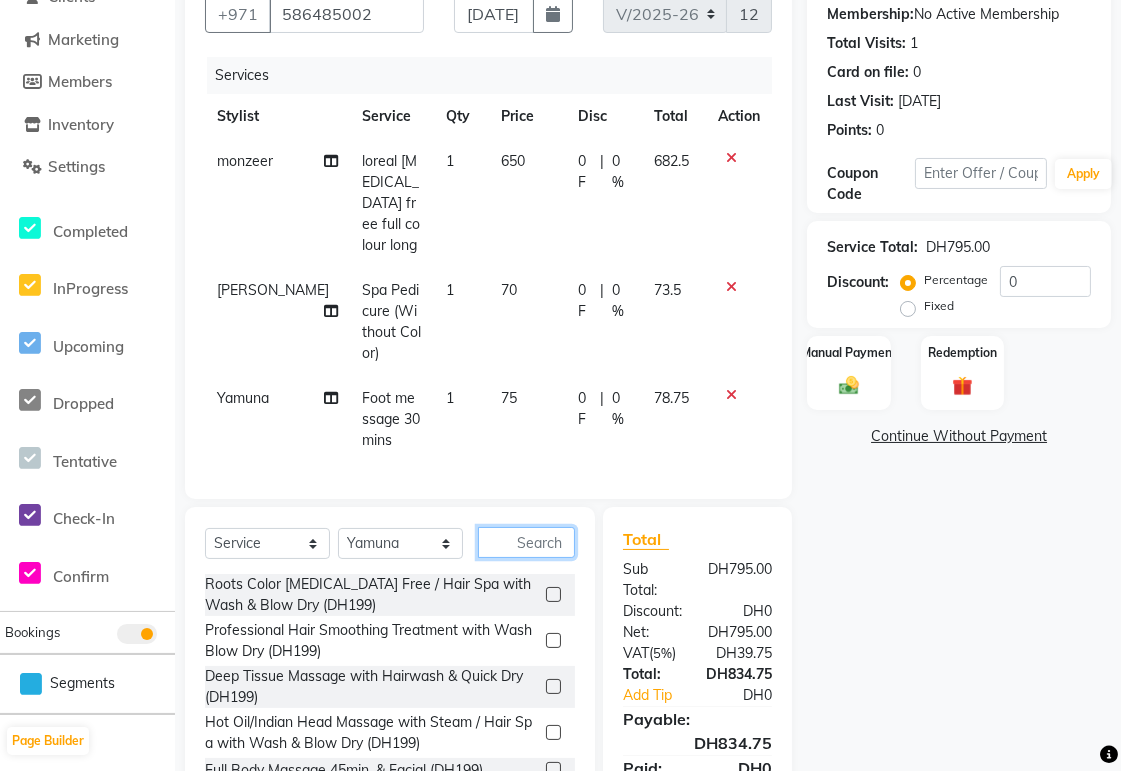 click 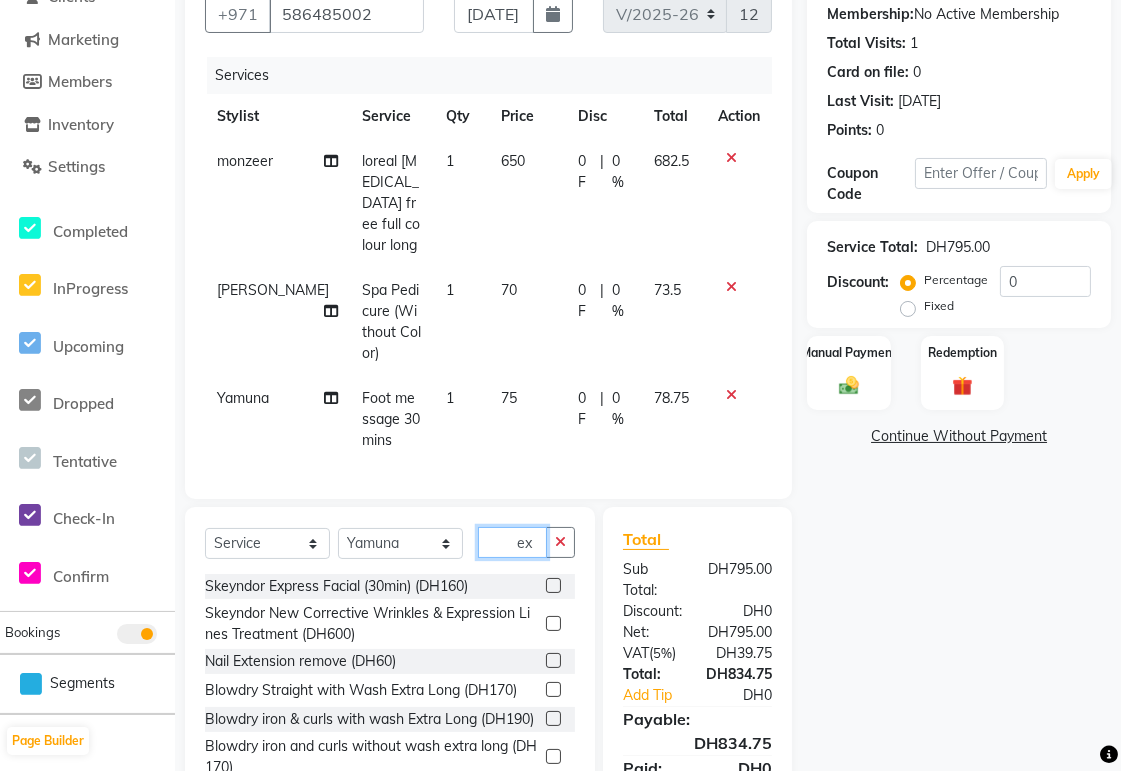 type on "ext" 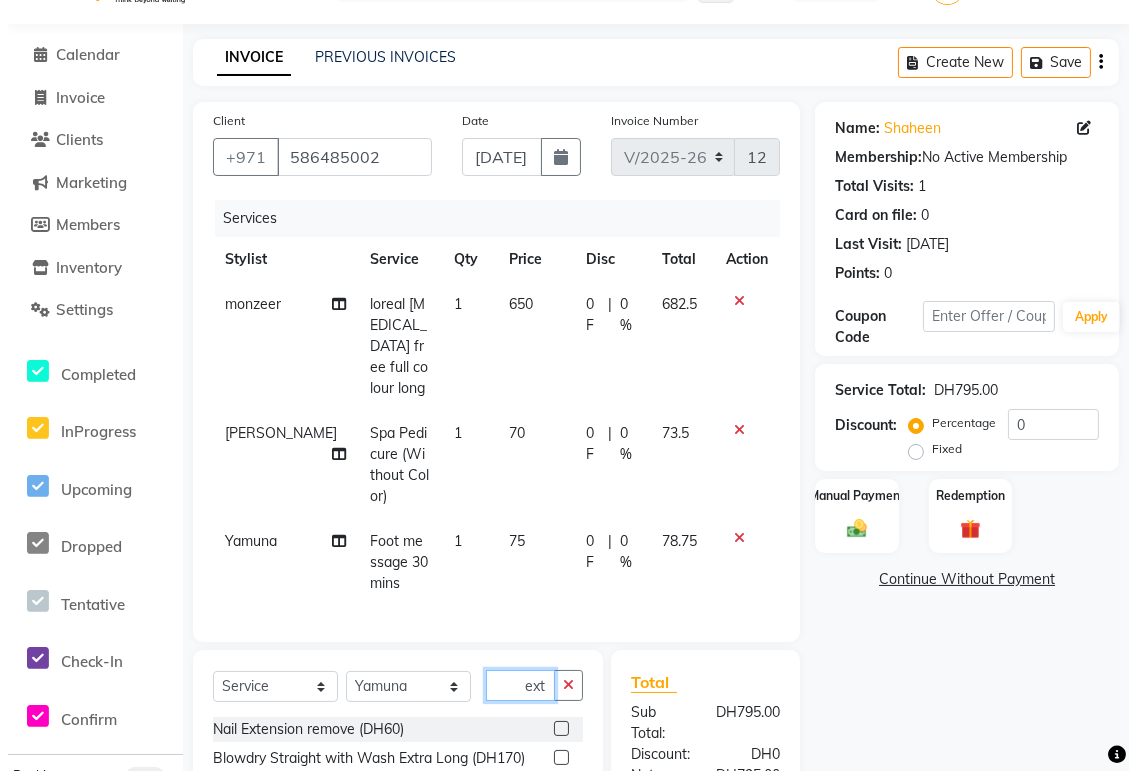 scroll, scrollTop: 0, scrollLeft: 0, axis: both 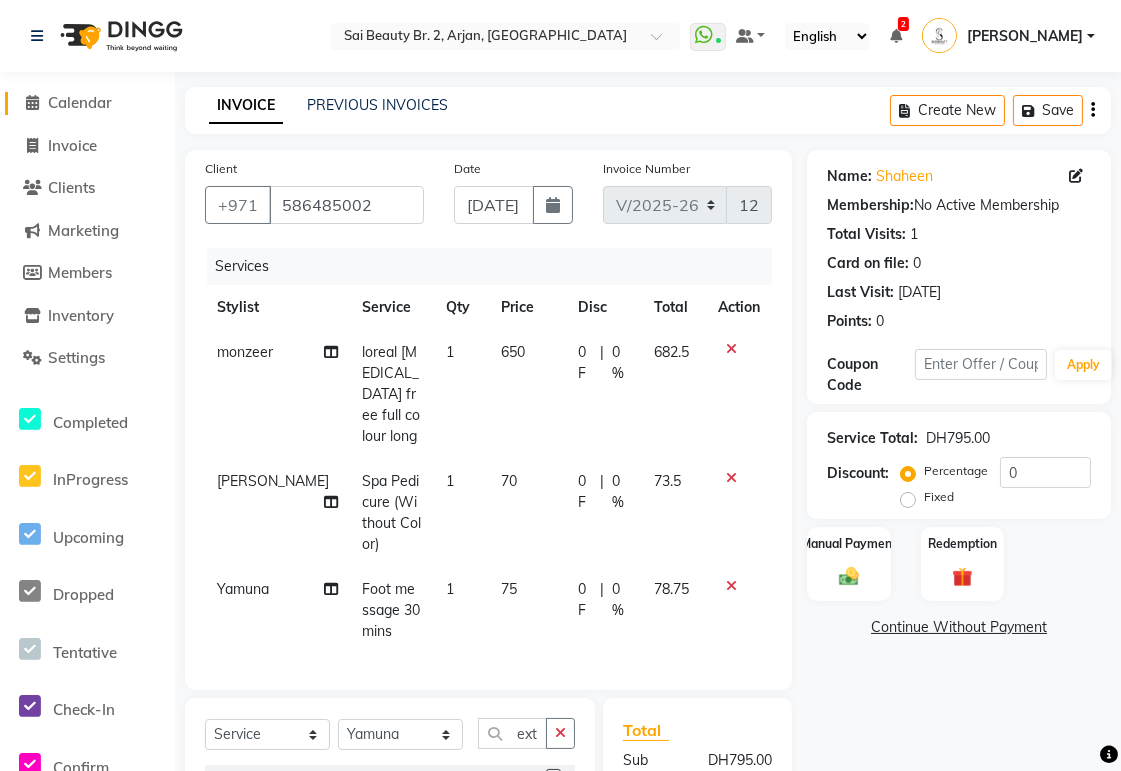 click on "Calendar" 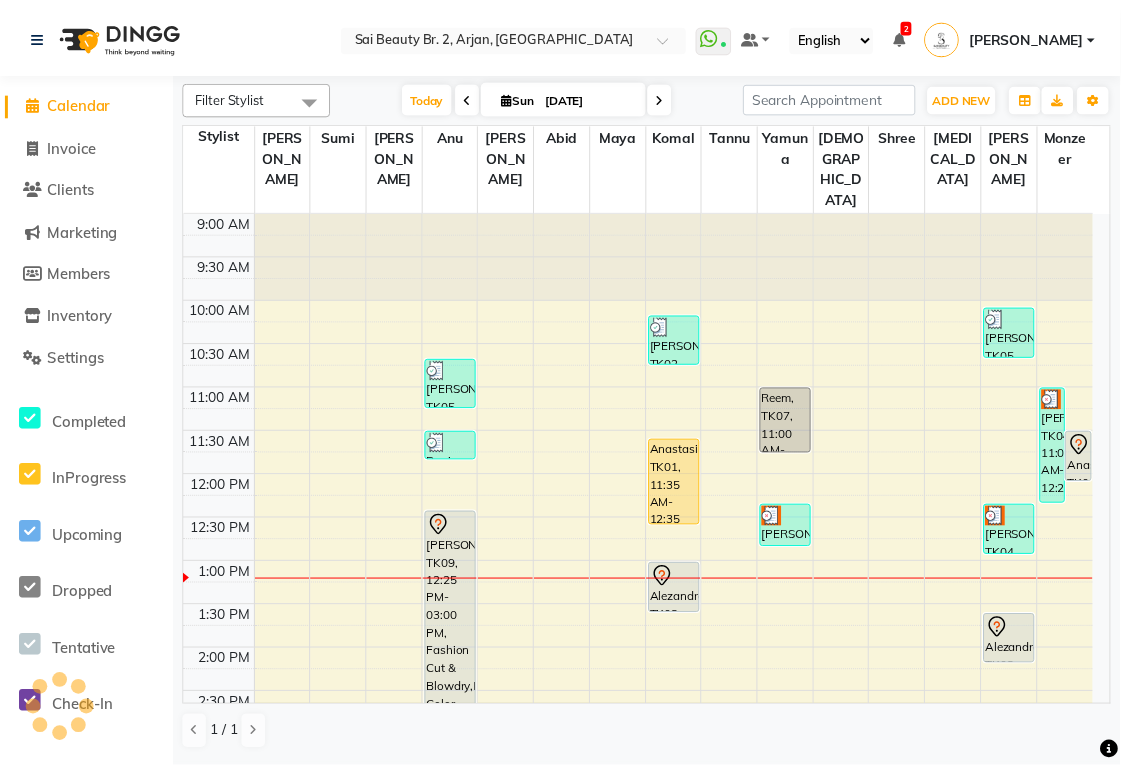 scroll, scrollTop: 0, scrollLeft: 0, axis: both 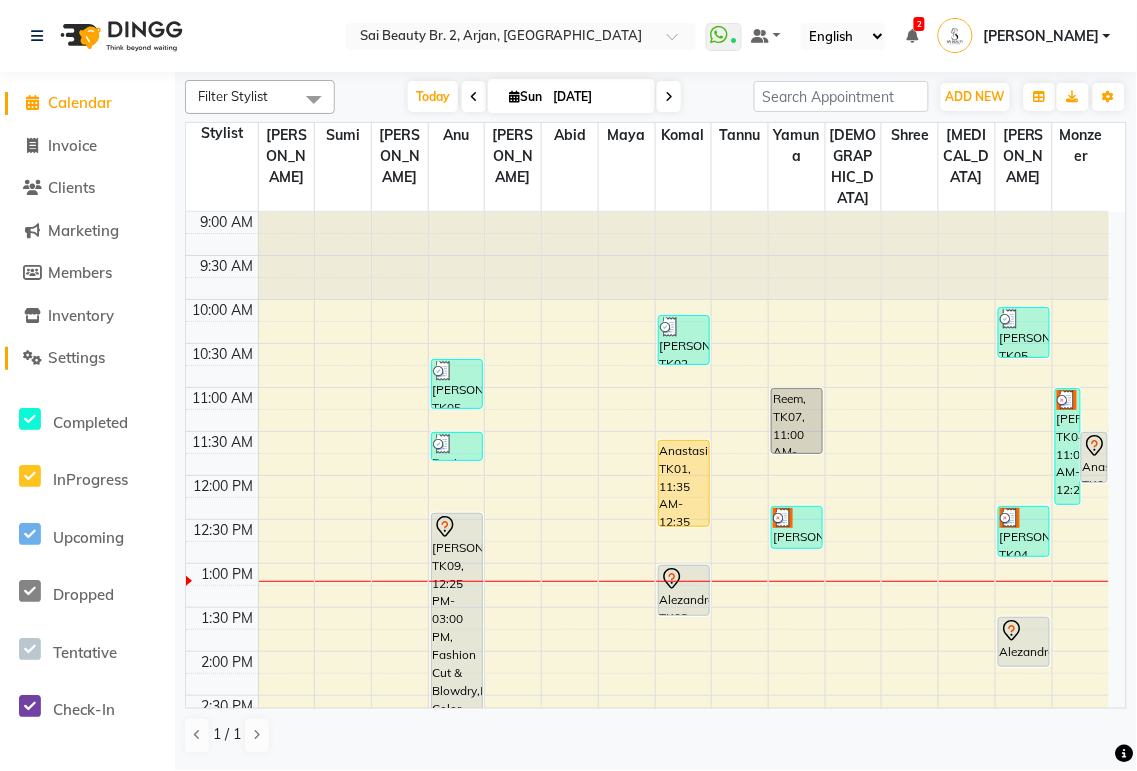 click on "Settings" 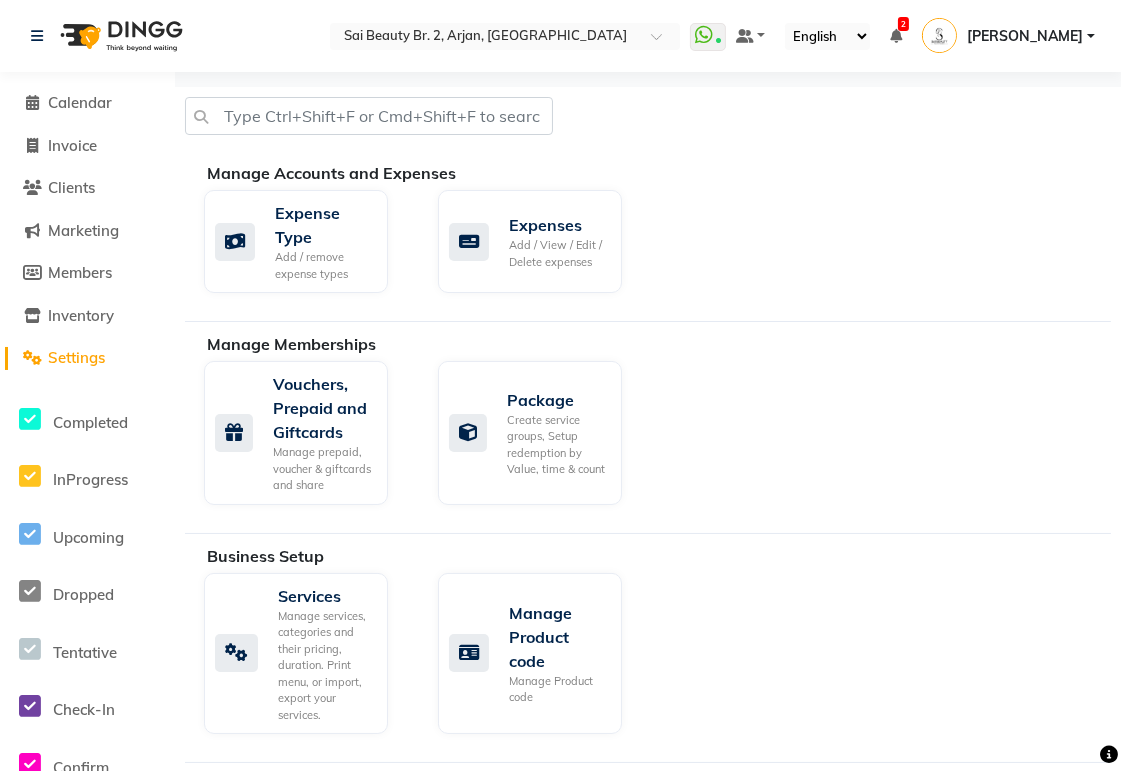 scroll, scrollTop: 197, scrollLeft: 0, axis: vertical 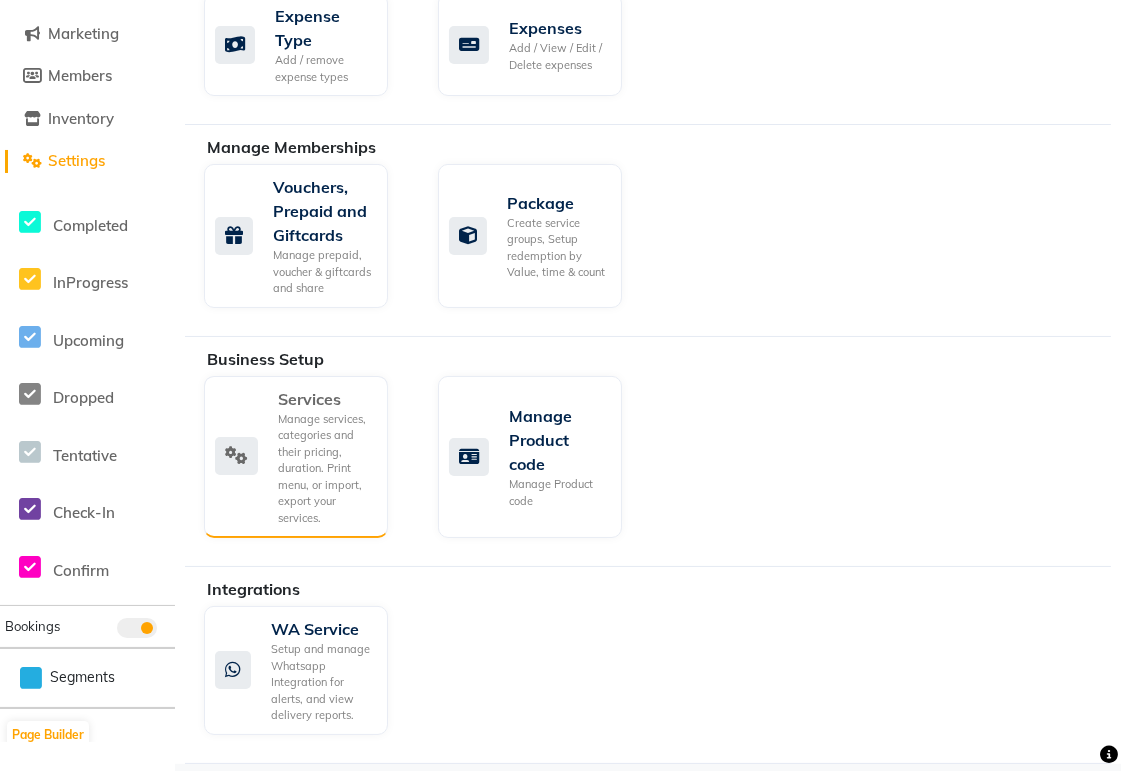 click on "Services" 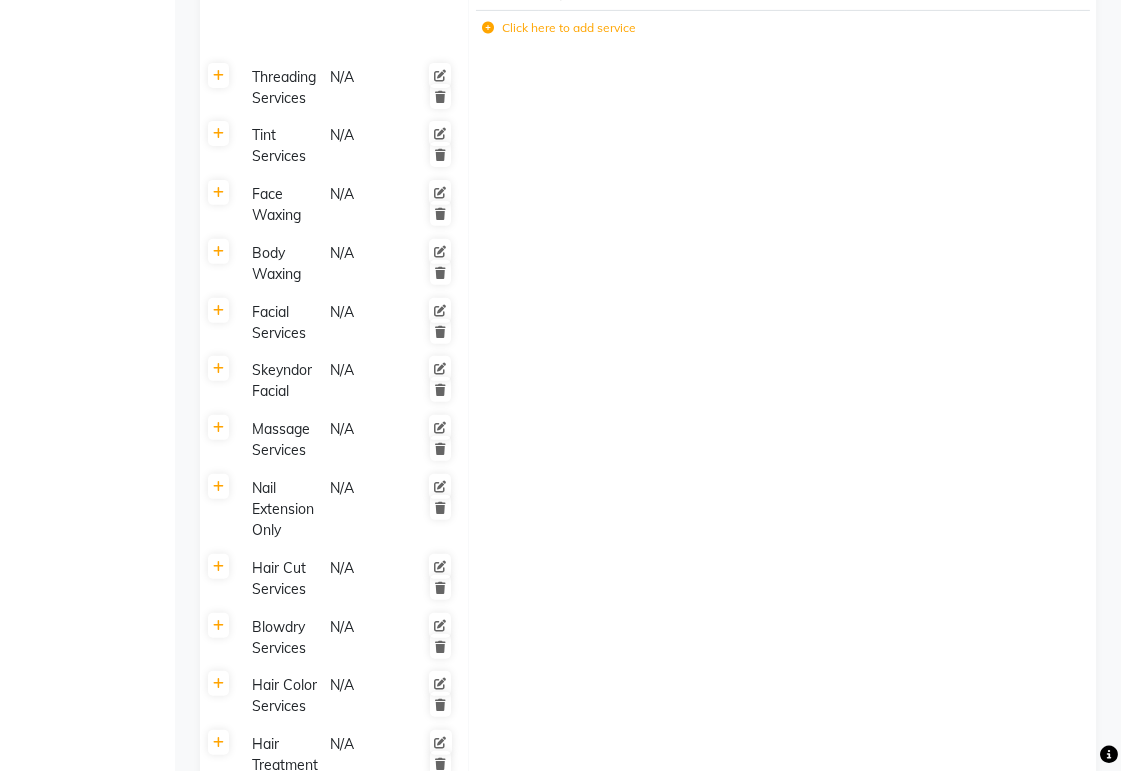 scroll, scrollTop: 1240, scrollLeft: 0, axis: vertical 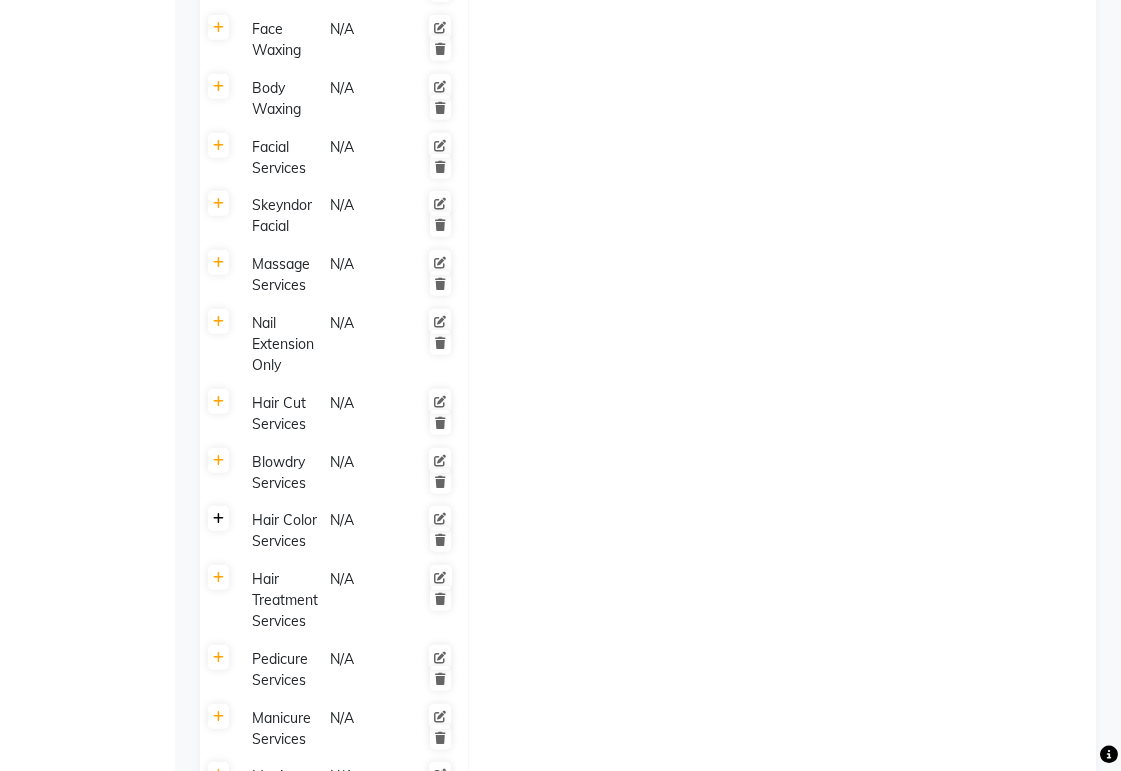 click 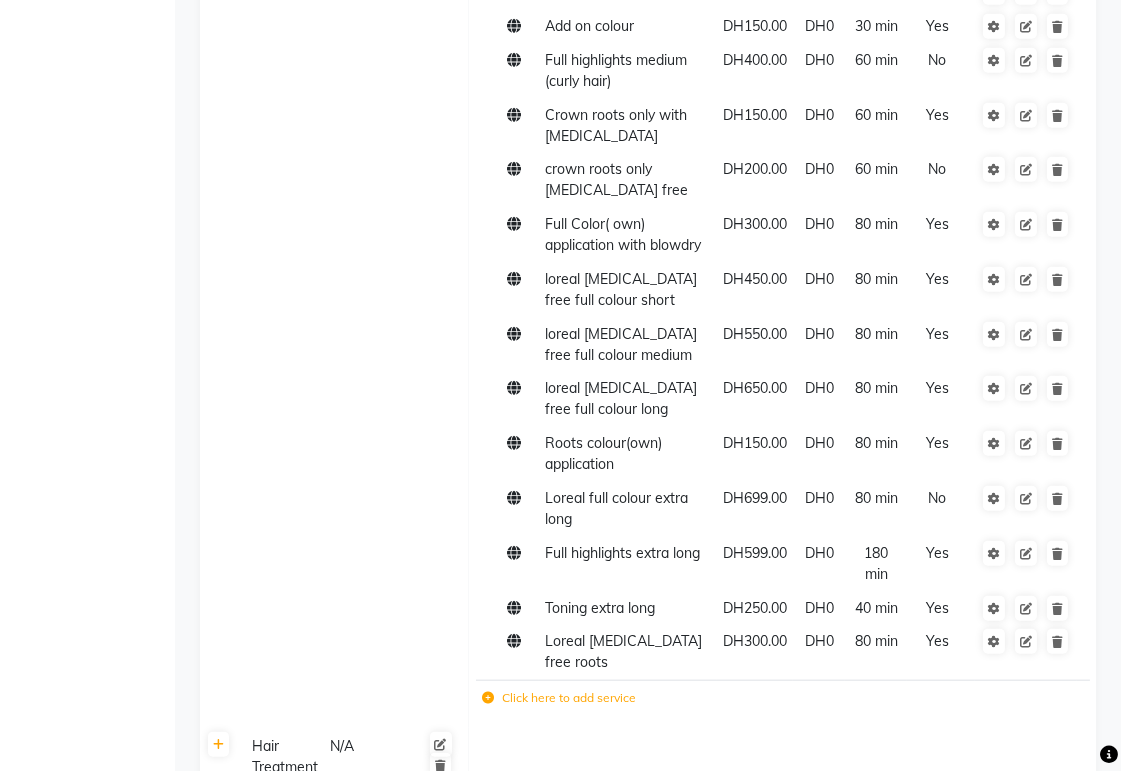 scroll, scrollTop: 2722, scrollLeft: 0, axis: vertical 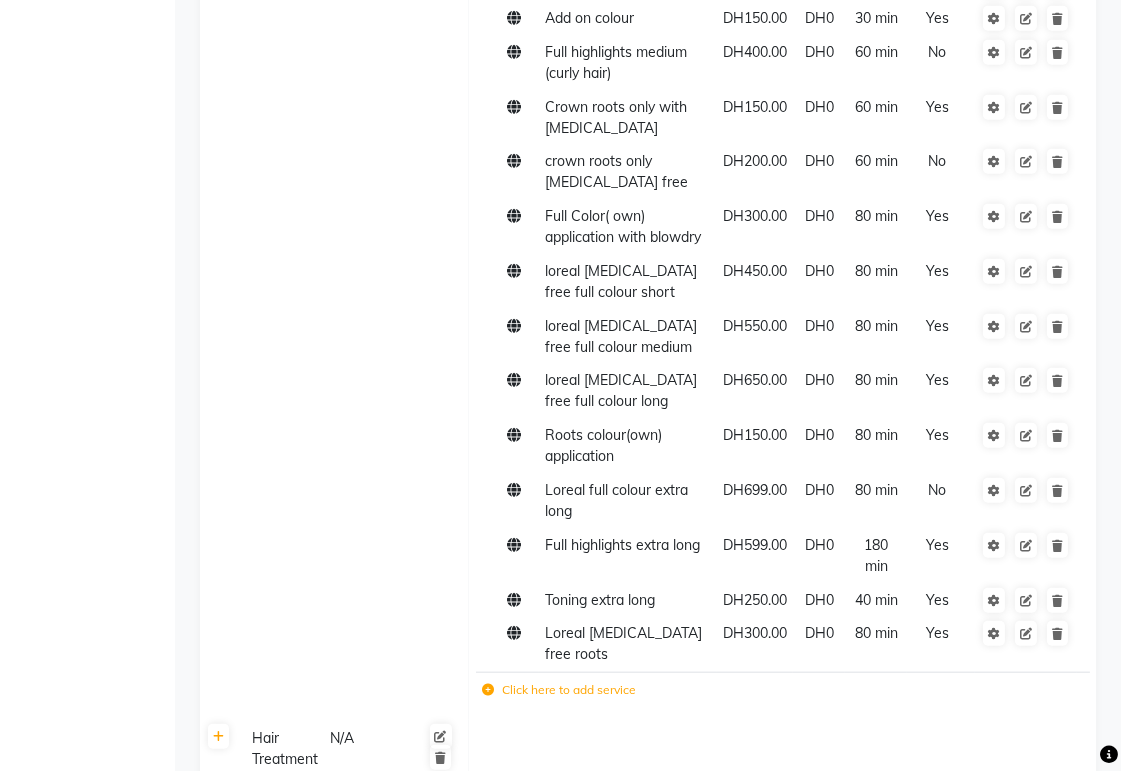 click on "Click here to add service" 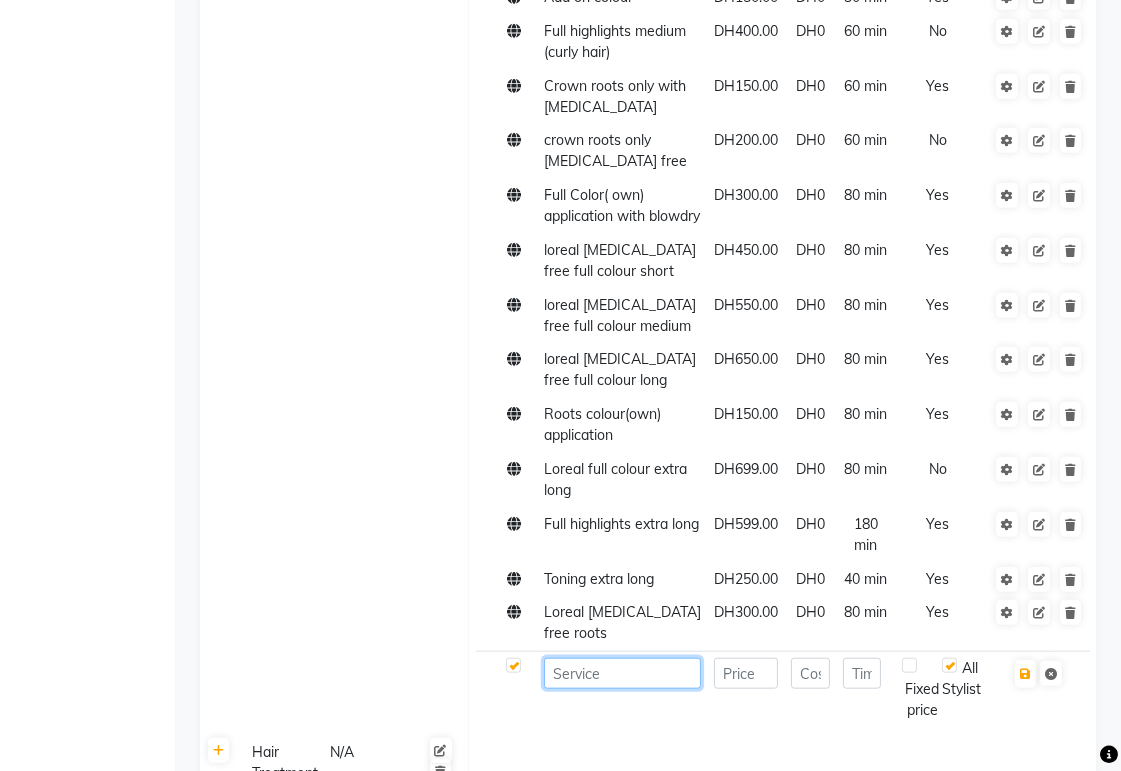 click 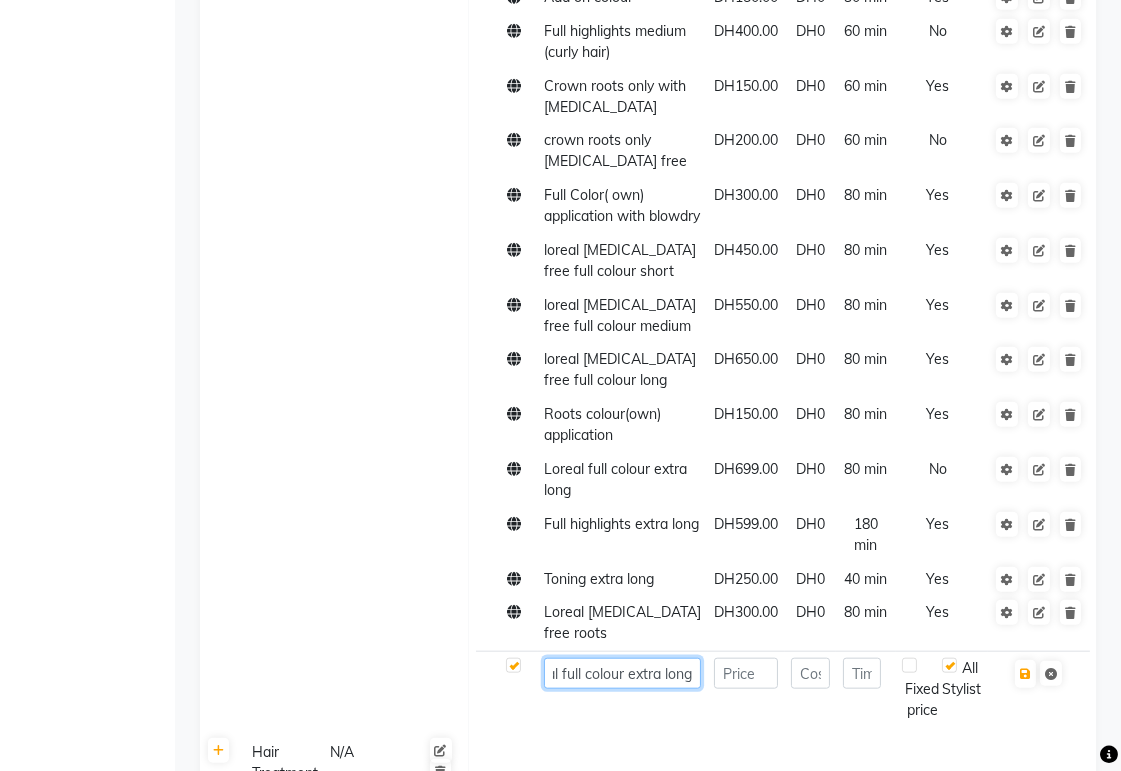 scroll, scrollTop: 0, scrollLeft: 41, axis: horizontal 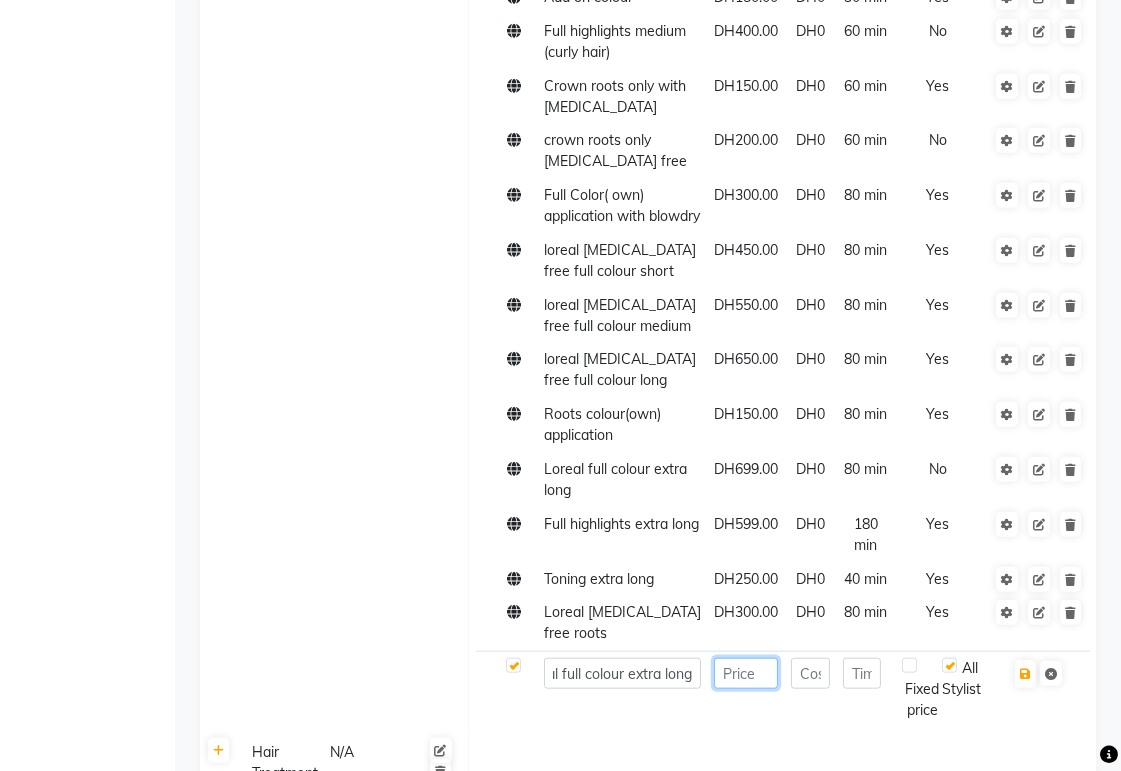 click 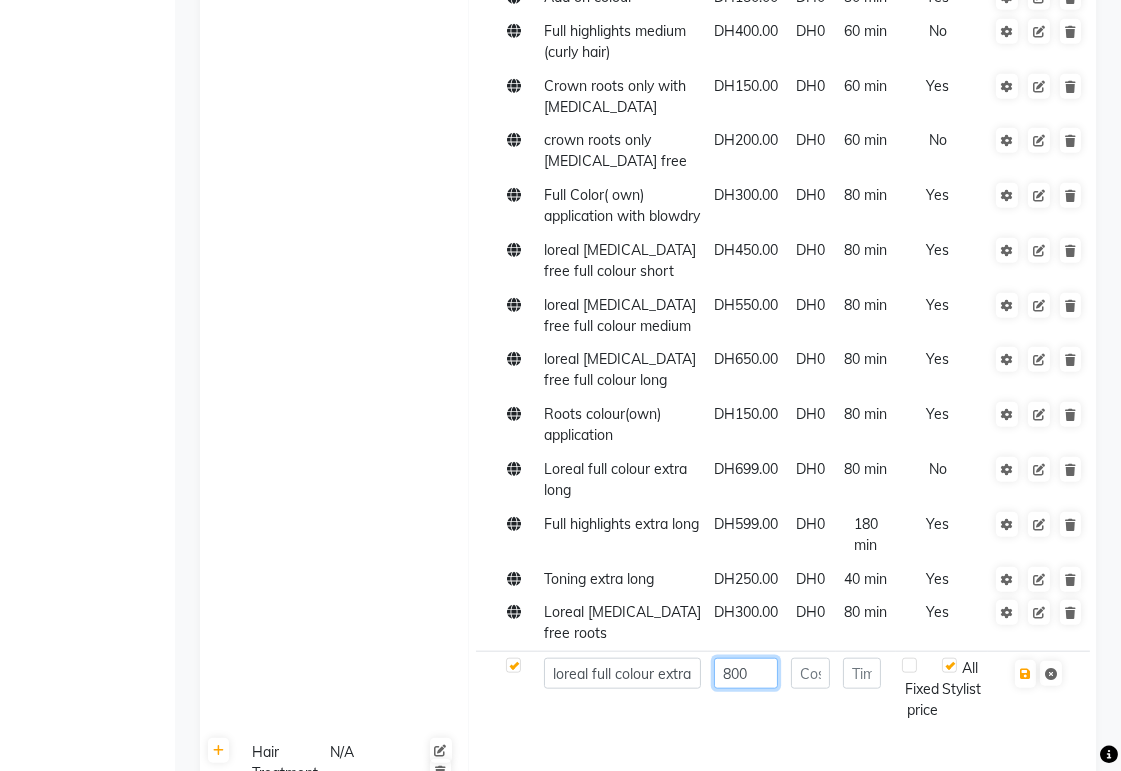 type on "800" 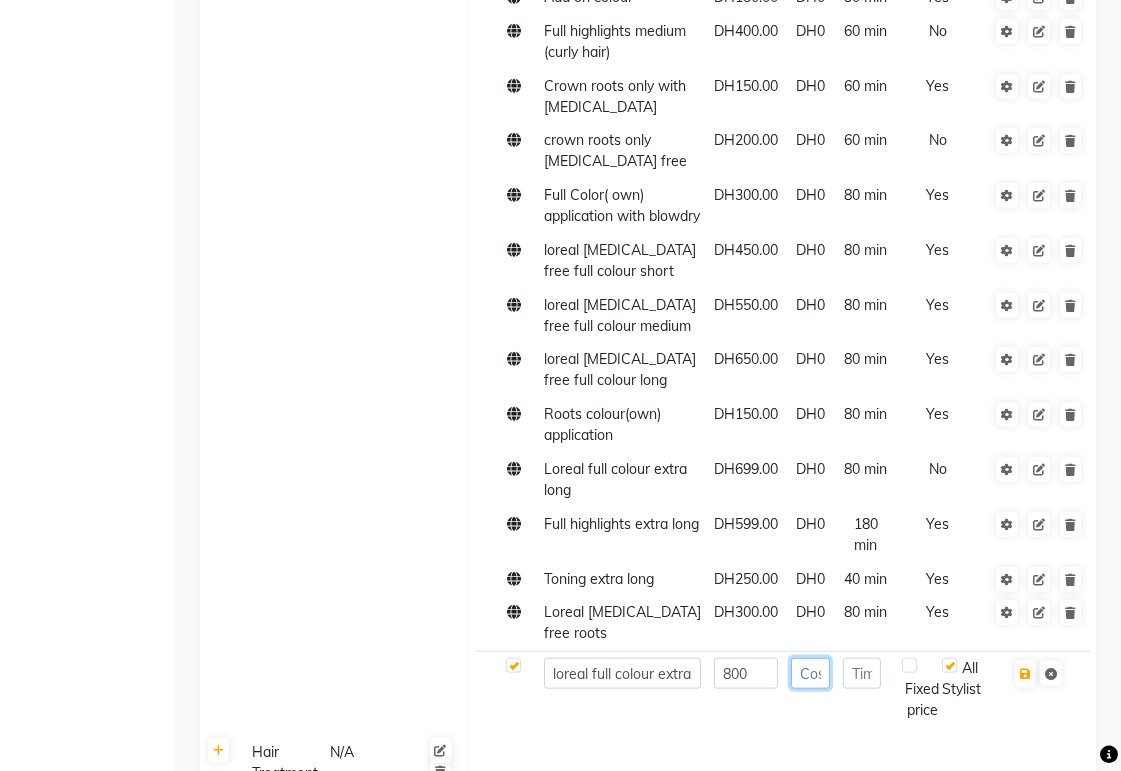 click 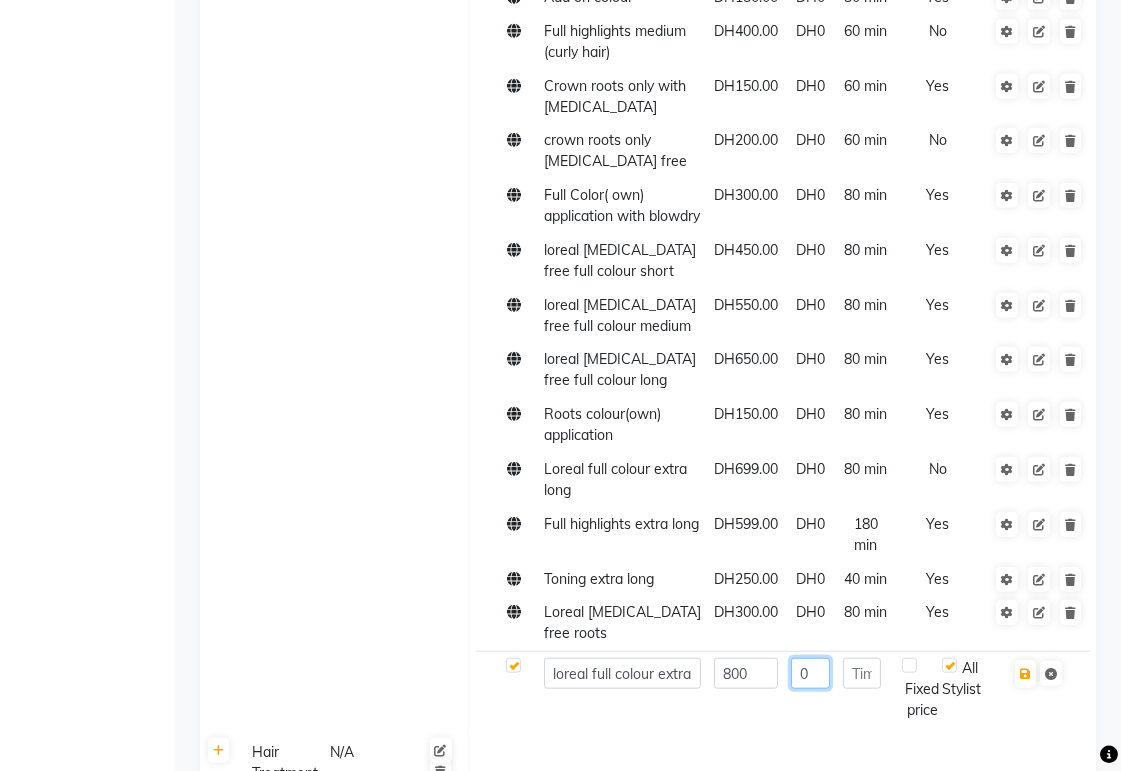 type on "0" 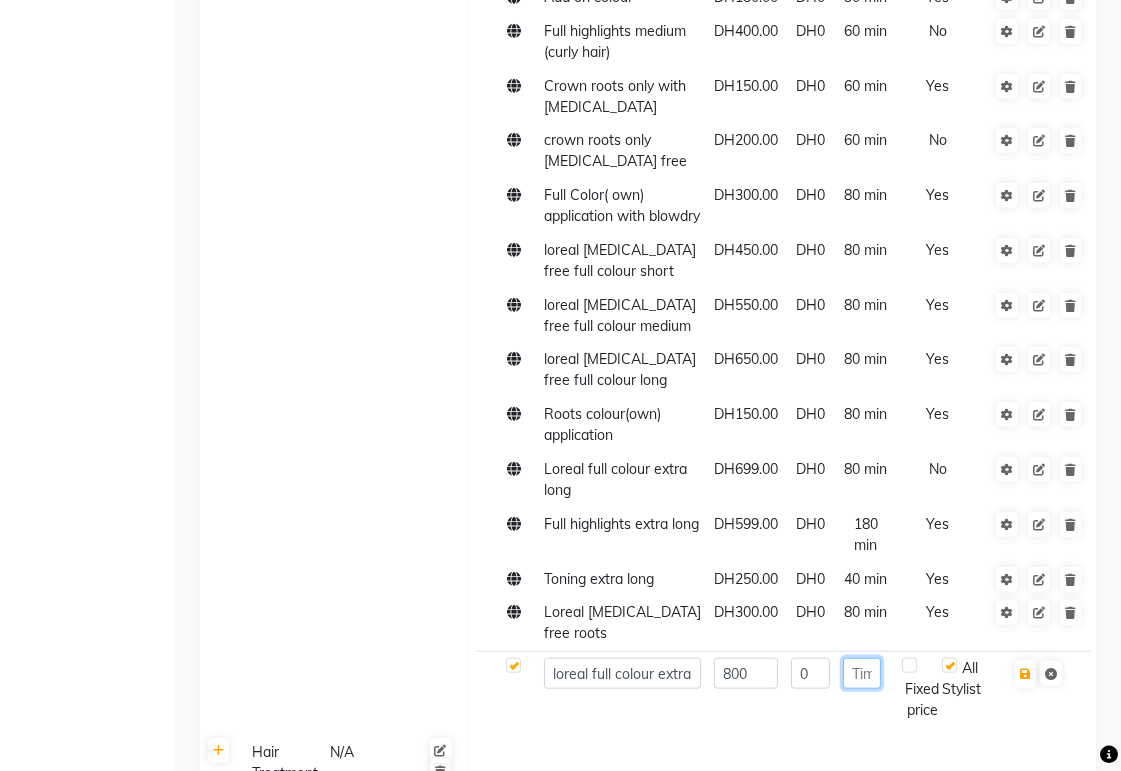 click 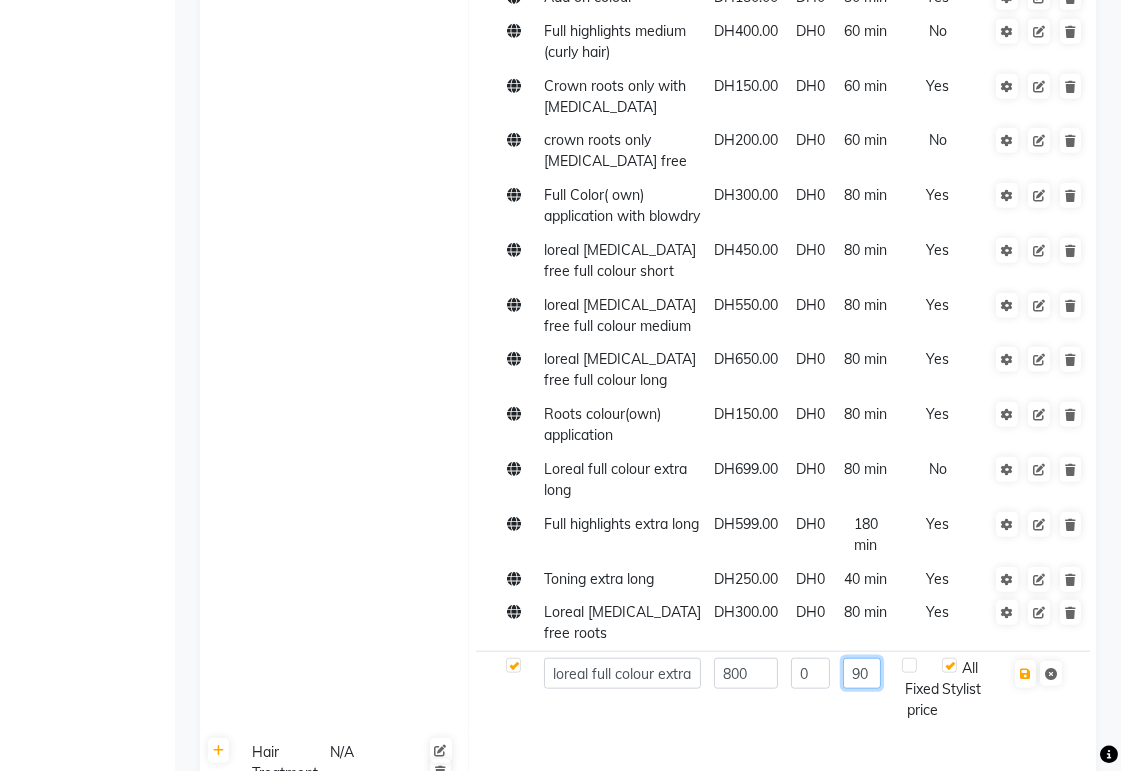 type on "90" 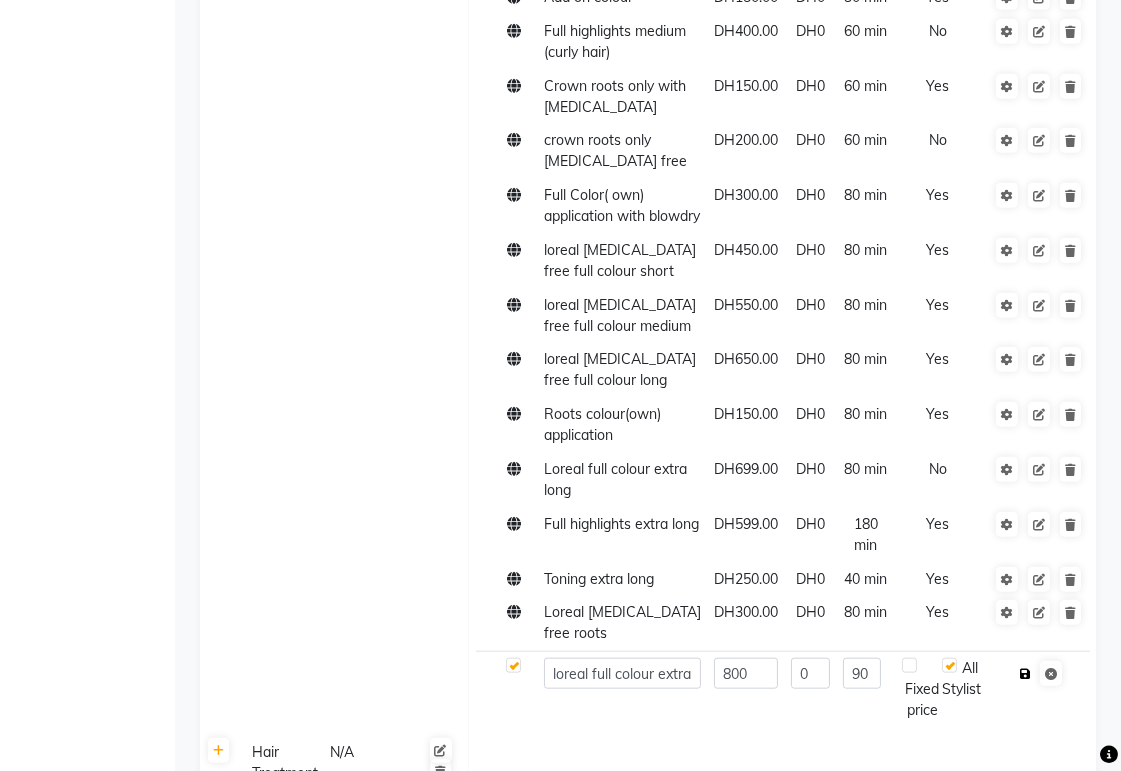 click at bounding box center (1025, 674) 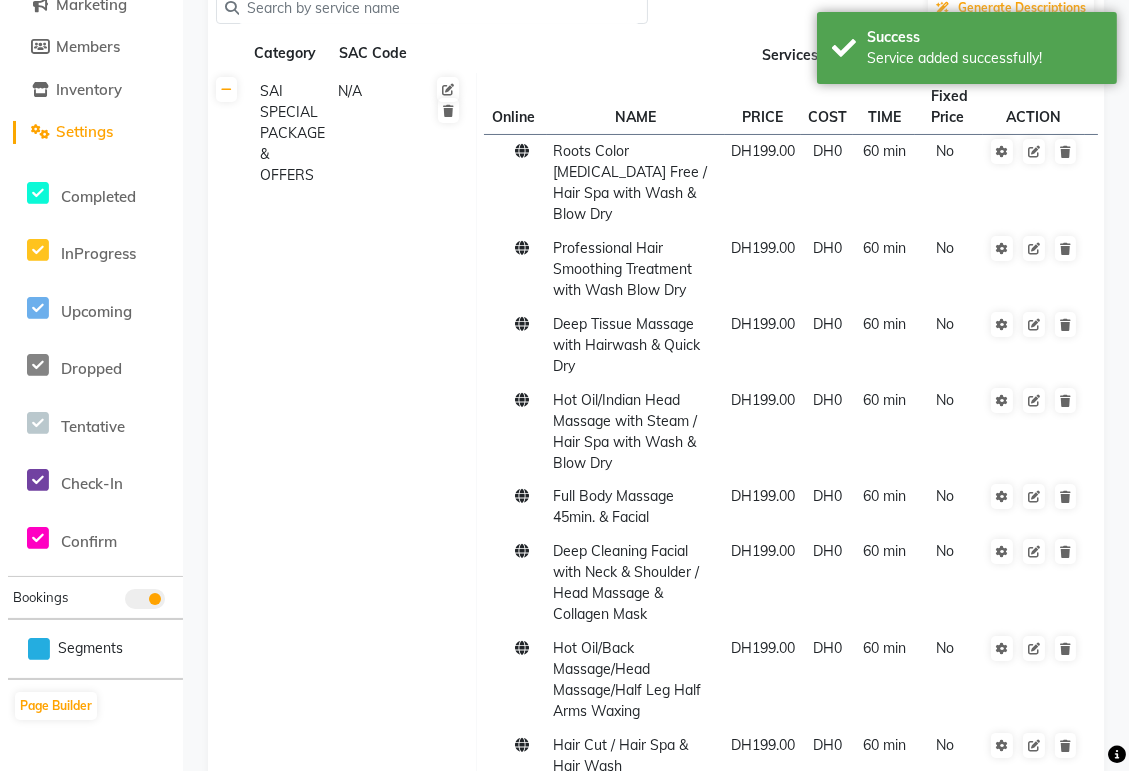 scroll, scrollTop: 0, scrollLeft: 0, axis: both 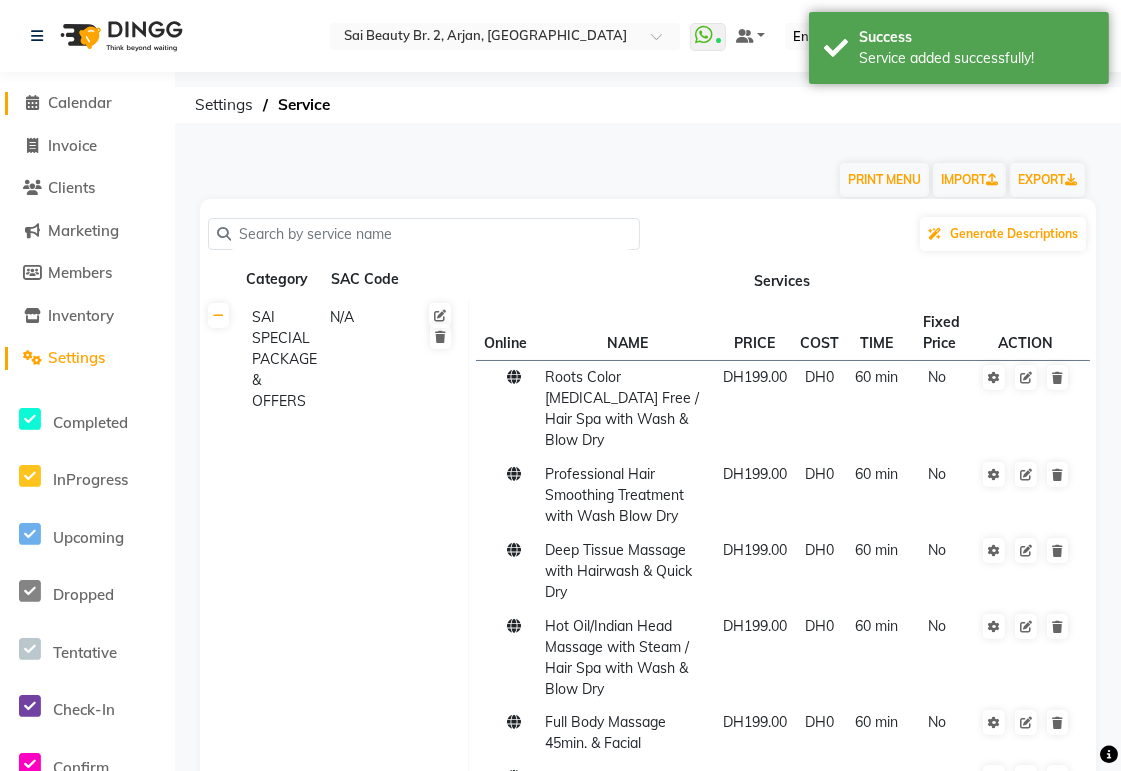 click on "Calendar" 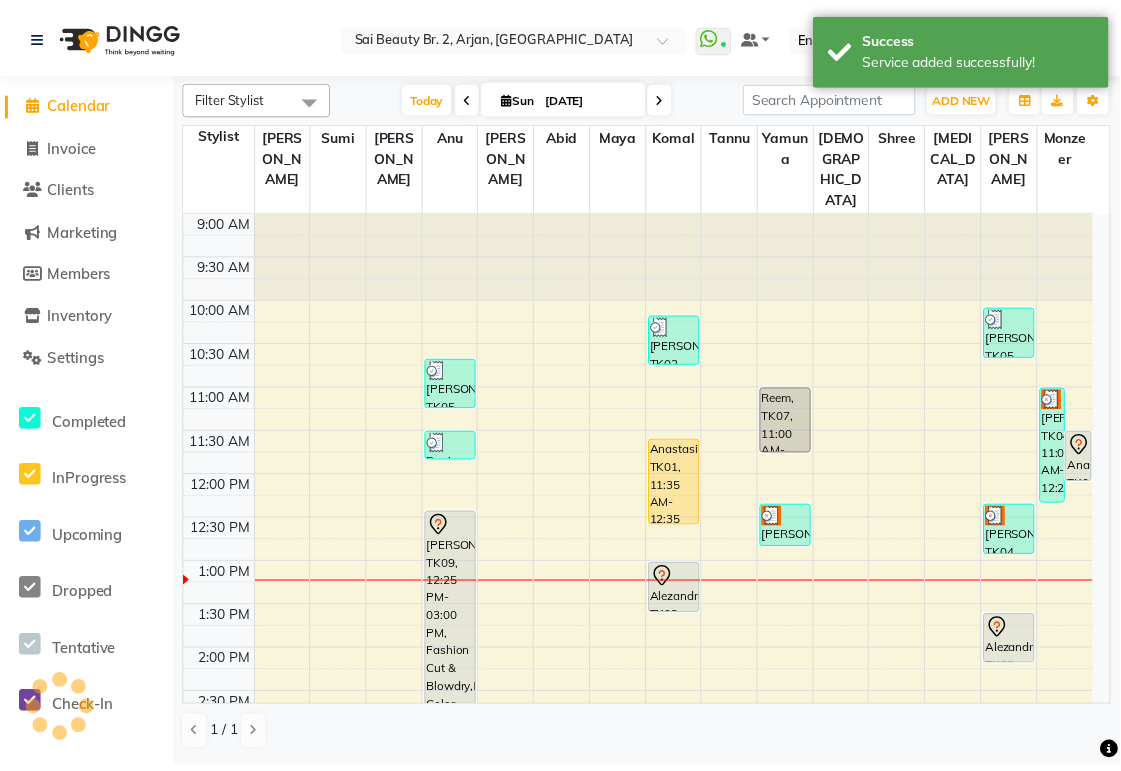 scroll, scrollTop: 0, scrollLeft: 0, axis: both 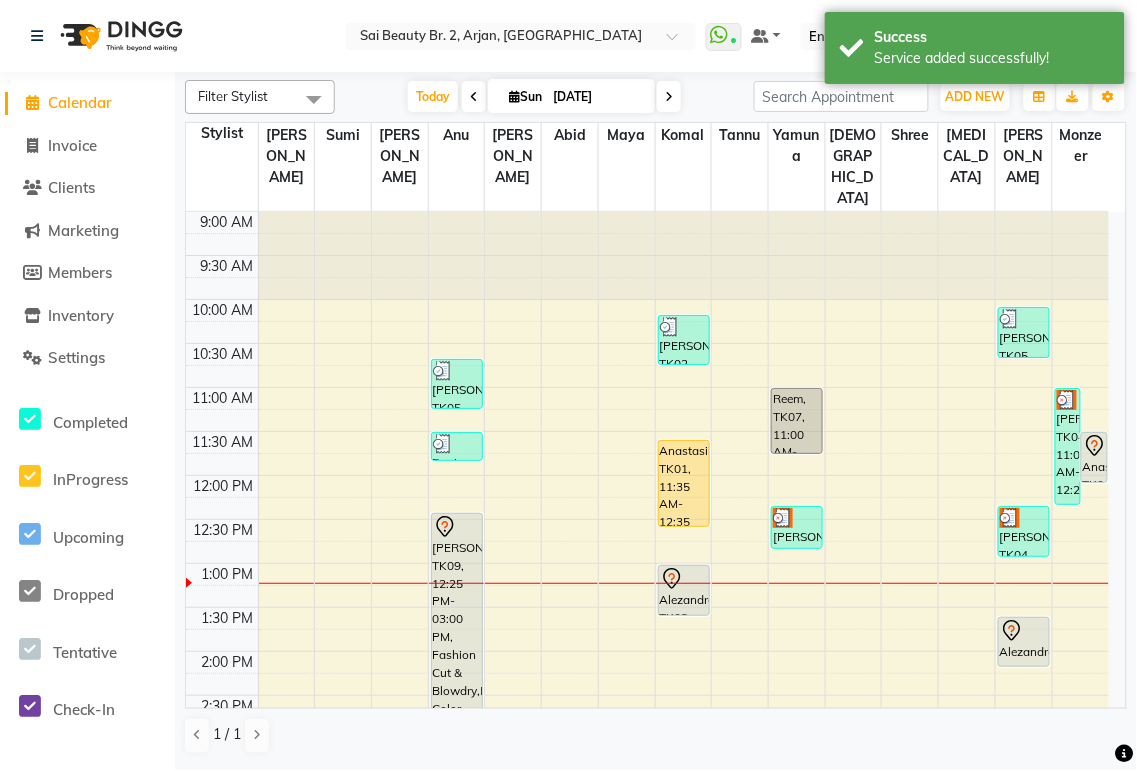 click on "[PERSON_NAME], TK04, 11:00 AM-12:20 PM, loreal [MEDICAL_DATA] free full colour long" at bounding box center [1068, 446] 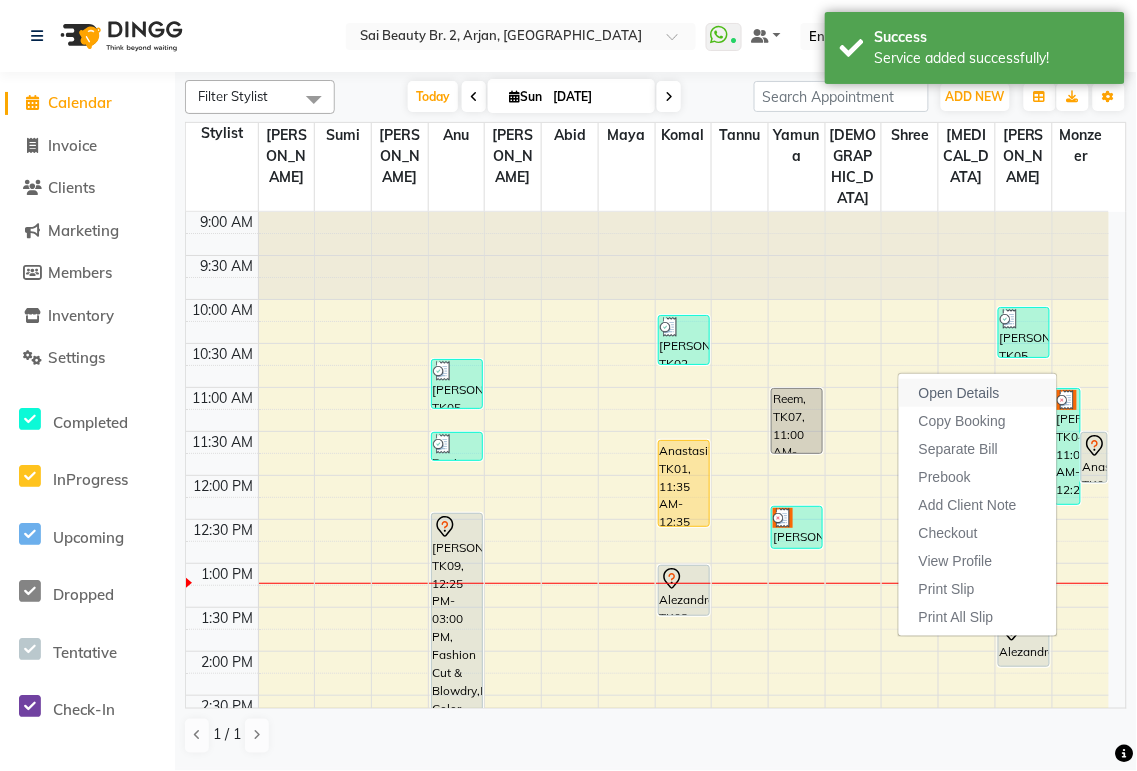 click on "Open Details" at bounding box center [959, 393] 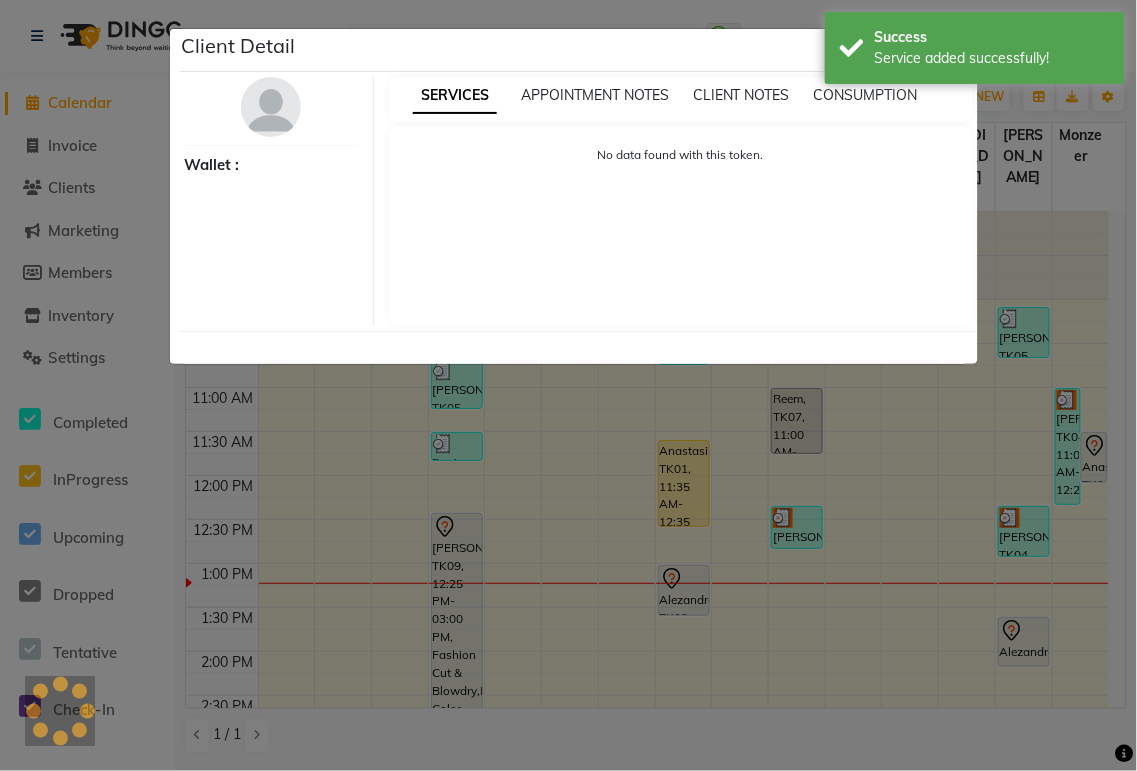 select on "3" 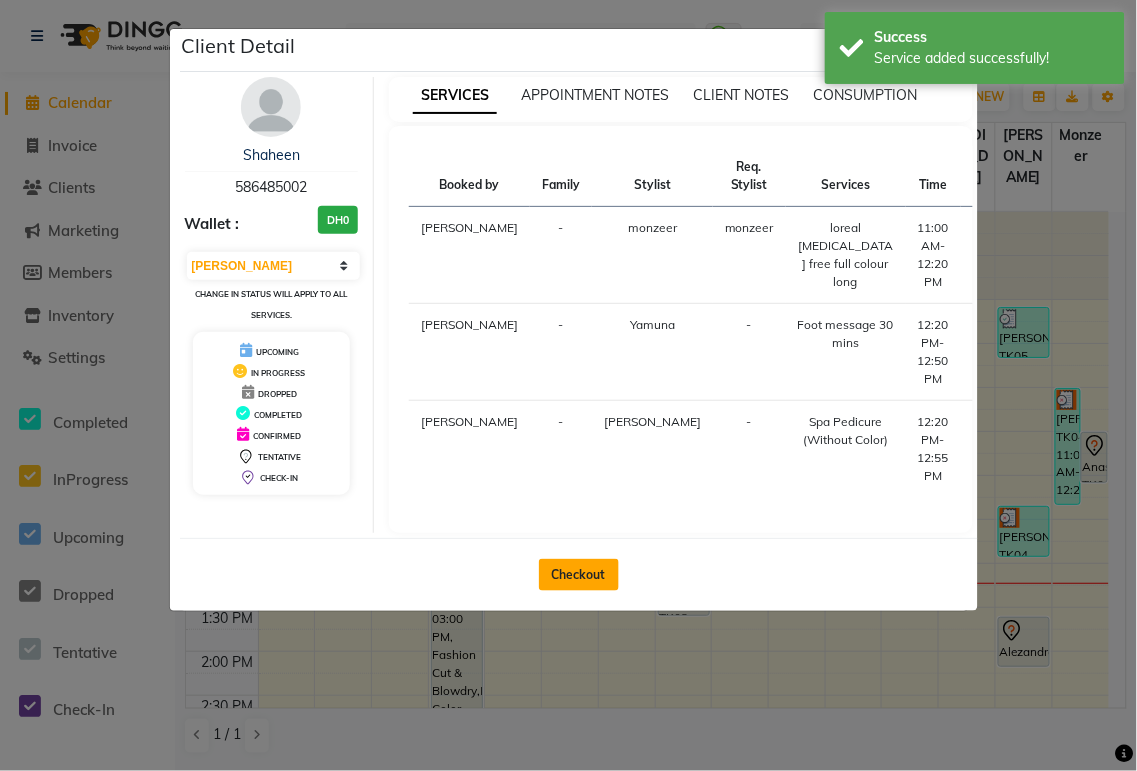 click on "Checkout" 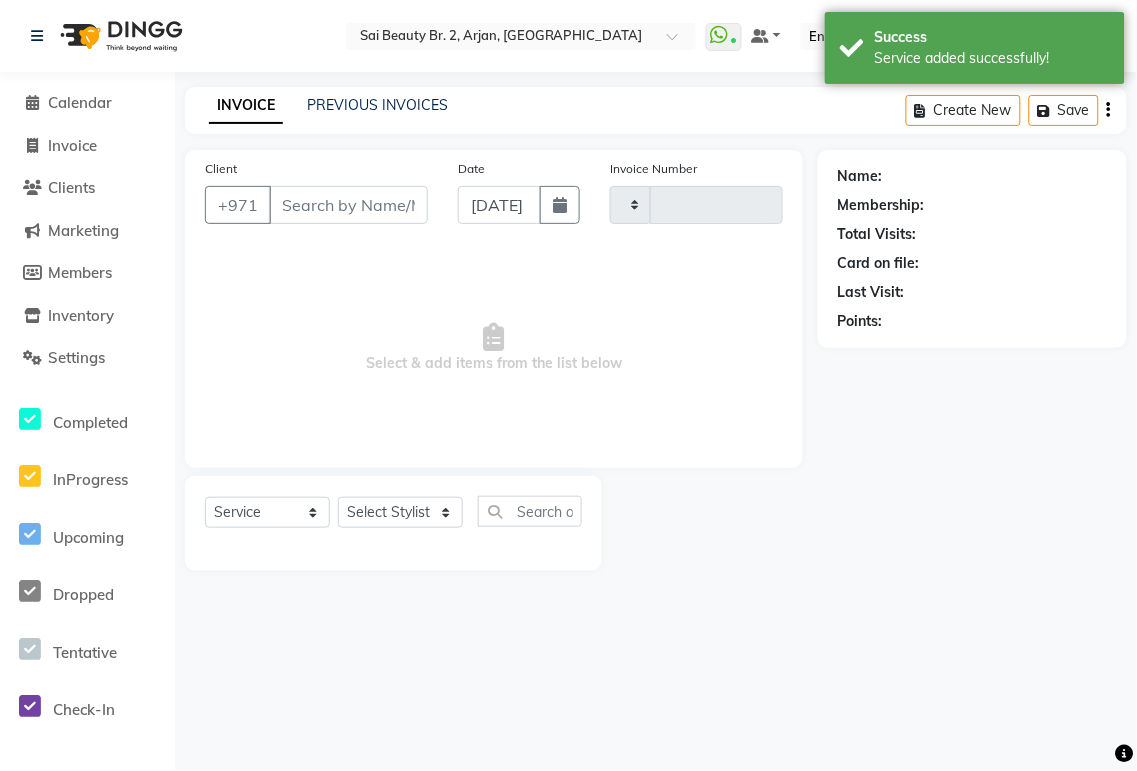 type on "1293" 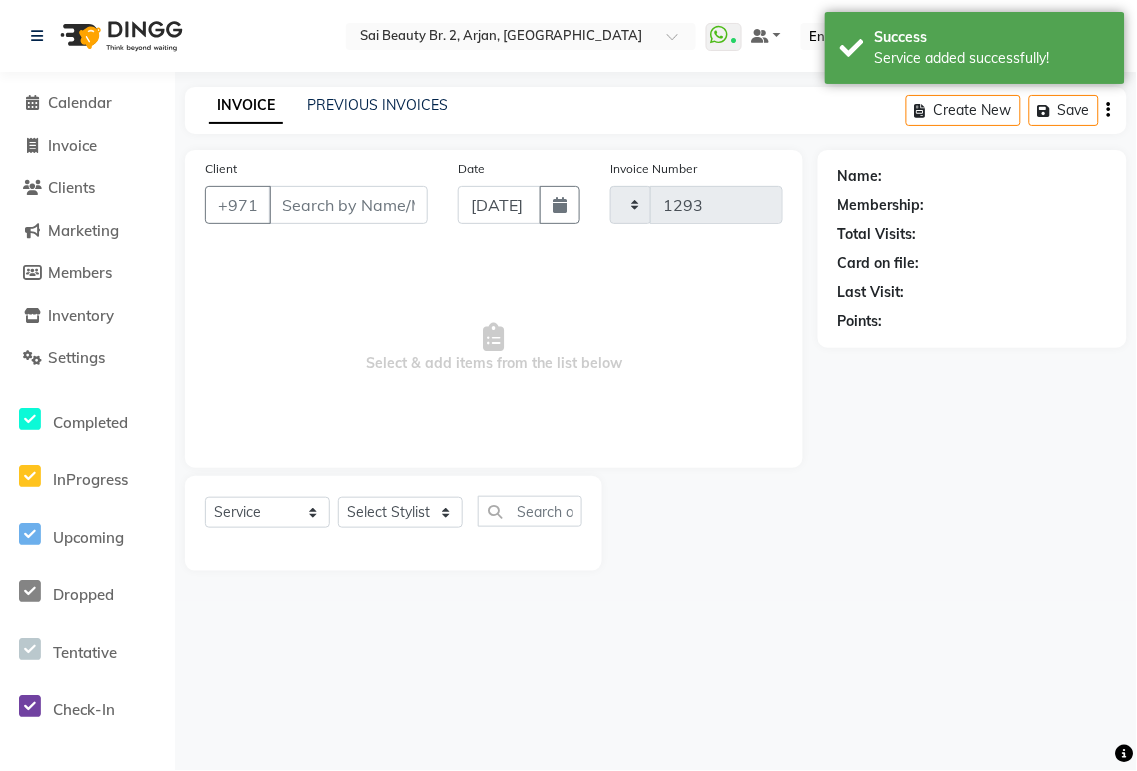 select on "6956" 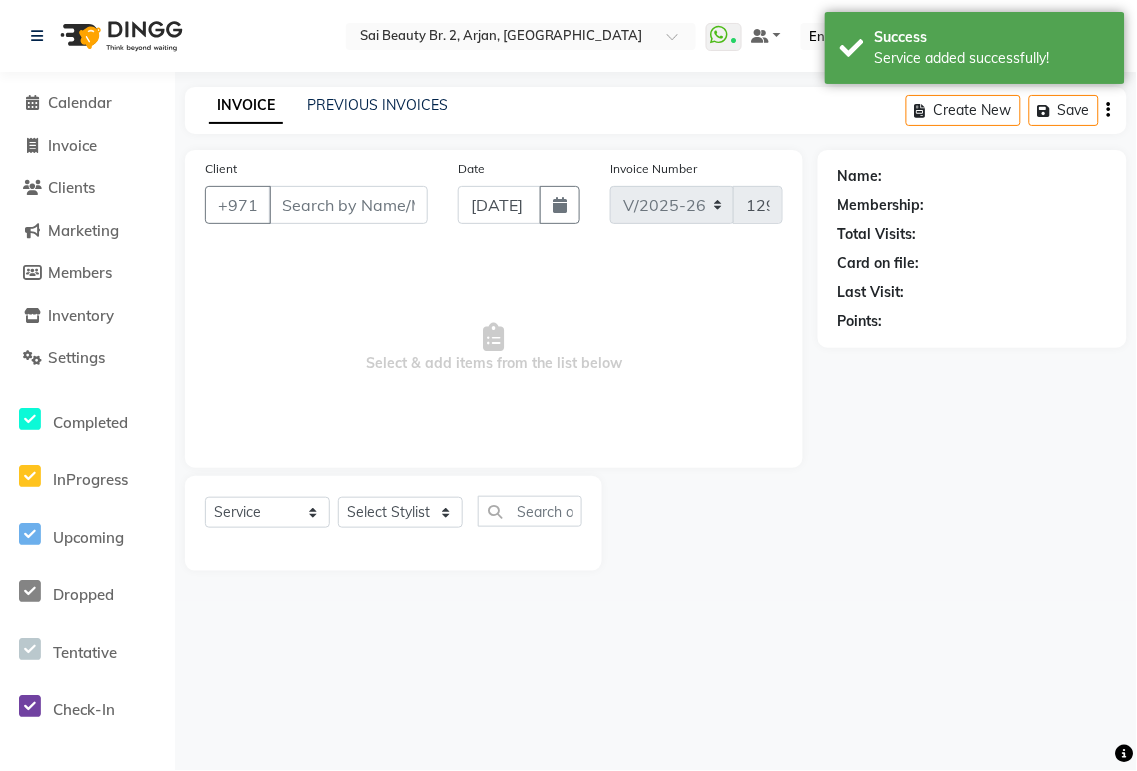 type on "586485002" 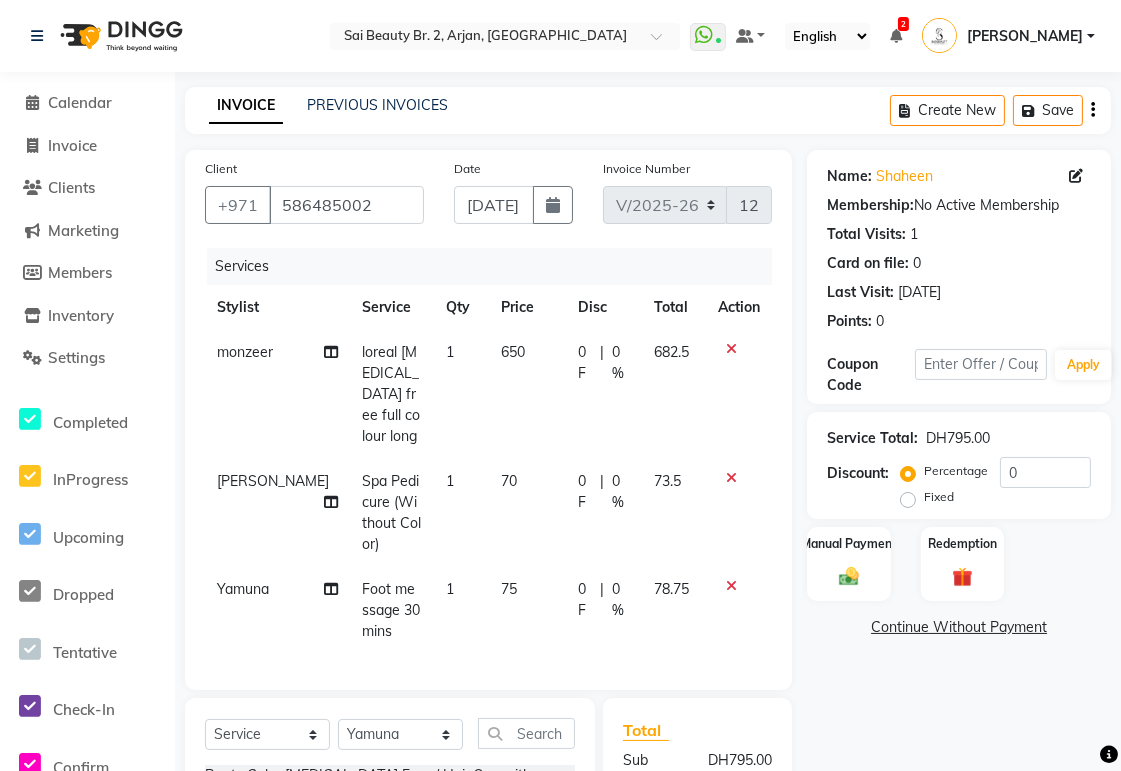 click 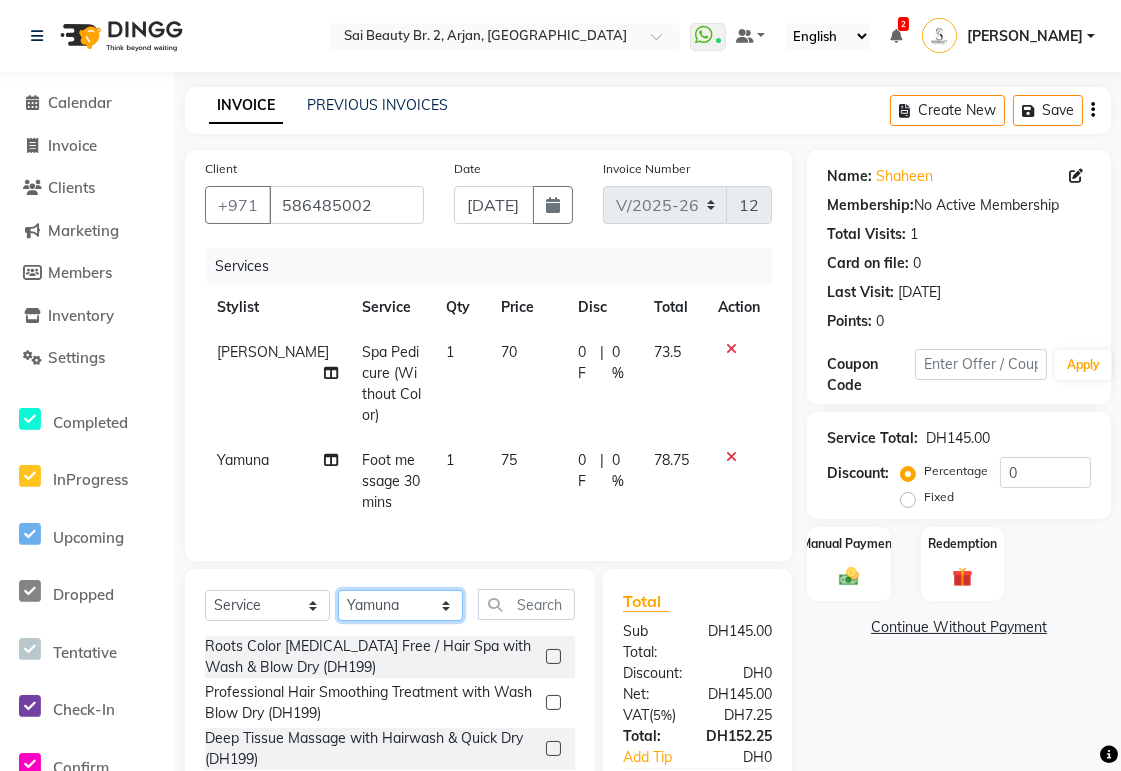 click on "Select Stylist [PERSON_NAME][MEDICAL_DATA] [PERSON_NAME] [PERSON_NAME] [PERSON_NAME] [PERSON_NAME] Gita [PERSON_NAME] monzeer Shree [PERSON_NAME] [PERSON_NAME]" 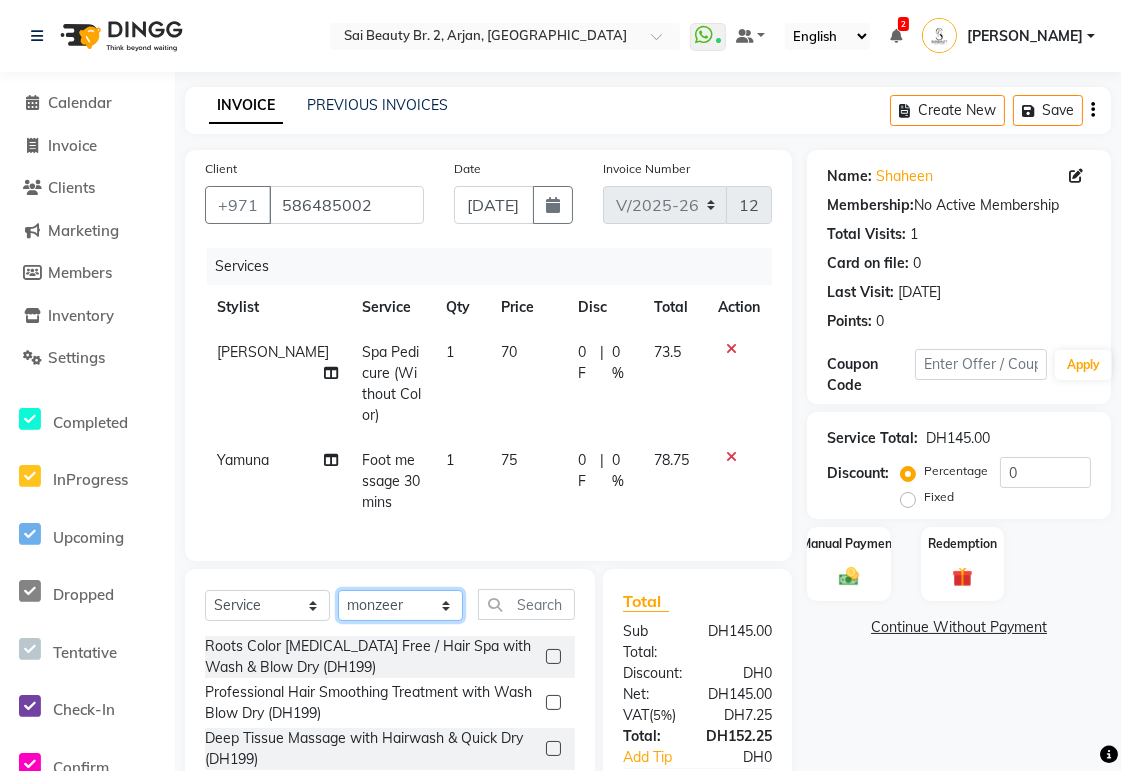 click on "Select Stylist [PERSON_NAME][MEDICAL_DATA] [PERSON_NAME] [PERSON_NAME] [PERSON_NAME] [PERSON_NAME] Gita [PERSON_NAME] monzeer Shree [PERSON_NAME] [PERSON_NAME]" 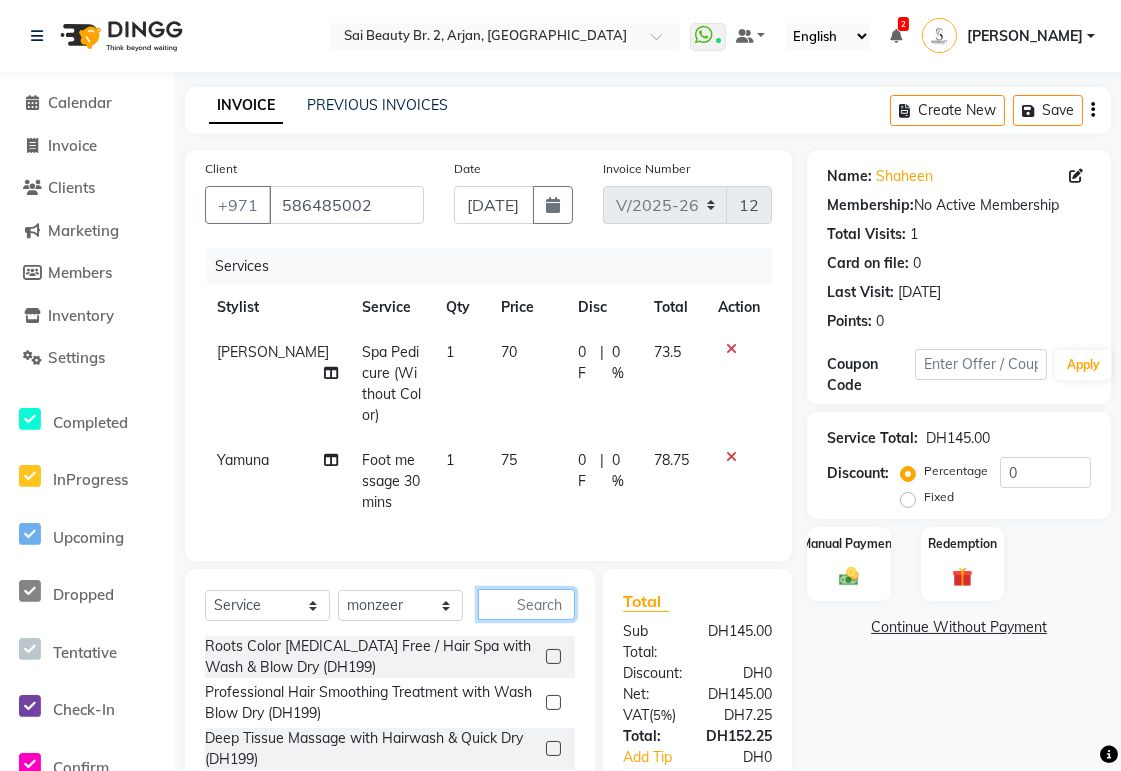 click 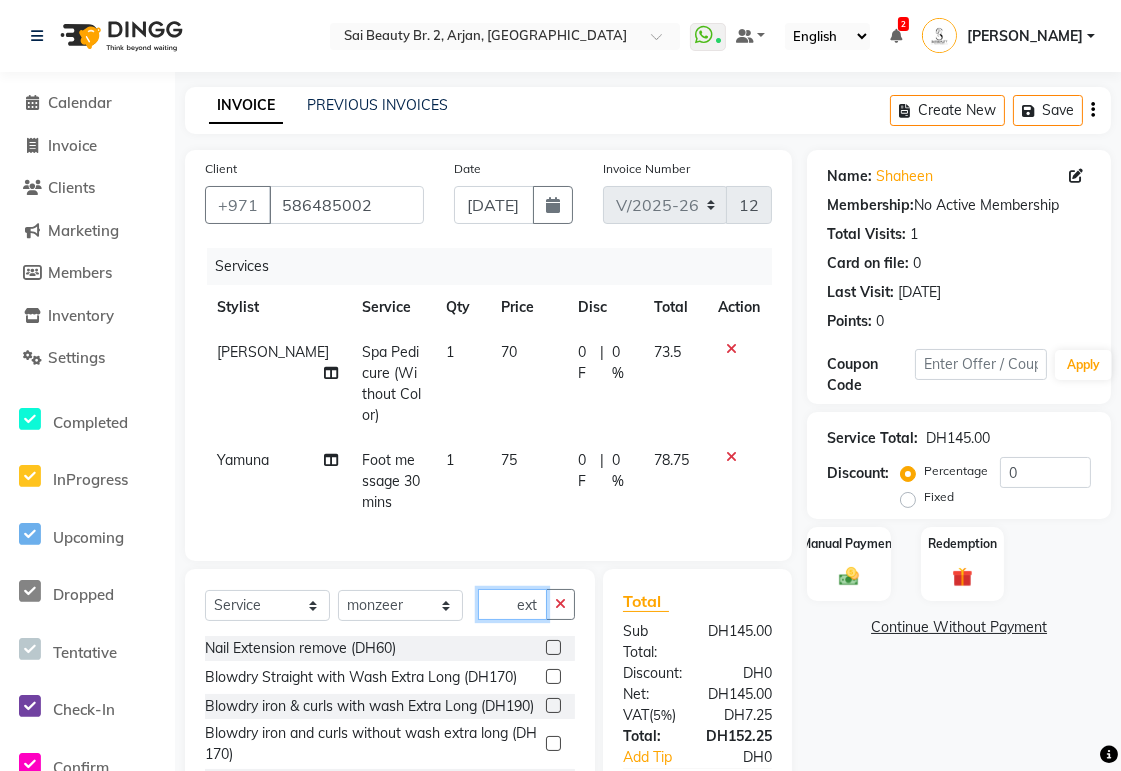 scroll, scrollTop: 0, scrollLeft: 3, axis: horizontal 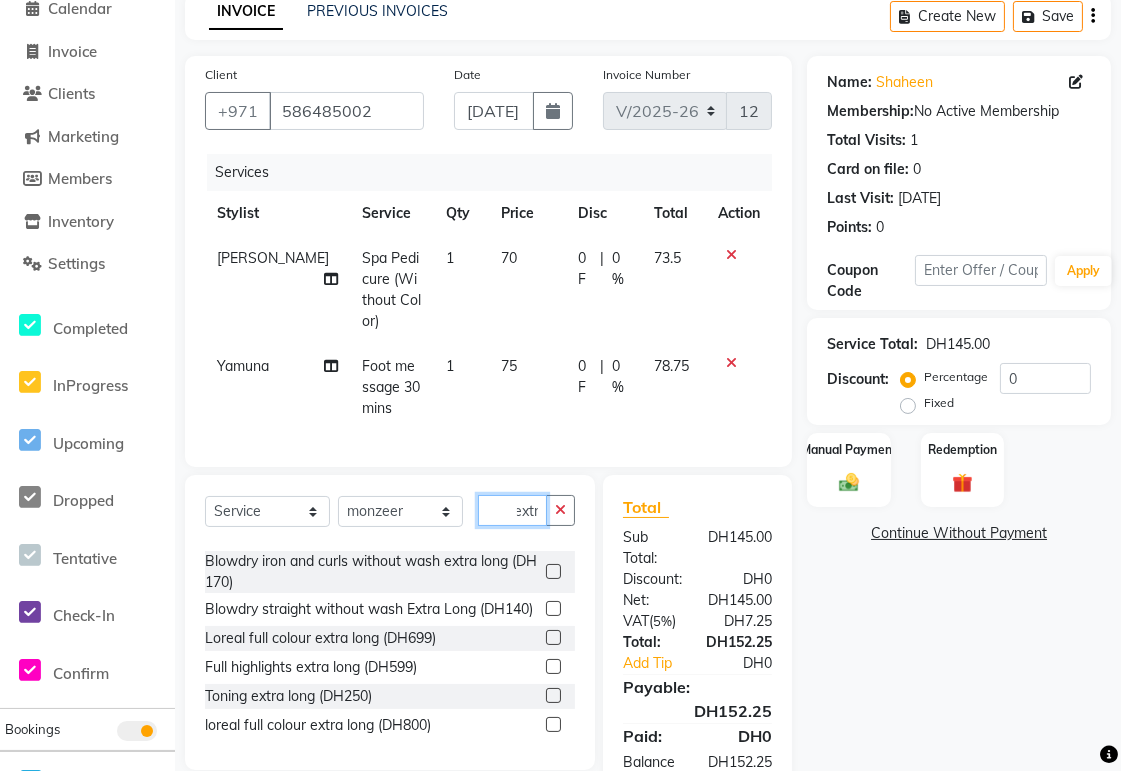 type on "extr" 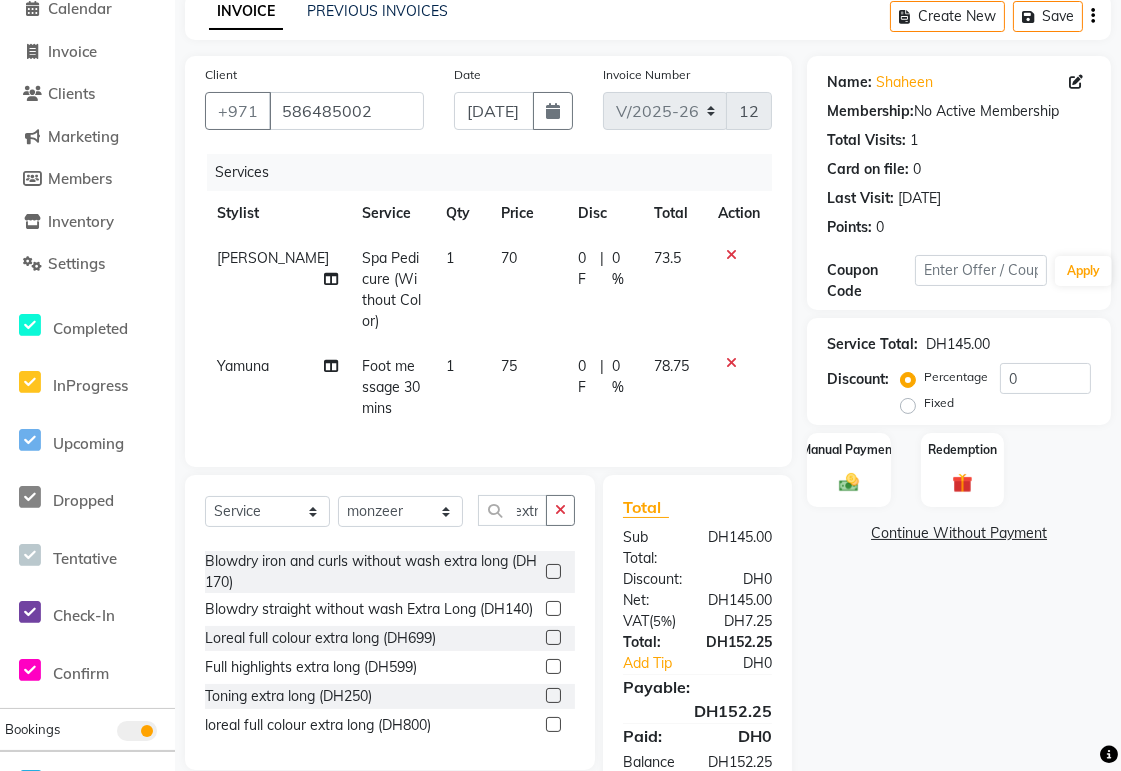 click 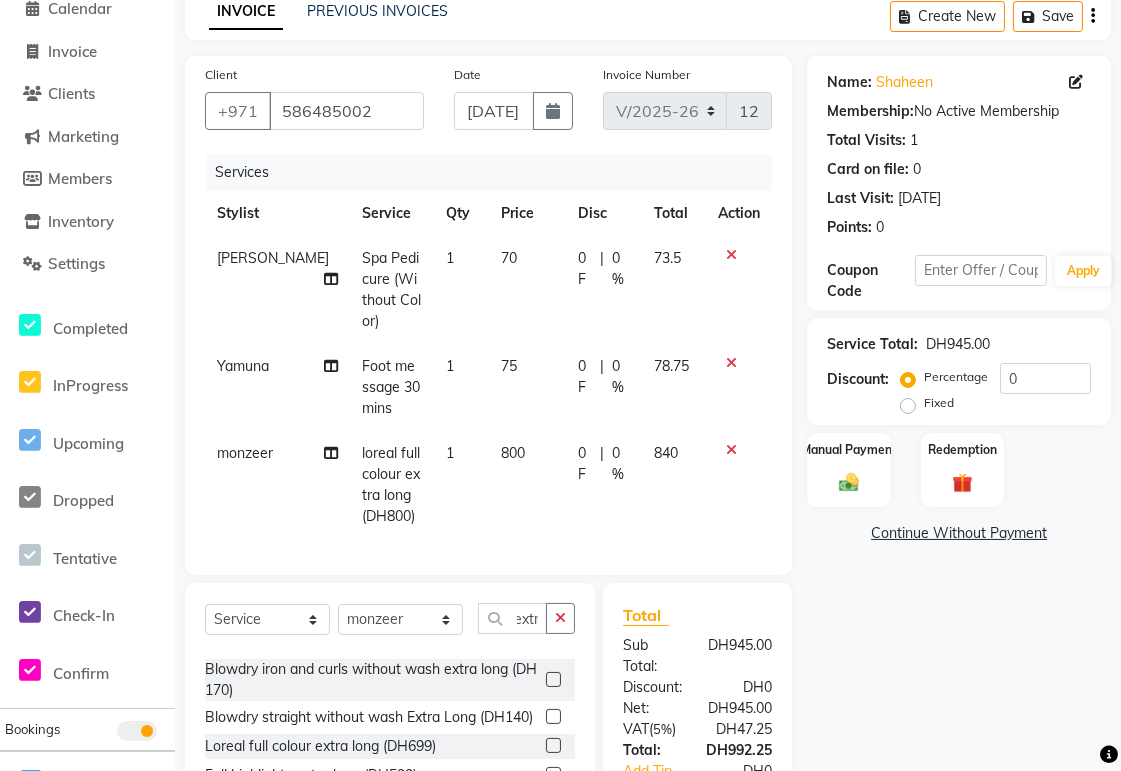 scroll, scrollTop: 0, scrollLeft: 0, axis: both 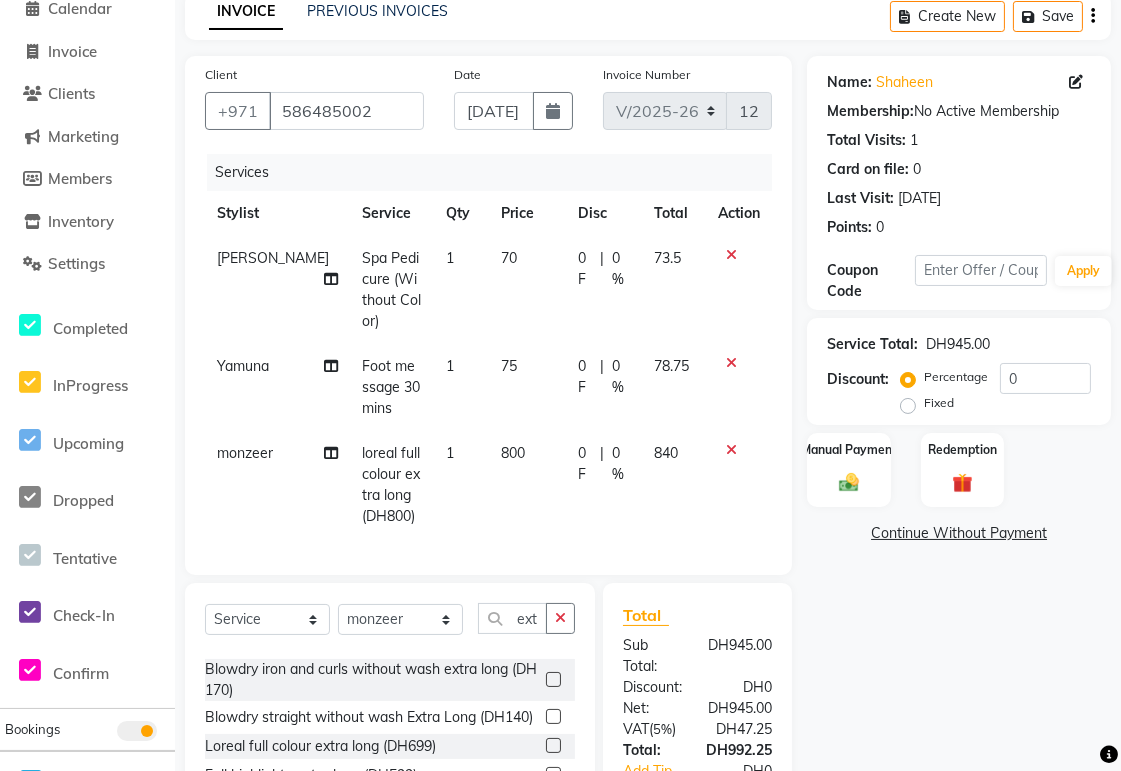 checkbox on "false" 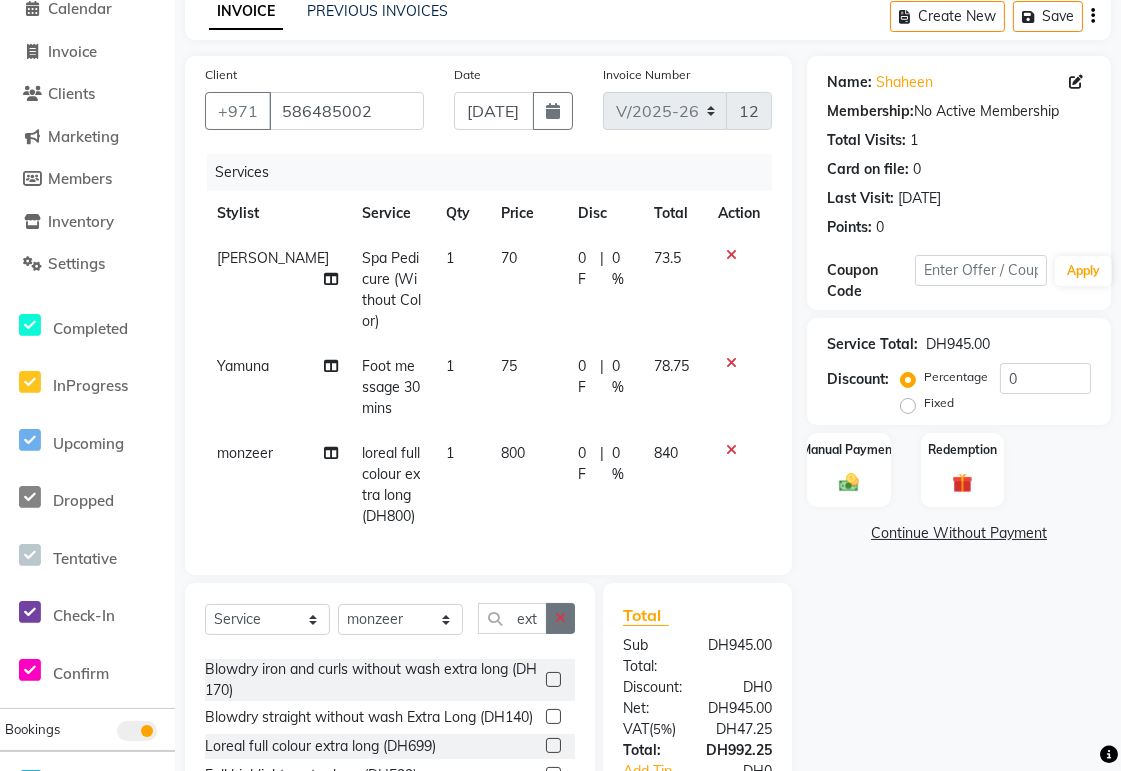 click 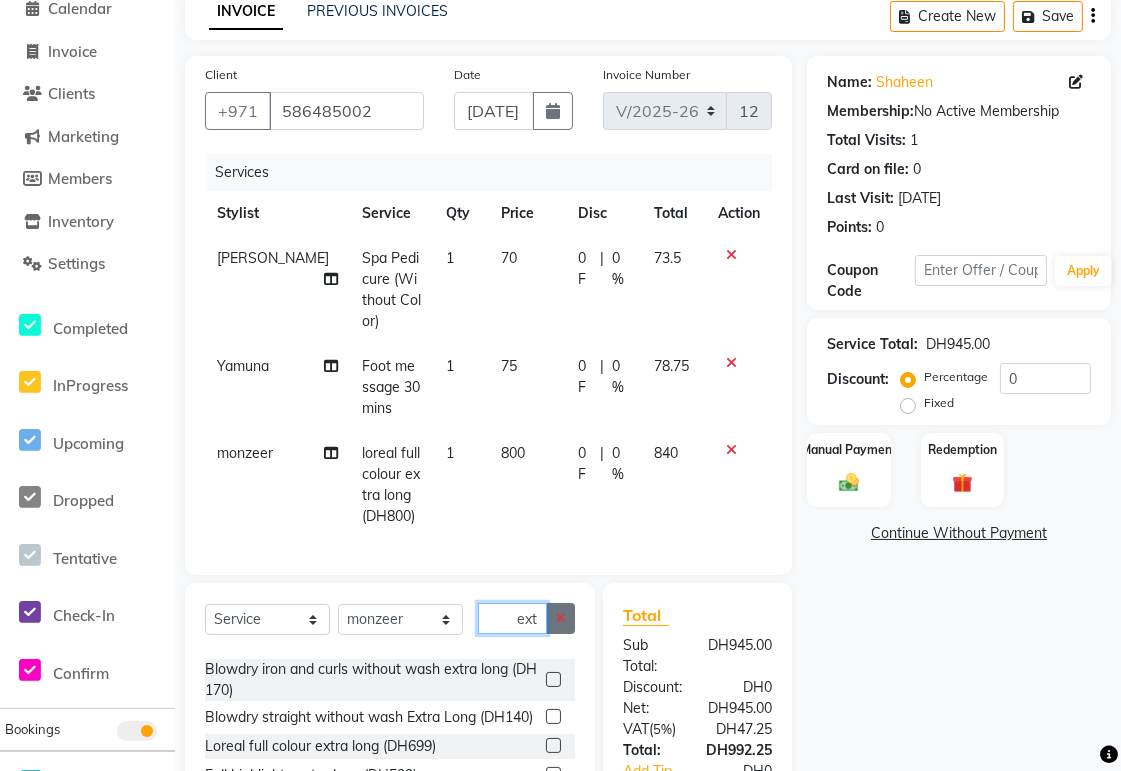 type 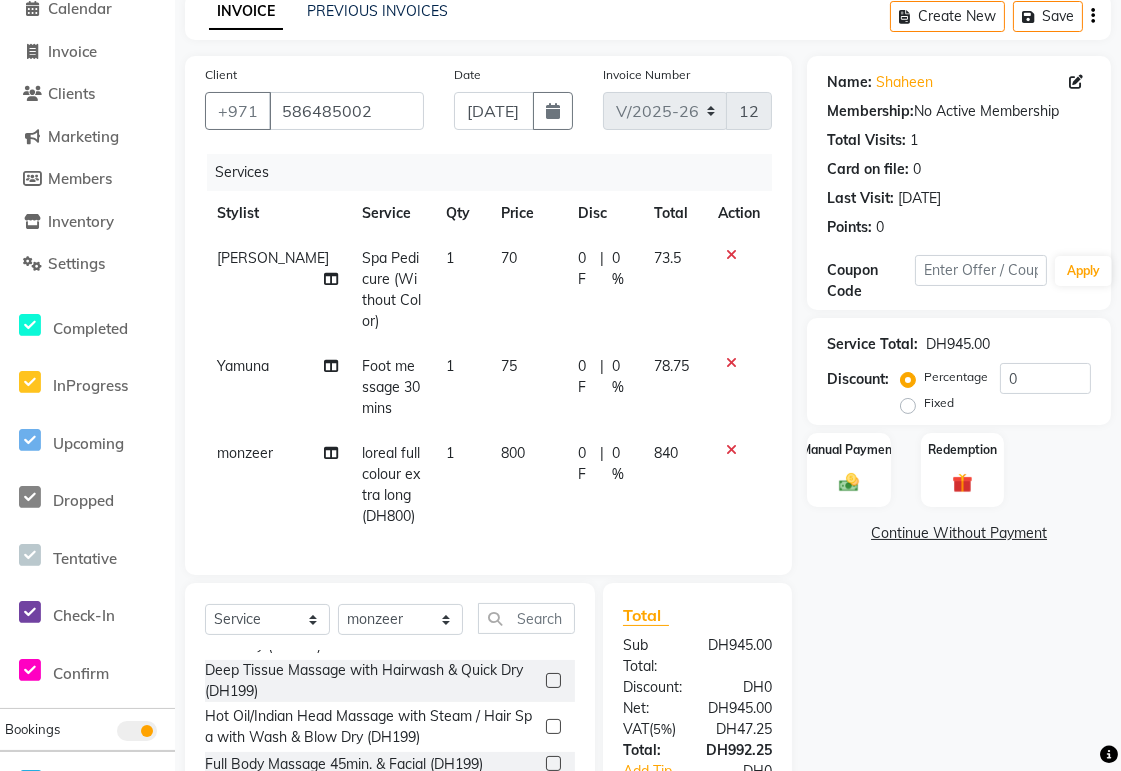 click on "0 F" 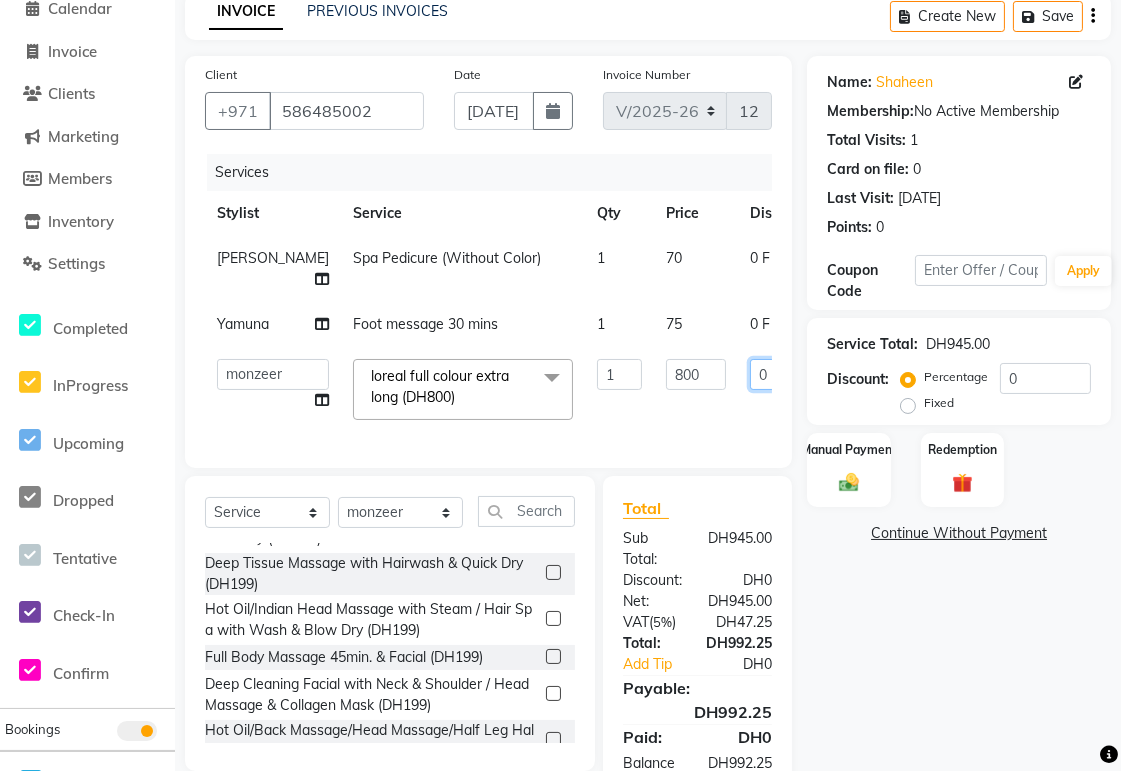 click on "0" 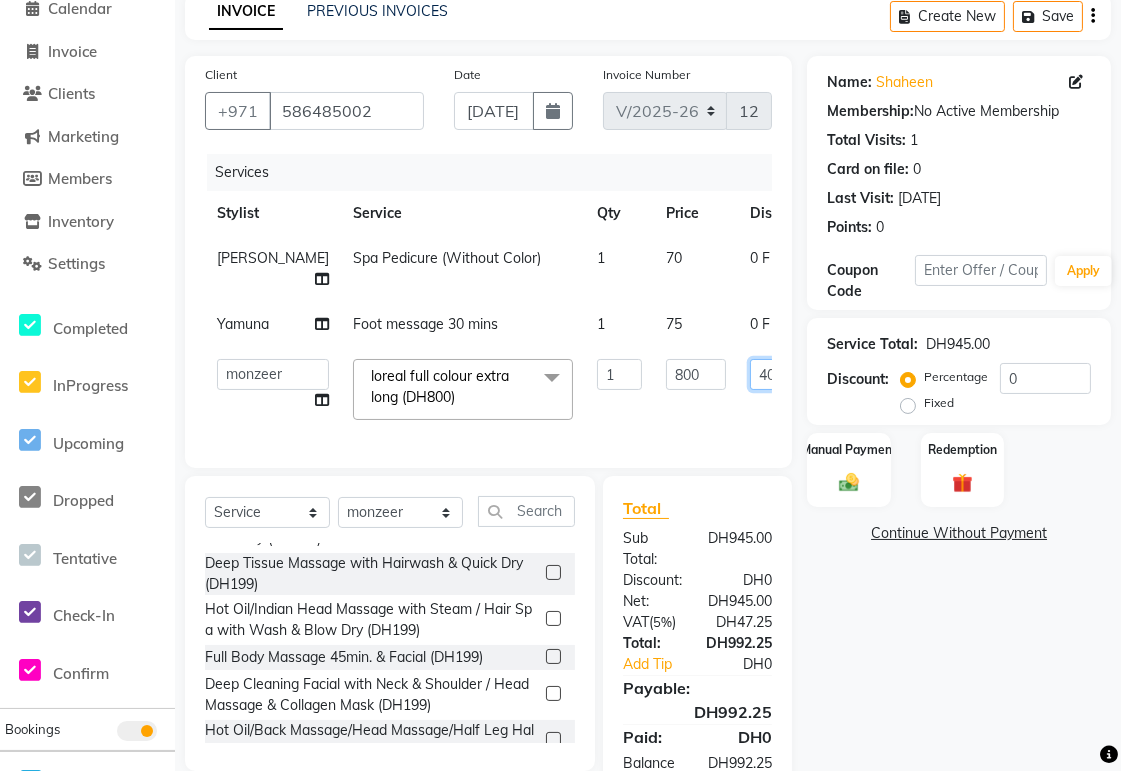 type on "400" 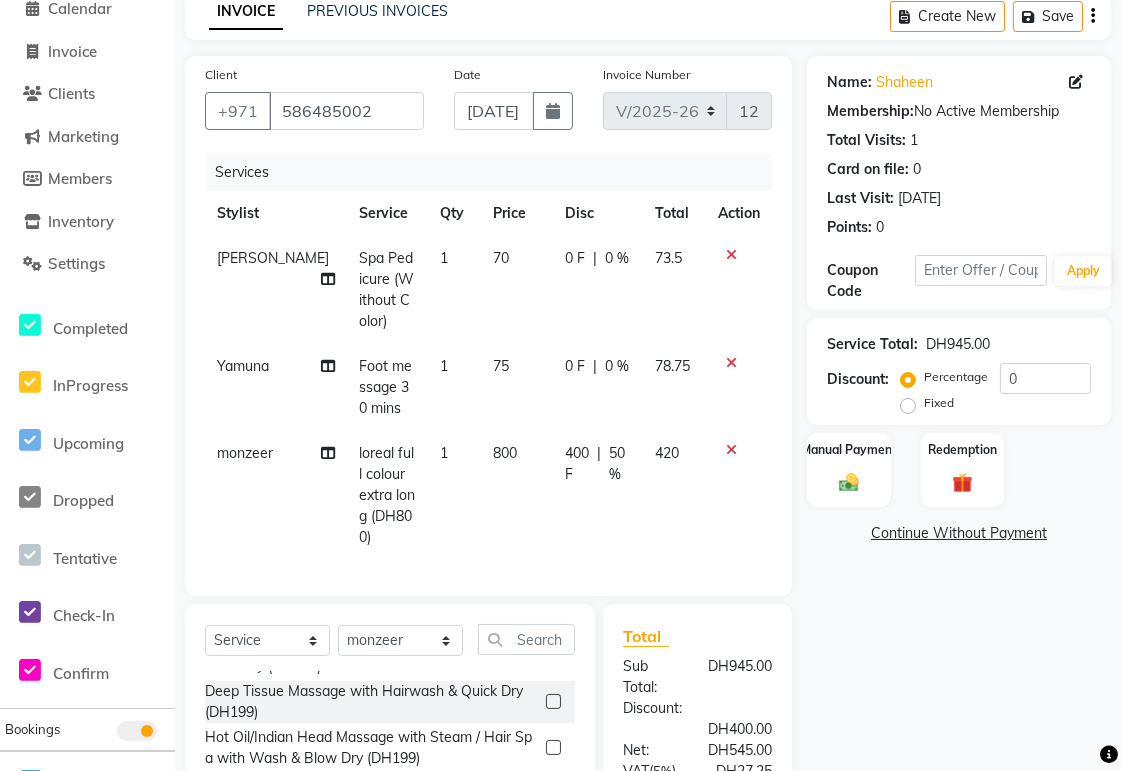 click on "0 F | 0 %" 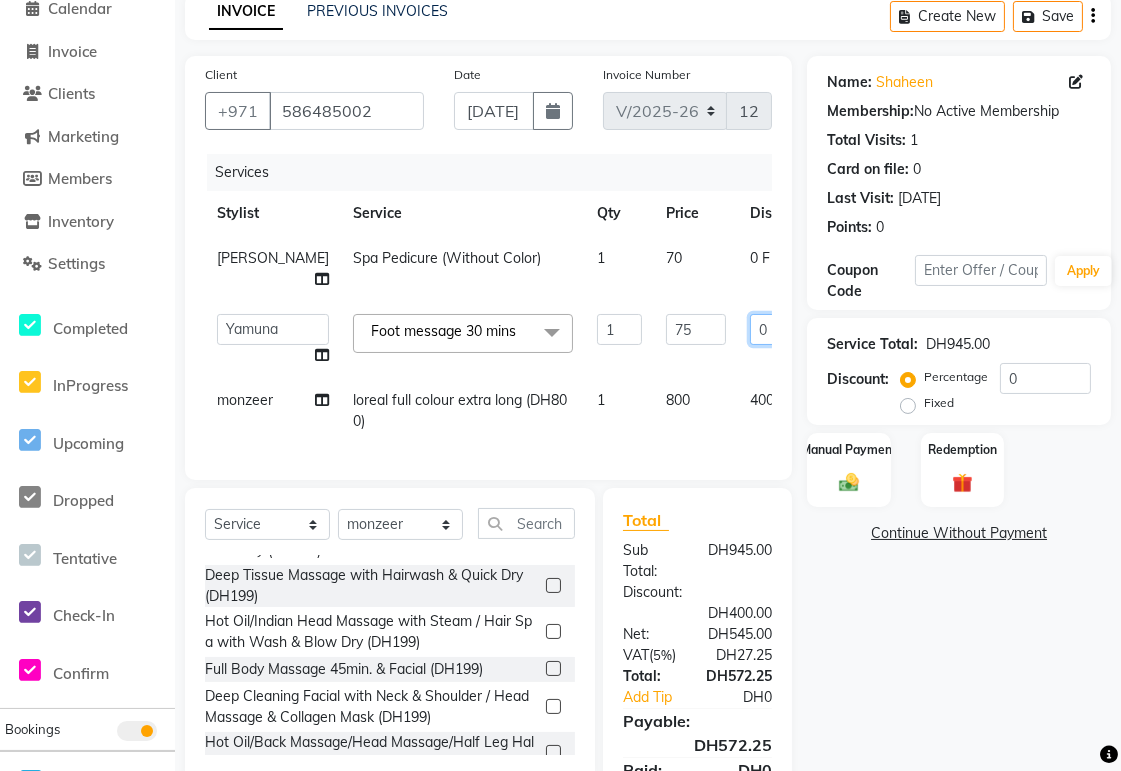 click on "0" 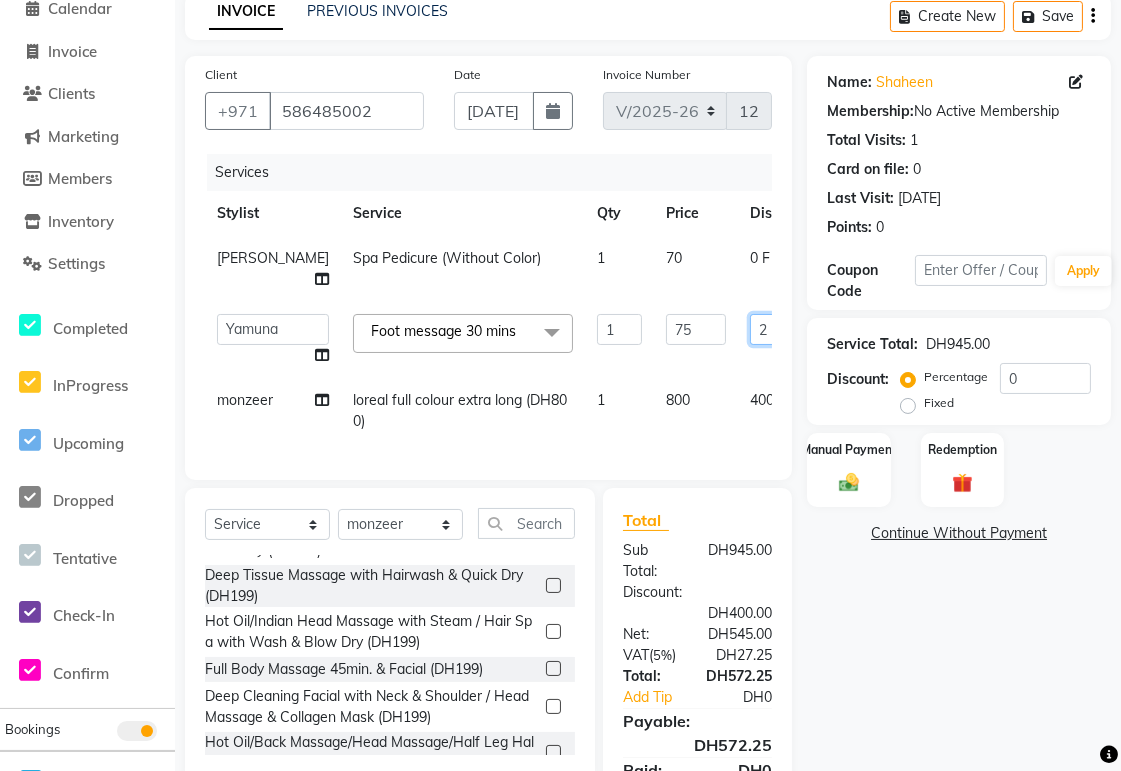 type on "25" 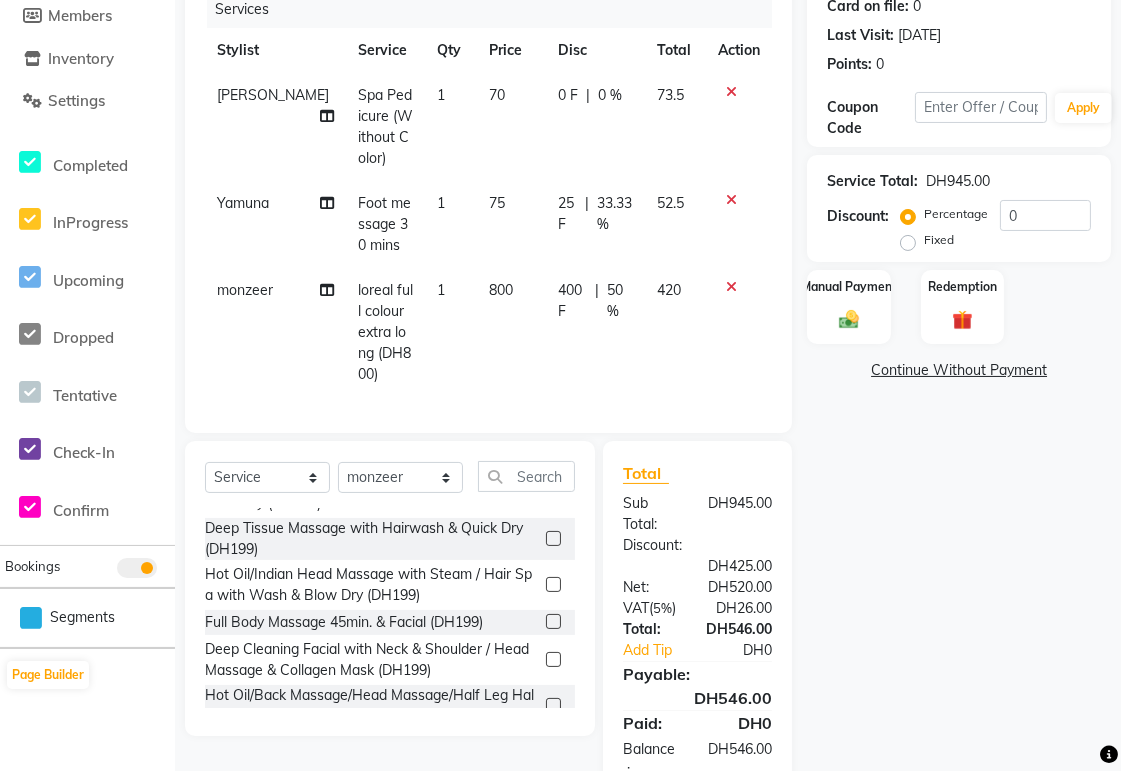 scroll, scrollTop: 312, scrollLeft: 0, axis: vertical 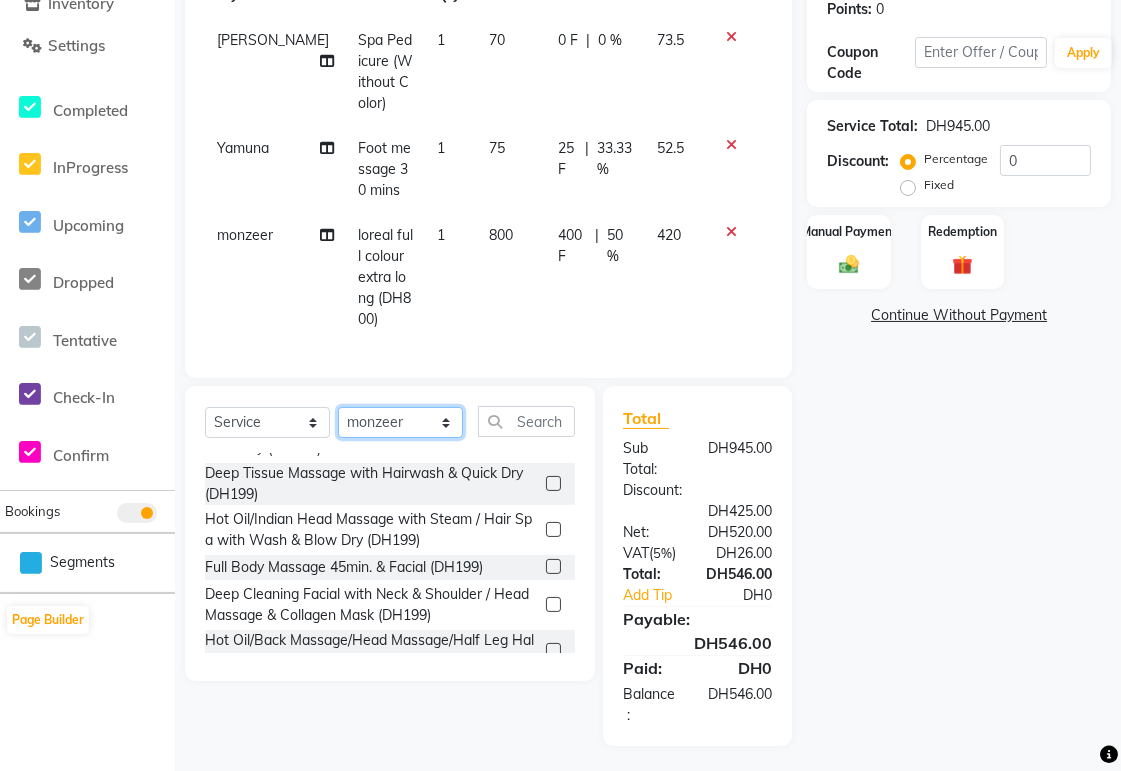 click on "Select Stylist [PERSON_NAME][MEDICAL_DATA] [PERSON_NAME] [PERSON_NAME] [PERSON_NAME] [PERSON_NAME] Gita [PERSON_NAME] monzeer Shree [PERSON_NAME] [PERSON_NAME]" 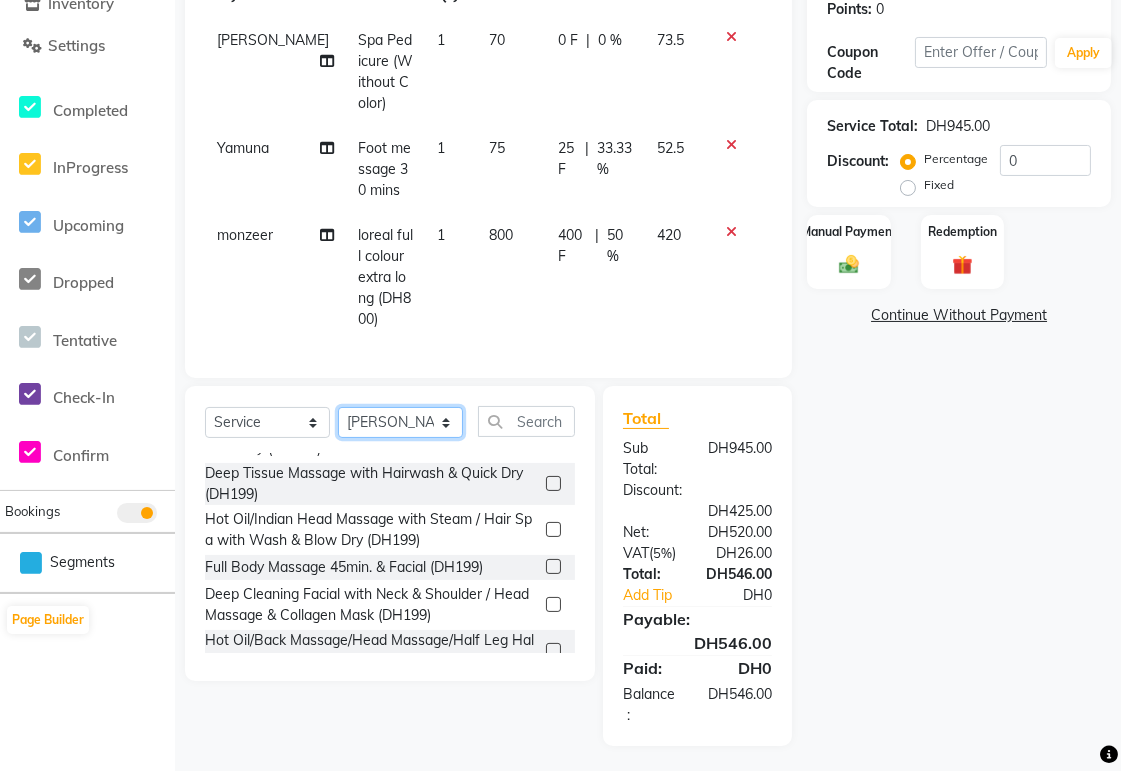 click on "Select Stylist [PERSON_NAME][MEDICAL_DATA] [PERSON_NAME] [PERSON_NAME] [PERSON_NAME] [PERSON_NAME] Gita [PERSON_NAME] monzeer Shree [PERSON_NAME] [PERSON_NAME]" 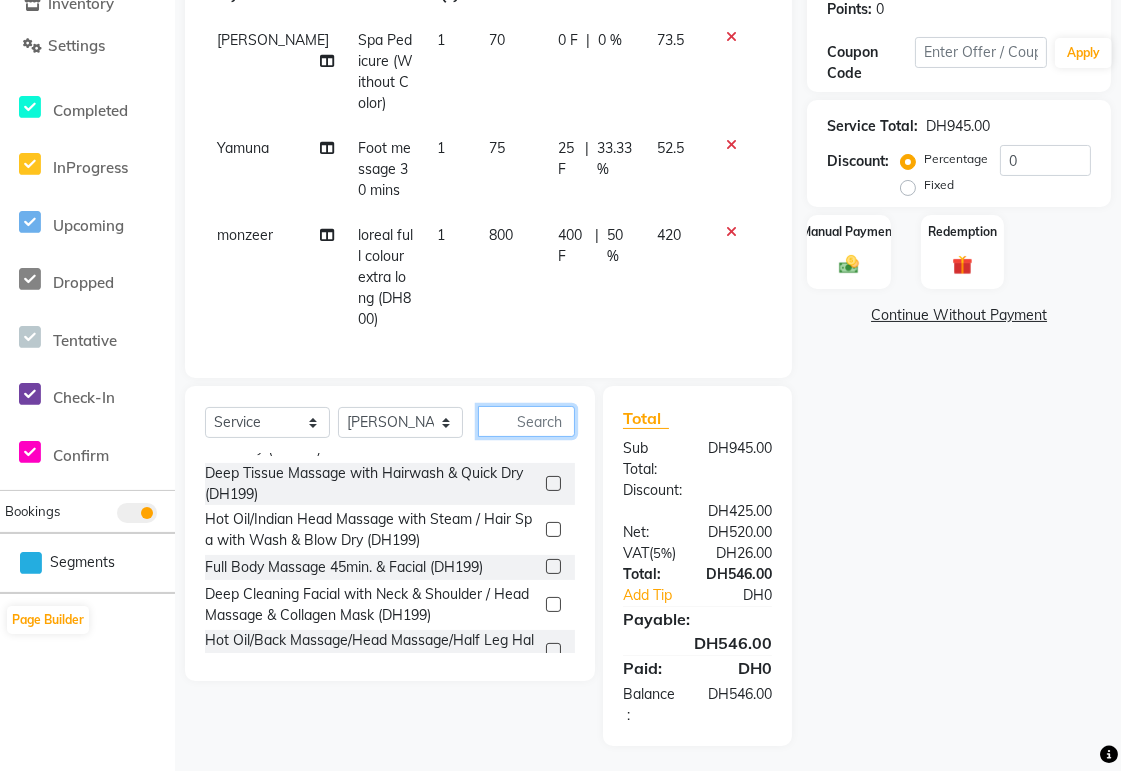 click 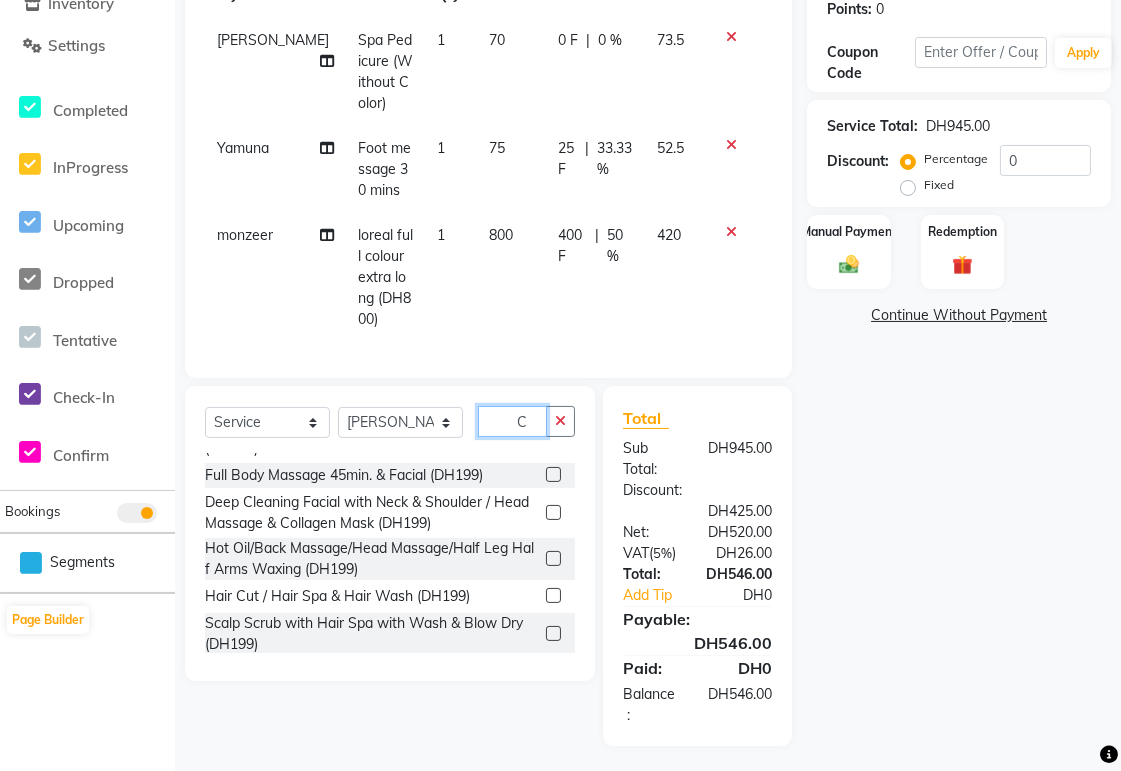 scroll, scrollTop: 35, scrollLeft: 0, axis: vertical 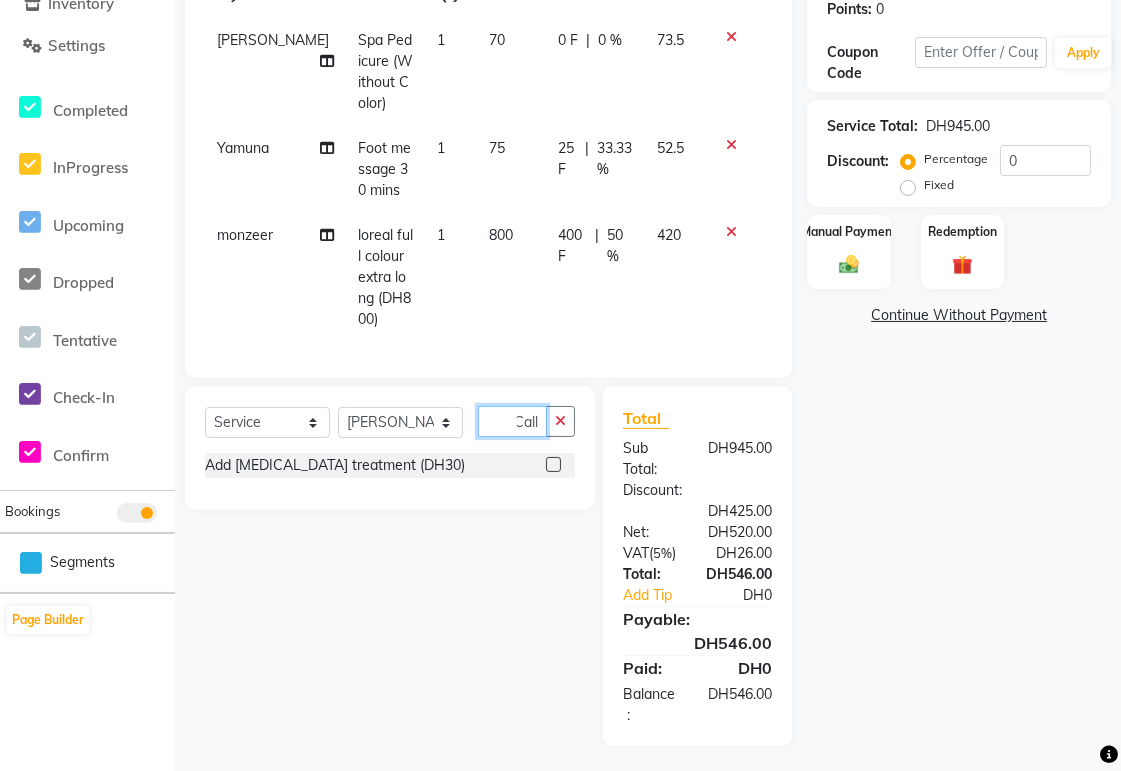 type on "Call" 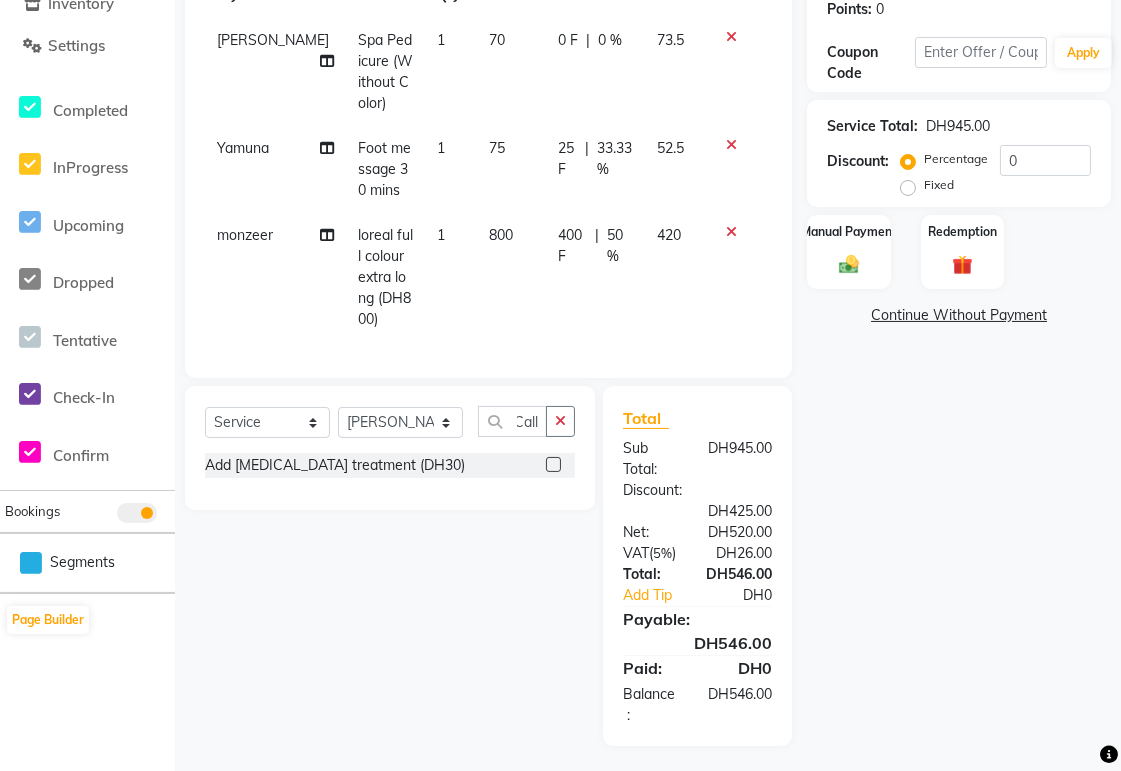click 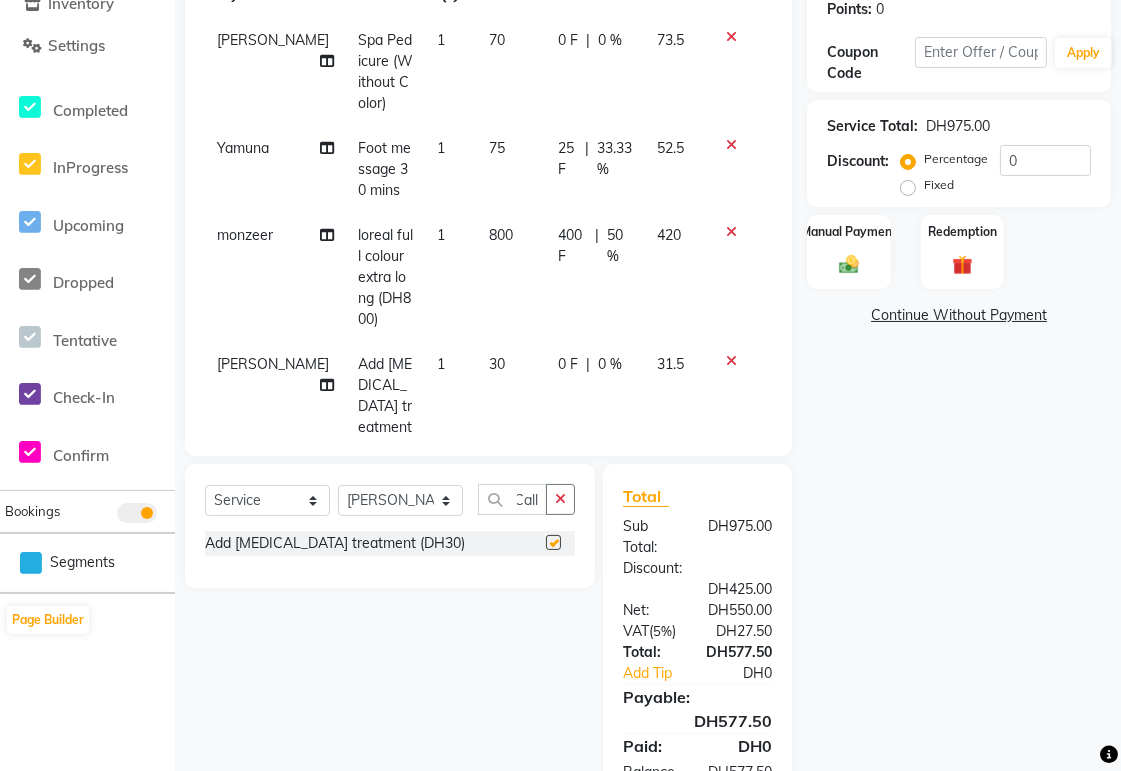 scroll, scrollTop: 0, scrollLeft: 0, axis: both 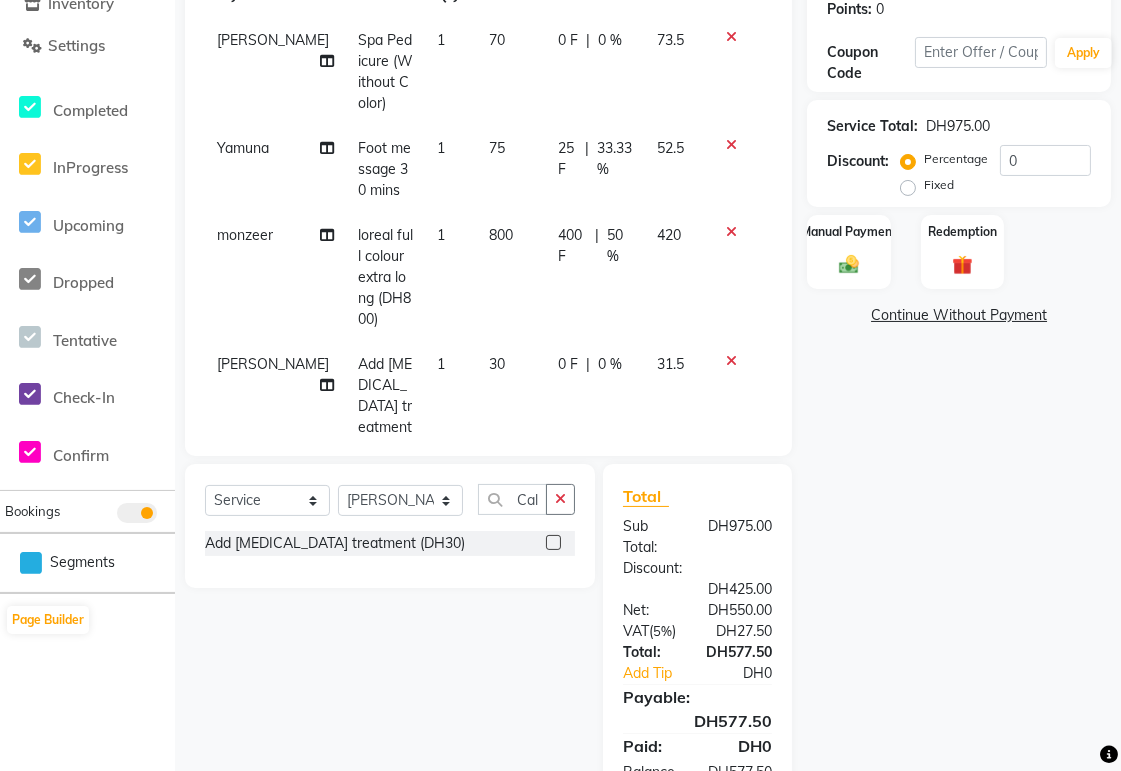 checkbox on "false" 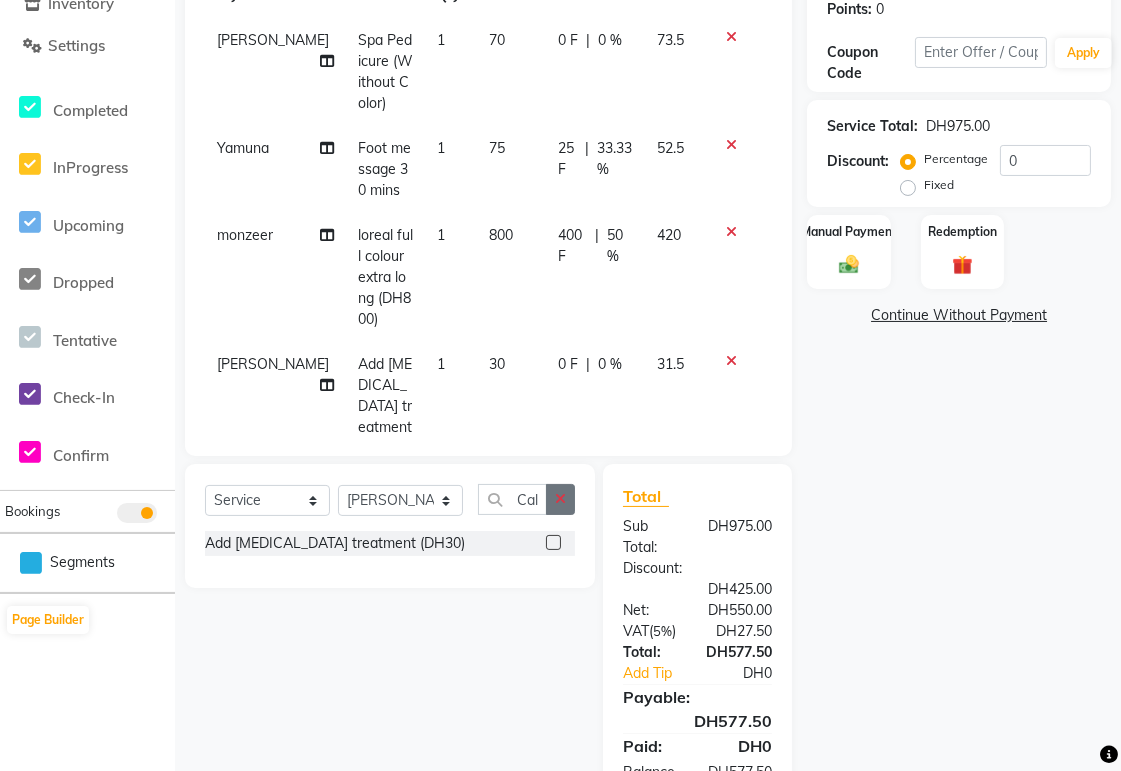click 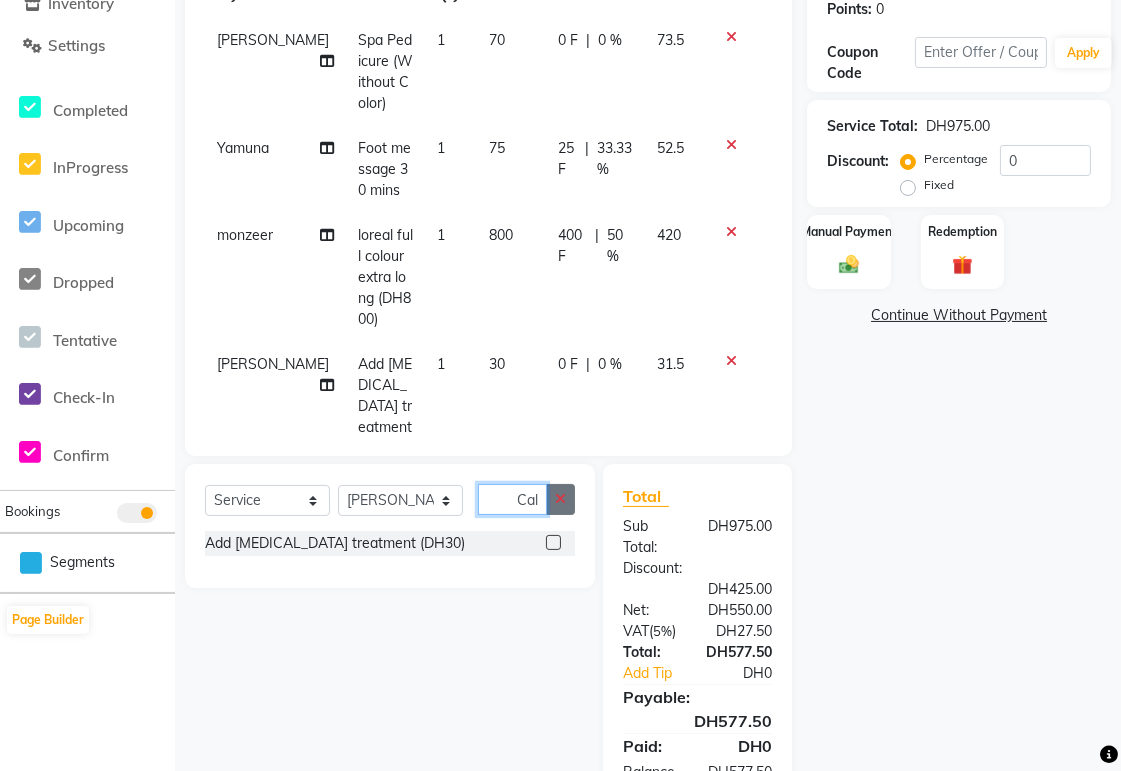 type 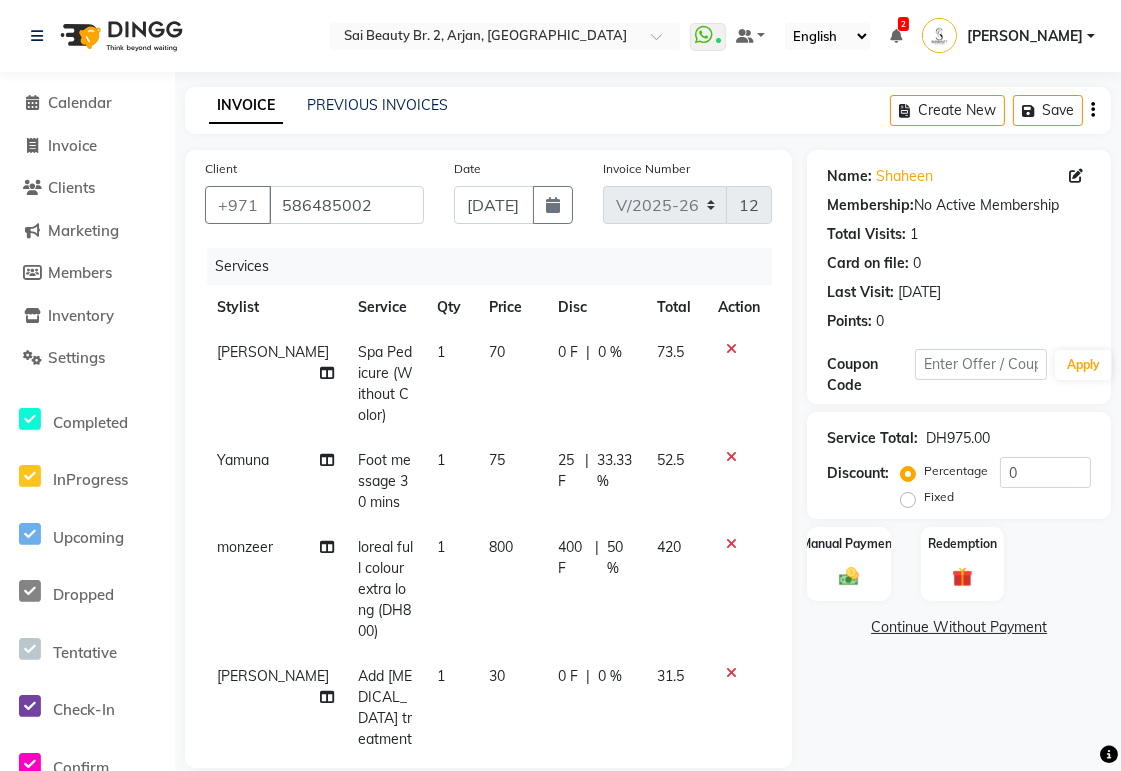 scroll, scrollTop: 1, scrollLeft: 0, axis: vertical 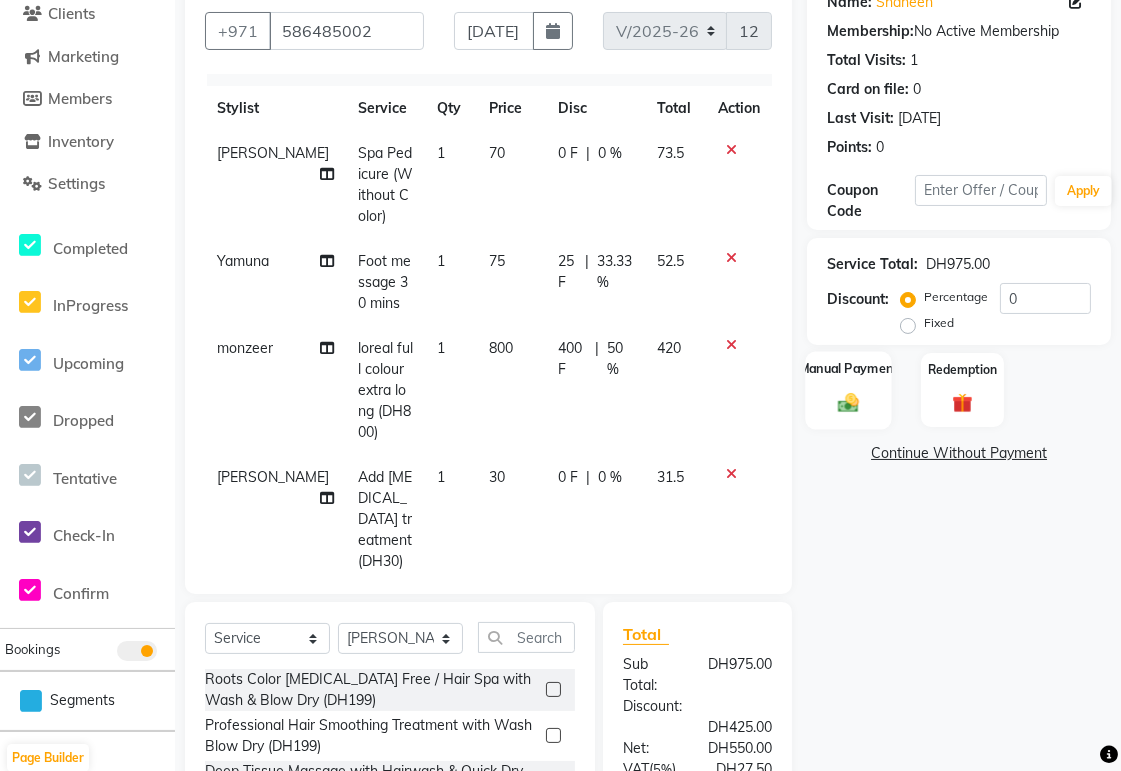 click 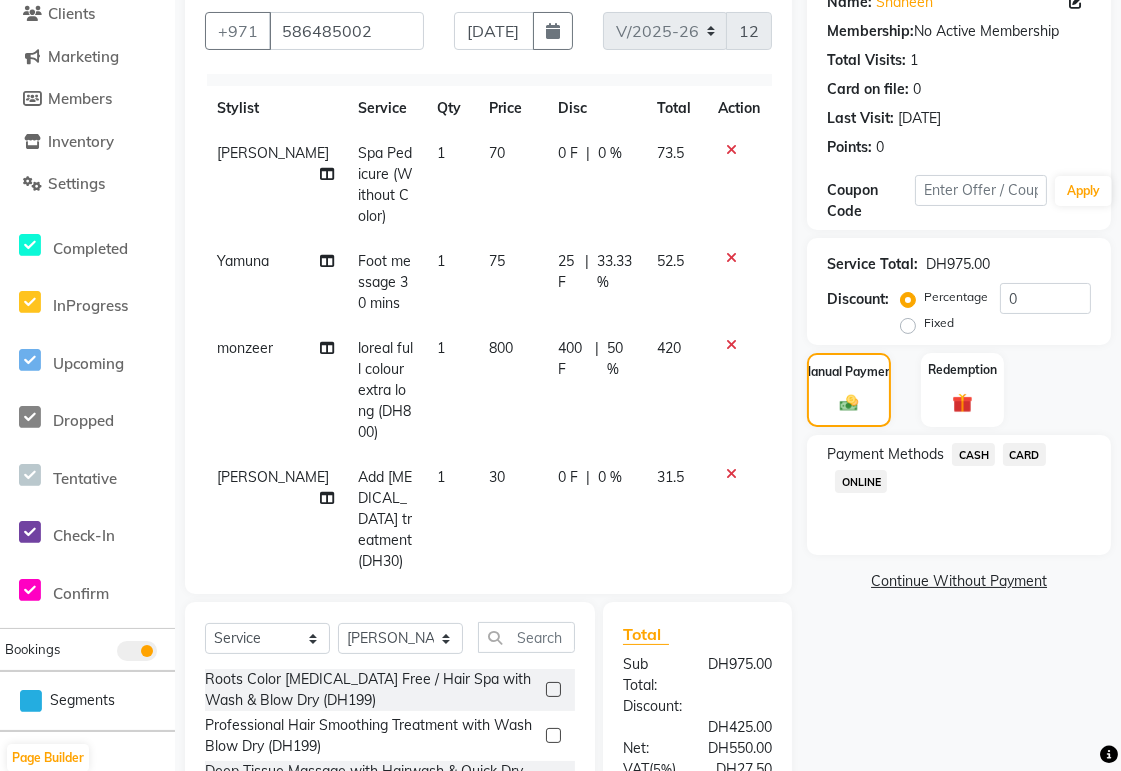 click on "CARD" 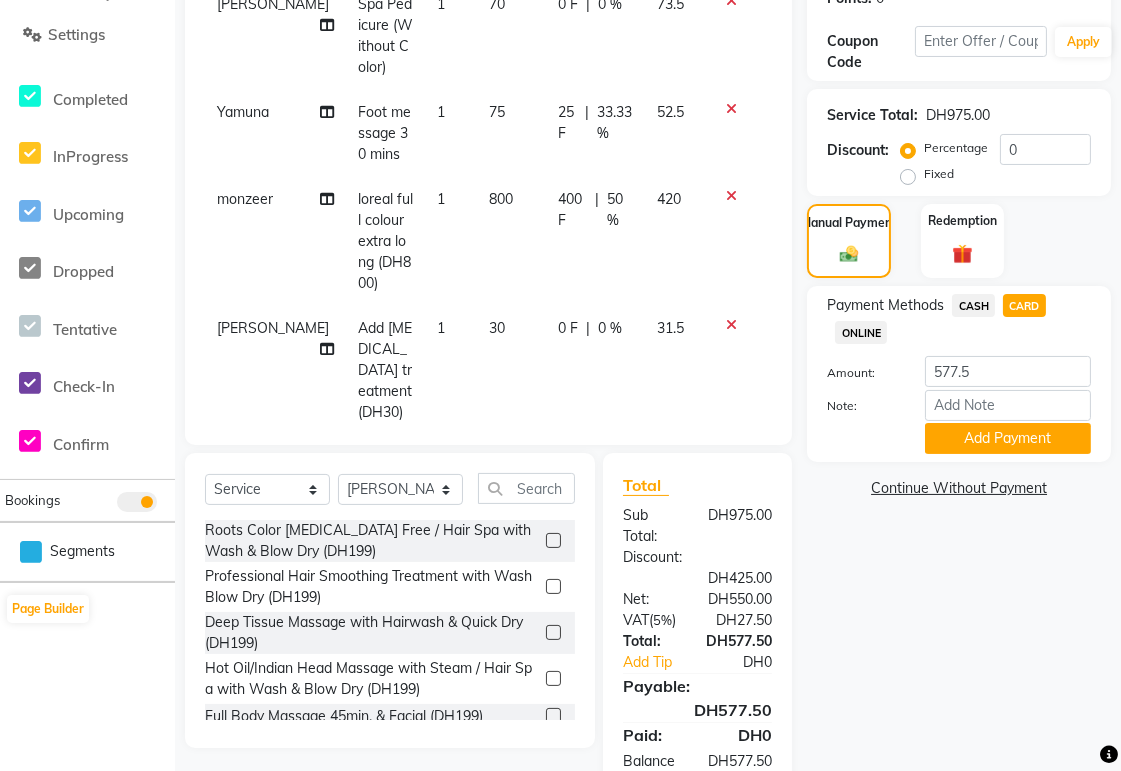 scroll, scrollTop: 395, scrollLeft: 0, axis: vertical 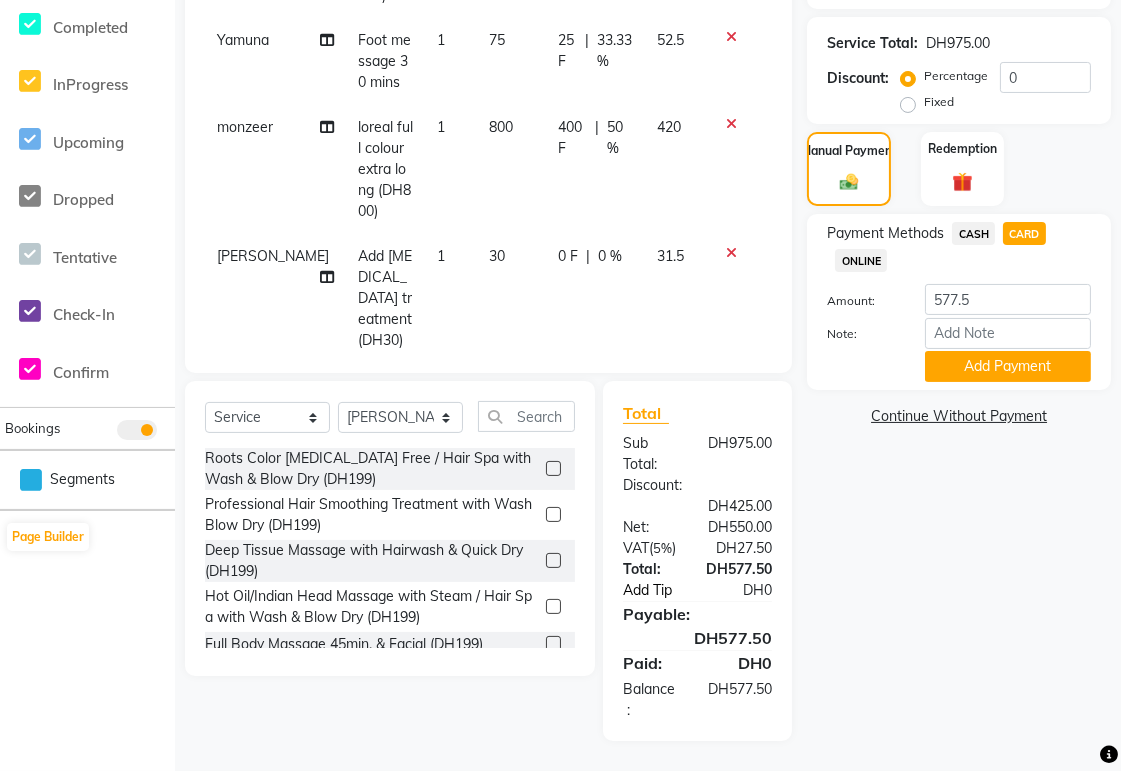 click on "Add Tip" 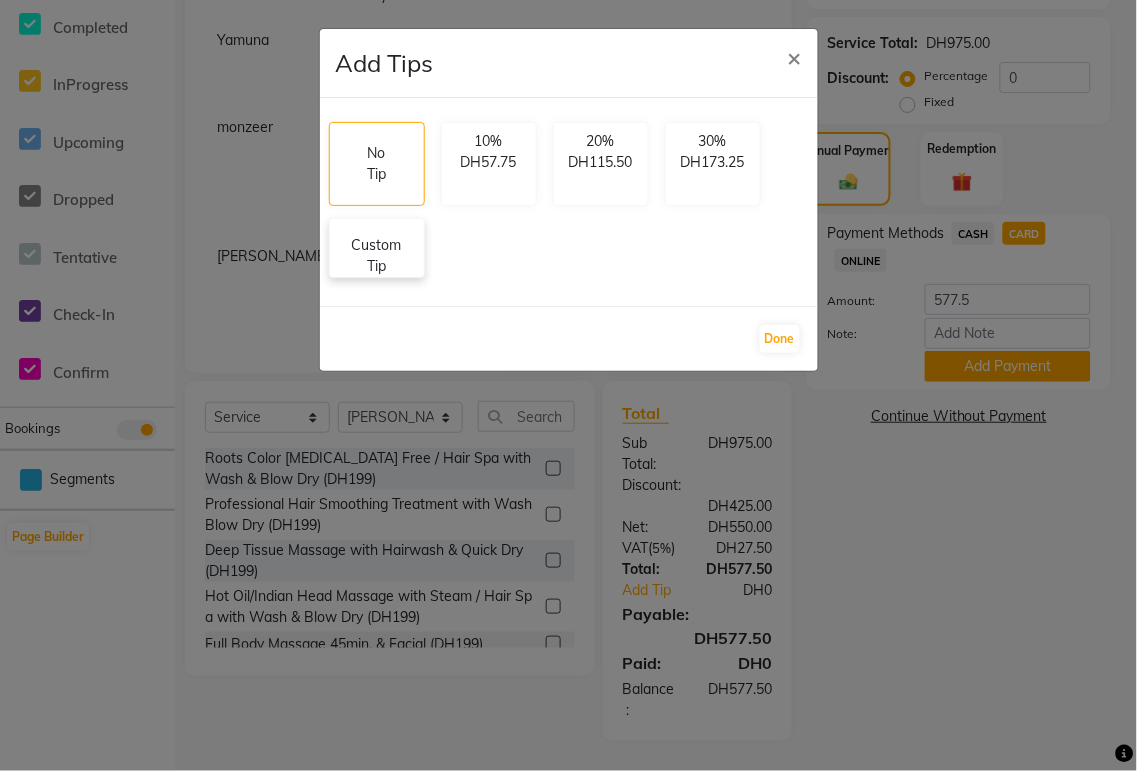 click on "Custom Tip" 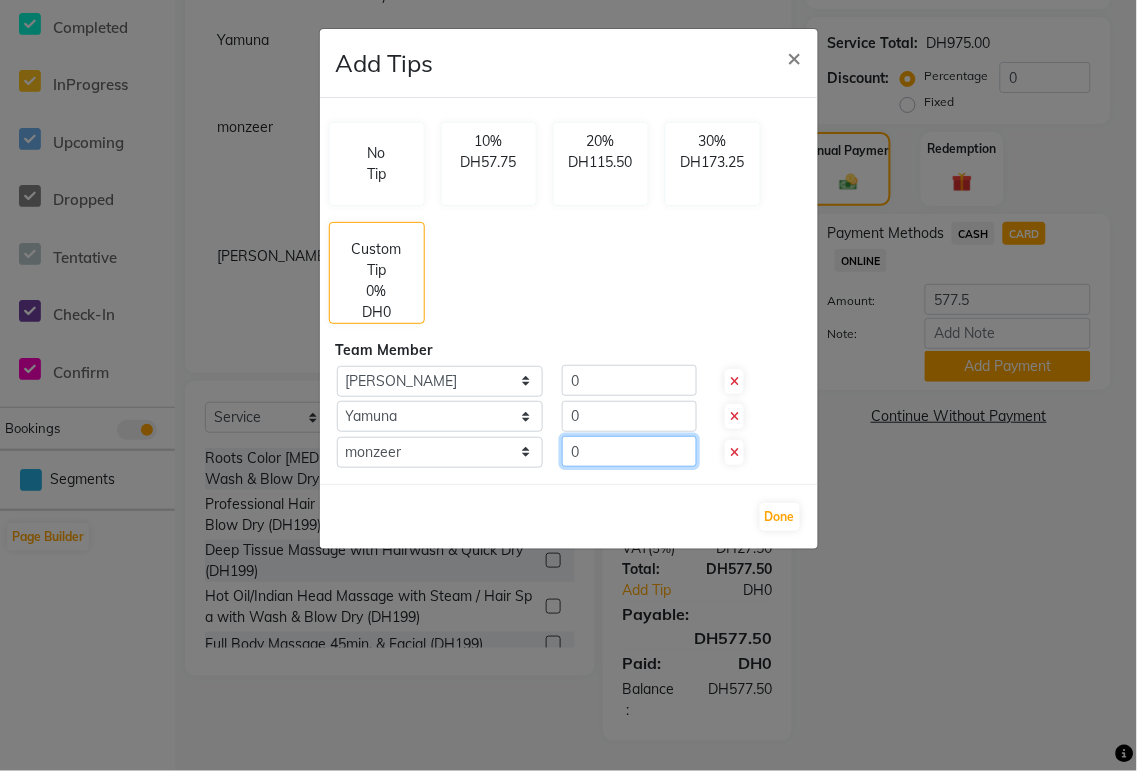 click on "0" 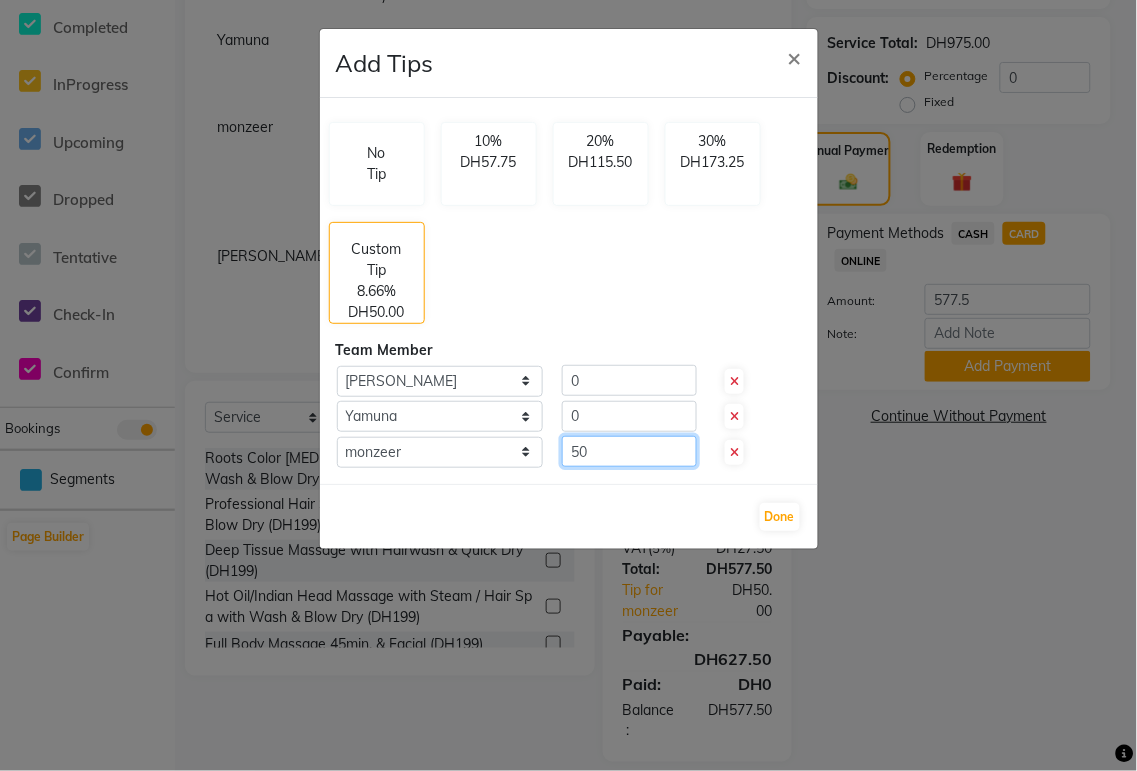 type on "50" 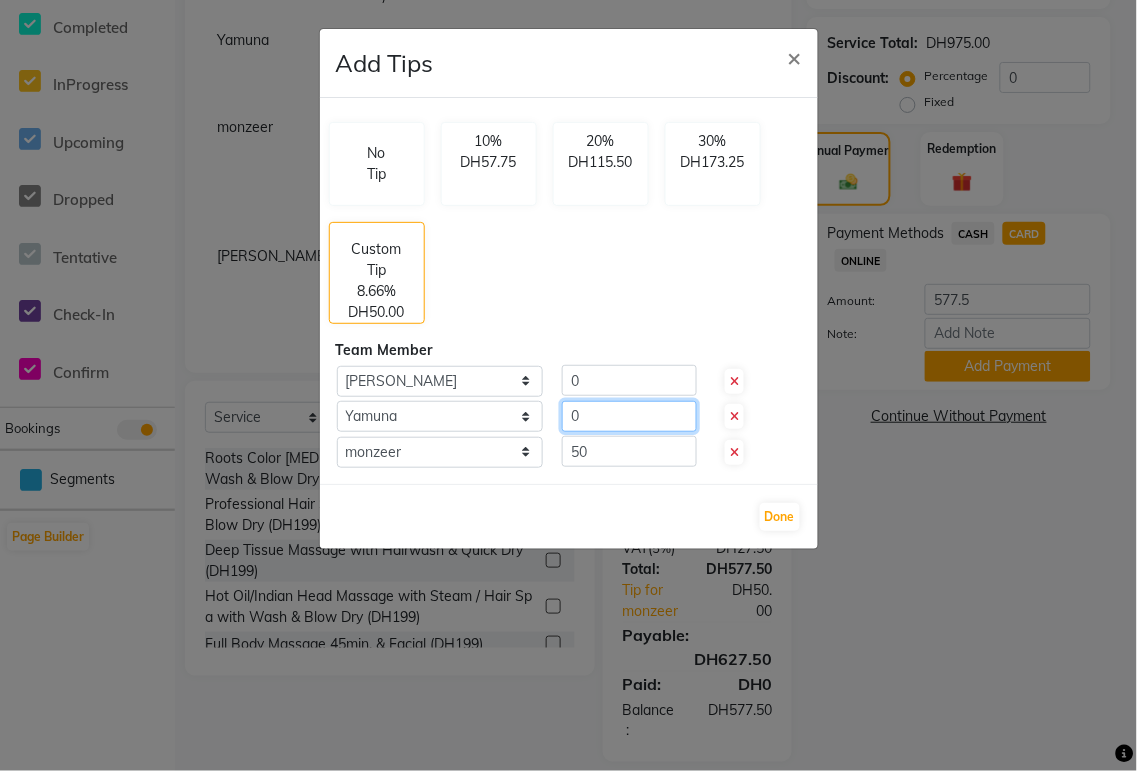 click on "0" 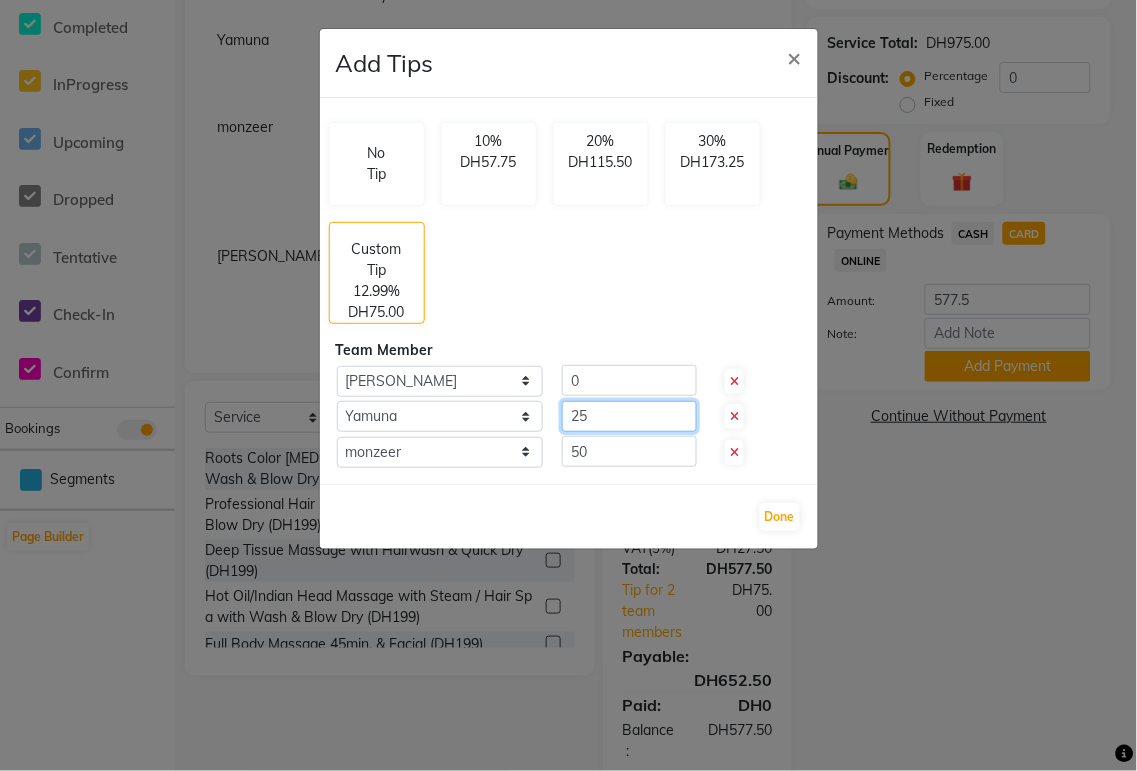 type on "25" 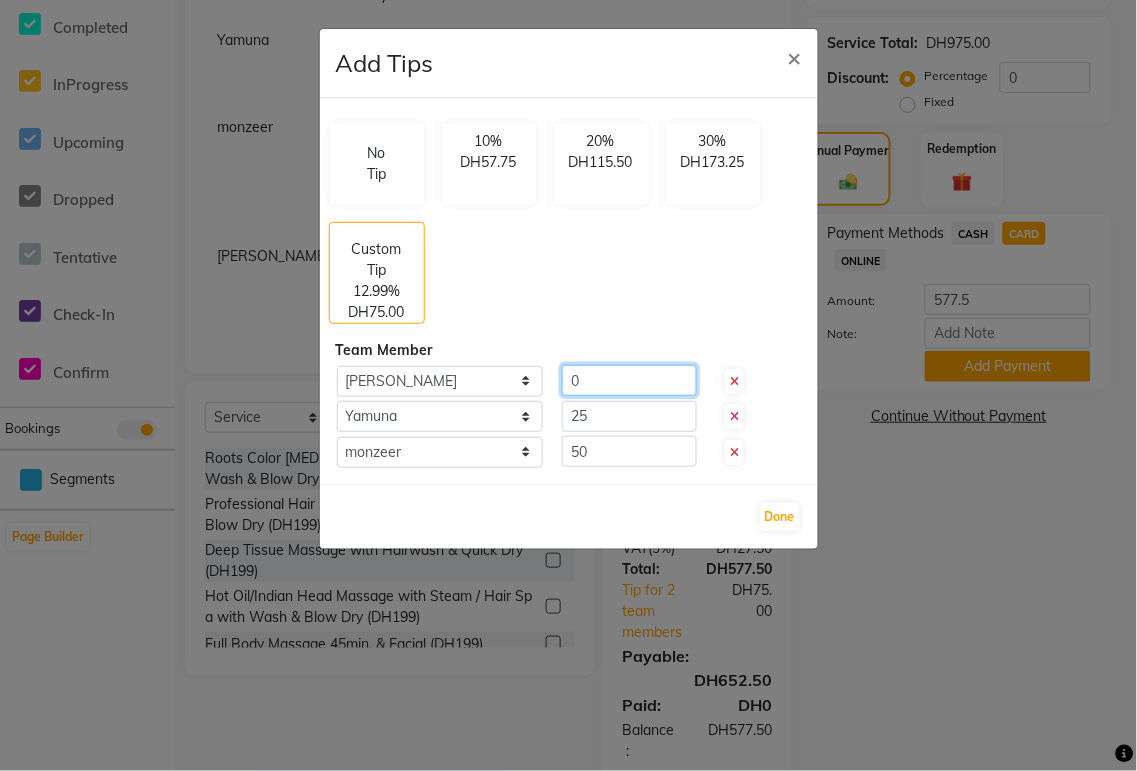click on "0" 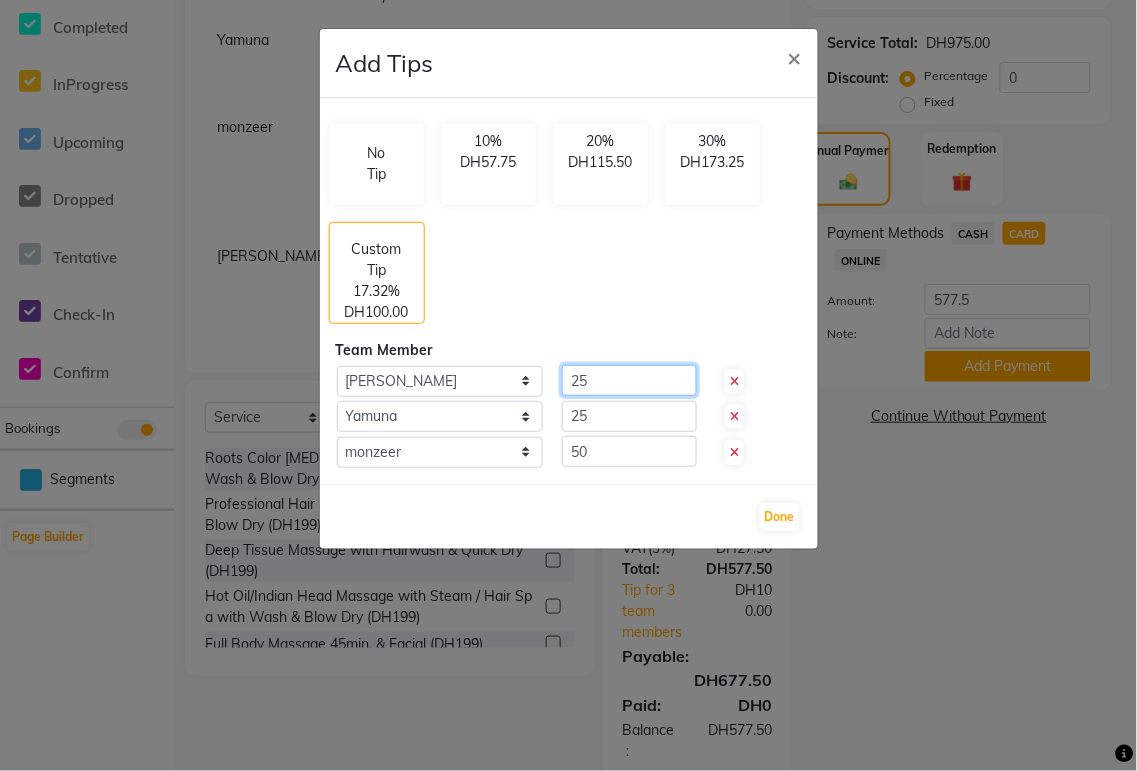 type on "25" 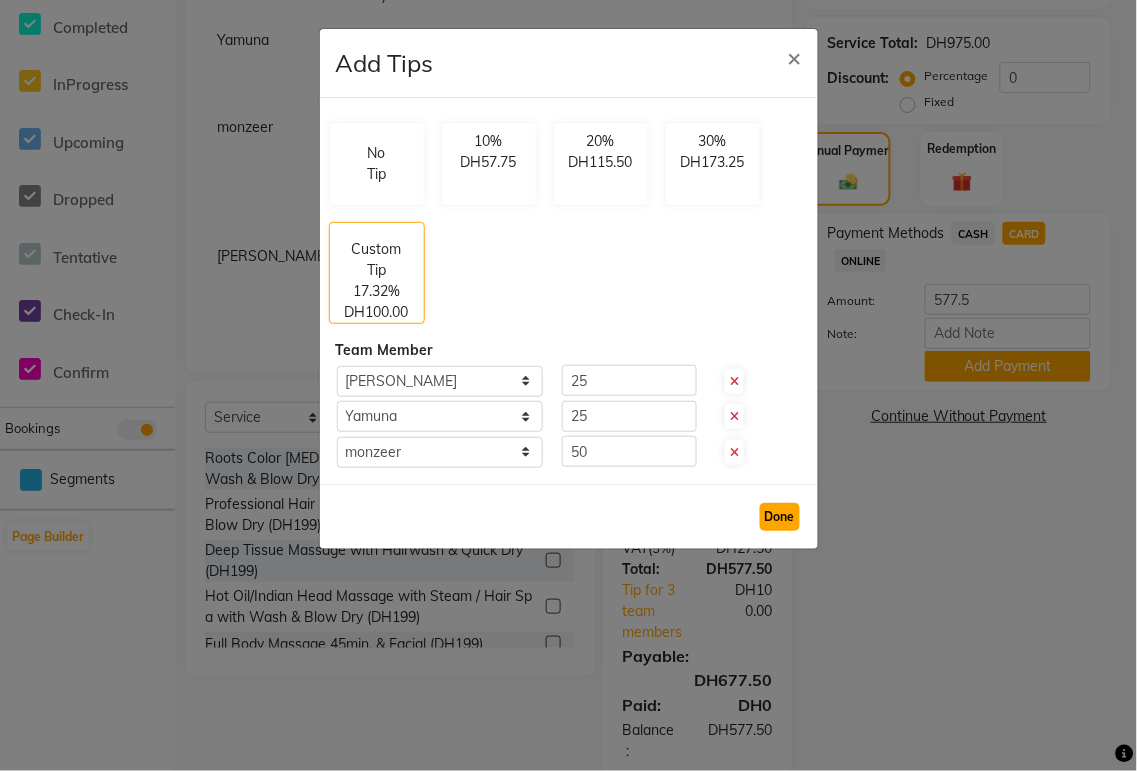 click on "Done" 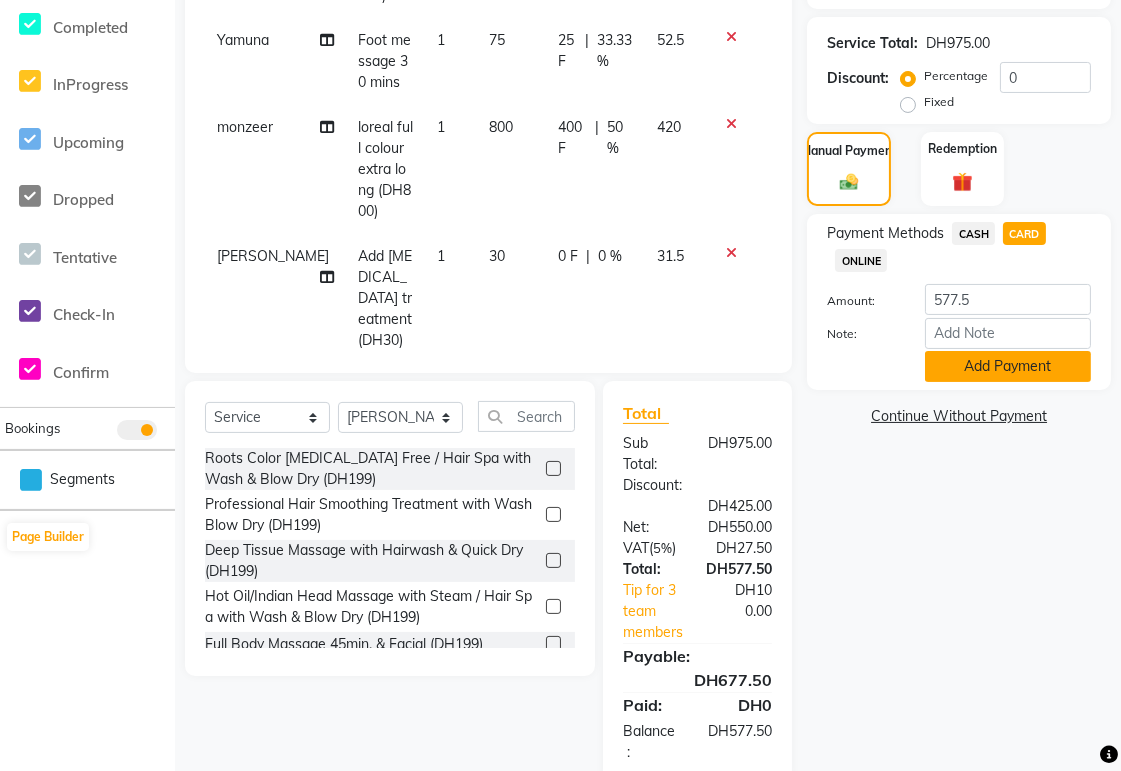 click on "Add Payment" 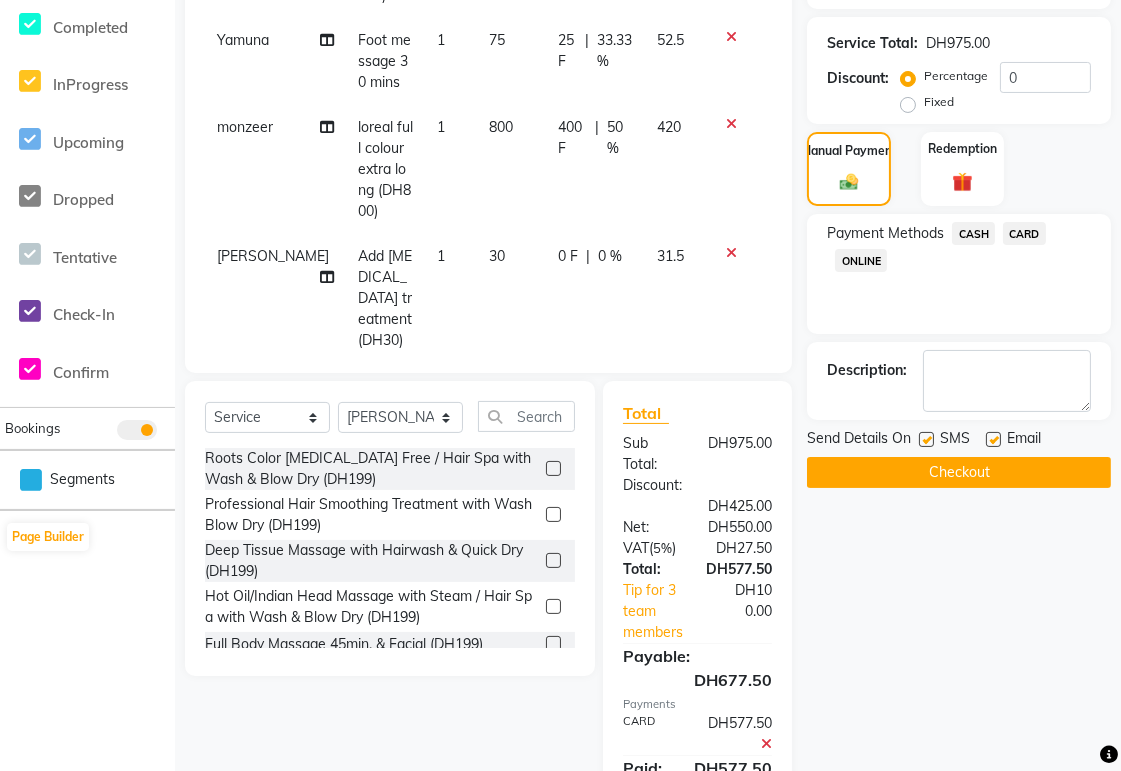 click on "CARD" 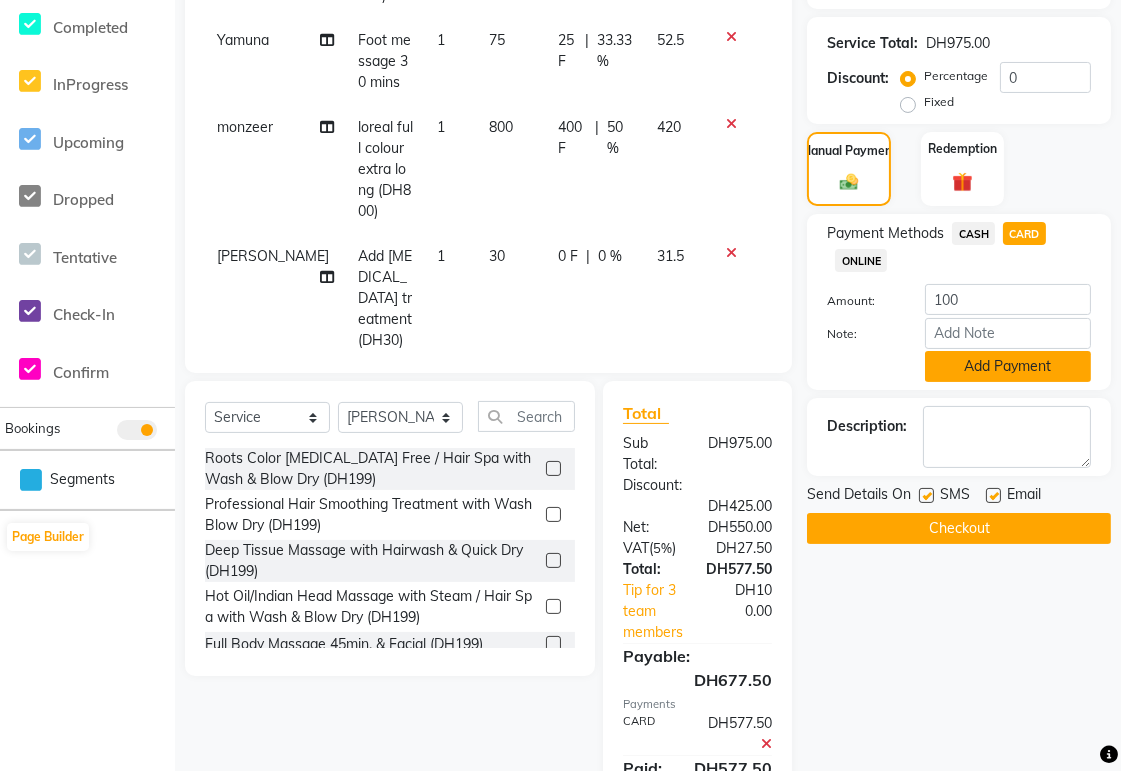 click on "Add Payment" 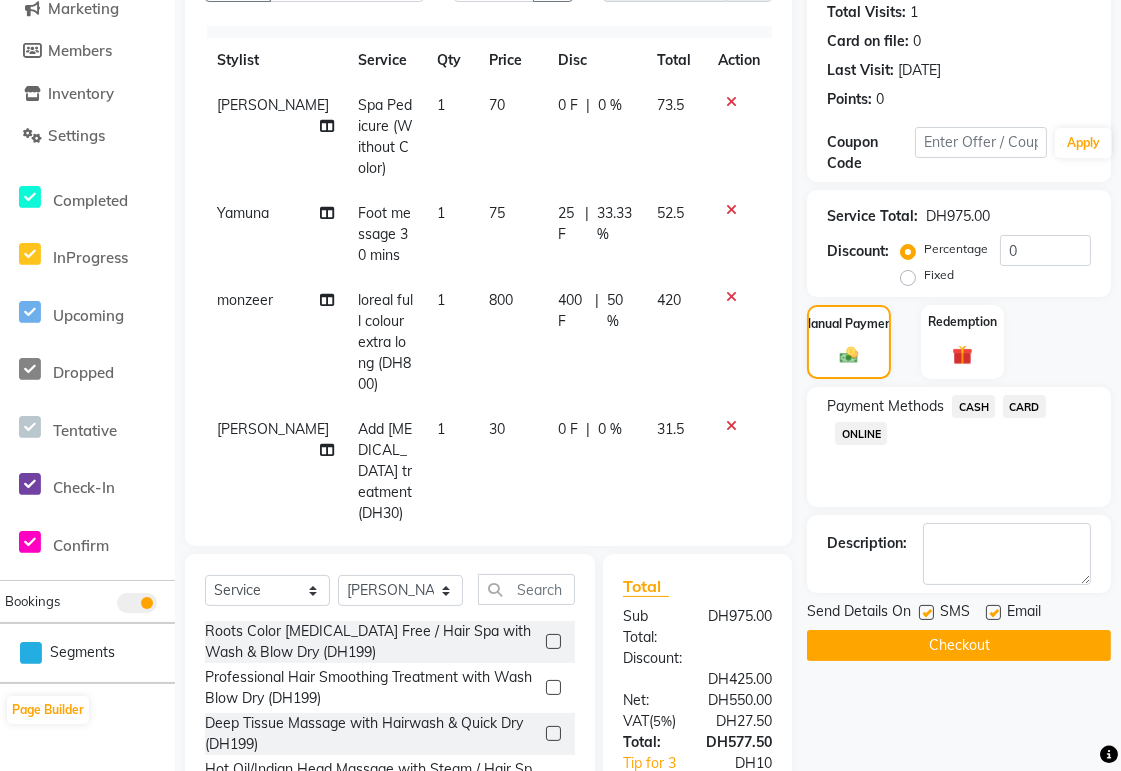scroll, scrollTop: 226, scrollLeft: 0, axis: vertical 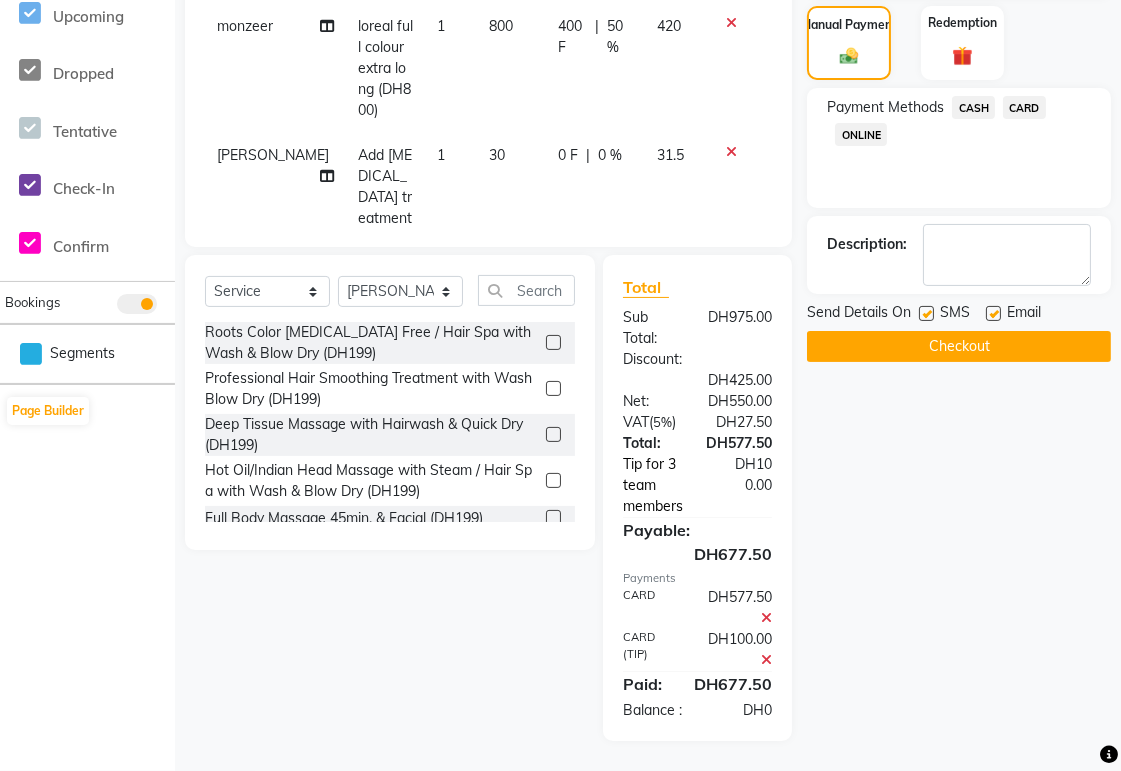 click on "Tip for 3 team members" 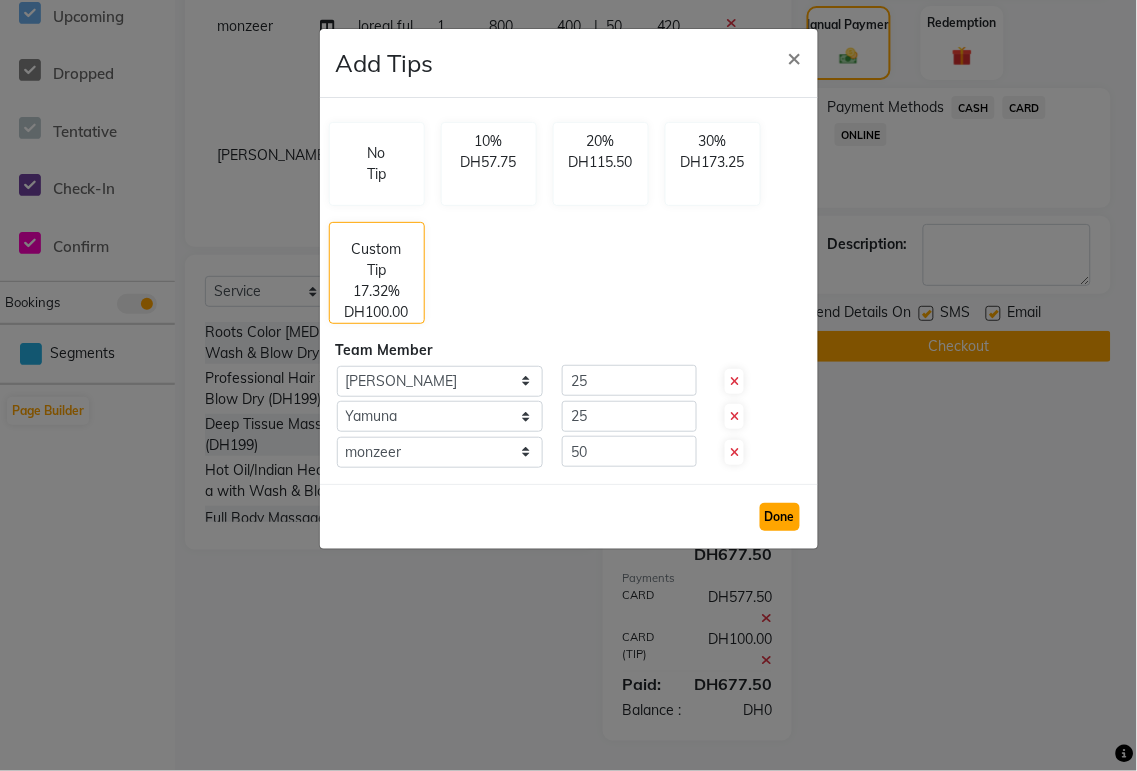 click on "Done" 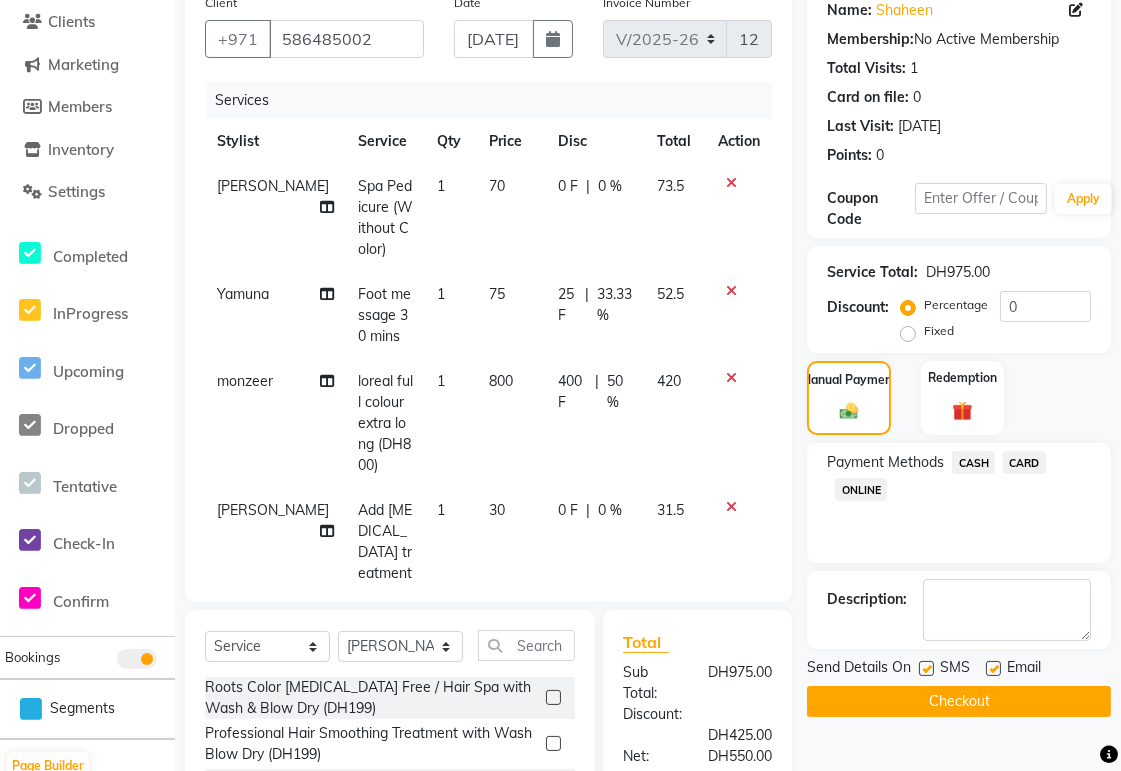 scroll, scrollTop: 0, scrollLeft: 0, axis: both 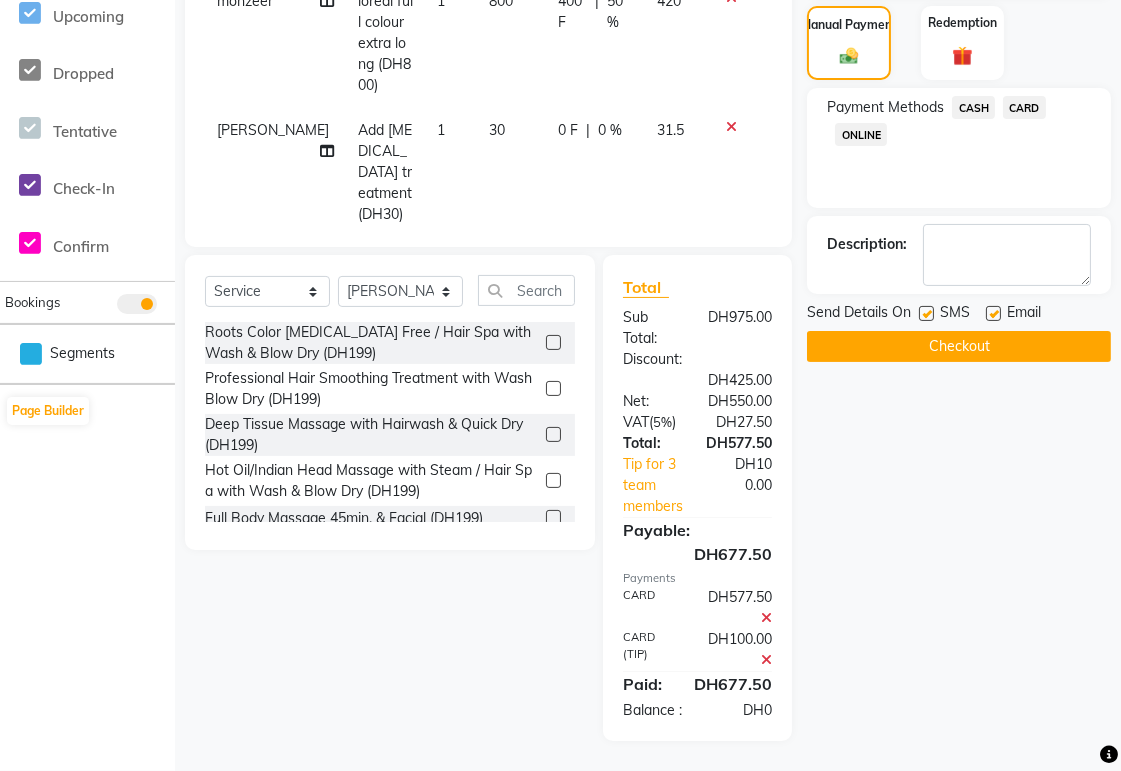click on "Checkout" 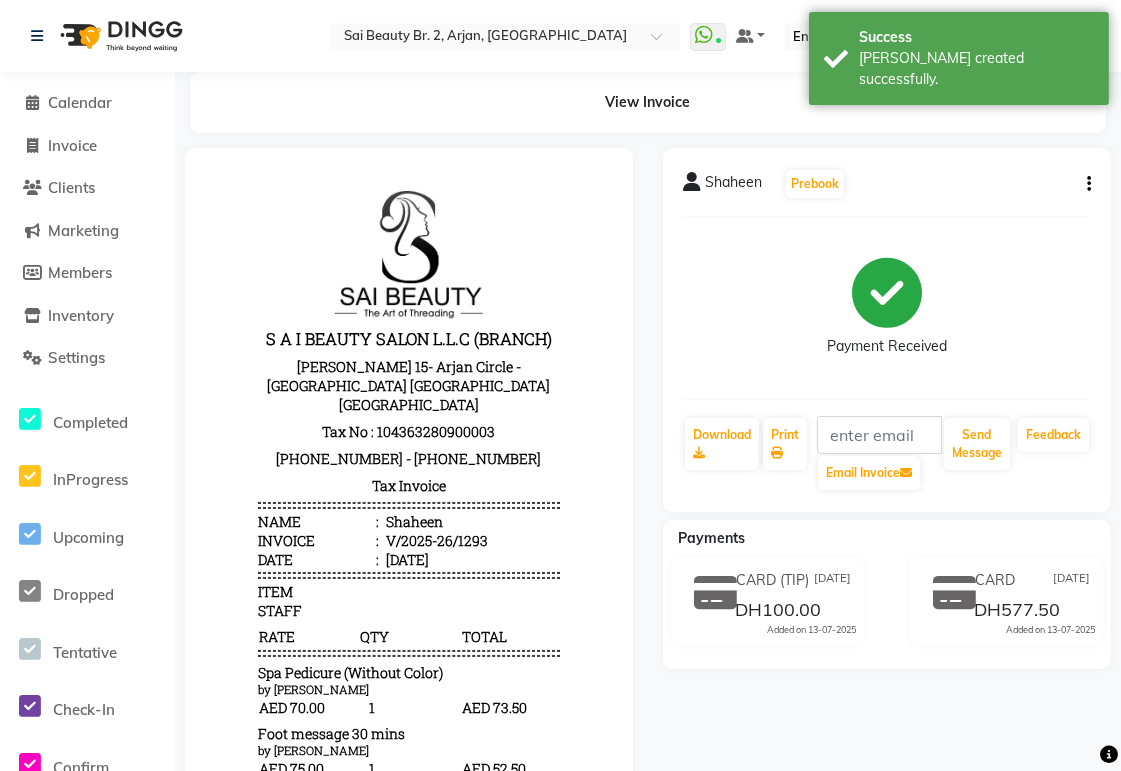 scroll, scrollTop: 0, scrollLeft: 0, axis: both 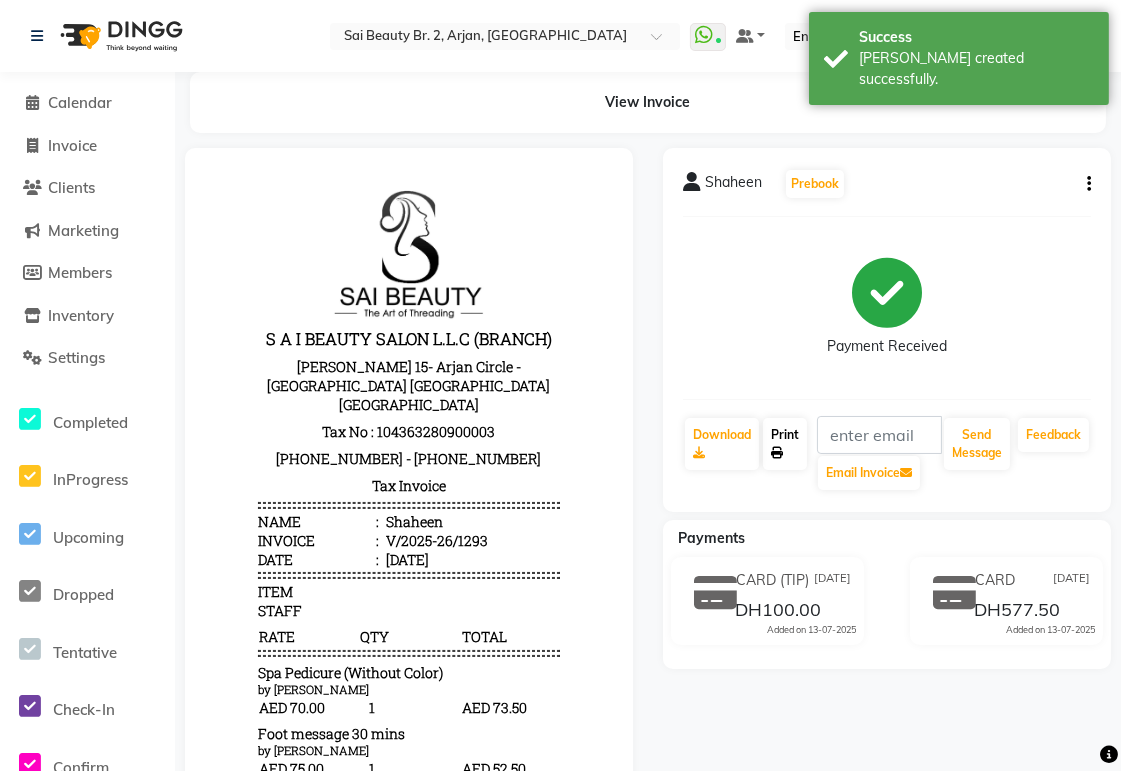 click on "Print" 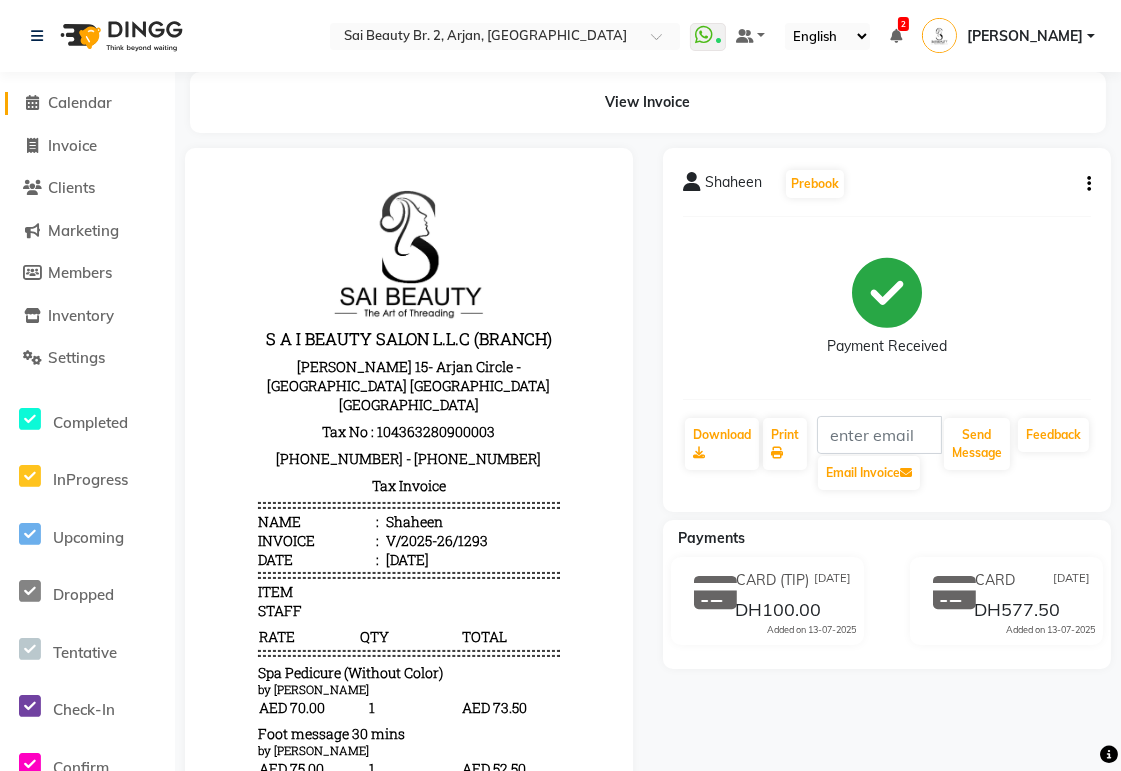 click on "Calendar" 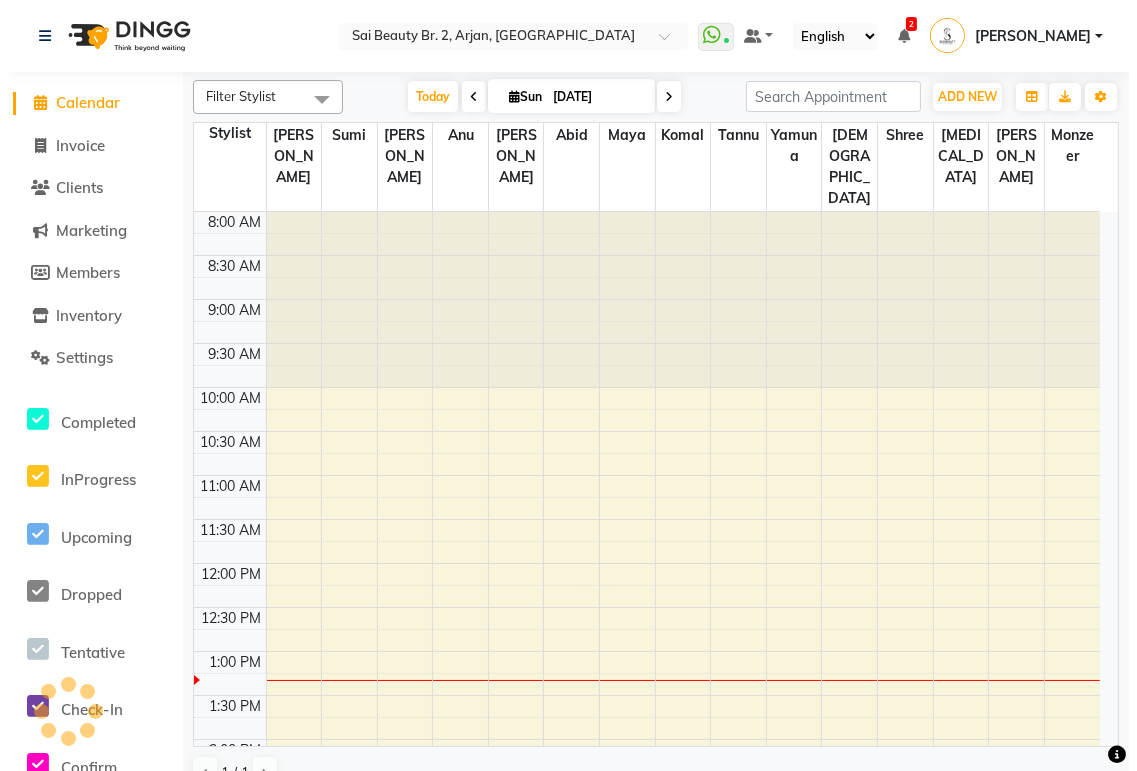 scroll, scrollTop: 443, scrollLeft: 0, axis: vertical 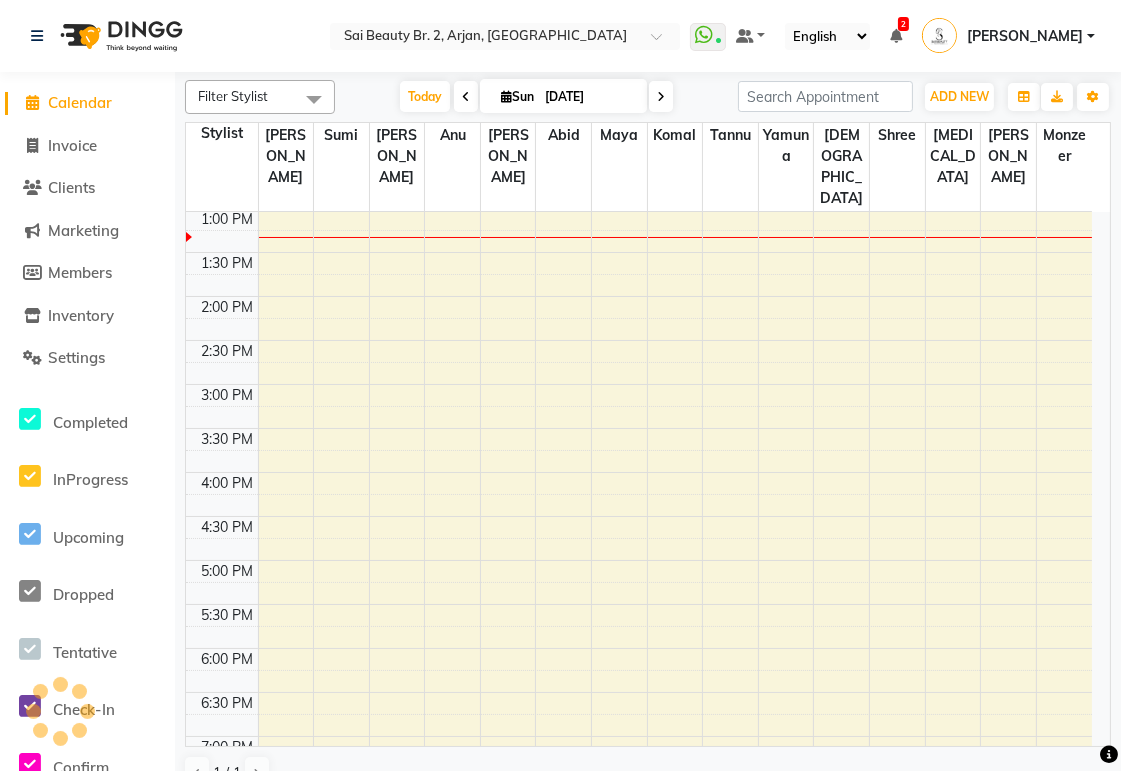 click on "2" at bounding box center (903, 24) 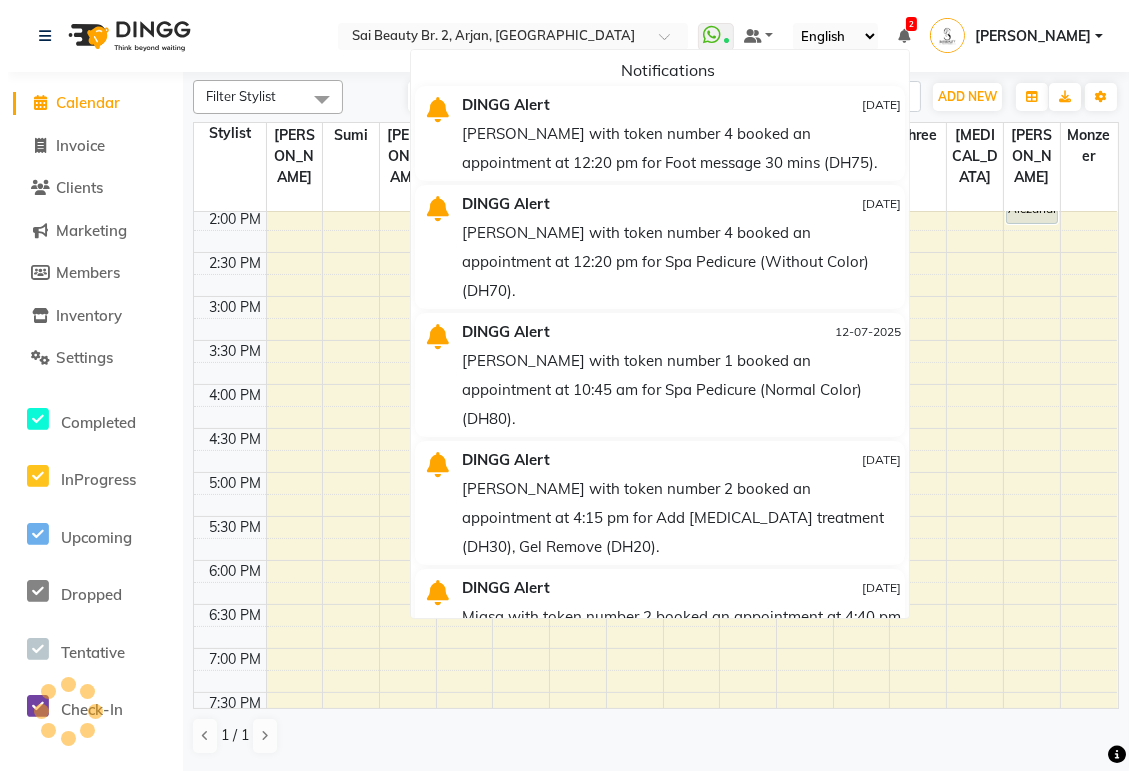 scroll, scrollTop: 0, scrollLeft: 0, axis: both 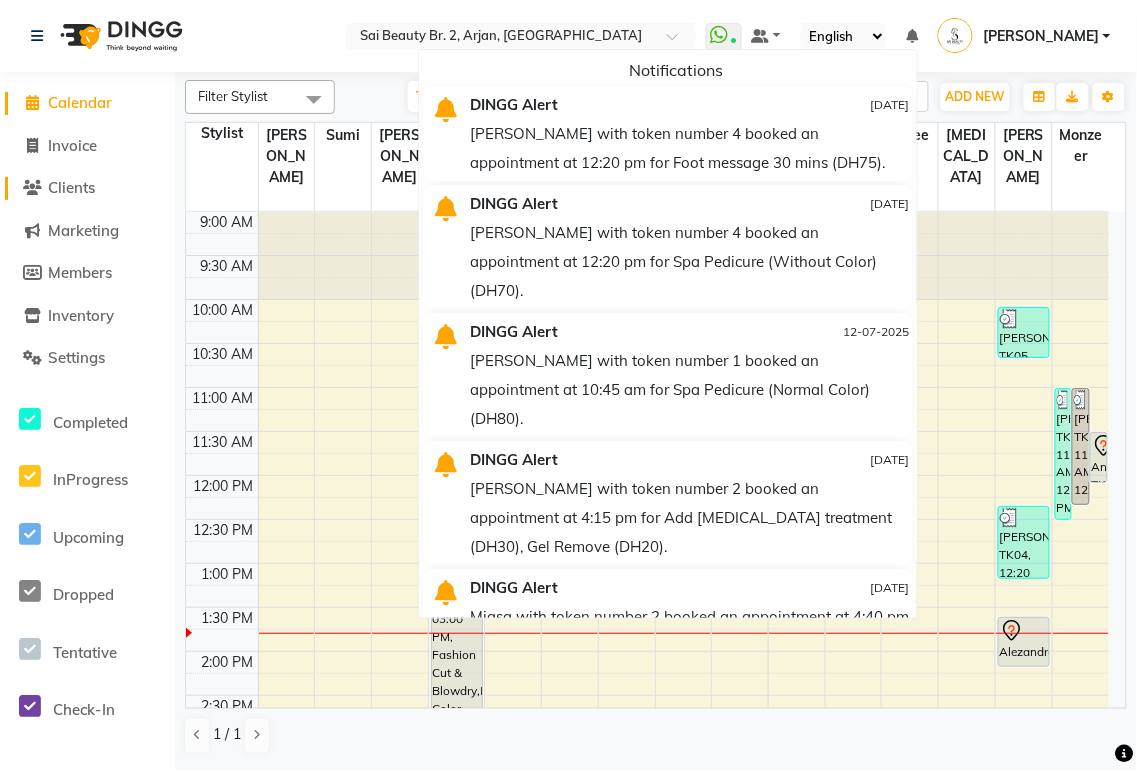 click on "Clients" 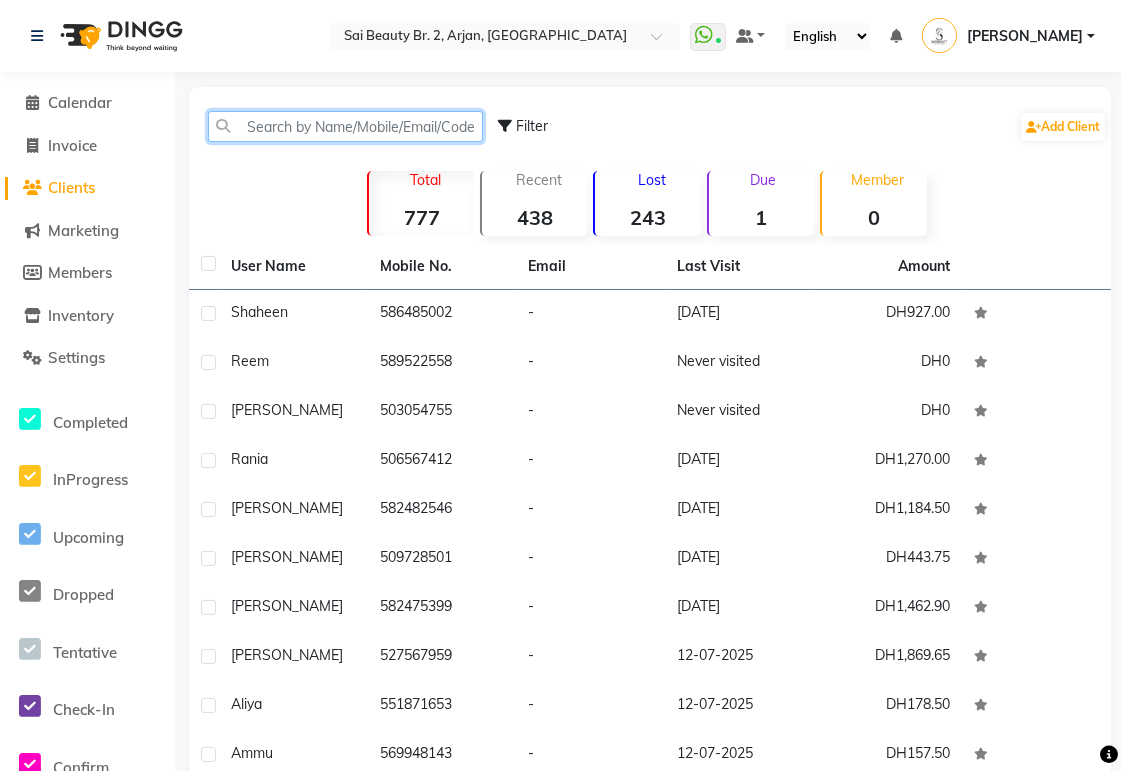 click 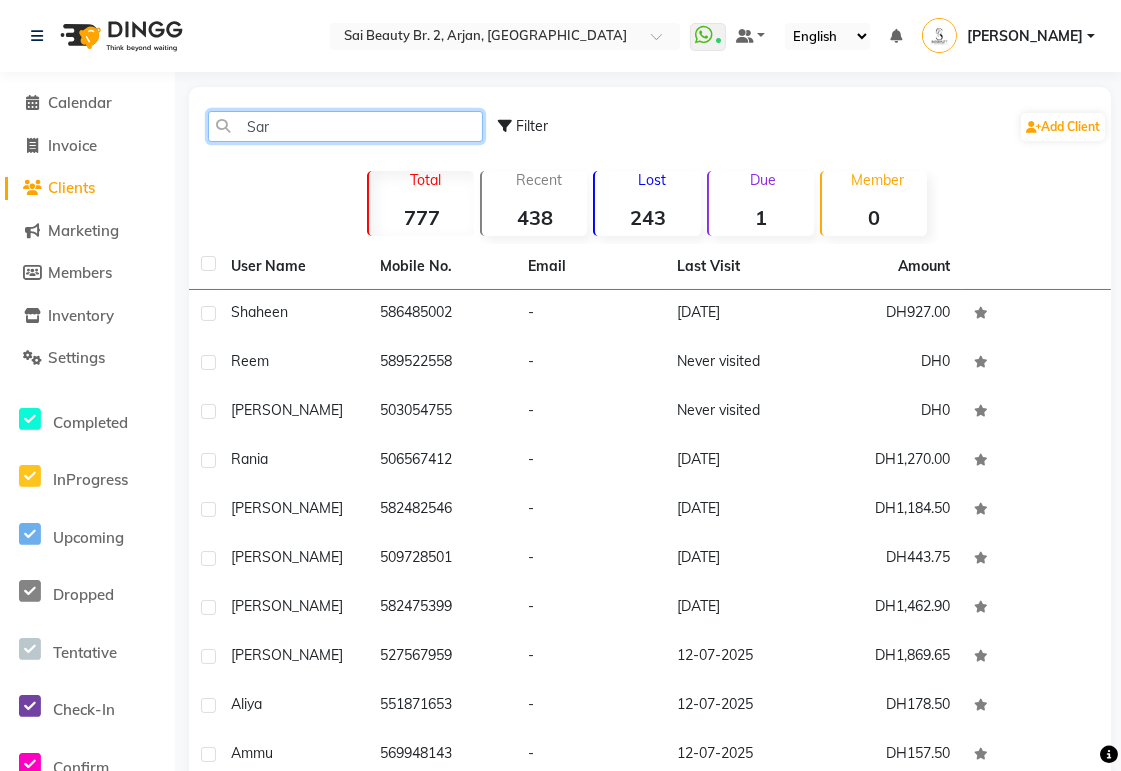 type on "Sarb" 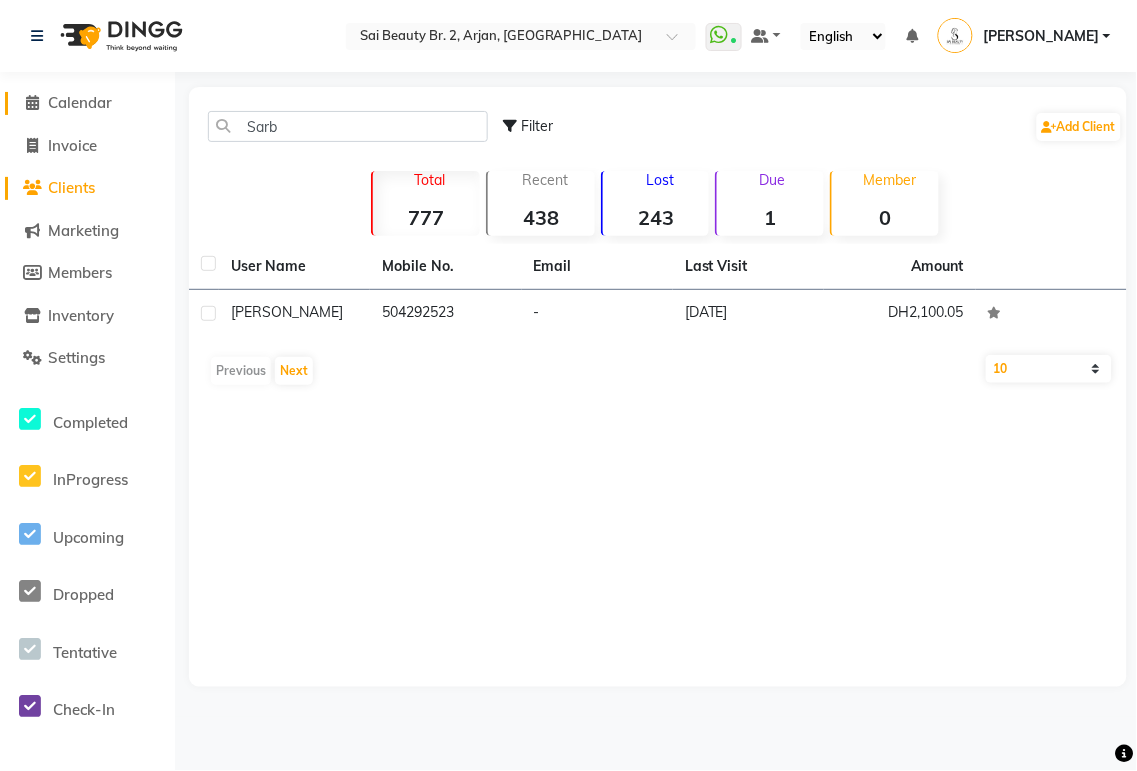 click on "Calendar" 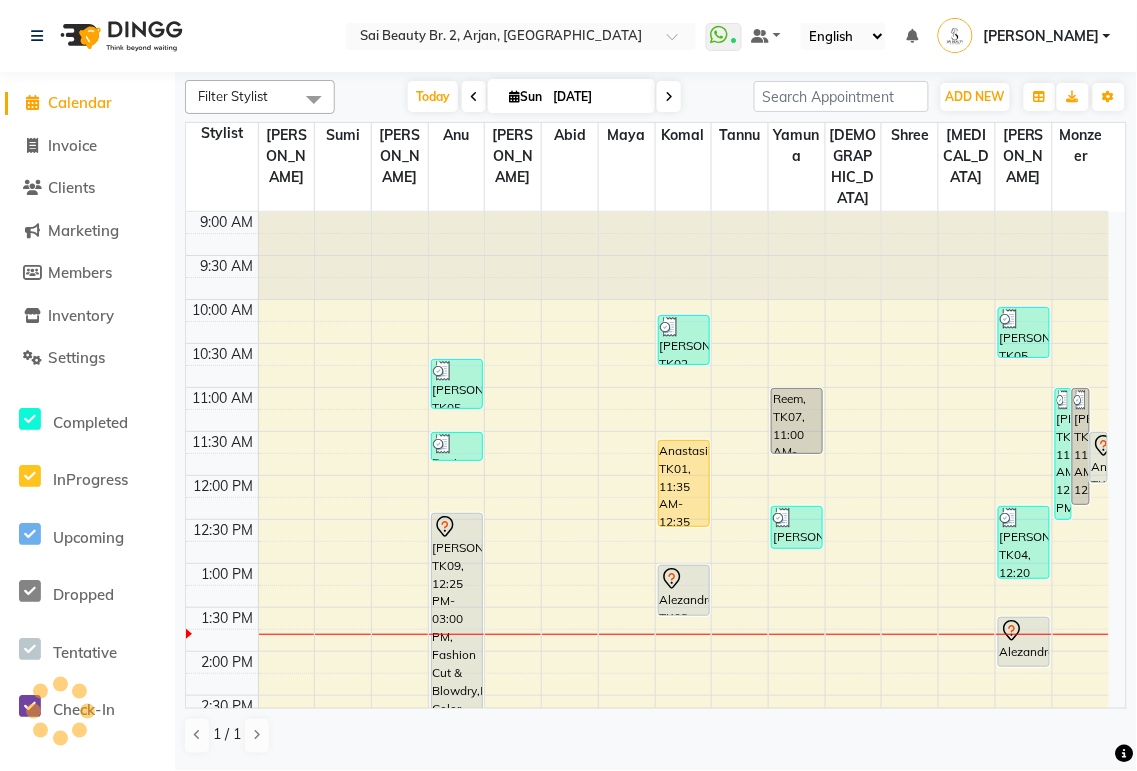 scroll, scrollTop: 355, scrollLeft: 0, axis: vertical 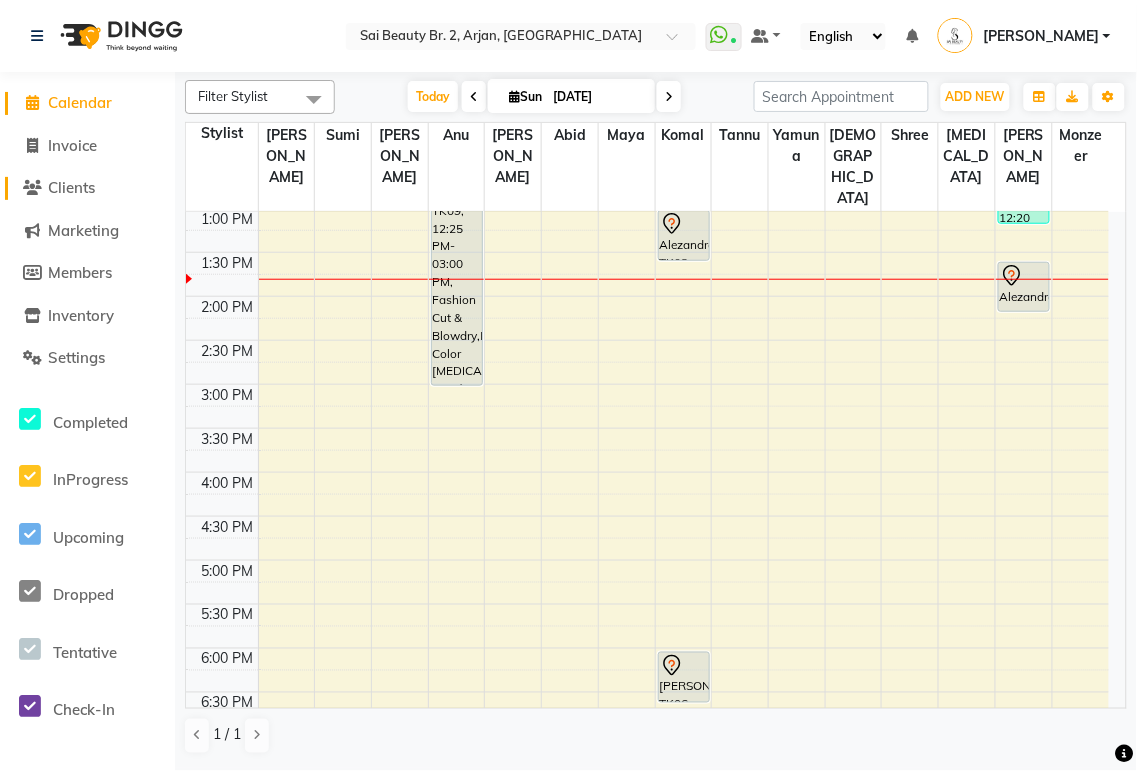 click on "Clients" 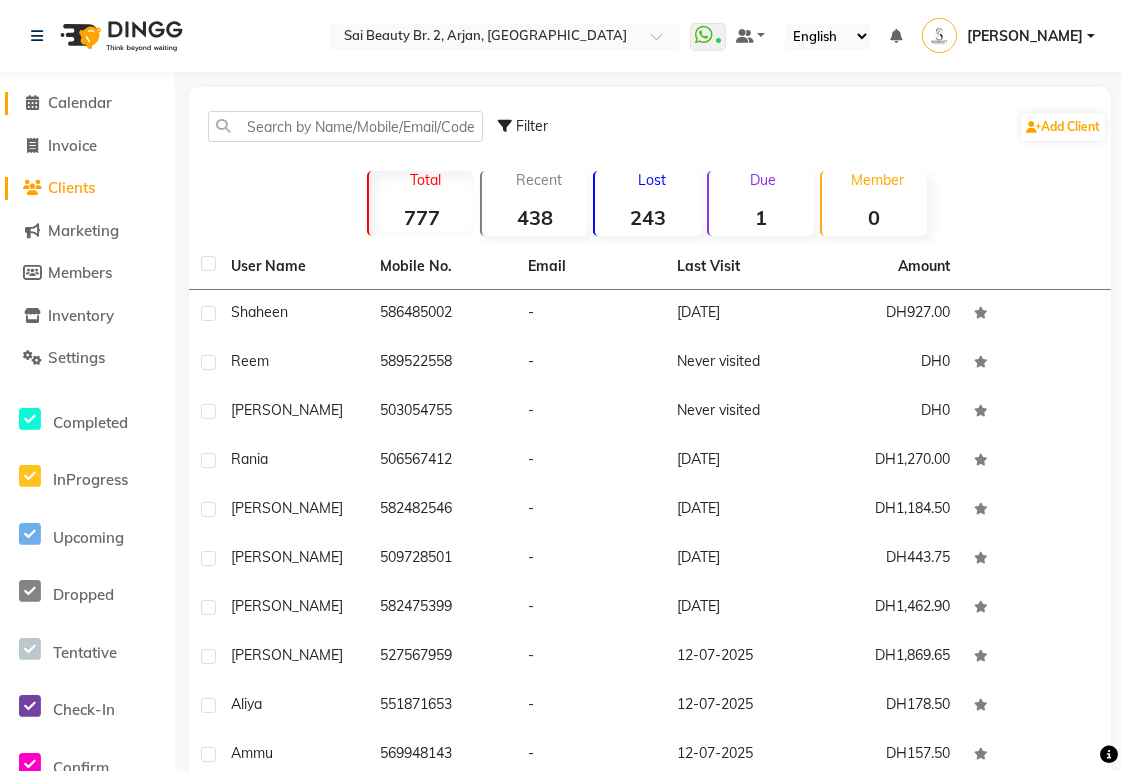click on "Calendar" 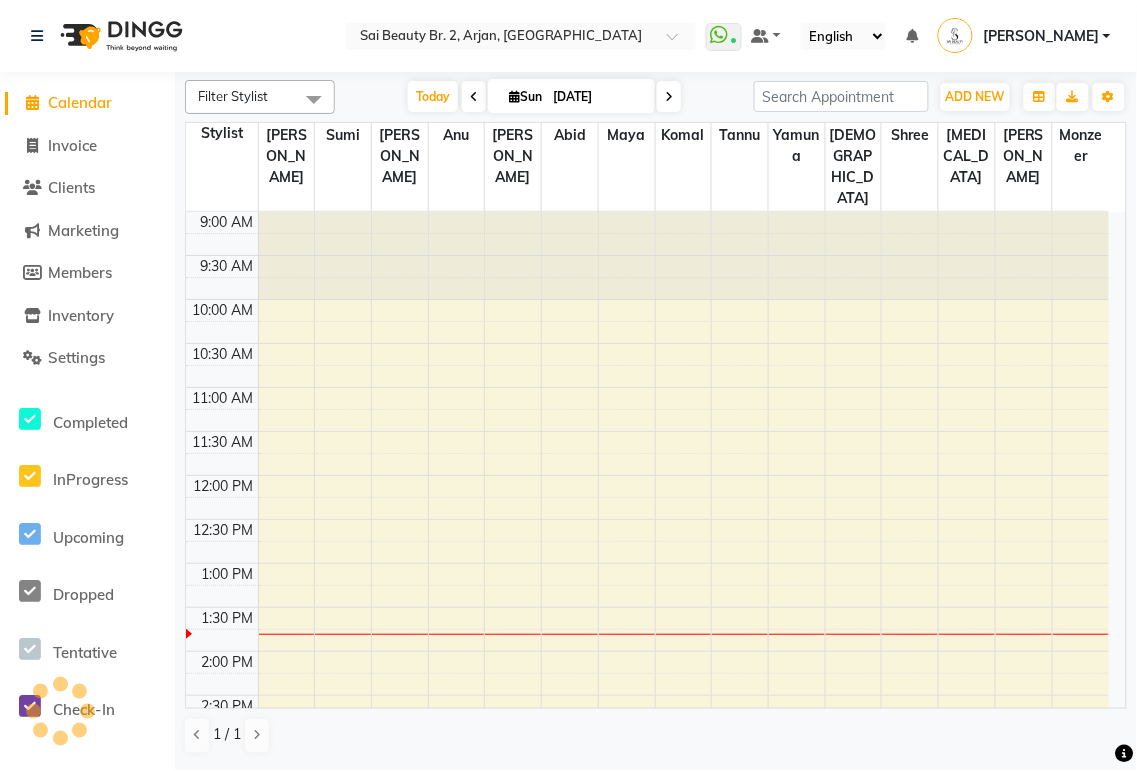 scroll, scrollTop: 355, scrollLeft: 0, axis: vertical 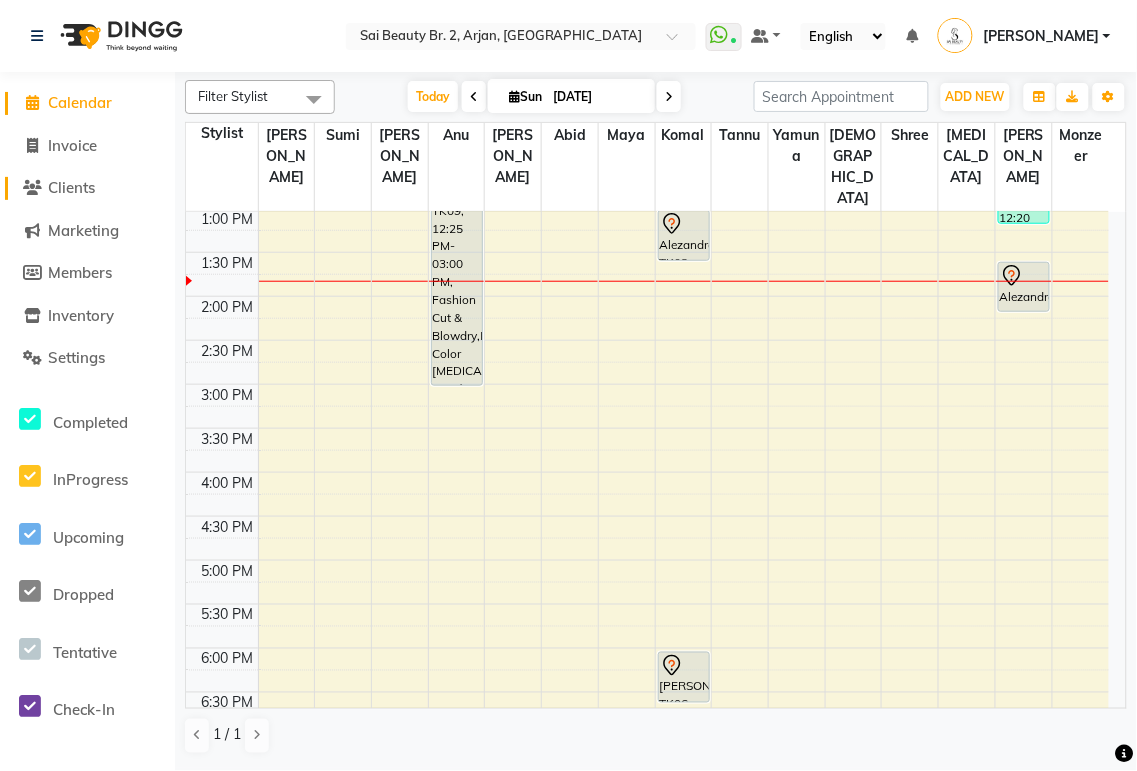 click on "Clients" 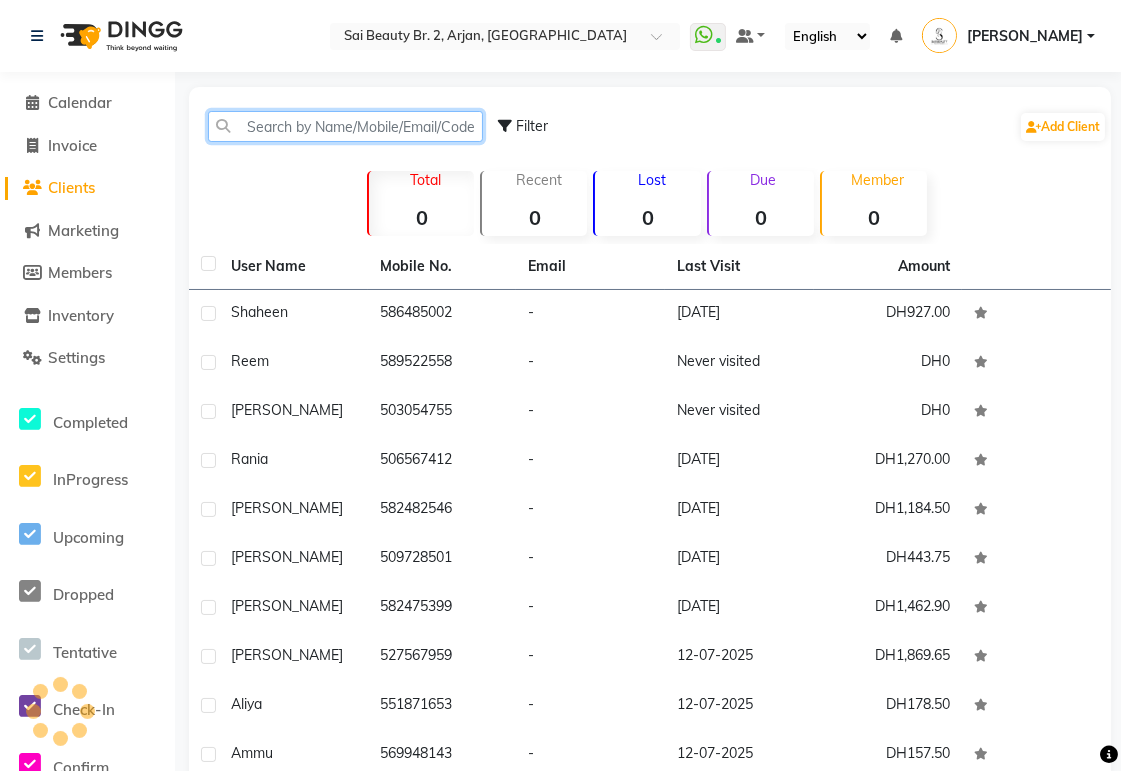 click 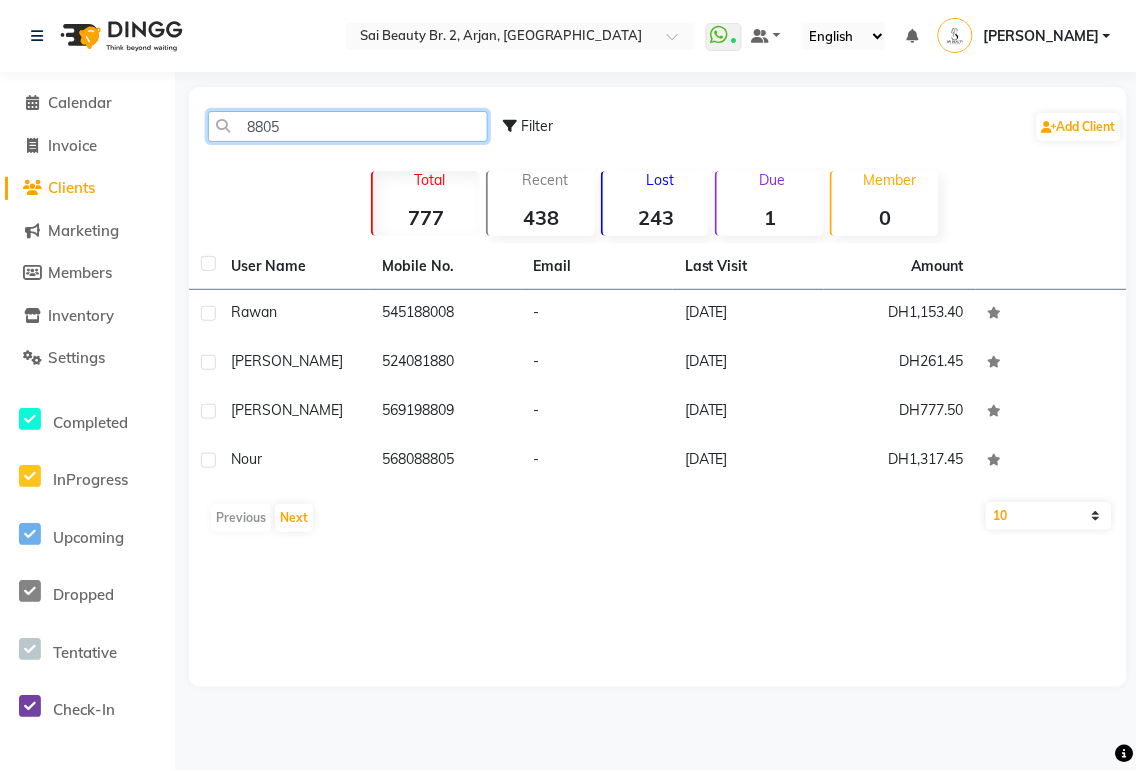 type on "8805" 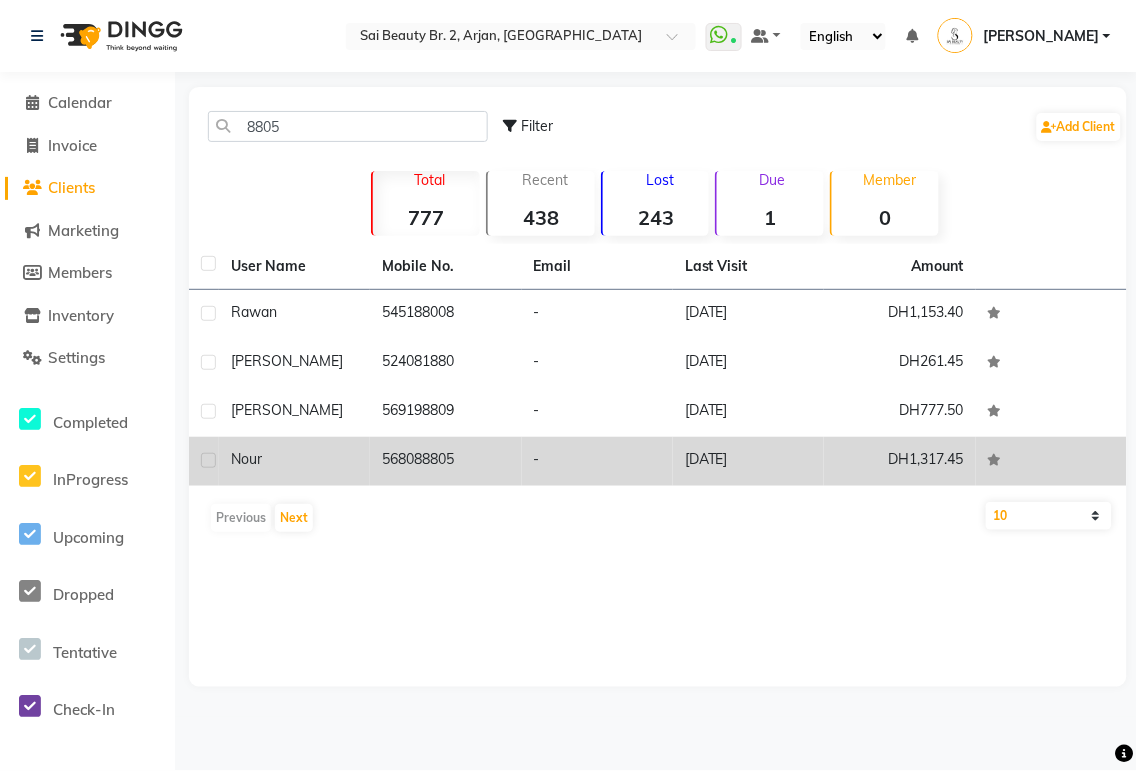 click on "568088805" 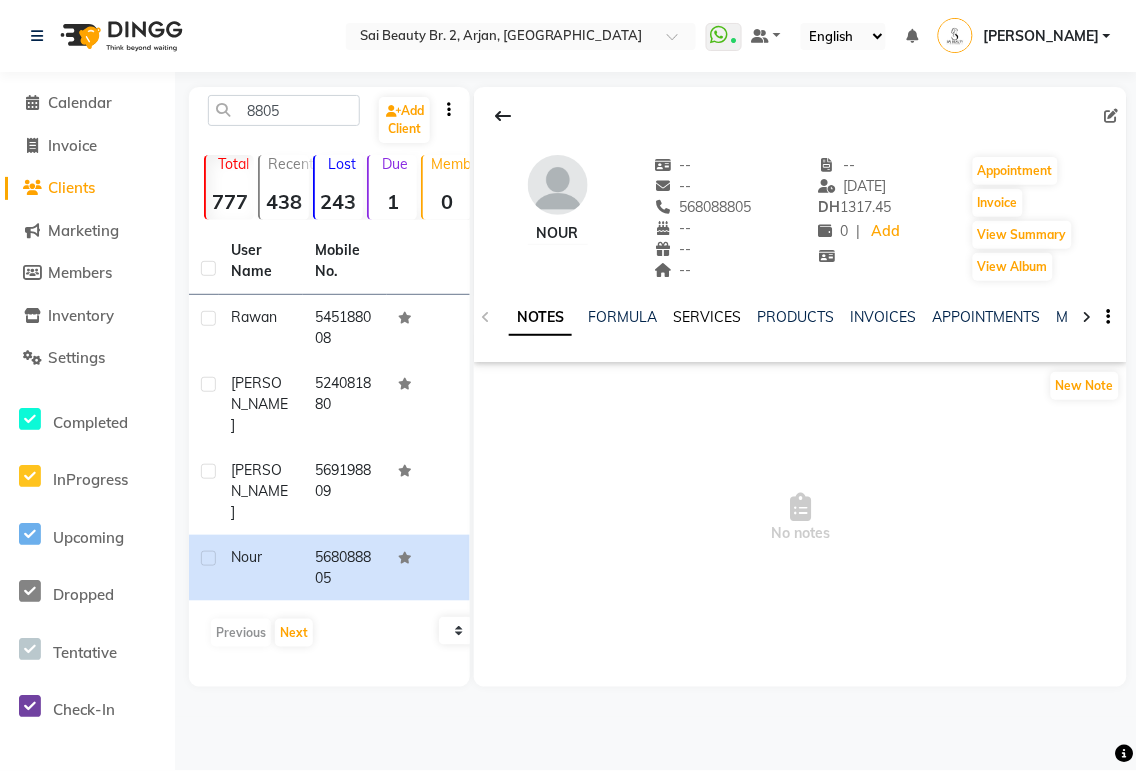 click on "SERVICES" 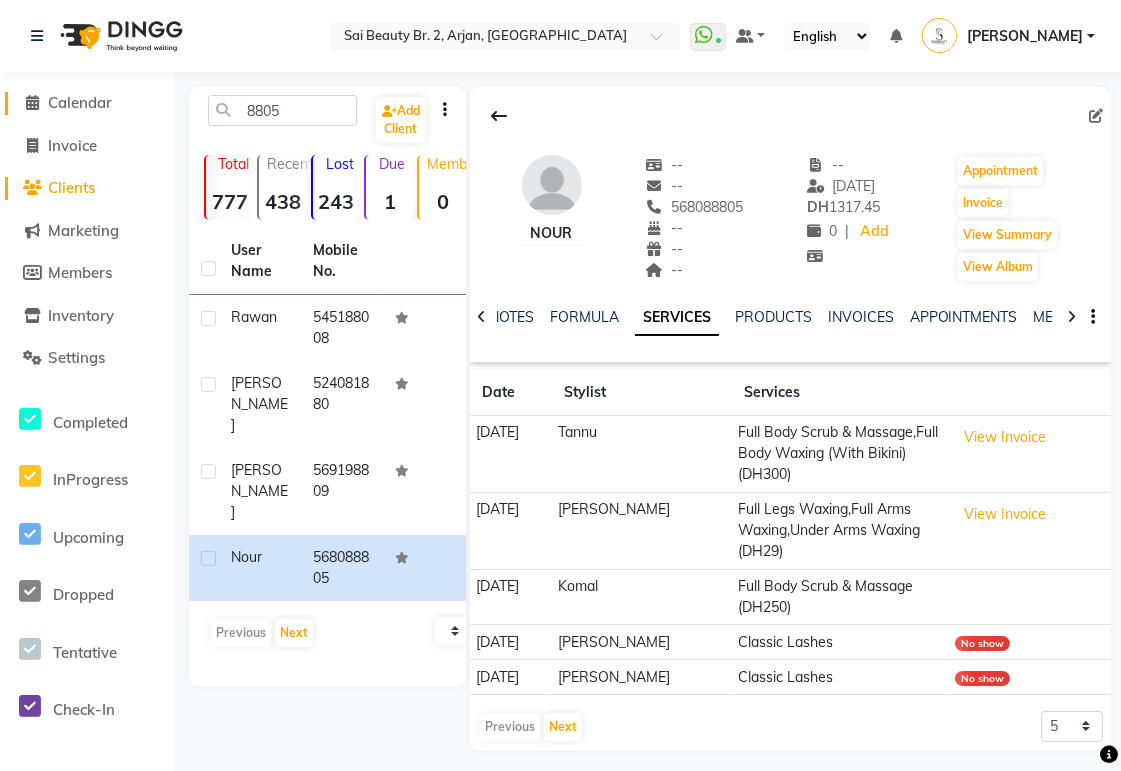 click on "Calendar" 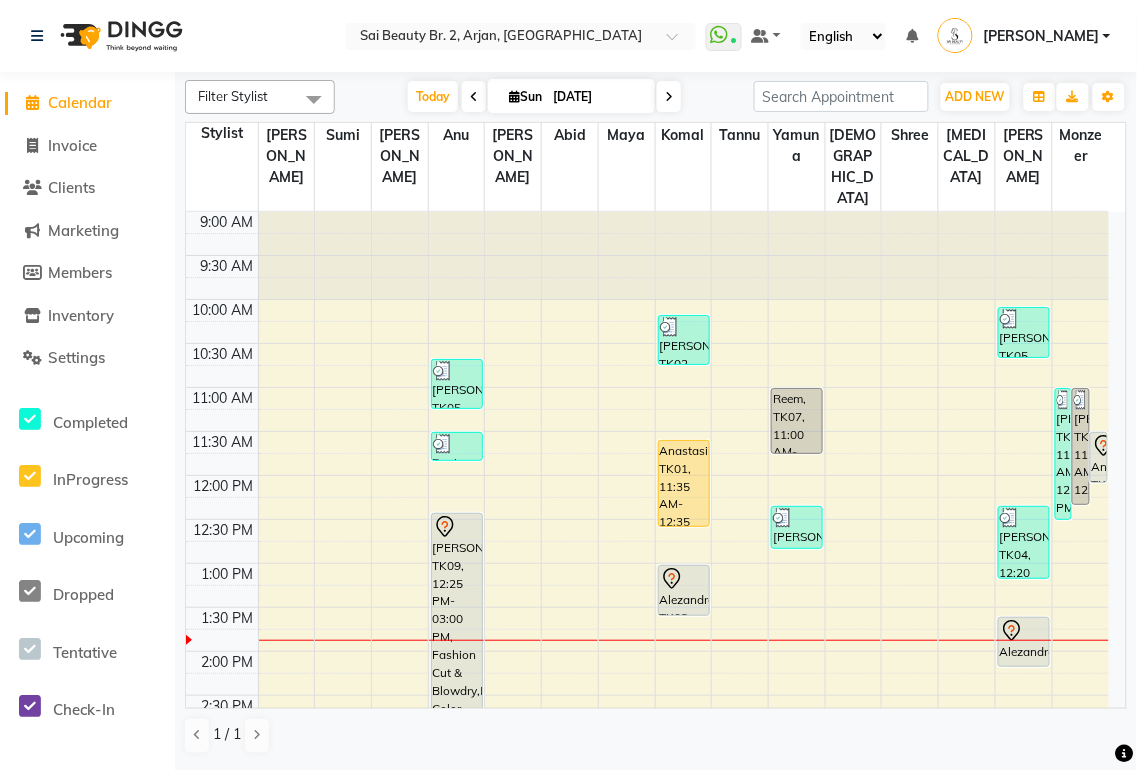 scroll, scrollTop: 355, scrollLeft: 0, axis: vertical 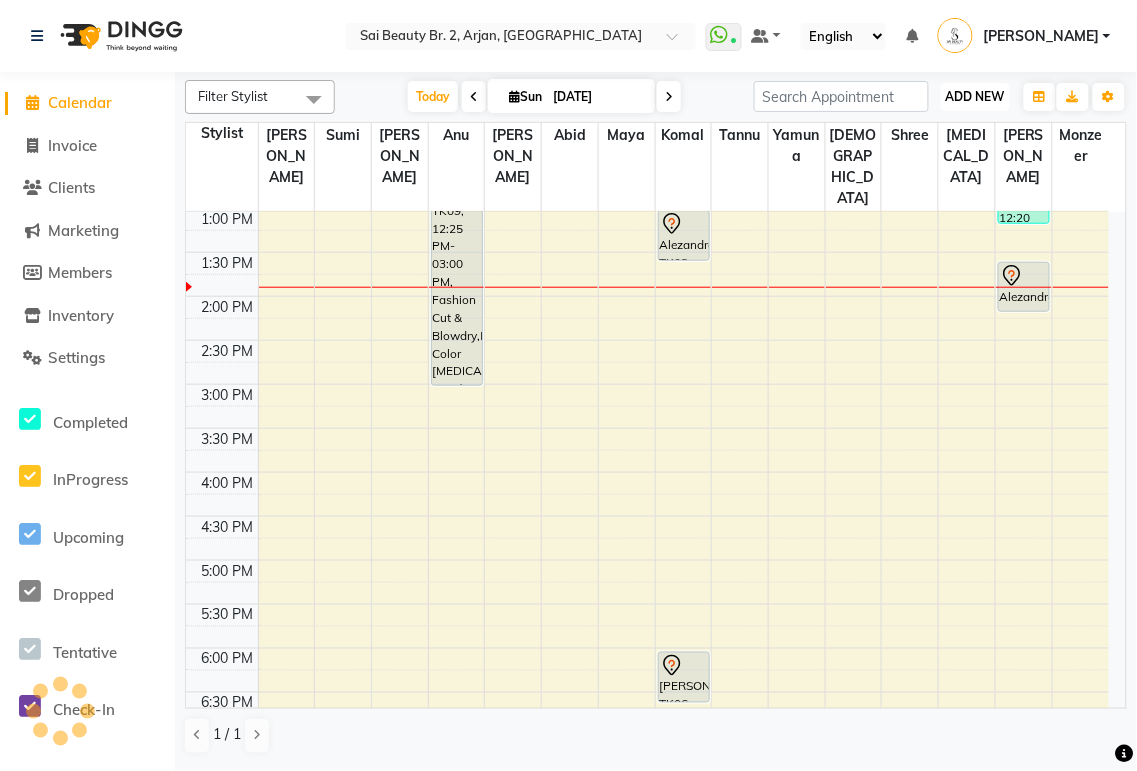 click on "ADD NEW" at bounding box center (975, 96) 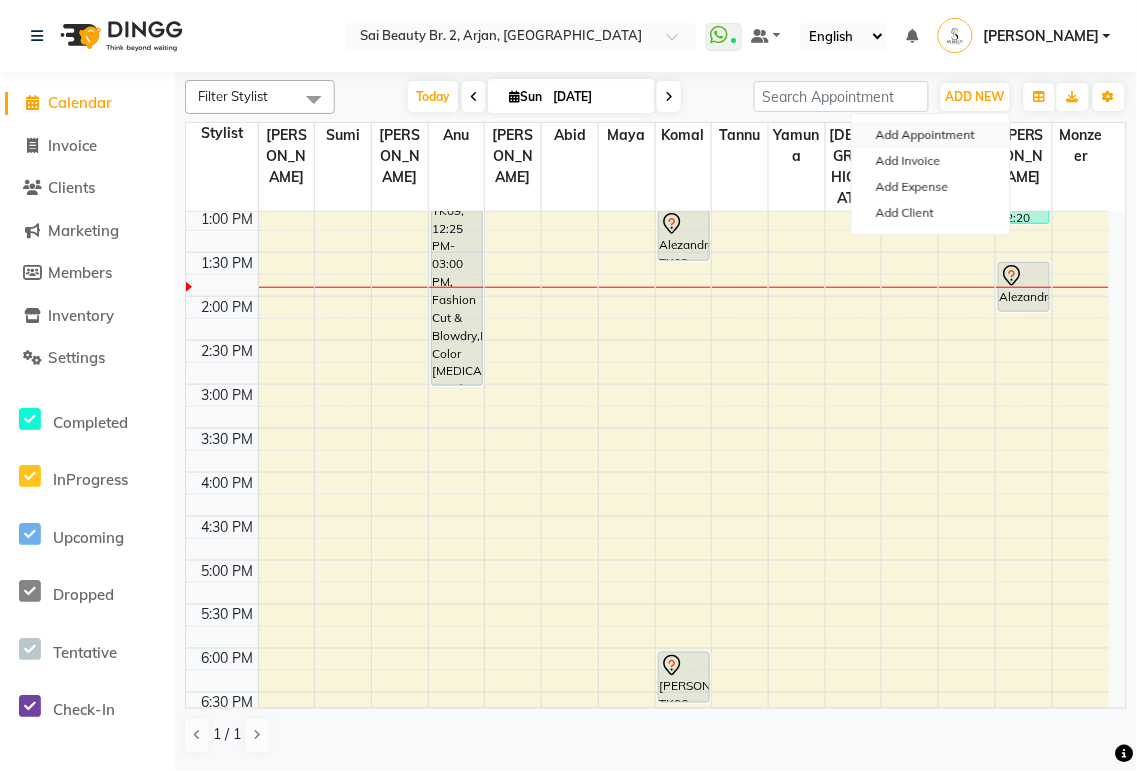click on "Add Appointment" at bounding box center (931, 135) 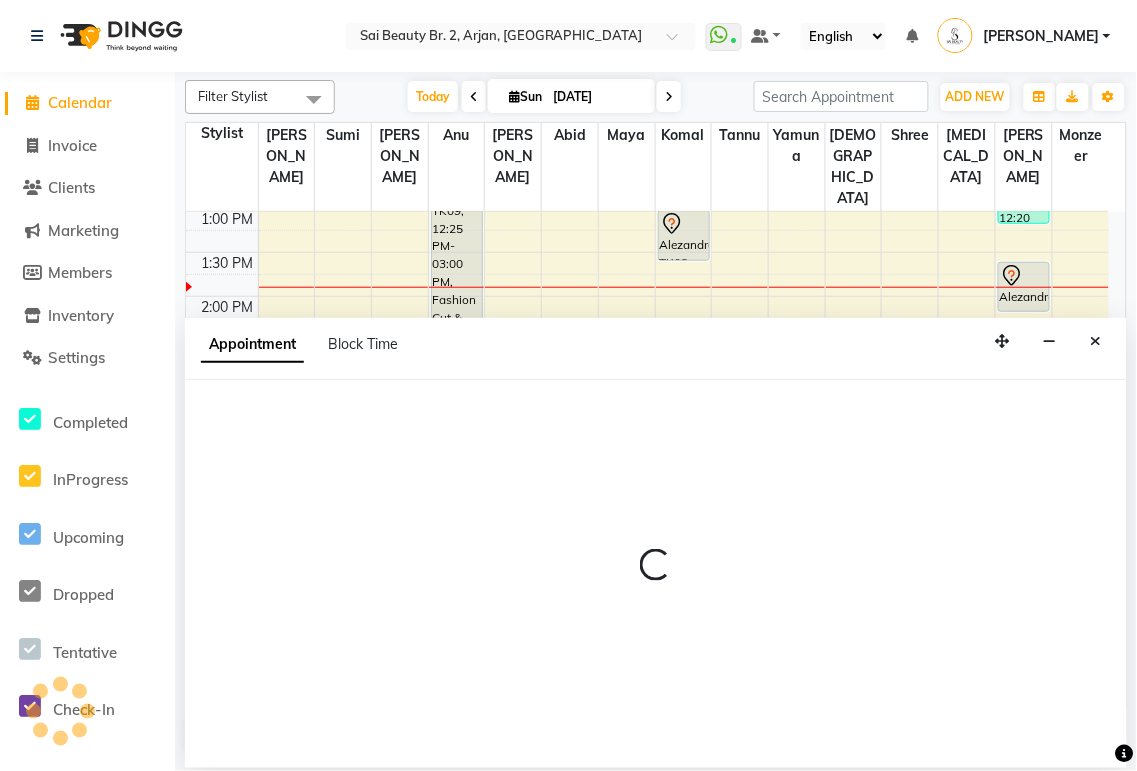select on "tentative" 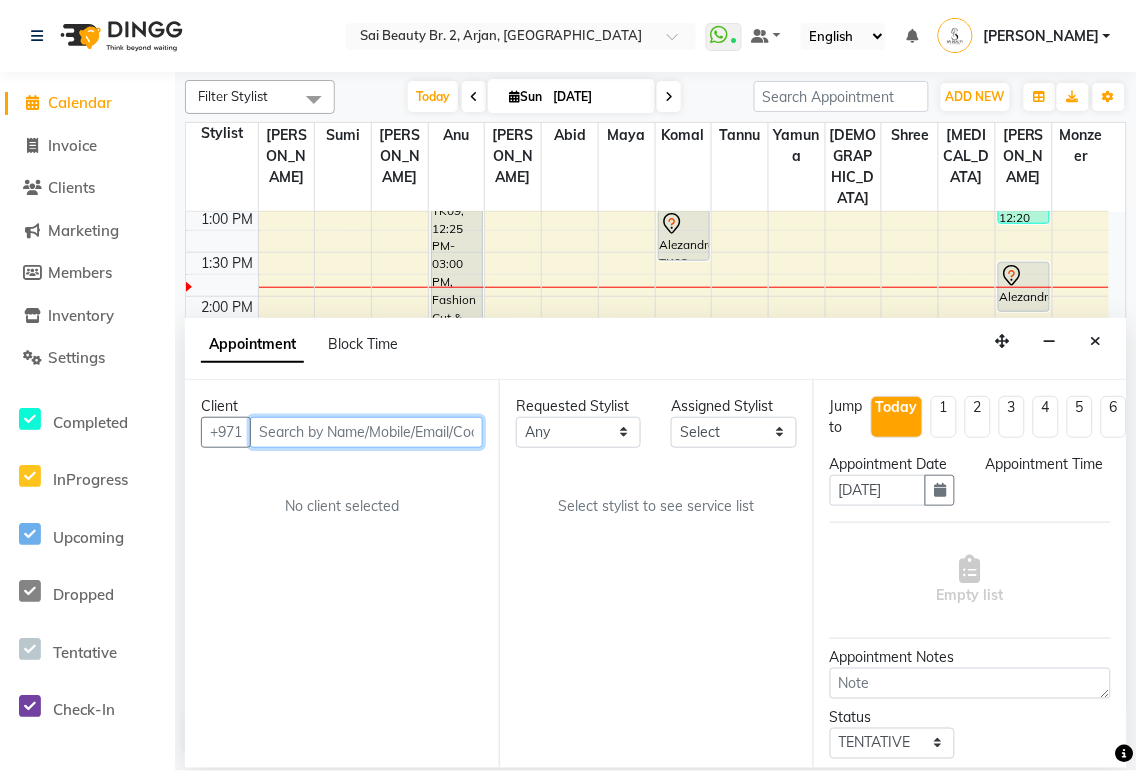 select on "600" 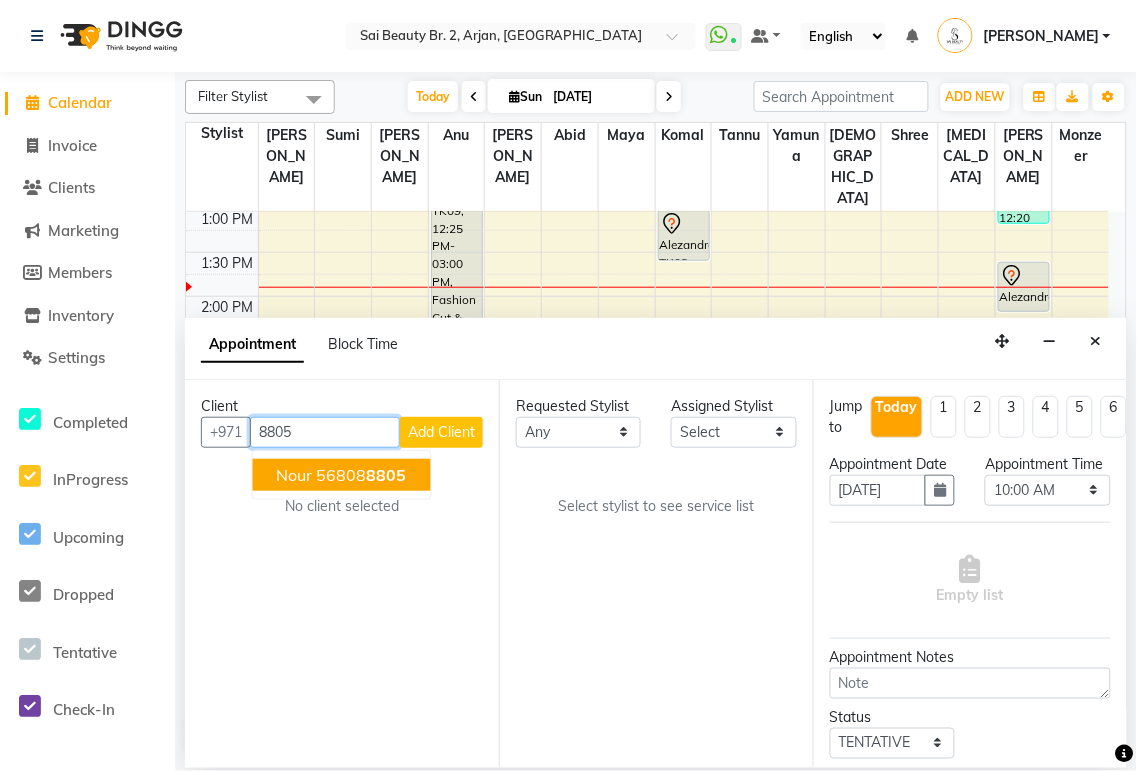 click on "8805" at bounding box center [387, 475] 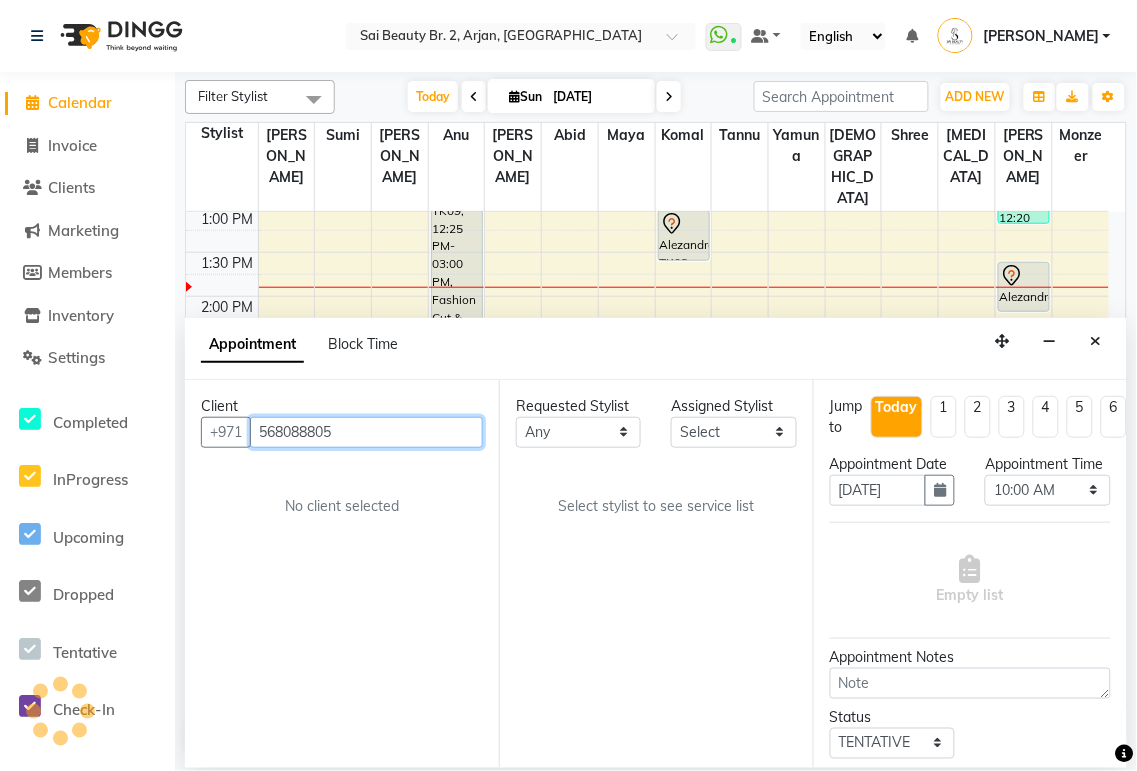 type on "568088805" 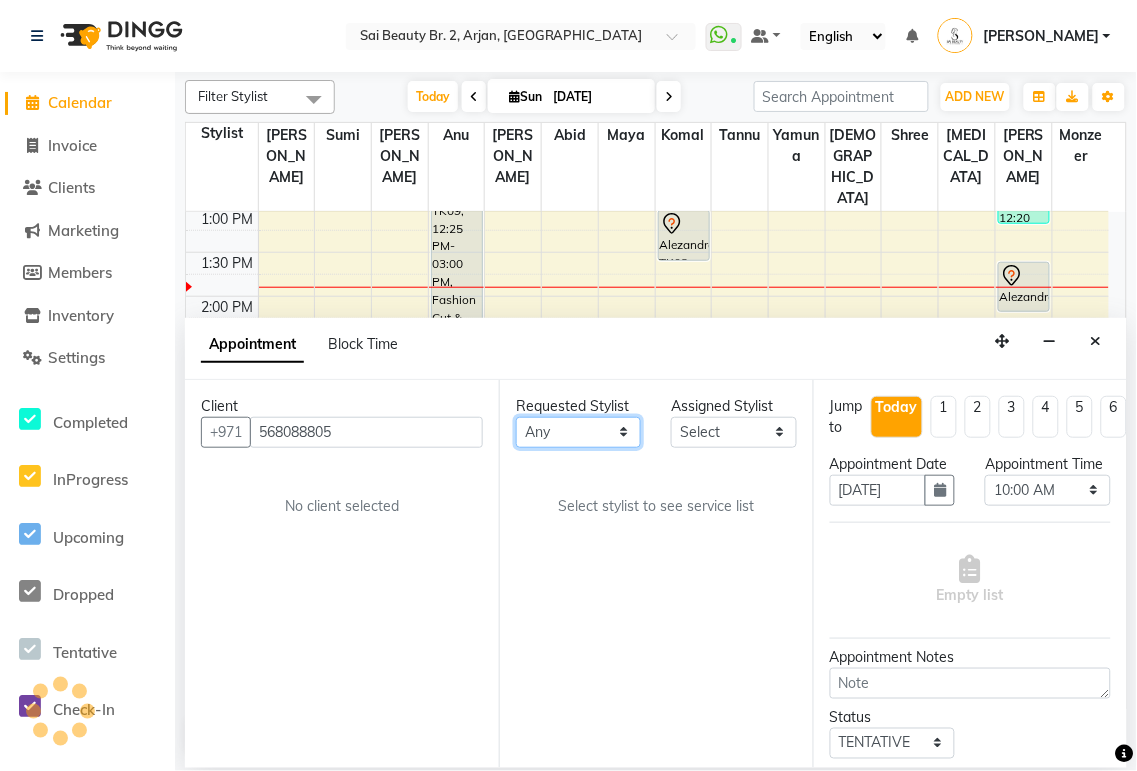 click on "Any [PERSON_NAME][MEDICAL_DATA] [PERSON_NAME] [PERSON_NAME] [PERSON_NAME] Gita [PERSON_NAME] monzeer Shree [PERSON_NAME] [PERSON_NAME]" at bounding box center (578, 432) 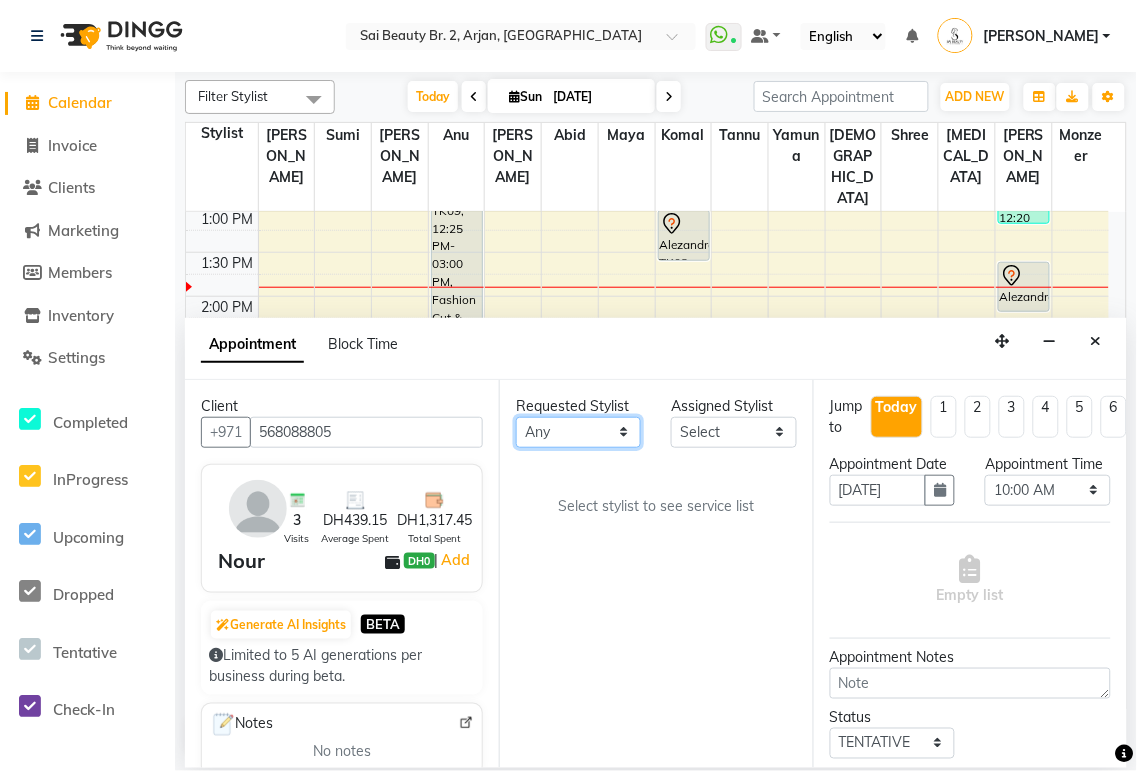 select on "57778" 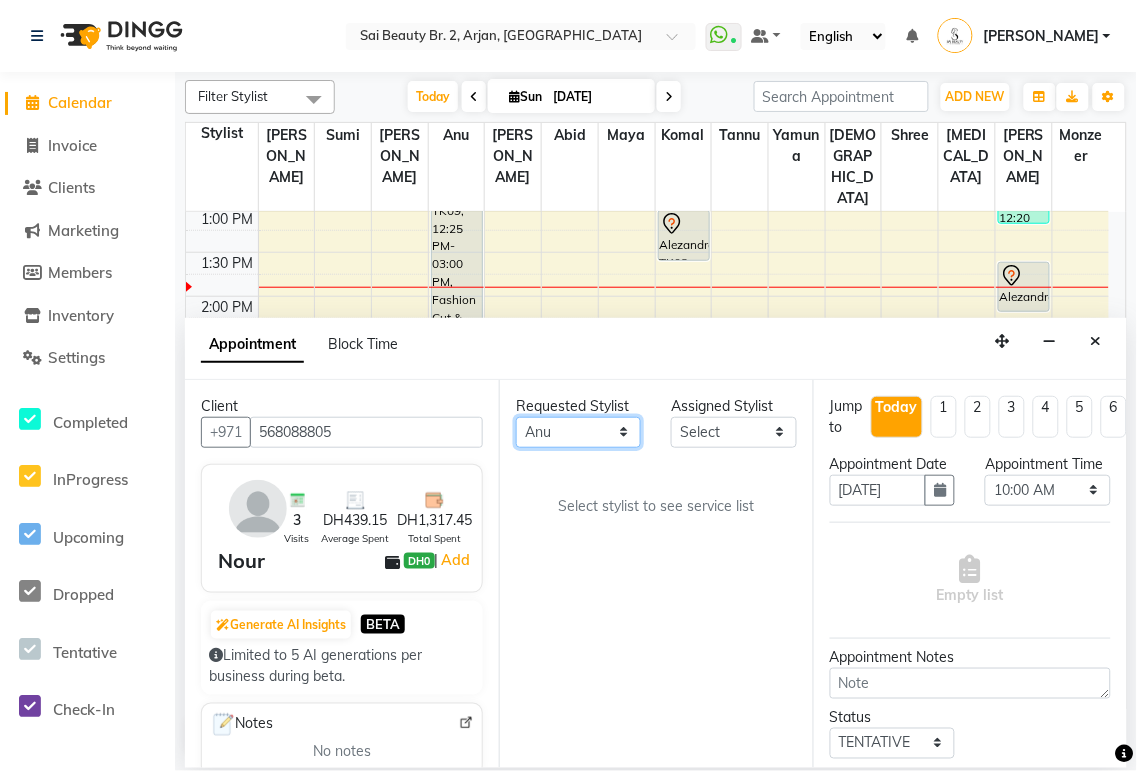 click on "Any [PERSON_NAME][MEDICAL_DATA] [PERSON_NAME] [PERSON_NAME] [PERSON_NAME] Gita [PERSON_NAME] monzeer Shree [PERSON_NAME] [PERSON_NAME]" at bounding box center (578, 432) 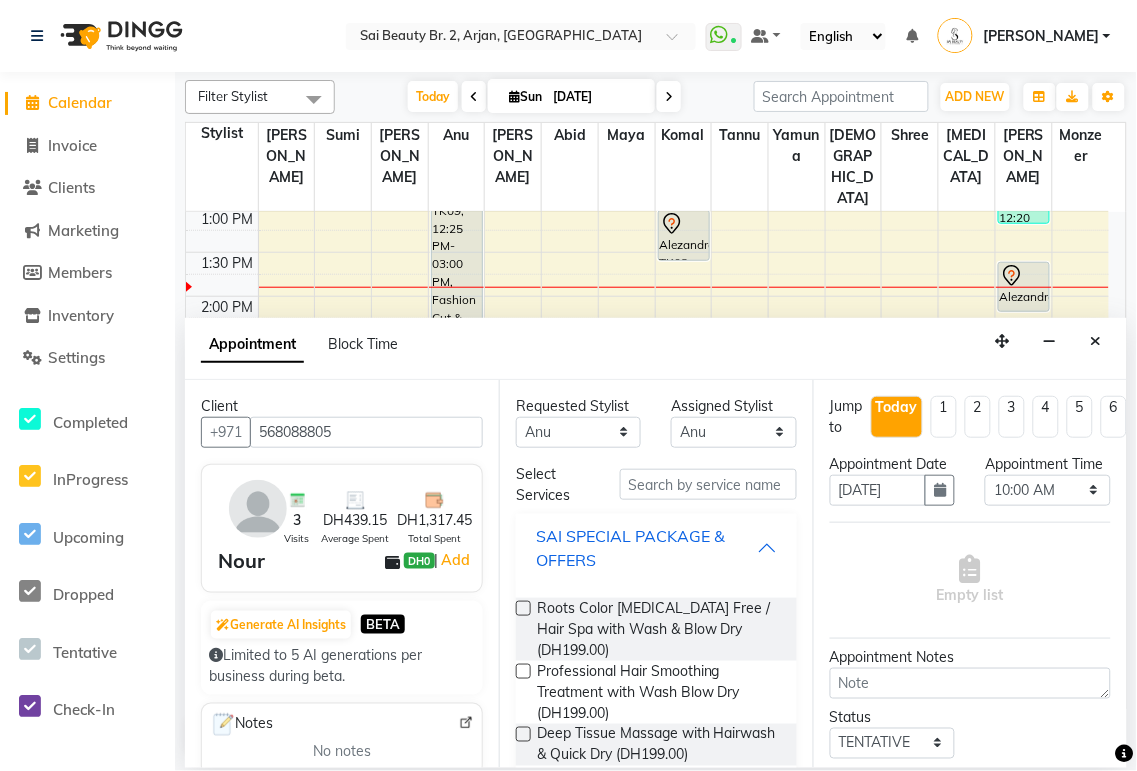 click on "SAI SPECIAL PACKAGE & OFFERS" at bounding box center [646, 548] 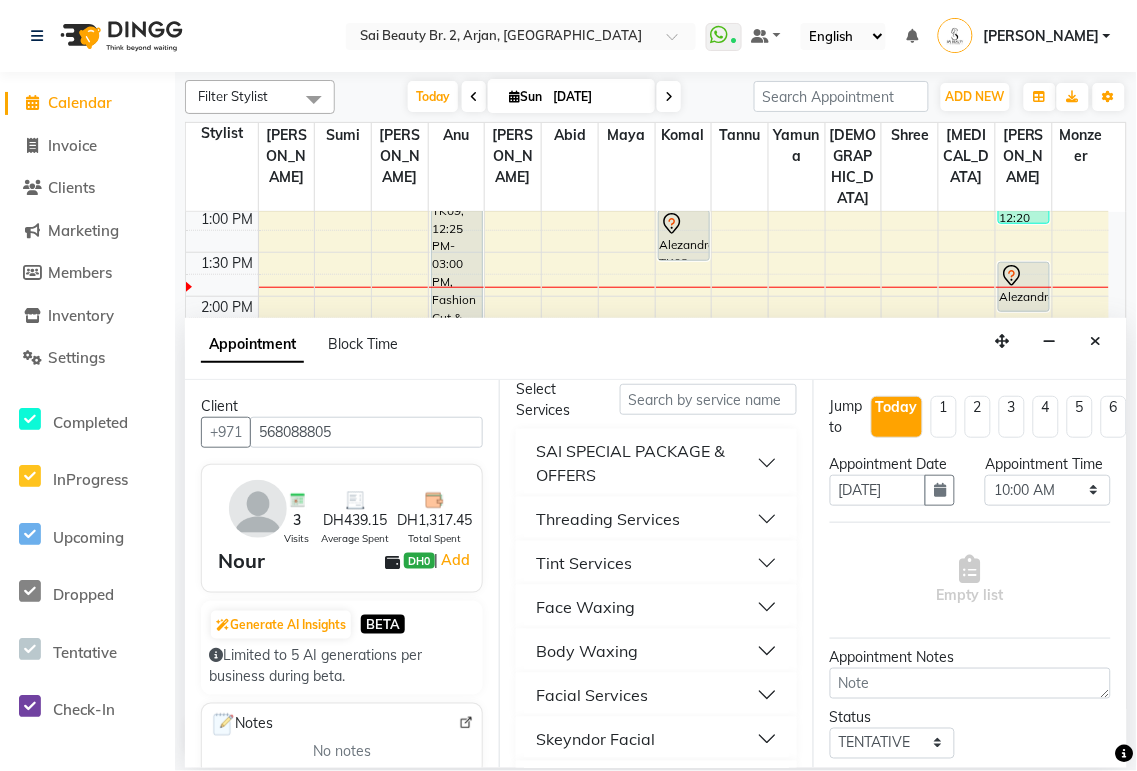 scroll, scrollTop: 125, scrollLeft: 0, axis: vertical 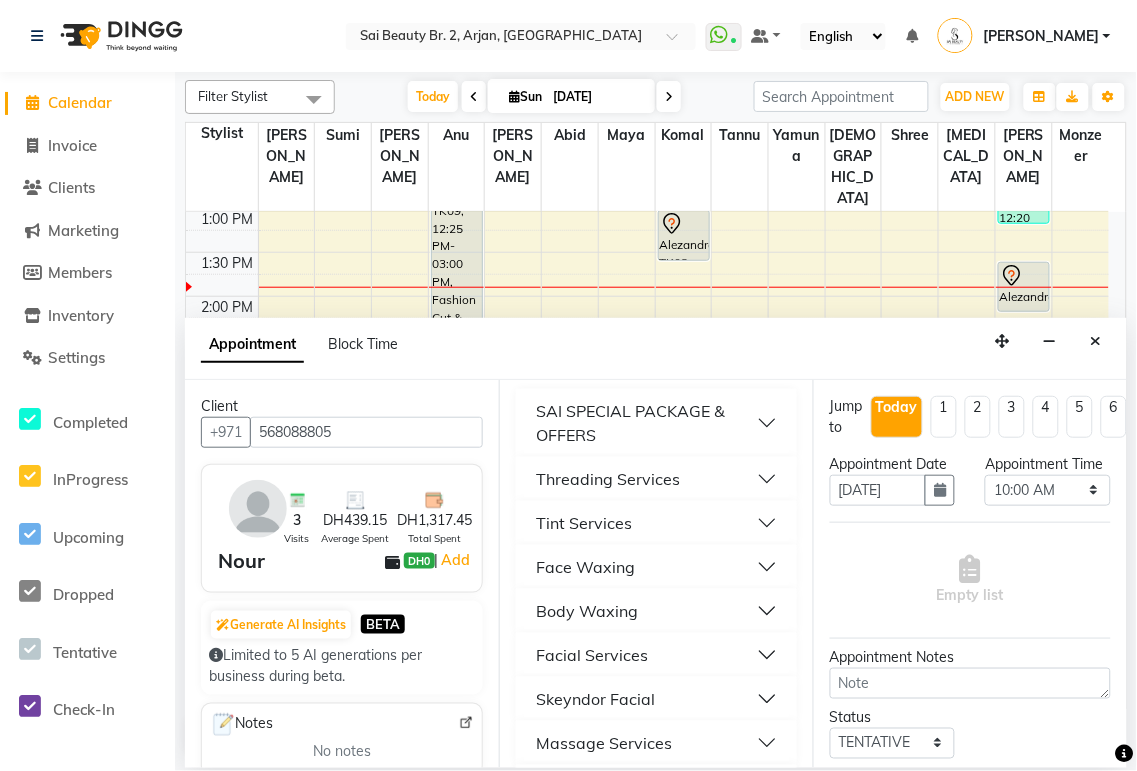click on "Body Waxing" at bounding box center (656, 611) 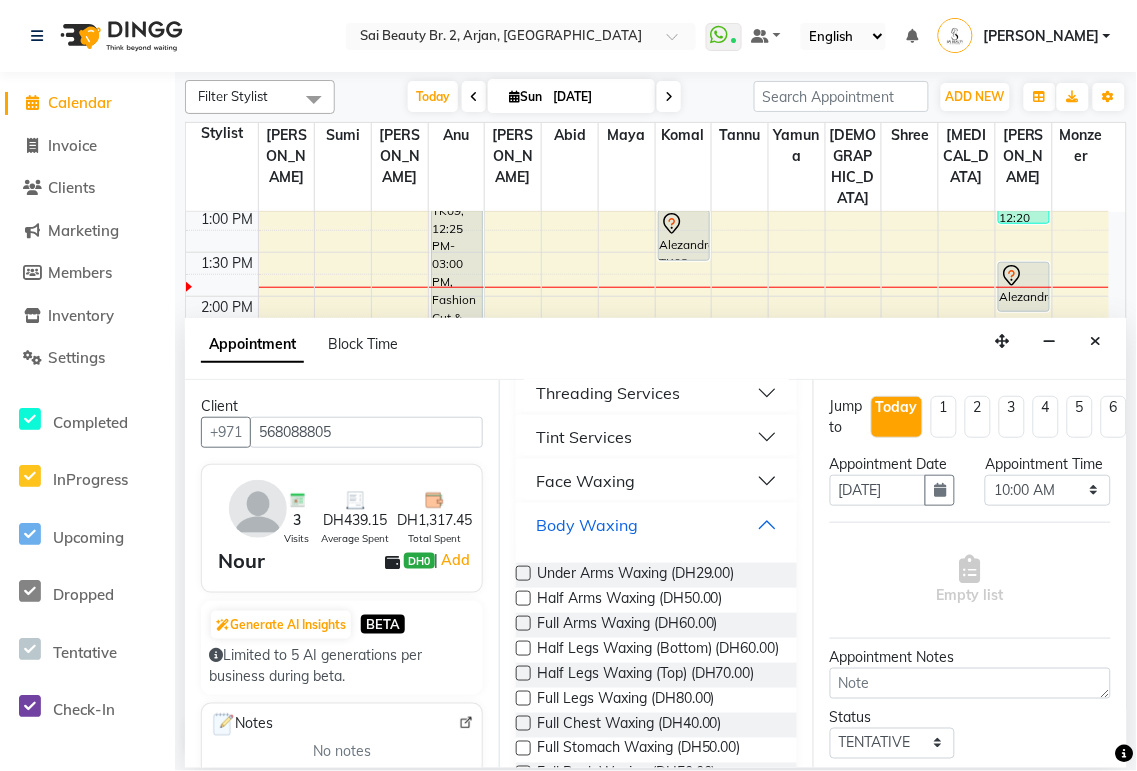 scroll, scrollTop: 228, scrollLeft: 0, axis: vertical 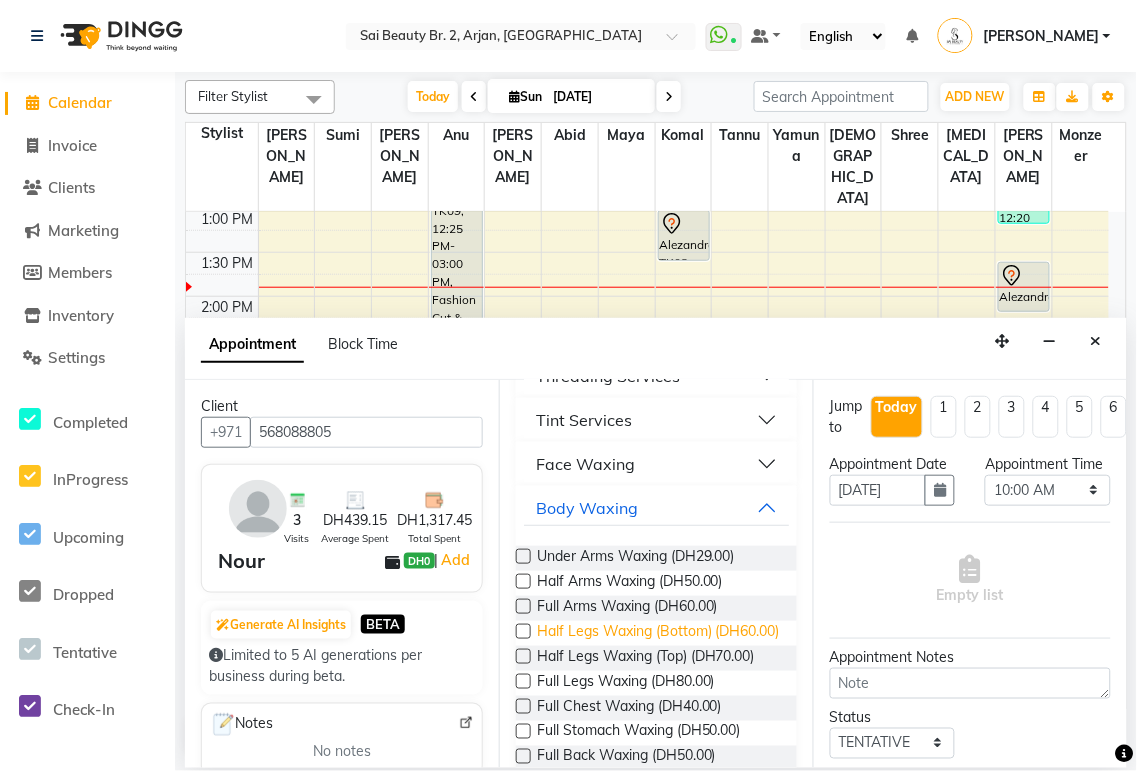 click on "Half Legs Waxing (Bottom) (DH60.00)" at bounding box center [658, 633] 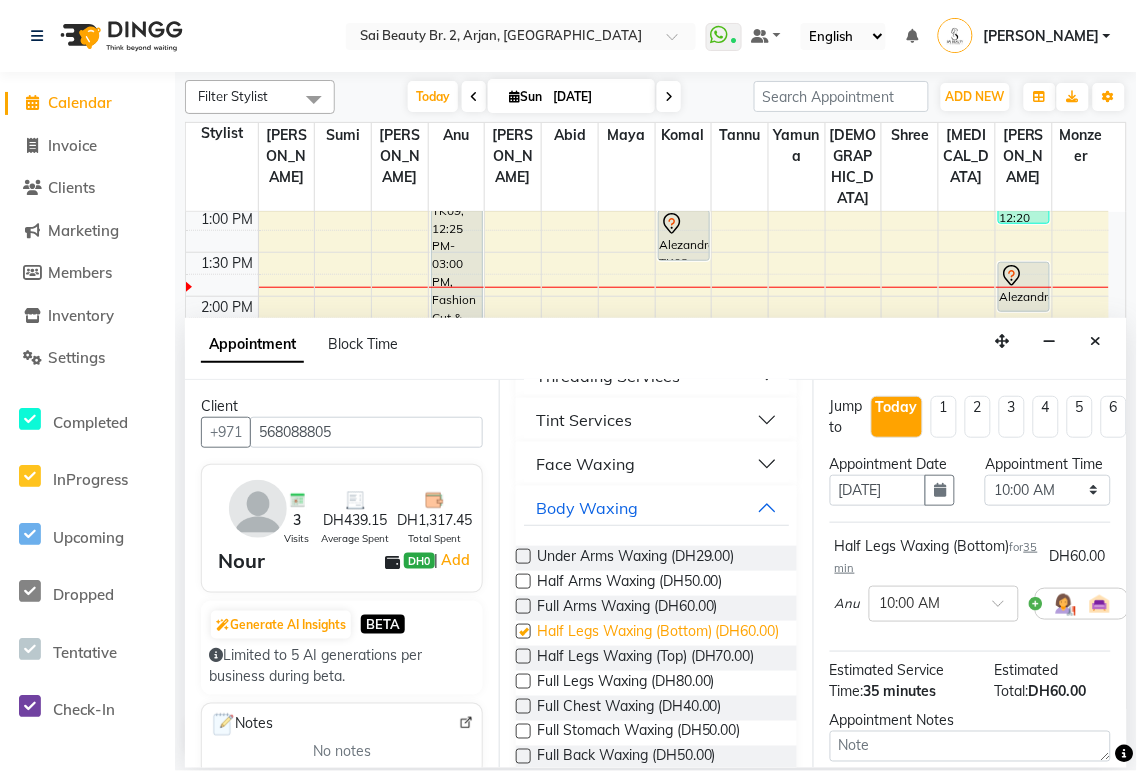 checkbox on "false" 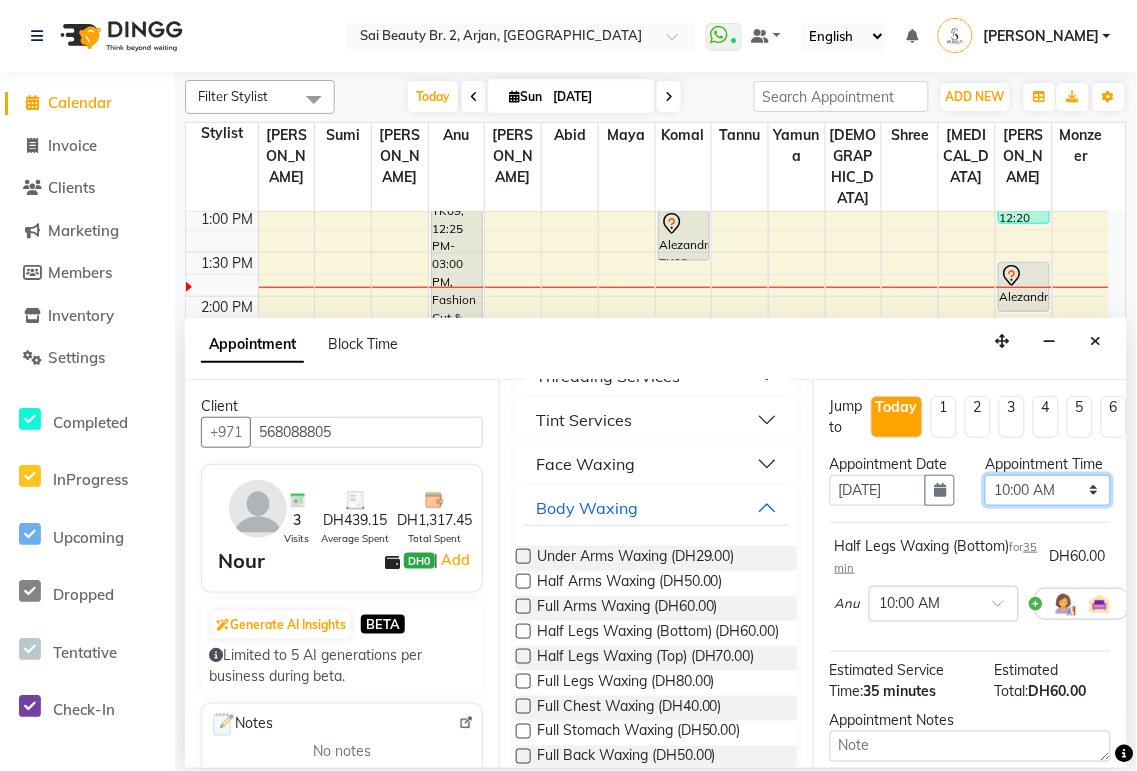 click on "Select 10:00 AM 10:05 AM 10:10 AM 10:15 AM 10:20 AM 10:25 AM 10:30 AM 10:35 AM 10:40 AM 10:45 AM 10:50 AM 10:55 AM 11:00 AM 11:05 AM 11:10 AM 11:15 AM 11:20 AM 11:25 AM 11:30 AM 11:35 AM 11:40 AM 11:45 AM 11:50 AM 11:55 AM 12:00 PM 12:05 PM 12:10 PM 12:15 PM 12:20 PM 12:25 PM 12:30 PM 12:35 PM 12:40 PM 12:45 PM 12:50 PM 12:55 PM 01:00 PM 01:05 PM 01:10 PM 01:15 PM 01:20 PM 01:25 PM 01:30 PM 01:35 PM 01:40 PM 01:45 PM 01:50 PM 01:55 PM 02:00 PM 02:05 PM 02:10 PM 02:15 PM 02:20 PM 02:25 PM 02:30 PM 02:35 PM 02:40 PM 02:45 PM 02:50 PM 02:55 PM 03:00 PM 03:05 PM 03:10 PM 03:15 PM 03:20 PM 03:25 PM 03:30 PM 03:35 PM 03:40 PM 03:45 PM 03:50 PM 03:55 PM 04:00 PM 04:05 PM 04:10 PM 04:15 PM 04:20 PM 04:25 PM 04:30 PM 04:35 PM 04:40 PM 04:45 PM 04:50 PM 04:55 PM 05:00 PM 05:05 PM 05:10 PM 05:15 PM 05:20 PM 05:25 PM 05:30 PM 05:35 PM 05:40 PM 05:45 PM 05:50 PM 05:55 PM 06:00 PM 06:05 PM 06:10 PM 06:15 PM 06:20 PM 06:25 PM 06:30 PM 06:35 PM 06:40 PM 06:45 PM 06:50 PM 06:55 PM 07:00 PM 07:05 PM 07:10 PM 07:15 PM 07:20 PM" at bounding box center (1047, 490) 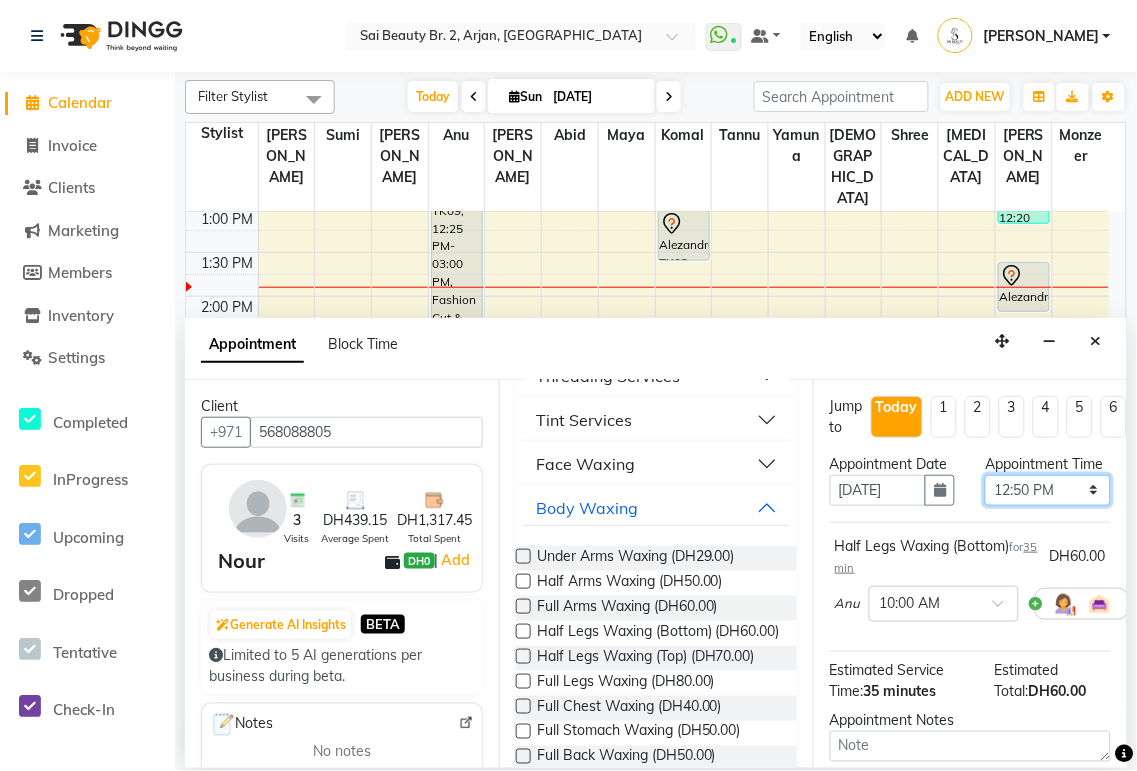click on "Select 10:00 AM 10:05 AM 10:10 AM 10:15 AM 10:20 AM 10:25 AM 10:30 AM 10:35 AM 10:40 AM 10:45 AM 10:50 AM 10:55 AM 11:00 AM 11:05 AM 11:10 AM 11:15 AM 11:20 AM 11:25 AM 11:30 AM 11:35 AM 11:40 AM 11:45 AM 11:50 AM 11:55 AM 12:00 PM 12:05 PM 12:10 PM 12:15 PM 12:20 PM 12:25 PM 12:30 PM 12:35 PM 12:40 PM 12:45 PM 12:50 PM 12:55 PM 01:00 PM 01:05 PM 01:10 PM 01:15 PM 01:20 PM 01:25 PM 01:30 PM 01:35 PM 01:40 PM 01:45 PM 01:50 PM 01:55 PM 02:00 PM 02:05 PM 02:10 PM 02:15 PM 02:20 PM 02:25 PM 02:30 PM 02:35 PM 02:40 PM 02:45 PM 02:50 PM 02:55 PM 03:00 PM 03:05 PM 03:10 PM 03:15 PM 03:20 PM 03:25 PM 03:30 PM 03:35 PM 03:40 PM 03:45 PM 03:50 PM 03:55 PM 04:00 PM 04:05 PM 04:10 PM 04:15 PM 04:20 PM 04:25 PM 04:30 PM 04:35 PM 04:40 PM 04:45 PM 04:50 PM 04:55 PM 05:00 PM 05:05 PM 05:10 PM 05:15 PM 05:20 PM 05:25 PM 05:30 PM 05:35 PM 05:40 PM 05:45 PM 05:50 PM 05:55 PM 06:00 PM 06:05 PM 06:10 PM 06:15 PM 06:20 PM 06:25 PM 06:30 PM 06:35 PM 06:40 PM 06:45 PM 06:50 PM 06:55 PM 07:00 PM 07:05 PM 07:10 PM 07:15 PM 07:20 PM" at bounding box center [1047, 490] 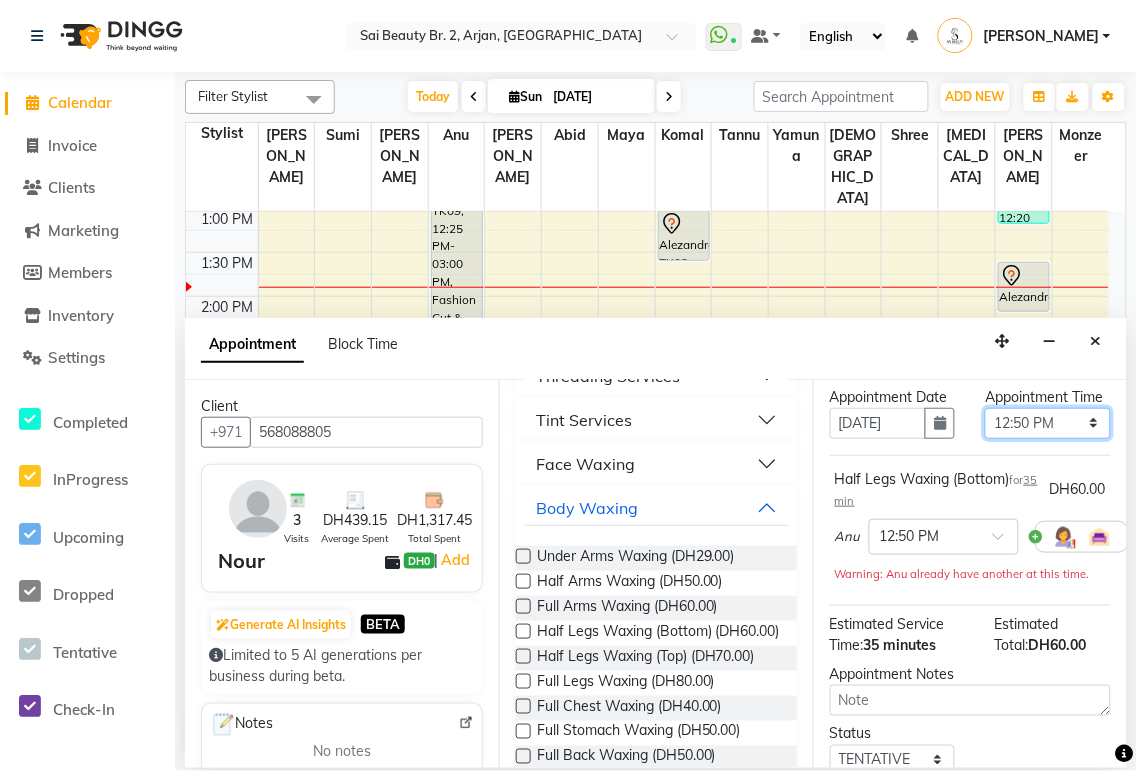 scroll, scrollTop: 26, scrollLeft: 0, axis: vertical 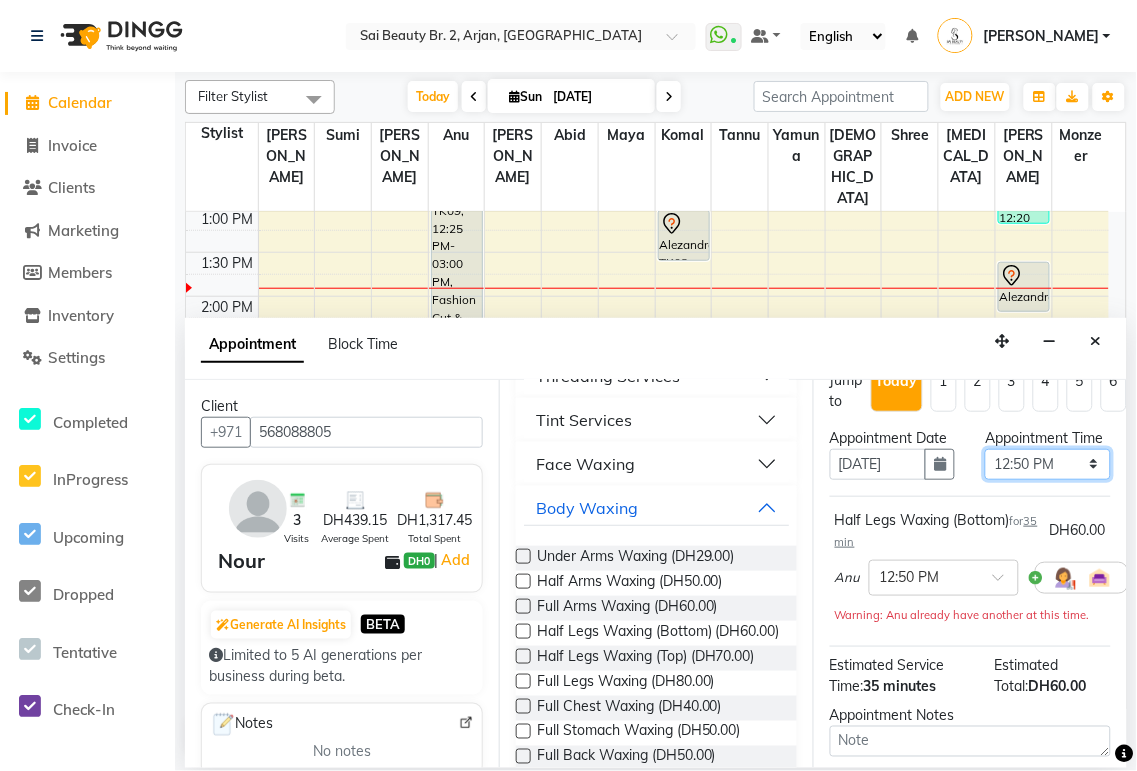 click on "Select 10:00 AM 10:05 AM 10:10 AM 10:15 AM 10:20 AM 10:25 AM 10:30 AM 10:35 AM 10:40 AM 10:45 AM 10:50 AM 10:55 AM 11:00 AM 11:05 AM 11:10 AM 11:15 AM 11:20 AM 11:25 AM 11:30 AM 11:35 AM 11:40 AM 11:45 AM 11:50 AM 11:55 AM 12:00 PM 12:05 PM 12:10 PM 12:15 PM 12:20 PM 12:25 PM 12:30 PM 12:35 PM 12:40 PM 12:45 PM 12:50 PM 12:55 PM 01:00 PM 01:05 PM 01:10 PM 01:15 PM 01:20 PM 01:25 PM 01:30 PM 01:35 PM 01:40 PM 01:45 PM 01:50 PM 01:55 PM 02:00 PM 02:05 PM 02:10 PM 02:15 PM 02:20 PM 02:25 PM 02:30 PM 02:35 PM 02:40 PM 02:45 PM 02:50 PM 02:55 PM 03:00 PM 03:05 PM 03:10 PM 03:15 PM 03:20 PM 03:25 PM 03:30 PM 03:35 PM 03:40 PM 03:45 PM 03:50 PM 03:55 PM 04:00 PM 04:05 PM 04:10 PM 04:15 PM 04:20 PM 04:25 PM 04:30 PM 04:35 PM 04:40 PM 04:45 PM 04:50 PM 04:55 PM 05:00 PM 05:05 PM 05:10 PM 05:15 PM 05:20 PM 05:25 PM 05:30 PM 05:35 PM 05:40 PM 05:45 PM 05:50 PM 05:55 PM 06:00 PM 06:05 PM 06:10 PM 06:15 PM 06:20 PM 06:25 PM 06:30 PM 06:35 PM 06:40 PM 06:45 PM 06:50 PM 06:55 PM 07:00 PM 07:05 PM 07:10 PM 07:15 PM 07:20 PM" at bounding box center [1047, 464] 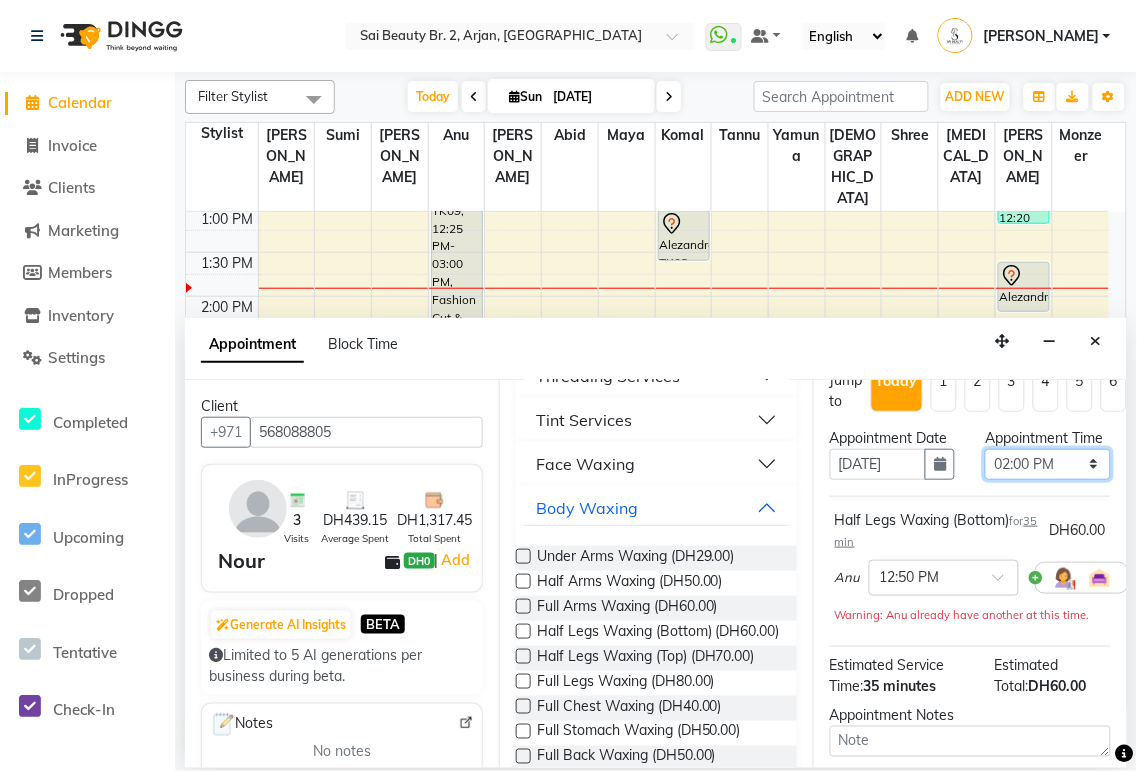 click on "Select 10:00 AM 10:05 AM 10:10 AM 10:15 AM 10:20 AM 10:25 AM 10:30 AM 10:35 AM 10:40 AM 10:45 AM 10:50 AM 10:55 AM 11:00 AM 11:05 AM 11:10 AM 11:15 AM 11:20 AM 11:25 AM 11:30 AM 11:35 AM 11:40 AM 11:45 AM 11:50 AM 11:55 AM 12:00 PM 12:05 PM 12:10 PM 12:15 PM 12:20 PM 12:25 PM 12:30 PM 12:35 PM 12:40 PM 12:45 PM 12:50 PM 12:55 PM 01:00 PM 01:05 PM 01:10 PM 01:15 PM 01:20 PM 01:25 PM 01:30 PM 01:35 PM 01:40 PM 01:45 PM 01:50 PM 01:55 PM 02:00 PM 02:05 PM 02:10 PM 02:15 PM 02:20 PM 02:25 PM 02:30 PM 02:35 PM 02:40 PM 02:45 PM 02:50 PM 02:55 PM 03:00 PM 03:05 PM 03:10 PM 03:15 PM 03:20 PM 03:25 PM 03:30 PM 03:35 PM 03:40 PM 03:45 PM 03:50 PM 03:55 PM 04:00 PM 04:05 PM 04:10 PM 04:15 PM 04:20 PM 04:25 PM 04:30 PM 04:35 PM 04:40 PM 04:45 PM 04:50 PM 04:55 PM 05:00 PM 05:05 PM 05:10 PM 05:15 PM 05:20 PM 05:25 PM 05:30 PM 05:35 PM 05:40 PM 05:45 PM 05:50 PM 05:55 PM 06:00 PM 06:05 PM 06:10 PM 06:15 PM 06:20 PM 06:25 PM 06:30 PM 06:35 PM 06:40 PM 06:45 PM 06:50 PM 06:55 PM 07:00 PM 07:05 PM 07:10 PM 07:15 PM 07:20 PM" at bounding box center (1047, 464) 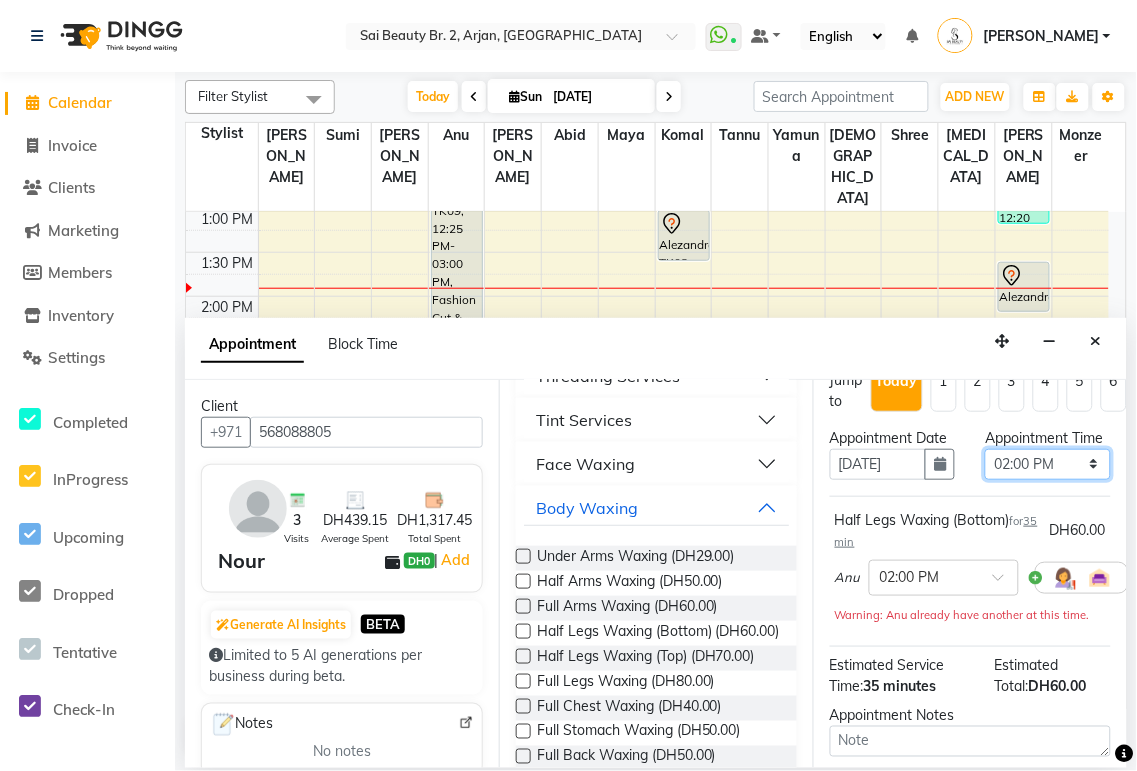 click on "Select 10:00 AM 10:05 AM 10:10 AM 10:15 AM 10:20 AM 10:25 AM 10:30 AM 10:35 AM 10:40 AM 10:45 AM 10:50 AM 10:55 AM 11:00 AM 11:05 AM 11:10 AM 11:15 AM 11:20 AM 11:25 AM 11:30 AM 11:35 AM 11:40 AM 11:45 AM 11:50 AM 11:55 AM 12:00 PM 12:05 PM 12:10 PM 12:15 PM 12:20 PM 12:25 PM 12:30 PM 12:35 PM 12:40 PM 12:45 PM 12:50 PM 12:55 PM 01:00 PM 01:05 PM 01:10 PM 01:15 PM 01:20 PM 01:25 PM 01:30 PM 01:35 PM 01:40 PM 01:45 PM 01:50 PM 01:55 PM 02:00 PM 02:05 PM 02:10 PM 02:15 PM 02:20 PM 02:25 PM 02:30 PM 02:35 PM 02:40 PM 02:45 PM 02:50 PM 02:55 PM 03:00 PM 03:05 PM 03:10 PM 03:15 PM 03:20 PM 03:25 PM 03:30 PM 03:35 PM 03:40 PM 03:45 PM 03:50 PM 03:55 PM 04:00 PM 04:05 PM 04:10 PM 04:15 PM 04:20 PM 04:25 PM 04:30 PM 04:35 PM 04:40 PM 04:45 PM 04:50 PM 04:55 PM 05:00 PM 05:05 PM 05:10 PM 05:15 PM 05:20 PM 05:25 PM 05:30 PM 05:35 PM 05:40 PM 05:45 PM 05:50 PM 05:55 PM 06:00 PM 06:05 PM 06:10 PM 06:15 PM 06:20 PM 06:25 PM 06:30 PM 06:35 PM 06:40 PM 06:45 PM 06:50 PM 06:55 PM 07:00 PM 07:05 PM 07:10 PM 07:15 PM 07:20 PM" at bounding box center [1047, 464] 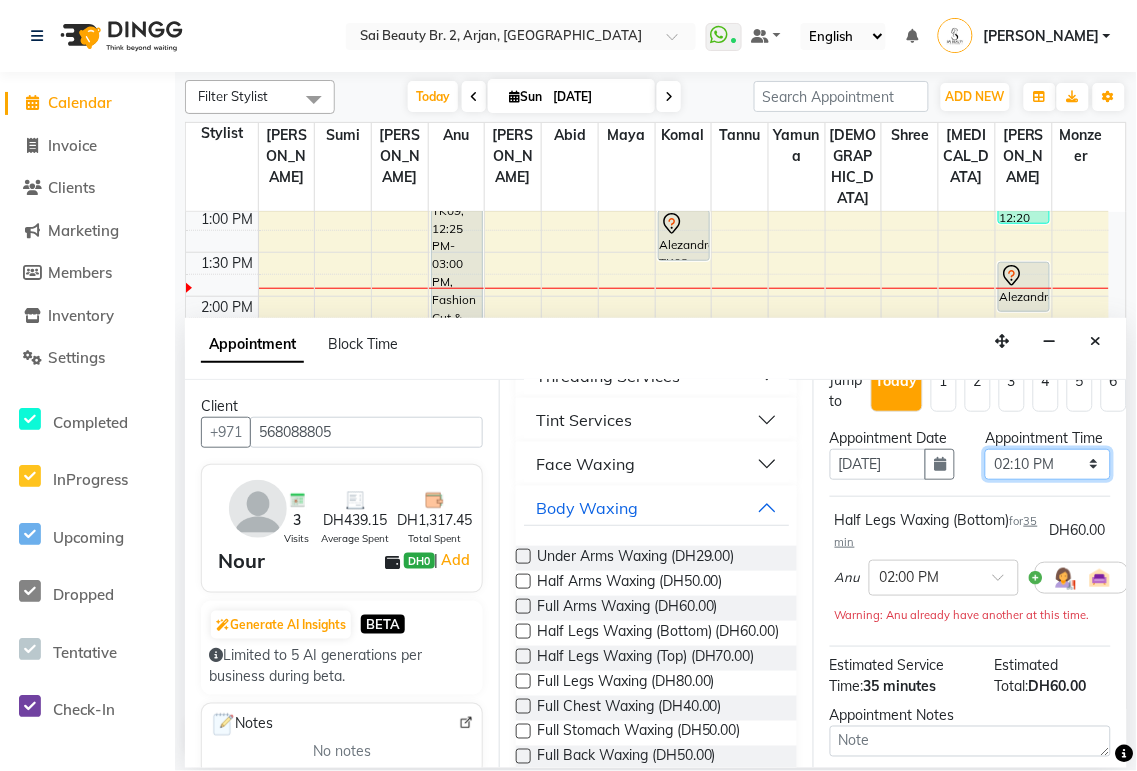 click on "Select 10:00 AM 10:05 AM 10:10 AM 10:15 AM 10:20 AM 10:25 AM 10:30 AM 10:35 AM 10:40 AM 10:45 AM 10:50 AM 10:55 AM 11:00 AM 11:05 AM 11:10 AM 11:15 AM 11:20 AM 11:25 AM 11:30 AM 11:35 AM 11:40 AM 11:45 AM 11:50 AM 11:55 AM 12:00 PM 12:05 PM 12:10 PM 12:15 PM 12:20 PM 12:25 PM 12:30 PM 12:35 PM 12:40 PM 12:45 PM 12:50 PM 12:55 PM 01:00 PM 01:05 PM 01:10 PM 01:15 PM 01:20 PM 01:25 PM 01:30 PM 01:35 PM 01:40 PM 01:45 PM 01:50 PM 01:55 PM 02:00 PM 02:05 PM 02:10 PM 02:15 PM 02:20 PM 02:25 PM 02:30 PM 02:35 PM 02:40 PM 02:45 PM 02:50 PM 02:55 PM 03:00 PM 03:05 PM 03:10 PM 03:15 PM 03:20 PM 03:25 PM 03:30 PM 03:35 PM 03:40 PM 03:45 PM 03:50 PM 03:55 PM 04:00 PM 04:05 PM 04:10 PM 04:15 PM 04:20 PM 04:25 PM 04:30 PM 04:35 PM 04:40 PM 04:45 PM 04:50 PM 04:55 PM 05:00 PM 05:05 PM 05:10 PM 05:15 PM 05:20 PM 05:25 PM 05:30 PM 05:35 PM 05:40 PM 05:45 PM 05:50 PM 05:55 PM 06:00 PM 06:05 PM 06:10 PM 06:15 PM 06:20 PM 06:25 PM 06:30 PM 06:35 PM 06:40 PM 06:45 PM 06:50 PM 06:55 PM 07:00 PM 07:05 PM 07:10 PM 07:15 PM 07:20 PM" at bounding box center (1047, 464) 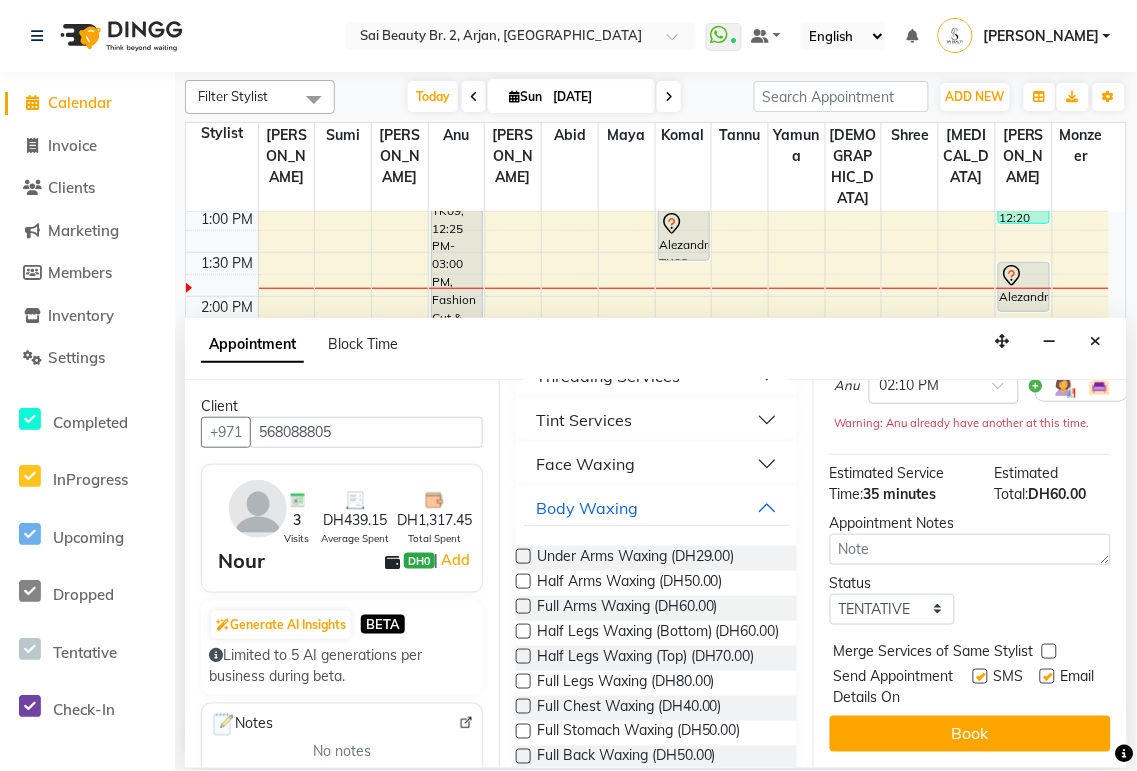 scroll, scrollTop: 276, scrollLeft: 0, axis: vertical 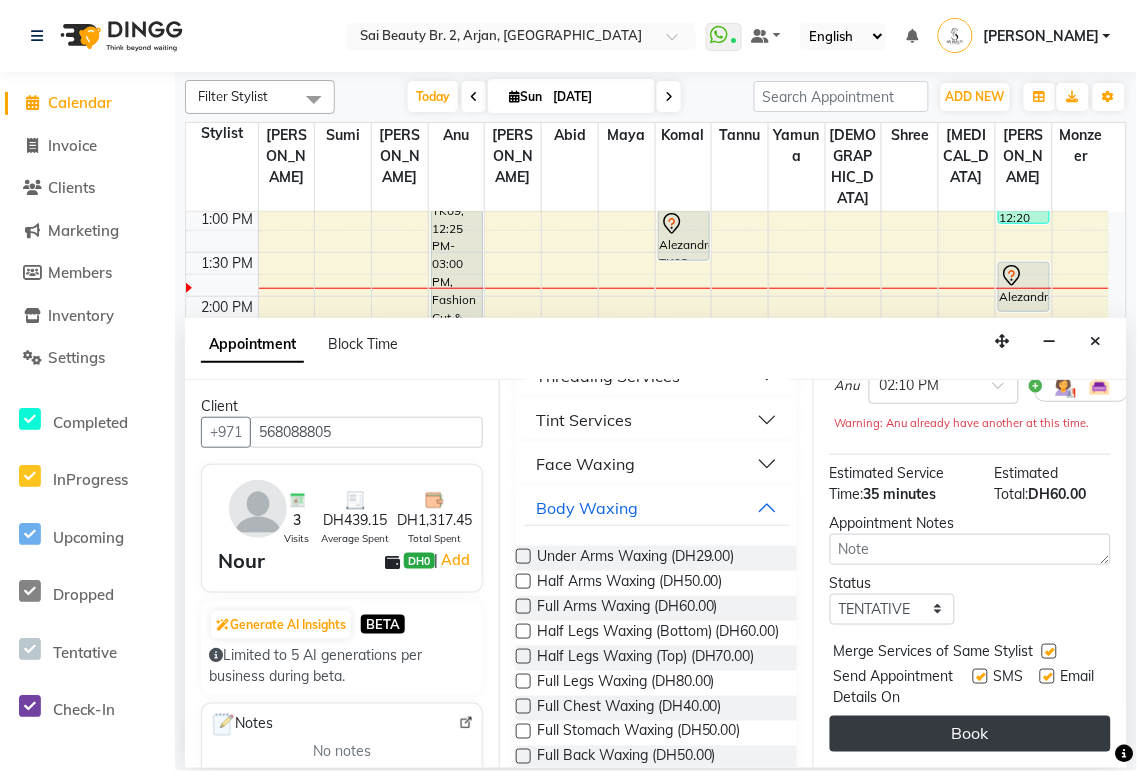 click on "Book" at bounding box center (970, 734) 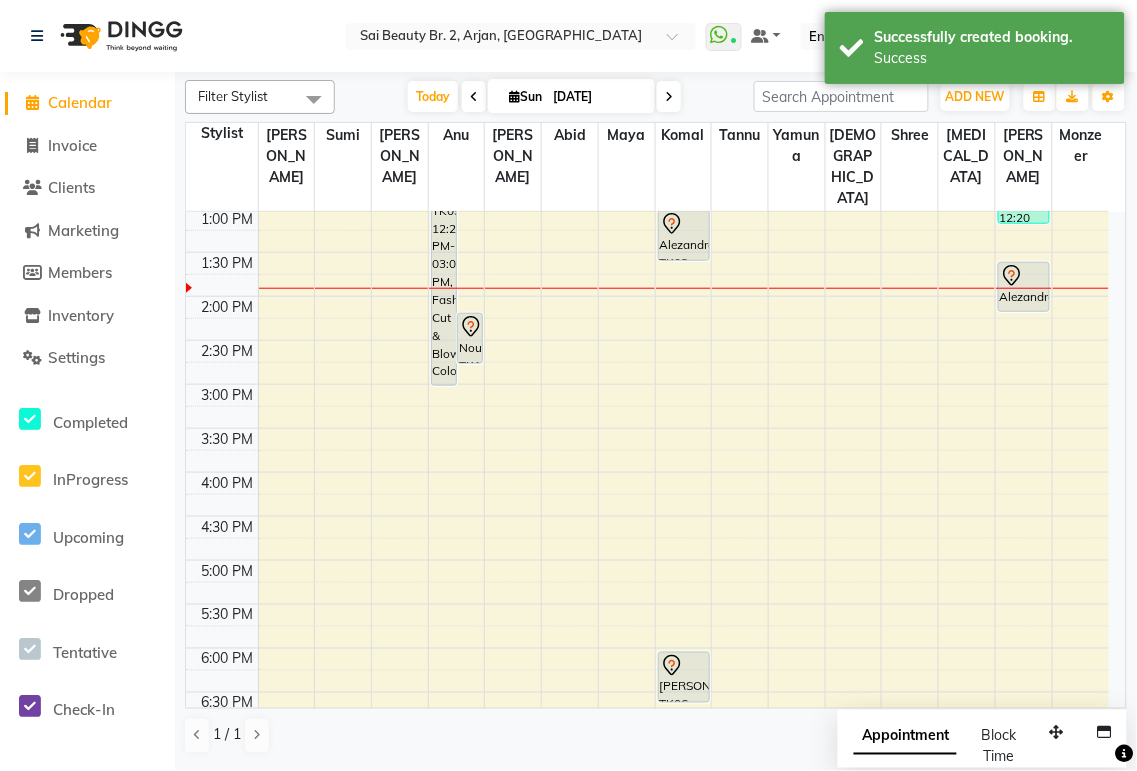 click on "Appointment" at bounding box center (905, 737) 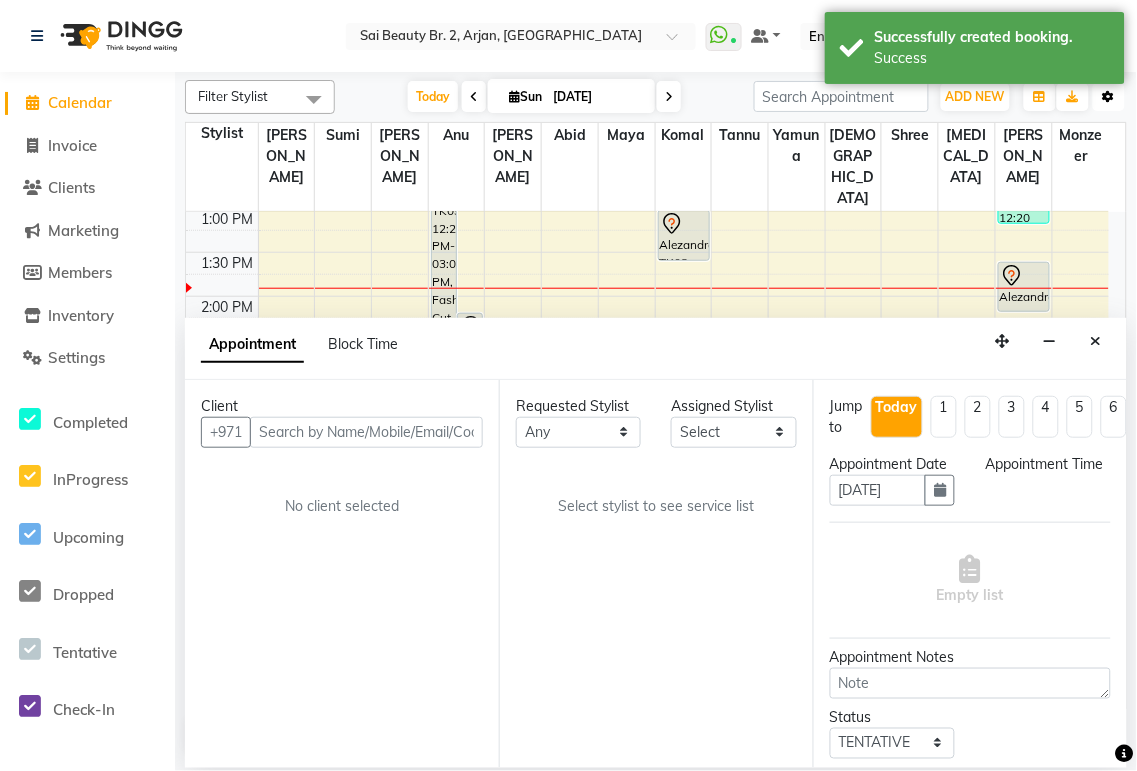 click at bounding box center (1109, 97) 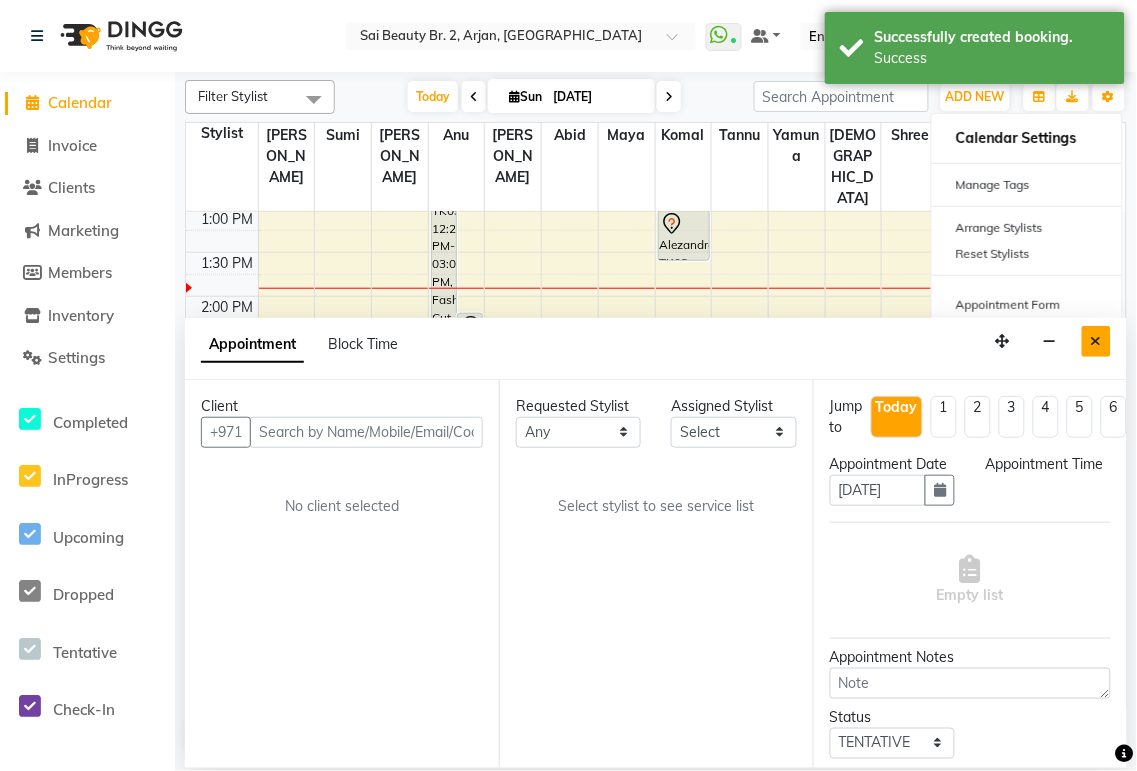 click at bounding box center (1096, 341) 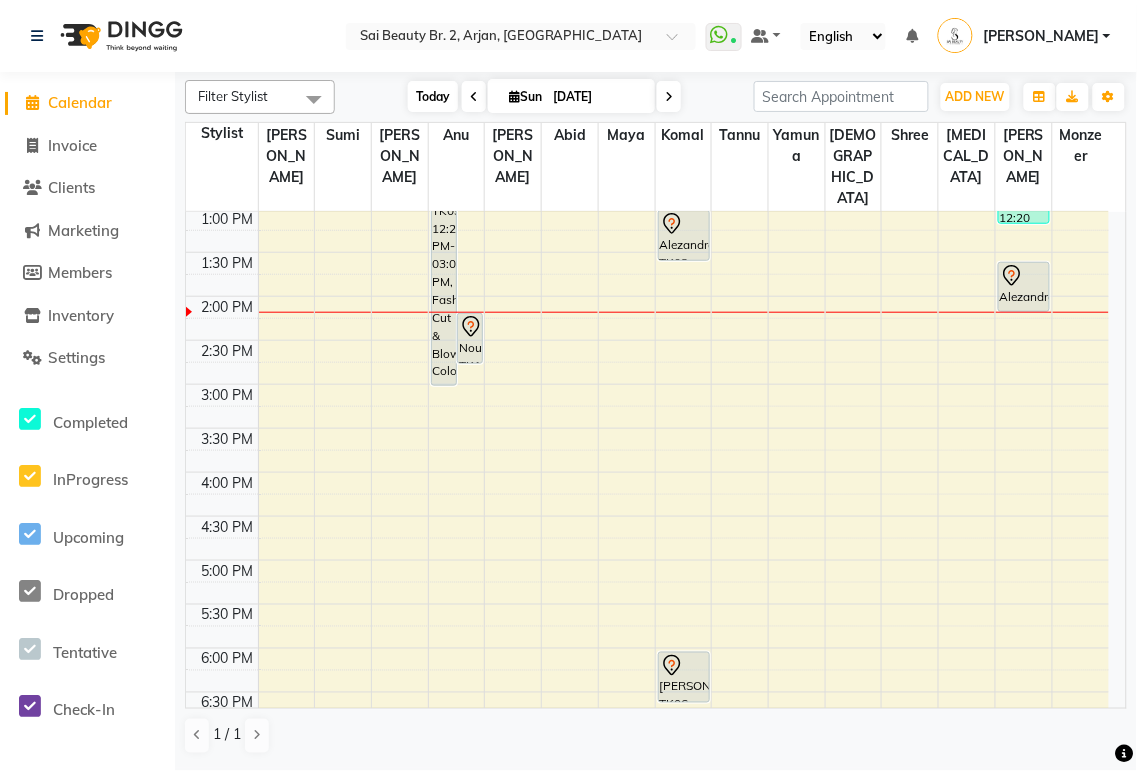 click on "Today" at bounding box center (433, 96) 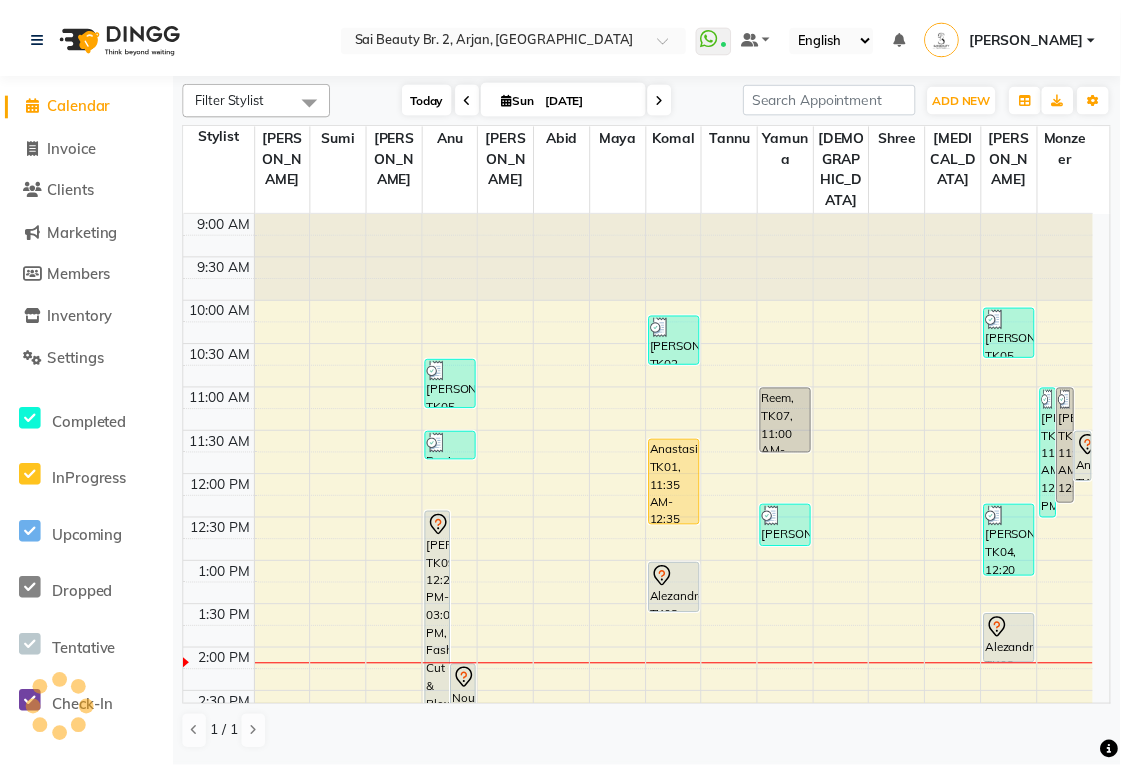 scroll, scrollTop: 443, scrollLeft: 0, axis: vertical 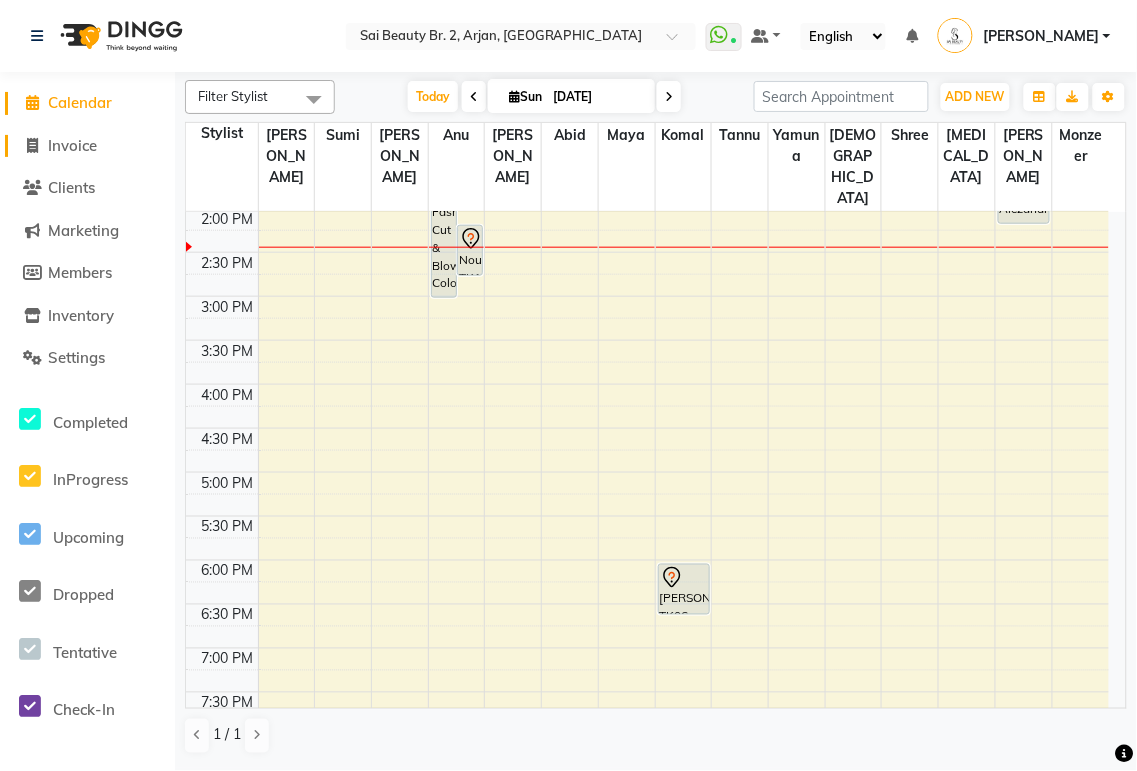 click on "Invoice" 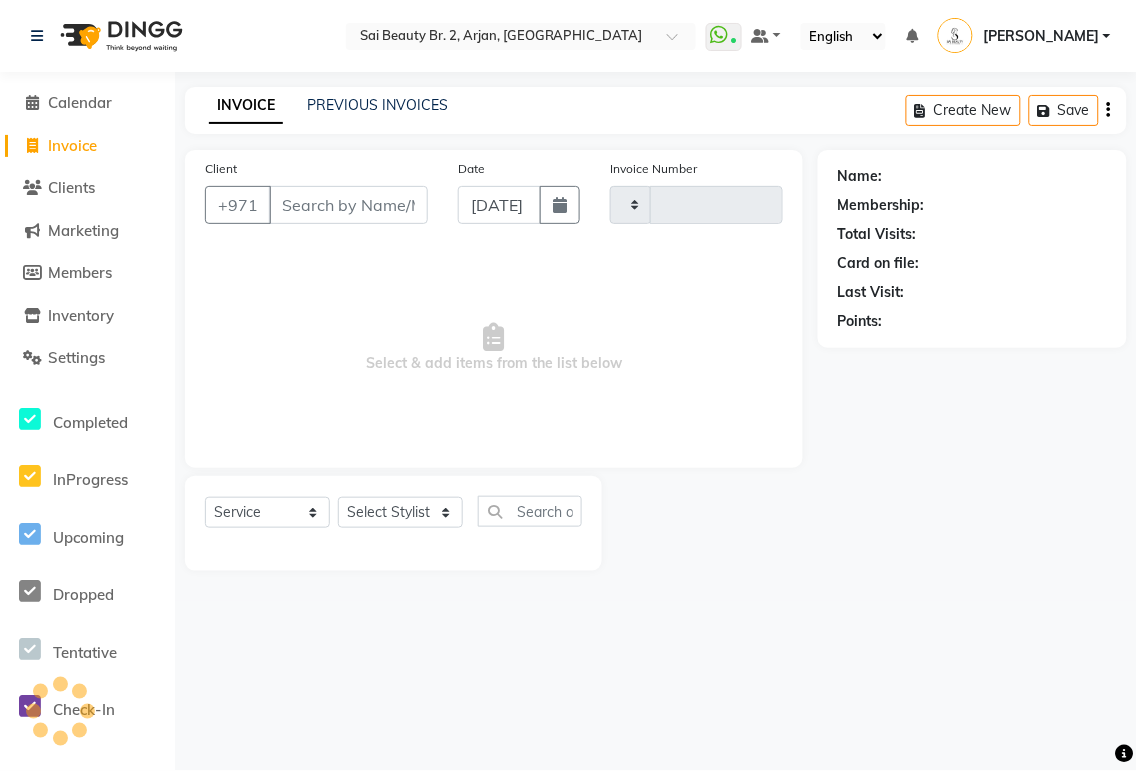 type on "1294" 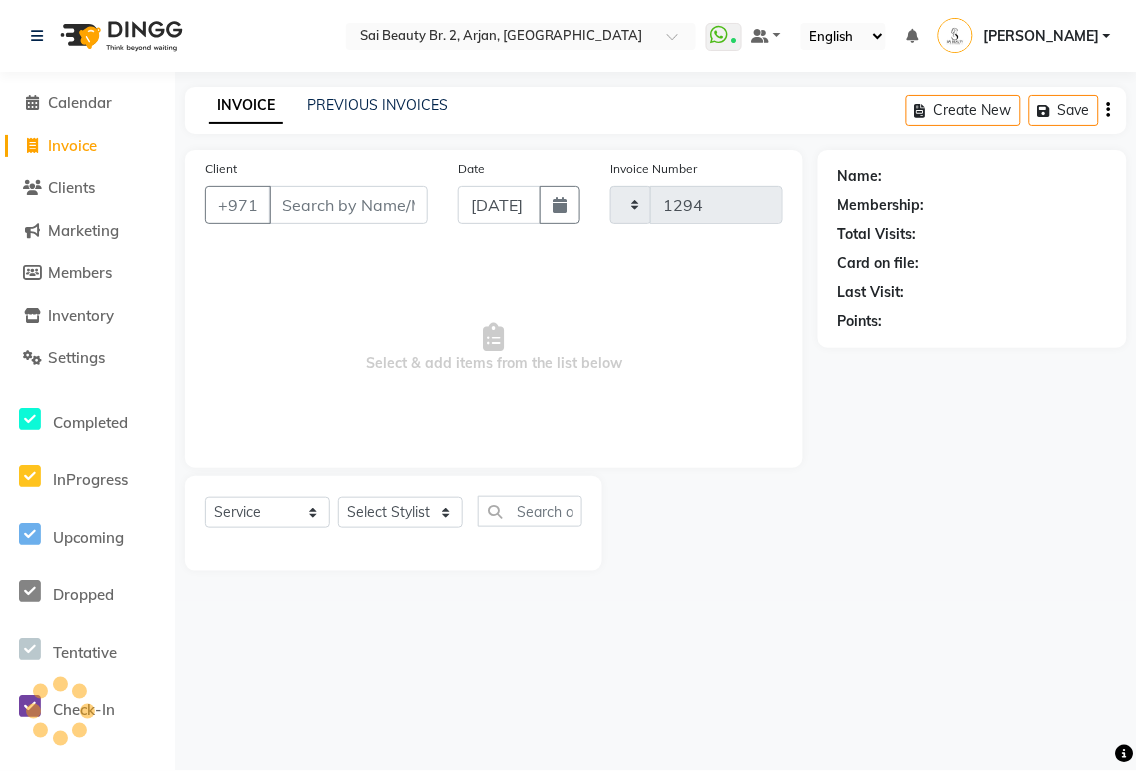 select on "6956" 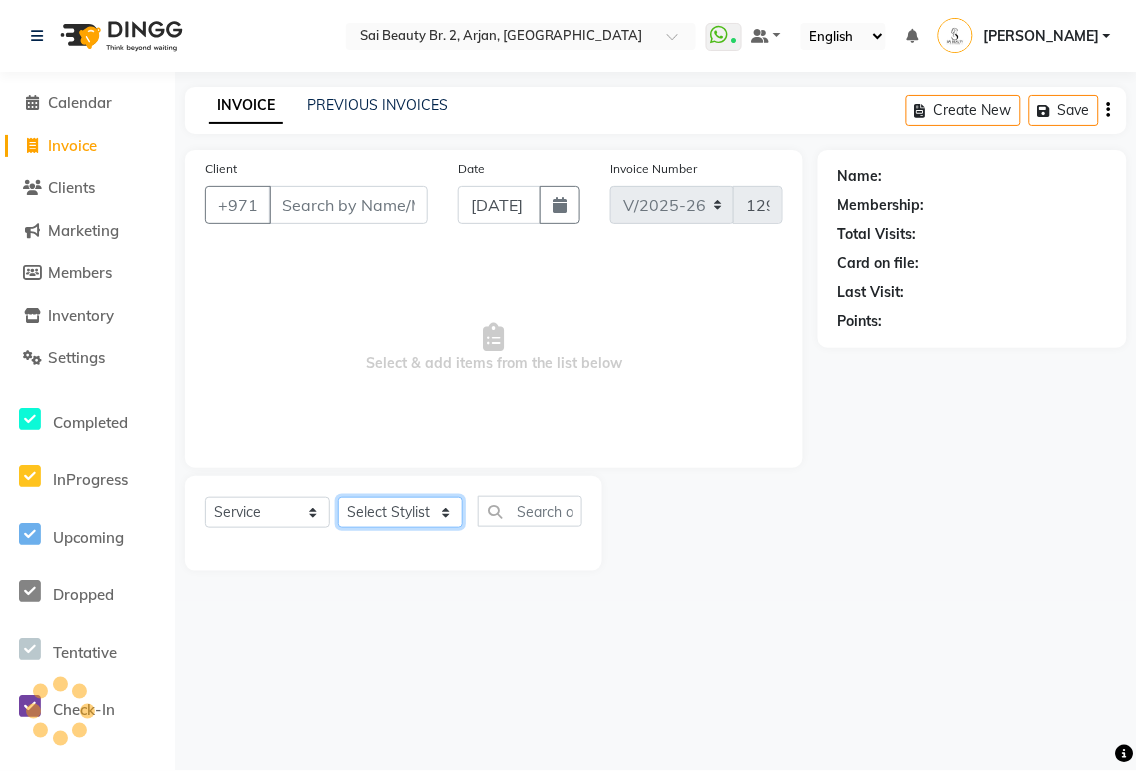 click on "Select Stylist" 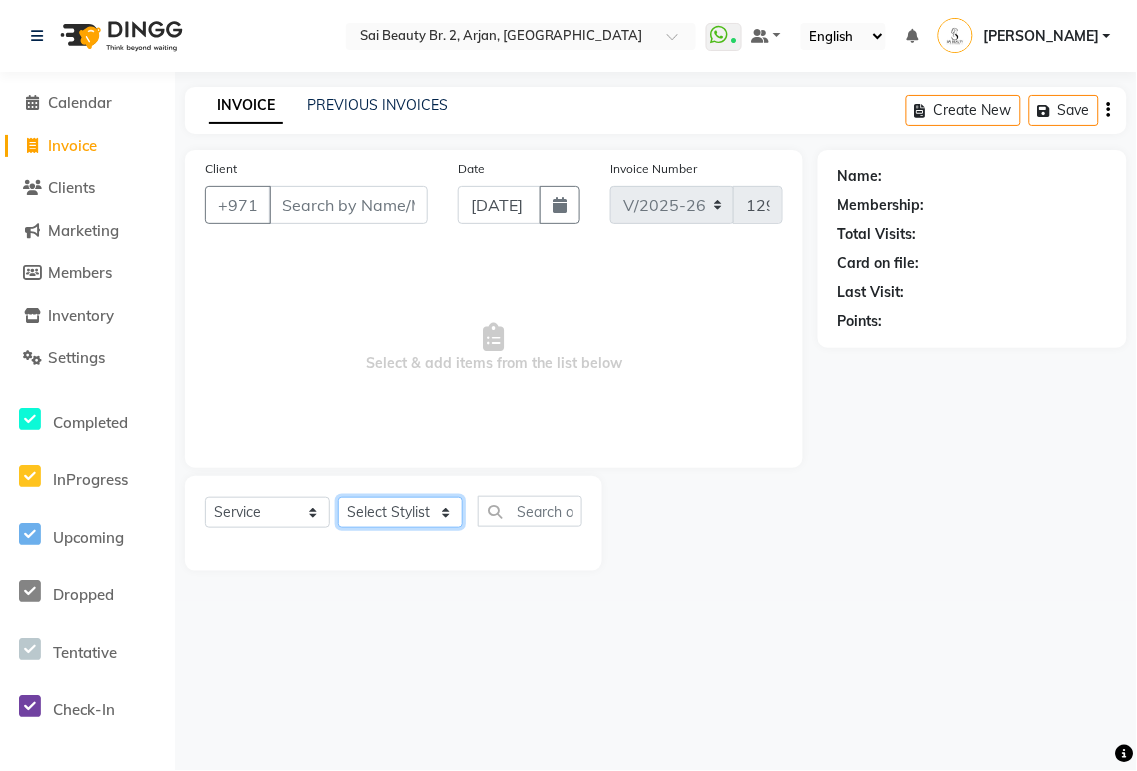 click on "Select Stylist" 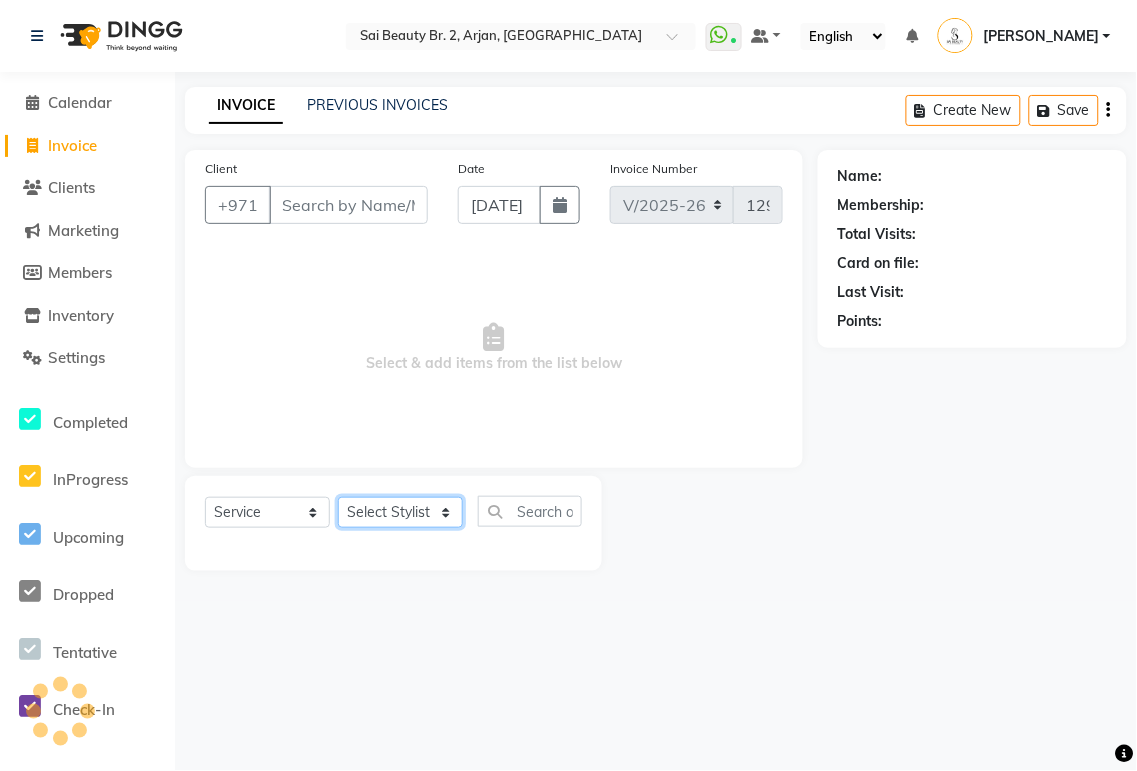 click on "Select Stylist [PERSON_NAME][MEDICAL_DATA] [PERSON_NAME] [PERSON_NAME] [PERSON_NAME] [PERSON_NAME] Gita [PERSON_NAME] monzeer Shree [PERSON_NAME] [PERSON_NAME]" 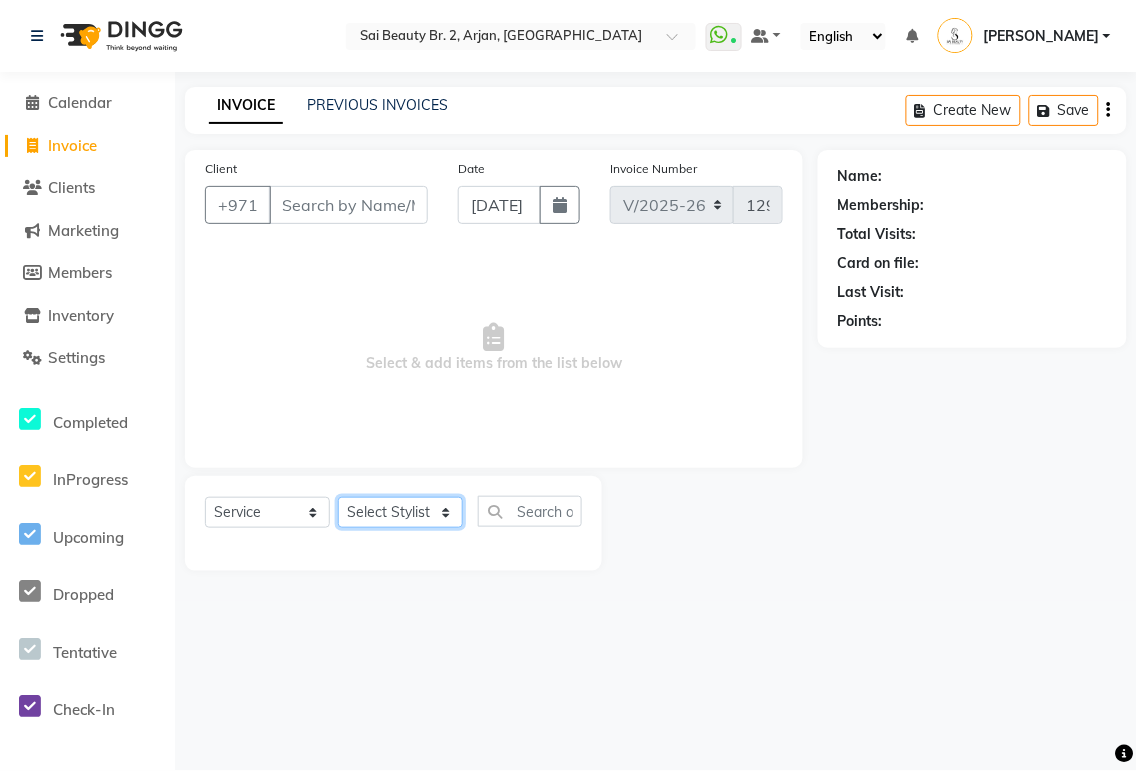 select on "57777" 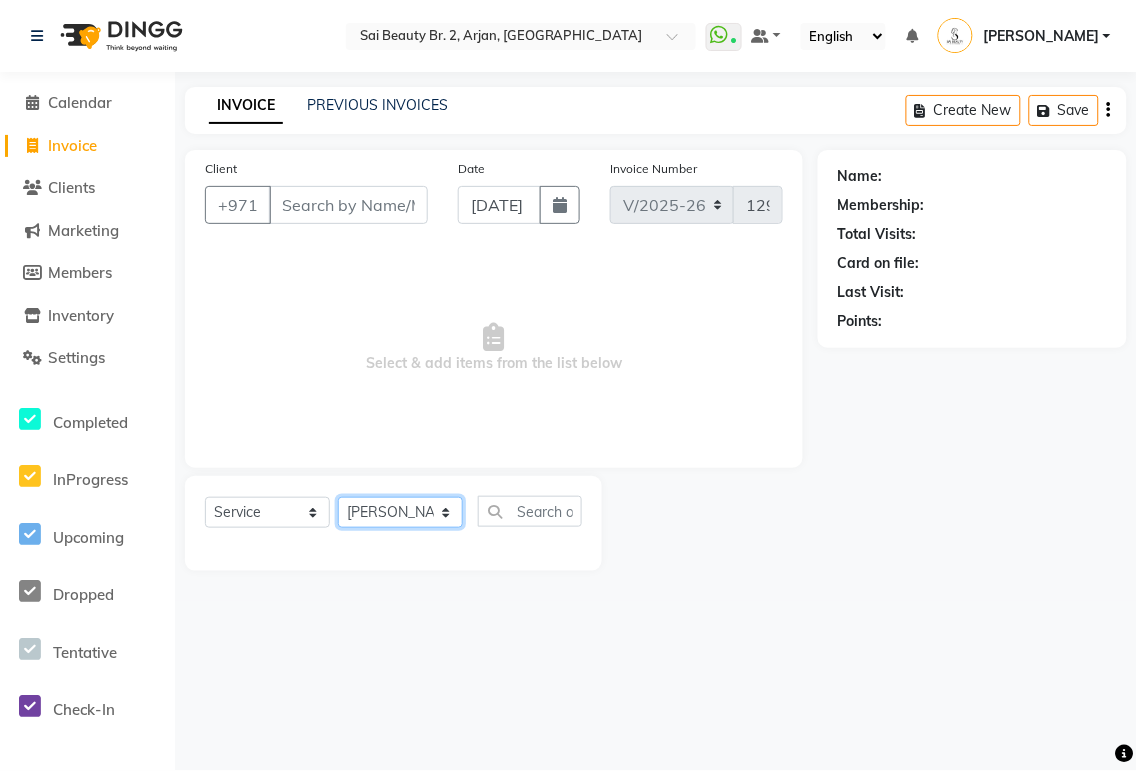 click on "Select Stylist [PERSON_NAME][MEDICAL_DATA] [PERSON_NAME] [PERSON_NAME] [PERSON_NAME] [PERSON_NAME] Gita [PERSON_NAME] monzeer Shree [PERSON_NAME] [PERSON_NAME]" 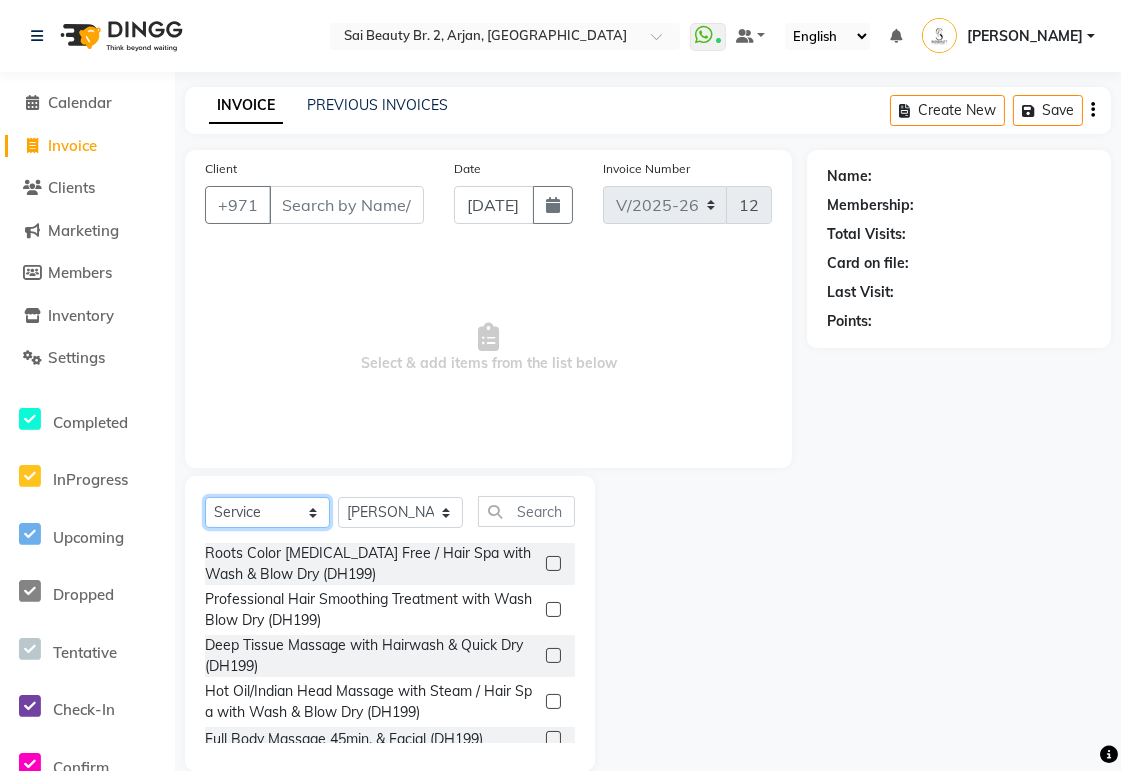 click on "Select  Service  Product  Membership  Package Voucher Prepaid Gift Card" 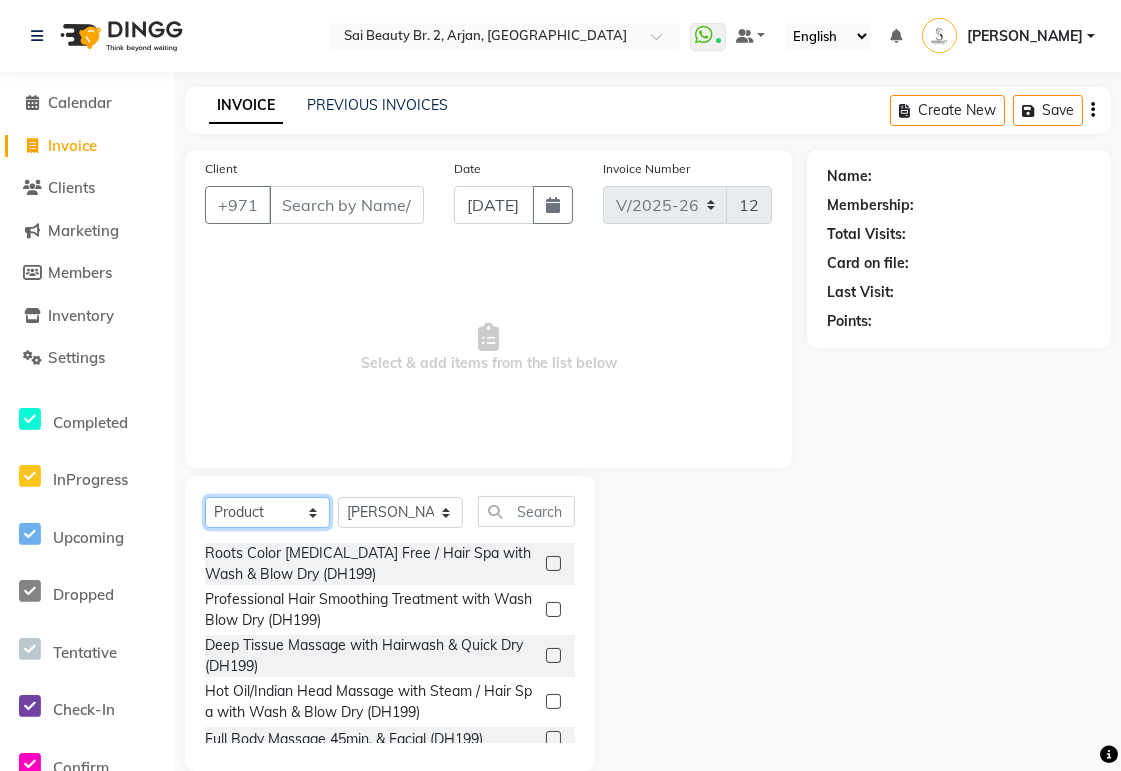 click on "Select  Service  Product  Membership  Package Voucher Prepaid Gift Card" 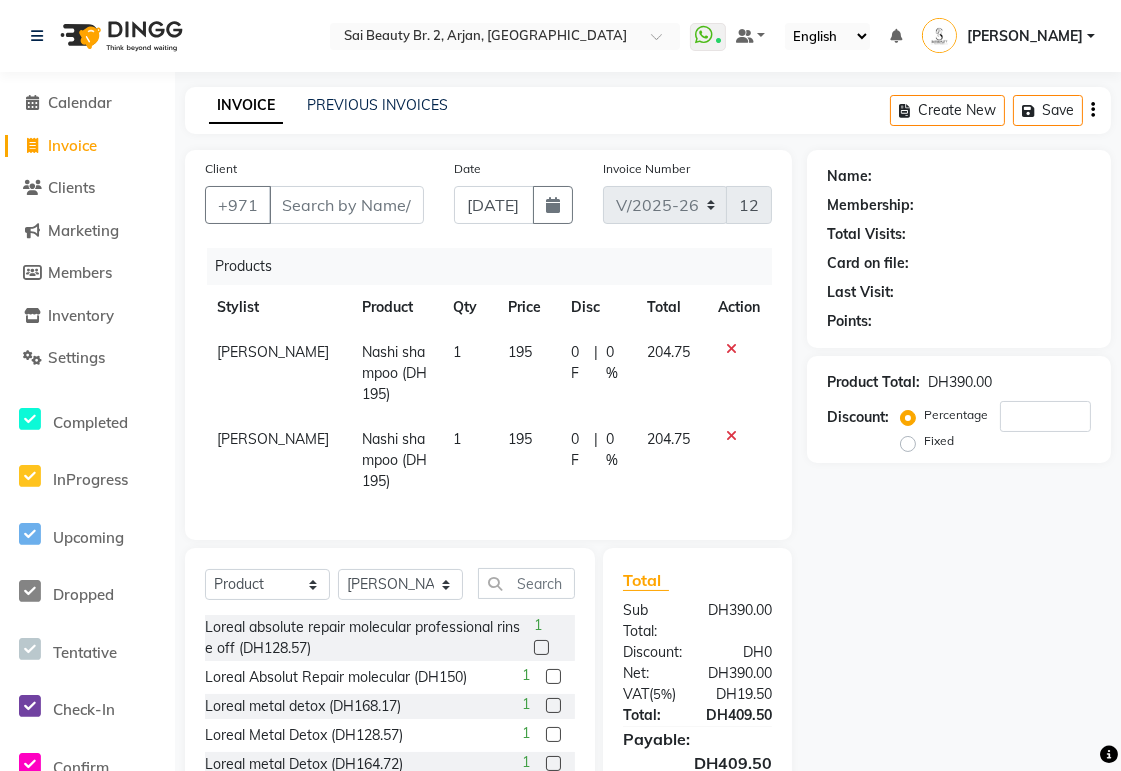 click 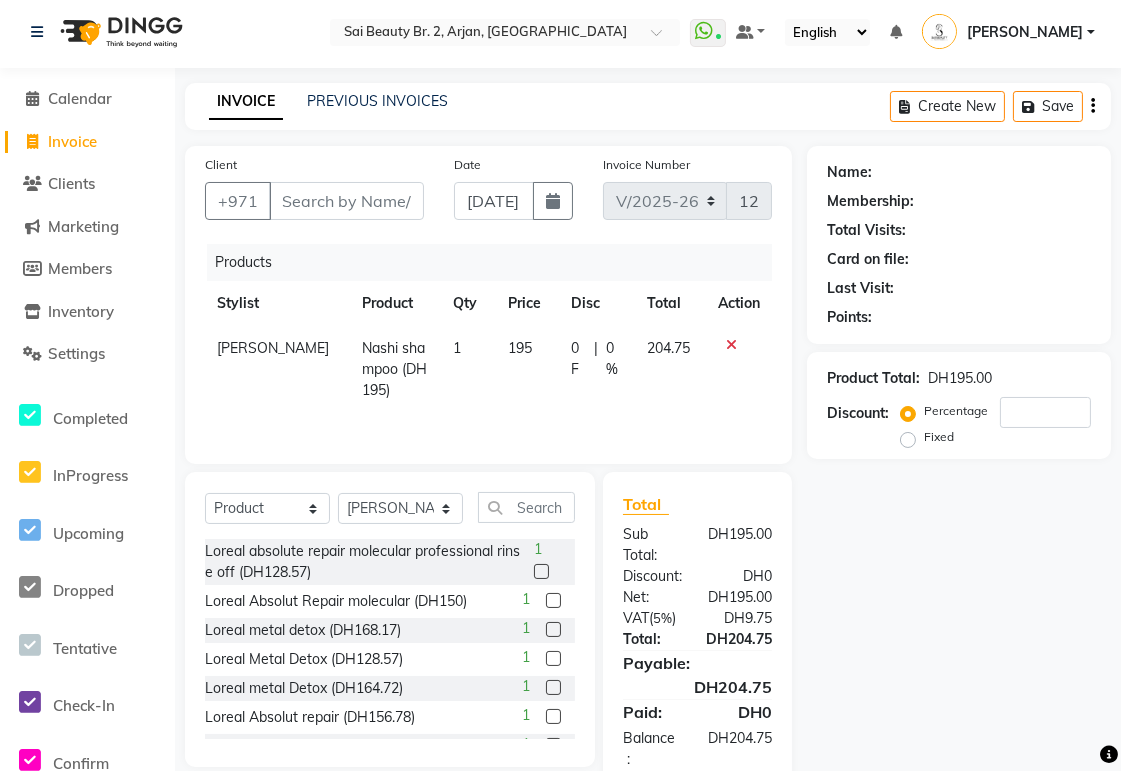 scroll, scrollTop: 53, scrollLeft: 0, axis: vertical 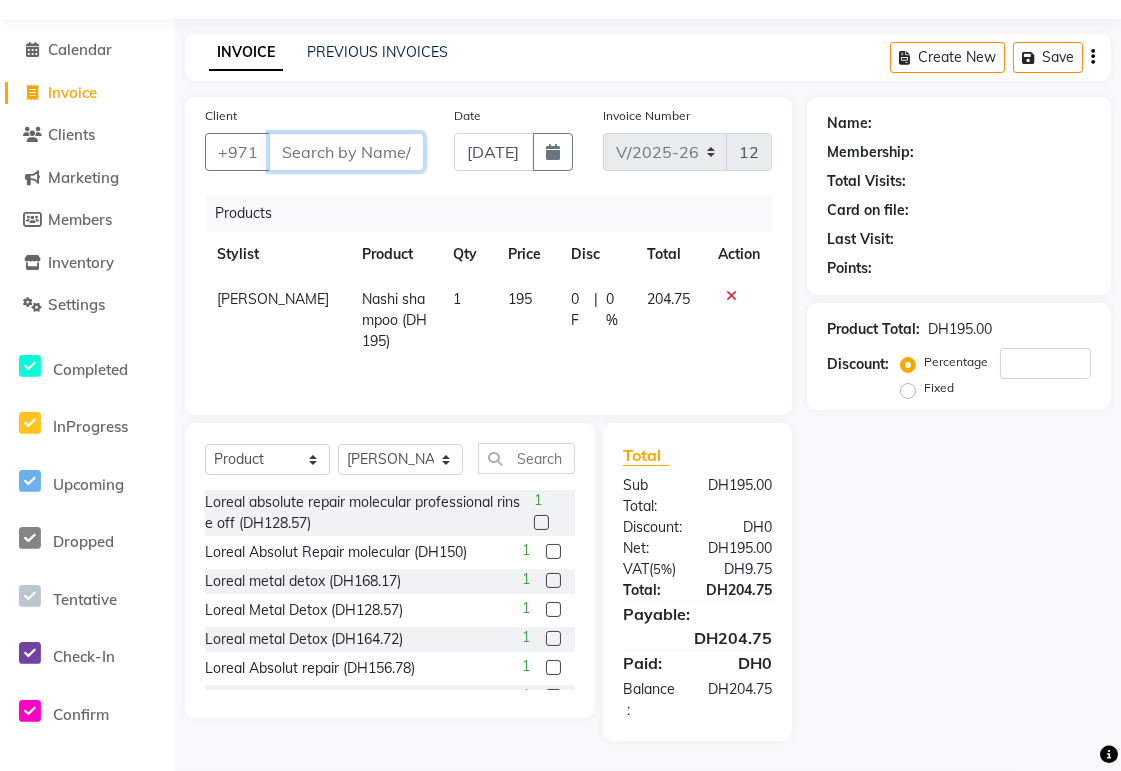 click on "Client" at bounding box center (346, 152) 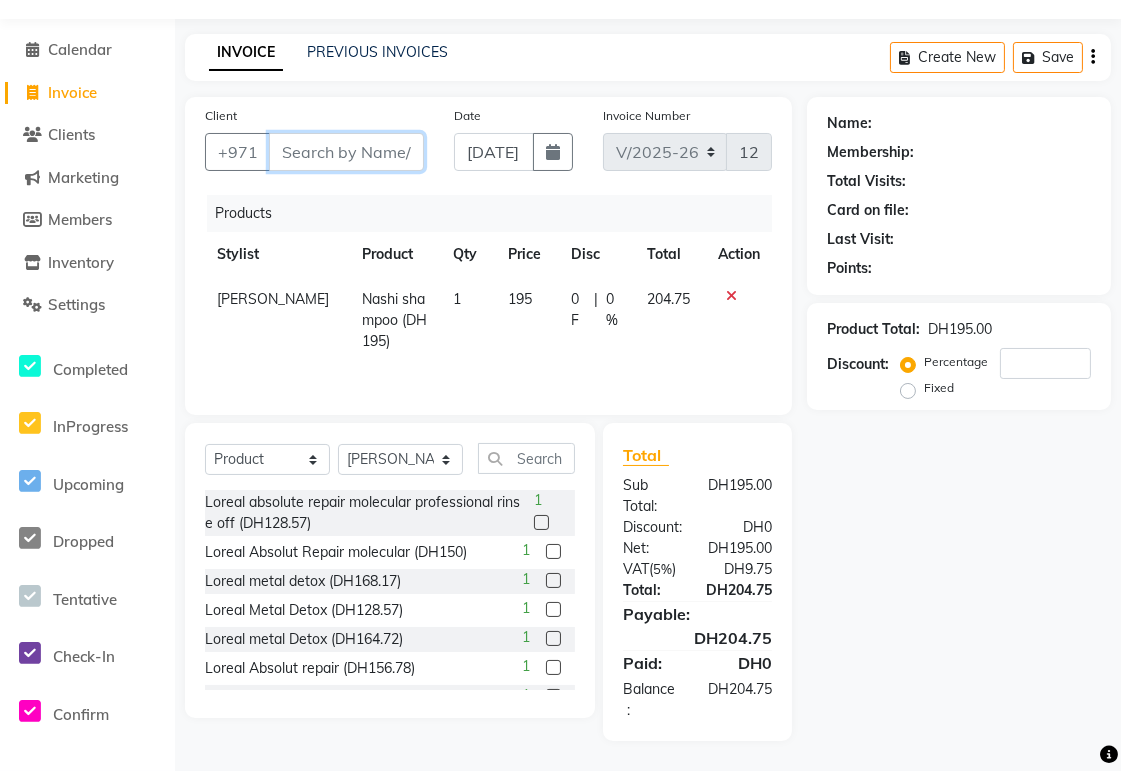 type on "L" 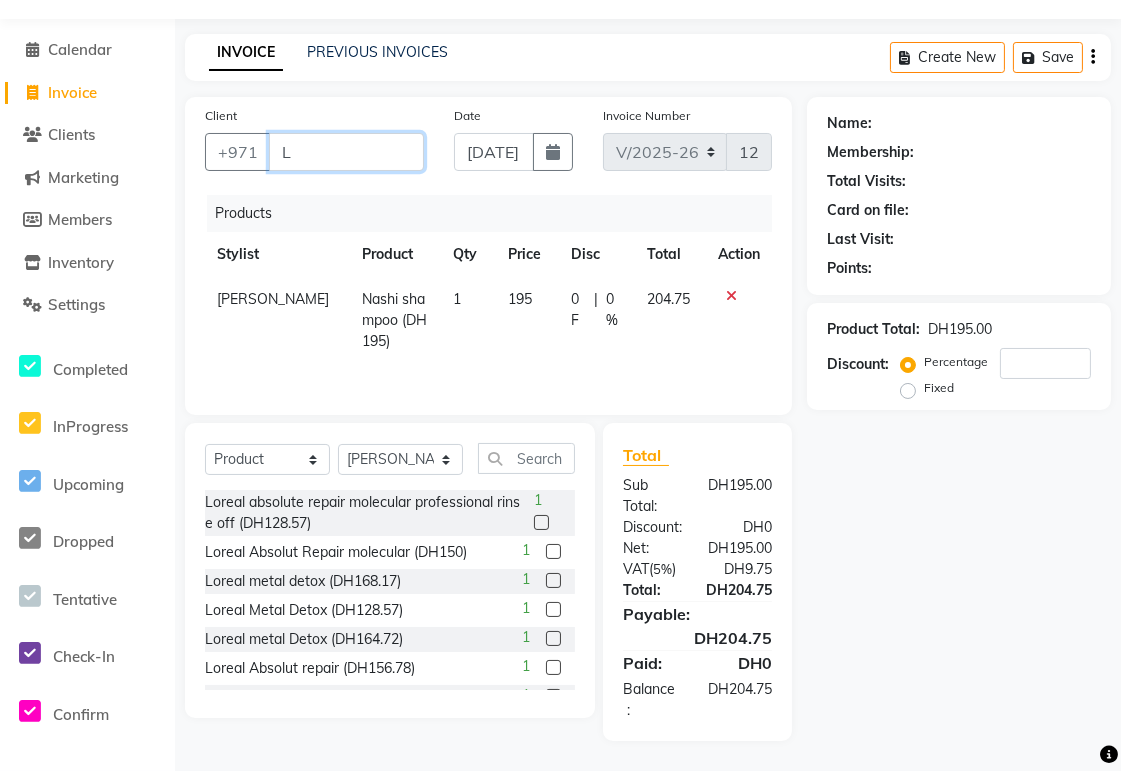 type on "0" 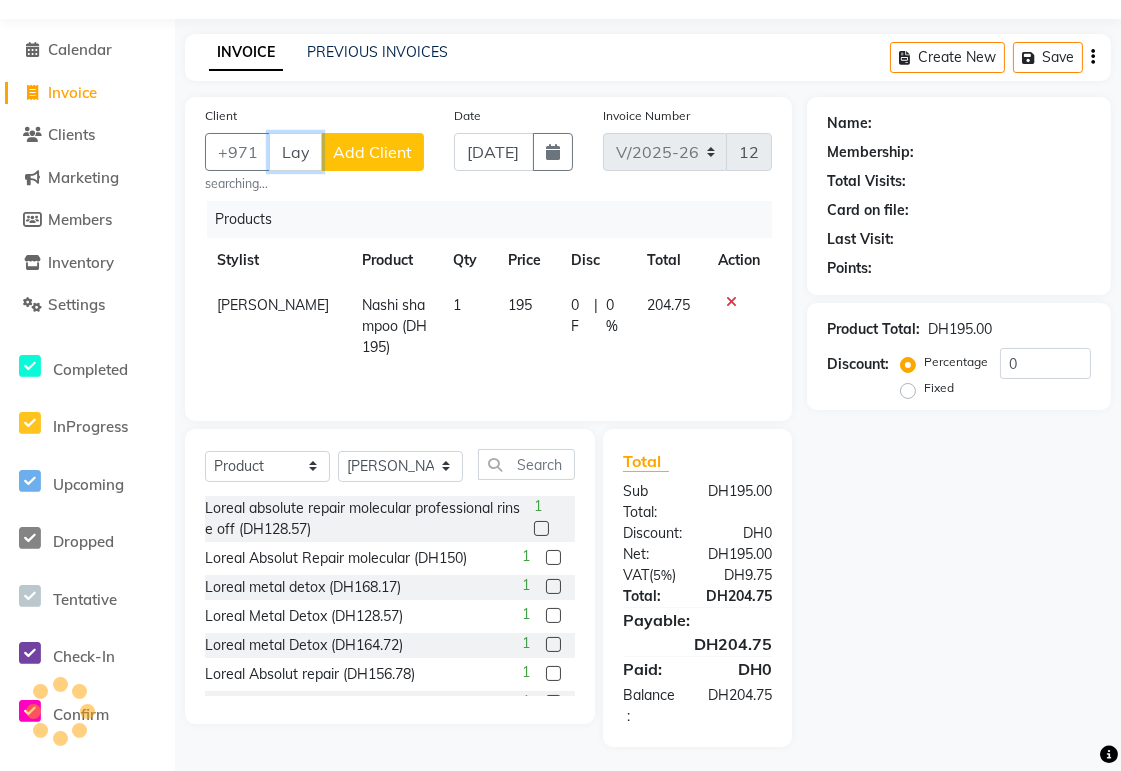 scroll, scrollTop: 0, scrollLeft: 11, axis: horizontal 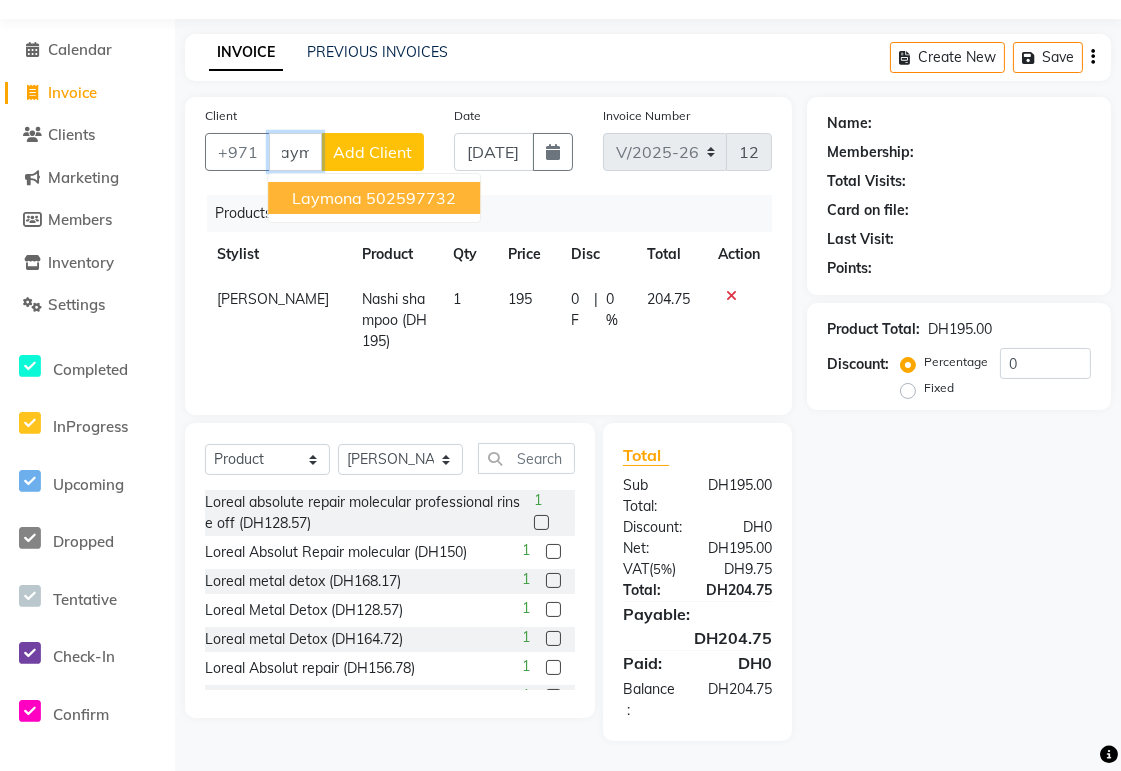 click on "502597732" at bounding box center (411, 198) 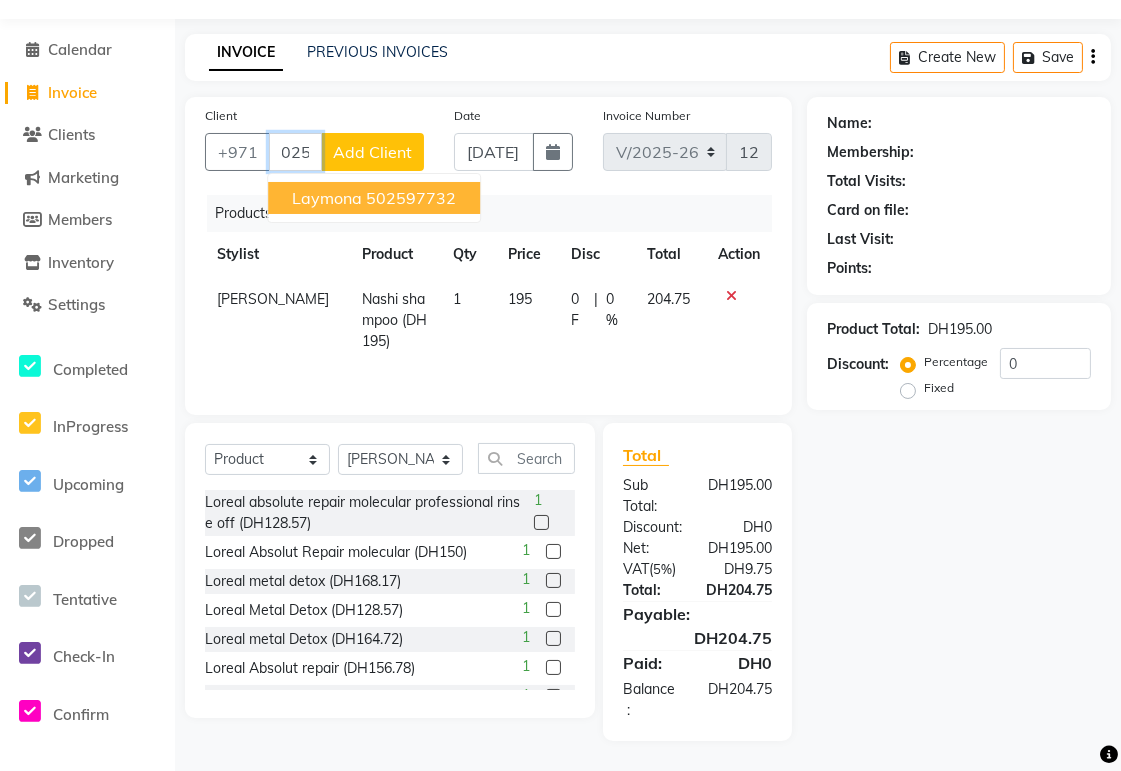 scroll, scrollTop: 0, scrollLeft: 0, axis: both 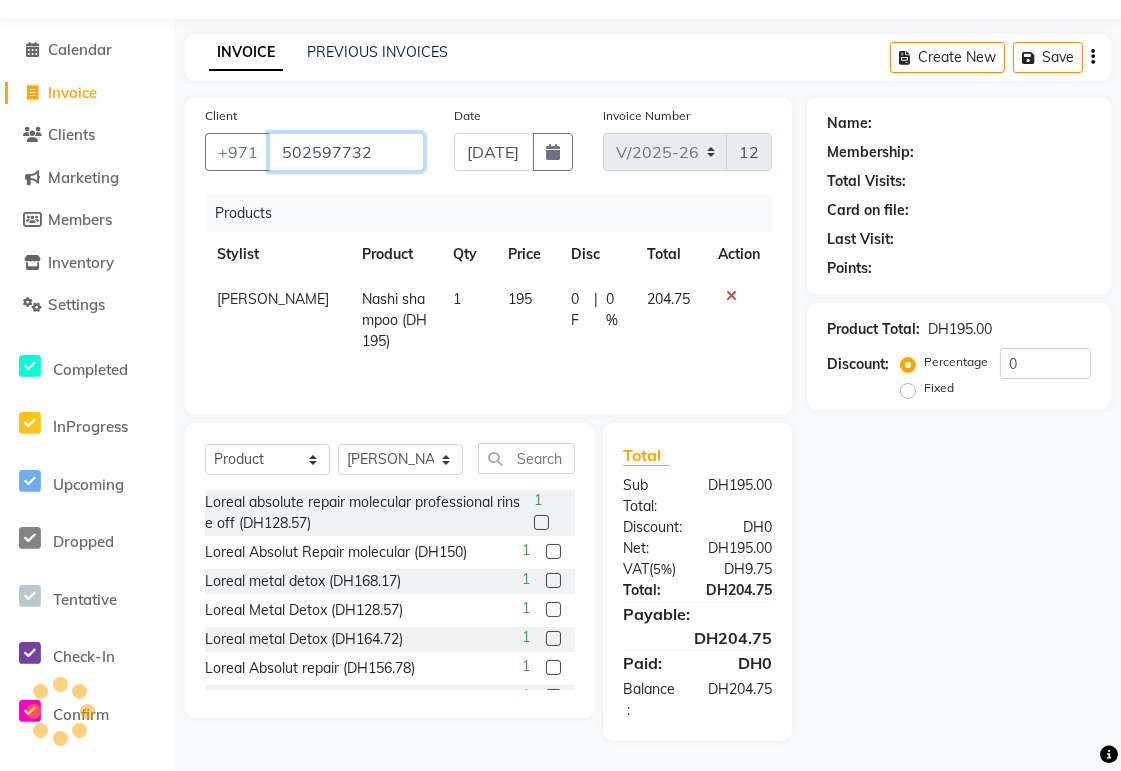 type on "502597732" 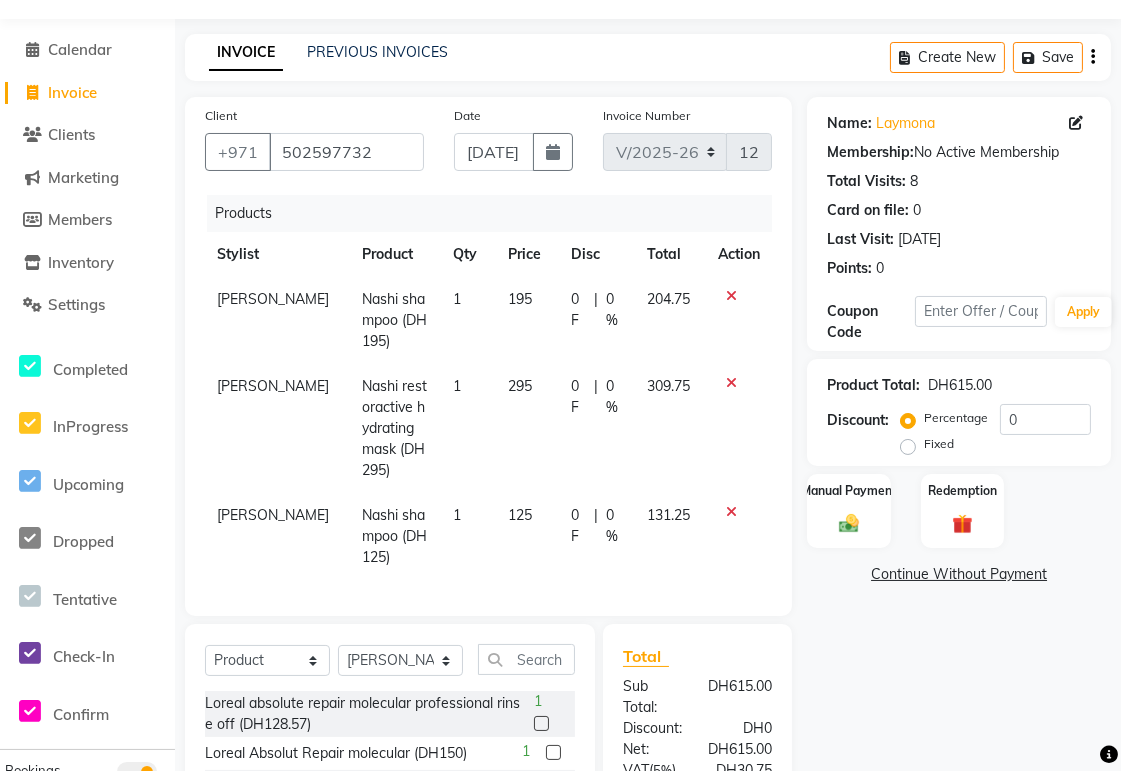 scroll, scrollTop: 207, scrollLeft: 0, axis: vertical 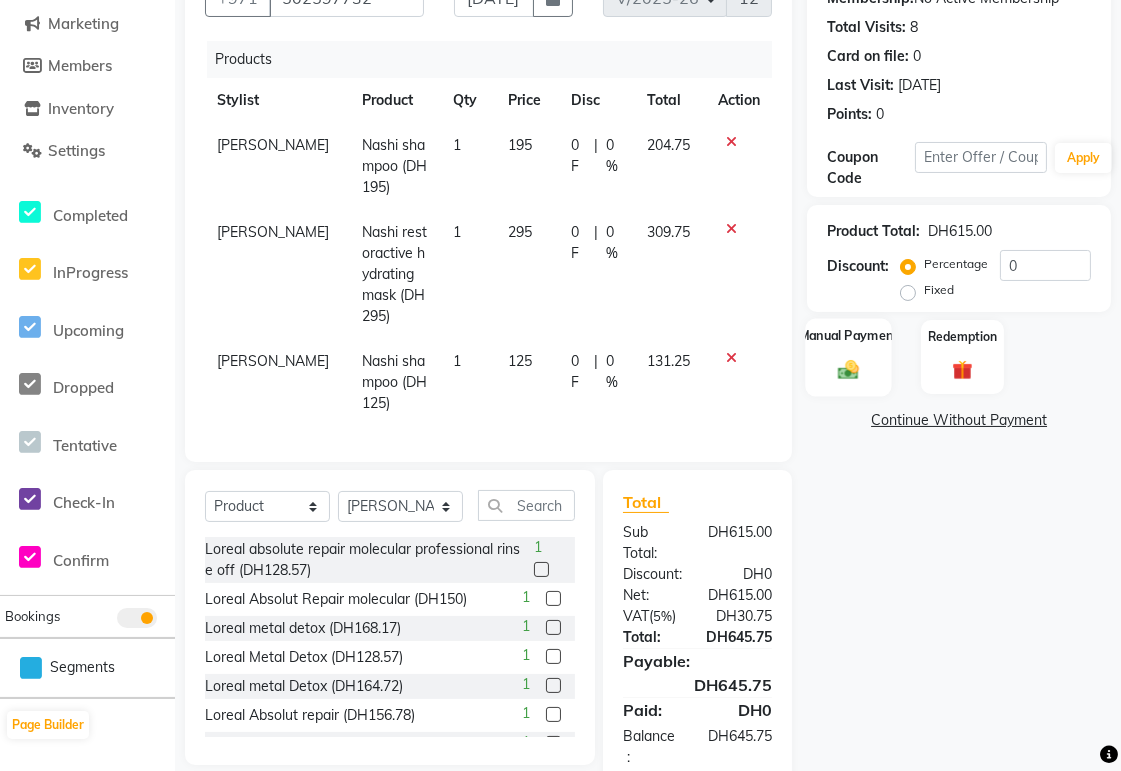 click 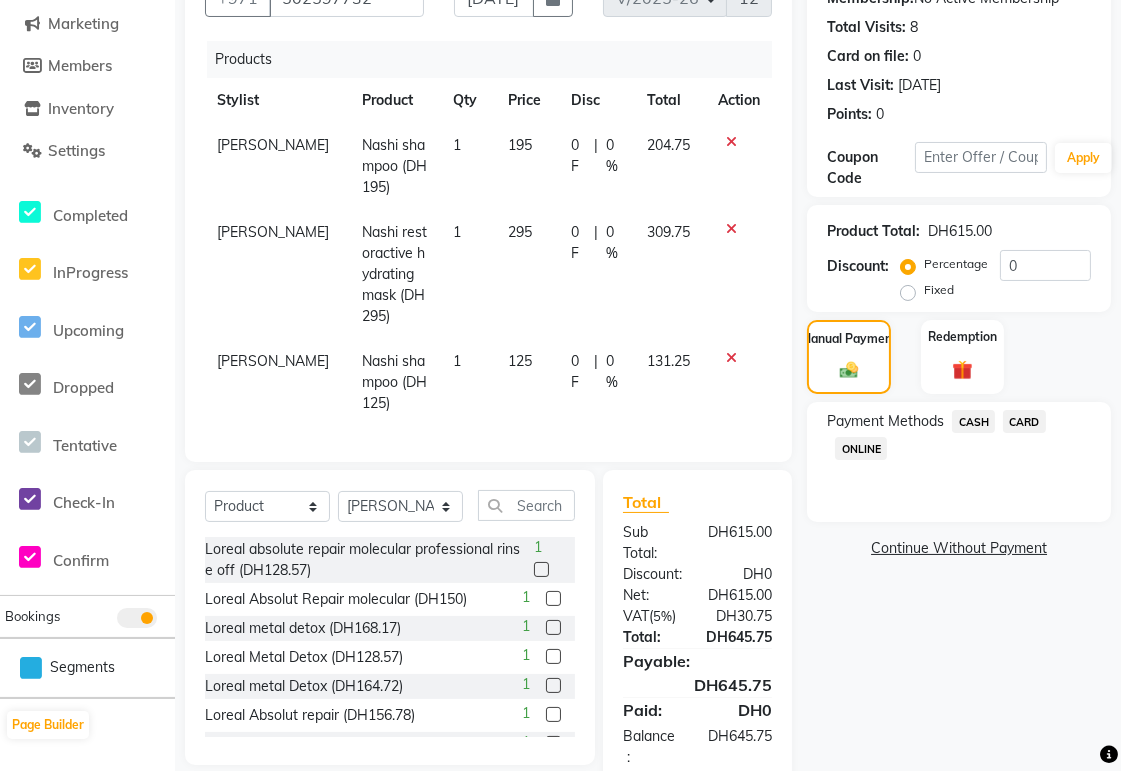 click on "CARD" 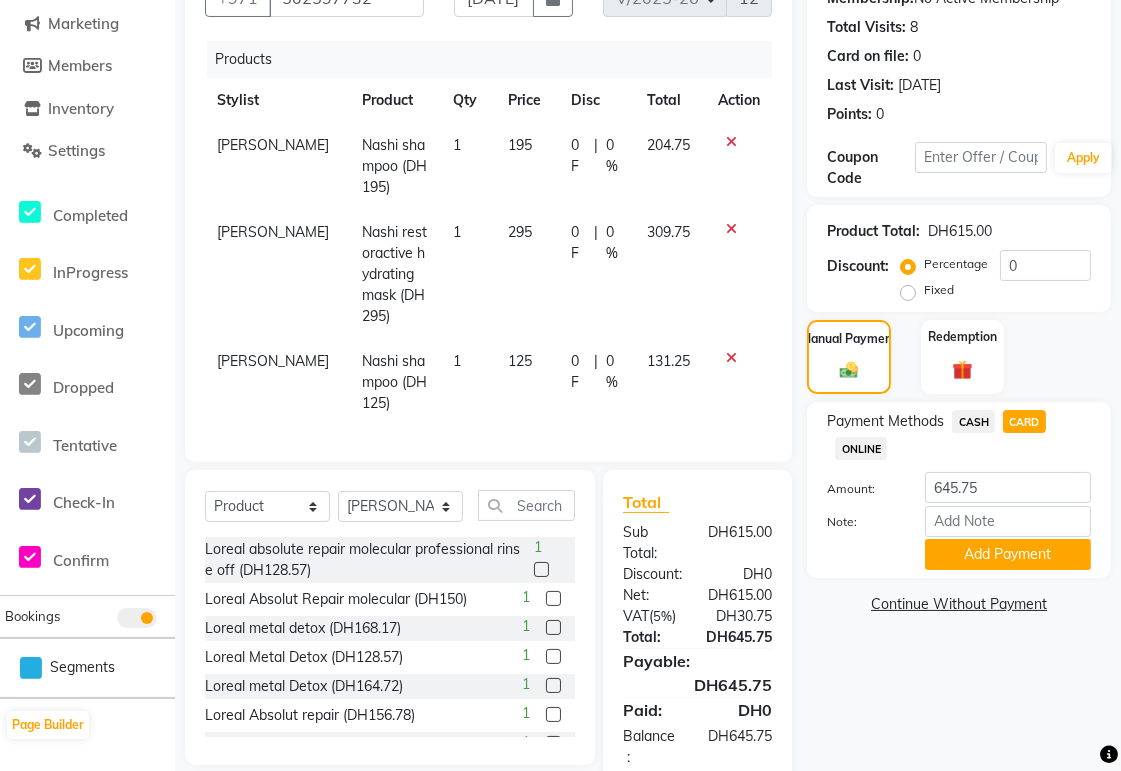 click 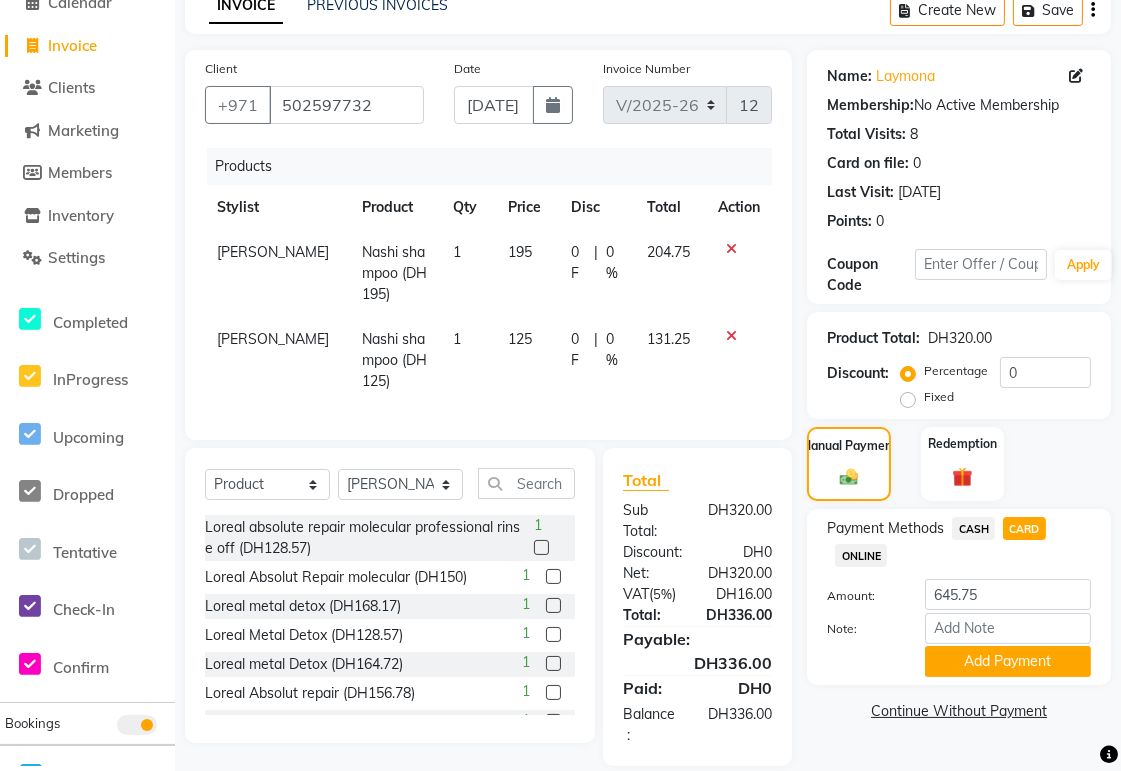 click 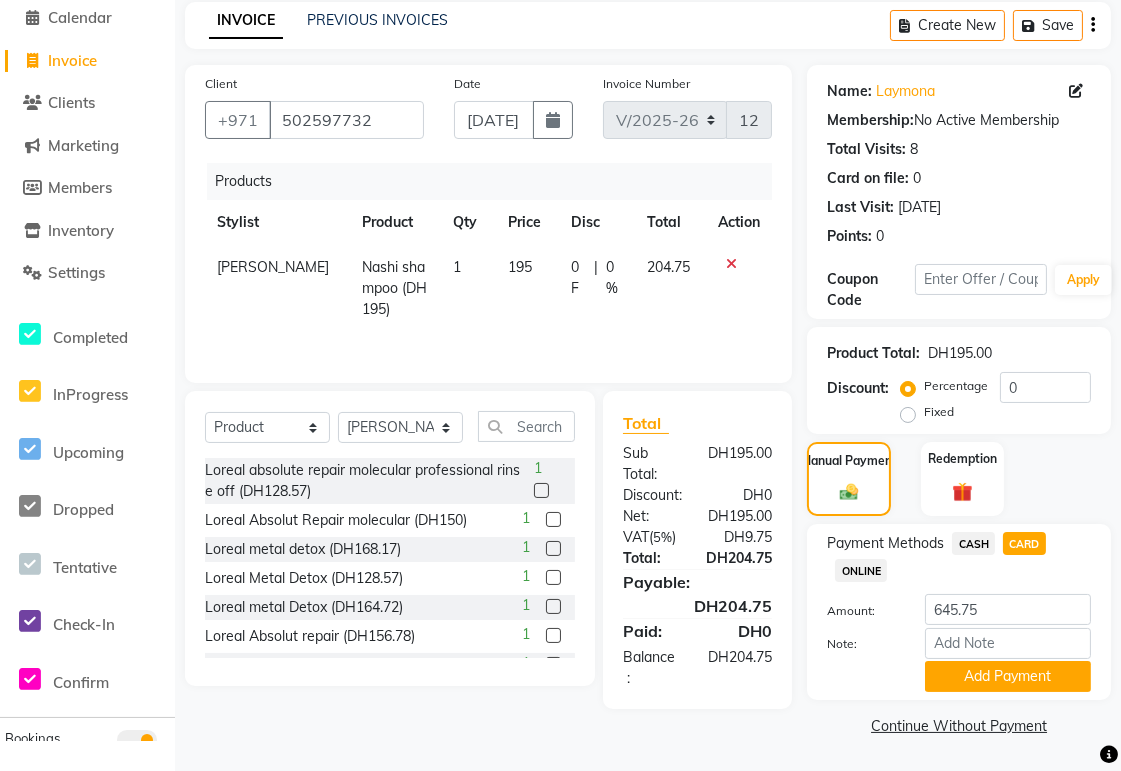scroll, scrollTop: 86, scrollLeft: 0, axis: vertical 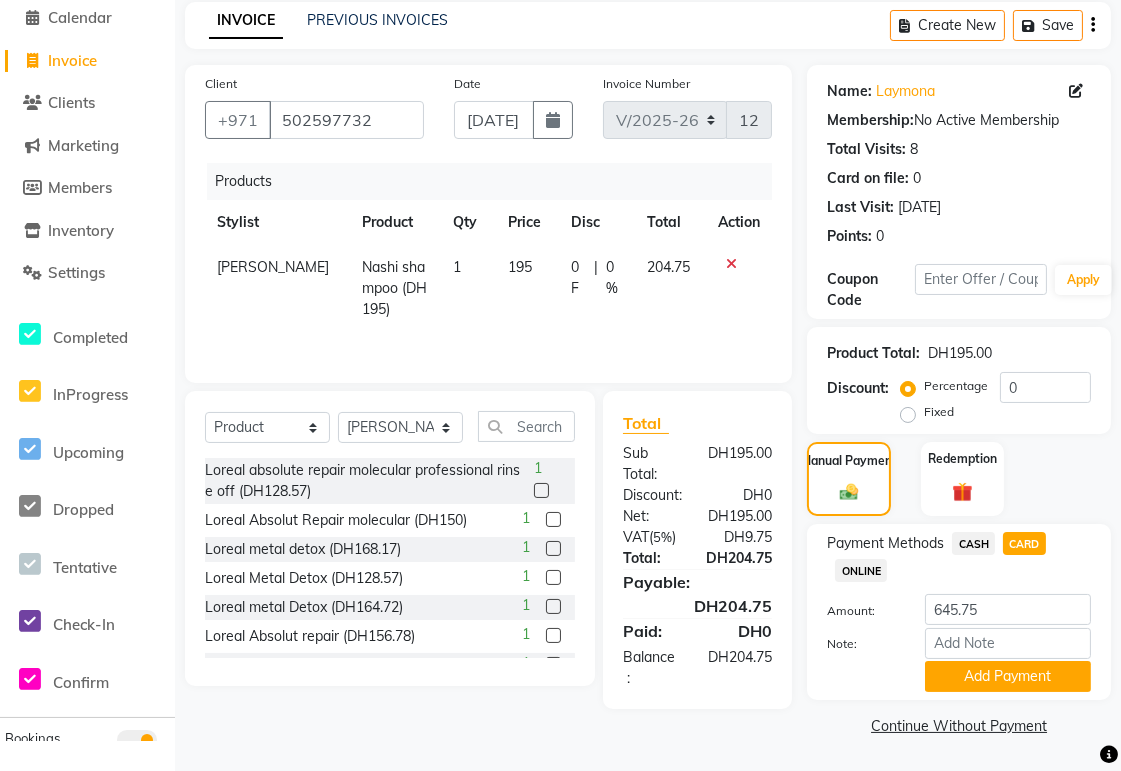 click on "CASH" 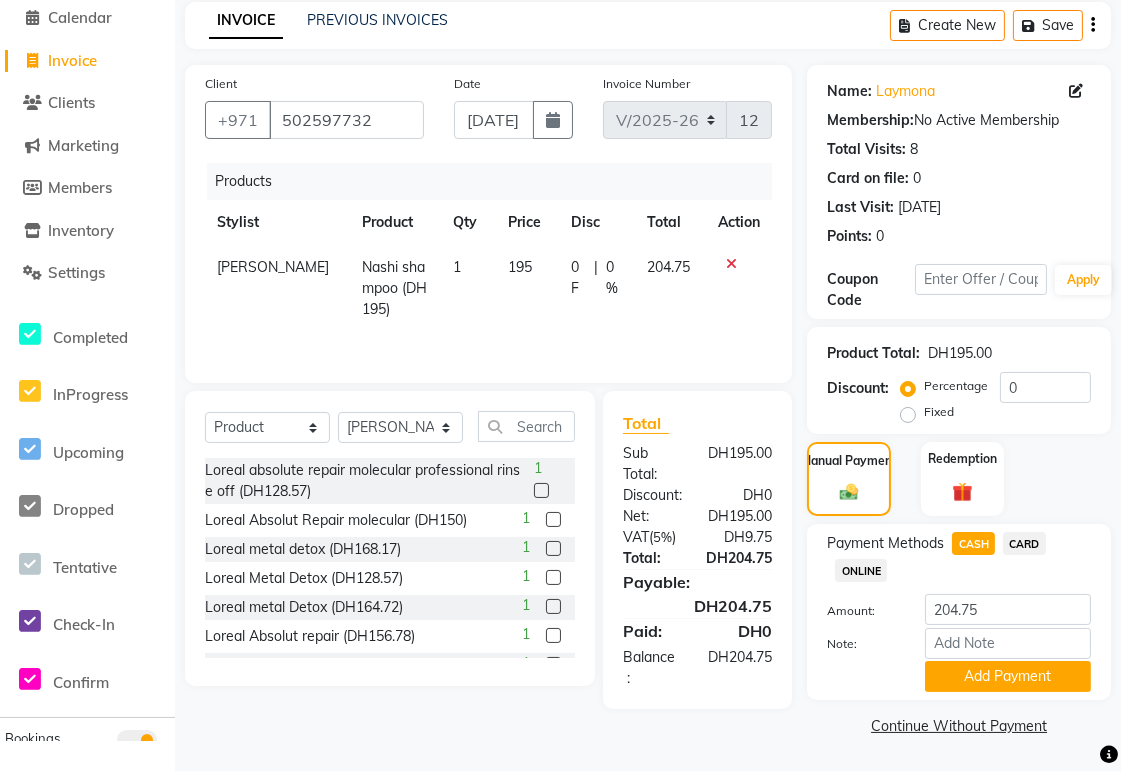 click on "CARD" 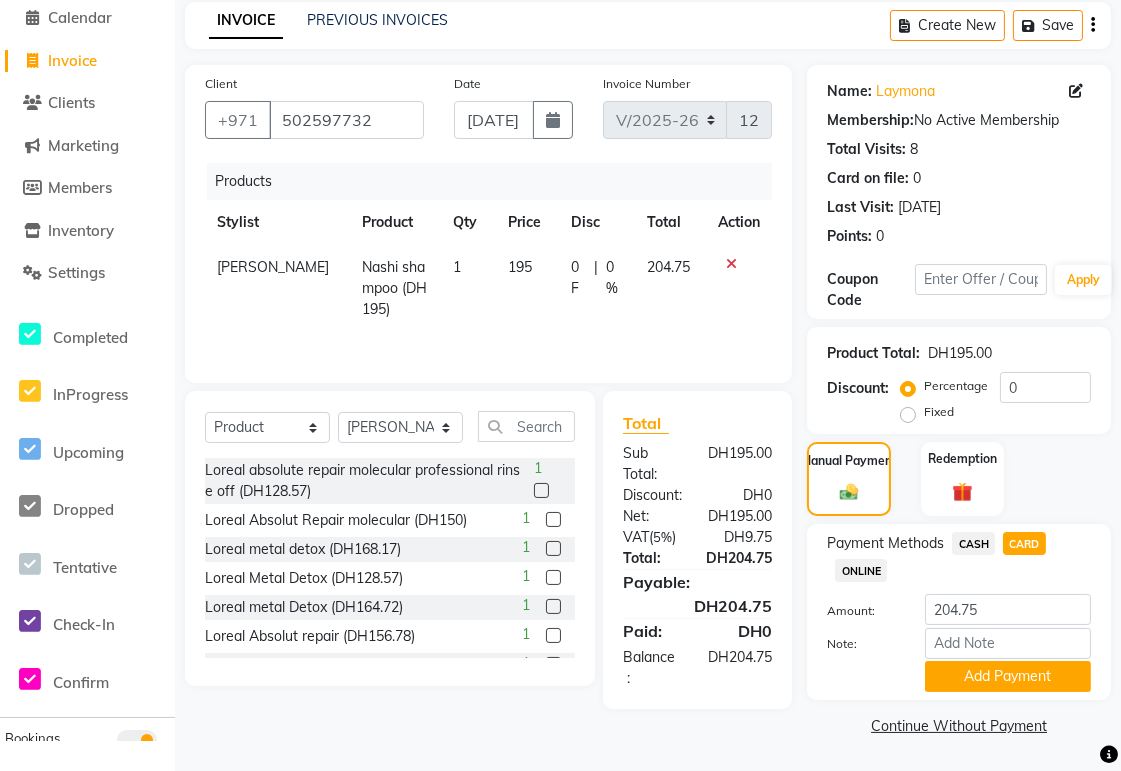 click on "CASH" 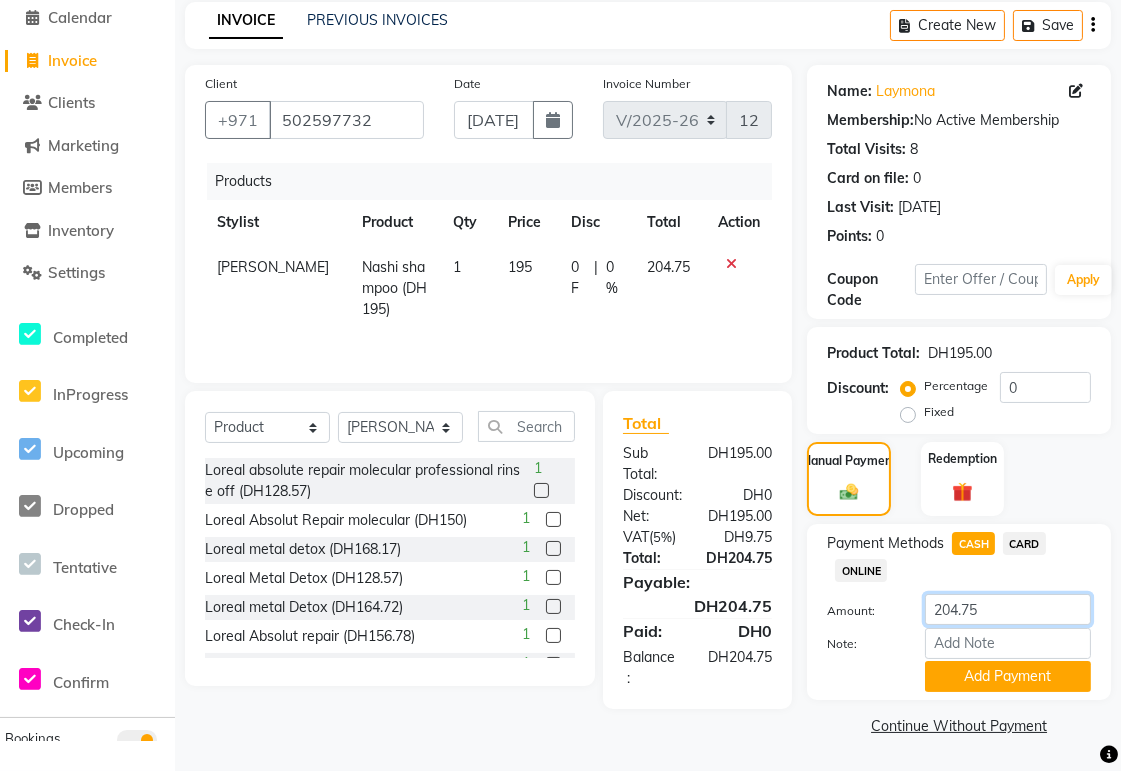 click on "204.75" 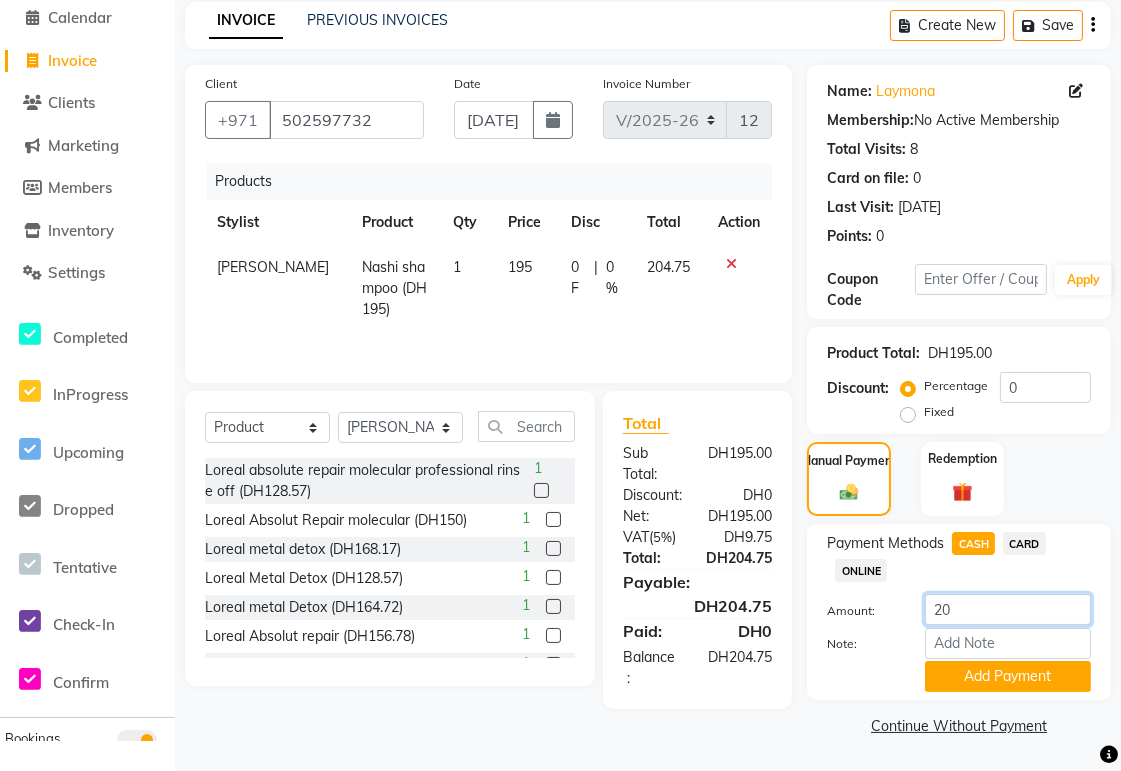 type on "2" 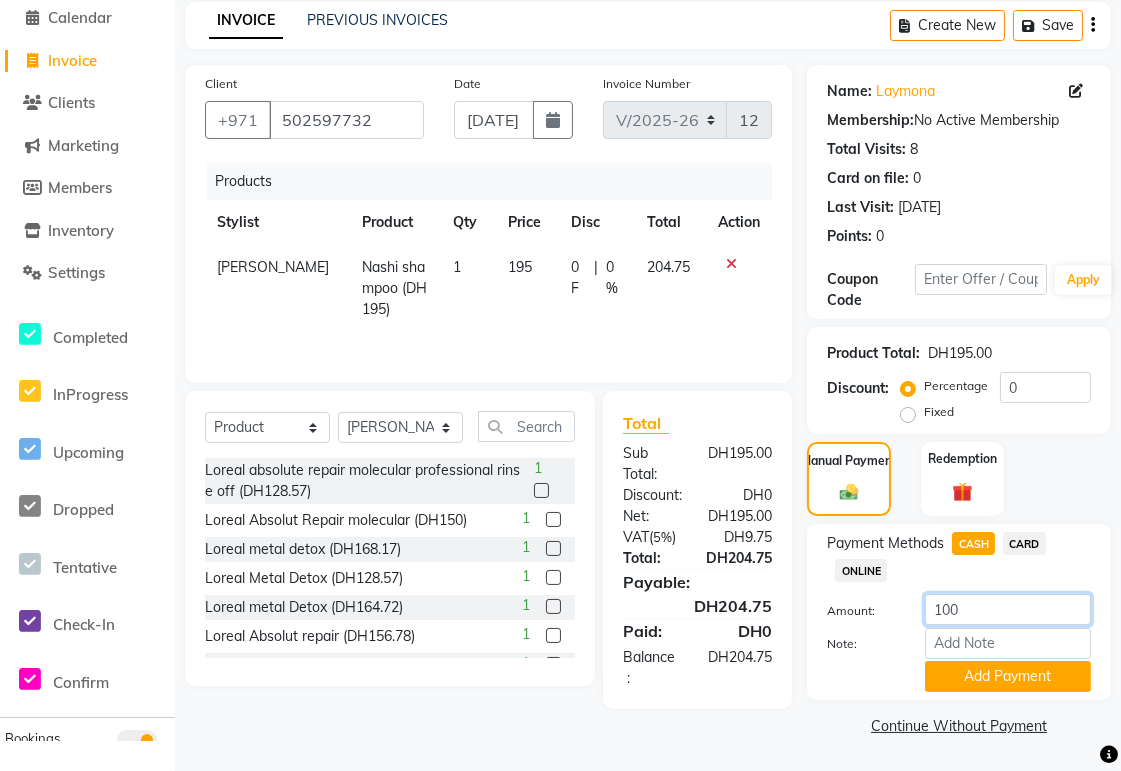 type on "1000" 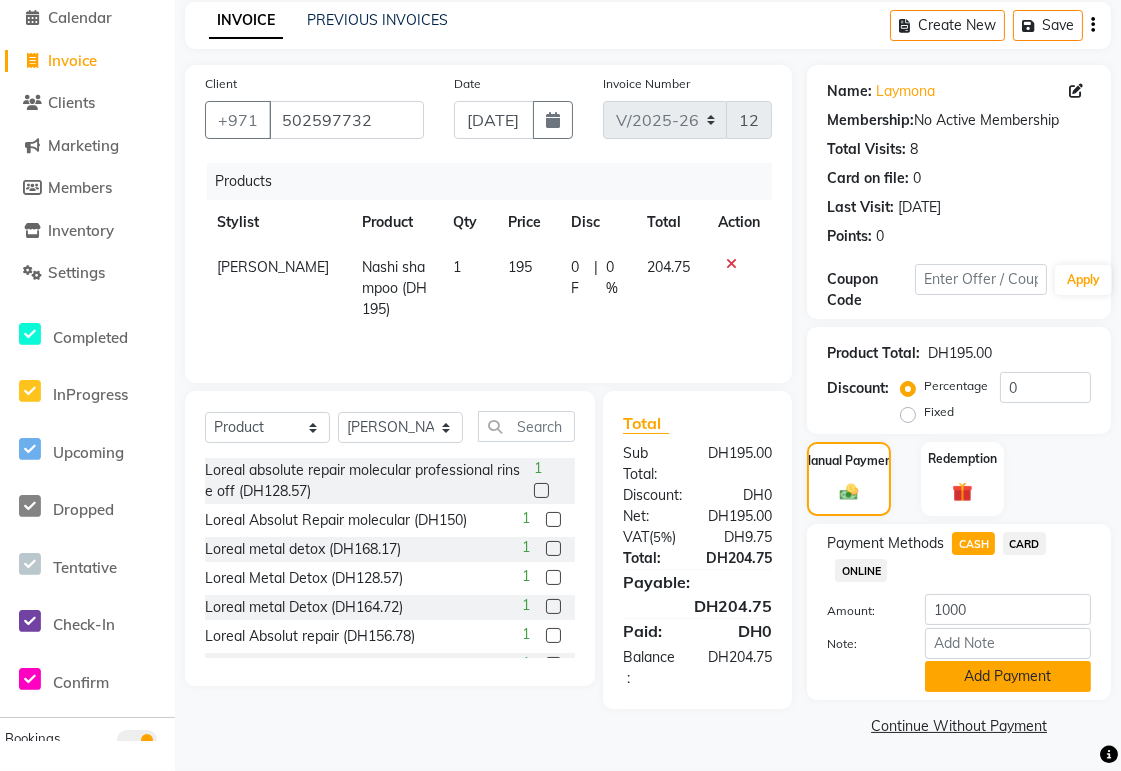 click on "Add Payment" 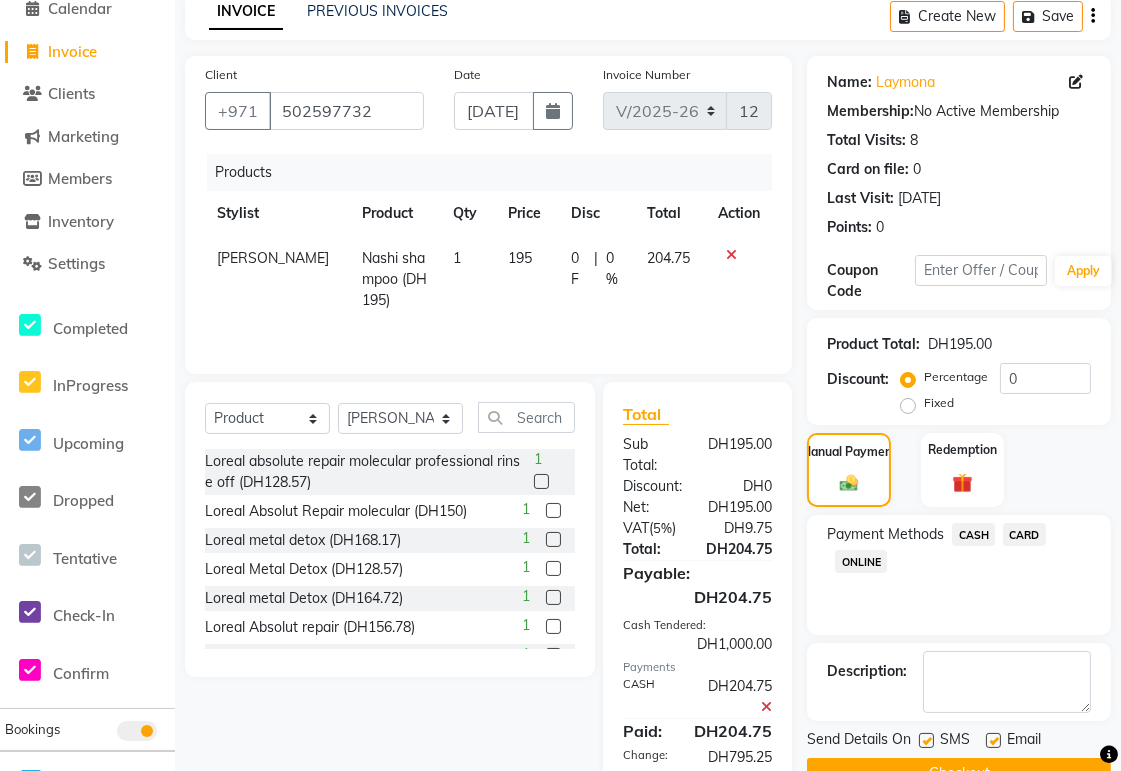 scroll, scrollTop: 203, scrollLeft: 0, axis: vertical 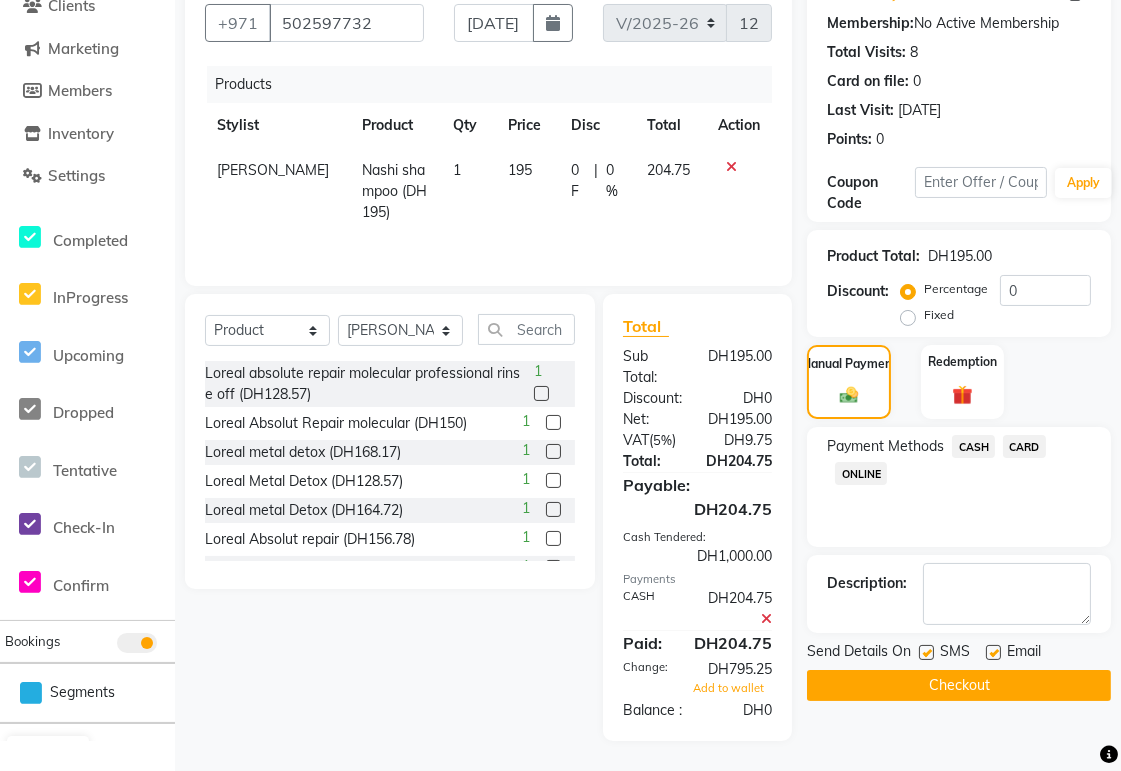 click on "Checkout" 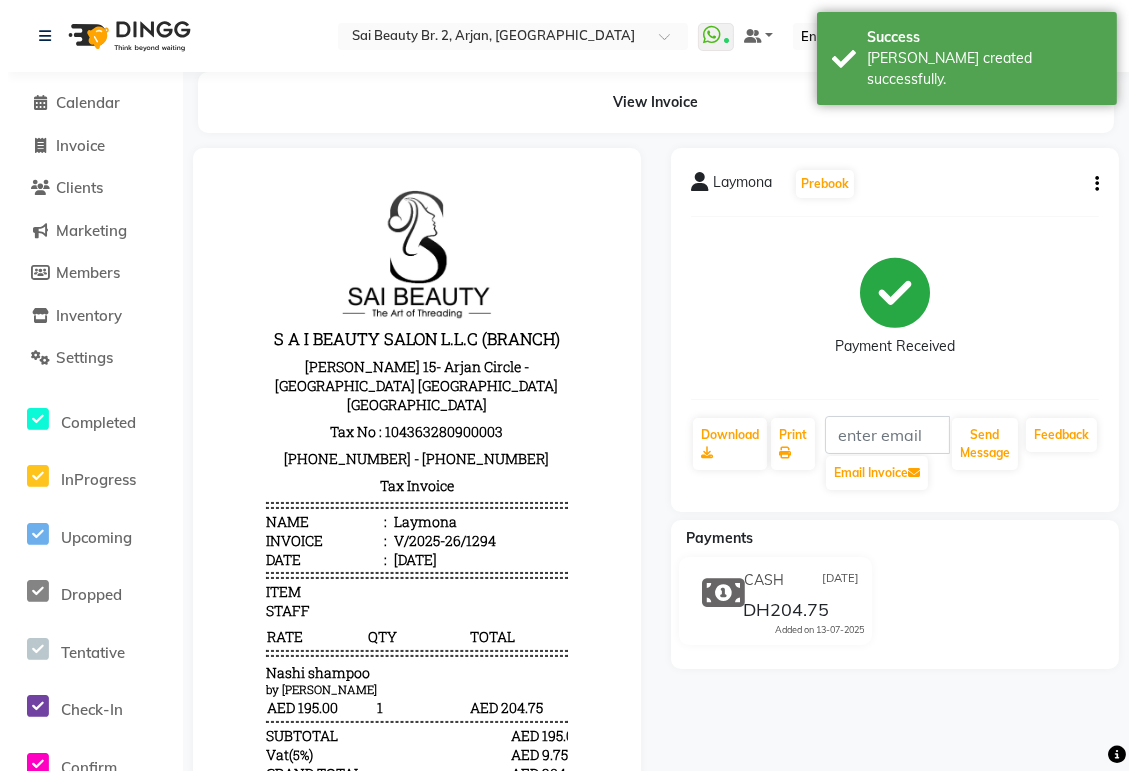 scroll, scrollTop: 0, scrollLeft: 0, axis: both 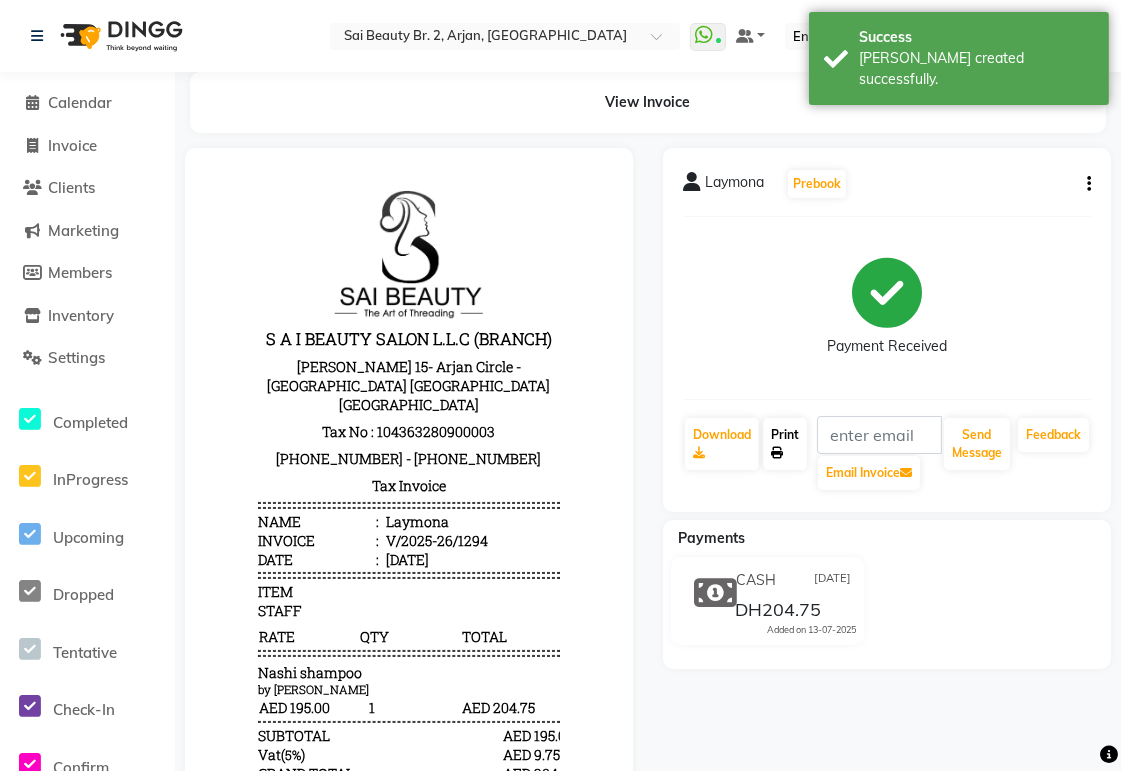 click on "Print" 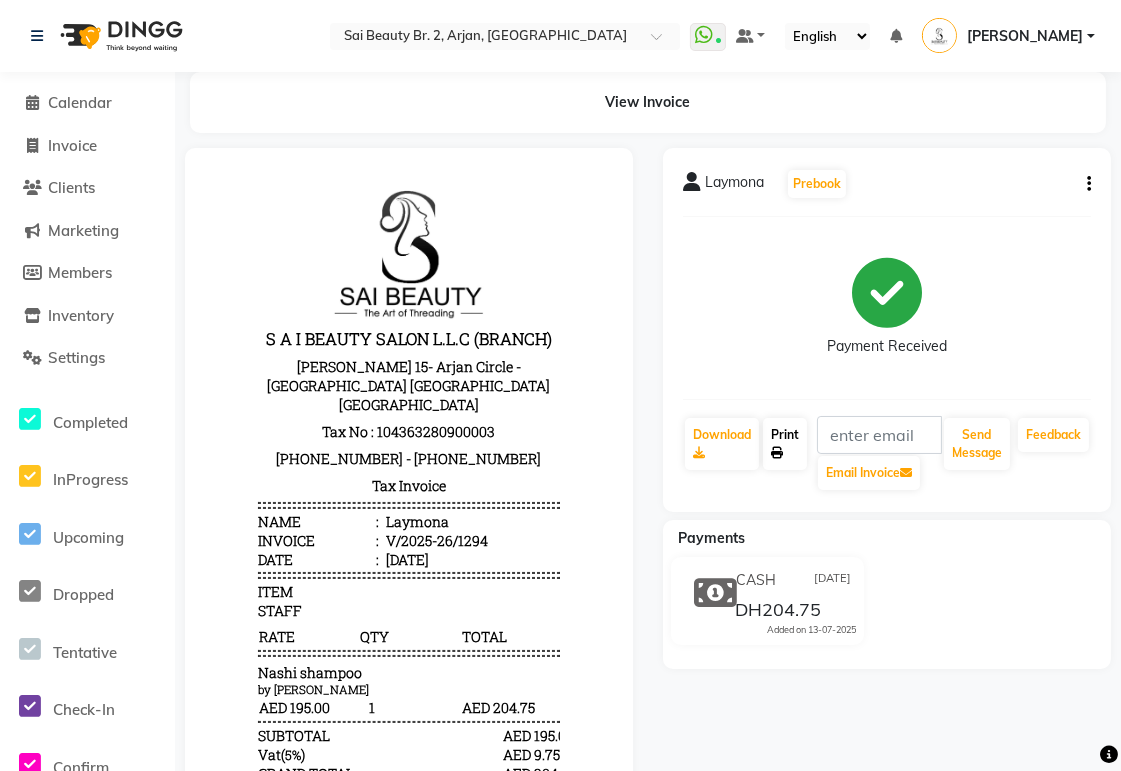 click on "Print" 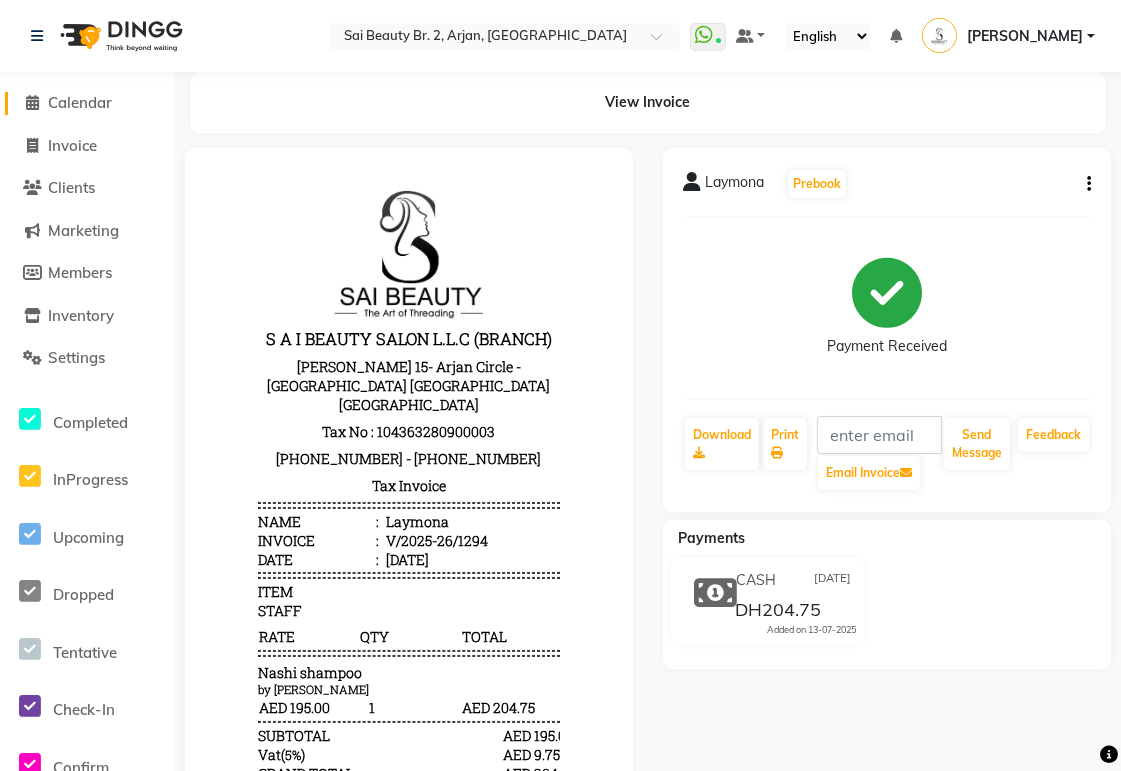click on "Calendar" 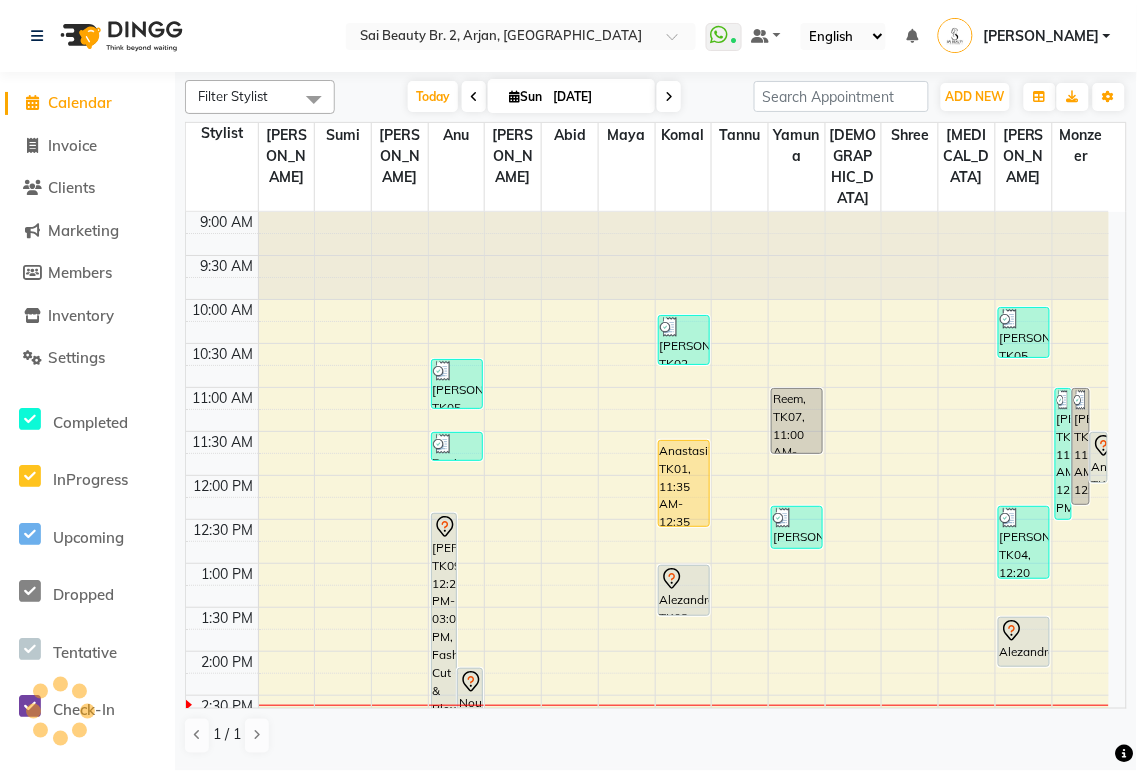scroll, scrollTop: 0, scrollLeft: 0, axis: both 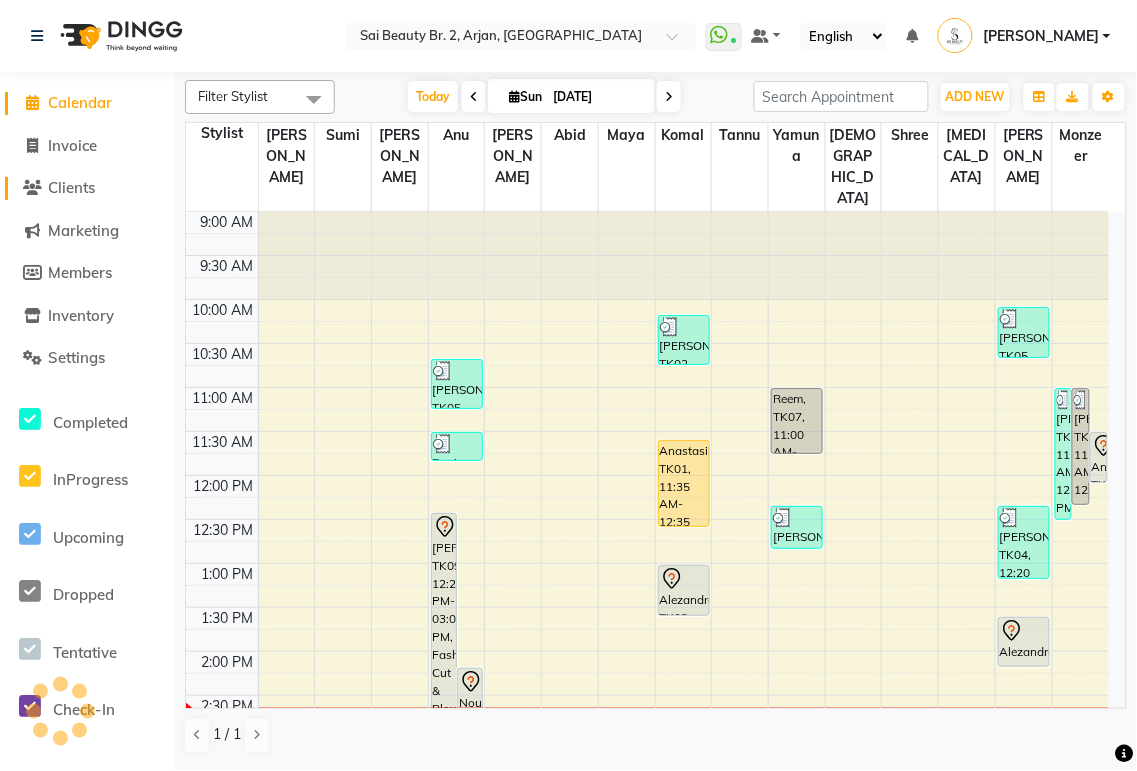click on "Clients" 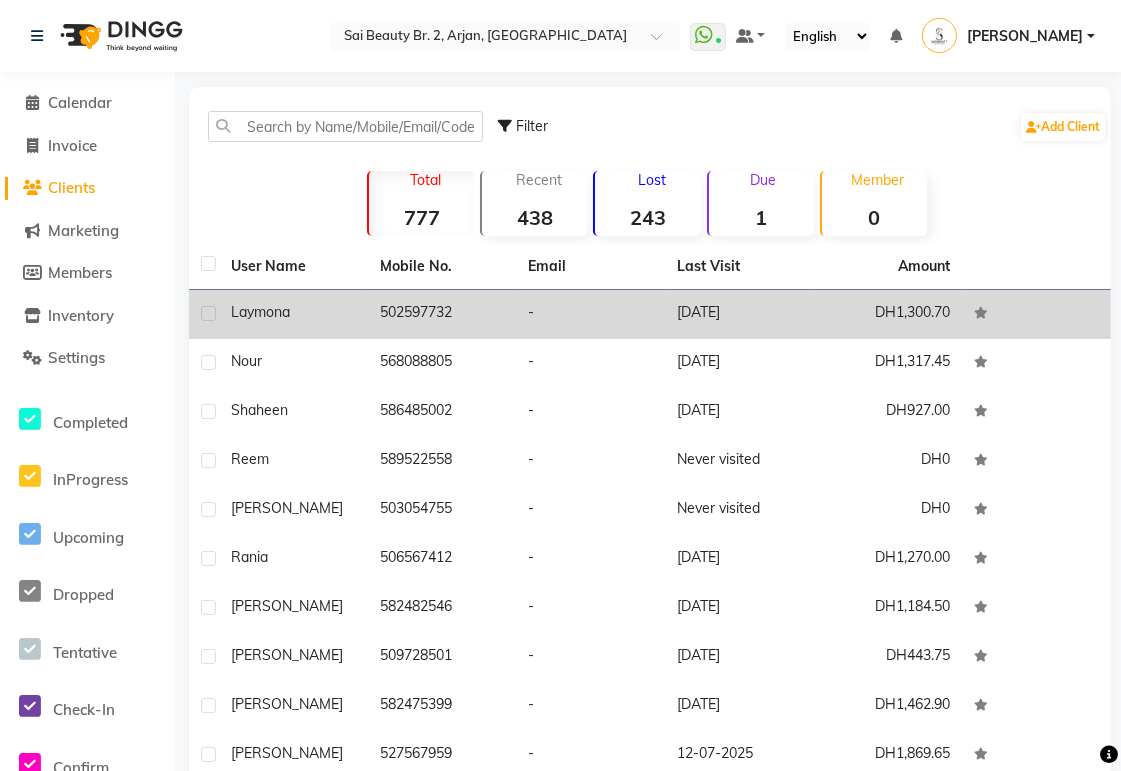 click on "502597732" 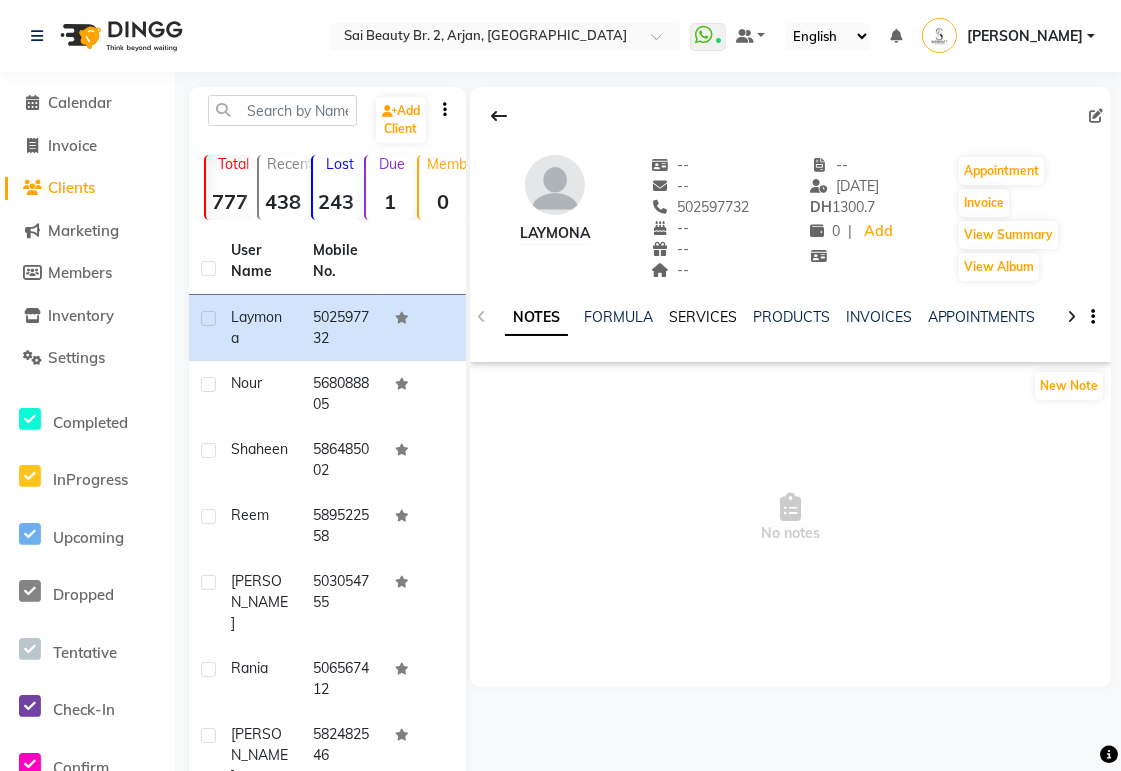 click on "SERVICES" 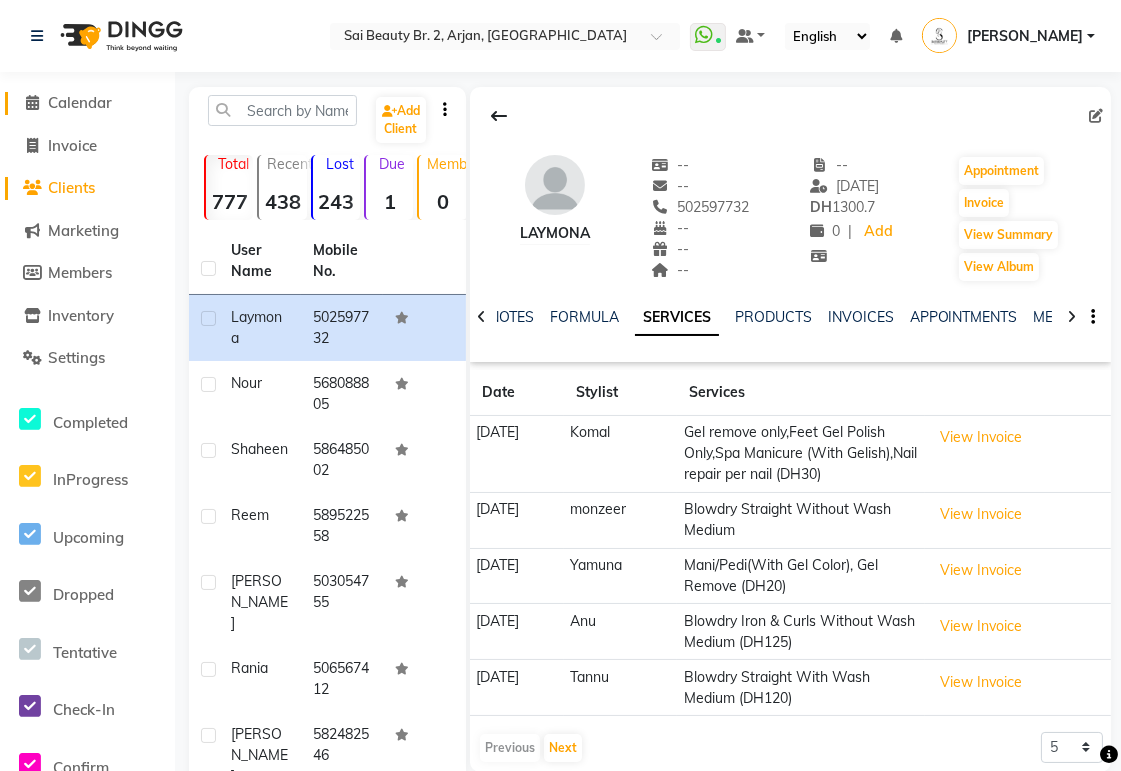click on "Calendar" 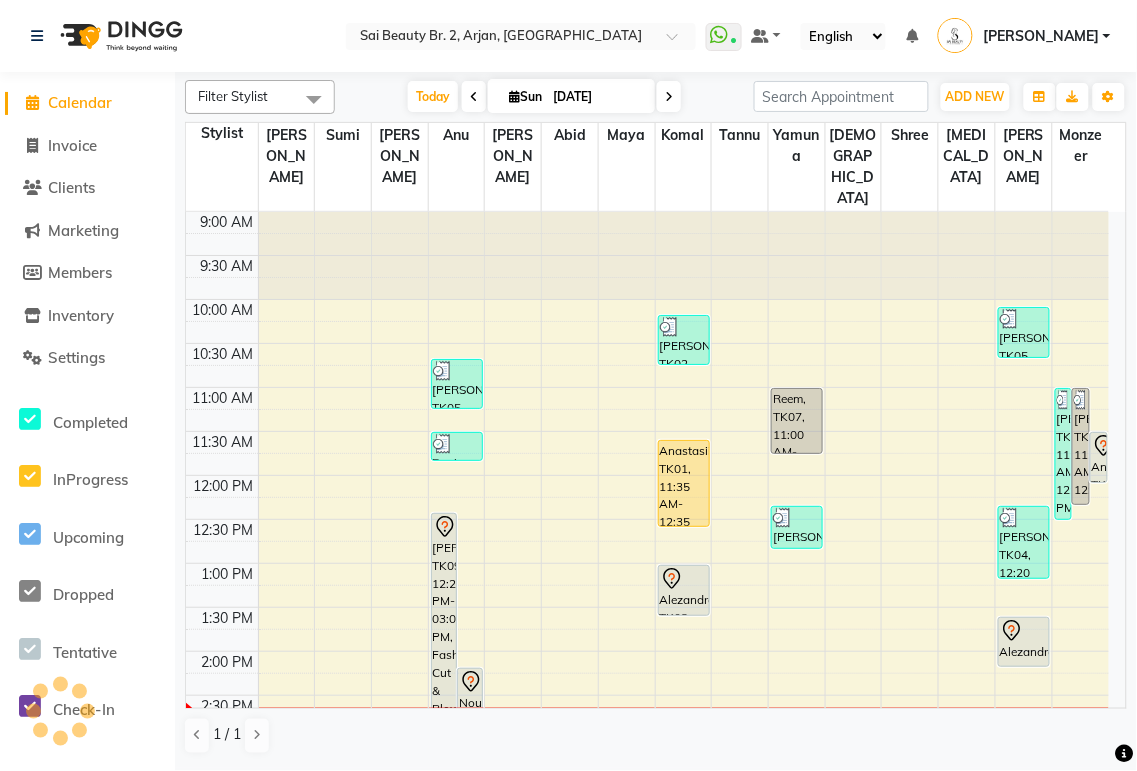 scroll, scrollTop: 443, scrollLeft: 0, axis: vertical 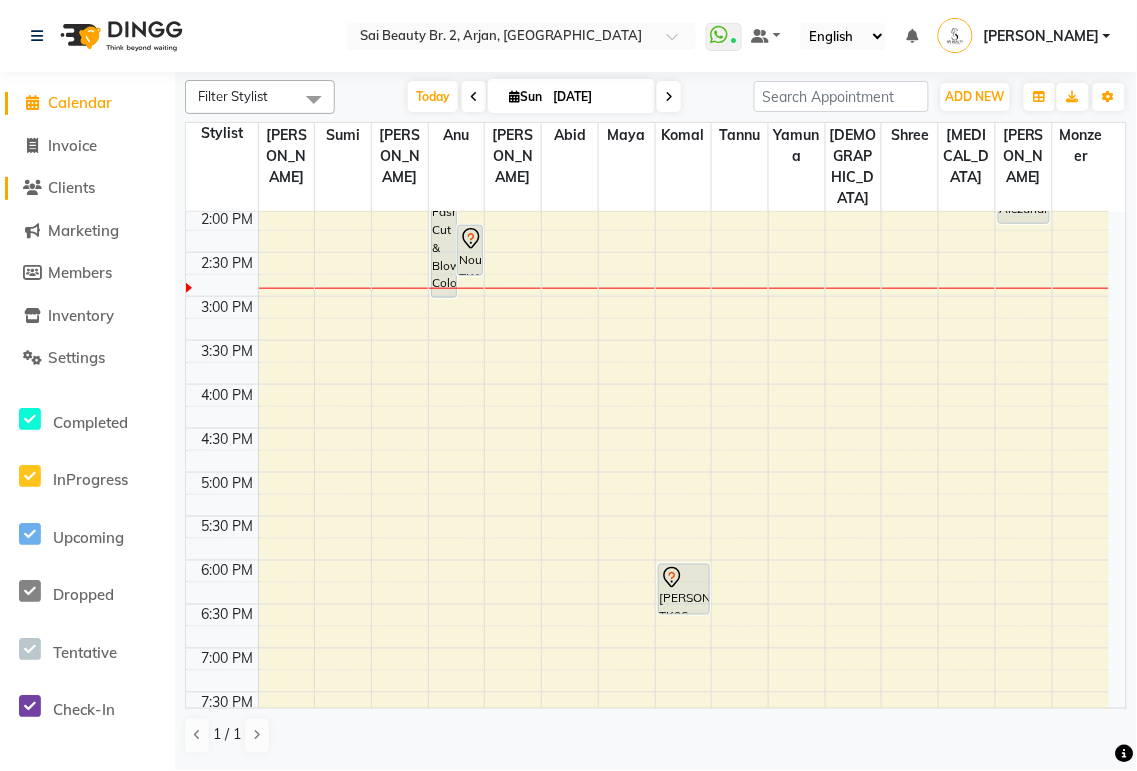 click on "Clients" 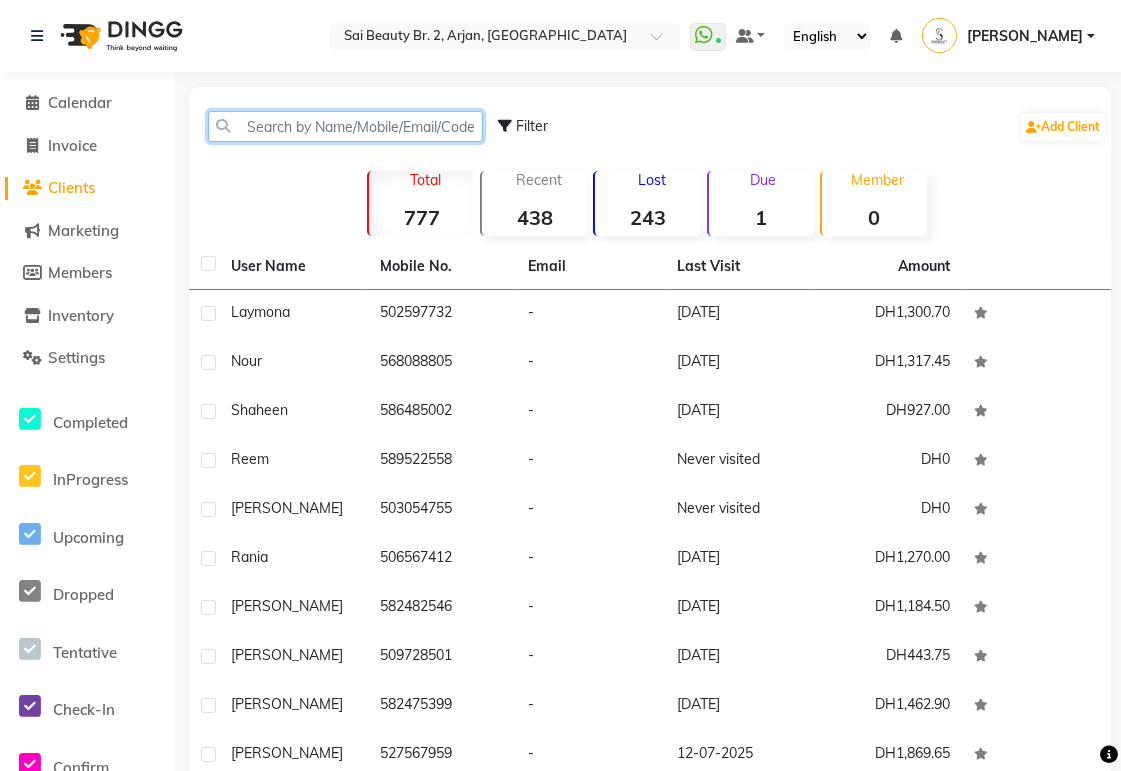 click 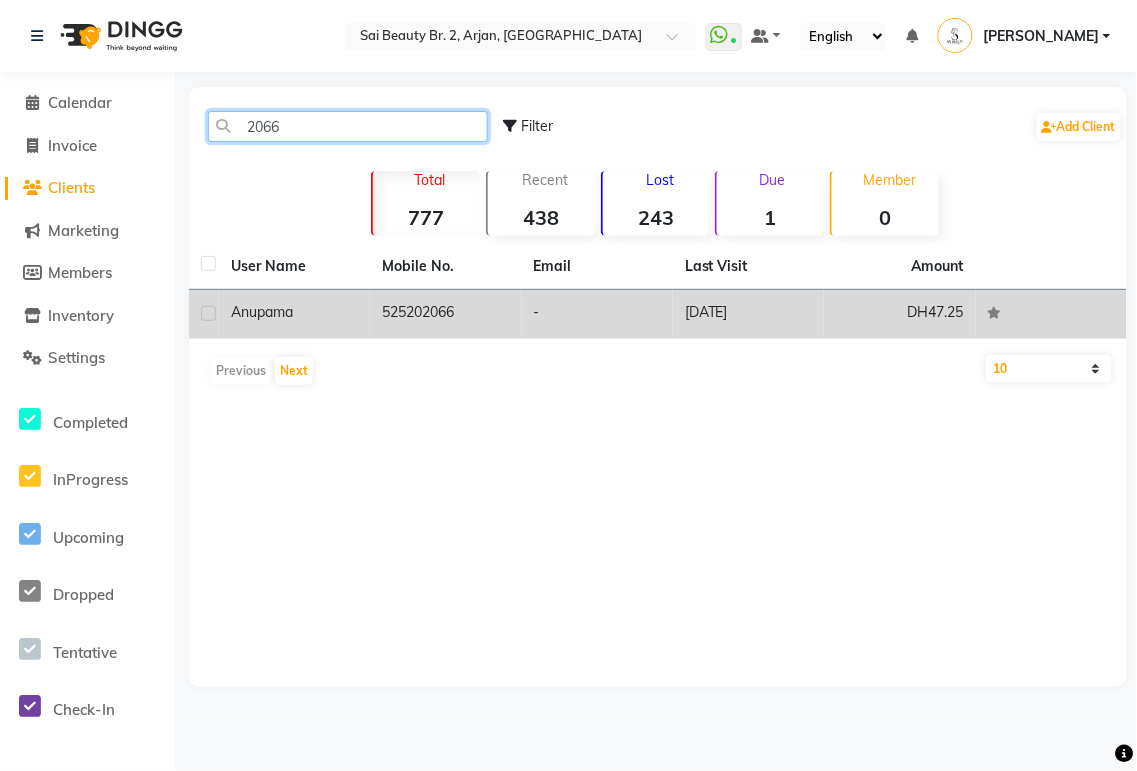 type on "2066" 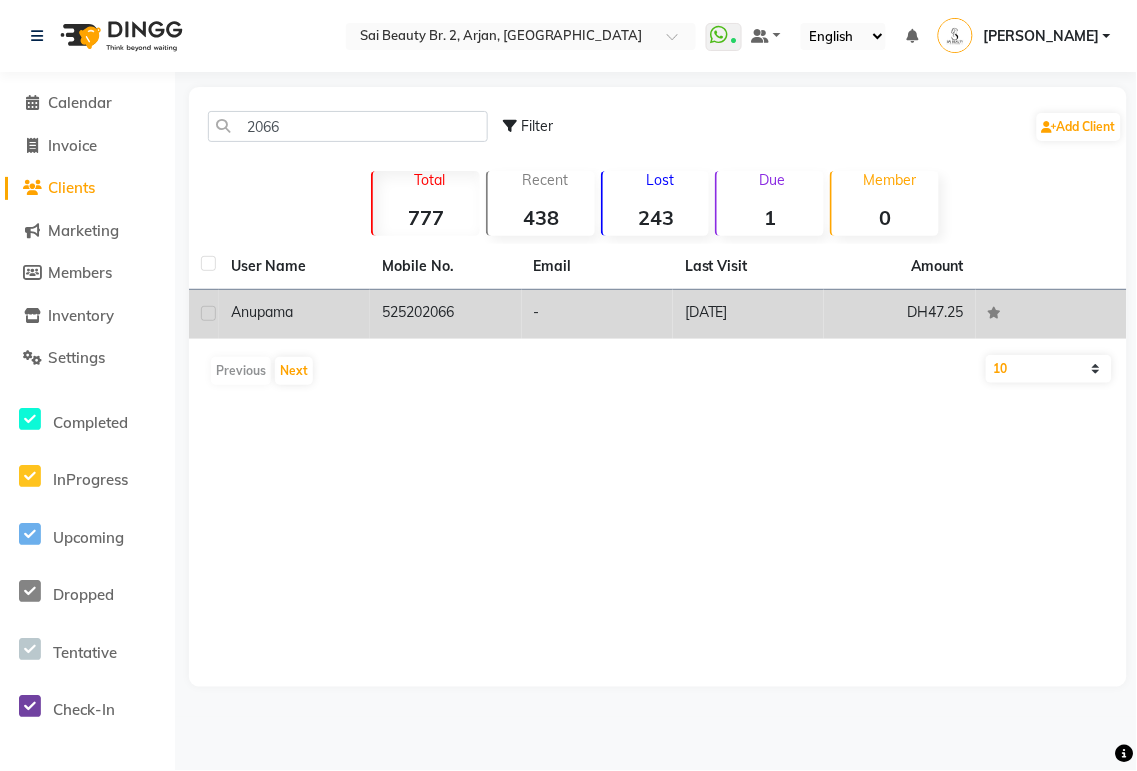 click on "Anupama" 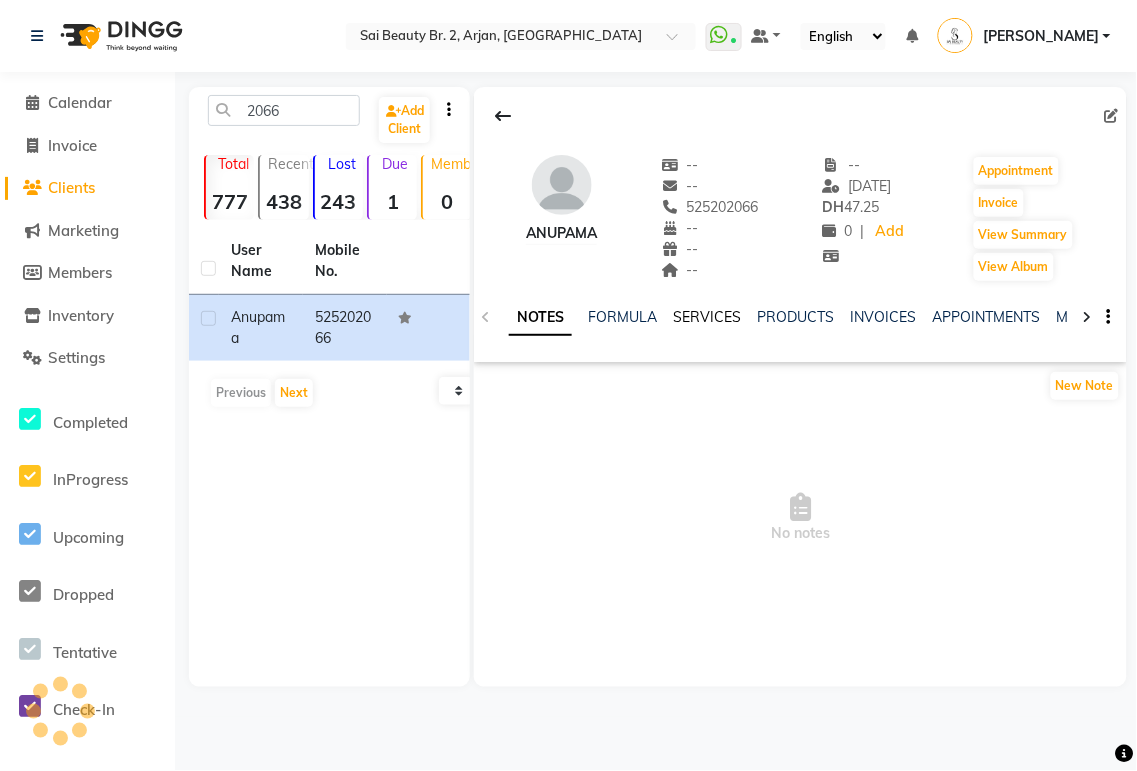 click on "SERVICES" 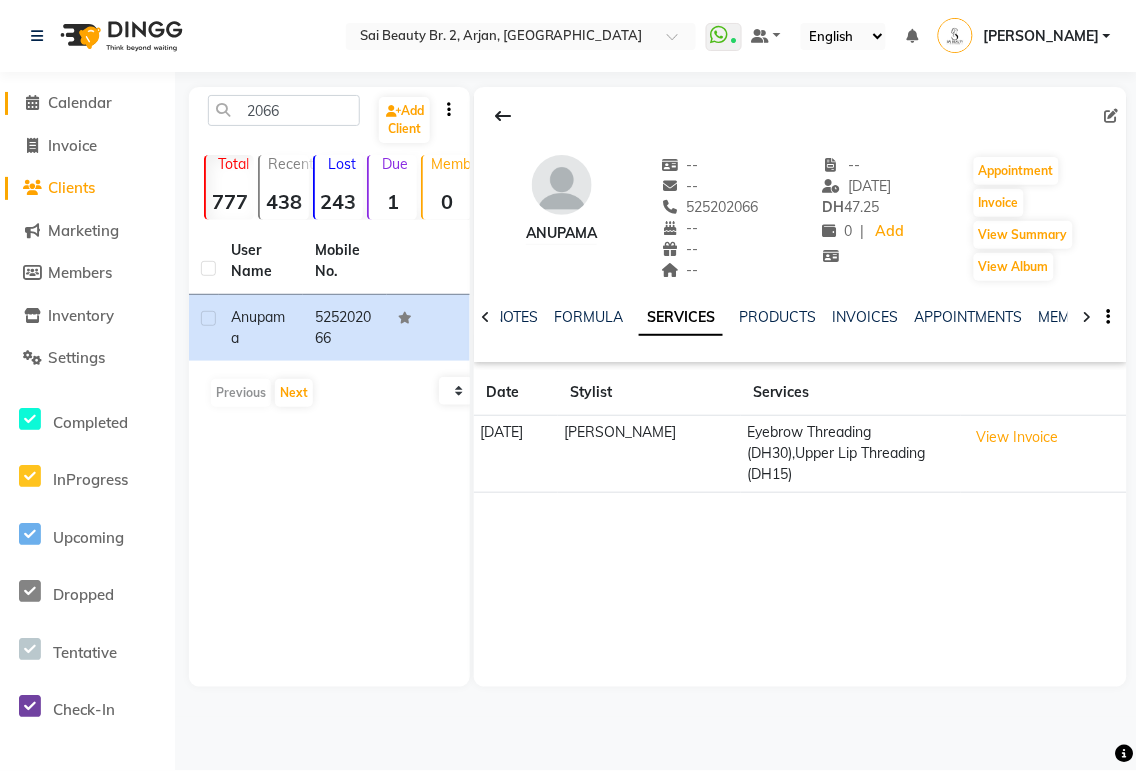 click on "Calendar" 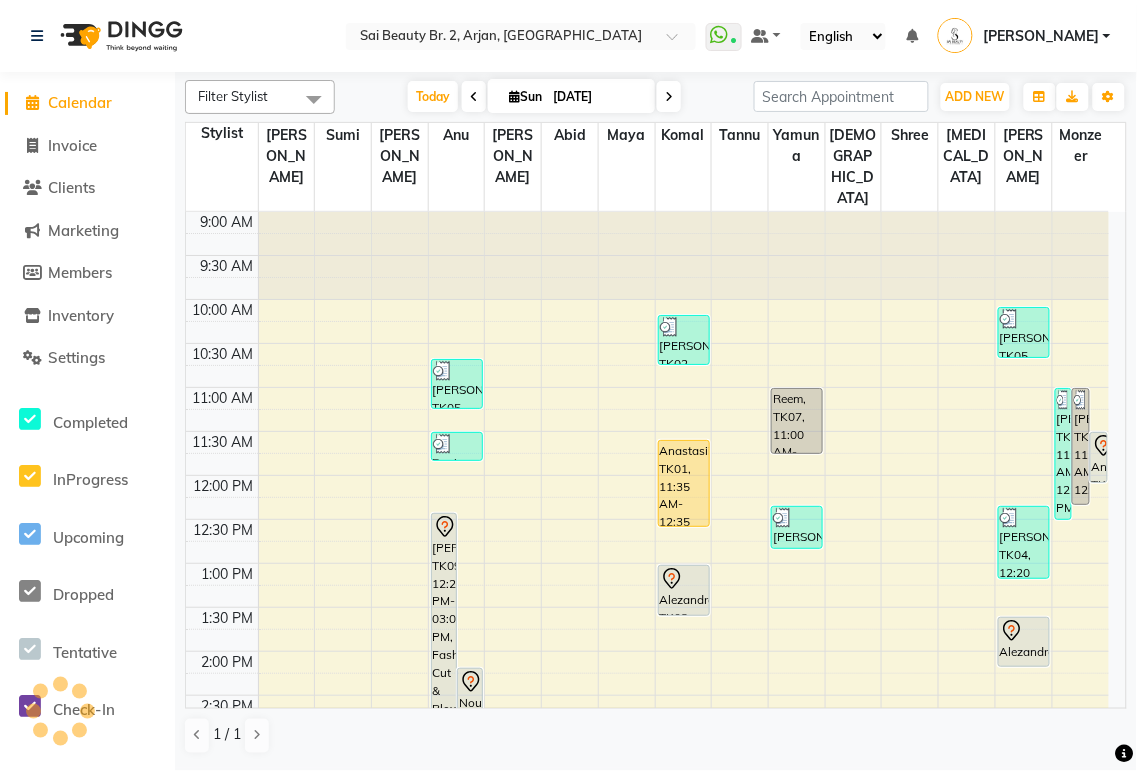 scroll, scrollTop: 0, scrollLeft: 0, axis: both 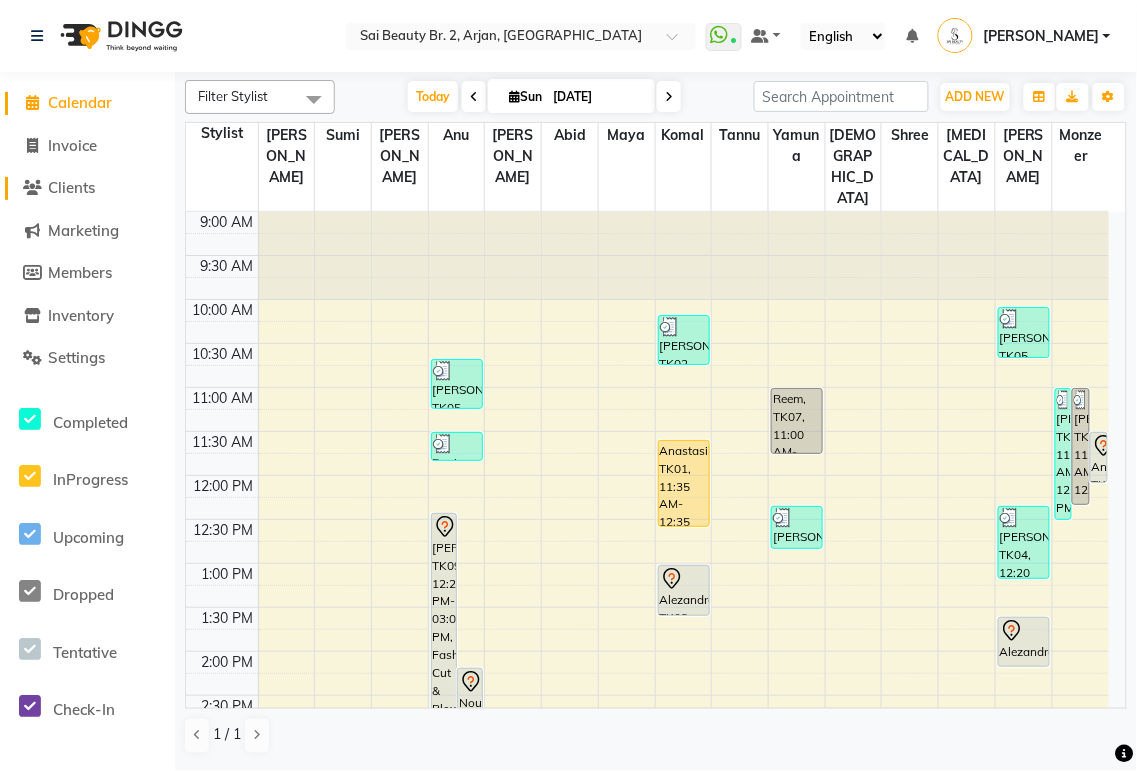 click on "Clients" 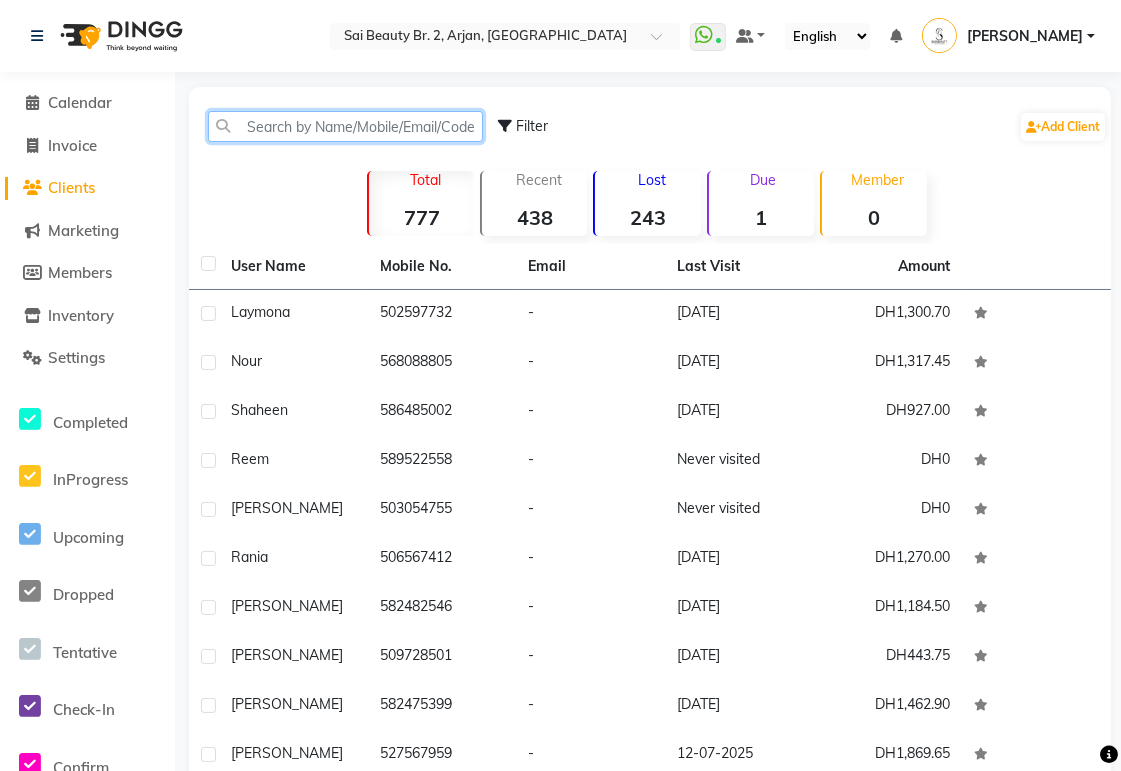 click 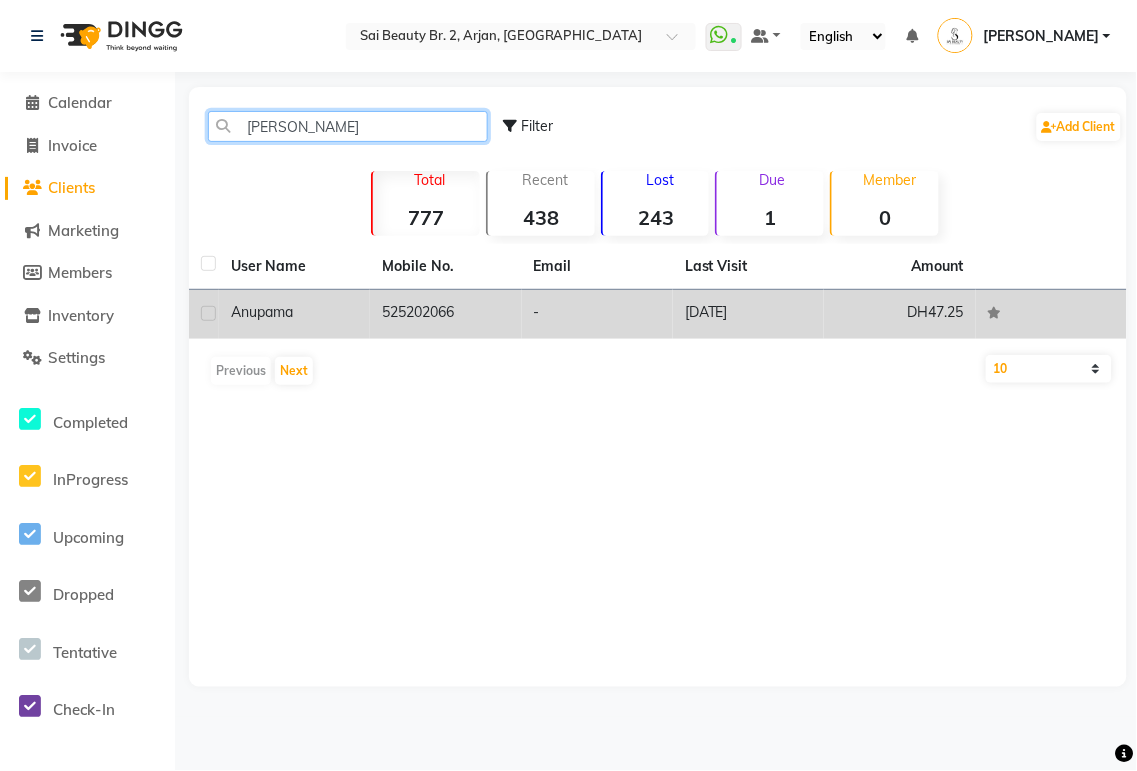 type on "[PERSON_NAME]" 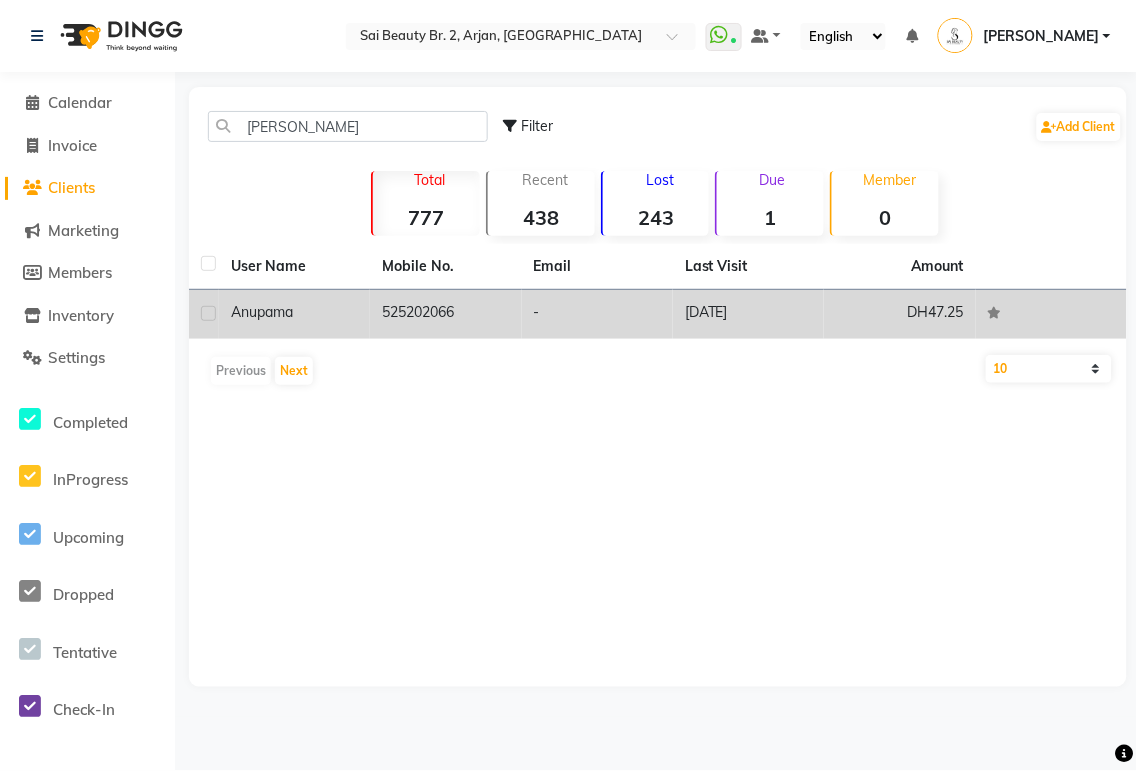 click on "525202066" 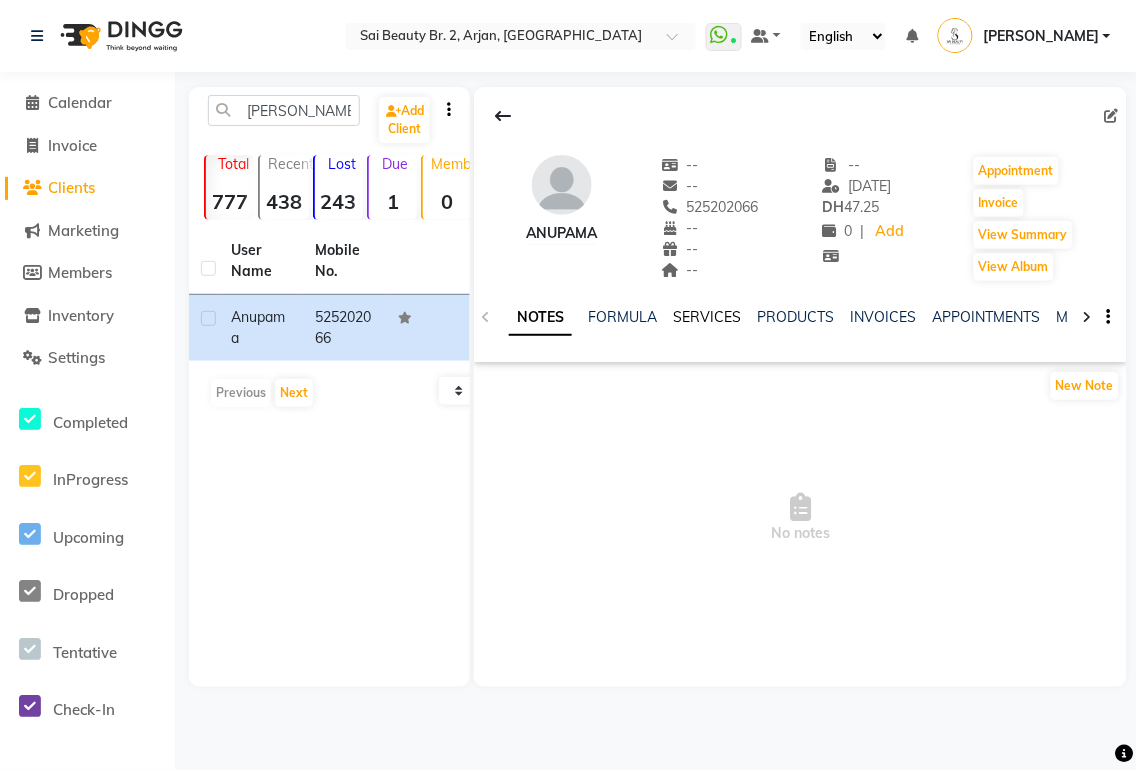 click on "SERVICES" 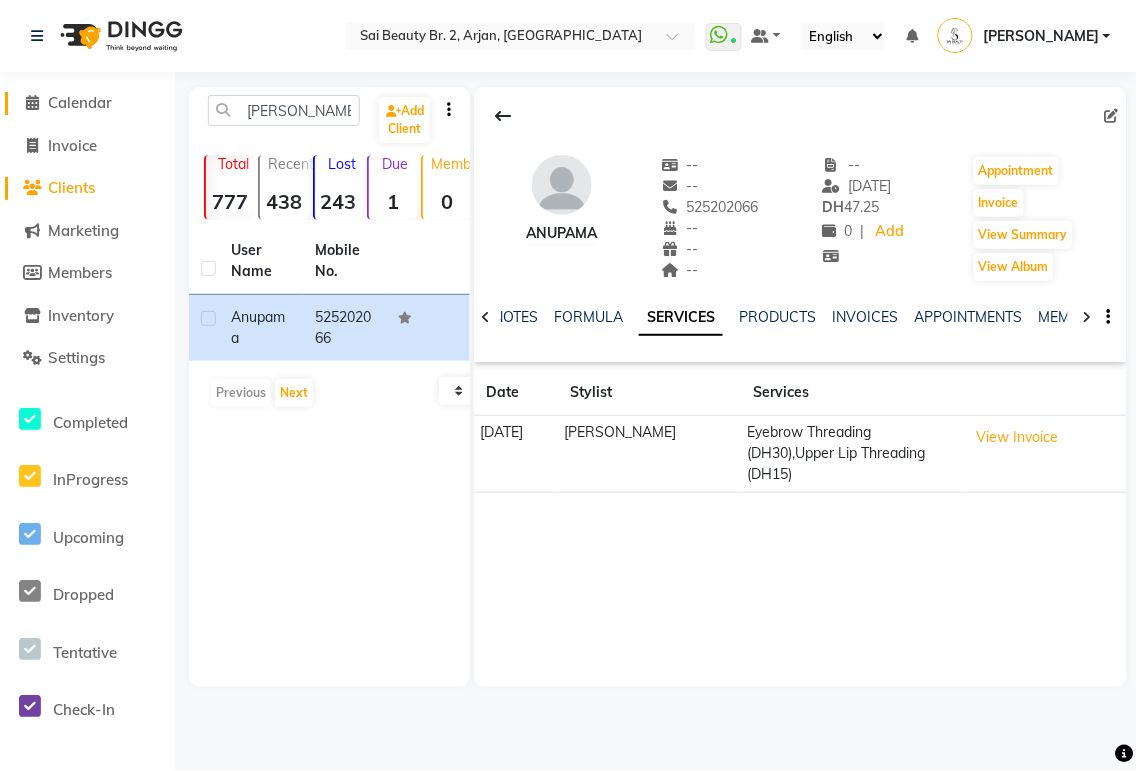 click on "Calendar" 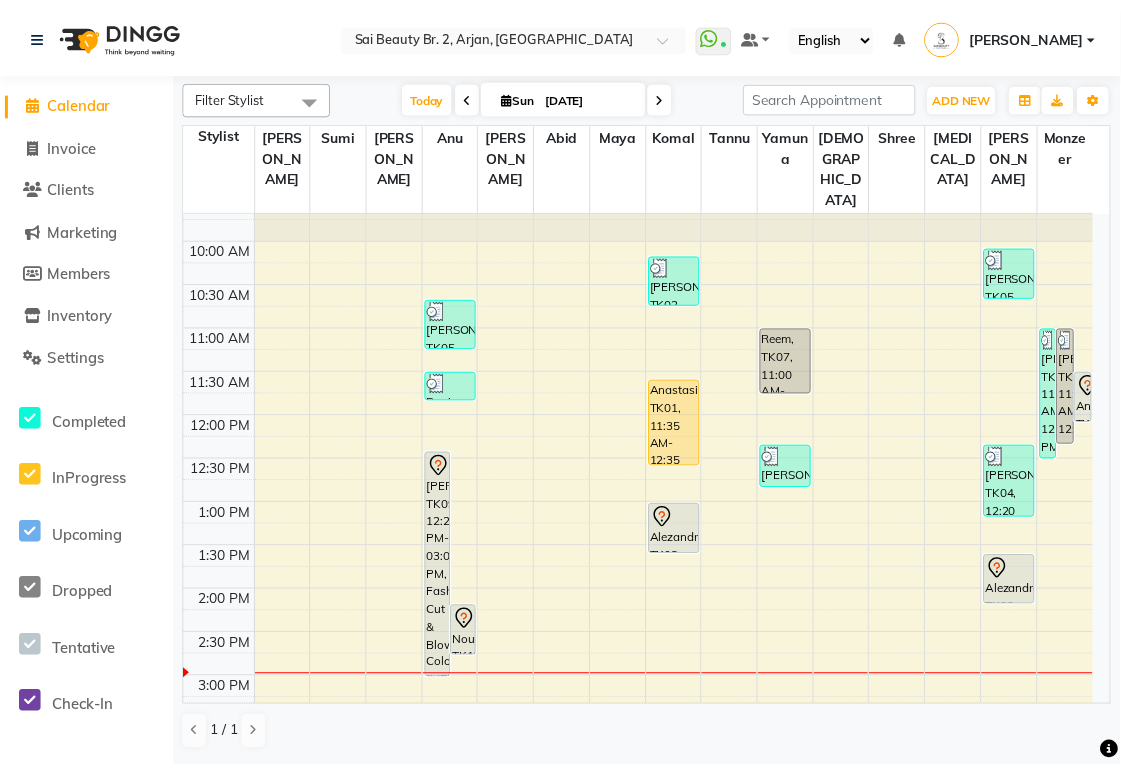 scroll, scrollTop: 98, scrollLeft: 0, axis: vertical 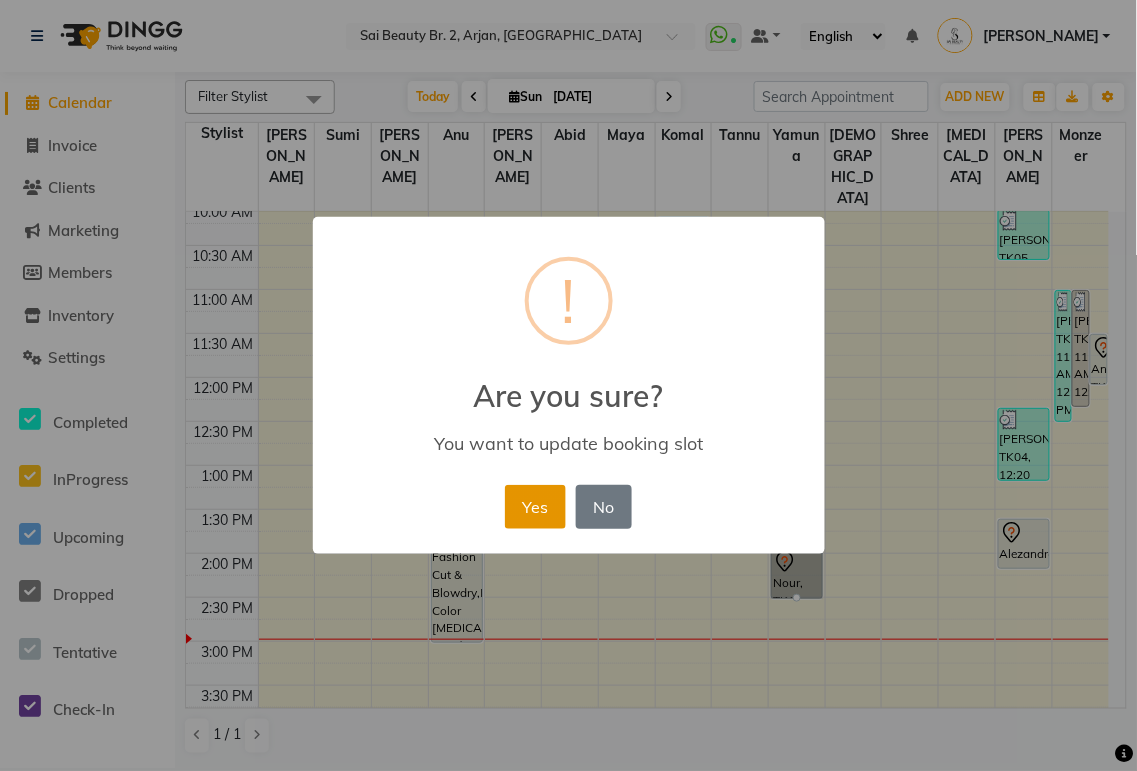 click on "Yes" at bounding box center (535, 507) 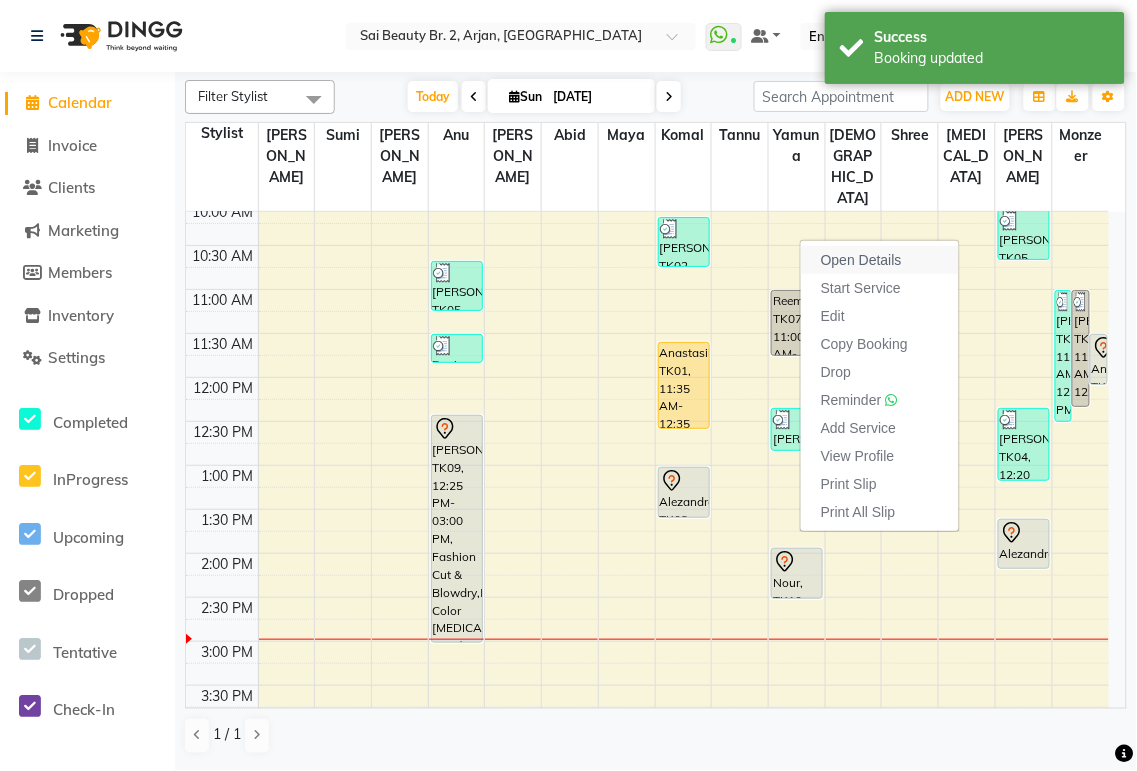 click on "Open Details" at bounding box center [861, 260] 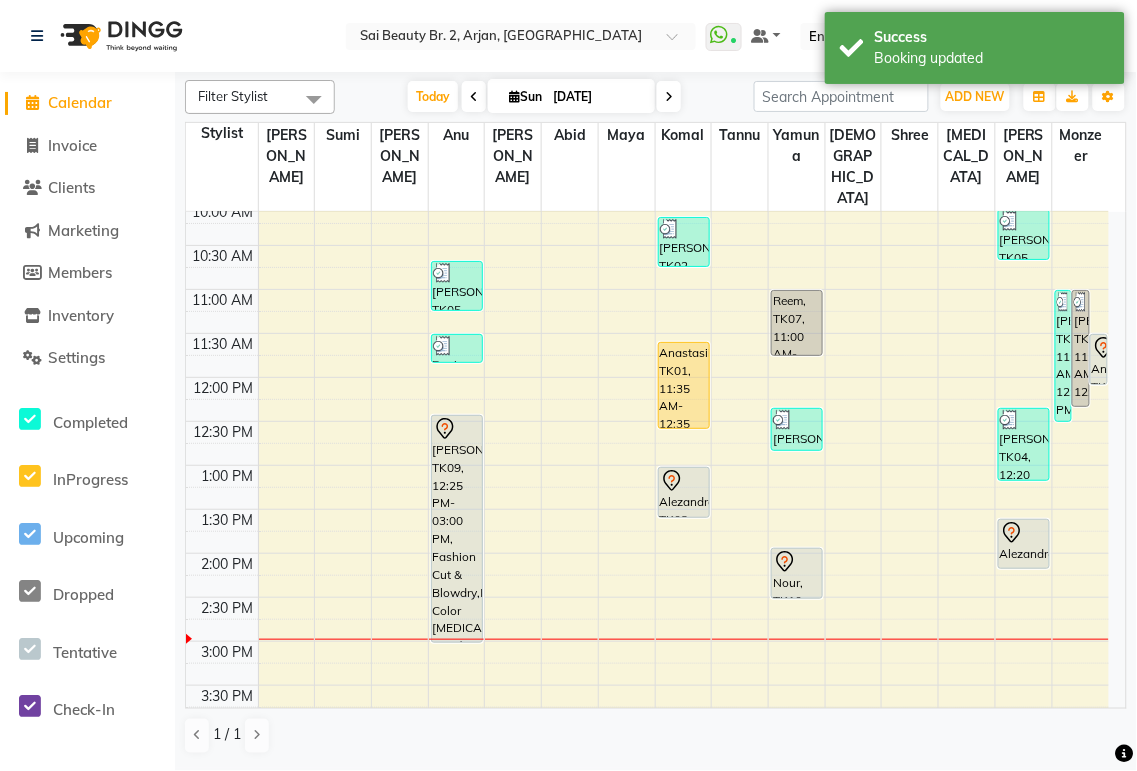 click 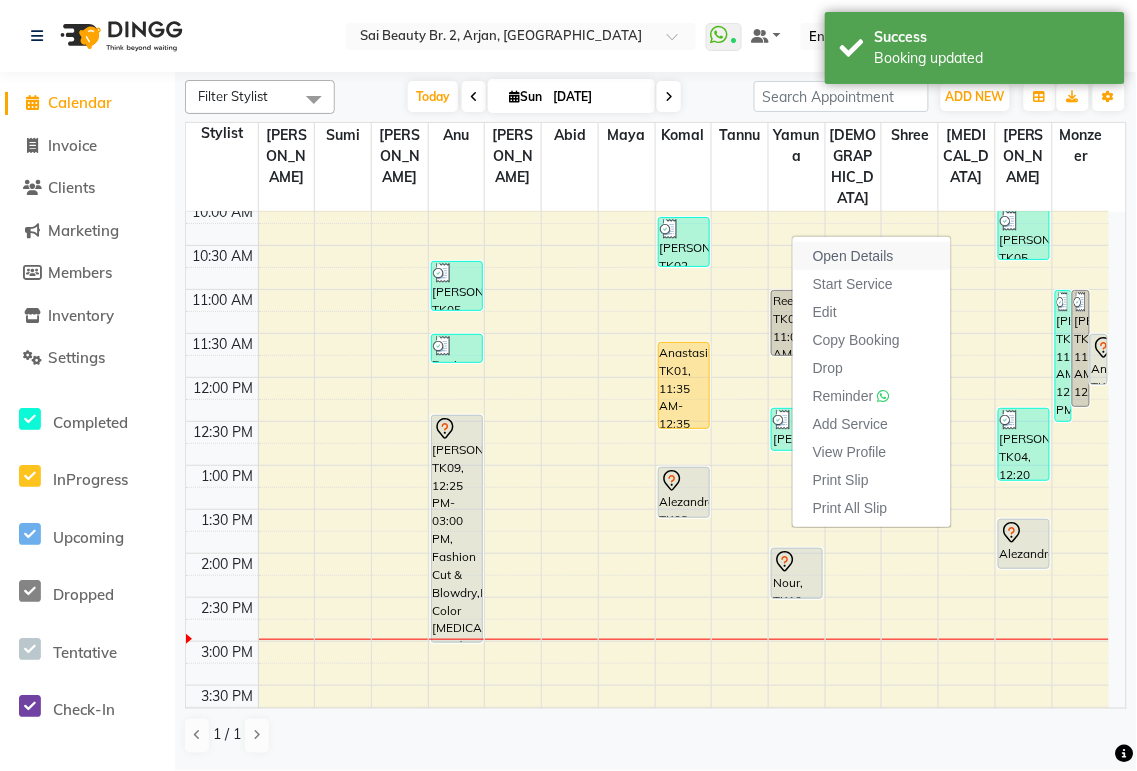 click on "Open Details" at bounding box center [872, 256] 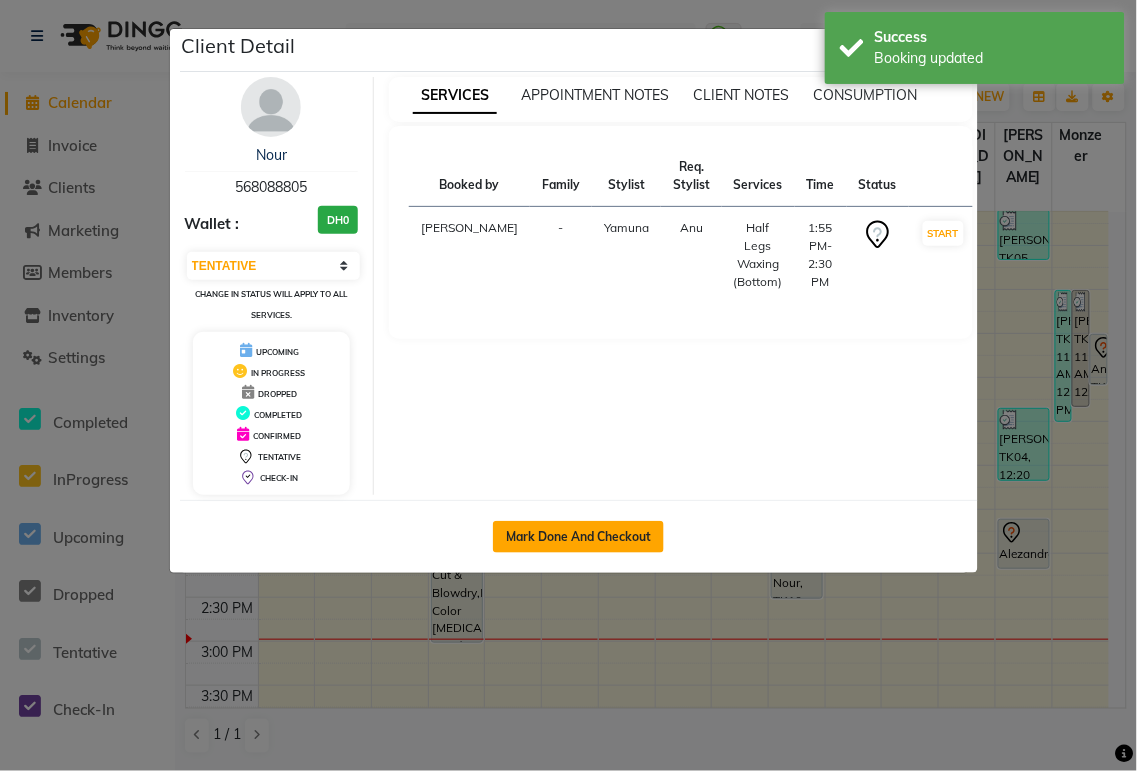 click on "Mark Done And Checkout" 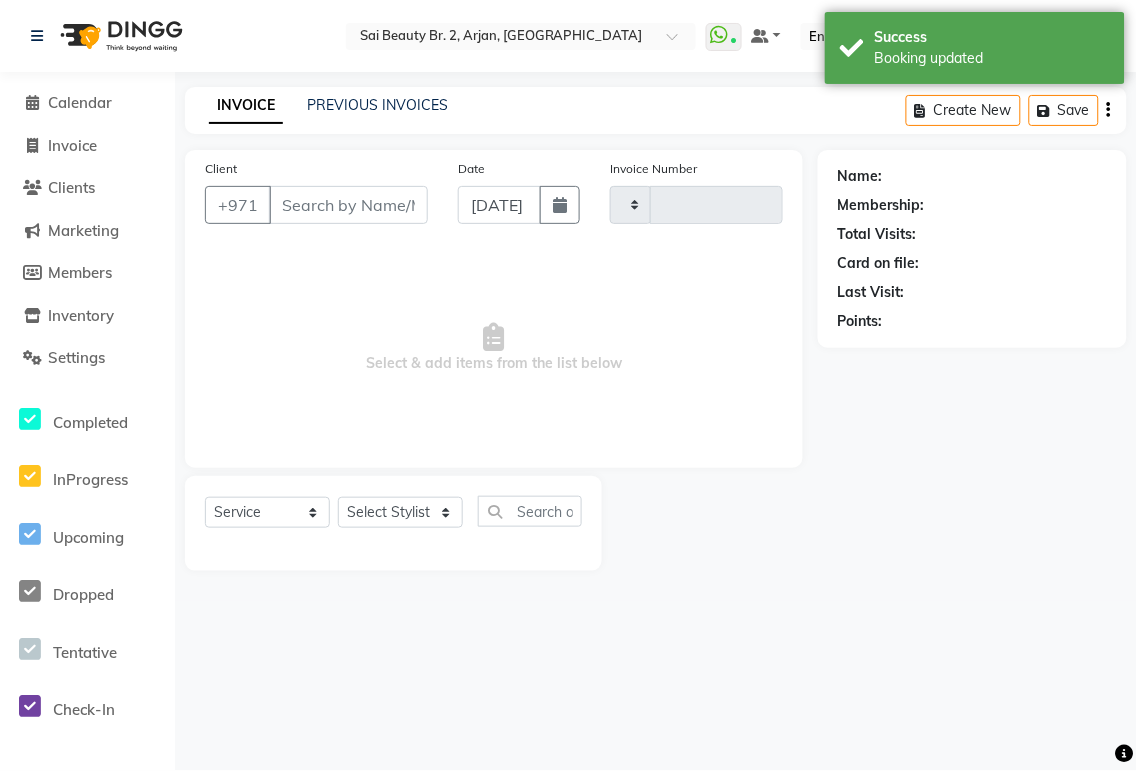type on "1295" 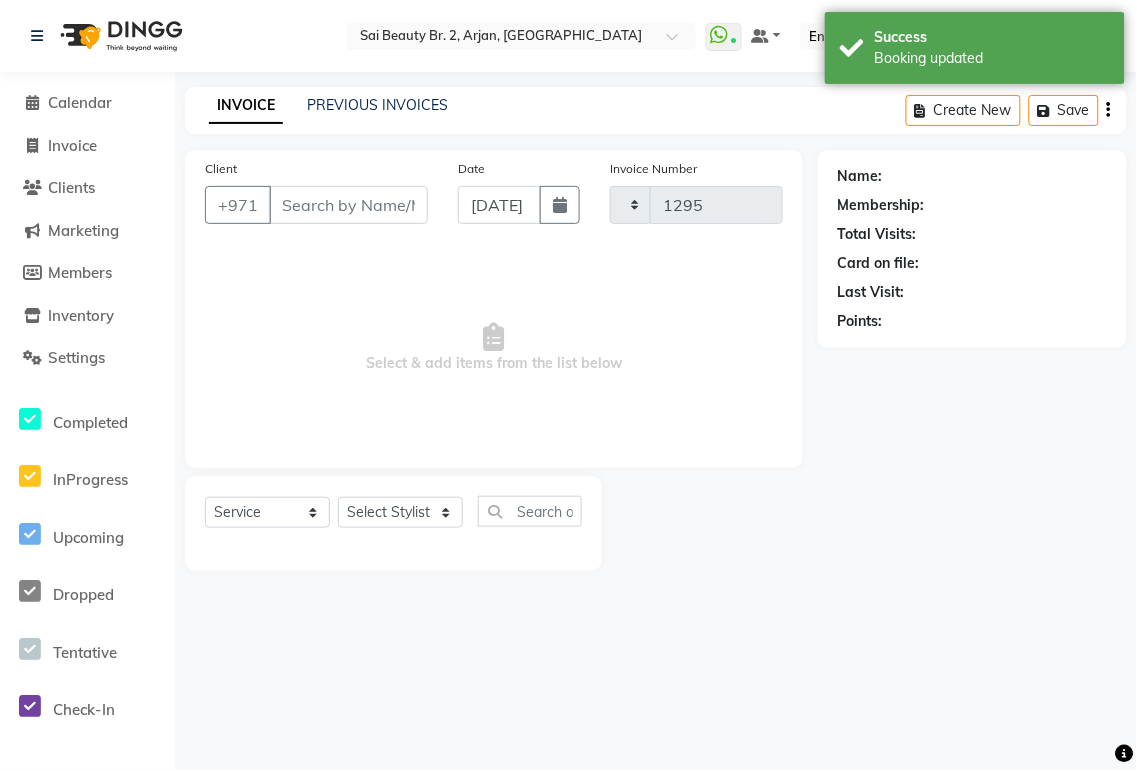 select on "6956" 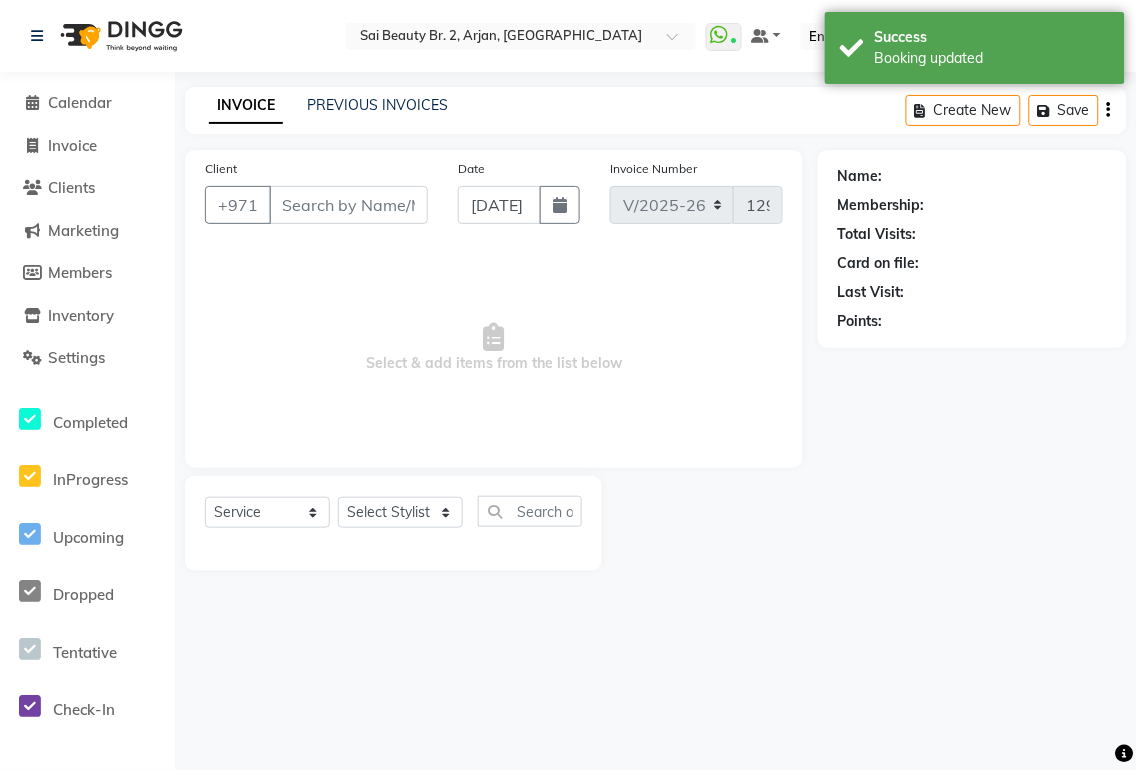 type on "568088805" 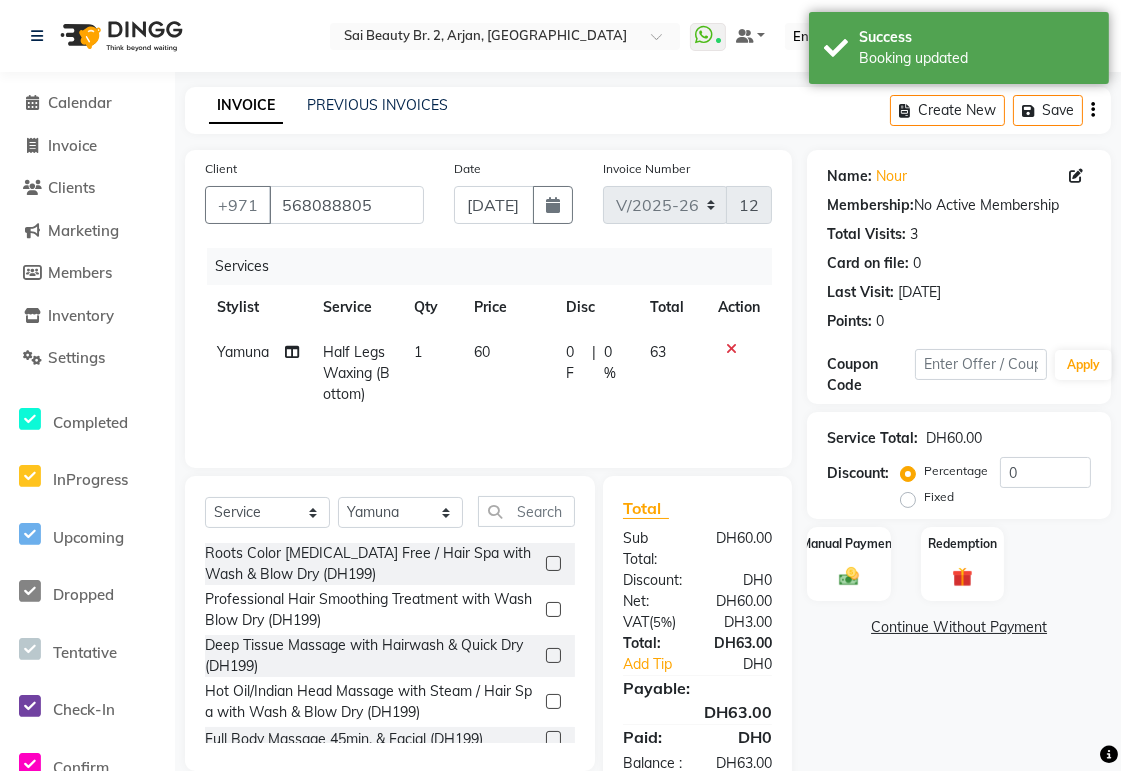 click 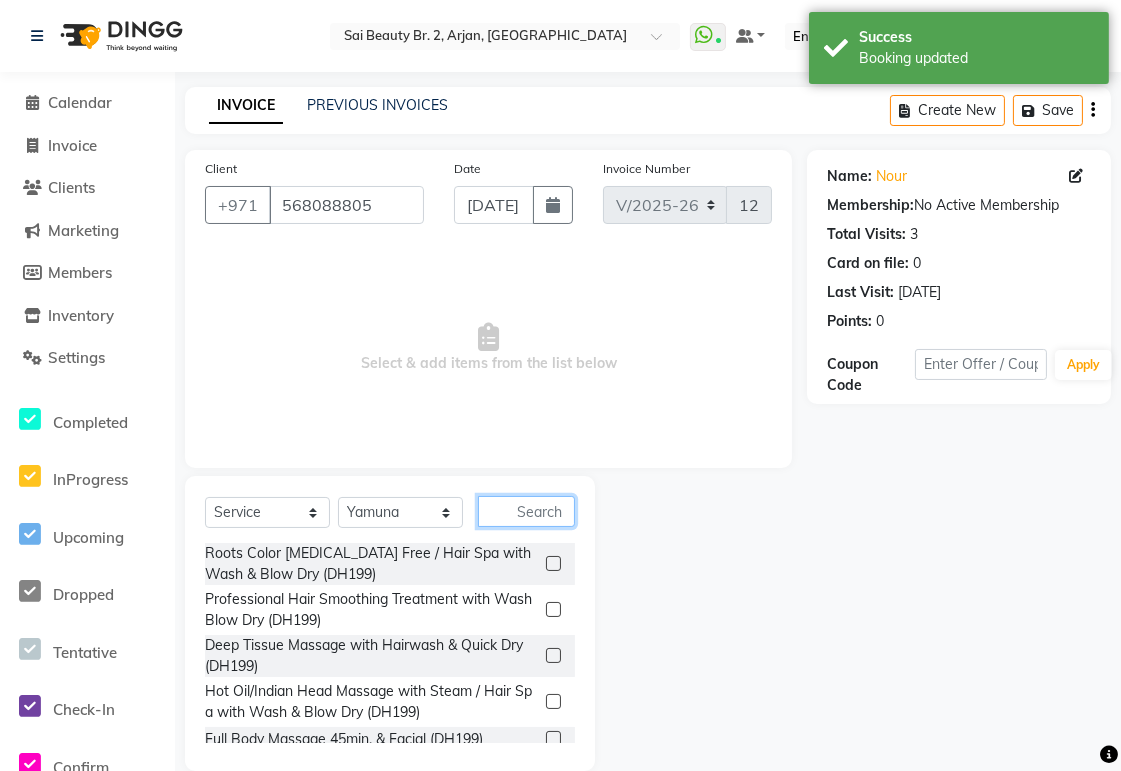 click 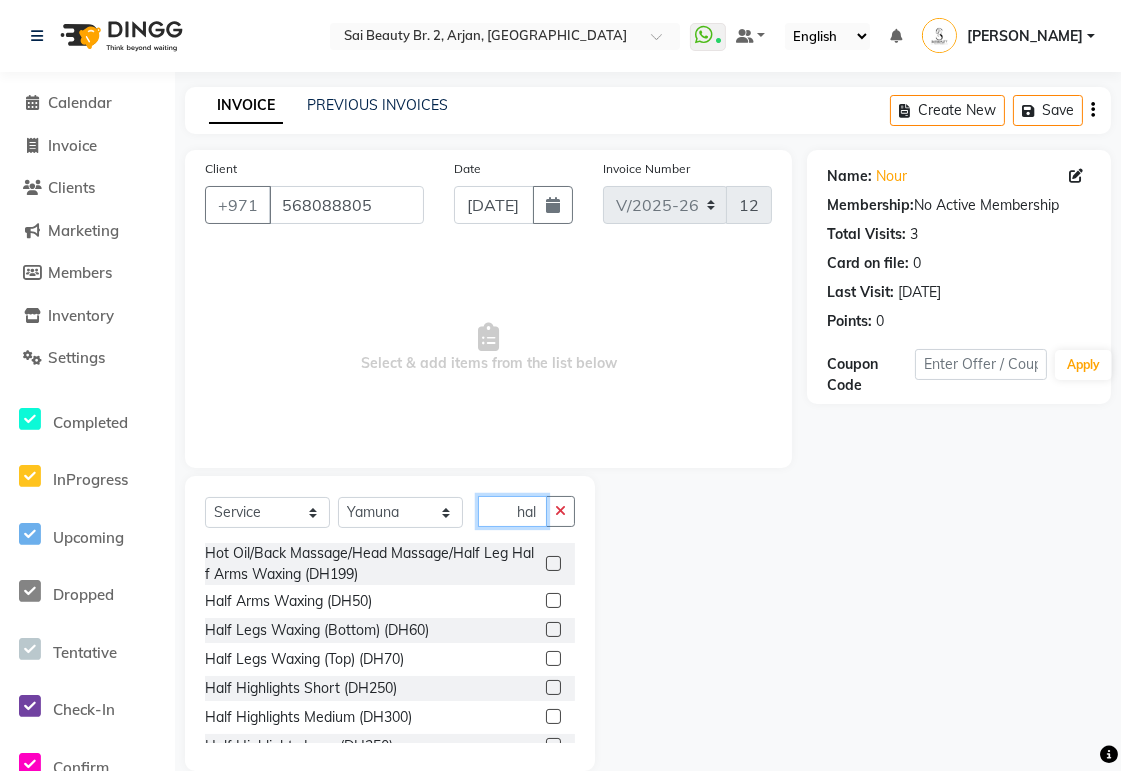 type on "hal" 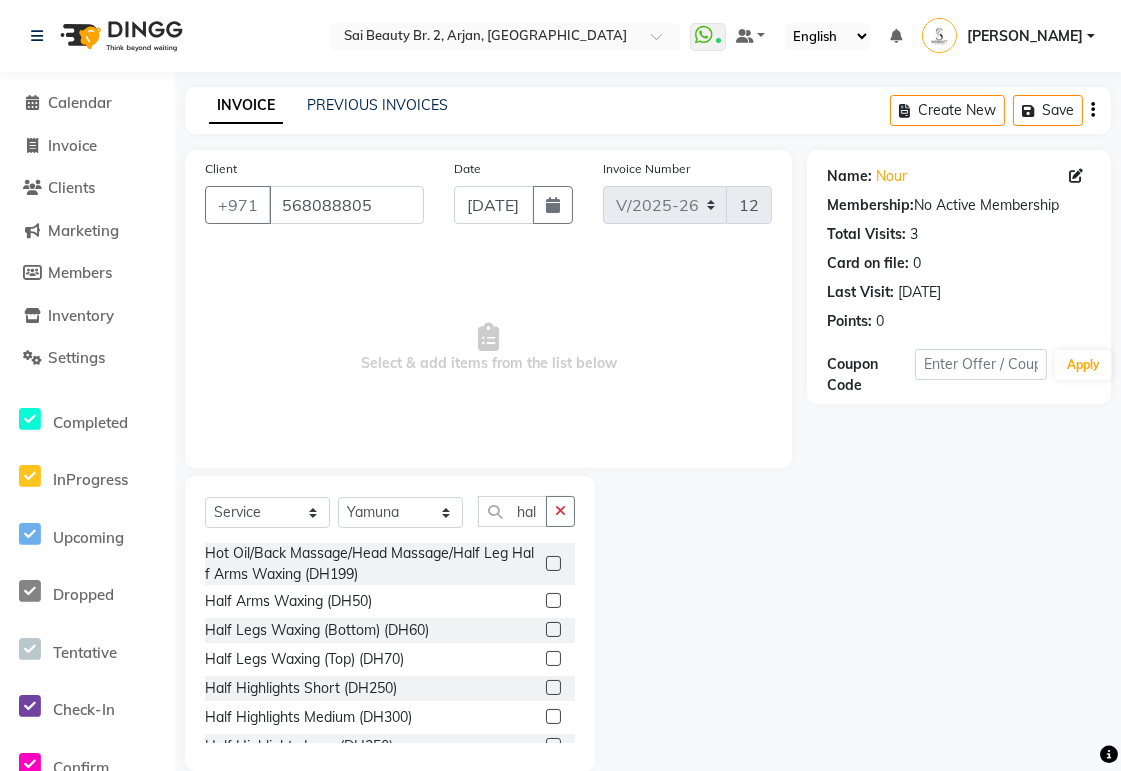 click 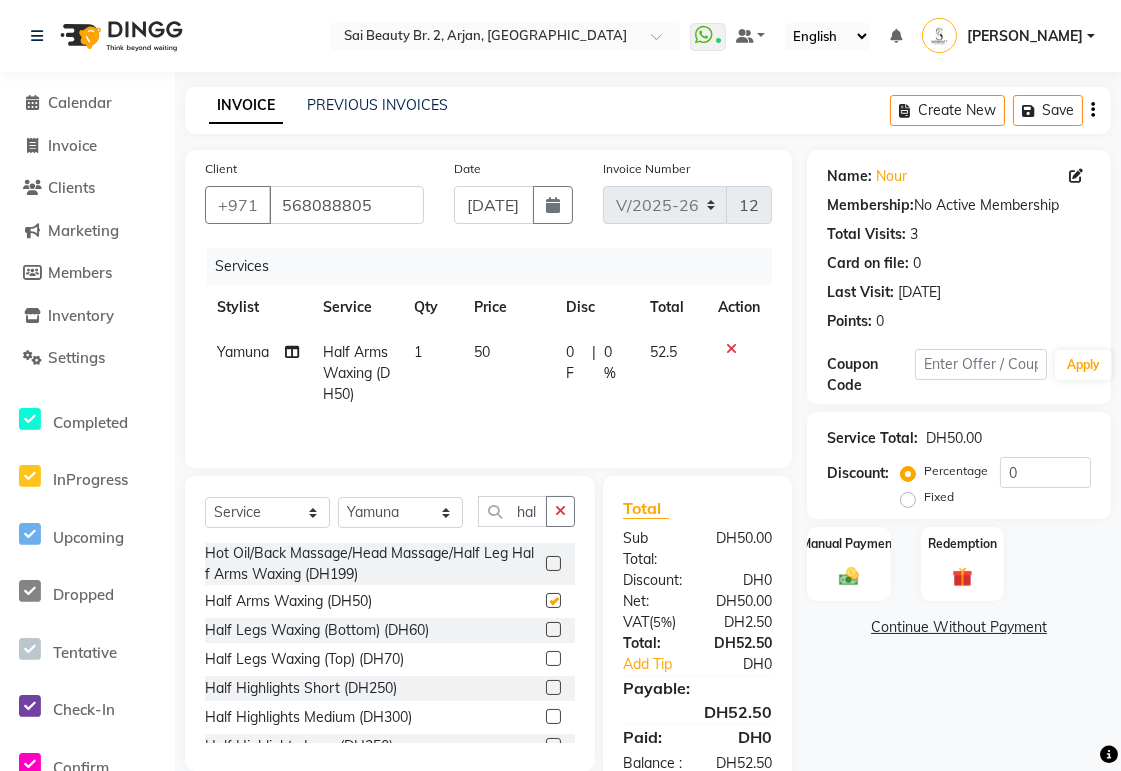 checkbox on "false" 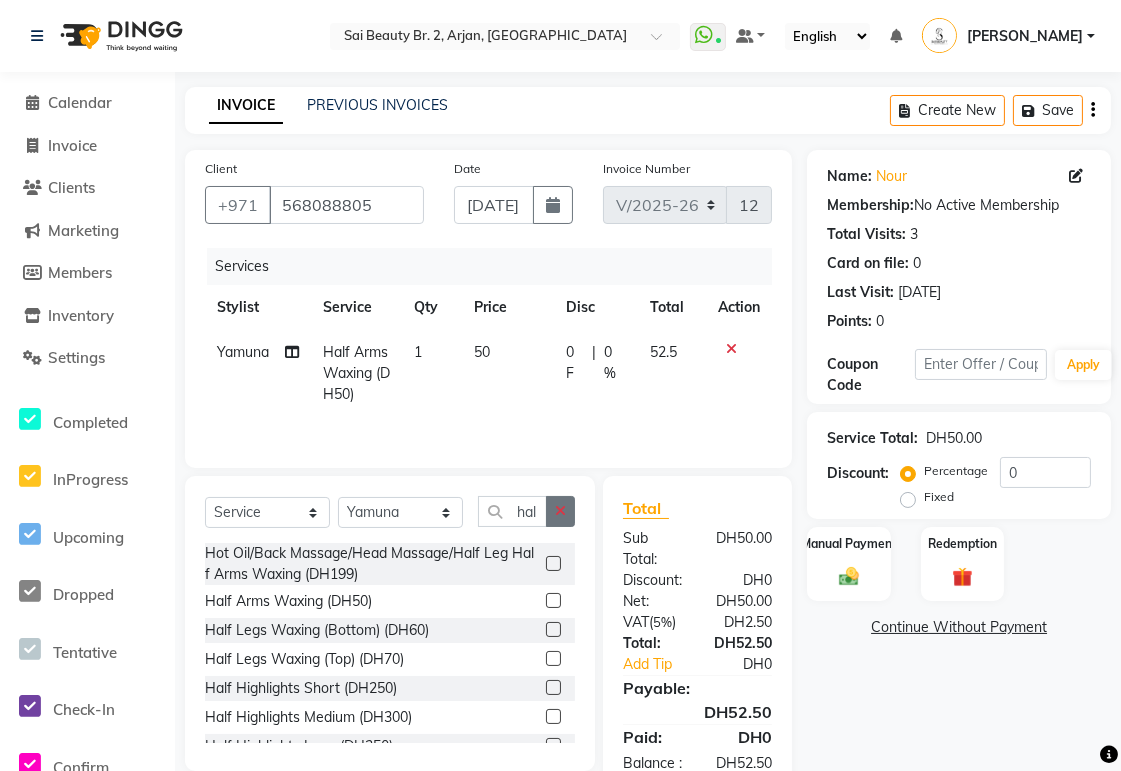 click 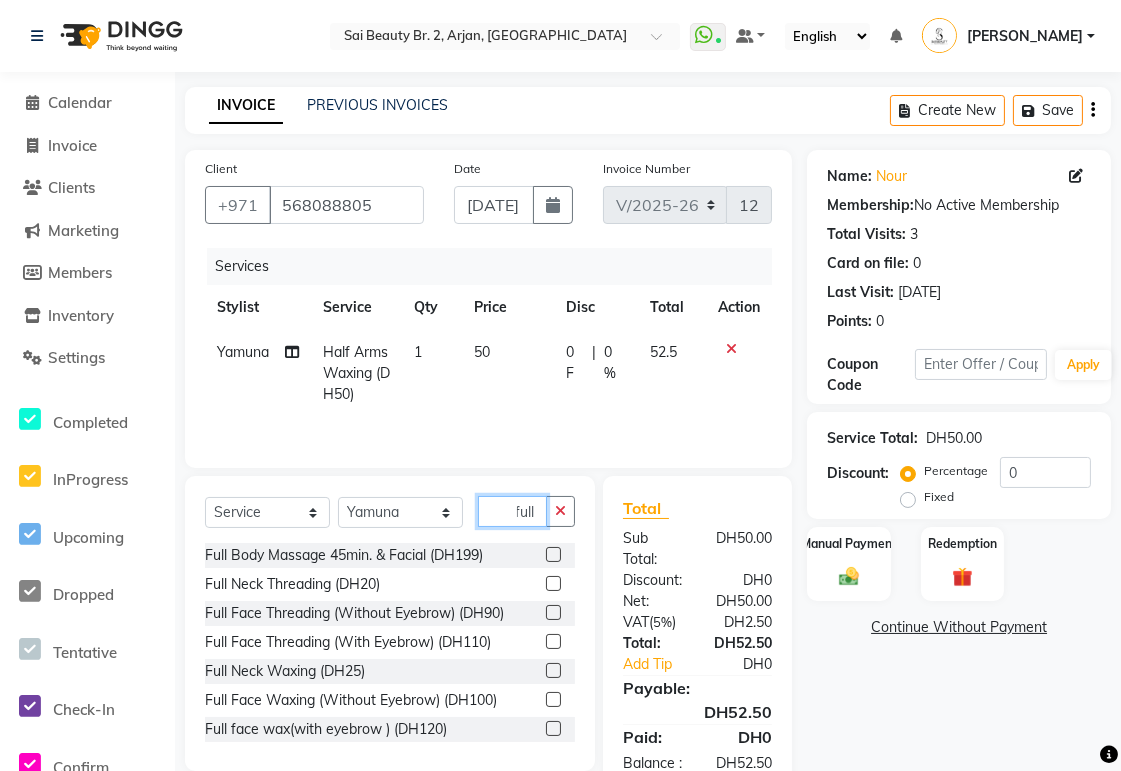 scroll, scrollTop: 0, scrollLeft: 5, axis: horizontal 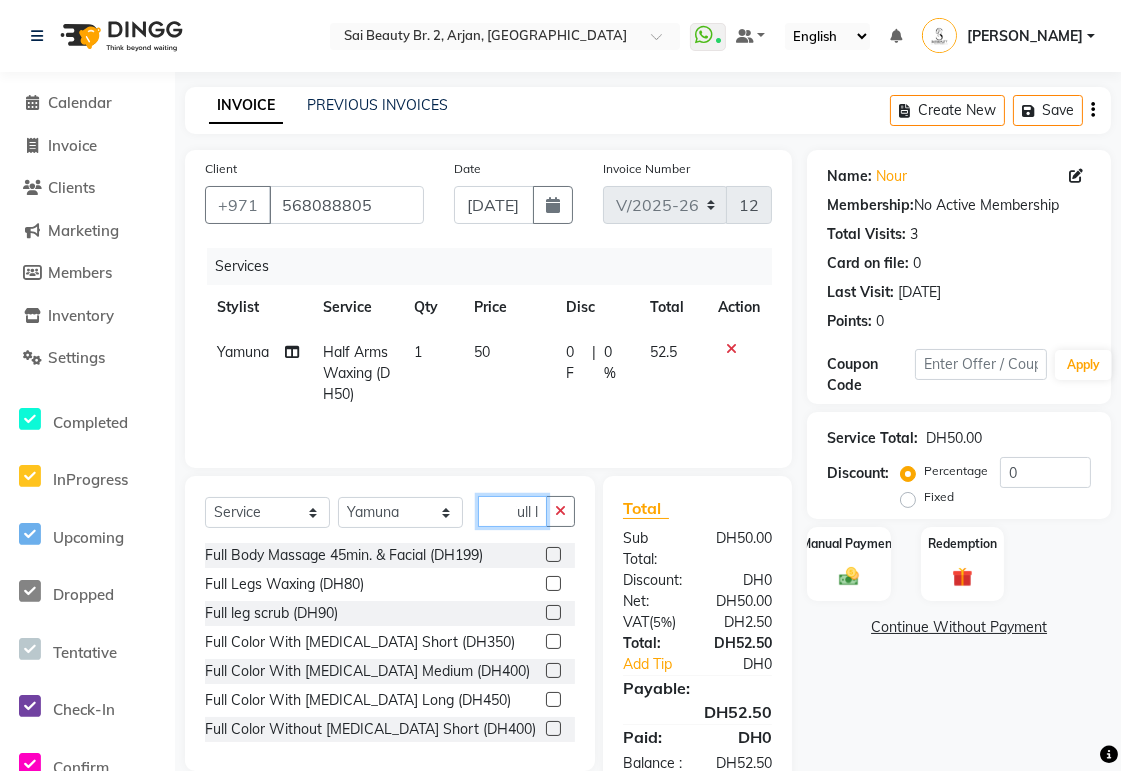type on "full l" 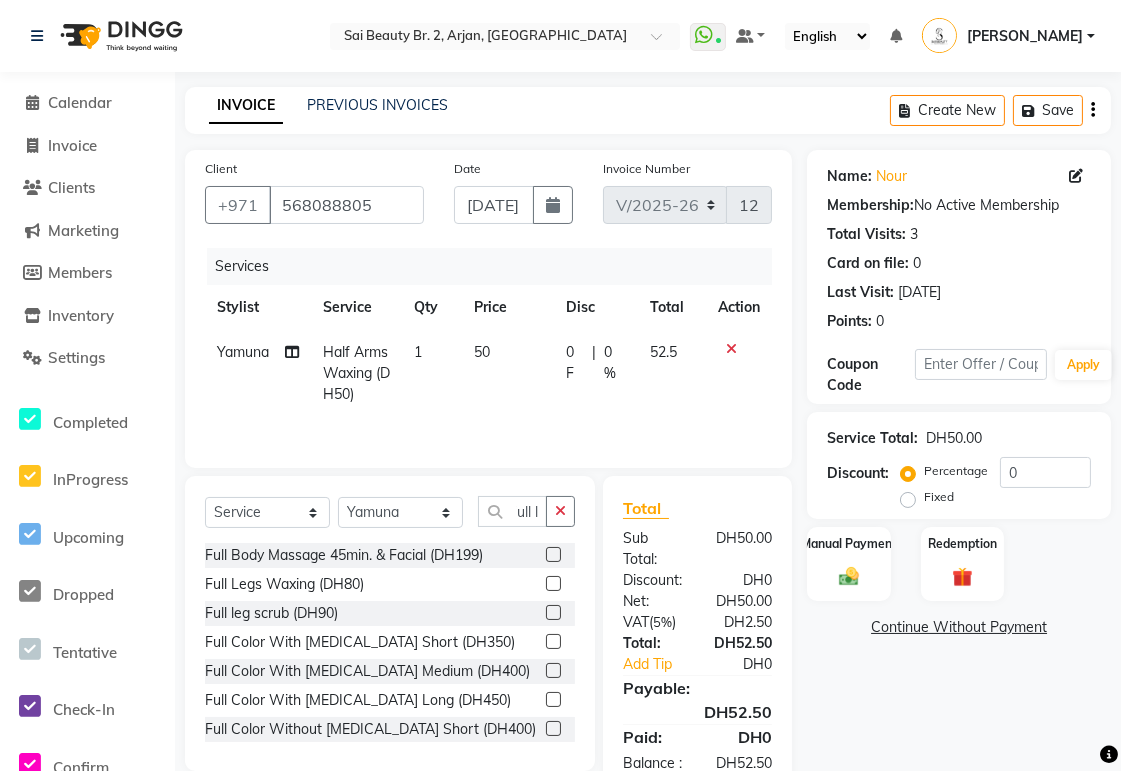 click 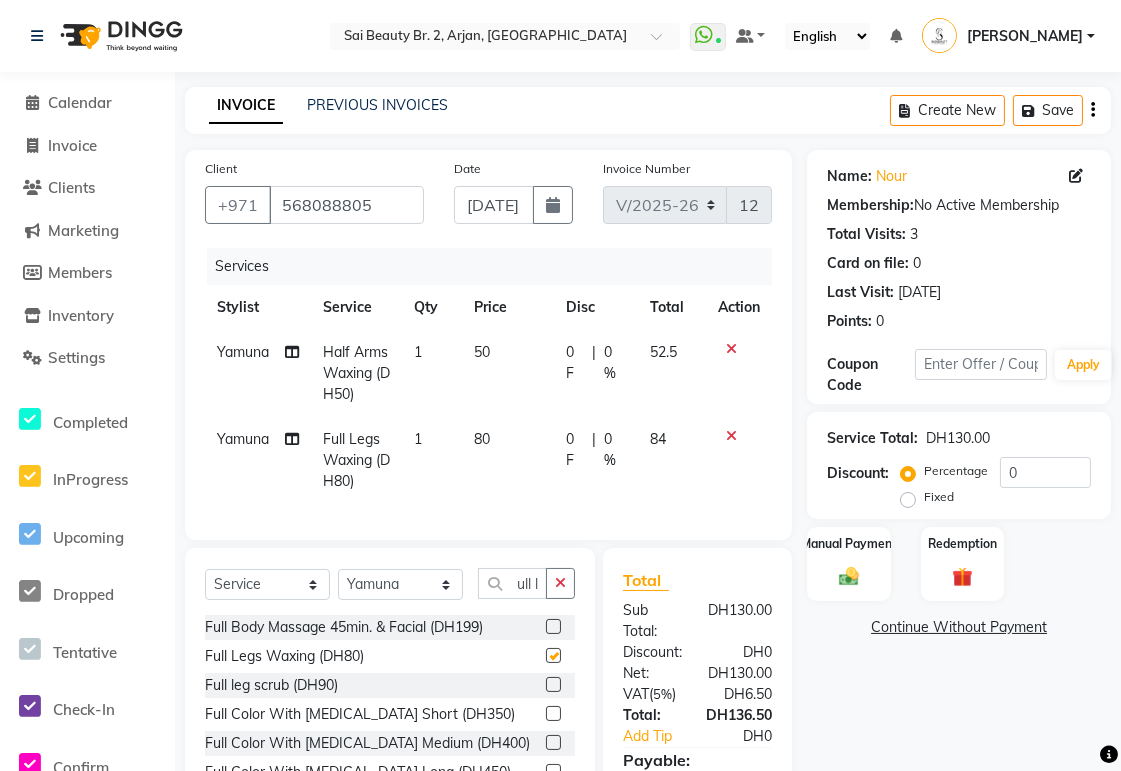 scroll, scrollTop: 0, scrollLeft: 0, axis: both 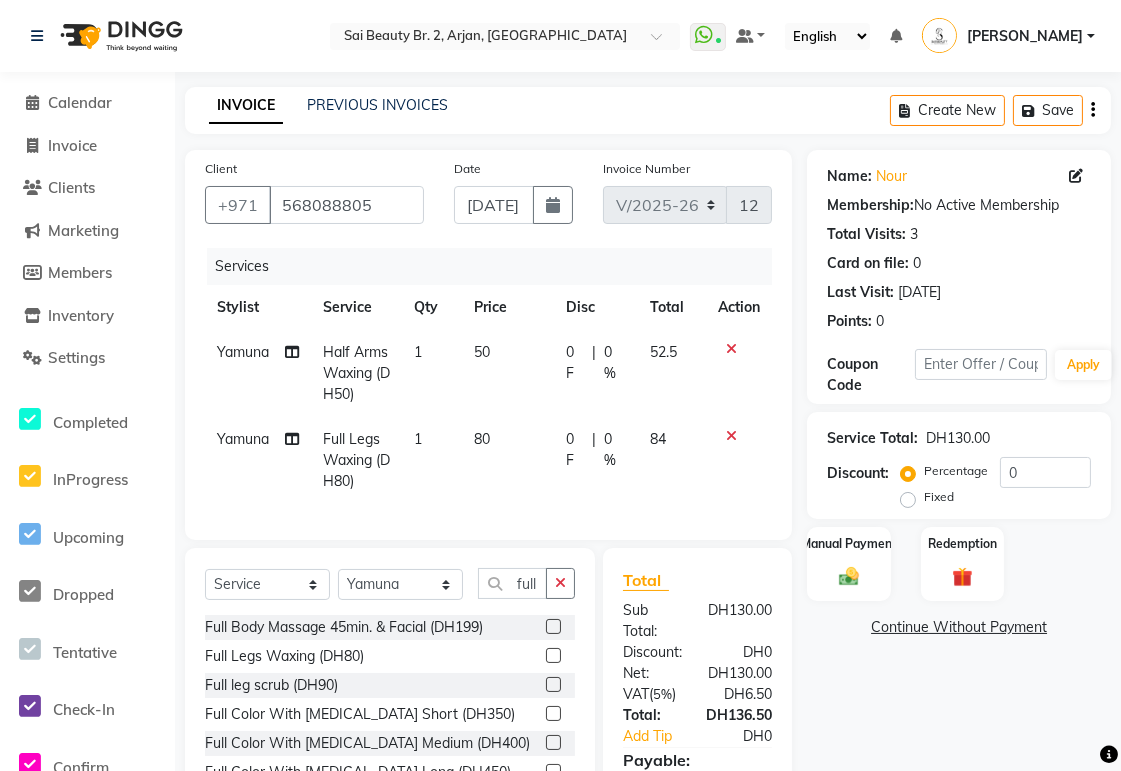 checkbox on "false" 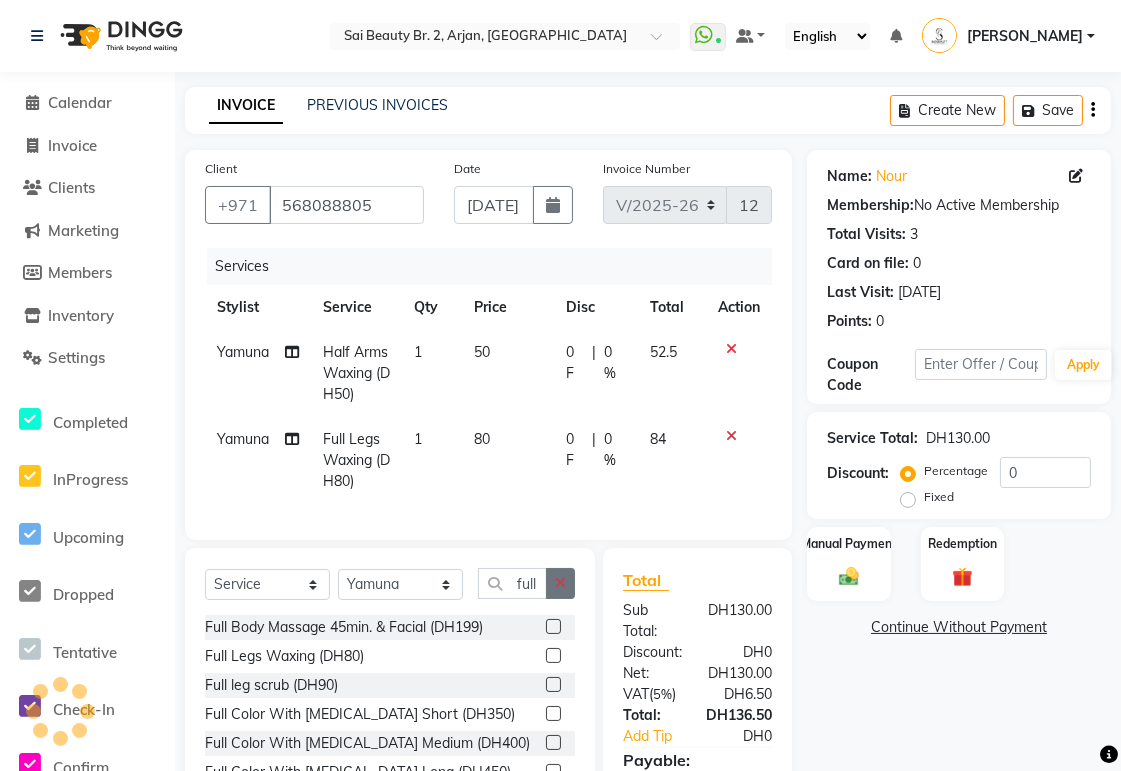 click 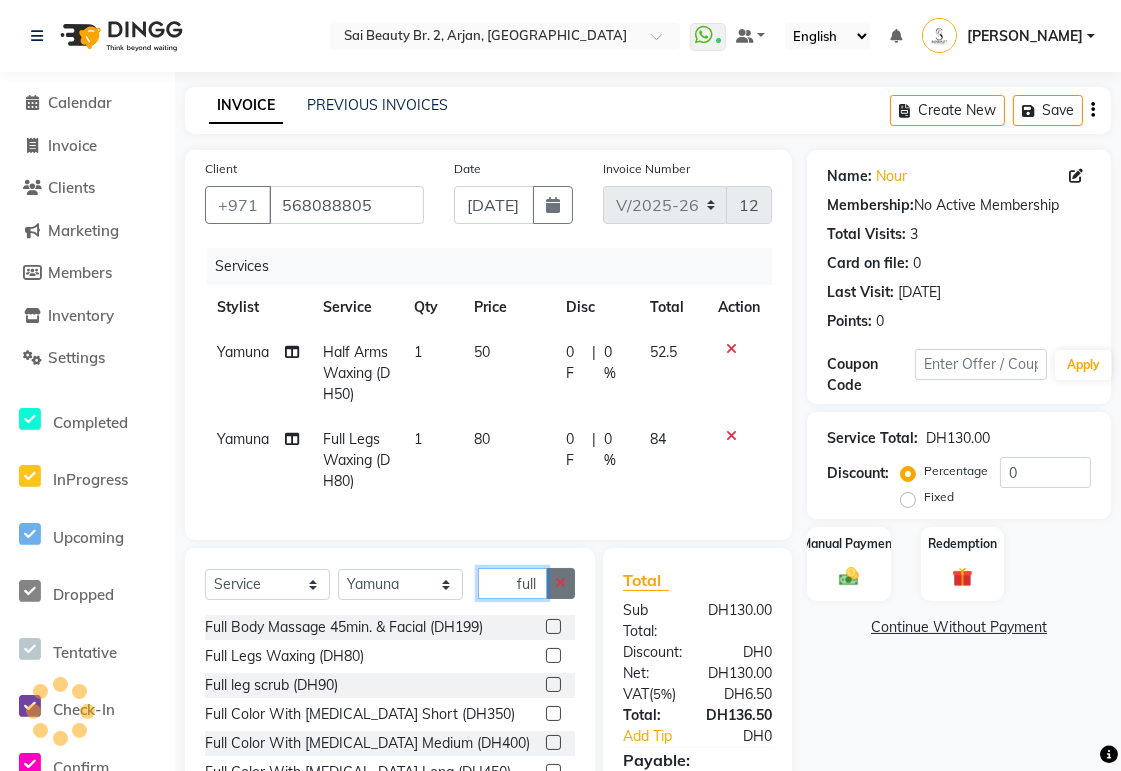 type 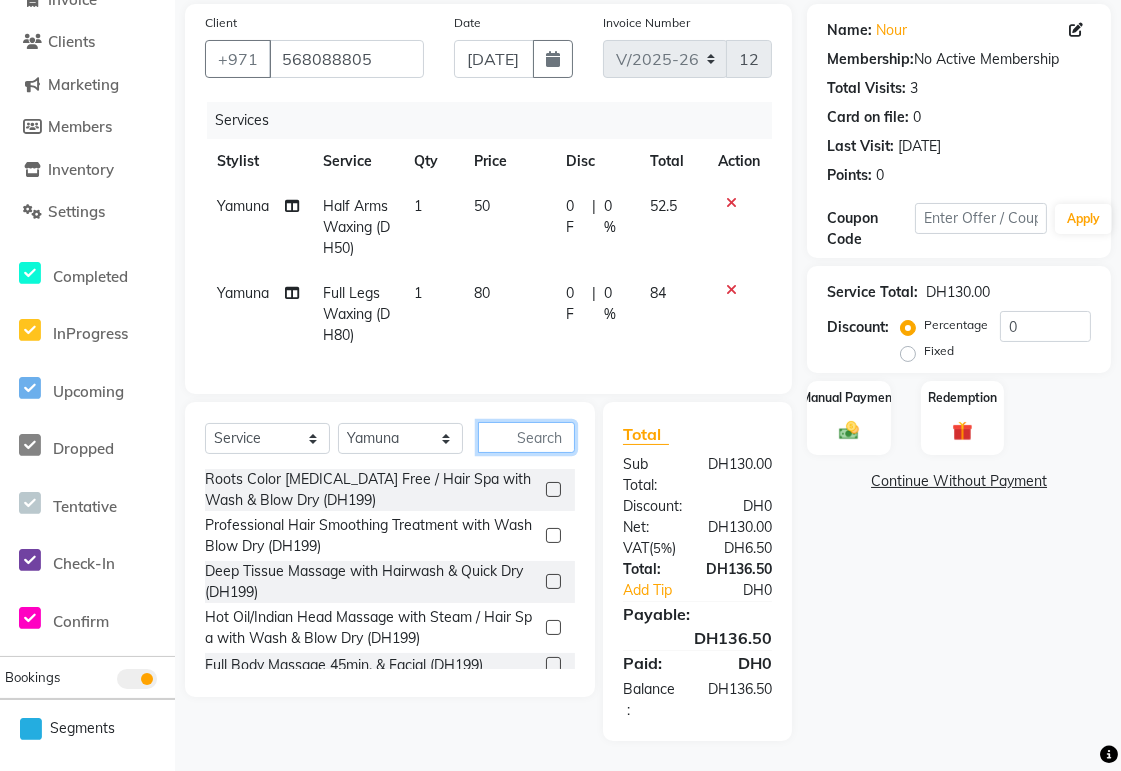 scroll, scrollTop: 0, scrollLeft: 0, axis: both 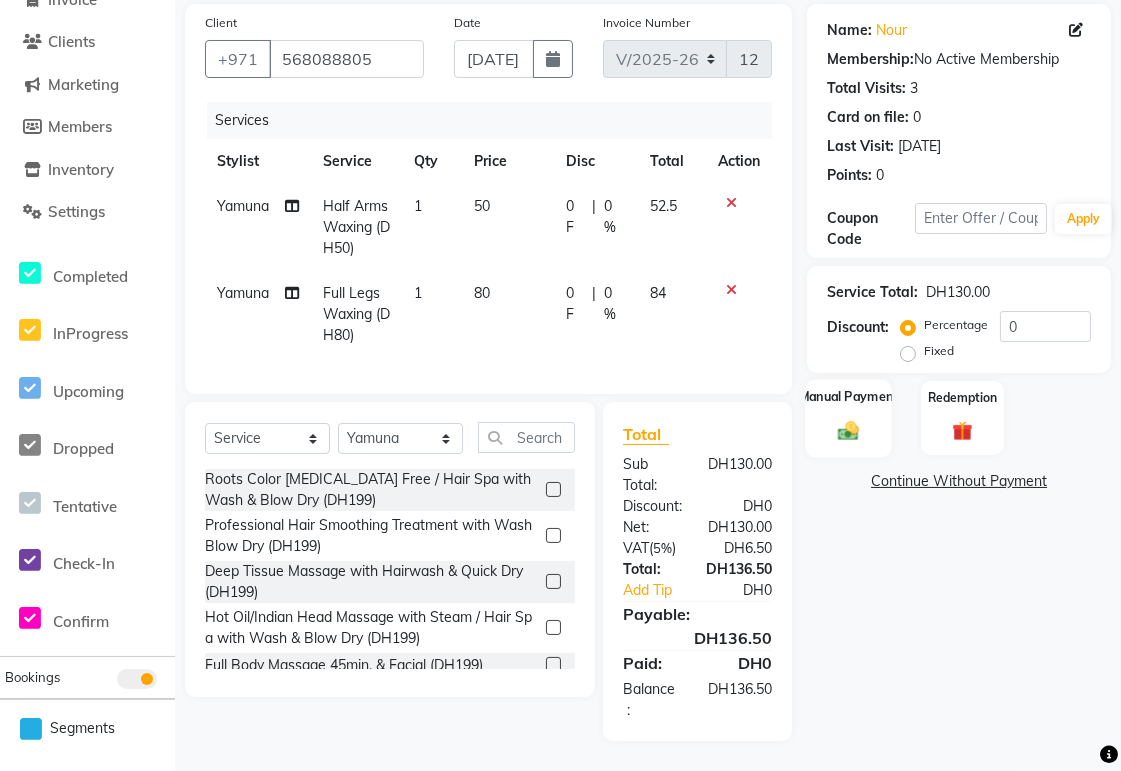 click 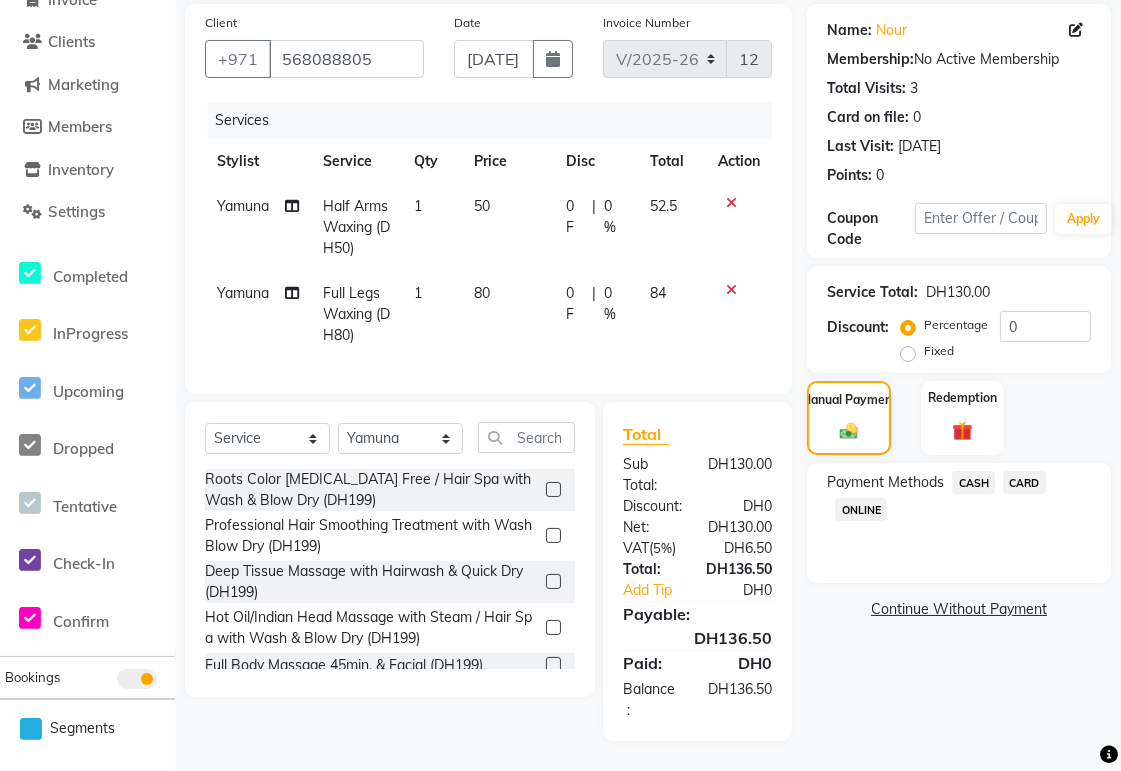 click on "CARD" 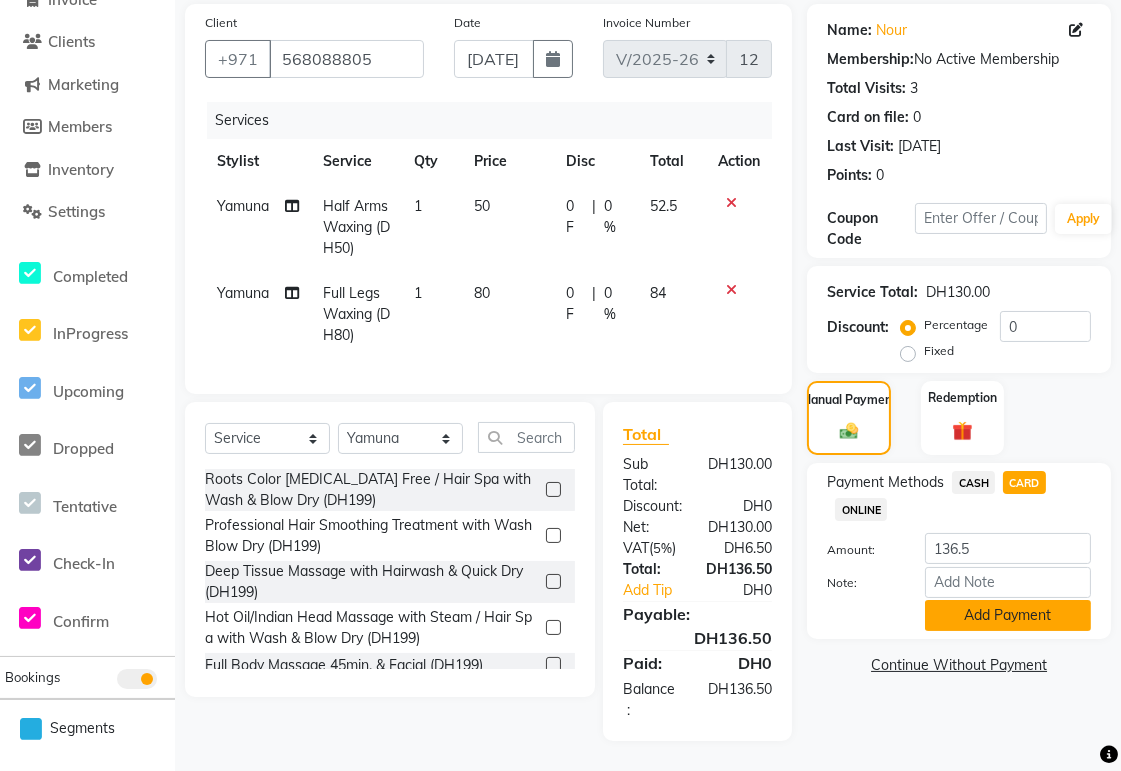 click on "Add Payment" 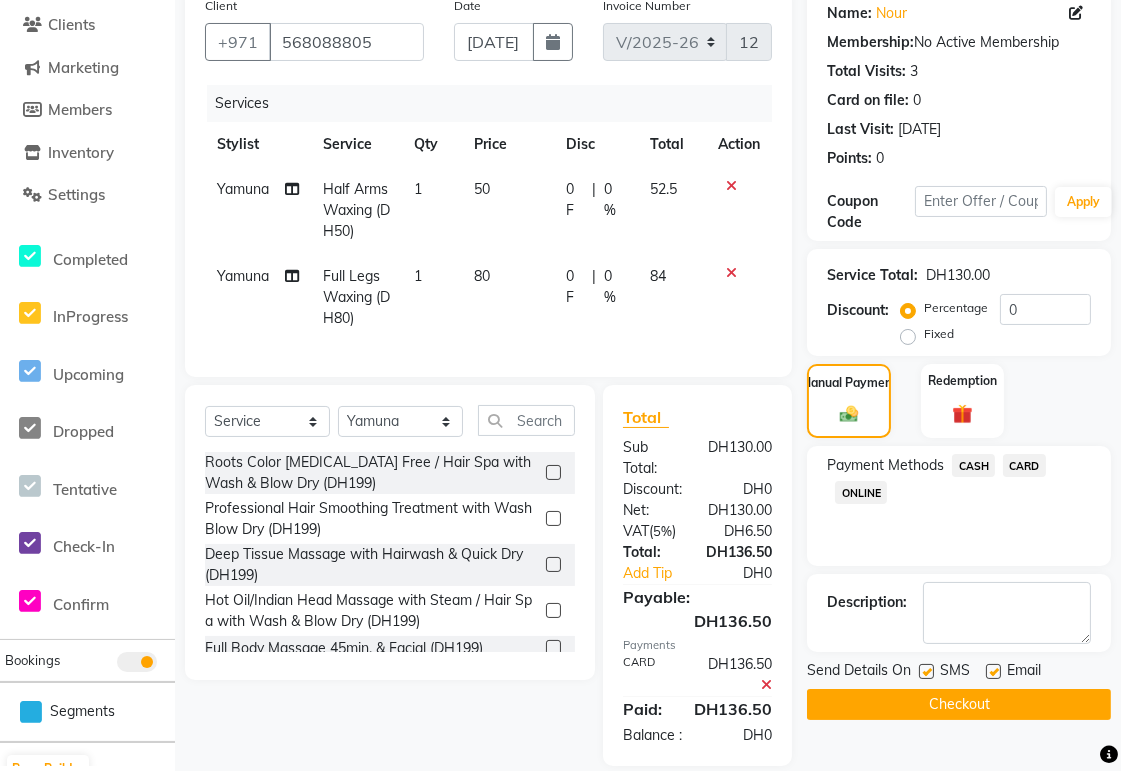 scroll, scrollTop: 225, scrollLeft: 0, axis: vertical 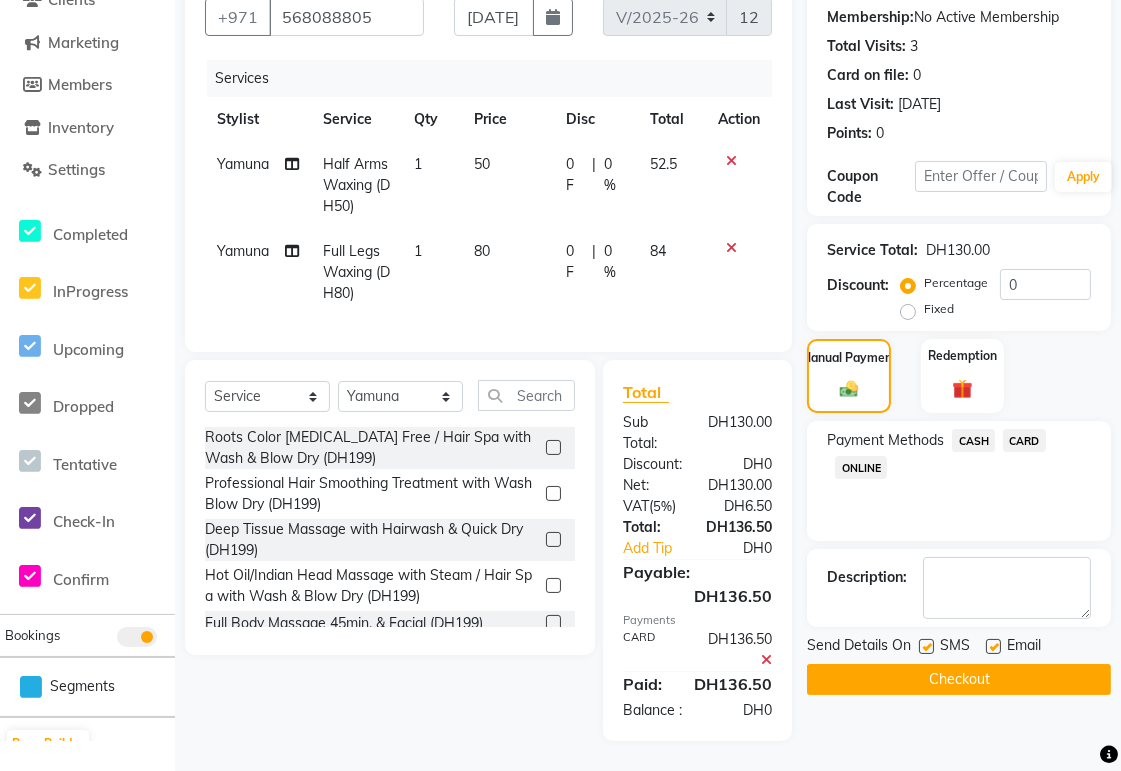 click on "Checkout" 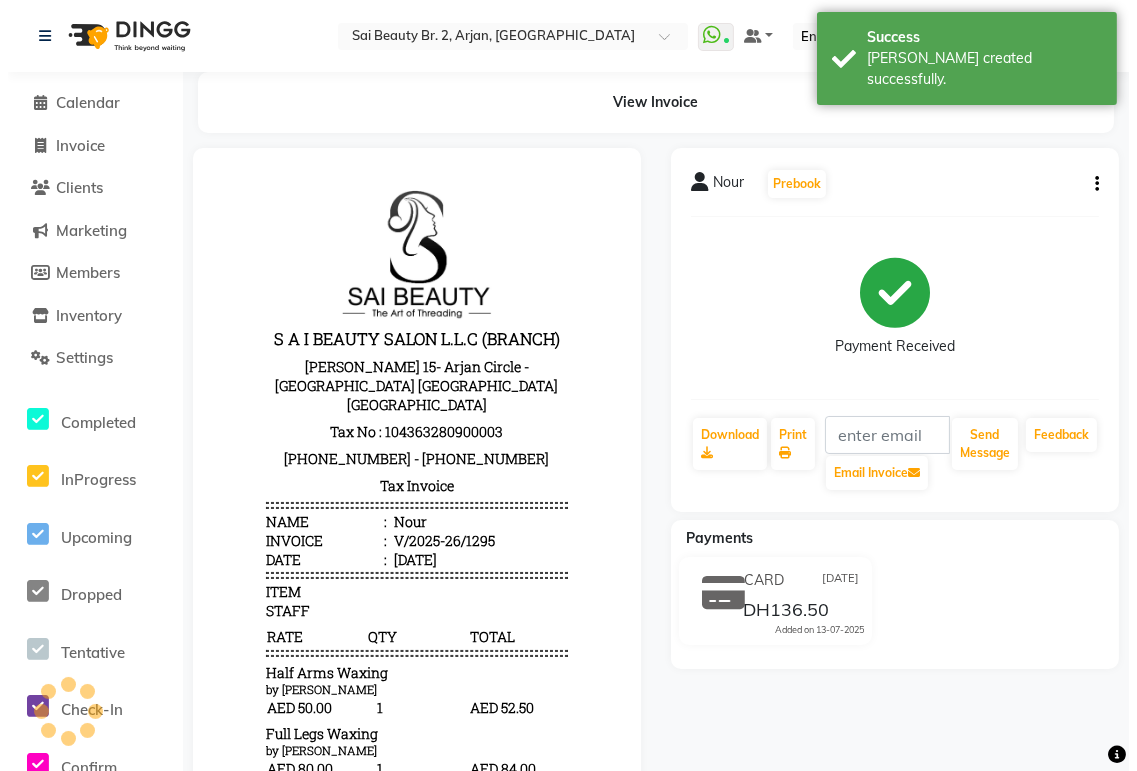 scroll, scrollTop: 0, scrollLeft: 0, axis: both 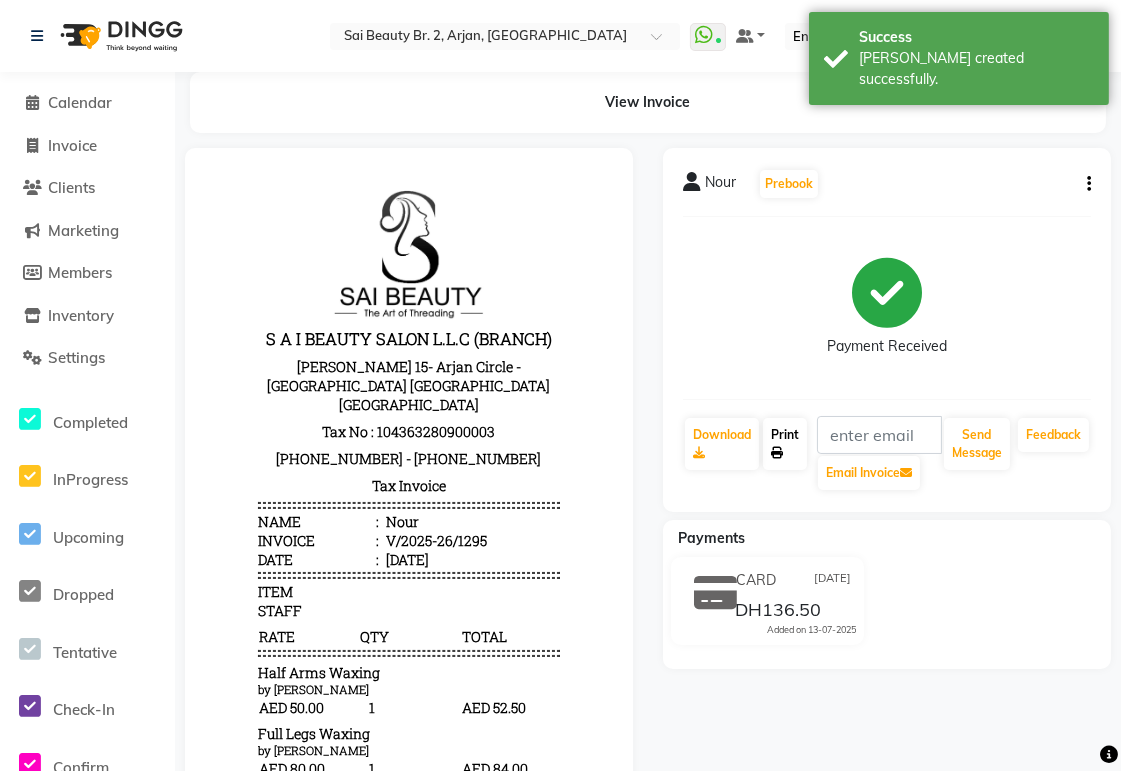 click on "Print" 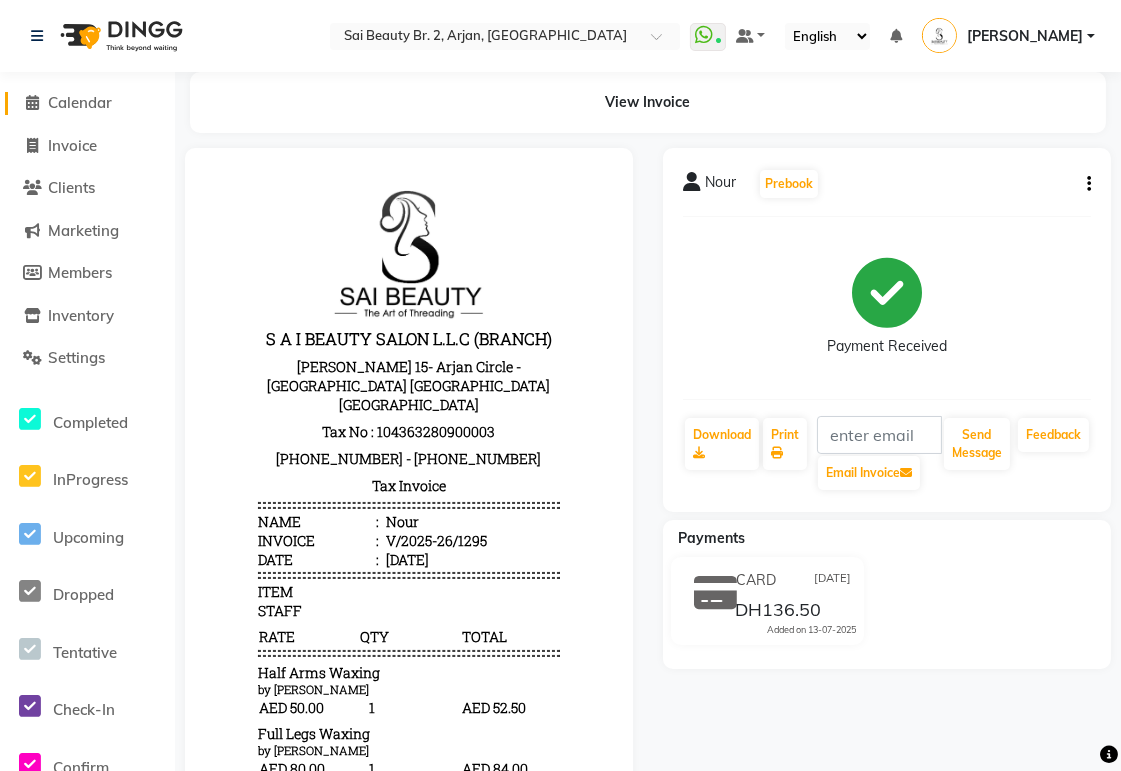 click on "Calendar" 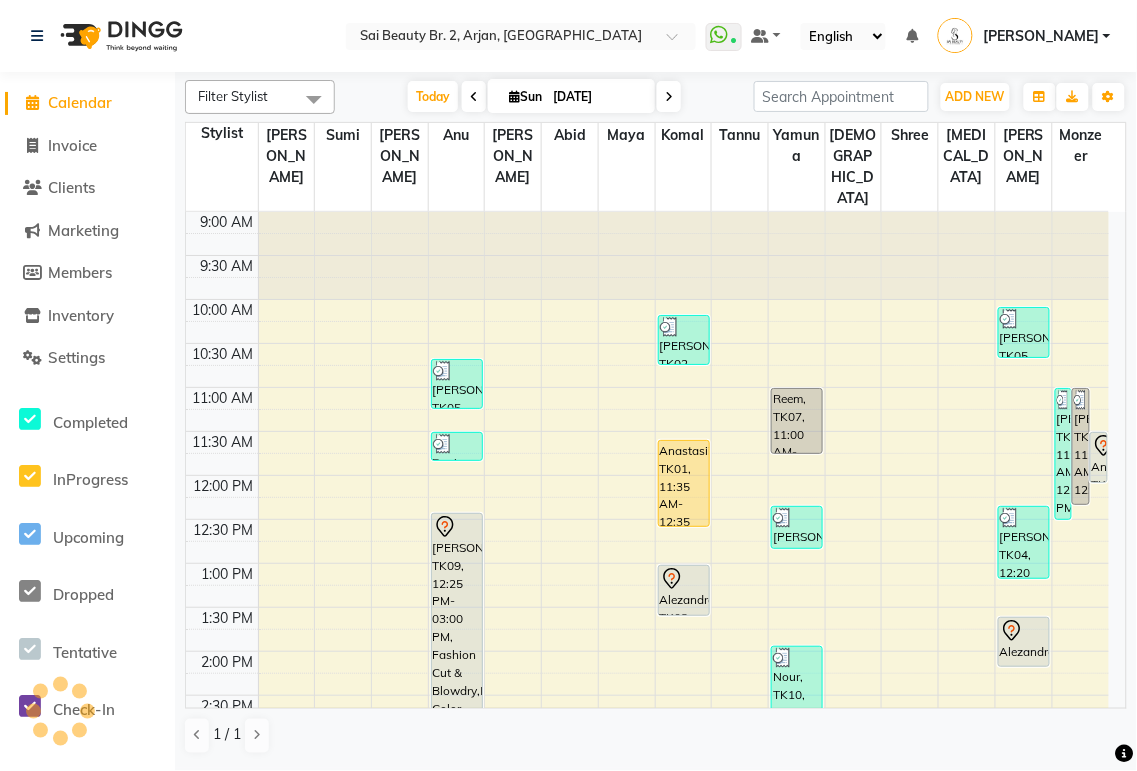 scroll, scrollTop: 0, scrollLeft: 0, axis: both 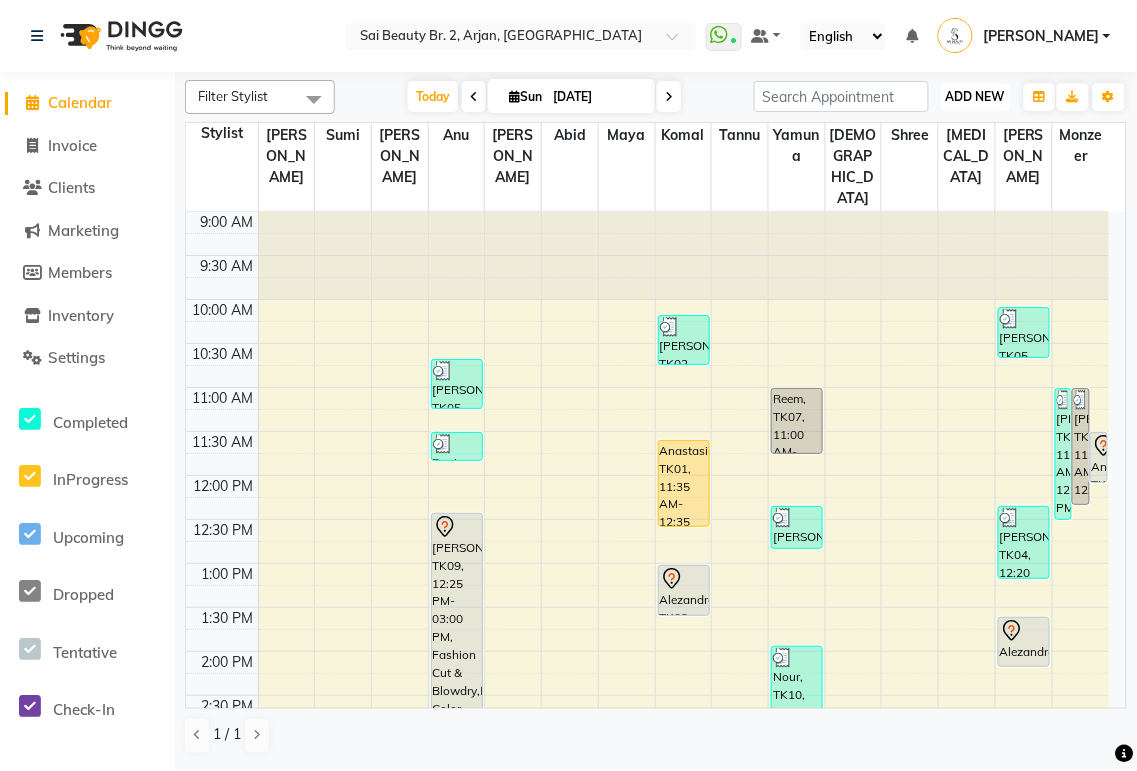 click on "ADD NEW Toggle Dropdown" at bounding box center (975, 97) 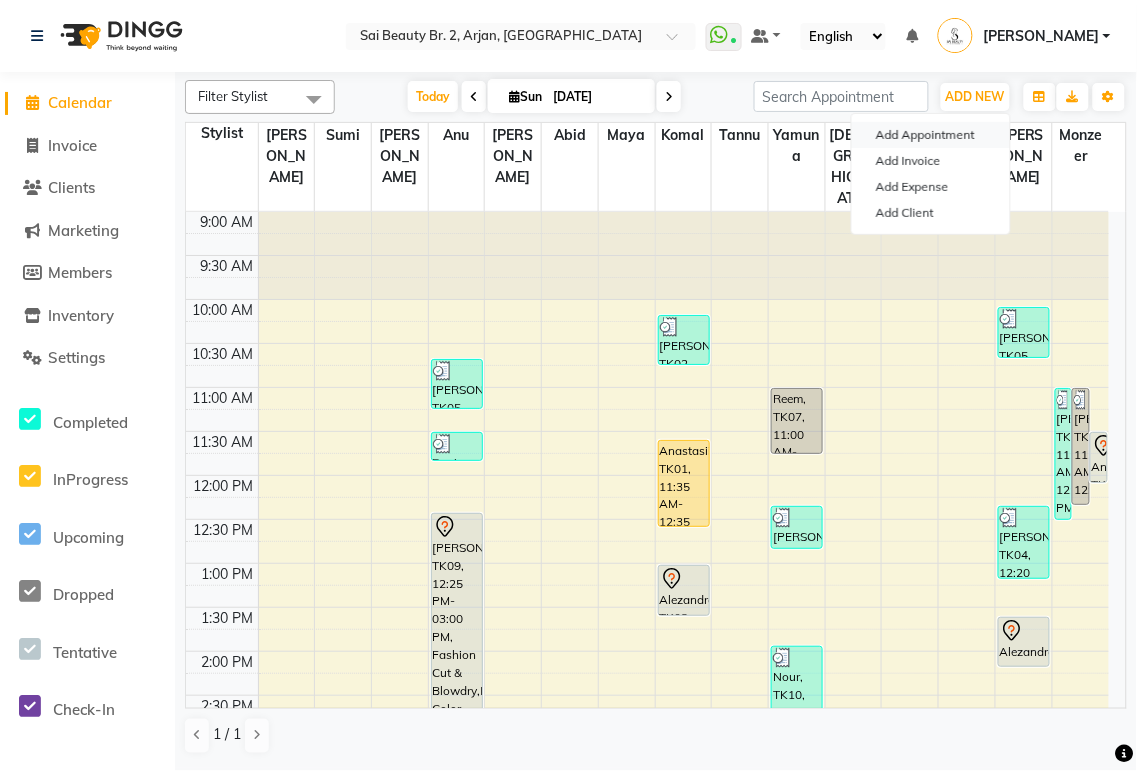 click on "Add Appointment" at bounding box center (931, 135) 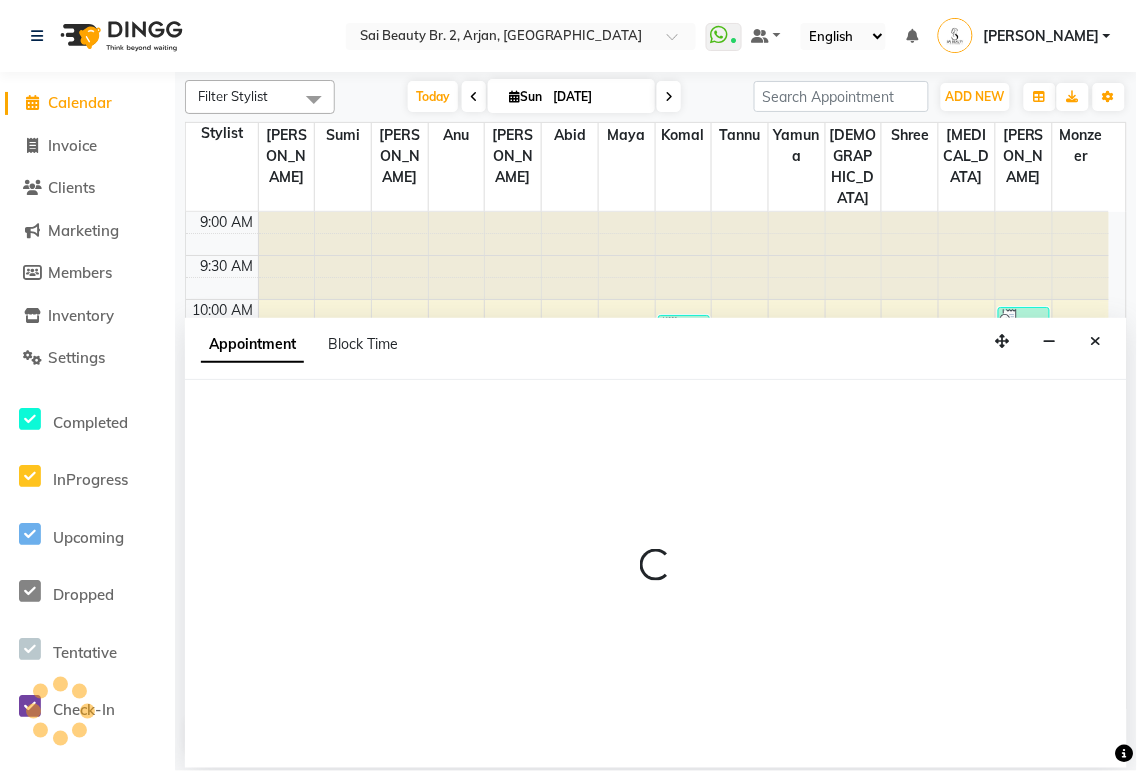 select on "600" 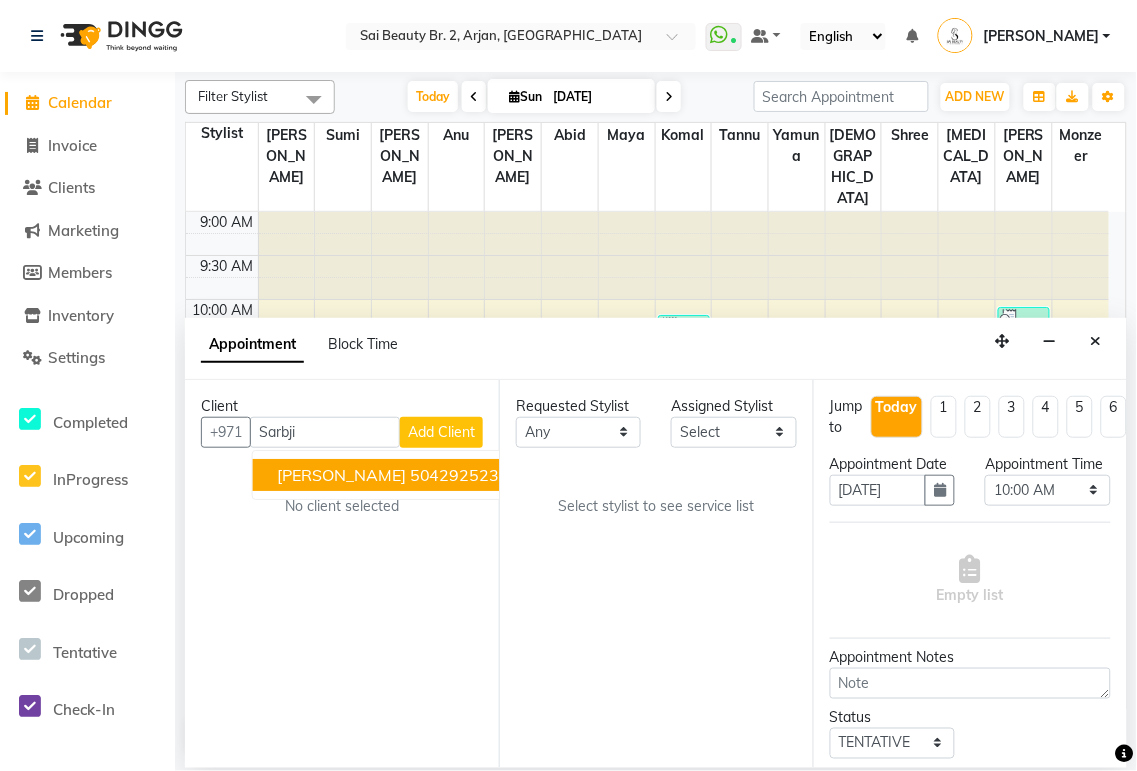 click on "504292523" at bounding box center [455, 475] 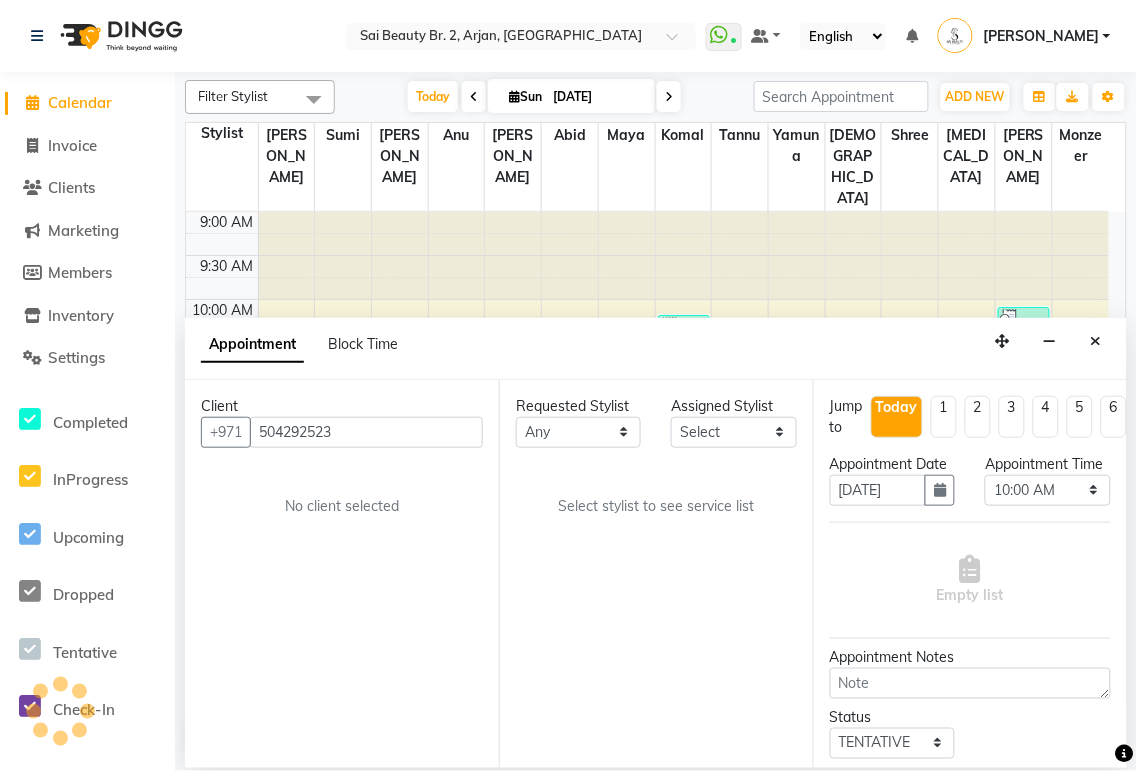 type on "504292523" 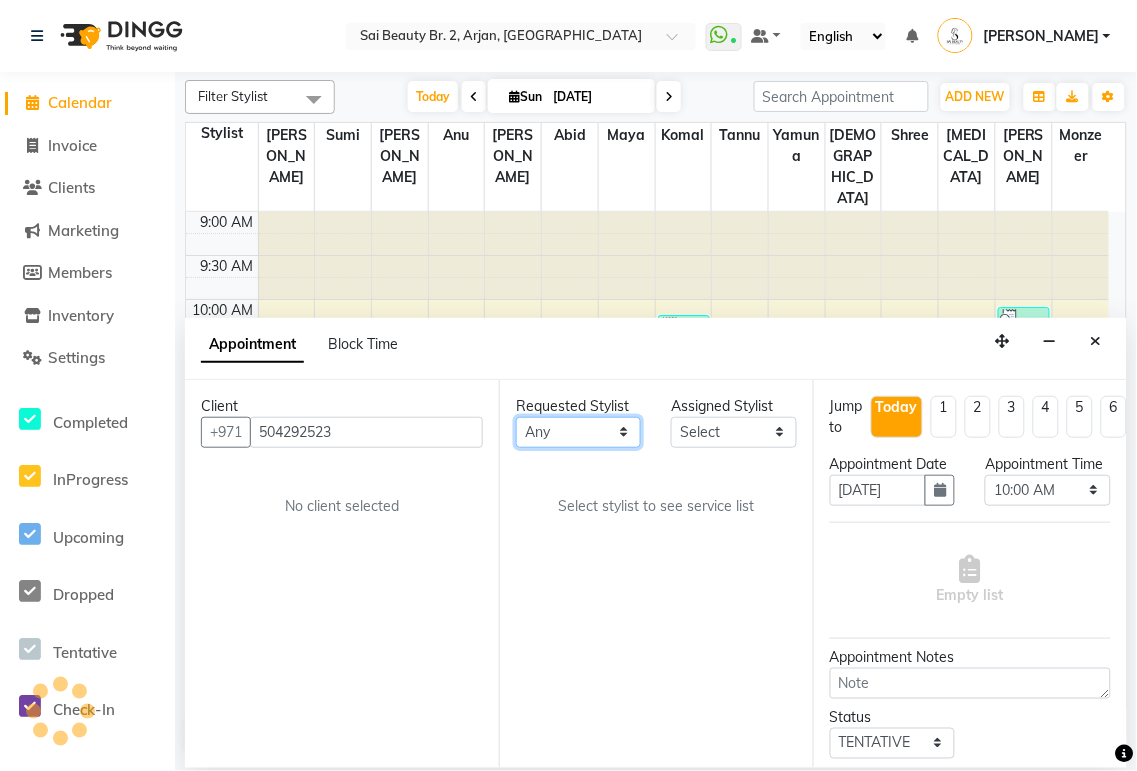 click on "Any [PERSON_NAME][MEDICAL_DATA] [PERSON_NAME] [PERSON_NAME] [PERSON_NAME] Gita [PERSON_NAME] monzeer Shree [PERSON_NAME] [PERSON_NAME]" at bounding box center [578, 432] 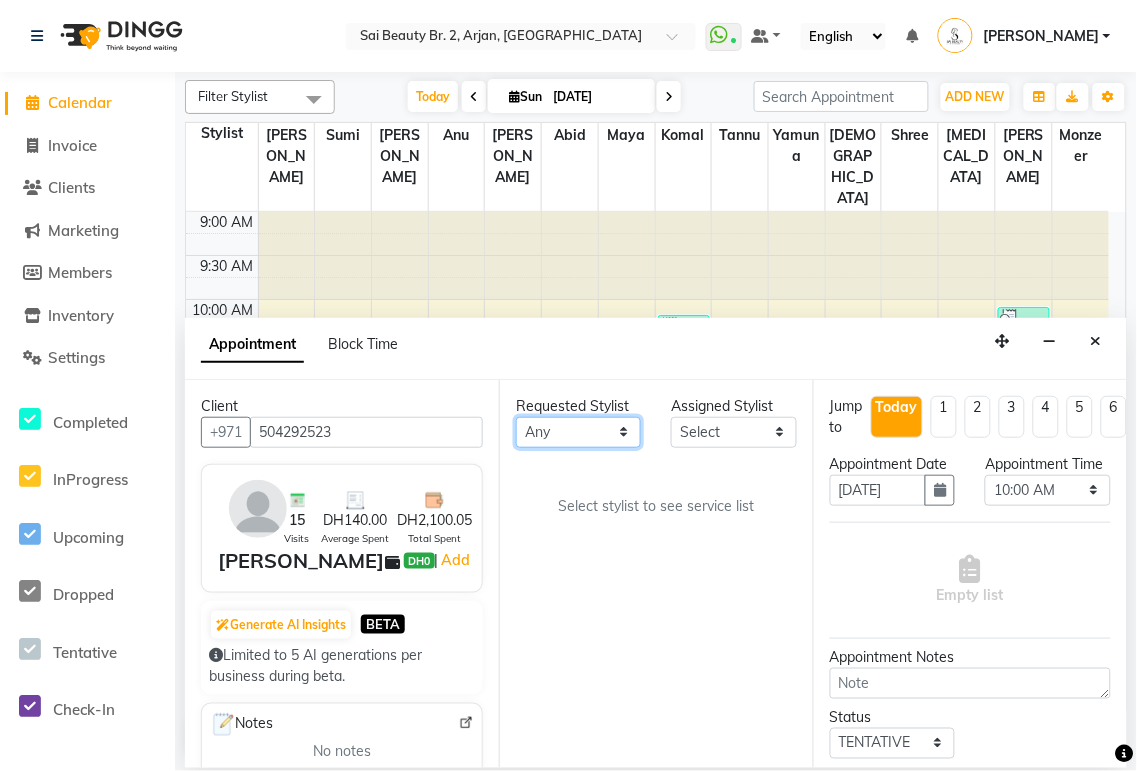 select on "57778" 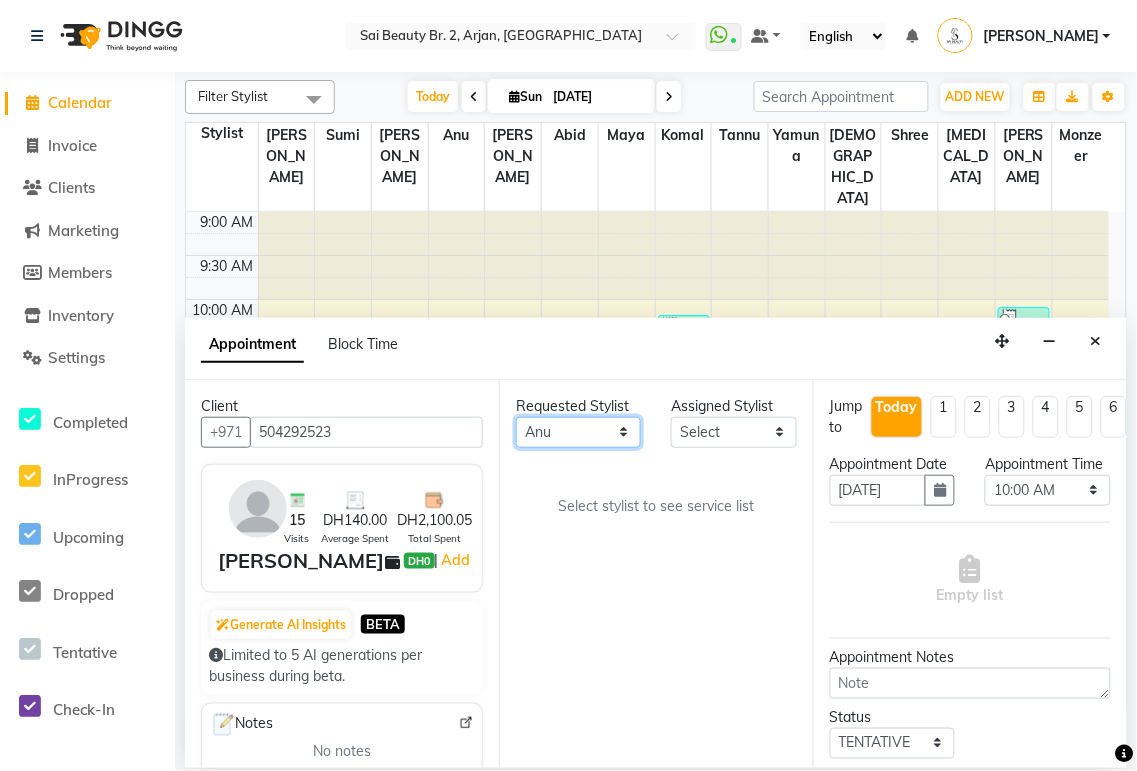 click on "Any [PERSON_NAME][MEDICAL_DATA] [PERSON_NAME] [PERSON_NAME] [PERSON_NAME] Gita [PERSON_NAME] monzeer Shree [PERSON_NAME] [PERSON_NAME]" at bounding box center (578, 432) 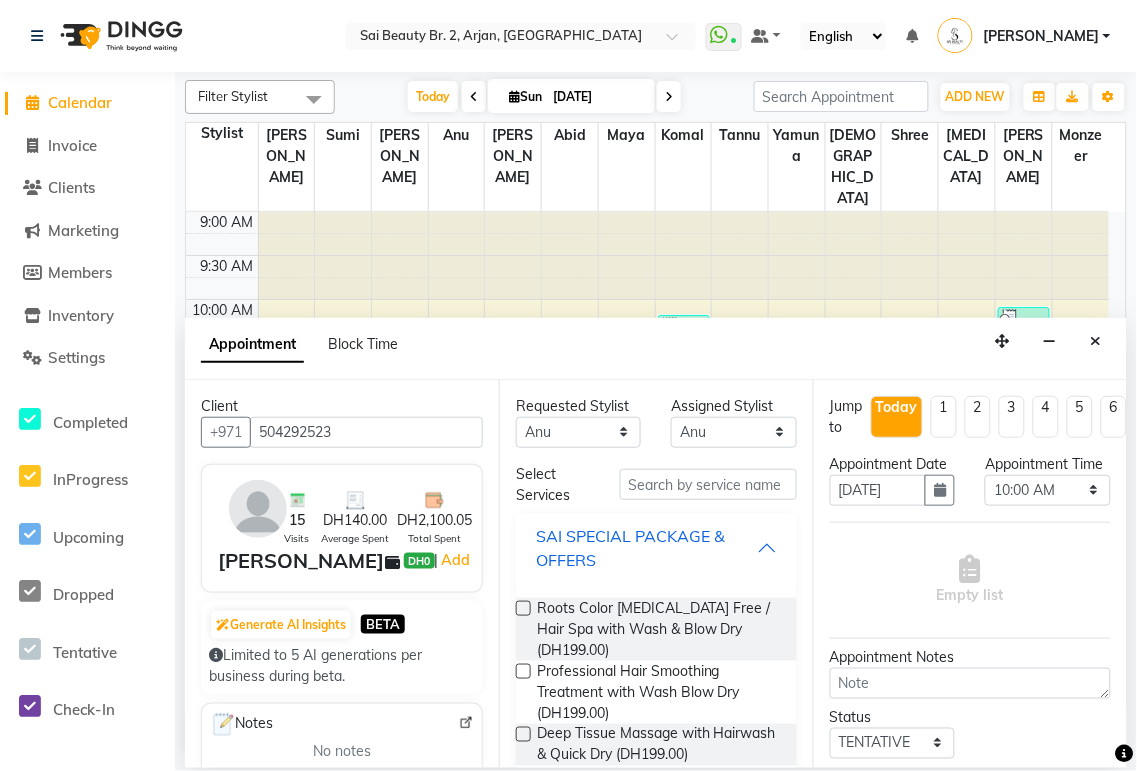 click on "SAI SPECIAL PACKAGE & OFFERS" at bounding box center [646, 548] 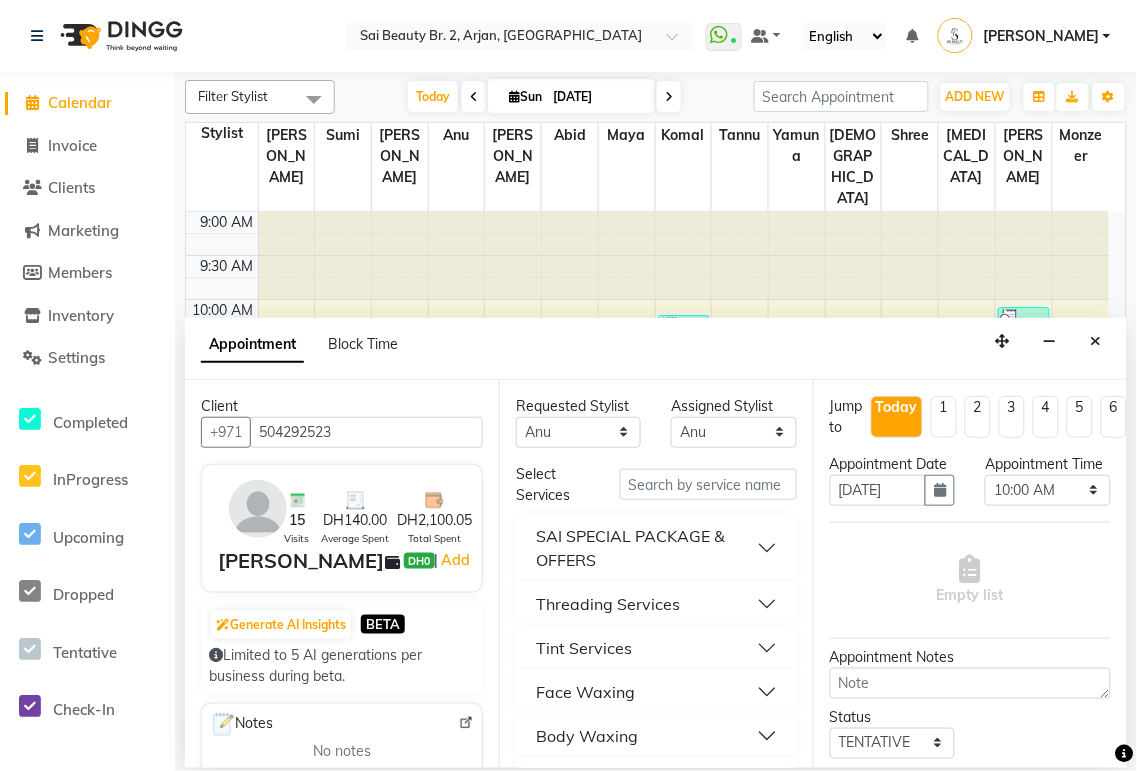 click on "Threading Services" at bounding box center (656, 604) 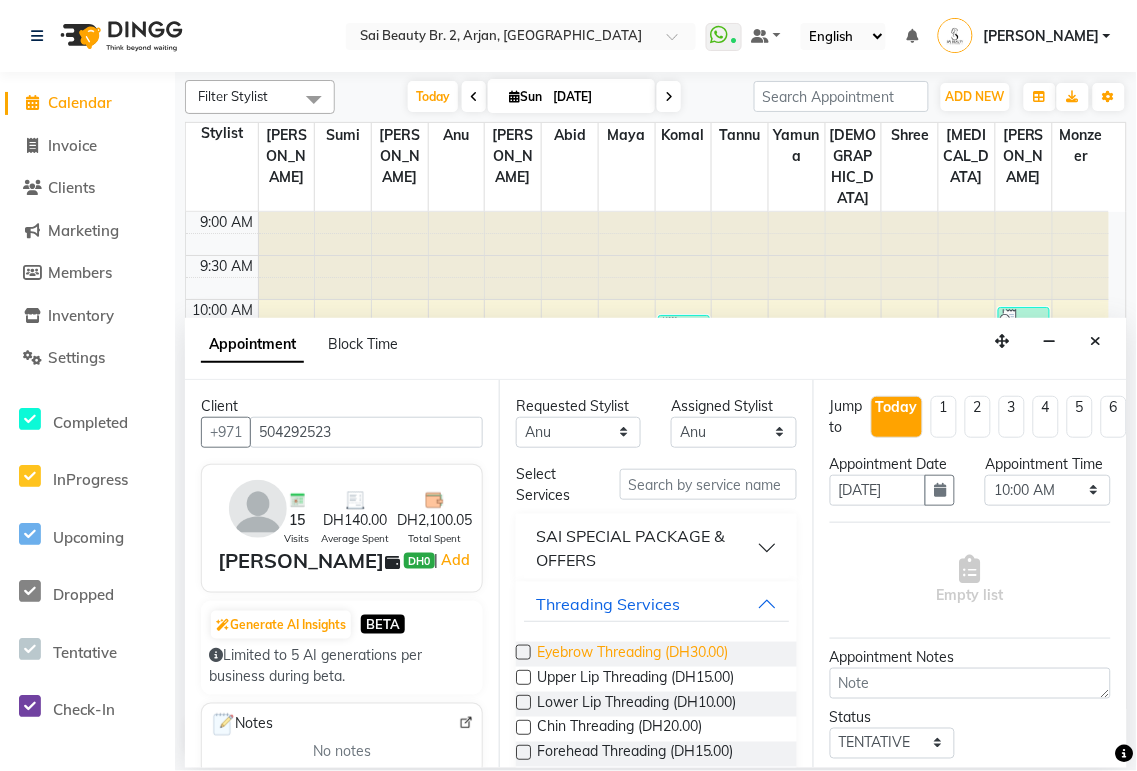click on "Eyebrow Threading (DH30.00)" at bounding box center (633, 654) 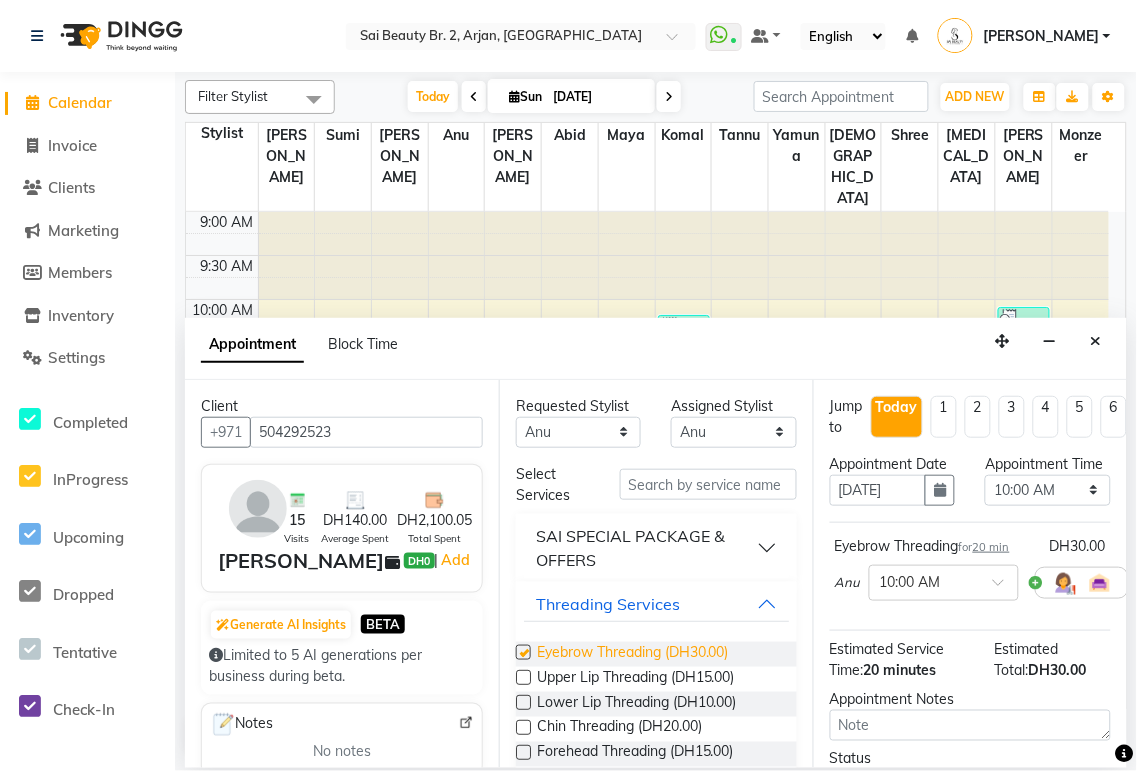 checkbox on "false" 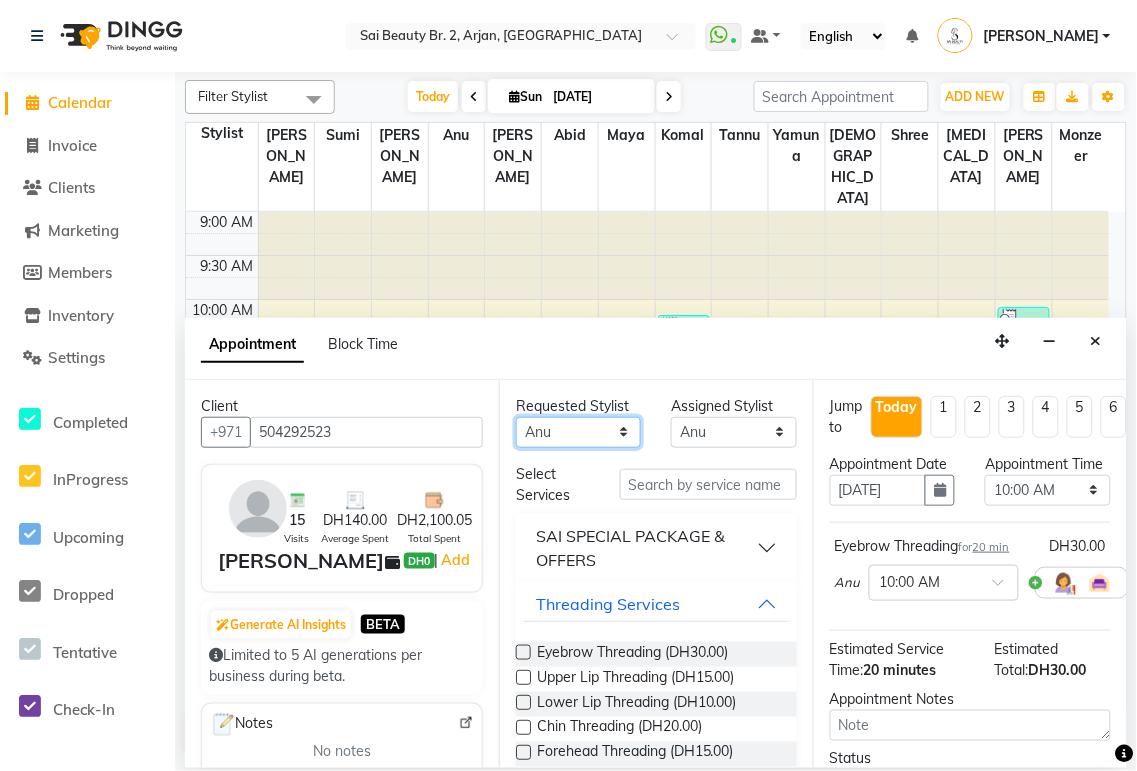 click on "Any [PERSON_NAME][MEDICAL_DATA] [PERSON_NAME] [PERSON_NAME] [PERSON_NAME] Gita [PERSON_NAME] monzeer Shree [PERSON_NAME] [PERSON_NAME]" at bounding box center (578, 432) 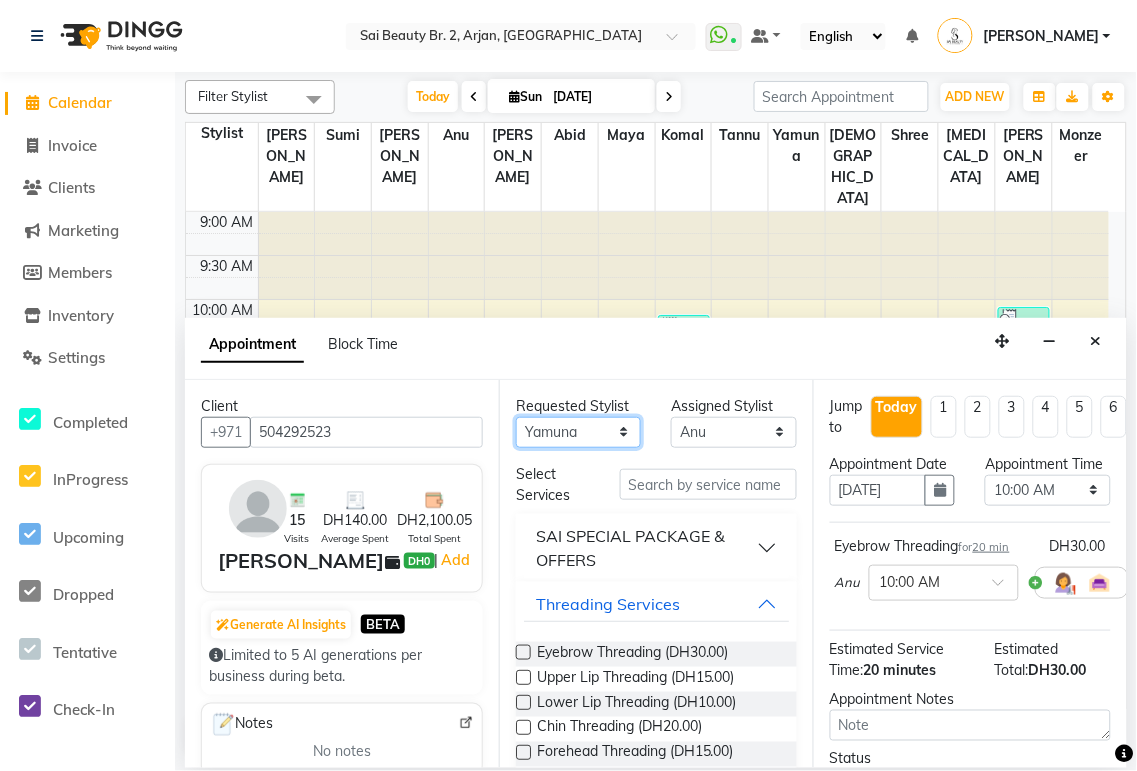 click on "Any [PERSON_NAME][MEDICAL_DATA] [PERSON_NAME] [PERSON_NAME] [PERSON_NAME] Gita [PERSON_NAME] monzeer Shree [PERSON_NAME] [PERSON_NAME]" at bounding box center [578, 432] 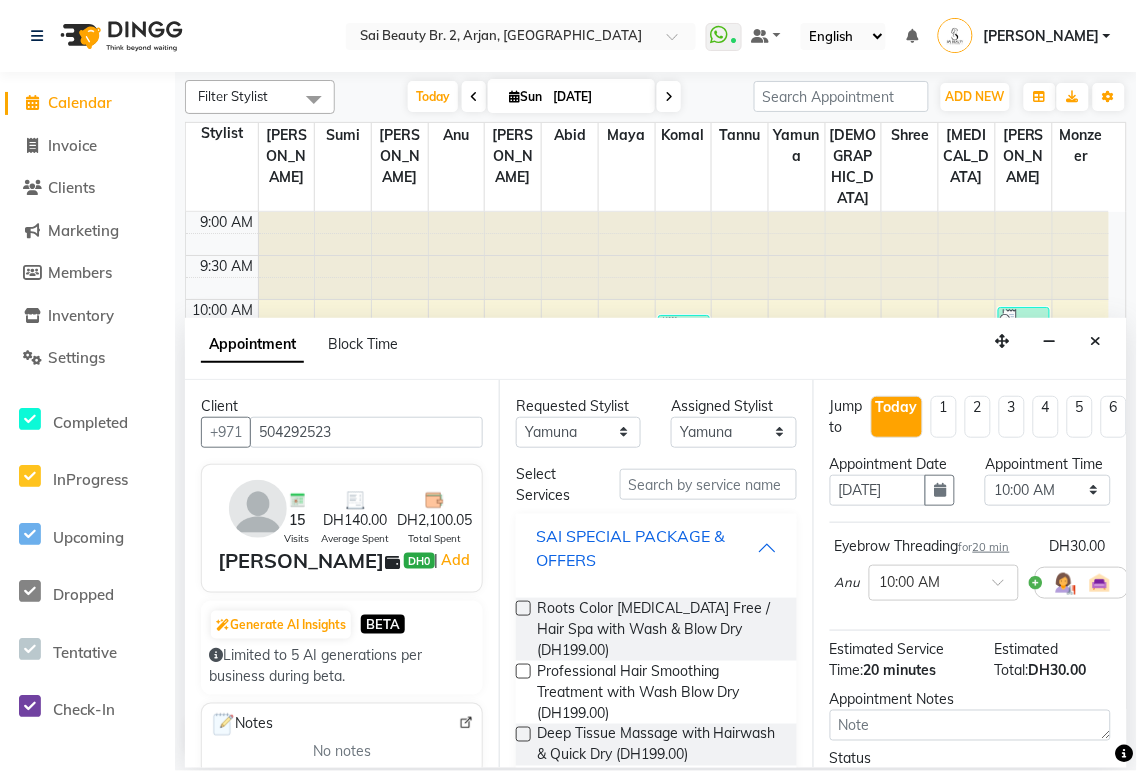 click on "SAI SPECIAL PACKAGE & OFFERS" at bounding box center (646, 548) 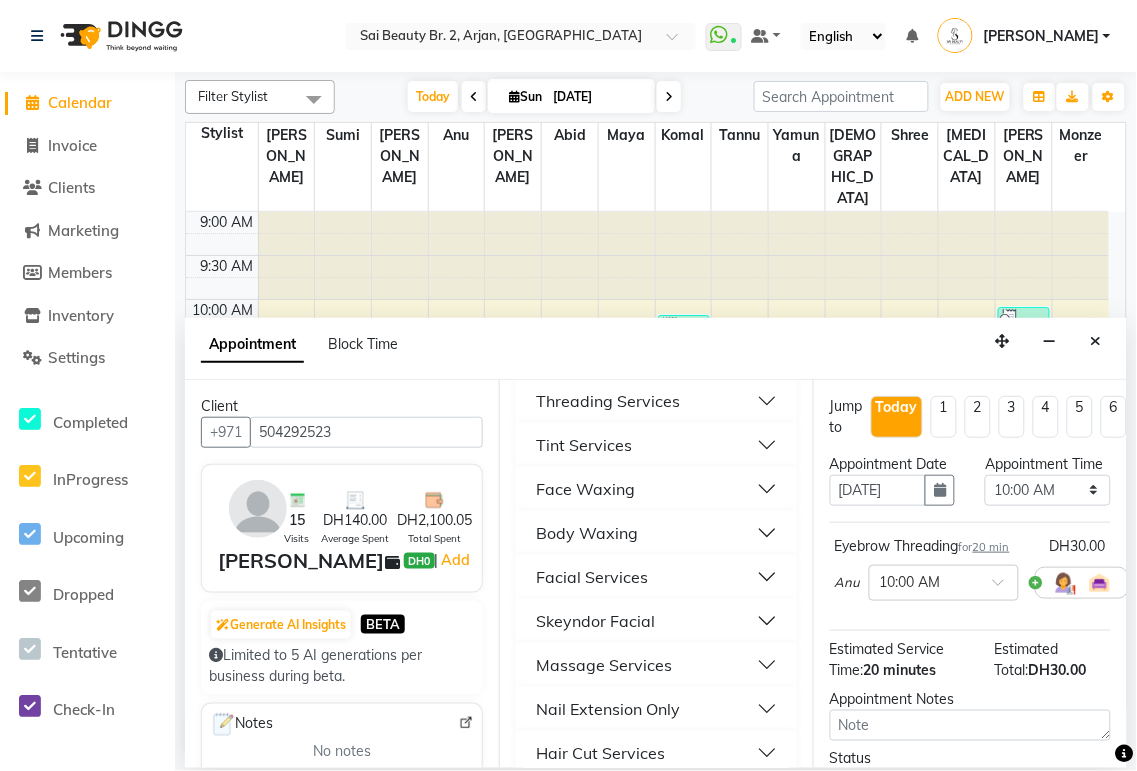 scroll, scrollTop: 206, scrollLeft: 0, axis: vertical 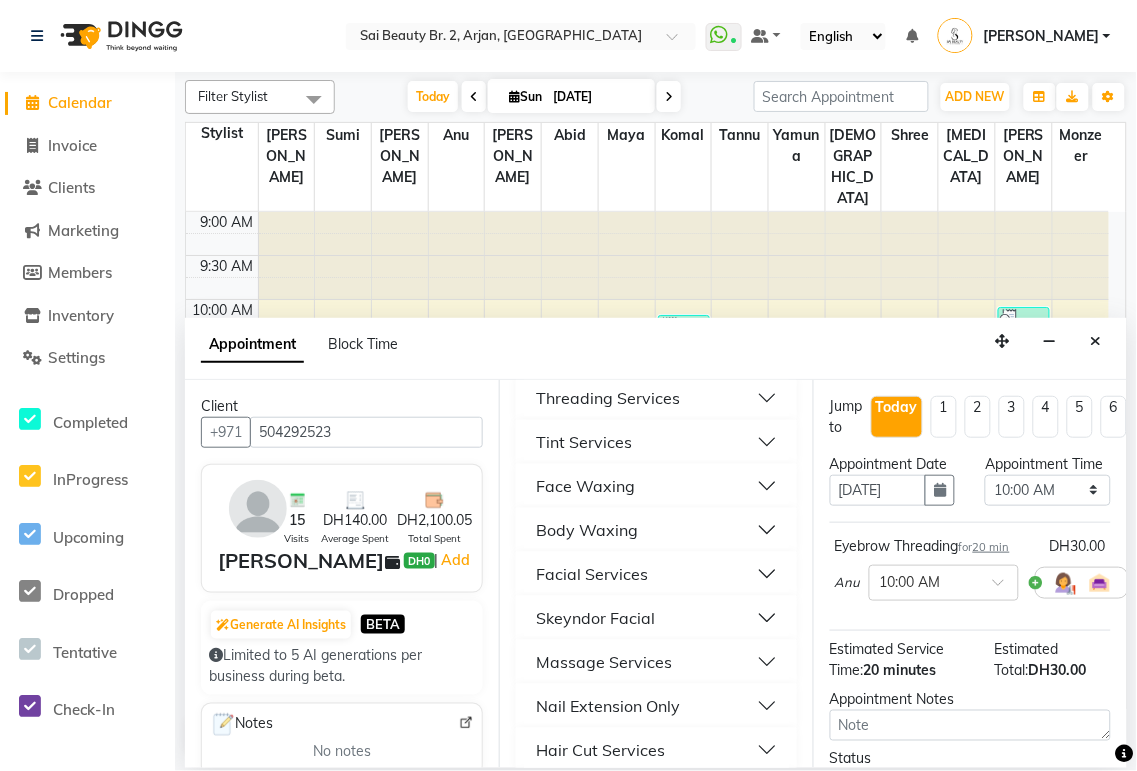 click on "Facial Services" at bounding box center (656, 574) 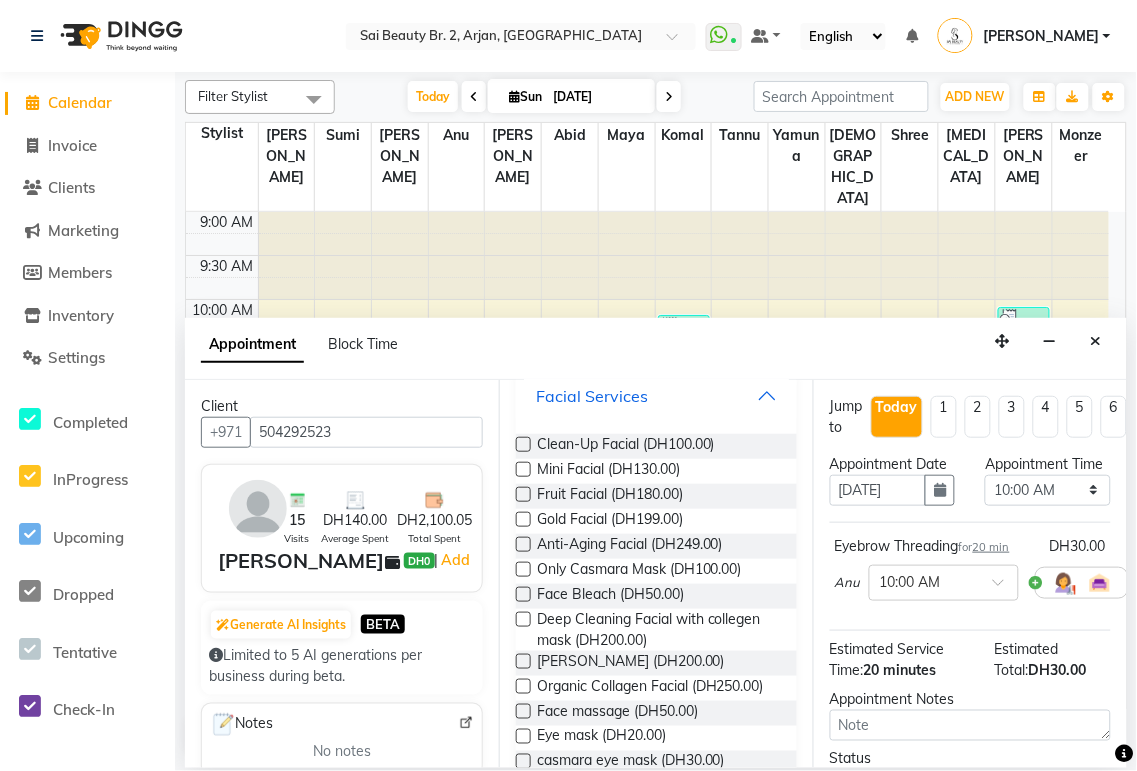 scroll, scrollTop: 386, scrollLeft: 0, axis: vertical 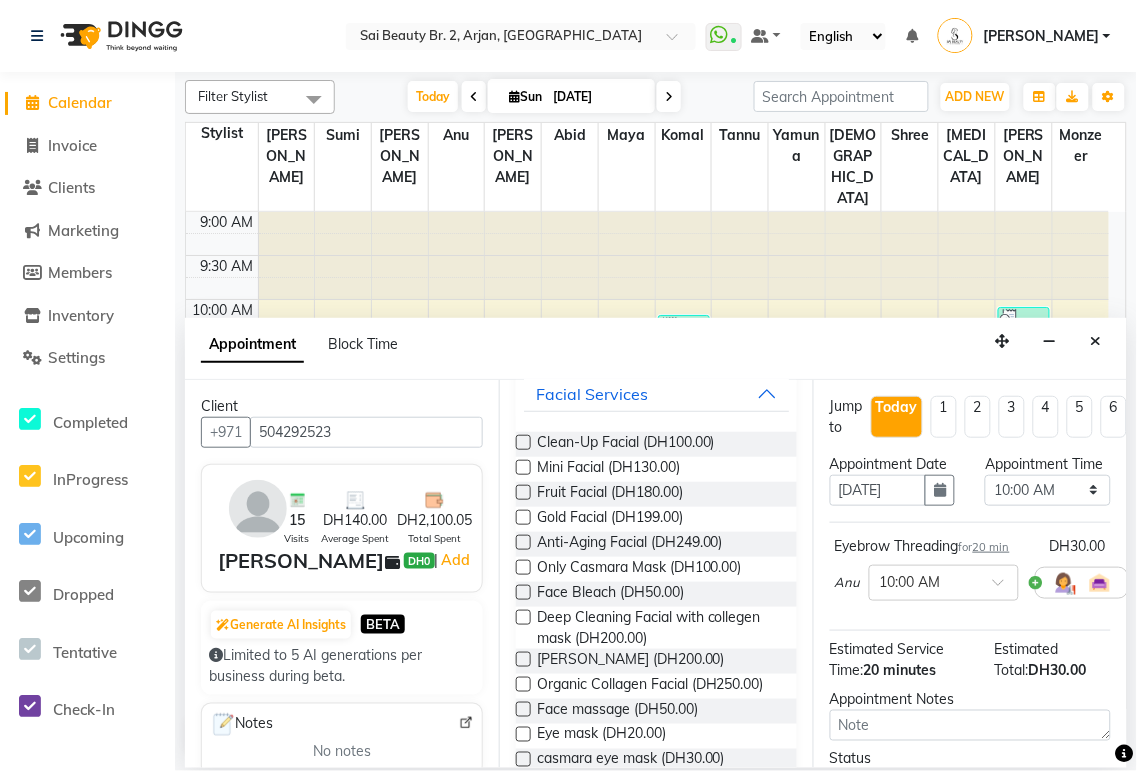 click at bounding box center [523, 617] 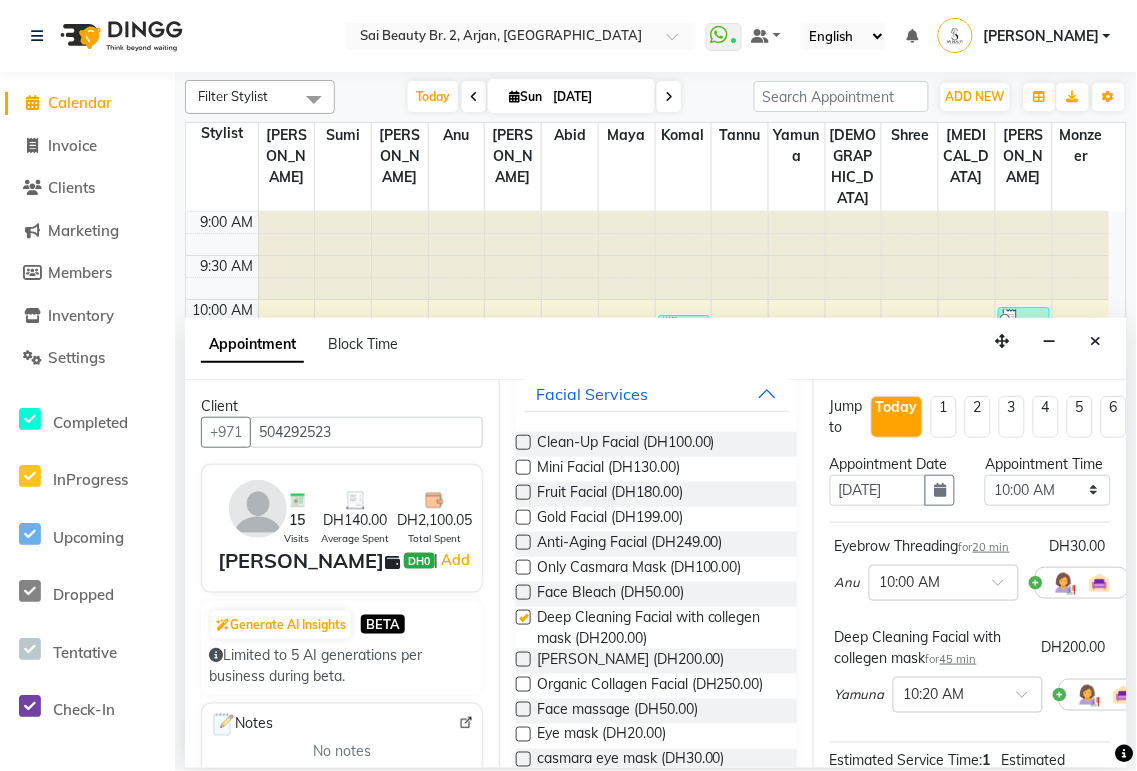 checkbox on "false" 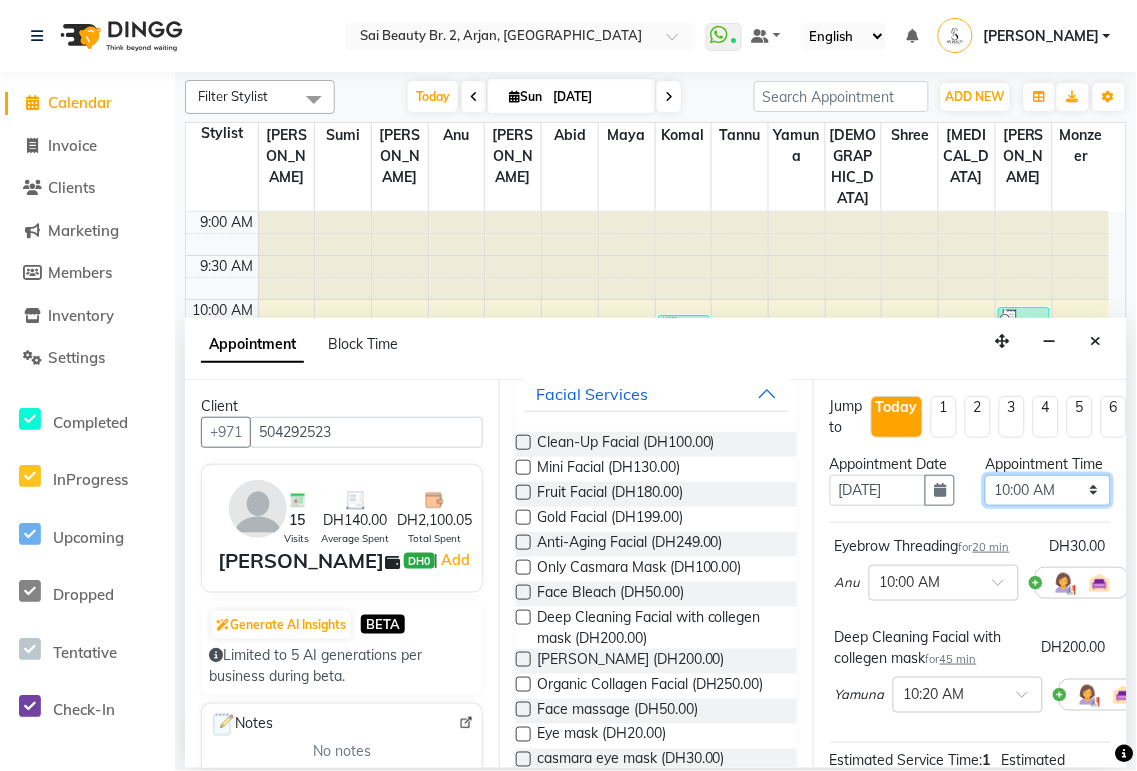 click on "Select 10:00 AM 10:05 AM 10:10 AM 10:15 AM 10:20 AM 10:25 AM 10:30 AM 10:35 AM 10:40 AM 10:45 AM 10:50 AM 10:55 AM 11:00 AM 11:05 AM 11:10 AM 11:15 AM 11:20 AM 11:25 AM 11:30 AM 11:35 AM 11:40 AM 11:45 AM 11:50 AM 11:55 AM 12:00 PM 12:05 PM 12:10 PM 12:15 PM 12:20 PM 12:25 PM 12:30 PM 12:35 PM 12:40 PM 12:45 PM 12:50 PM 12:55 PM 01:00 PM 01:05 PM 01:10 PM 01:15 PM 01:20 PM 01:25 PM 01:30 PM 01:35 PM 01:40 PM 01:45 PM 01:50 PM 01:55 PM 02:00 PM 02:05 PM 02:10 PM 02:15 PM 02:20 PM 02:25 PM 02:30 PM 02:35 PM 02:40 PM 02:45 PM 02:50 PM 02:55 PM 03:00 PM 03:05 PM 03:10 PM 03:15 PM 03:20 PM 03:25 PM 03:30 PM 03:35 PM 03:40 PM 03:45 PM 03:50 PM 03:55 PM 04:00 PM 04:05 PM 04:10 PM 04:15 PM 04:20 PM 04:25 PM 04:30 PM 04:35 PM 04:40 PM 04:45 PM 04:50 PM 04:55 PM 05:00 PM 05:05 PM 05:10 PM 05:15 PM 05:20 PM 05:25 PM 05:30 PM 05:35 PM 05:40 PM 05:45 PM 05:50 PM 05:55 PM 06:00 PM 06:05 PM 06:10 PM 06:15 PM 06:20 PM 06:25 PM 06:30 PM 06:35 PM 06:40 PM 06:45 PM 06:50 PM 06:55 PM 07:00 PM 07:05 PM 07:10 PM 07:15 PM 07:20 PM" at bounding box center [1047, 490] 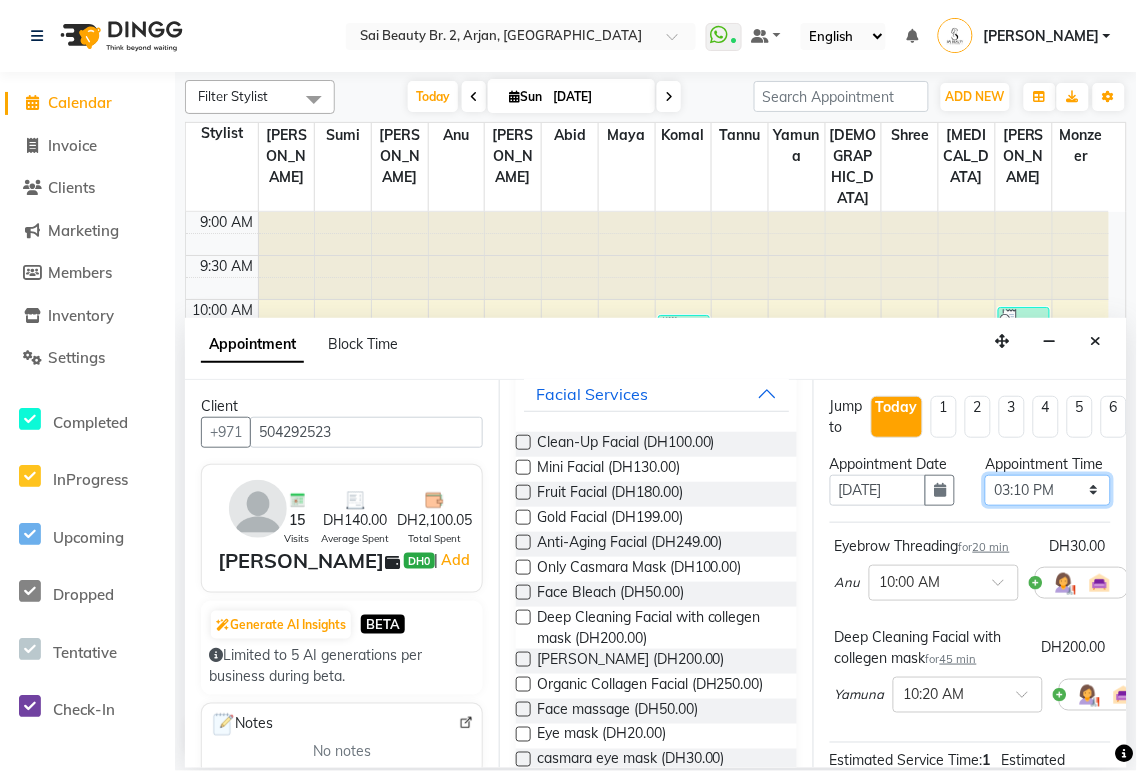 click on "Select 10:00 AM 10:05 AM 10:10 AM 10:15 AM 10:20 AM 10:25 AM 10:30 AM 10:35 AM 10:40 AM 10:45 AM 10:50 AM 10:55 AM 11:00 AM 11:05 AM 11:10 AM 11:15 AM 11:20 AM 11:25 AM 11:30 AM 11:35 AM 11:40 AM 11:45 AM 11:50 AM 11:55 AM 12:00 PM 12:05 PM 12:10 PM 12:15 PM 12:20 PM 12:25 PM 12:30 PM 12:35 PM 12:40 PM 12:45 PM 12:50 PM 12:55 PM 01:00 PM 01:05 PM 01:10 PM 01:15 PM 01:20 PM 01:25 PM 01:30 PM 01:35 PM 01:40 PM 01:45 PM 01:50 PM 01:55 PM 02:00 PM 02:05 PM 02:10 PM 02:15 PM 02:20 PM 02:25 PM 02:30 PM 02:35 PM 02:40 PM 02:45 PM 02:50 PM 02:55 PM 03:00 PM 03:05 PM 03:10 PM 03:15 PM 03:20 PM 03:25 PM 03:30 PM 03:35 PM 03:40 PM 03:45 PM 03:50 PM 03:55 PM 04:00 PM 04:05 PM 04:10 PM 04:15 PM 04:20 PM 04:25 PM 04:30 PM 04:35 PM 04:40 PM 04:45 PM 04:50 PM 04:55 PM 05:00 PM 05:05 PM 05:10 PM 05:15 PM 05:20 PM 05:25 PM 05:30 PM 05:35 PM 05:40 PM 05:45 PM 05:50 PM 05:55 PM 06:00 PM 06:05 PM 06:10 PM 06:15 PM 06:20 PM 06:25 PM 06:30 PM 06:35 PM 06:40 PM 06:45 PM 06:50 PM 06:55 PM 07:00 PM 07:05 PM 07:10 PM 07:15 PM 07:20 PM" at bounding box center (1047, 490) 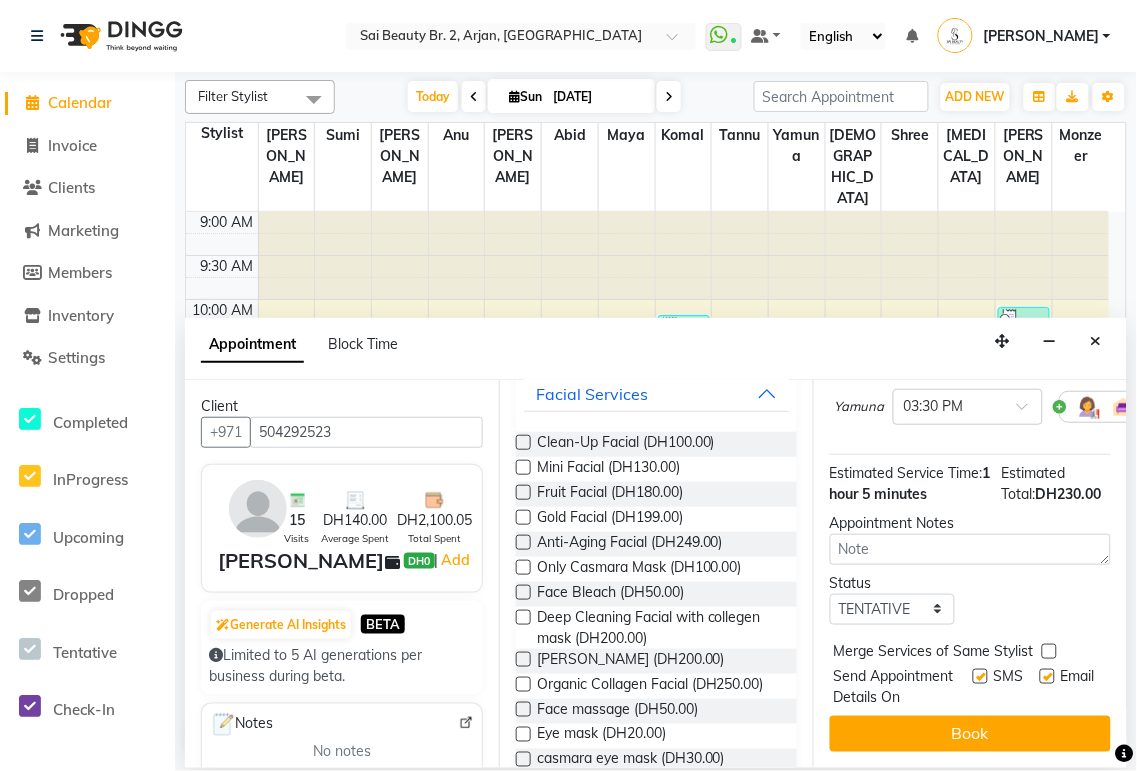 scroll, scrollTop: 346, scrollLeft: 0, axis: vertical 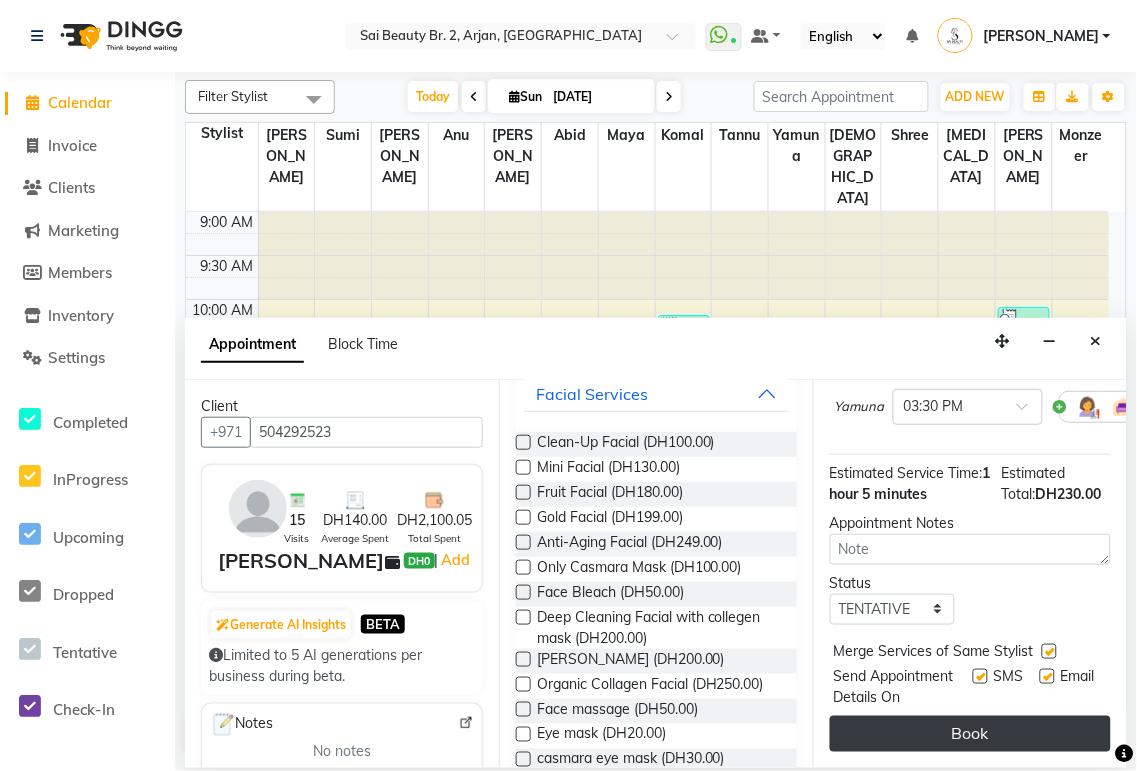 click on "Book" at bounding box center (970, 734) 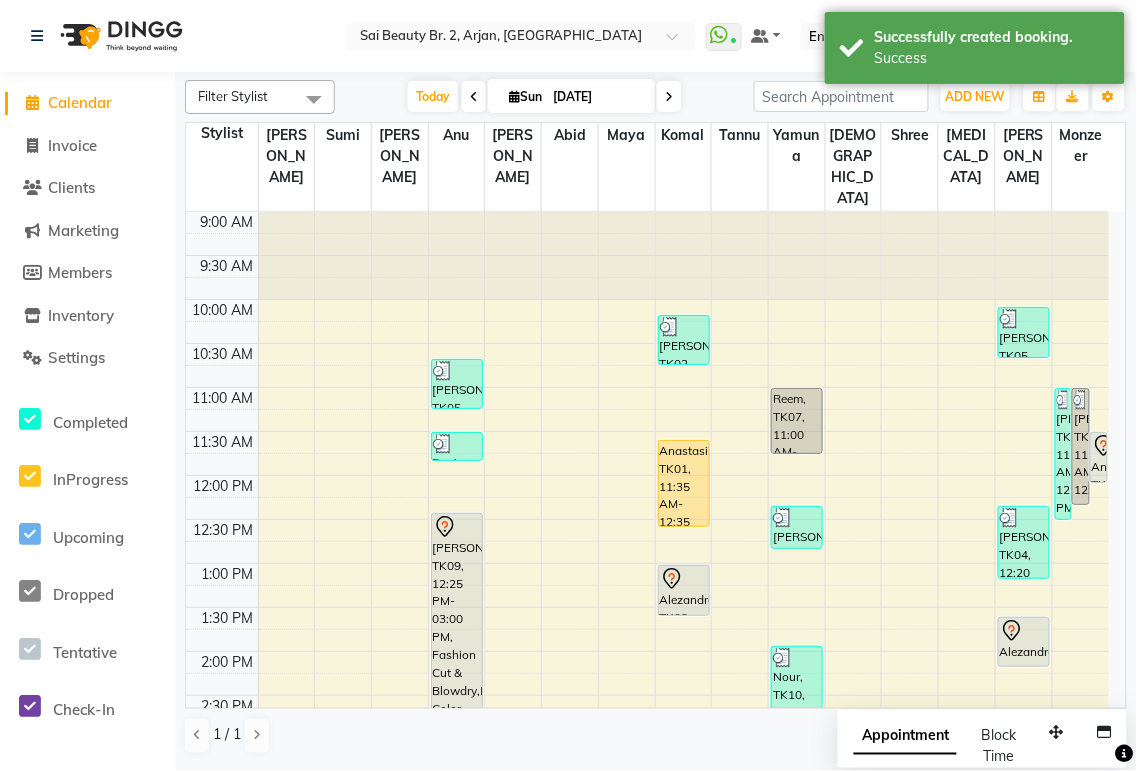 click on "Appointment" at bounding box center [905, 737] 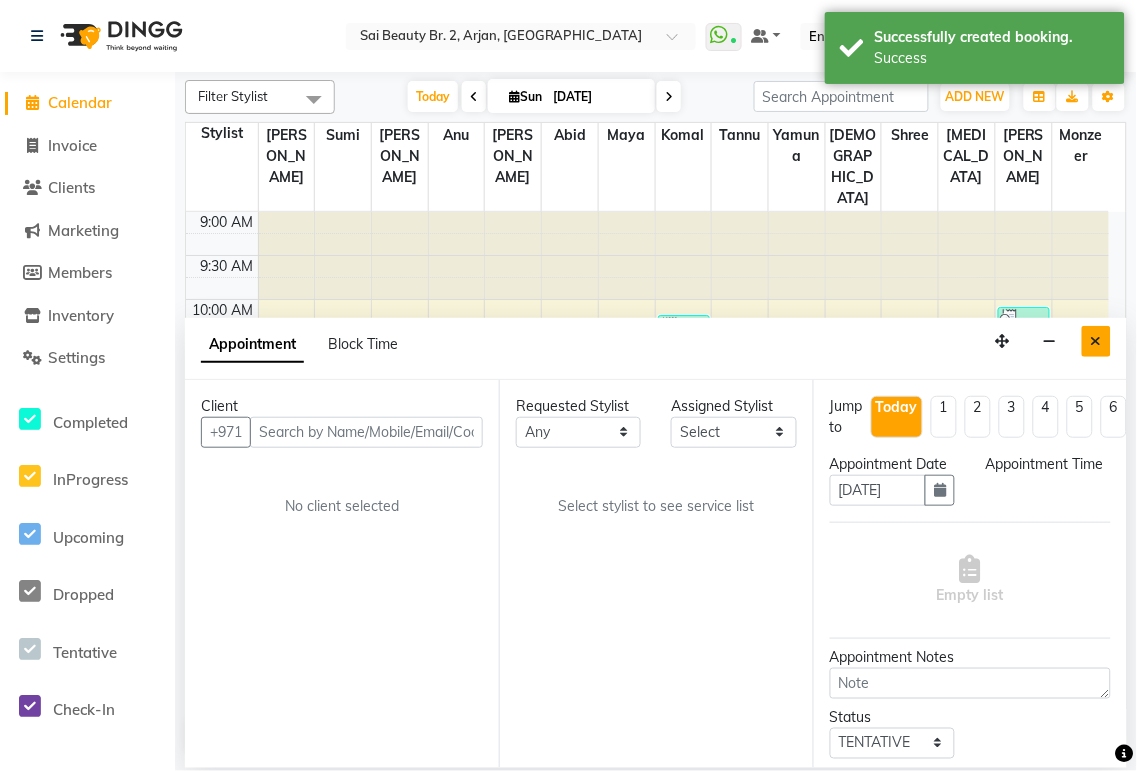 click at bounding box center (1096, 341) 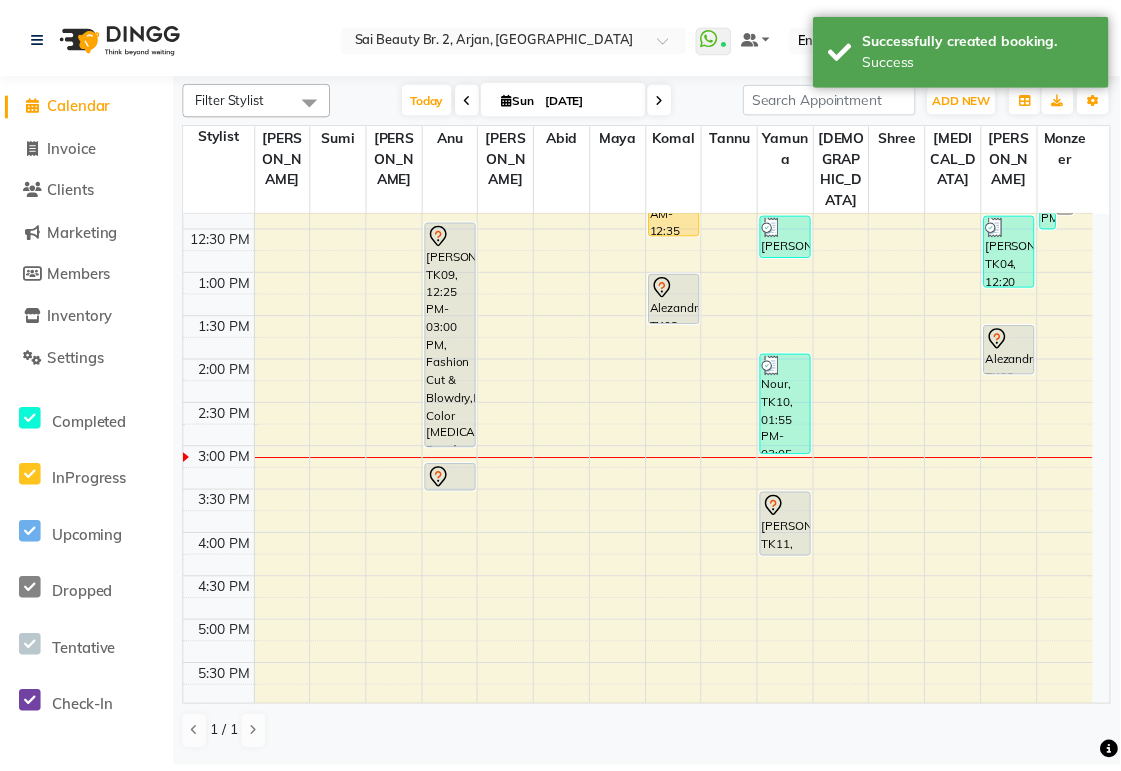 scroll, scrollTop: 365, scrollLeft: 0, axis: vertical 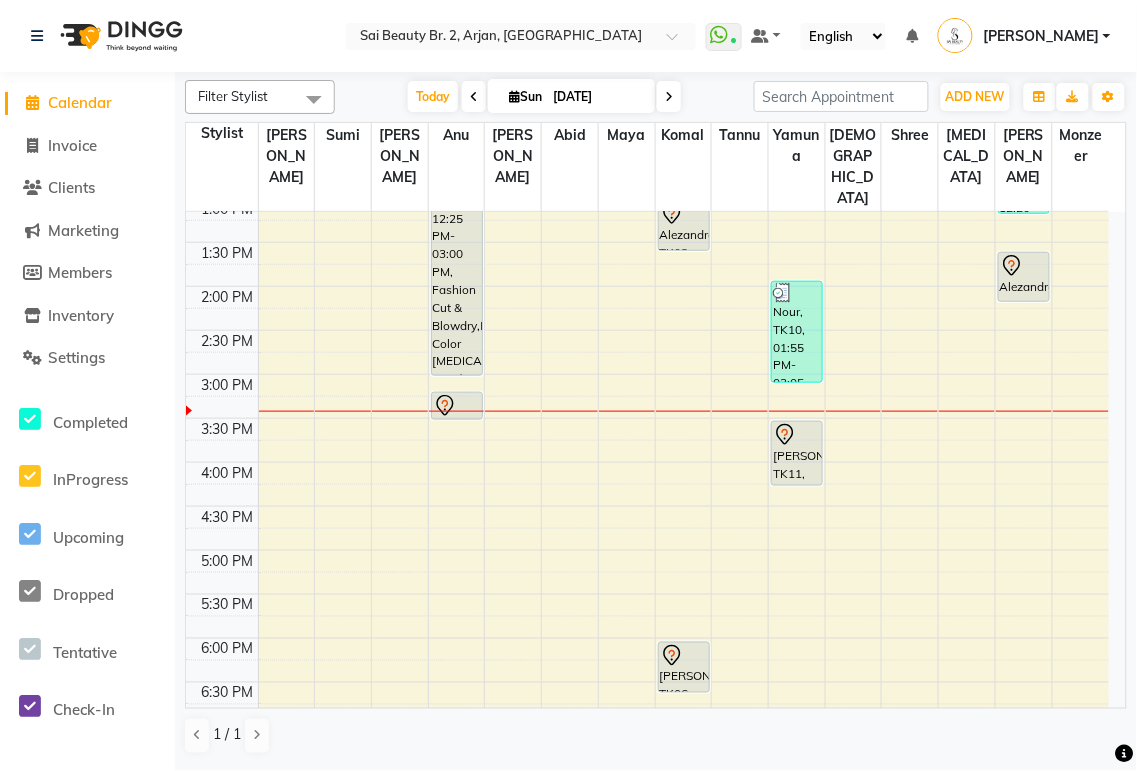click on "Alezandra, TK03, 01:35 PM-02:10 PM, Spa Manicure (With Gelish)" at bounding box center [1024, 277] 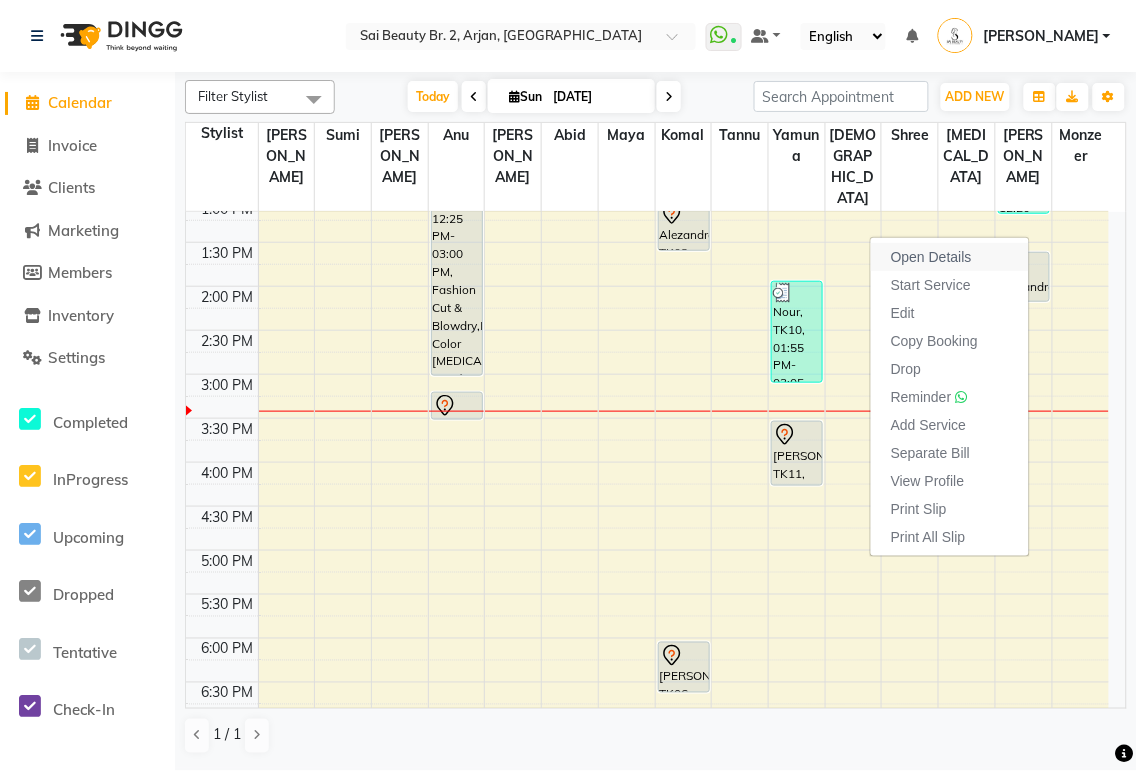 click on "Open Details" at bounding box center (931, 257) 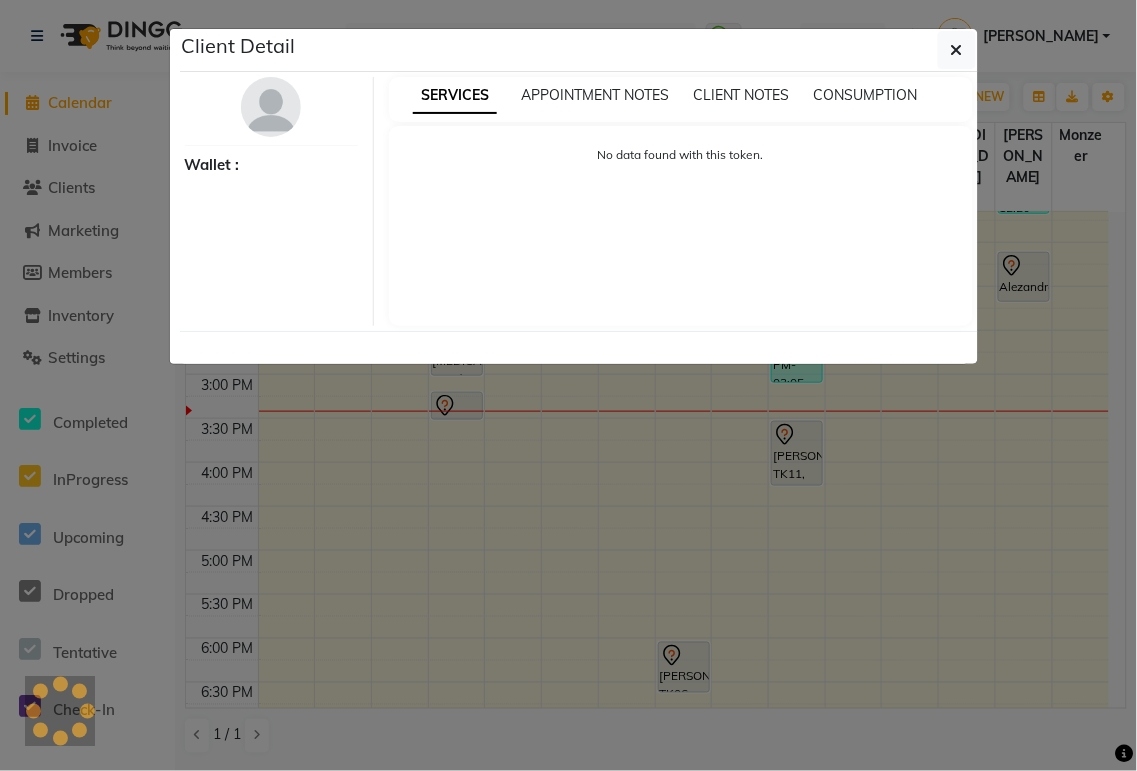 select on "7" 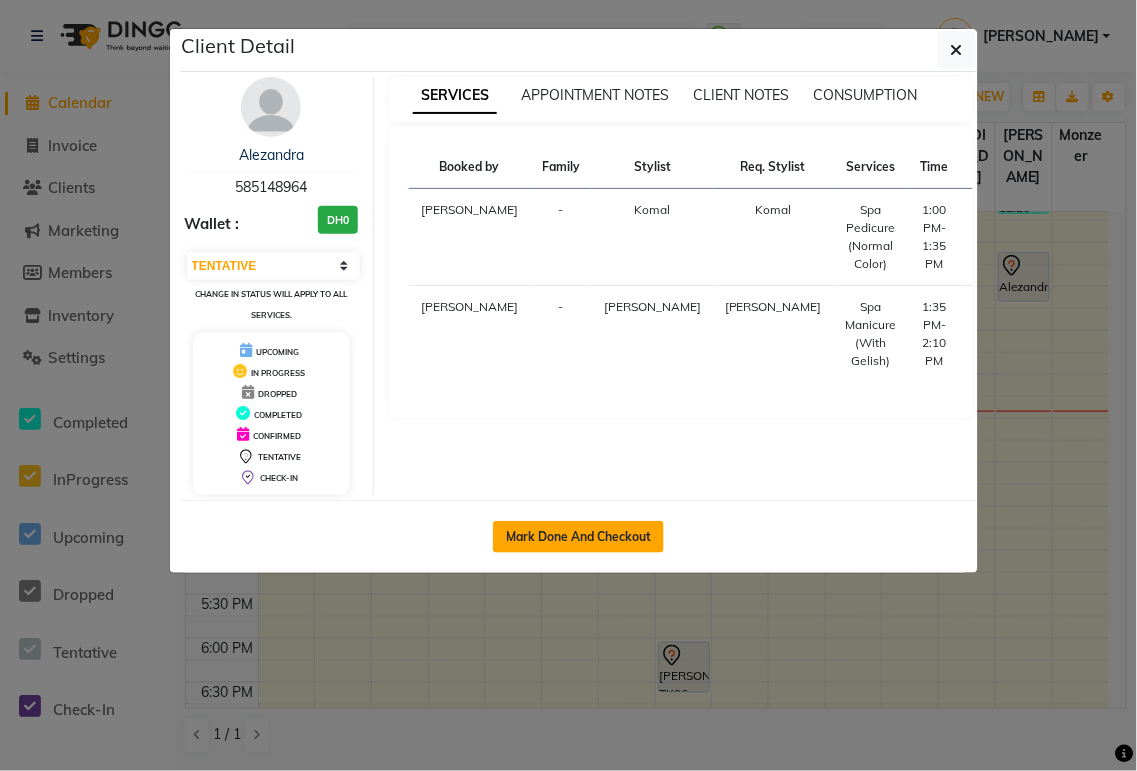click on "Mark Done And Checkout" 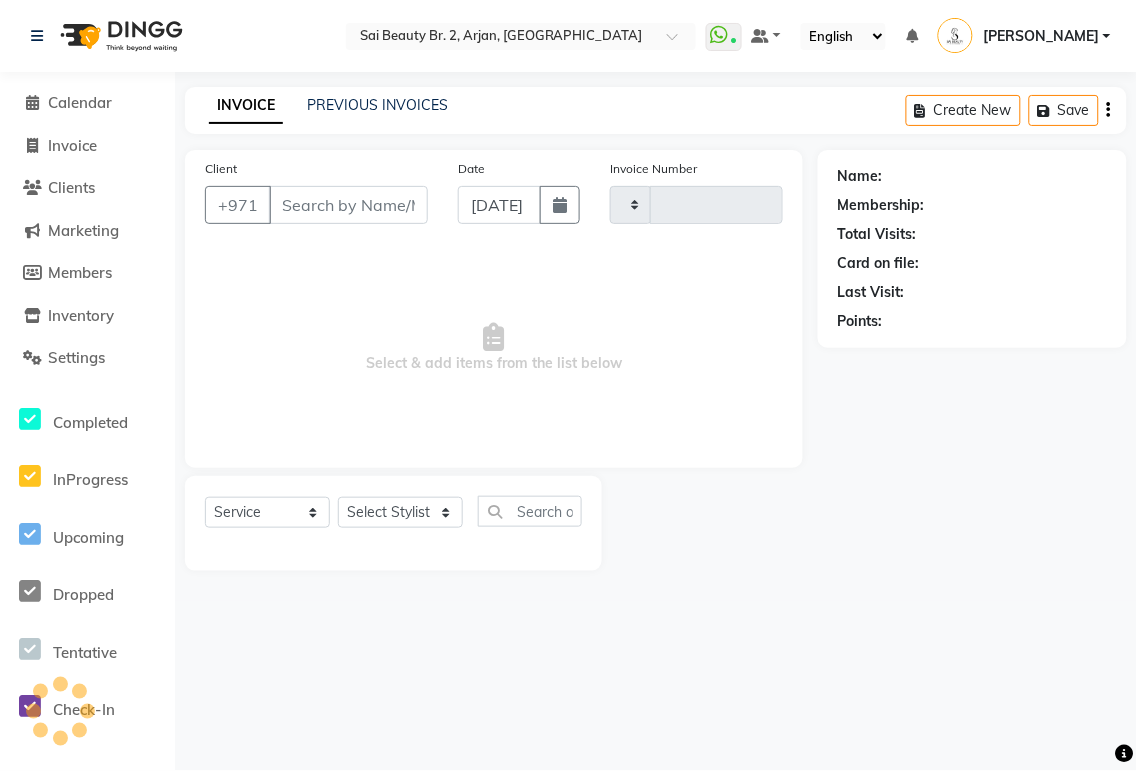 type on "1296" 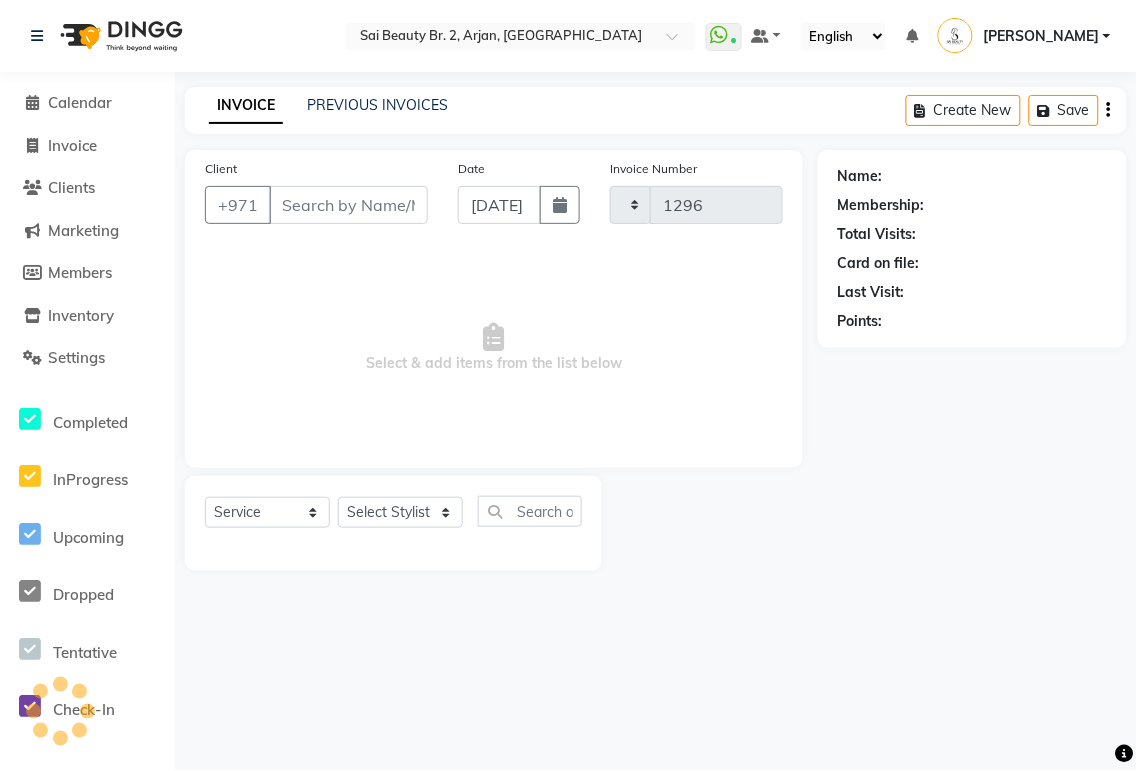 select on "6956" 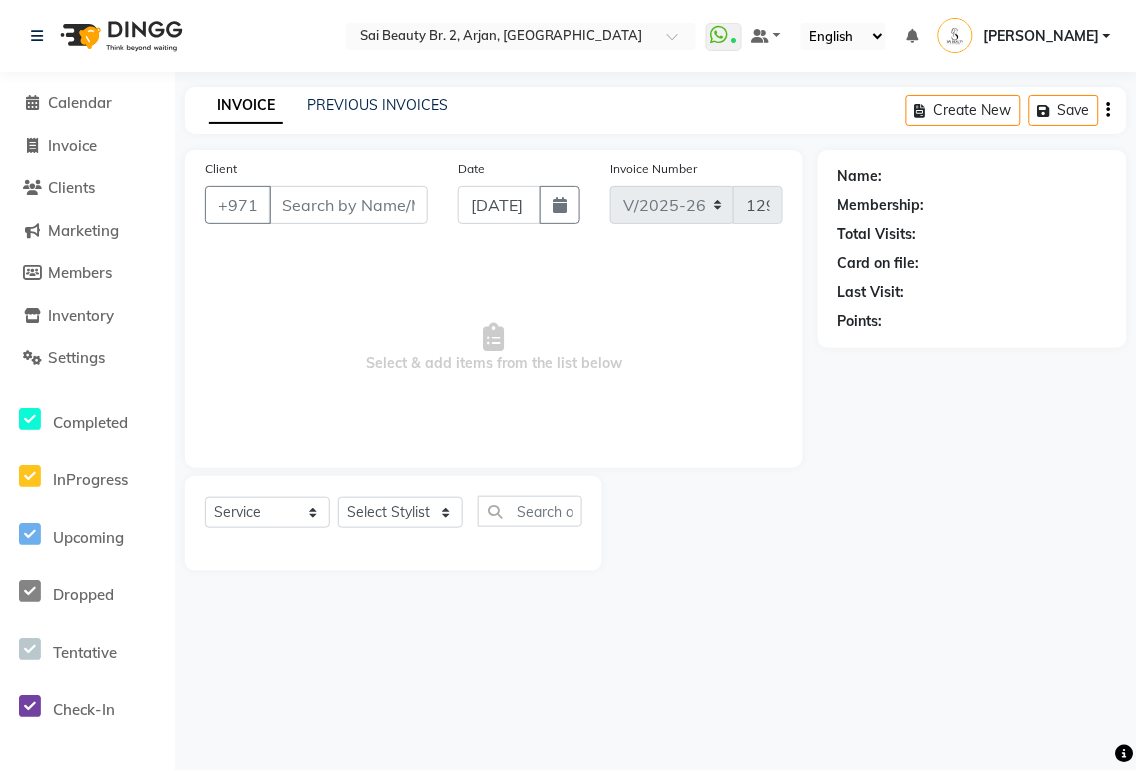 type on "585148964" 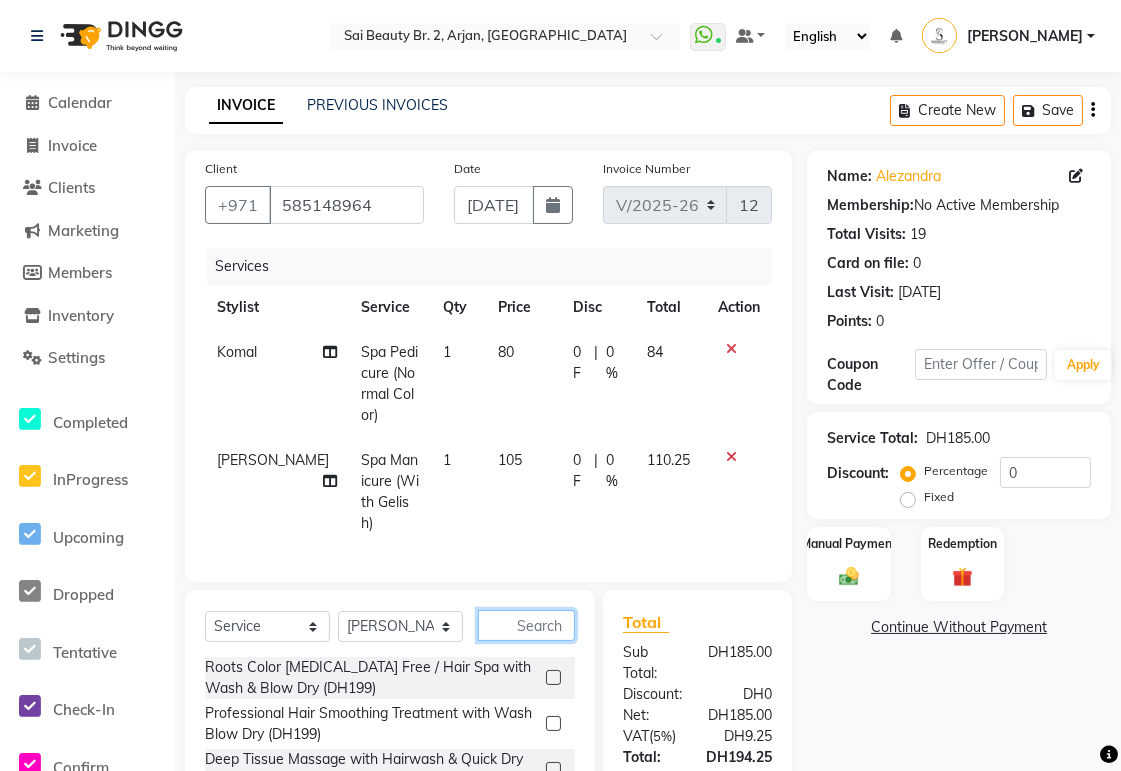 click 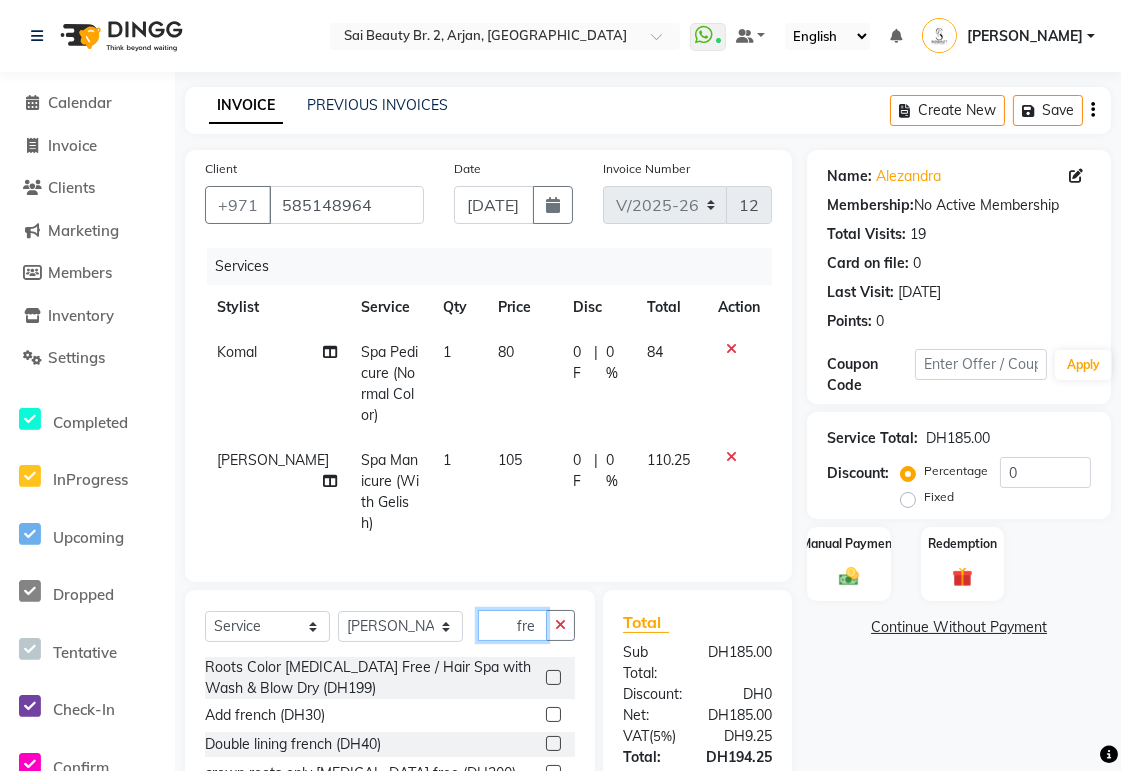 type on "fre" 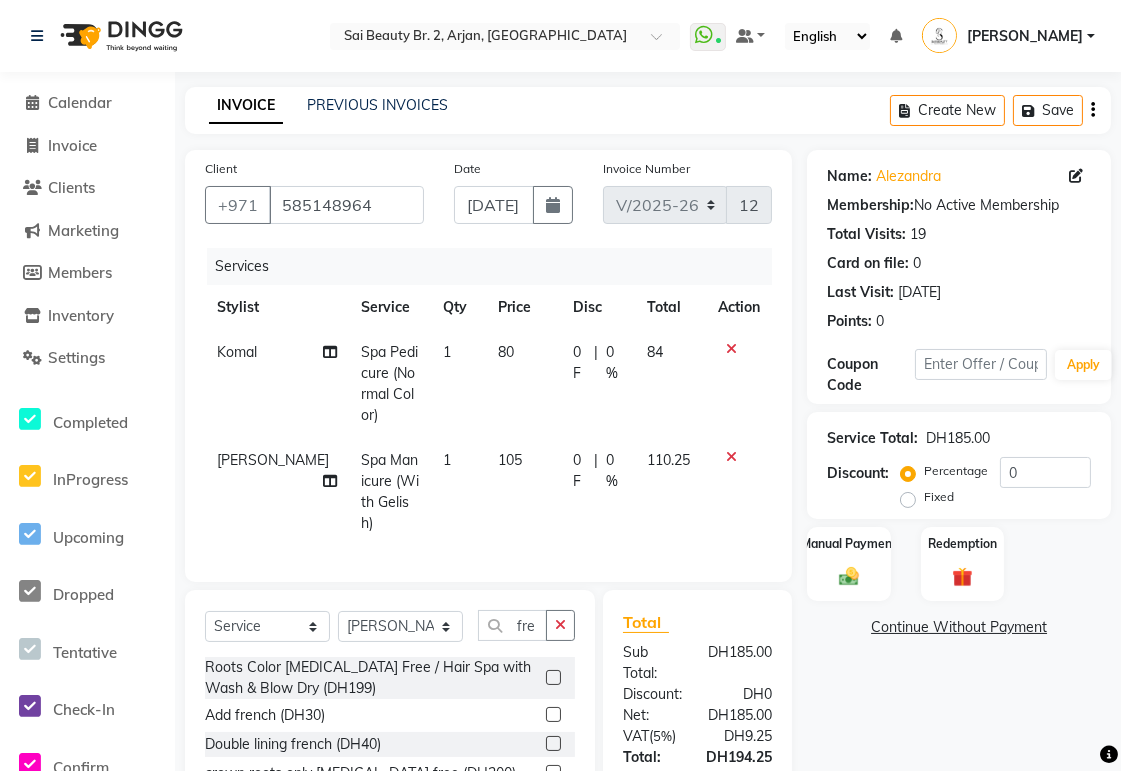 click 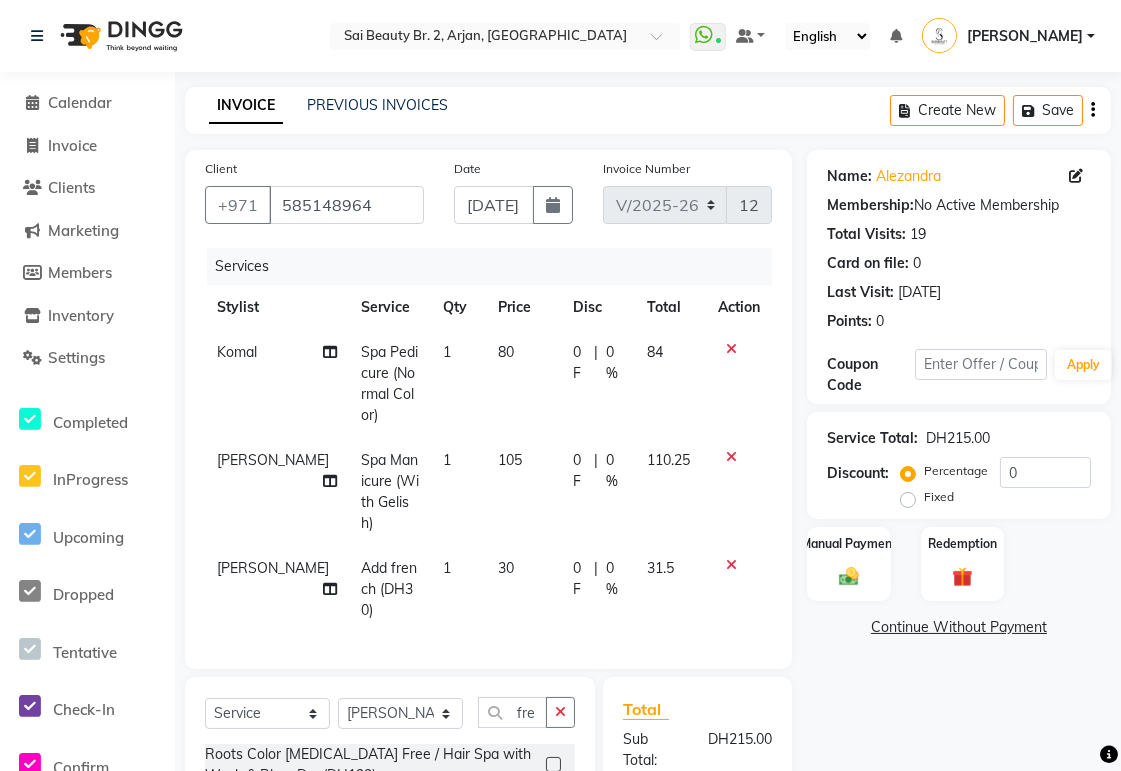checkbox on "false" 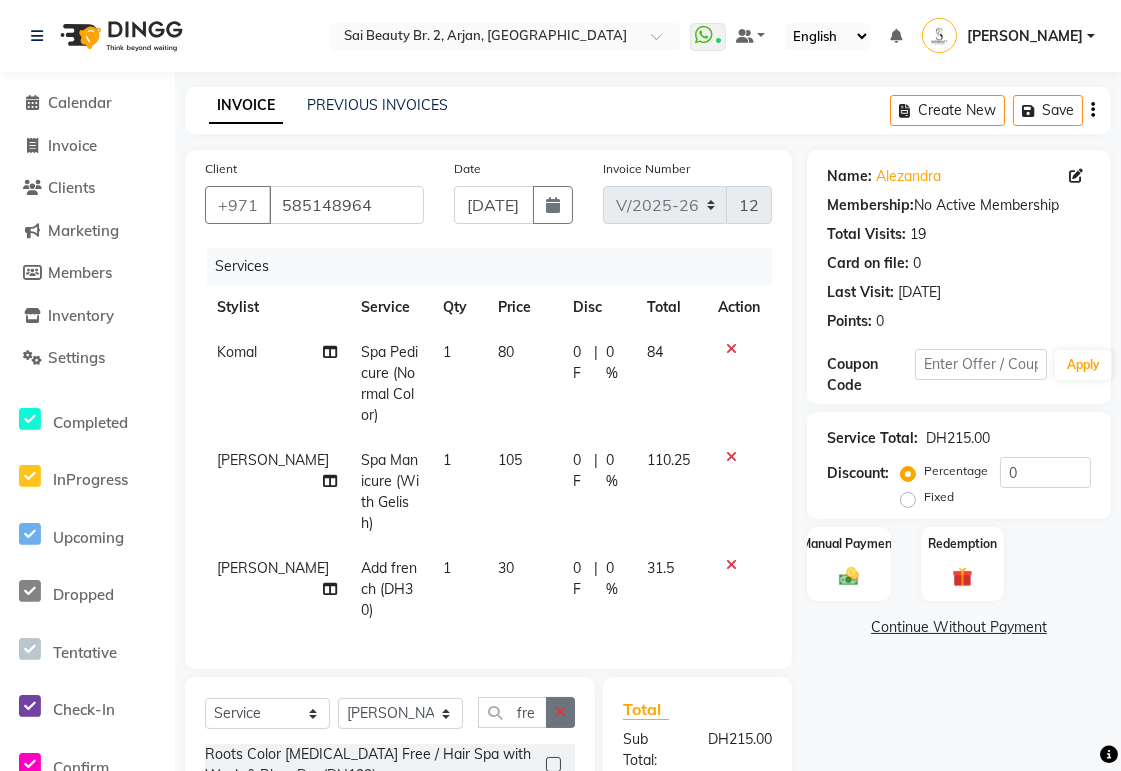 click 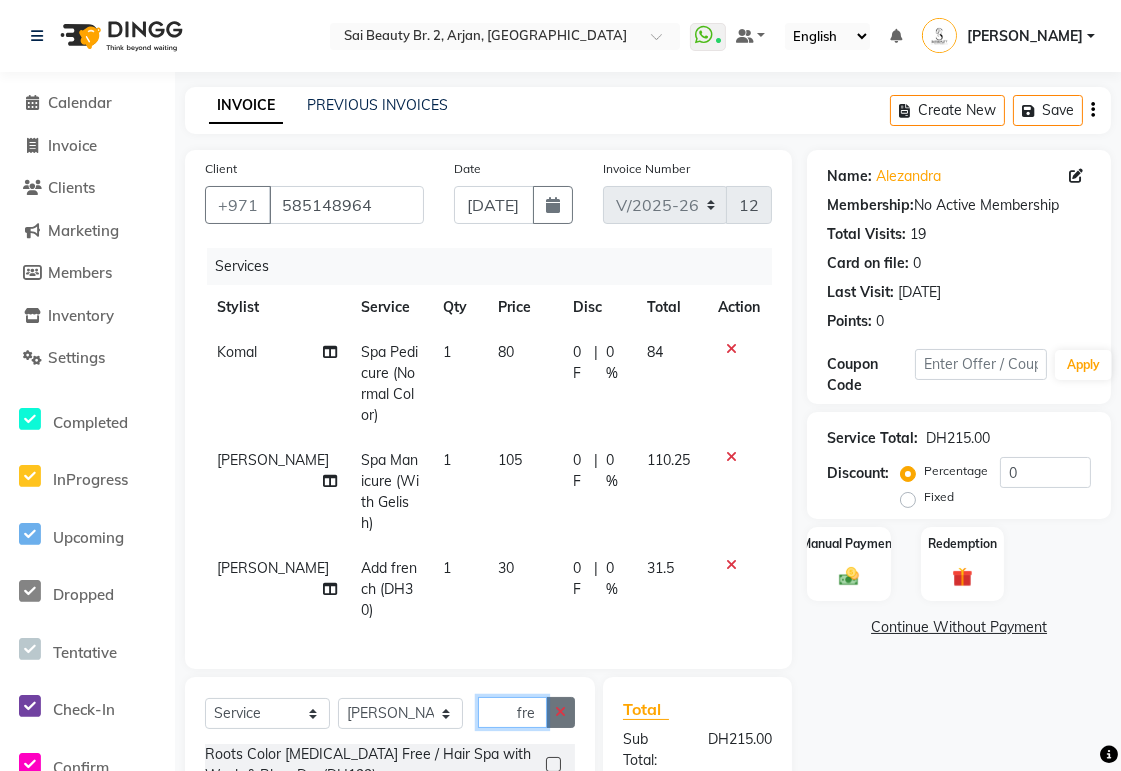 type 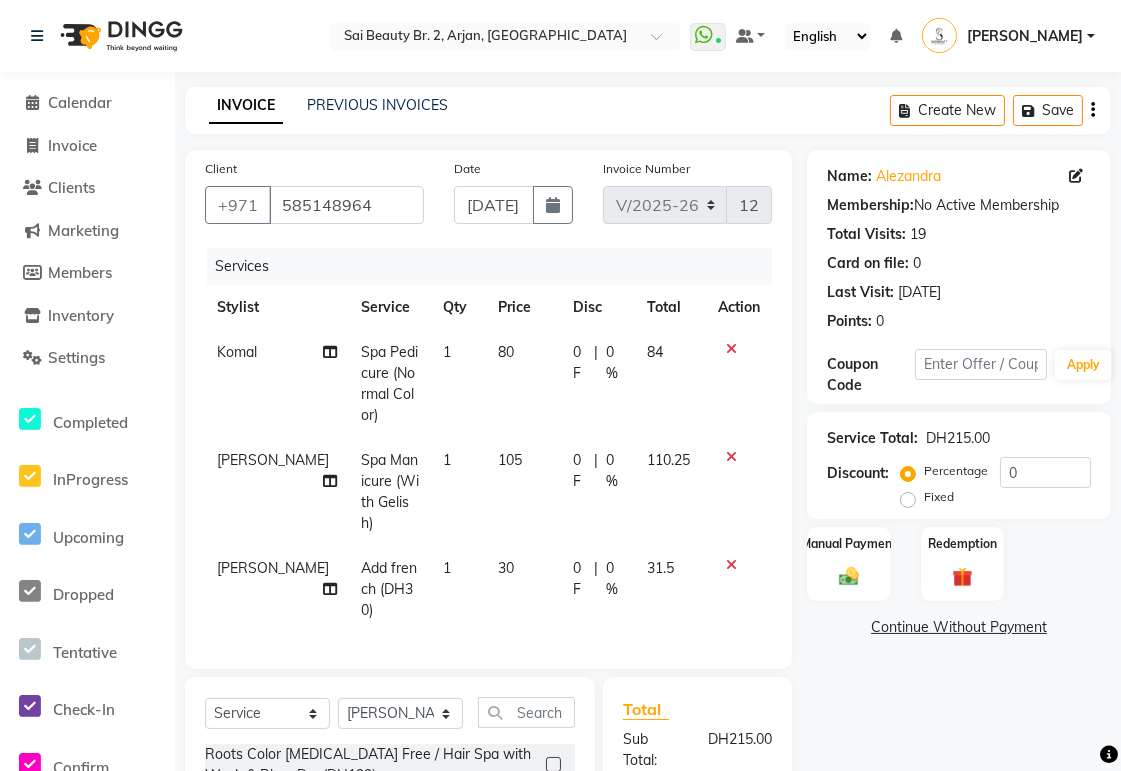 click on "|" 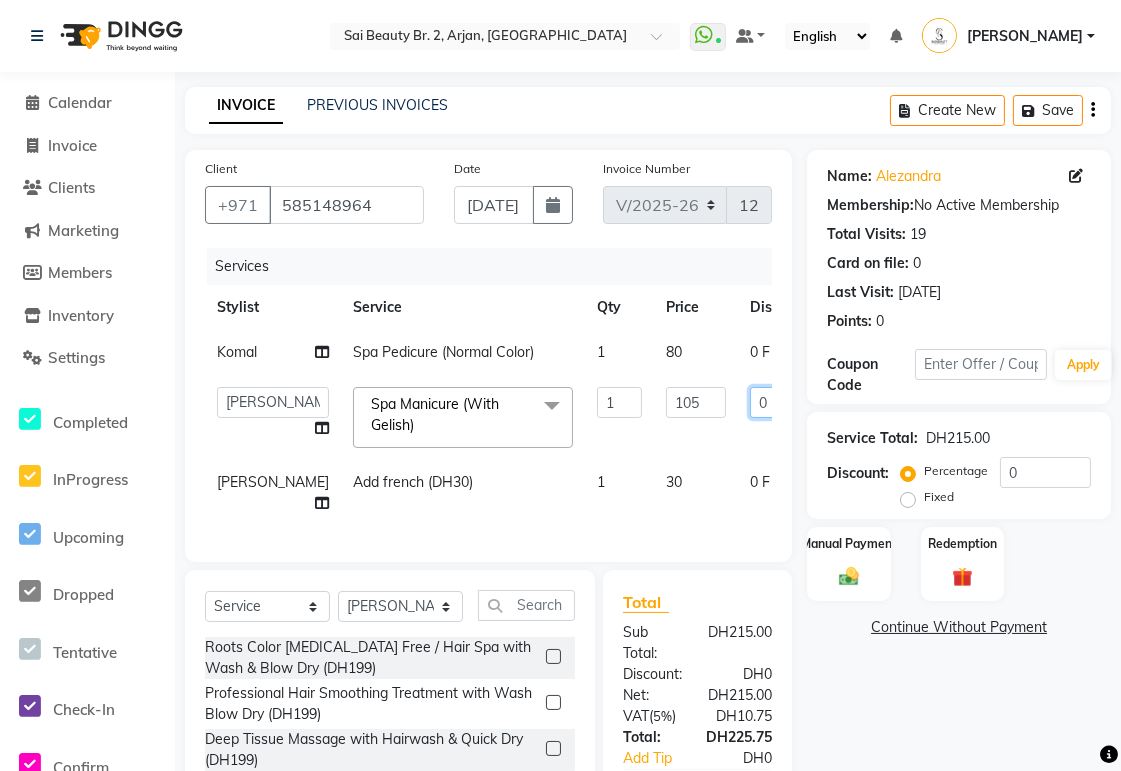 click on "0" 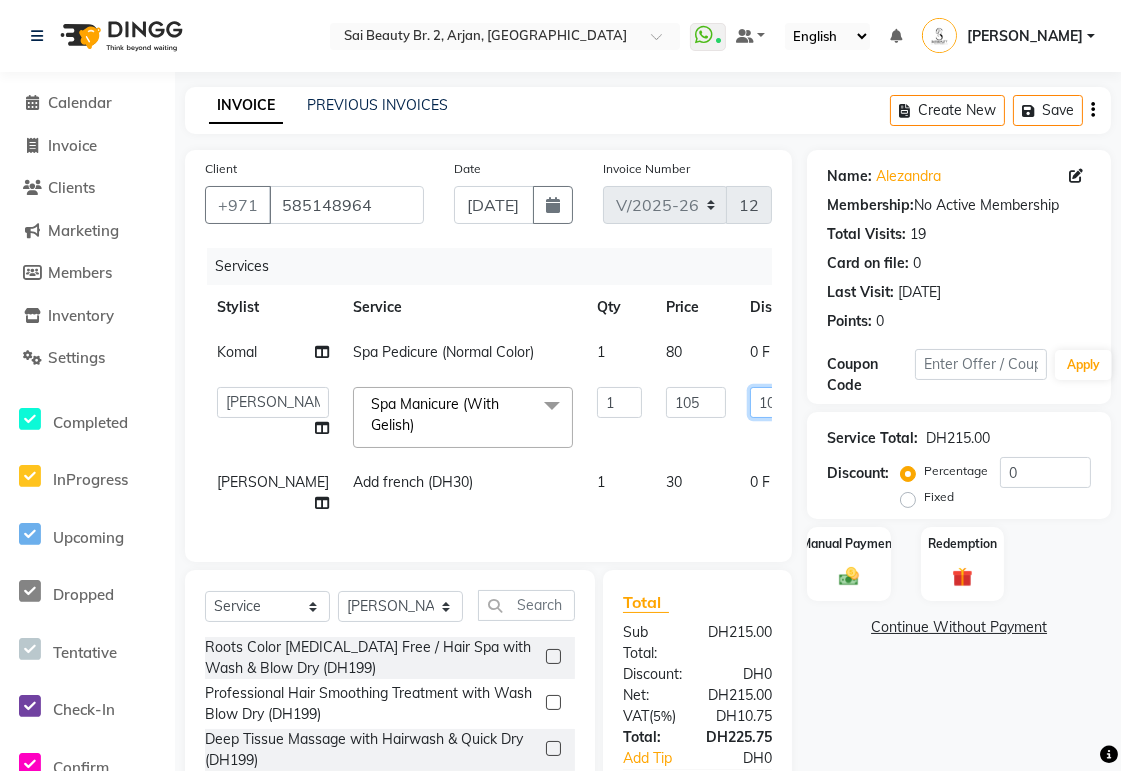 type on "105" 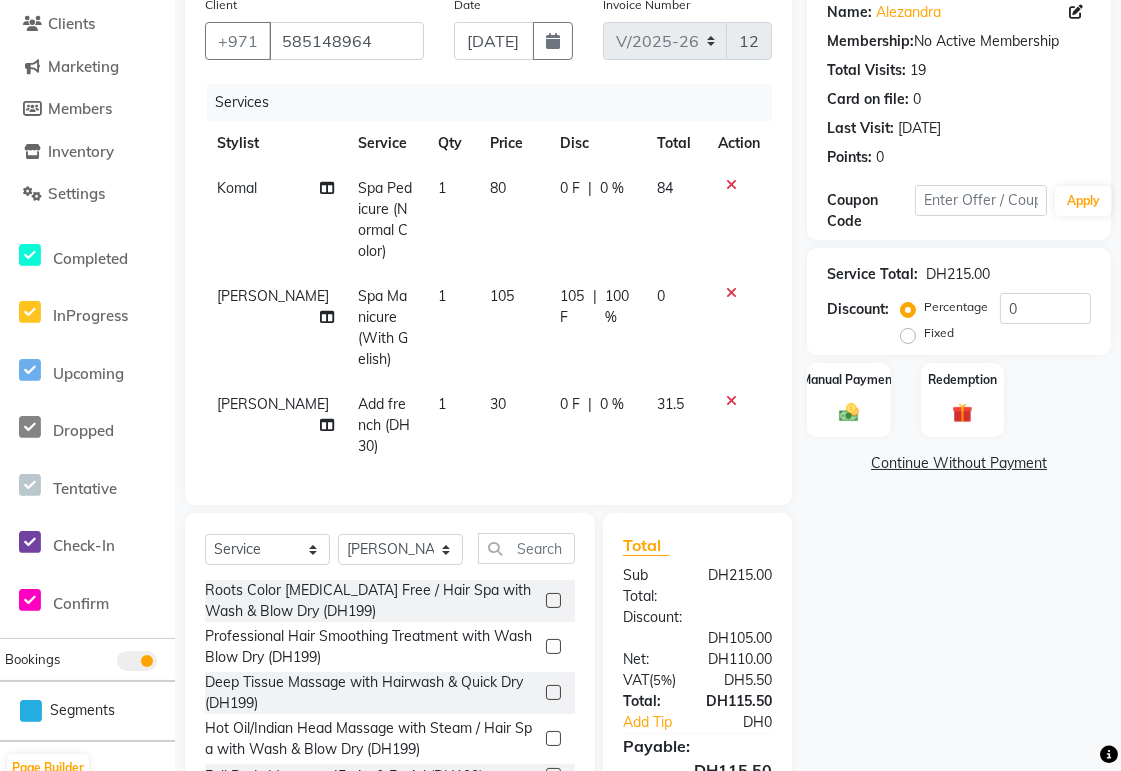 scroll, scrollTop: 250, scrollLeft: 0, axis: vertical 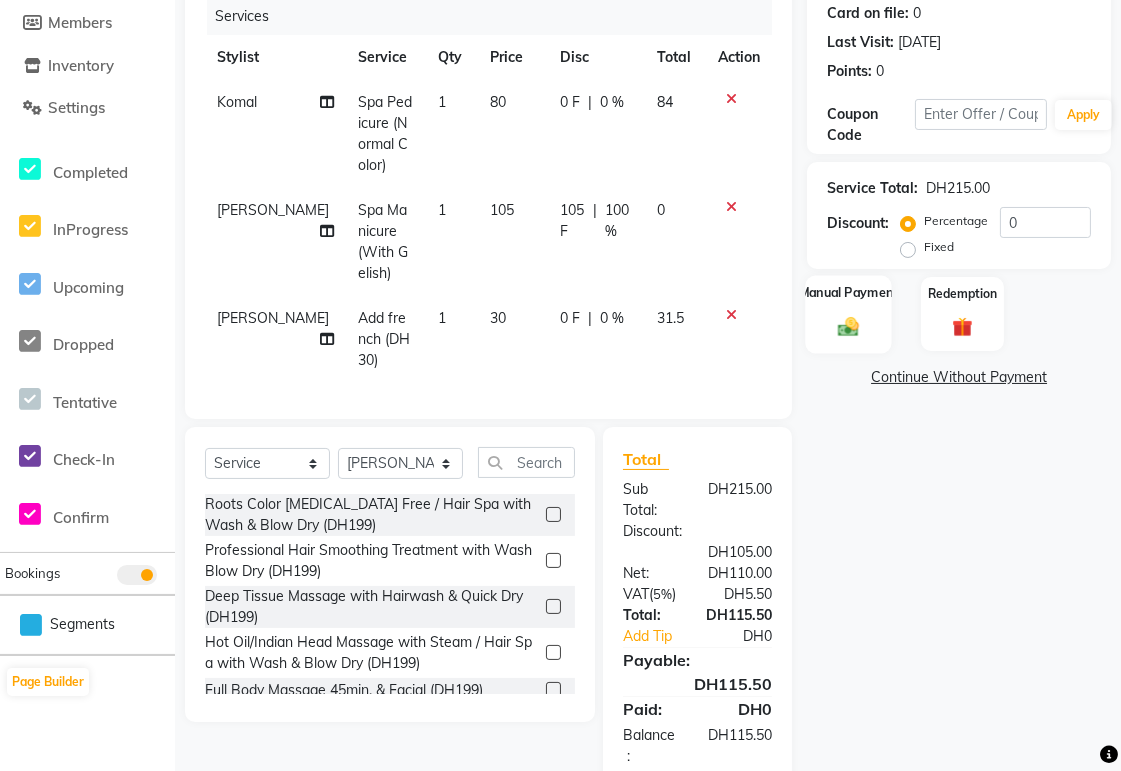 click 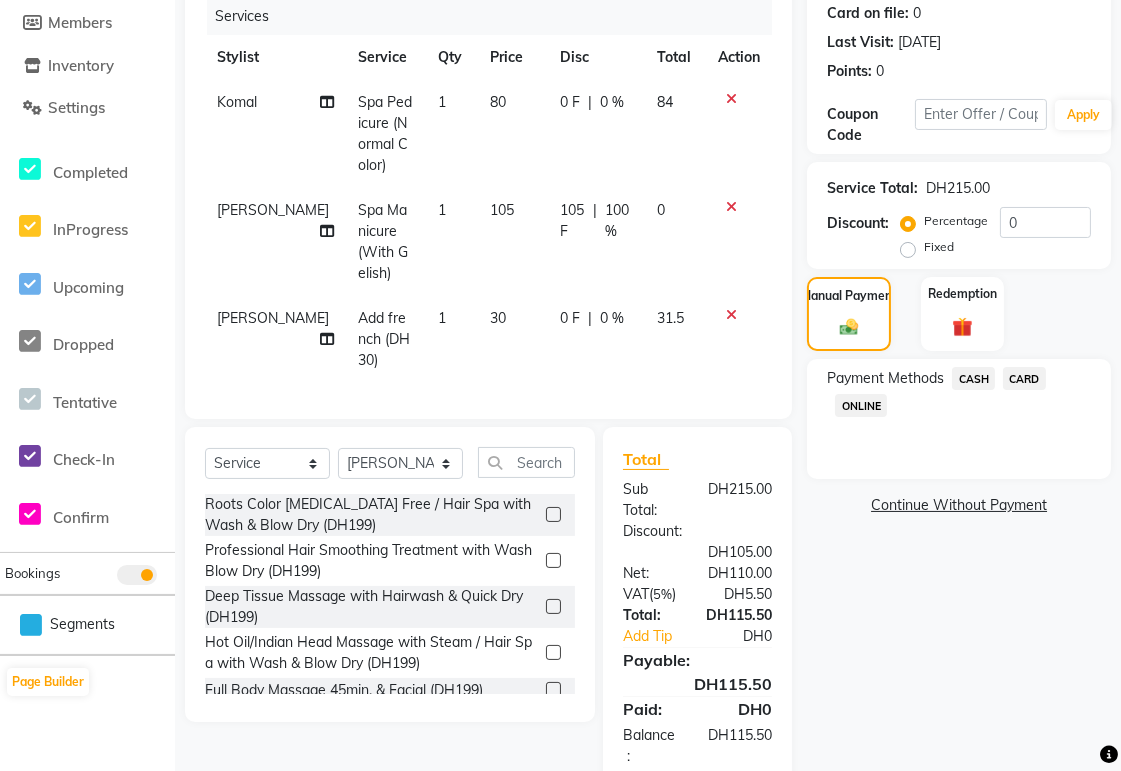 click on "CARD" 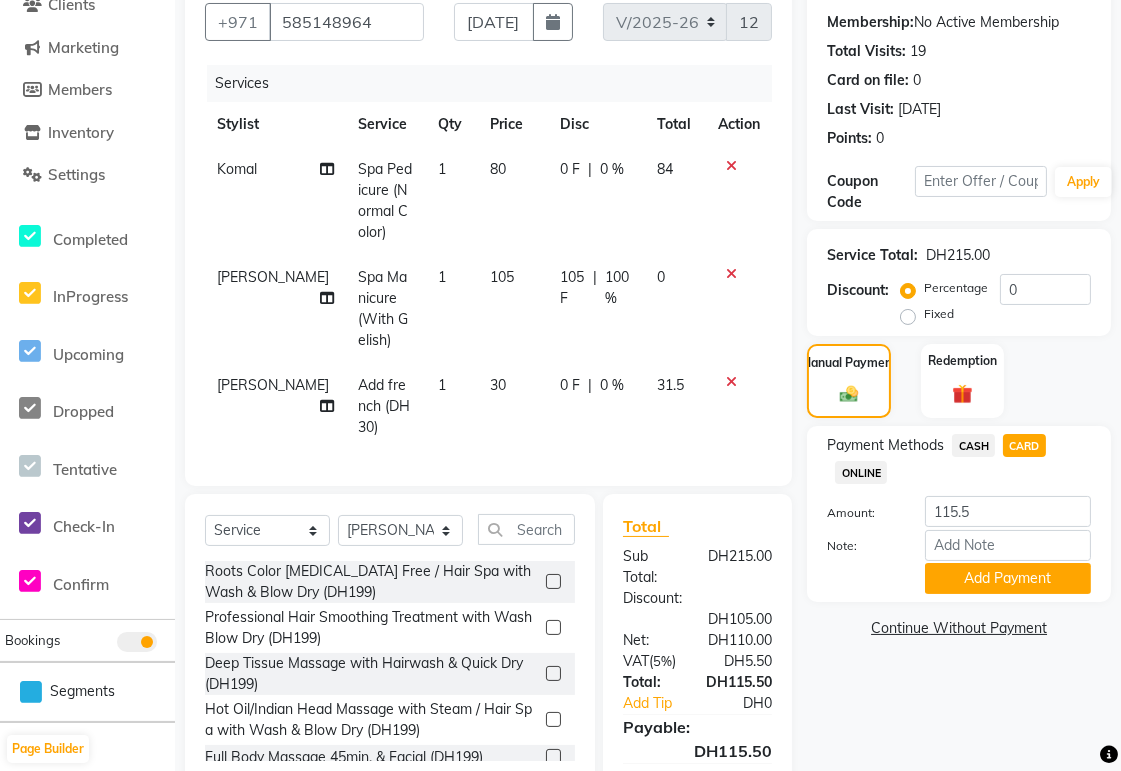 scroll, scrollTop: 250, scrollLeft: 0, axis: vertical 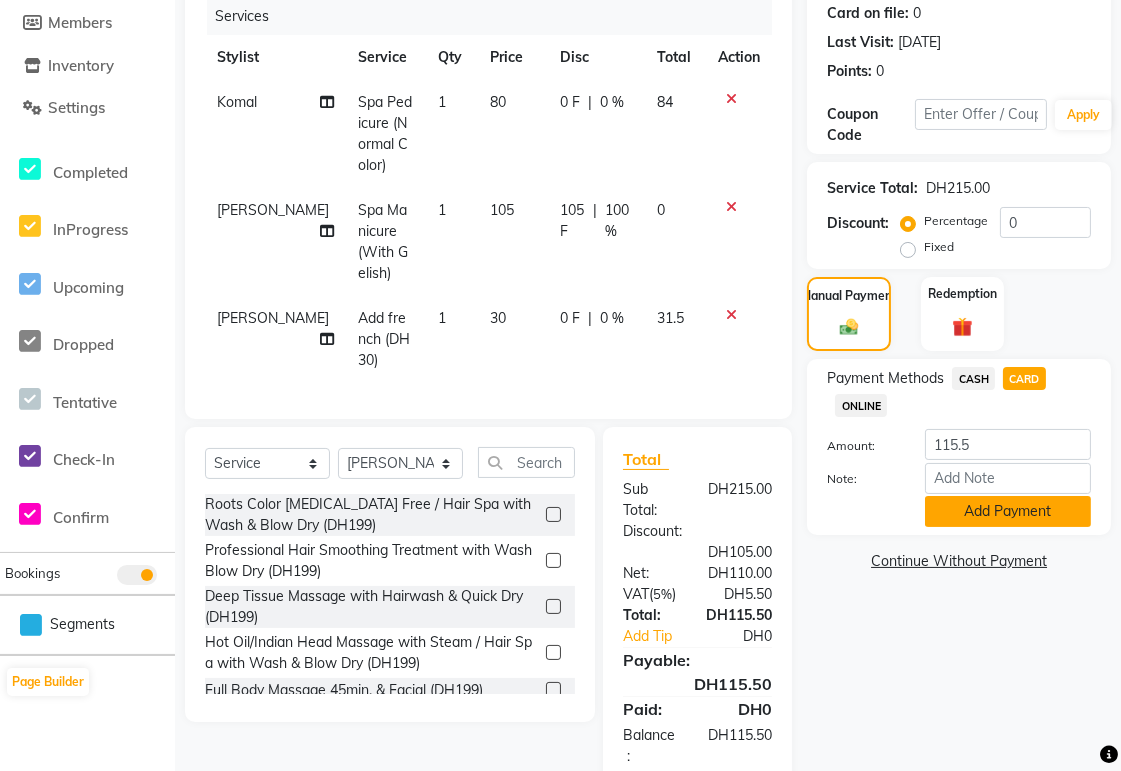 click on "Add Payment" 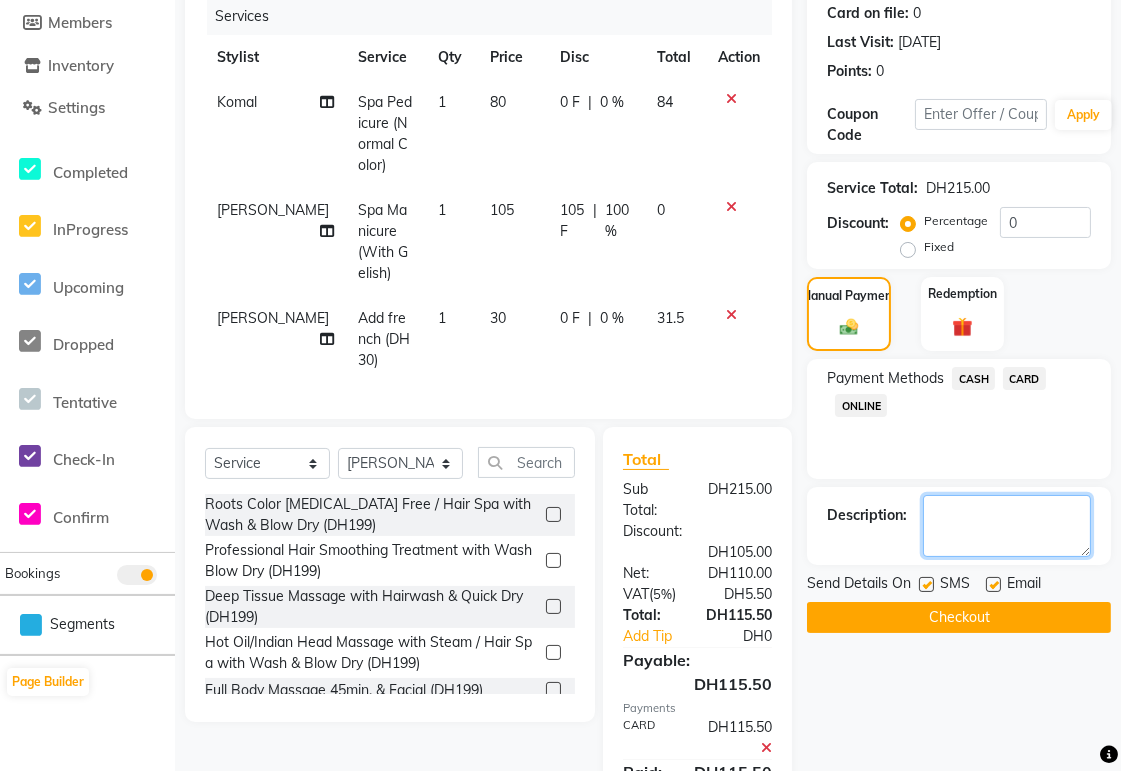 click 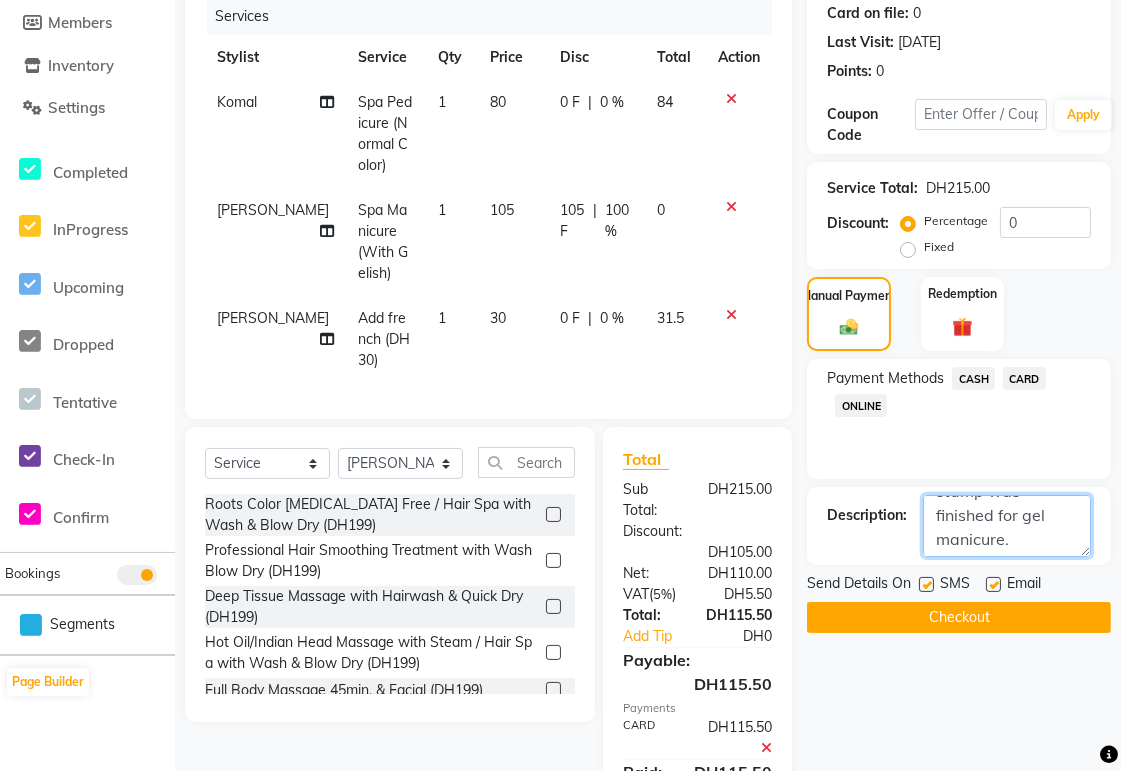 scroll, scrollTop: 46, scrollLeft: 0, axis: vertical 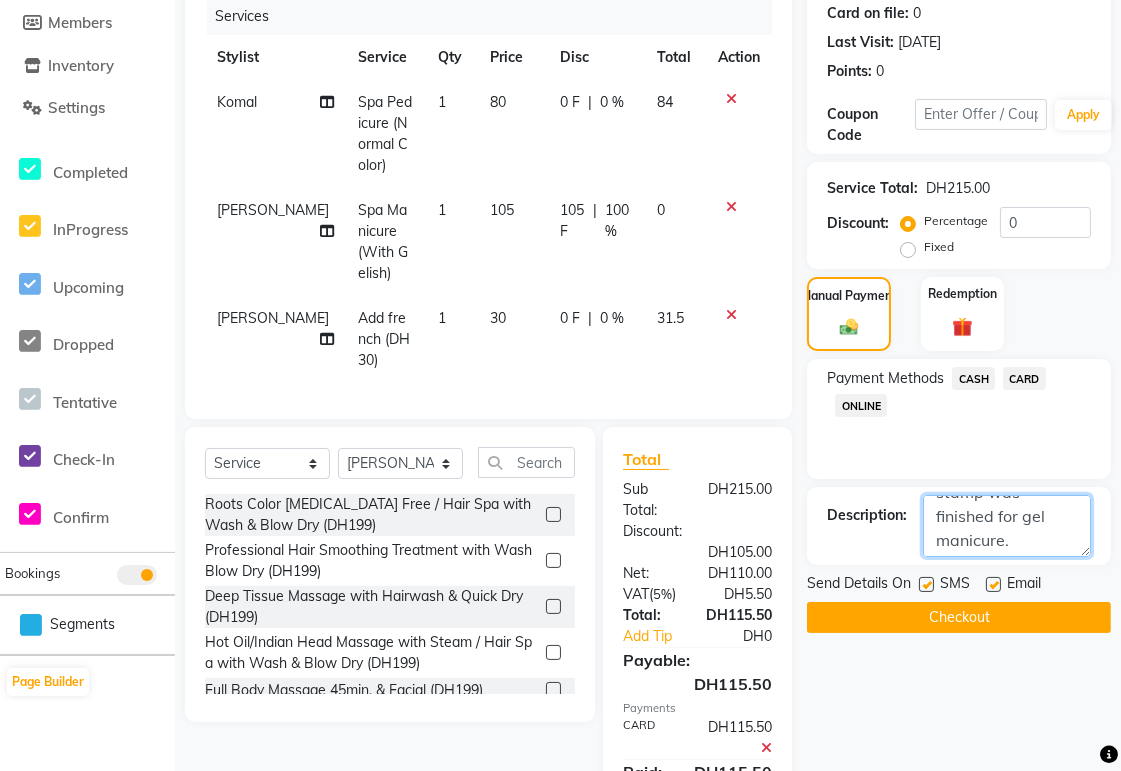 type on "Loyalty card stamp was finished for gel manicure." 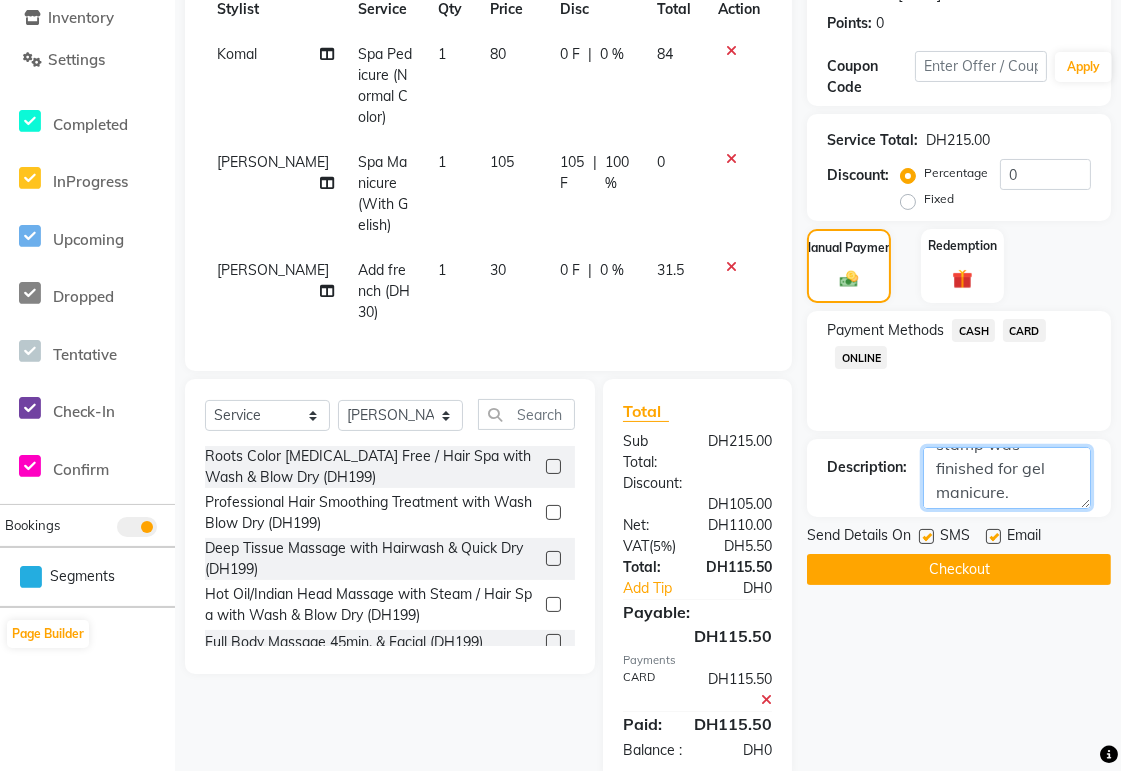 scroll, scrollTop: 312, scrollLeft: 0, axis: vertical 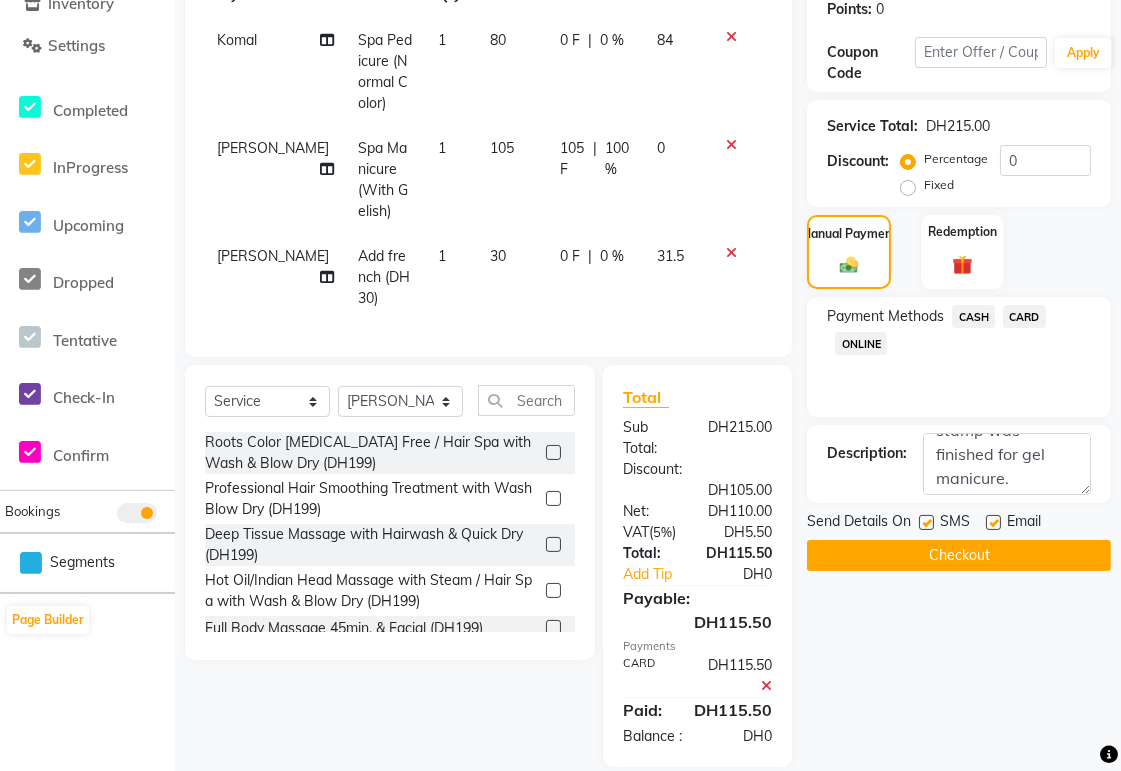click on "Checkout" 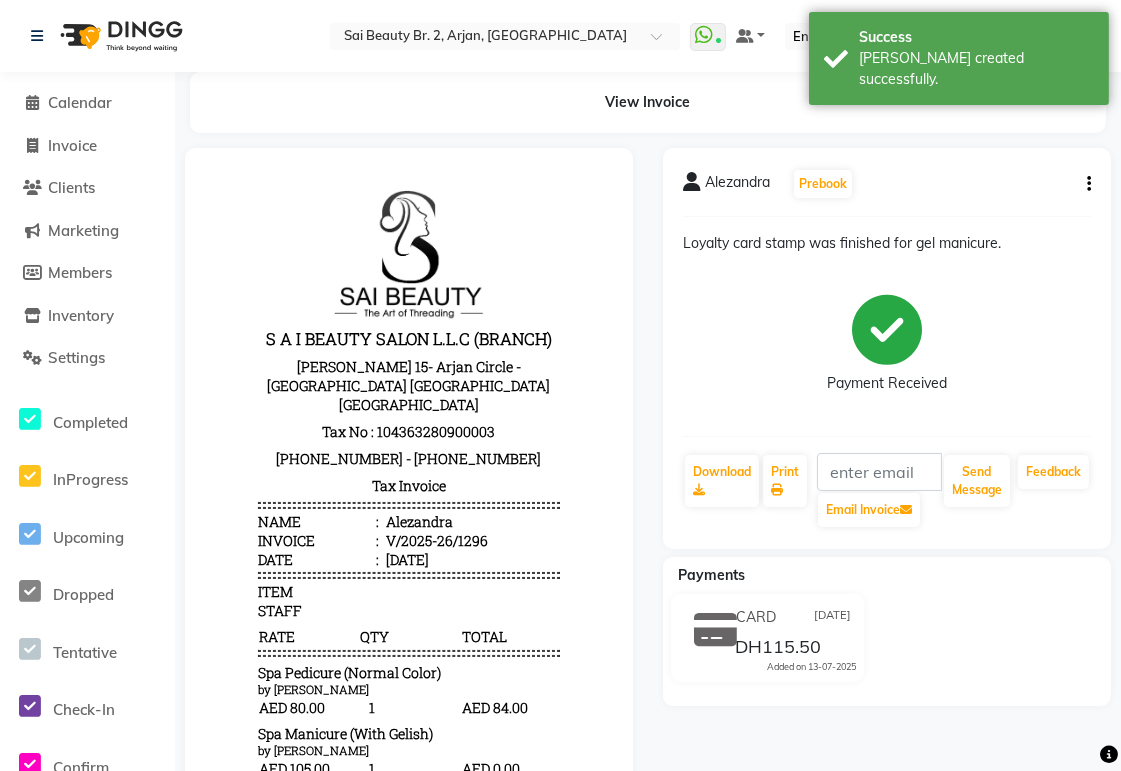 scroll, scrollTop: 0, scrollLeft: 0, axis: both 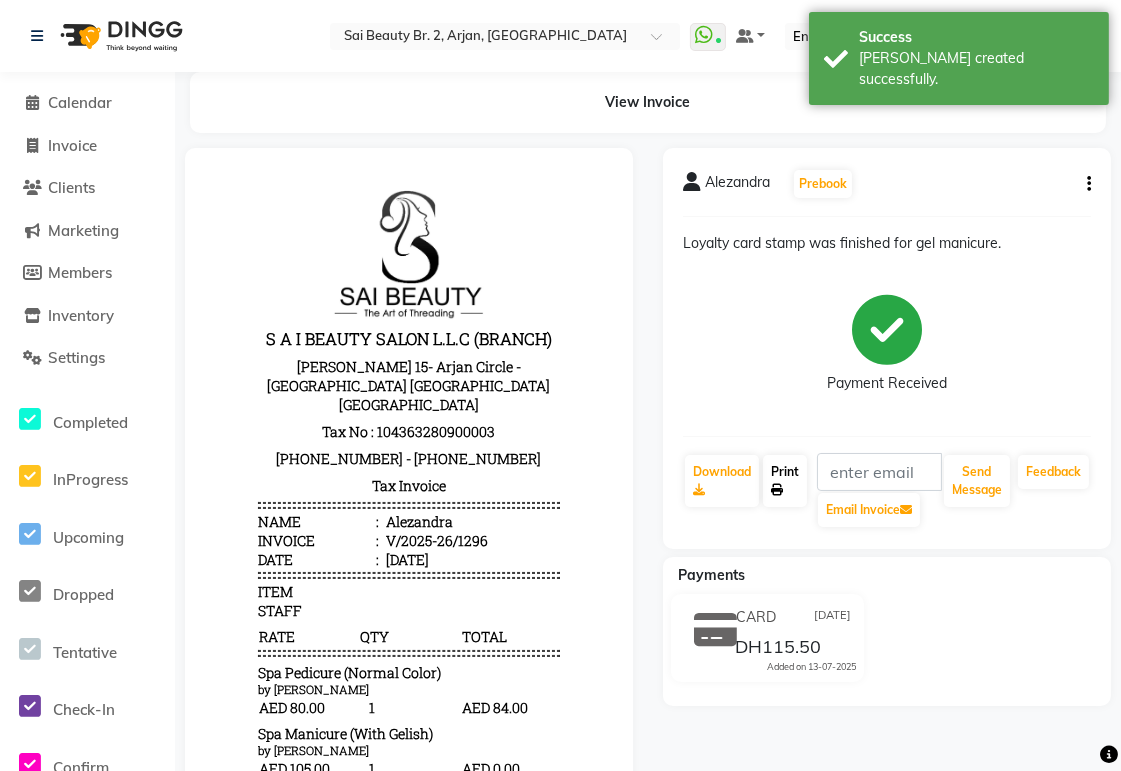 click on "Print" 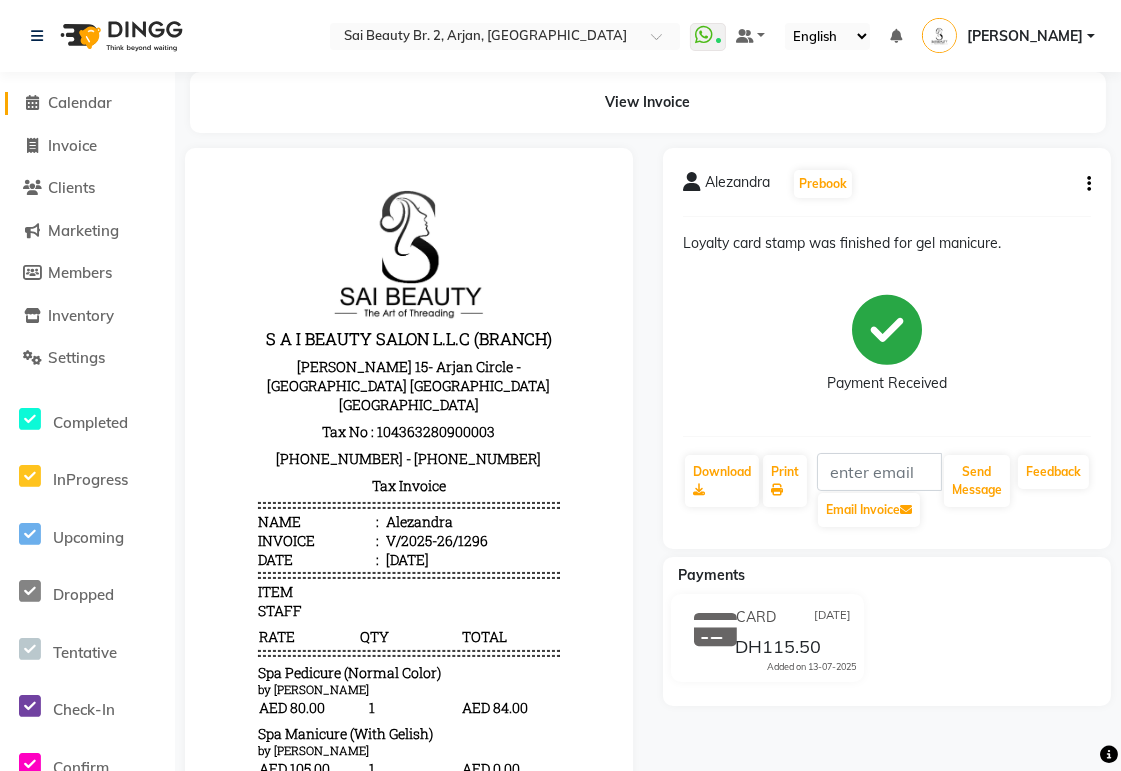 click on "Calendar" 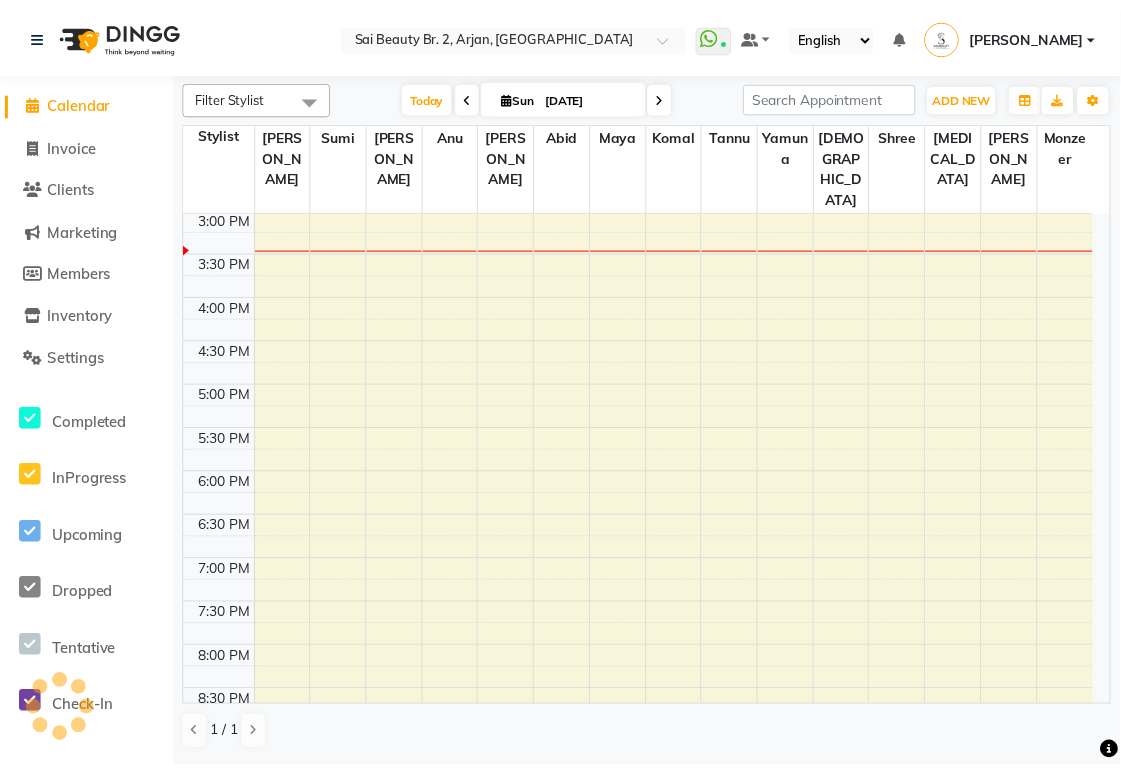 scroll, scrollTop: 0, scrollLeft: 0, axis: both 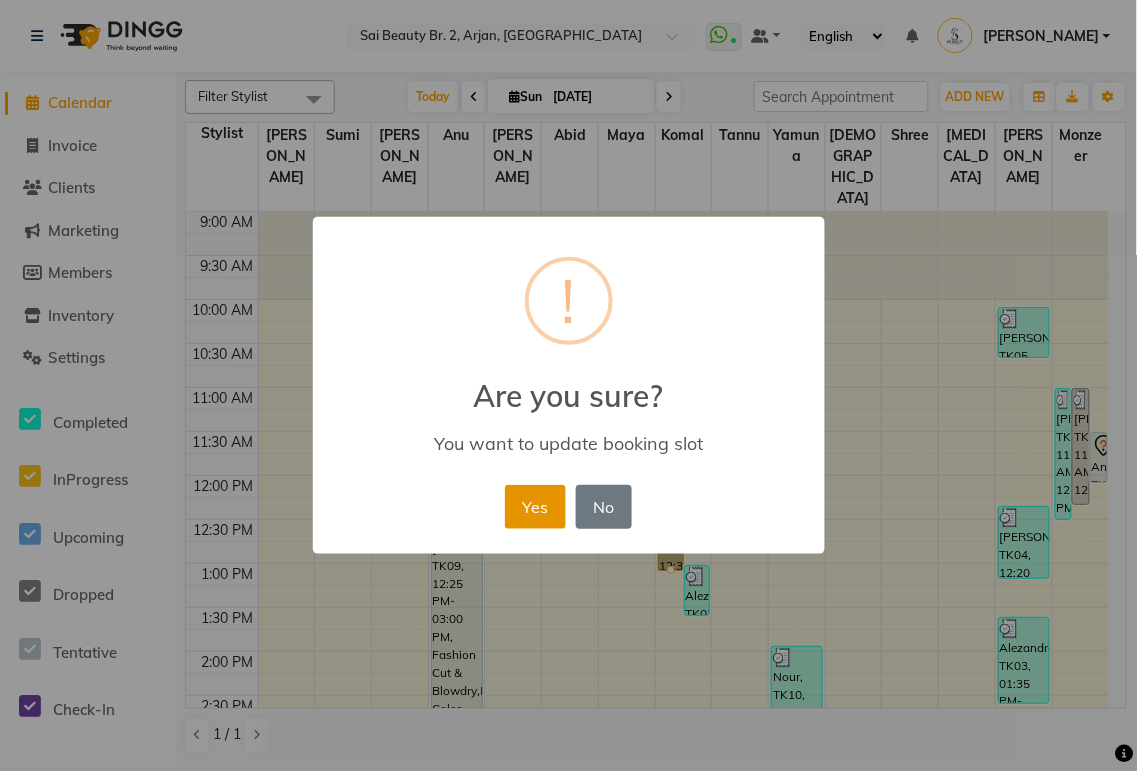 click on "Yes" at bounding box center [535, 507] 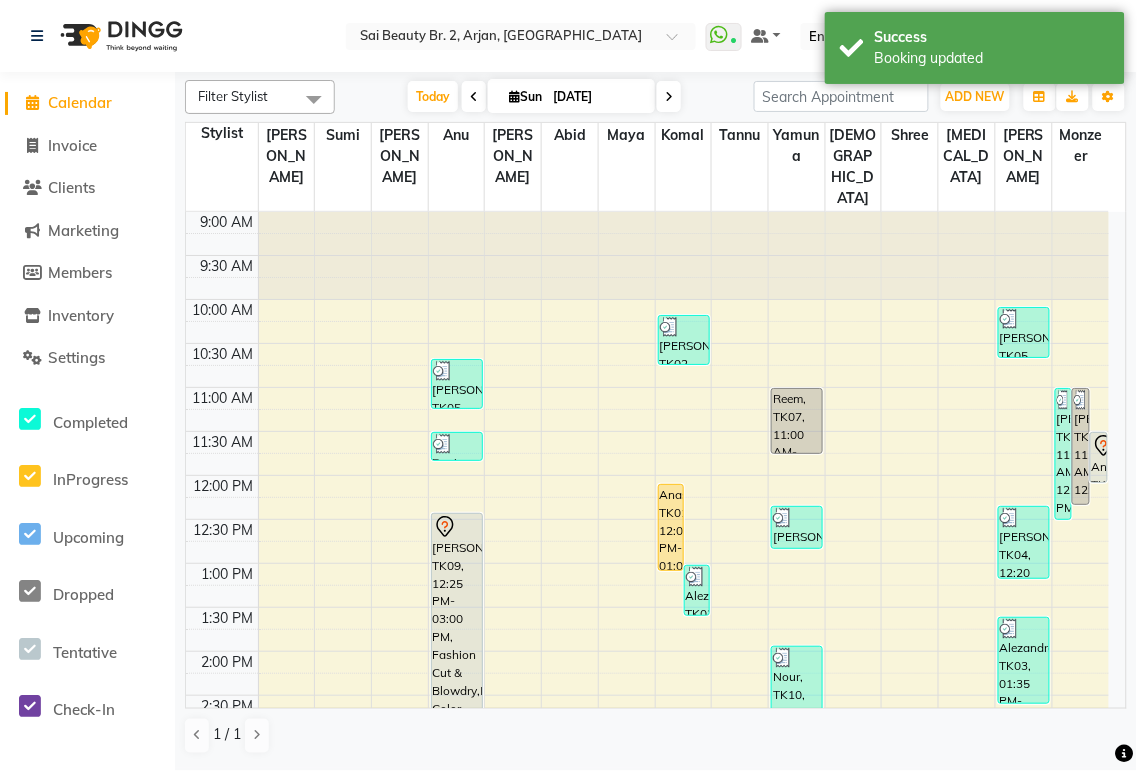 click on "[PERSON_NAME], TK09, 12:25 PM-03:00 PM, Fashion Cut & Blowdry,Roots Color [MEDICAL_DATA] Free / Hair Spa with Wash & Blow Dry (DH199),Loreal treatments  (DH300)" at bounding box center (457, 627) 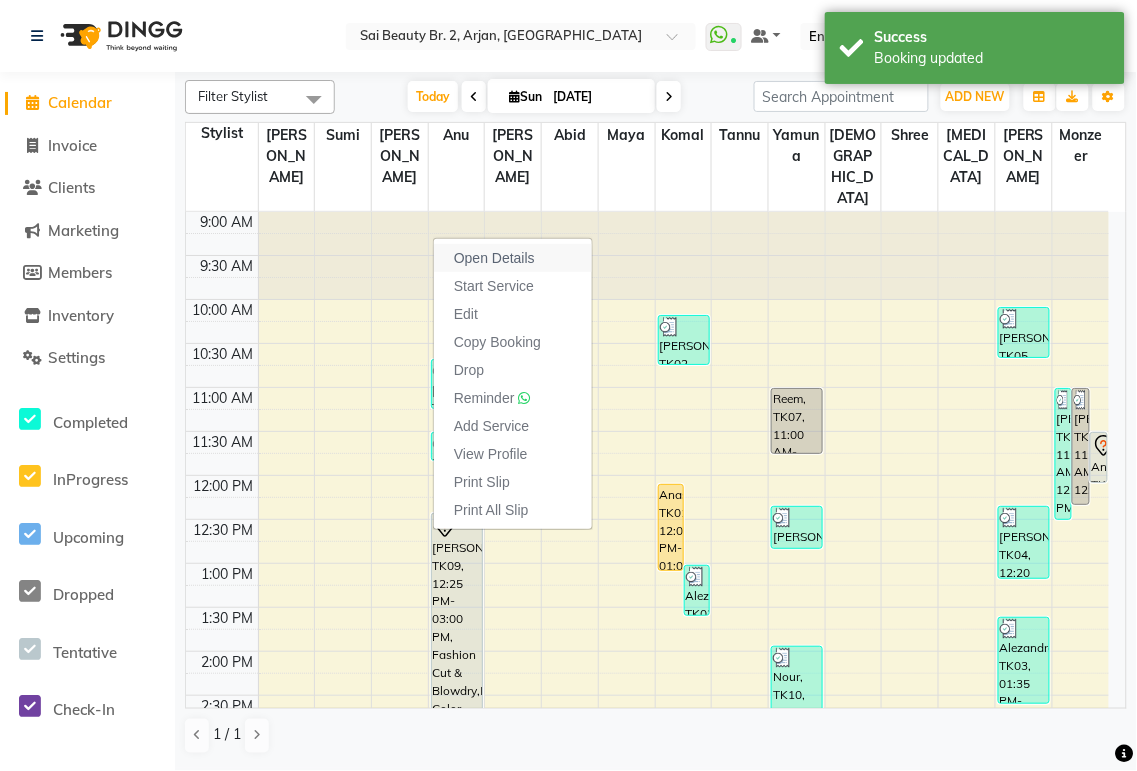 click on "Open Details" at bounding box center [494, 258] 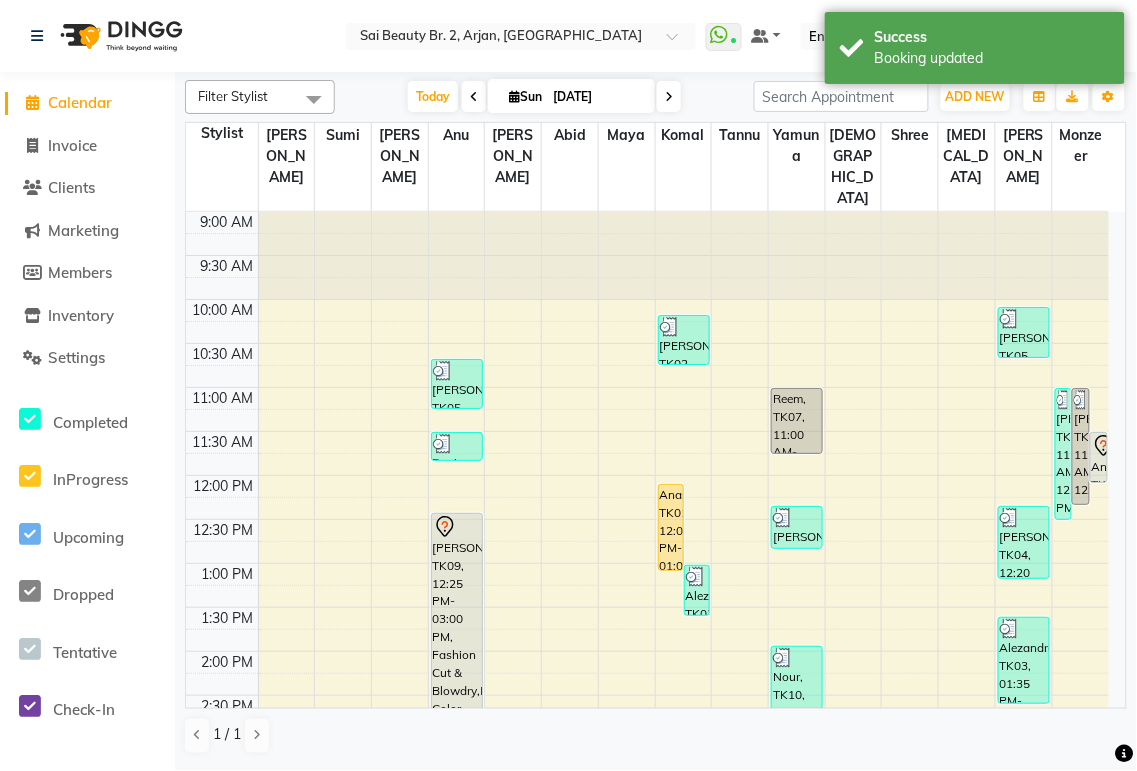 click on "[PERSON_NAME], TK09, 12:25 PM-03:00 PM, Fashion Cut & Blowdry,Roots Color [MEDICAL_DATA] Free / Hair Spa with Wash & Blow Dry (DH199),Loreal treatments  (DH300)" at bounding box center (457, 627) 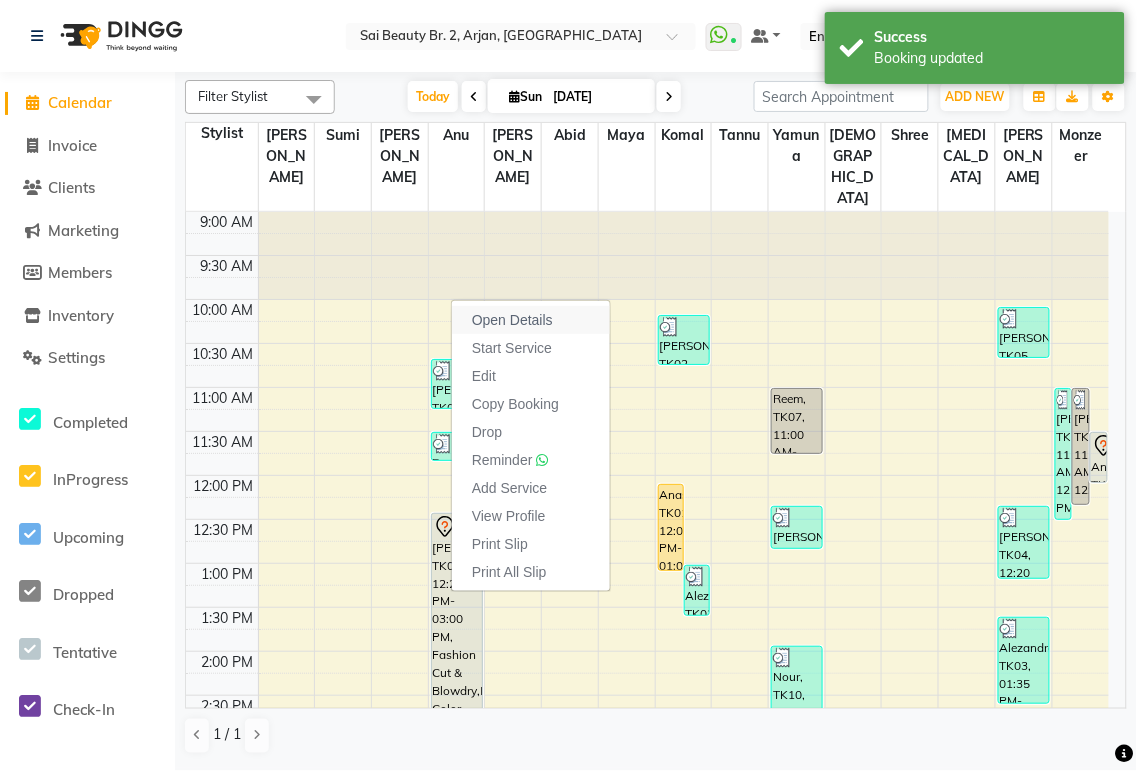 click on "Open Details" at bounding box center (531, 320) 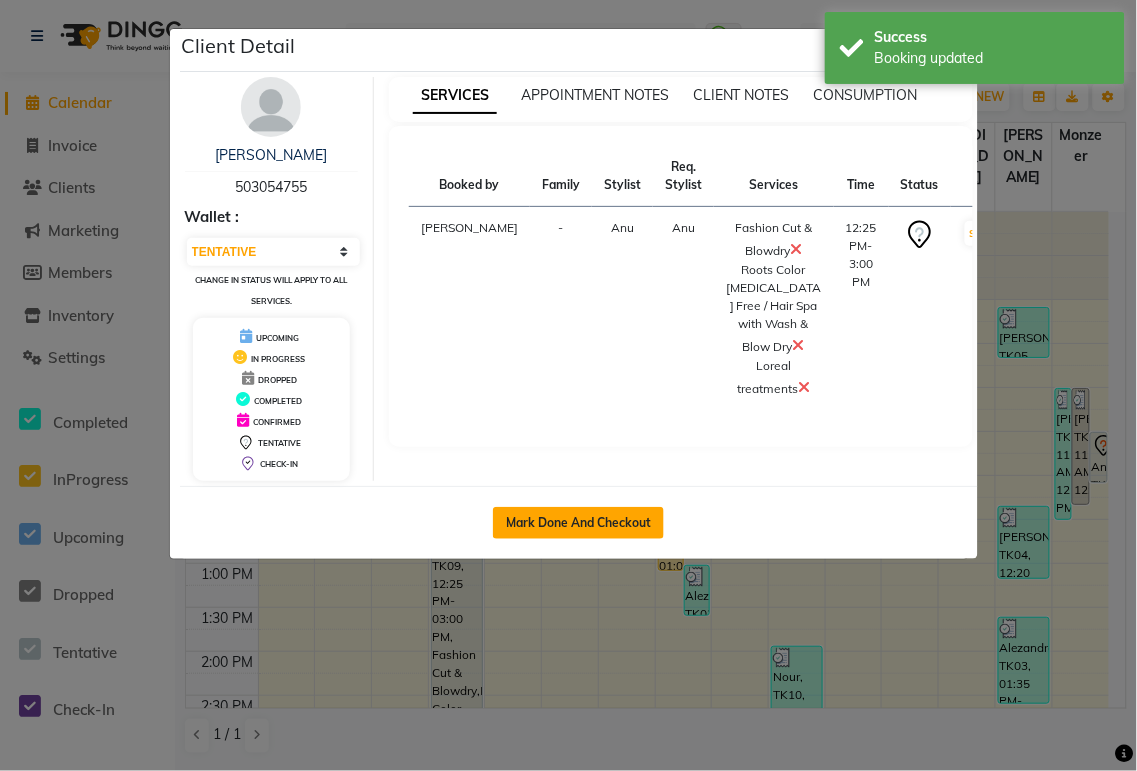 click on "Mark Done And Checkout" 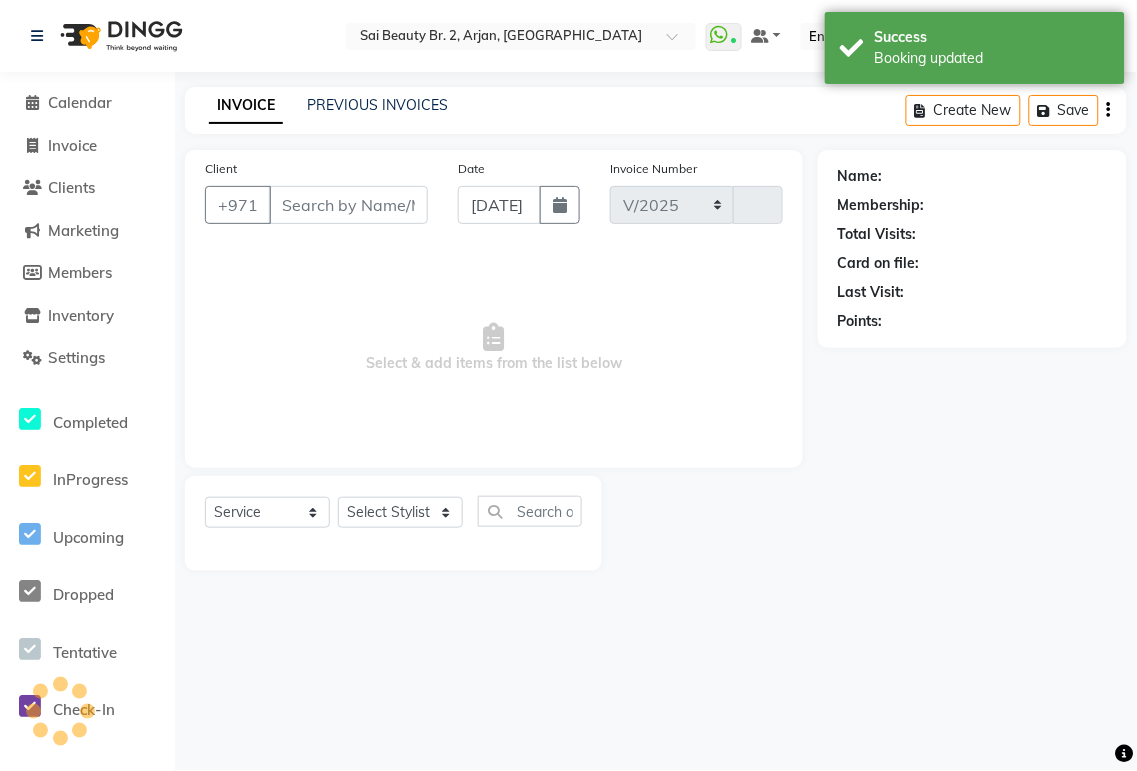 select on "6956" 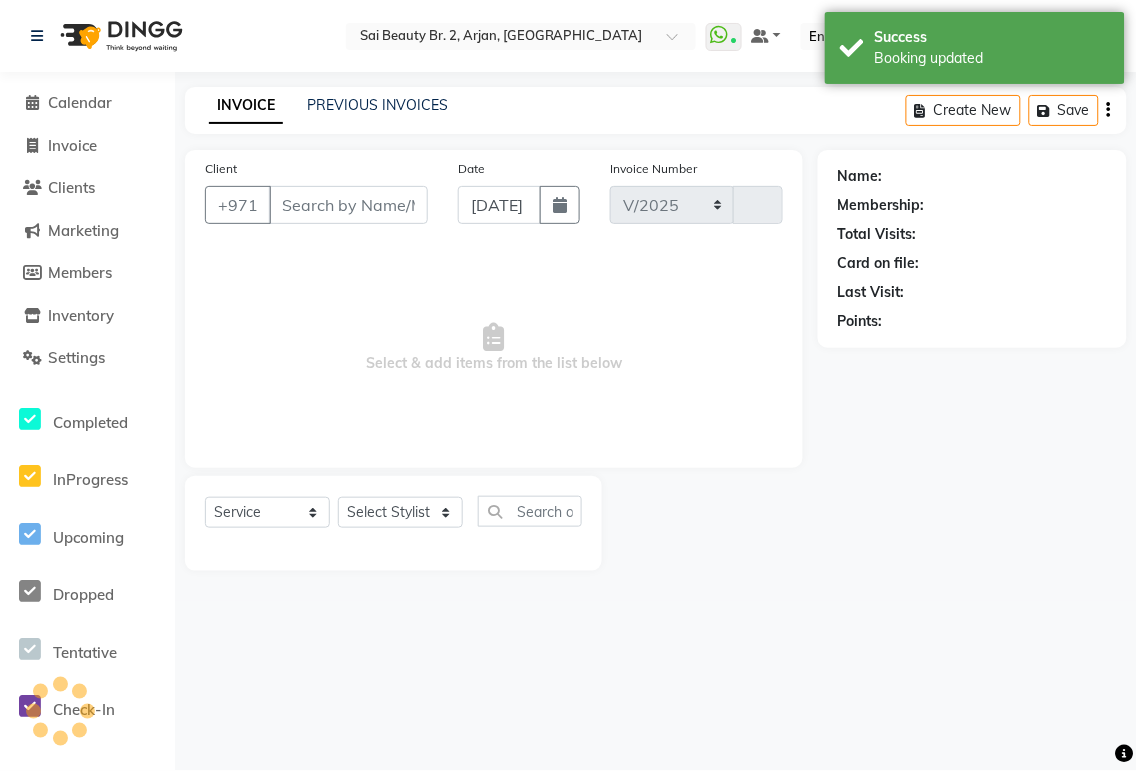 type on "1297" 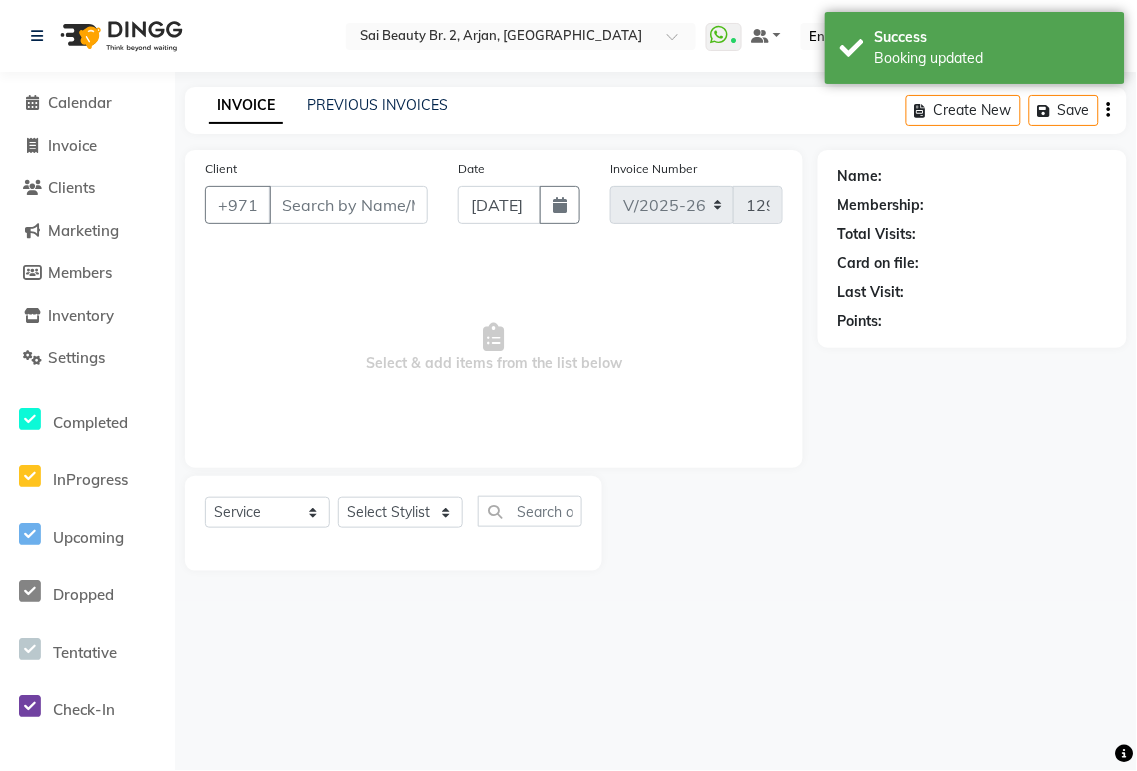 type on "503054755" 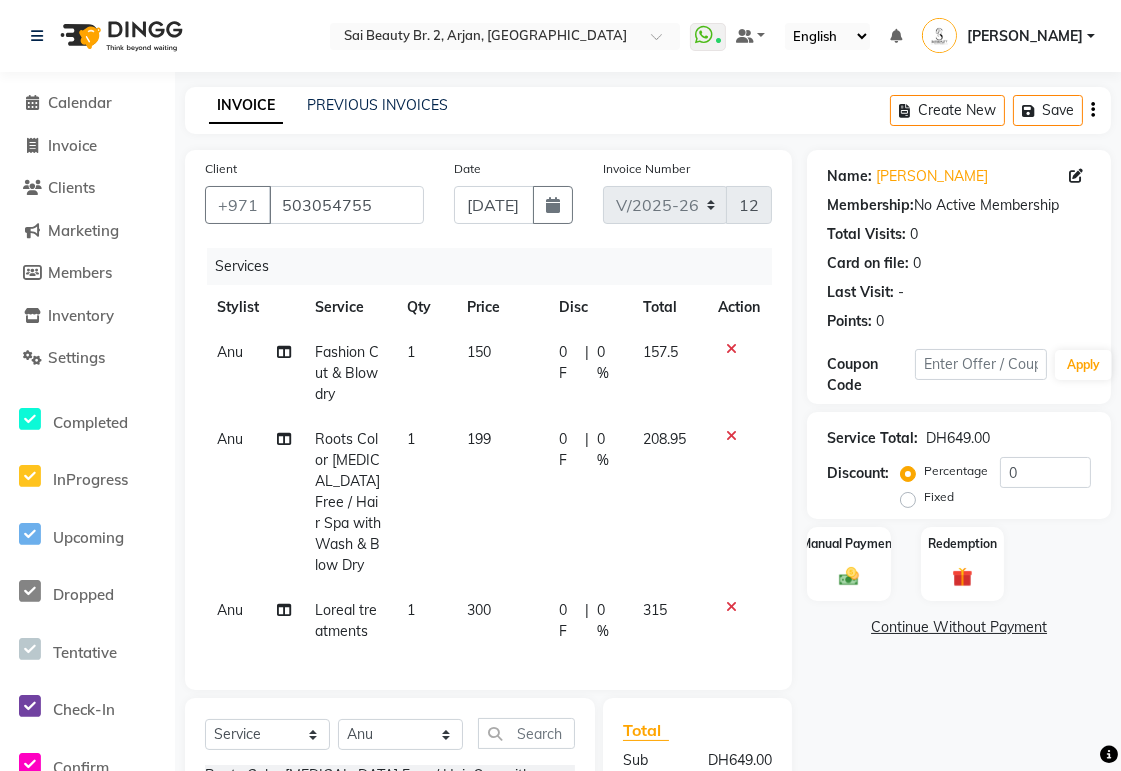 click on "0 F" 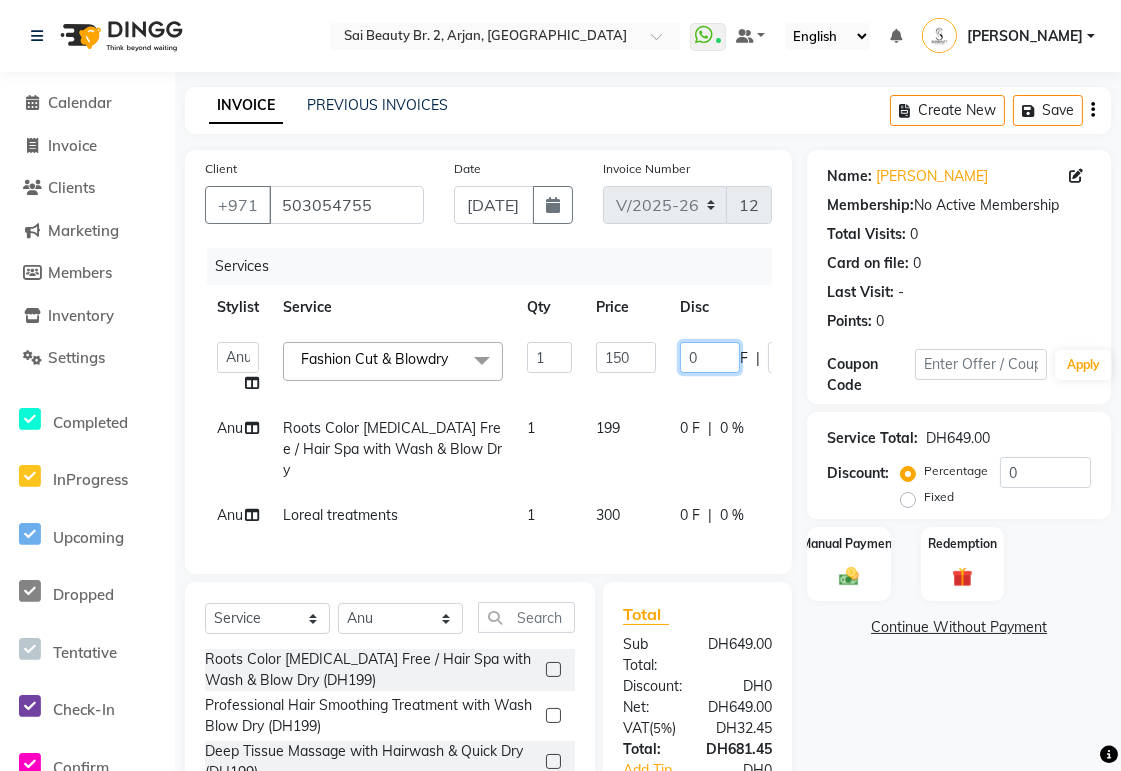 click on "0" 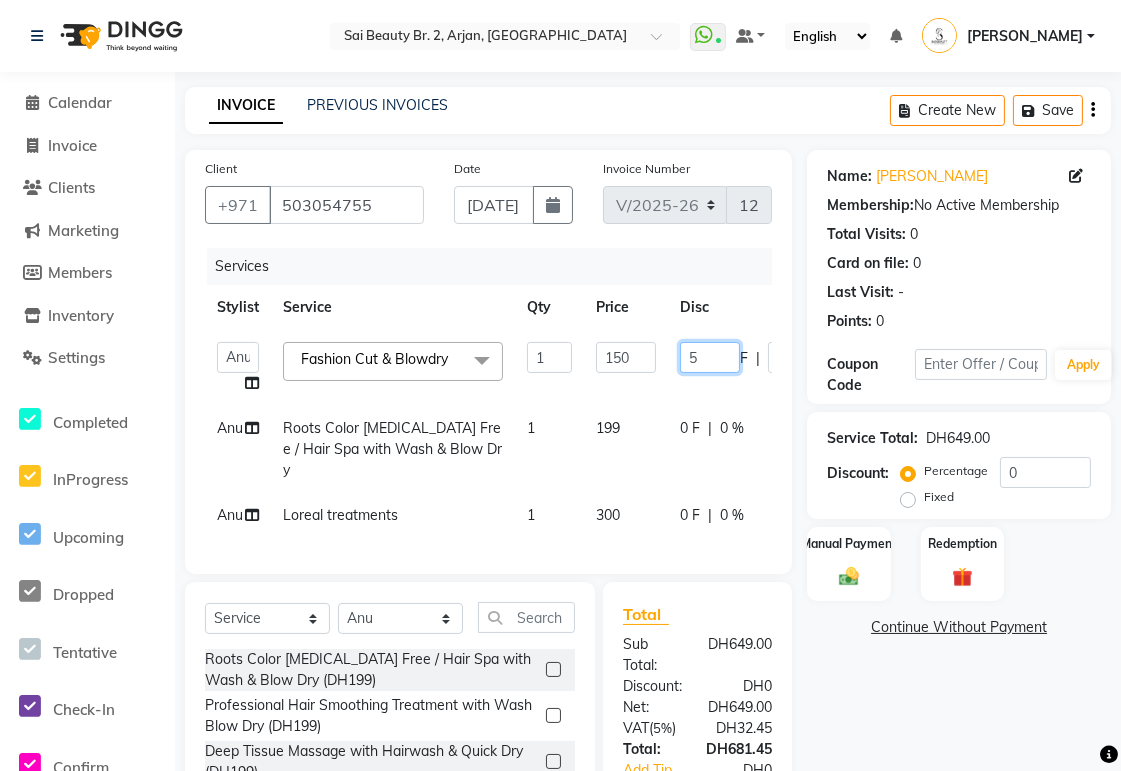 type on "50" 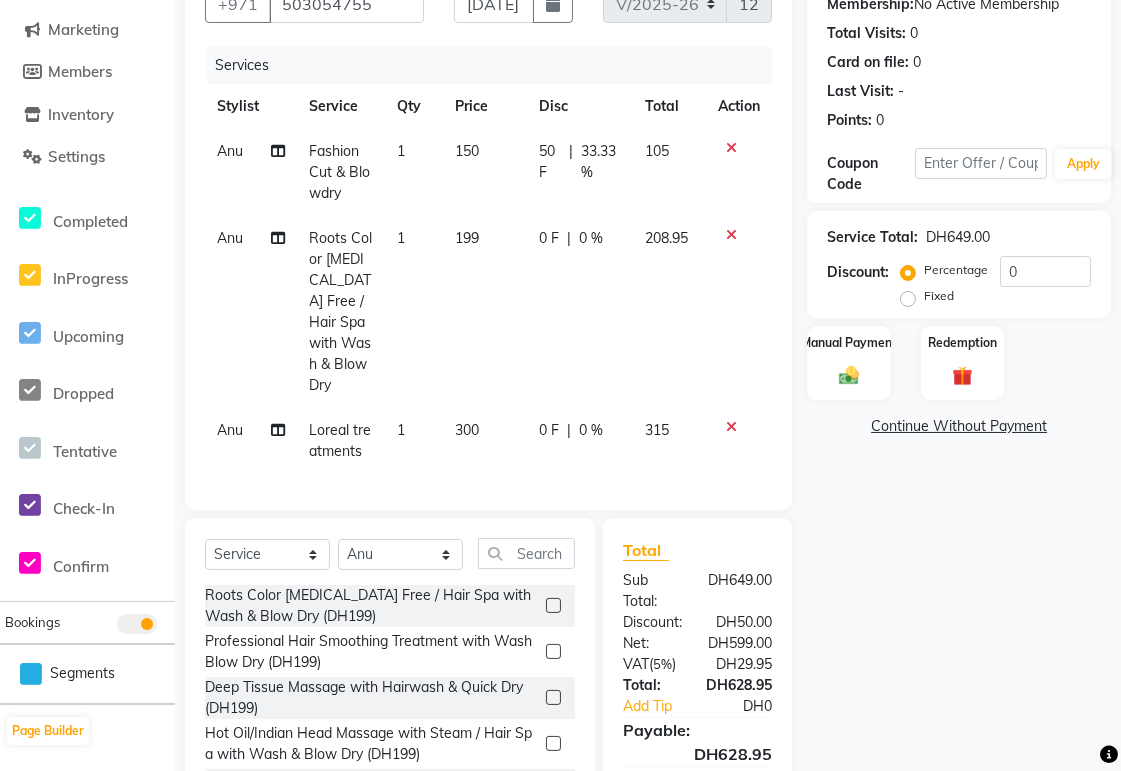 click on "0 F" 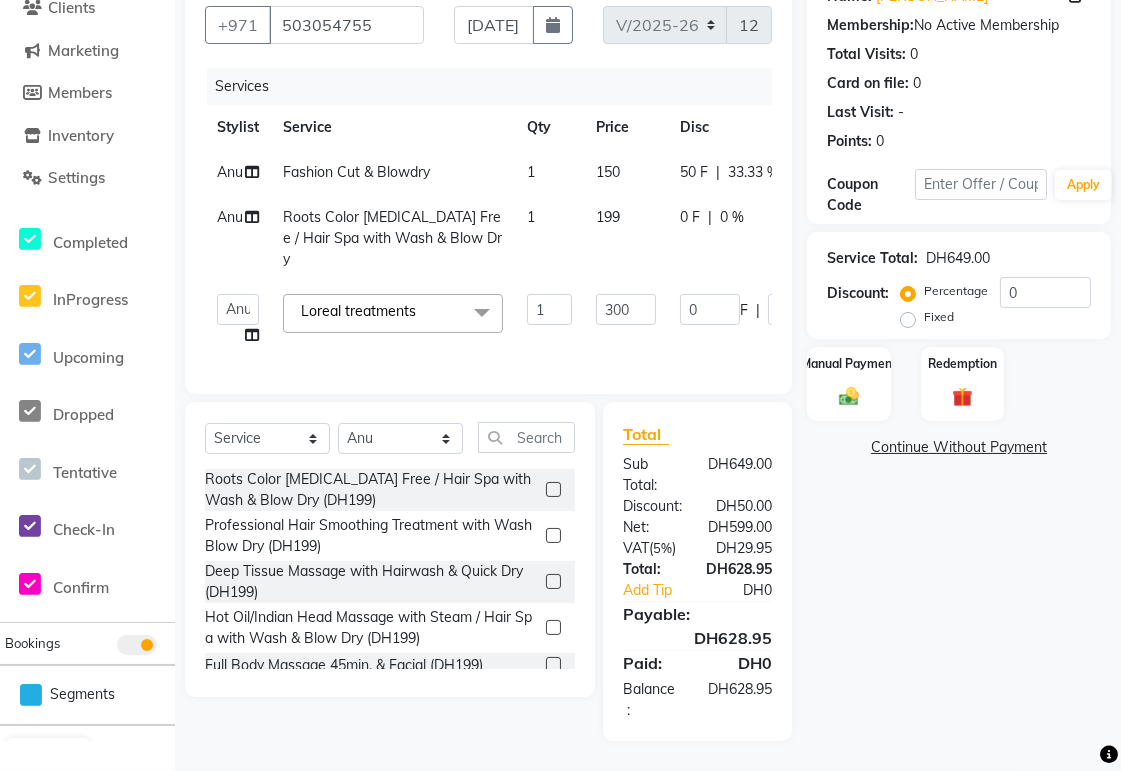 scroll, scrollTop: 175, scrollLeft: 0, axis: vertical 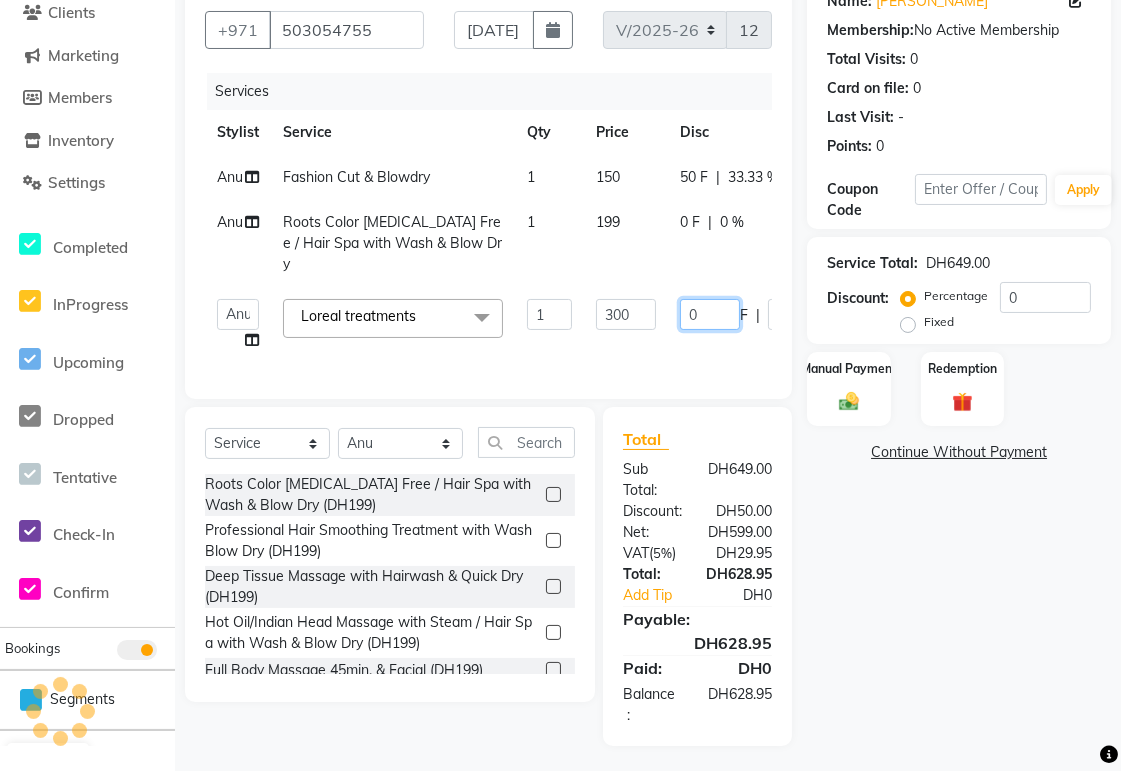 click on "0" 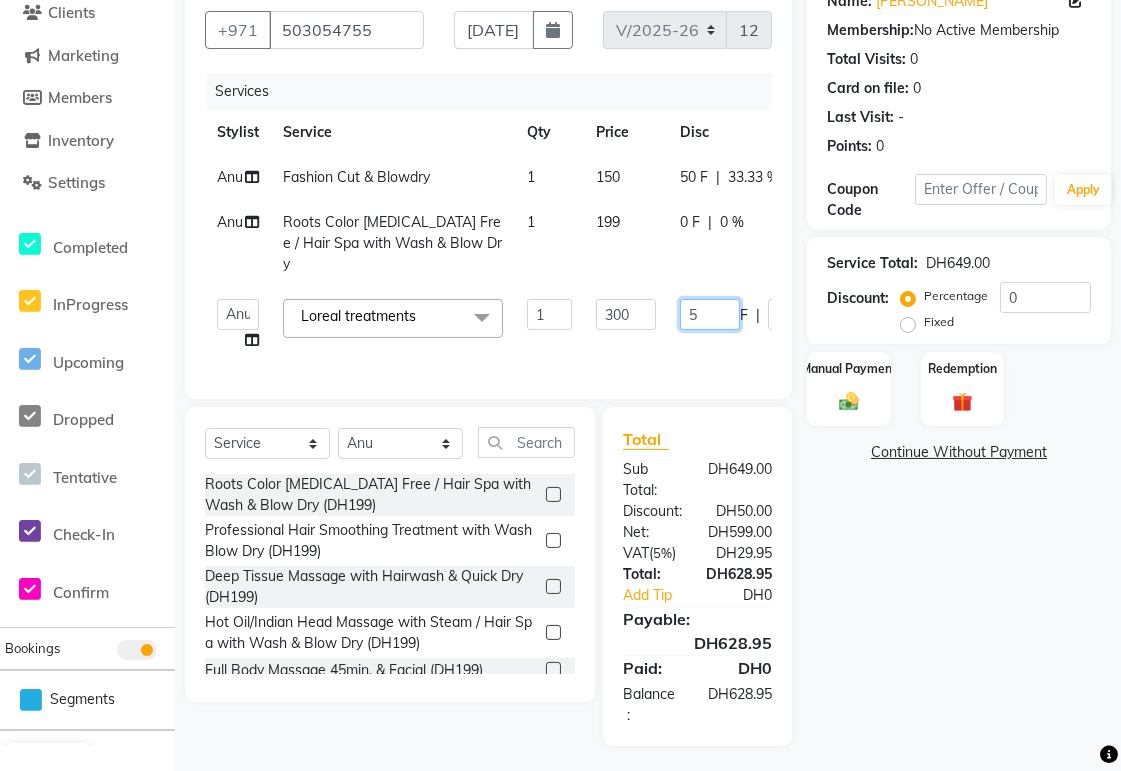 type on "50" 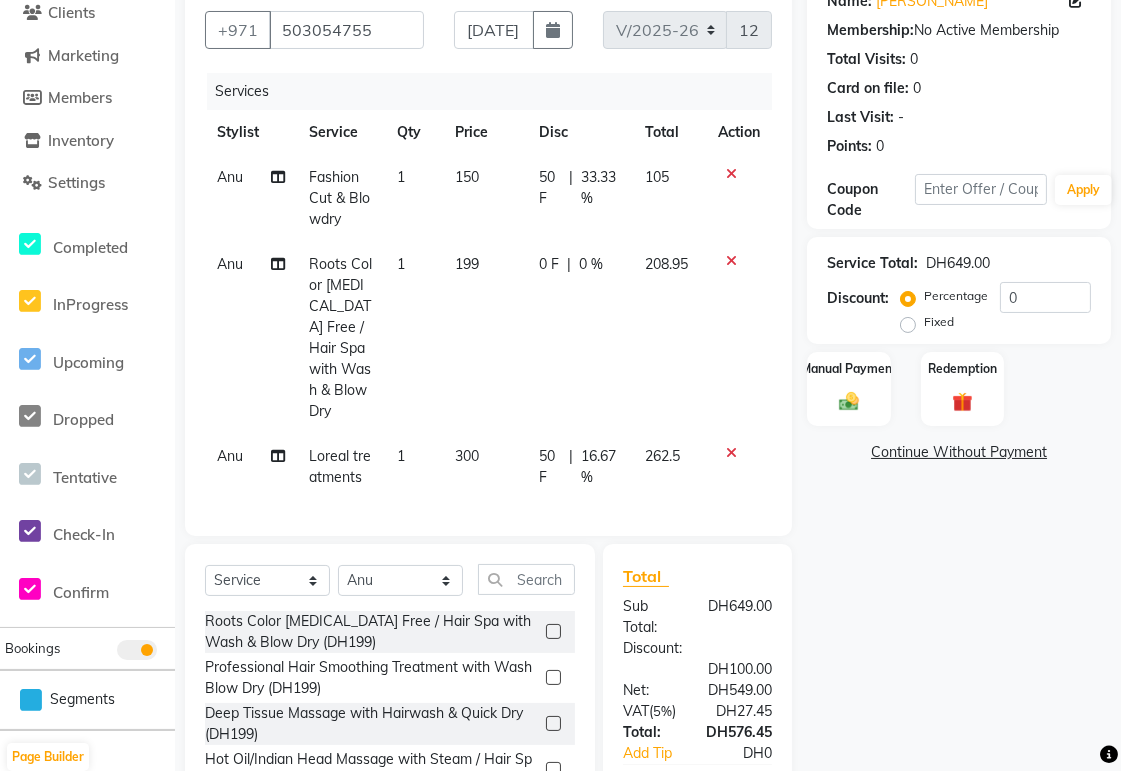 scroll, scrollTop: 74, scrollLeft: 0, axis: vertical 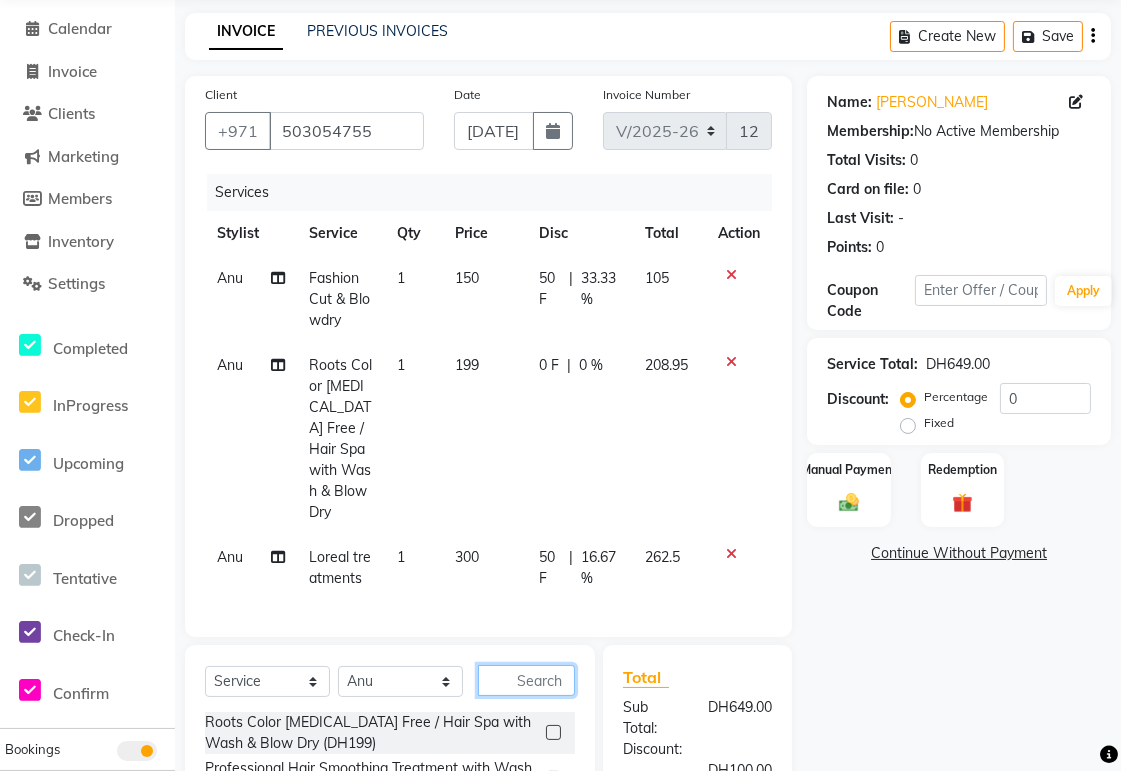 click 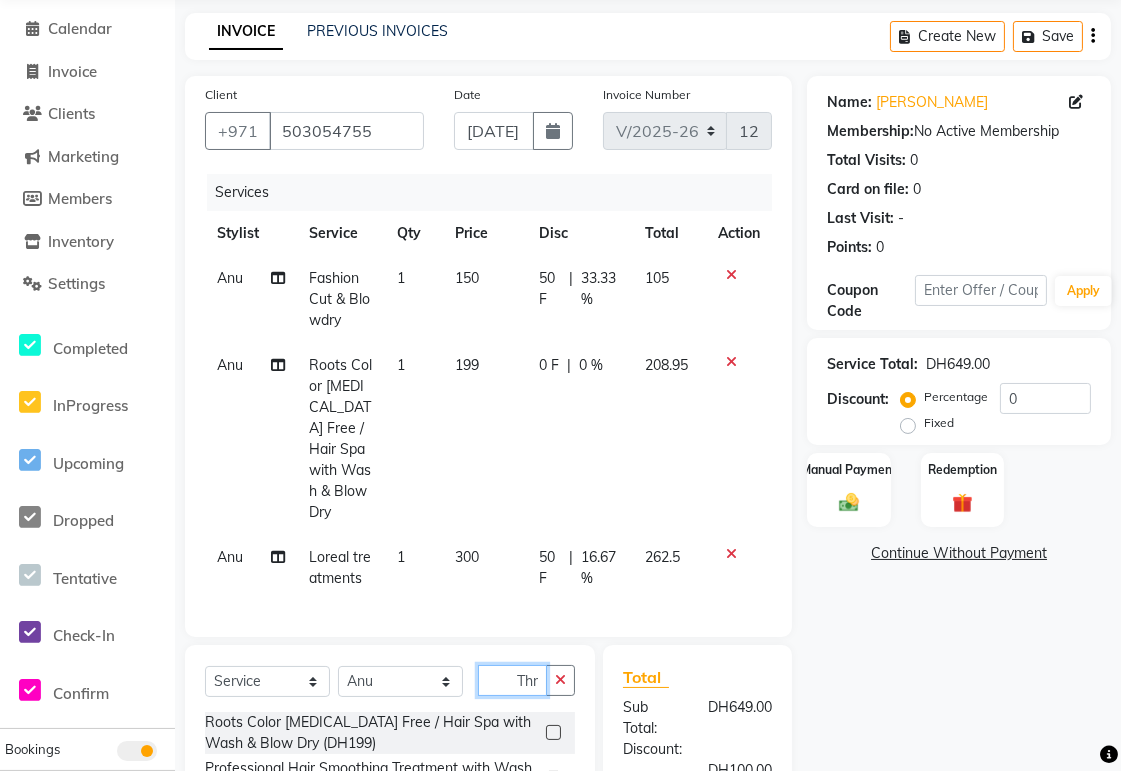 scroll, scrollTop: 0, scrollLeft: 1, axis: horizontal 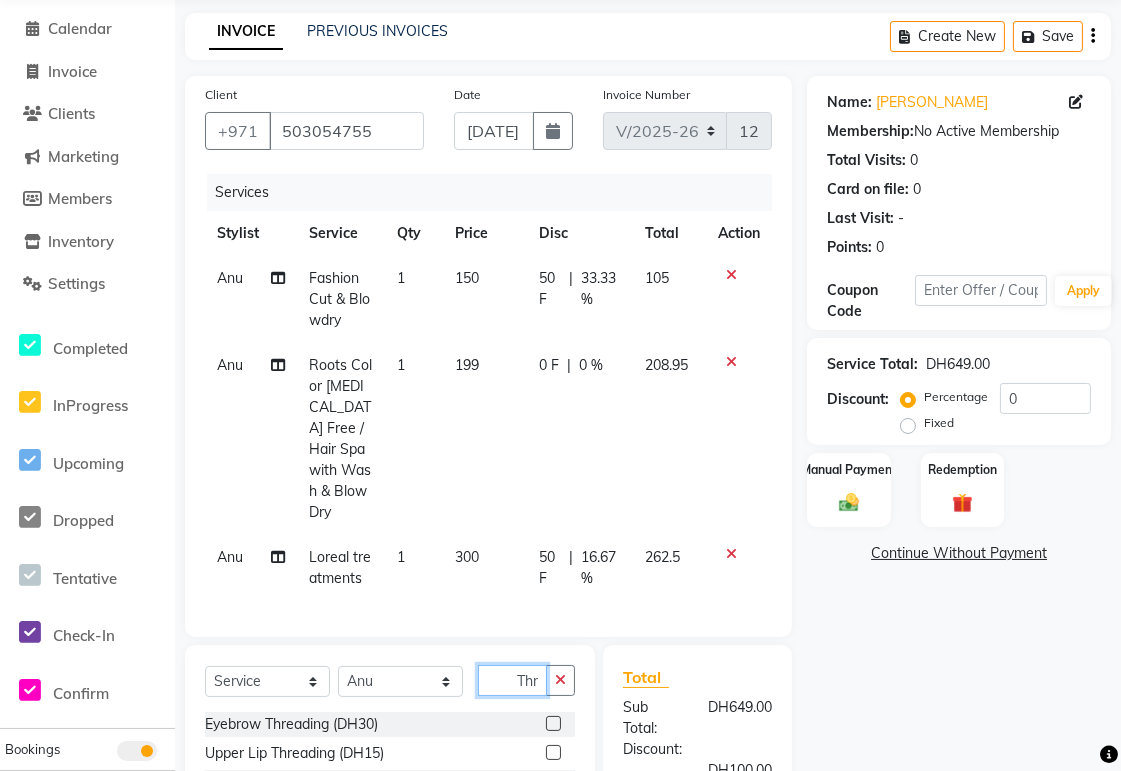 type on "Thr" 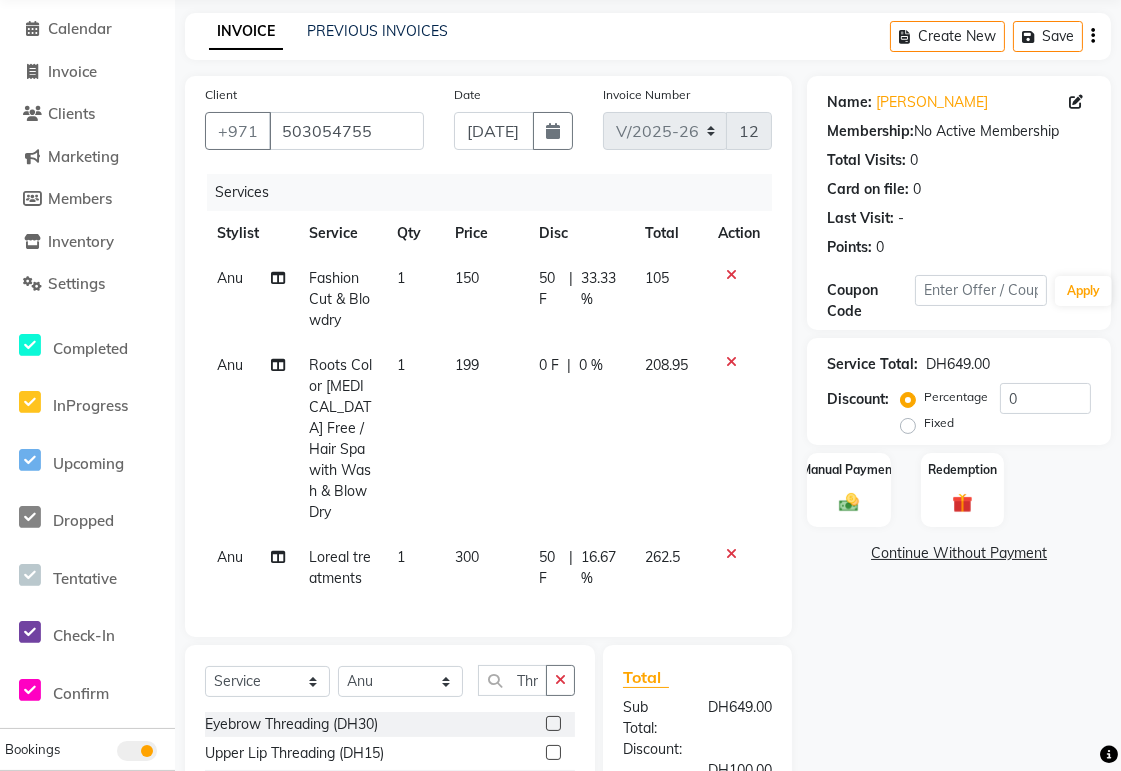 click 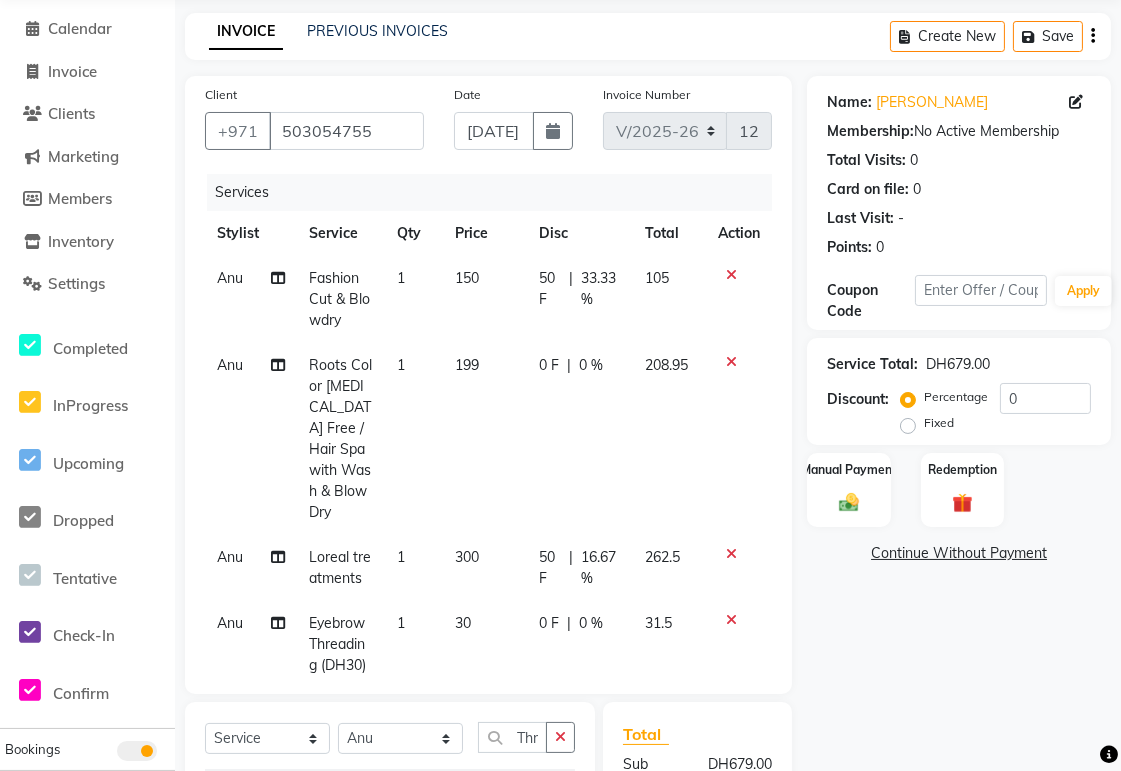 scroll, scrollTop: 0, scrollLeft: 0, axis: both 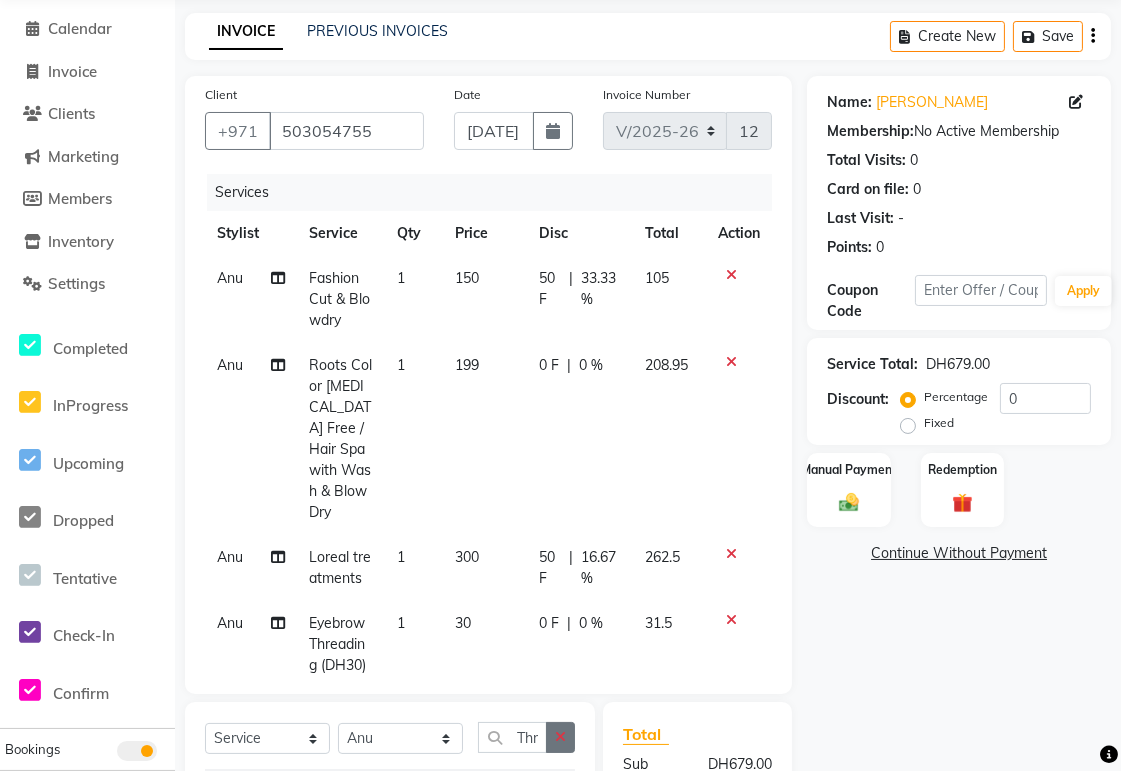 click 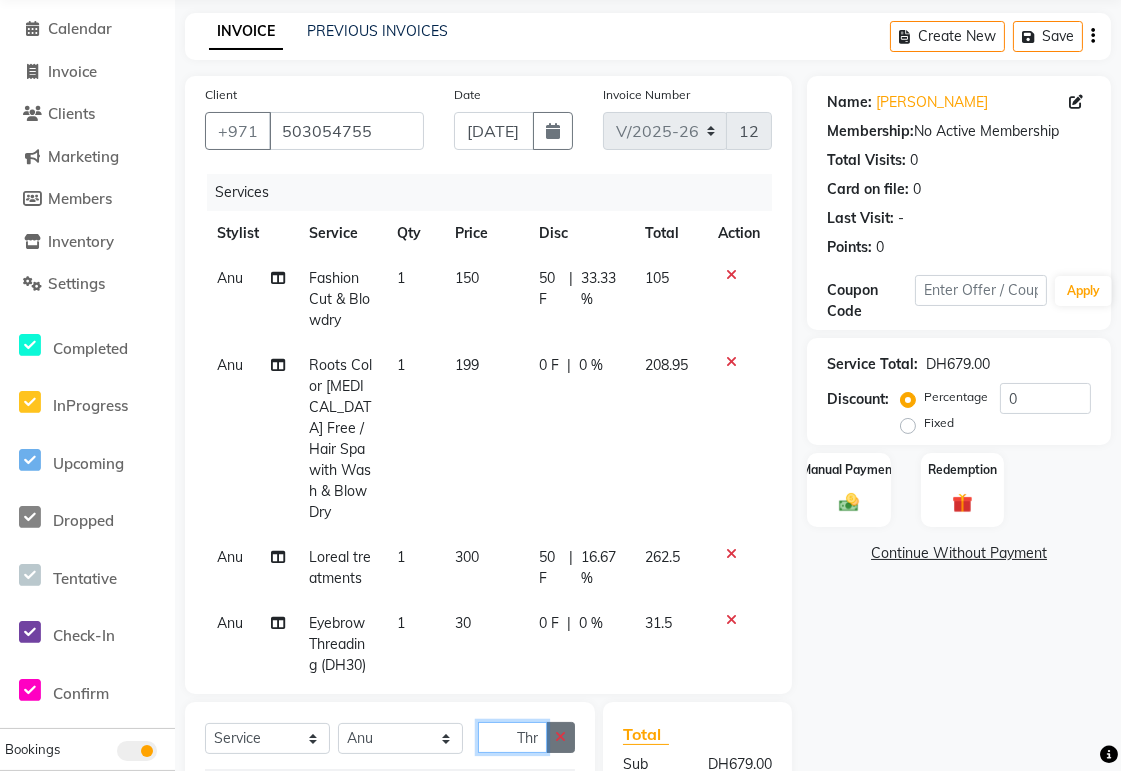 type 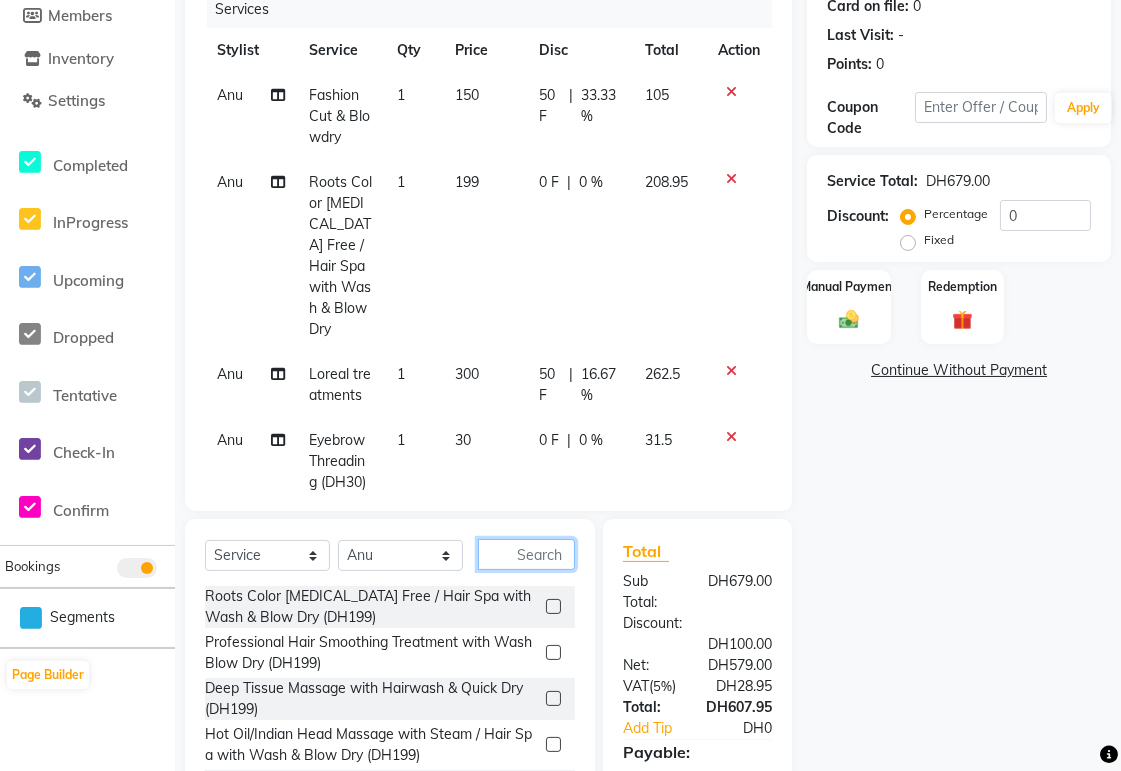 scroll, scrollTop: 395, scrollLeft: 0, axis: vertical 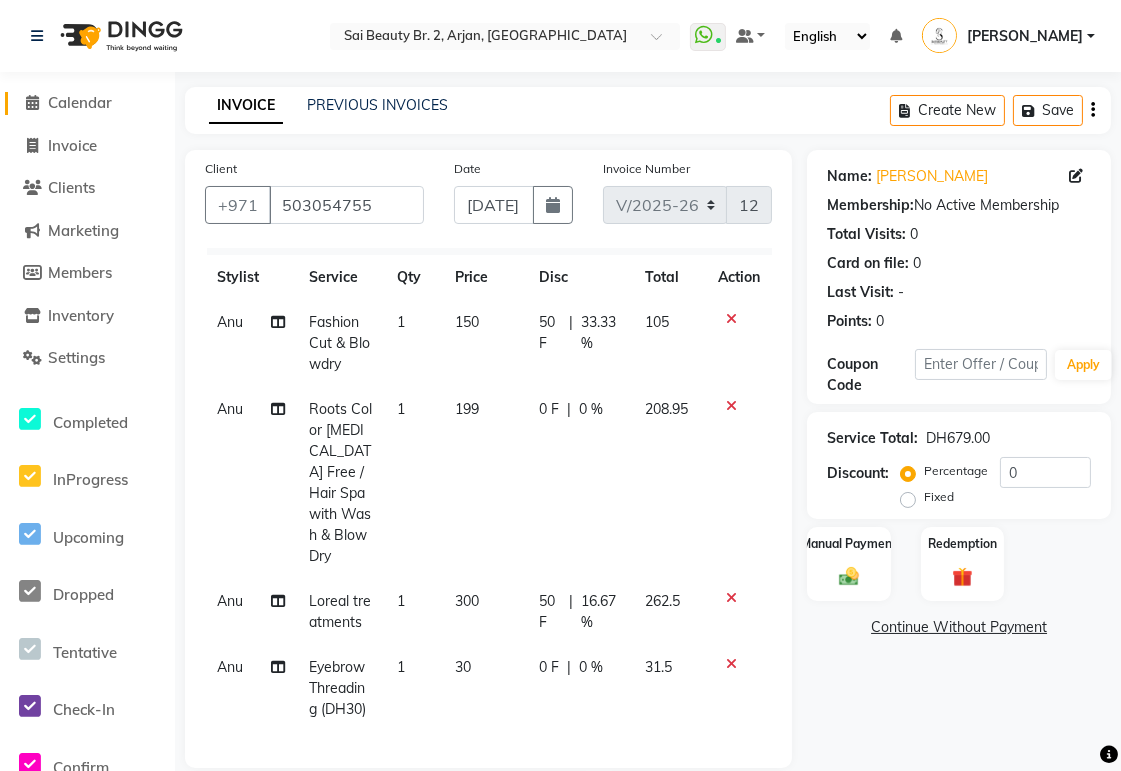 click on "Calendar" 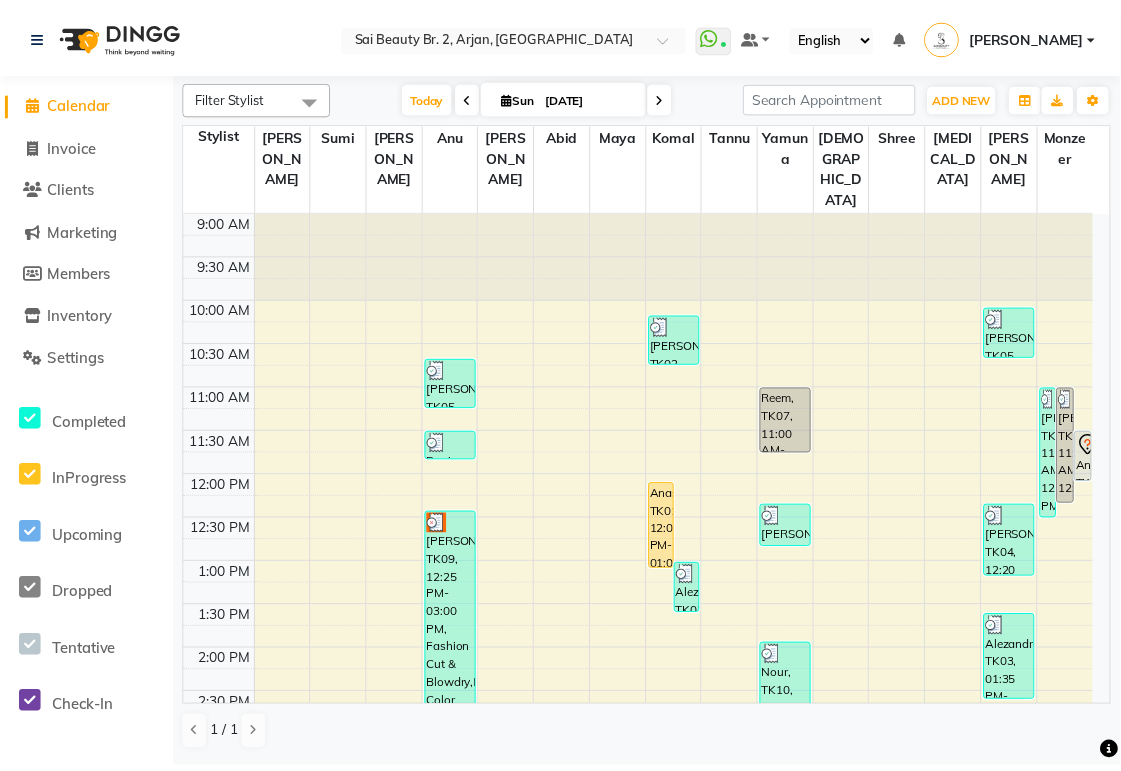scroll, scrollTop: 0, scrollLeft: 0, axis: both 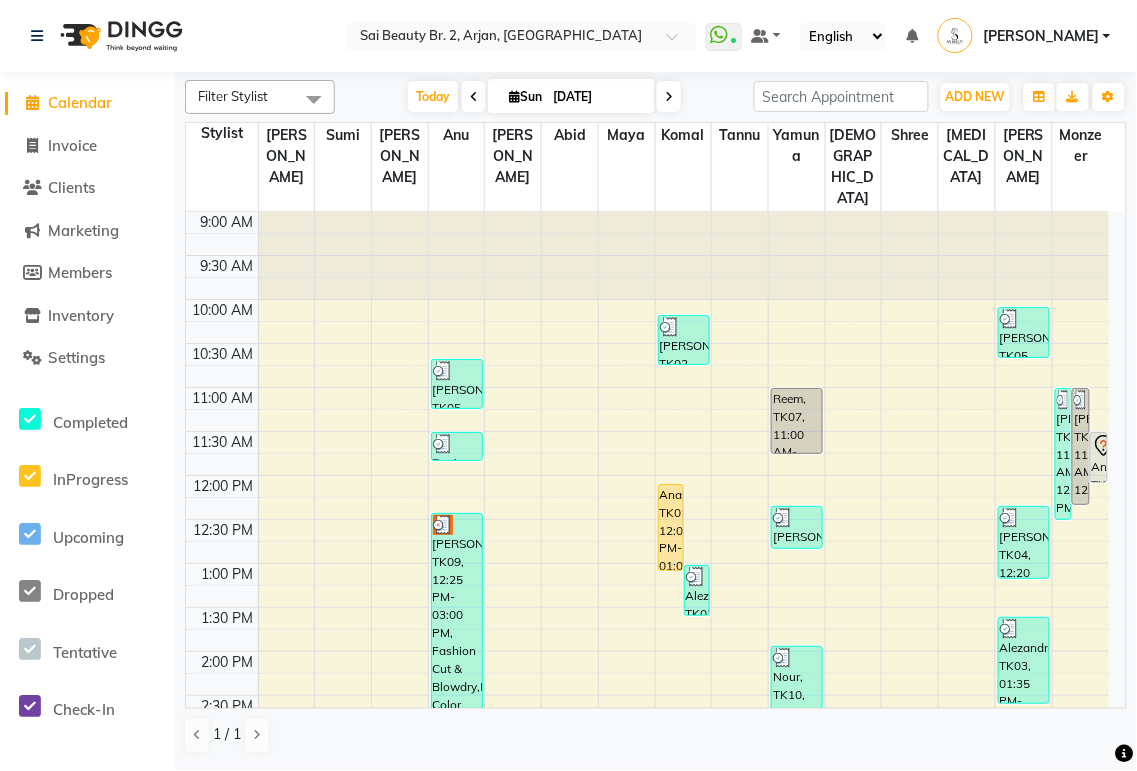 click on "[PERSON_NAME], TK09, 12:25 PM-03:00 PM, Fashion Cut & Blowdry,Roots Color [MEDICAL_DATA] Free / Hair Spa with Wash & Blow Dry (DH199),Loreal treatments  (DH300)" at bounding box center (457, 627) 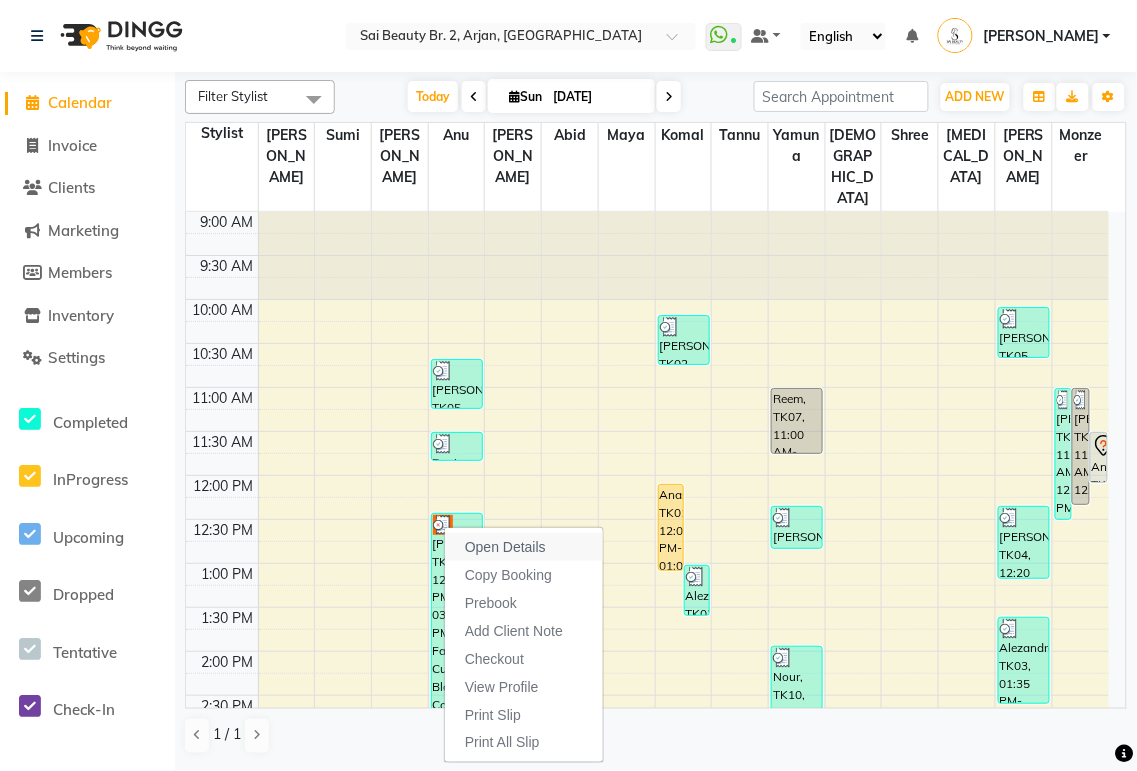 click on "Open Details" at bounding box center (524, 547) 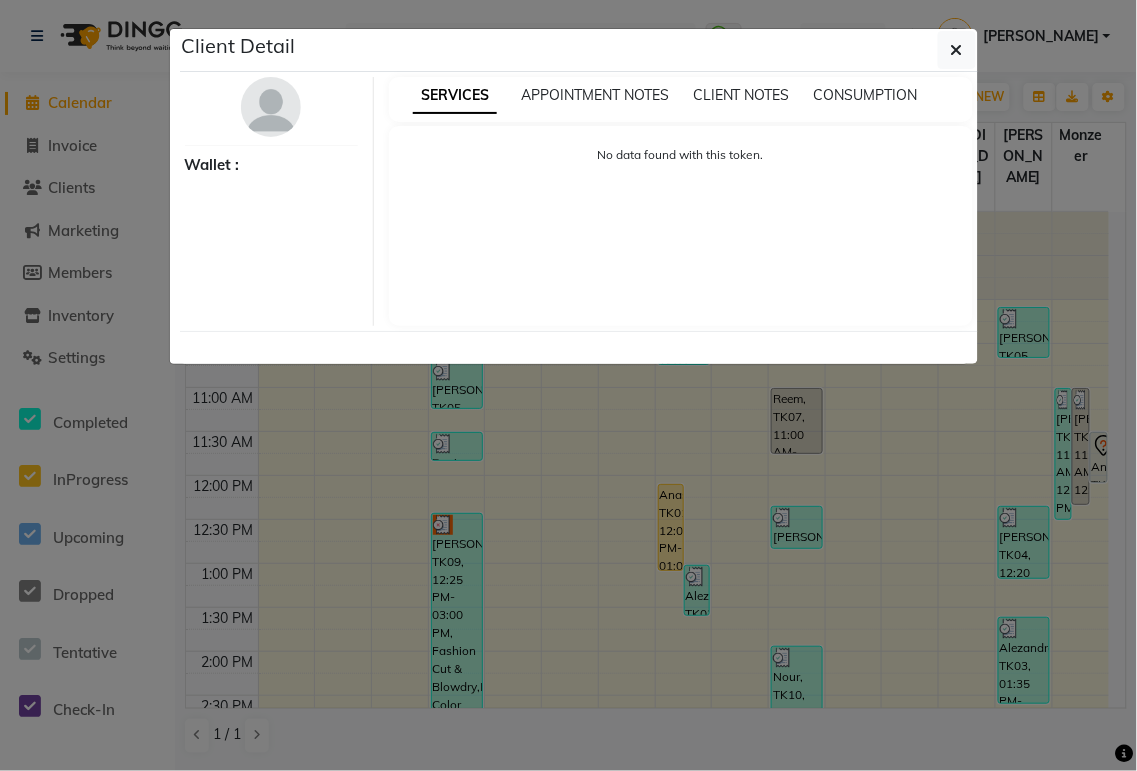 select on "3" 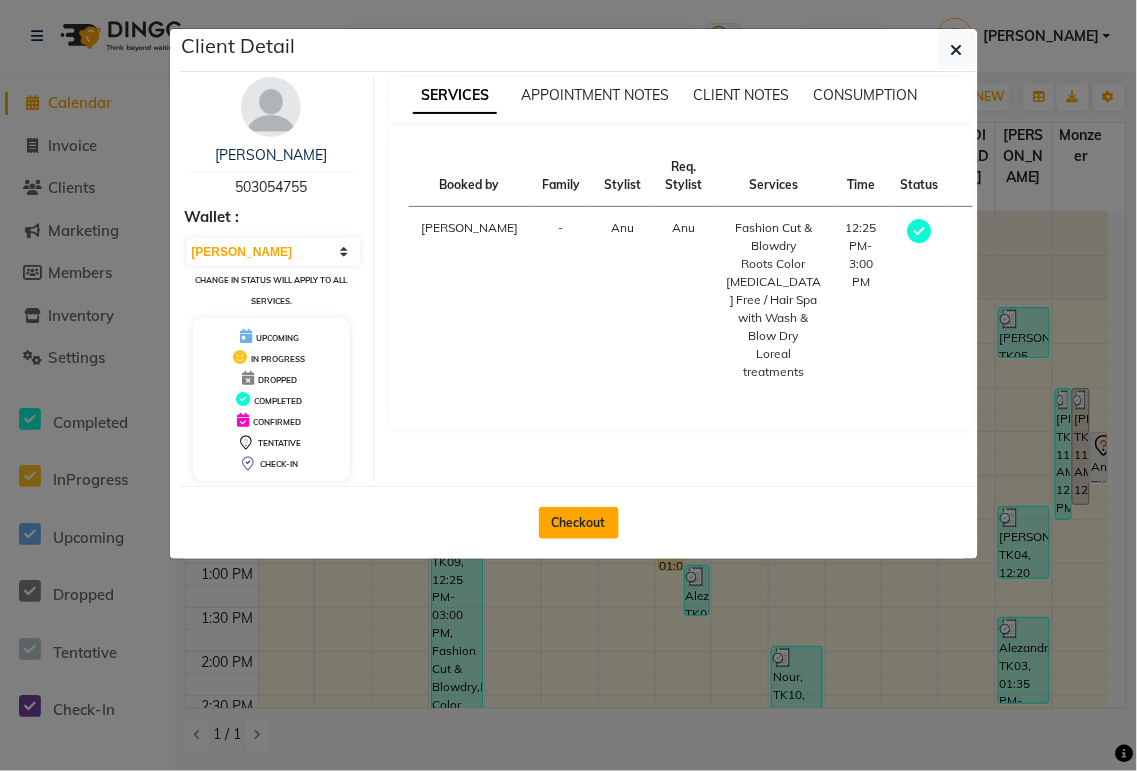 click on "Checkout" 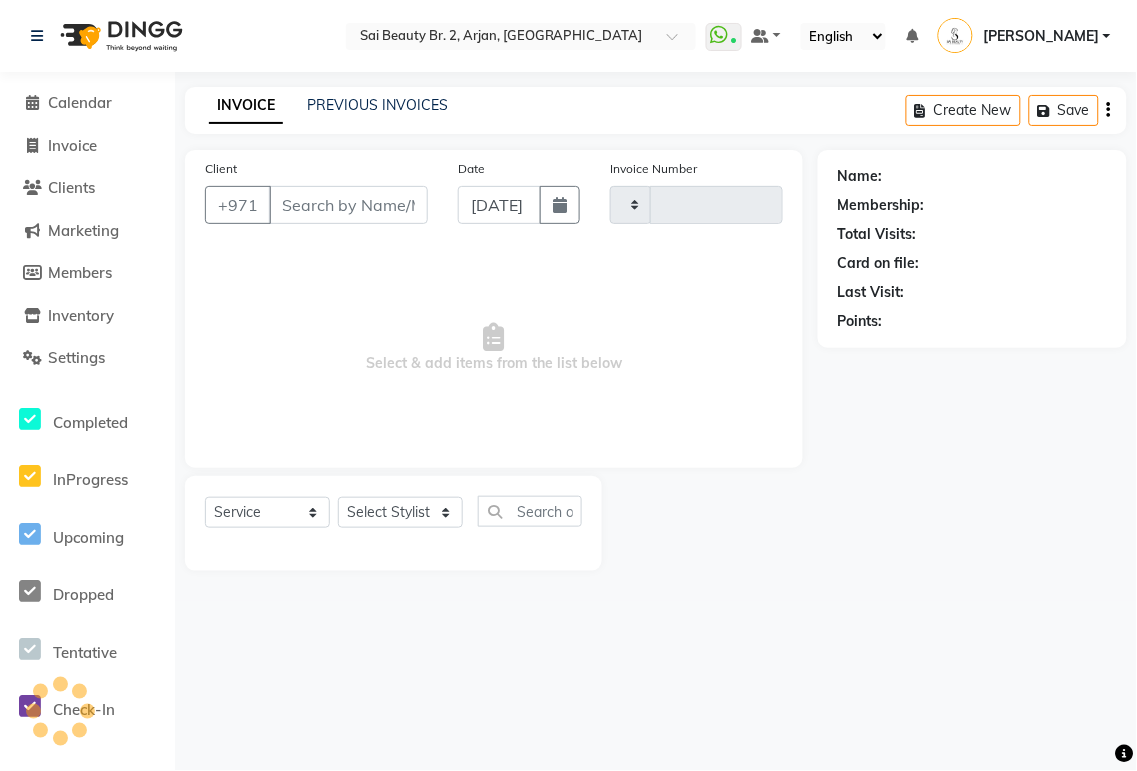 type on "1297" 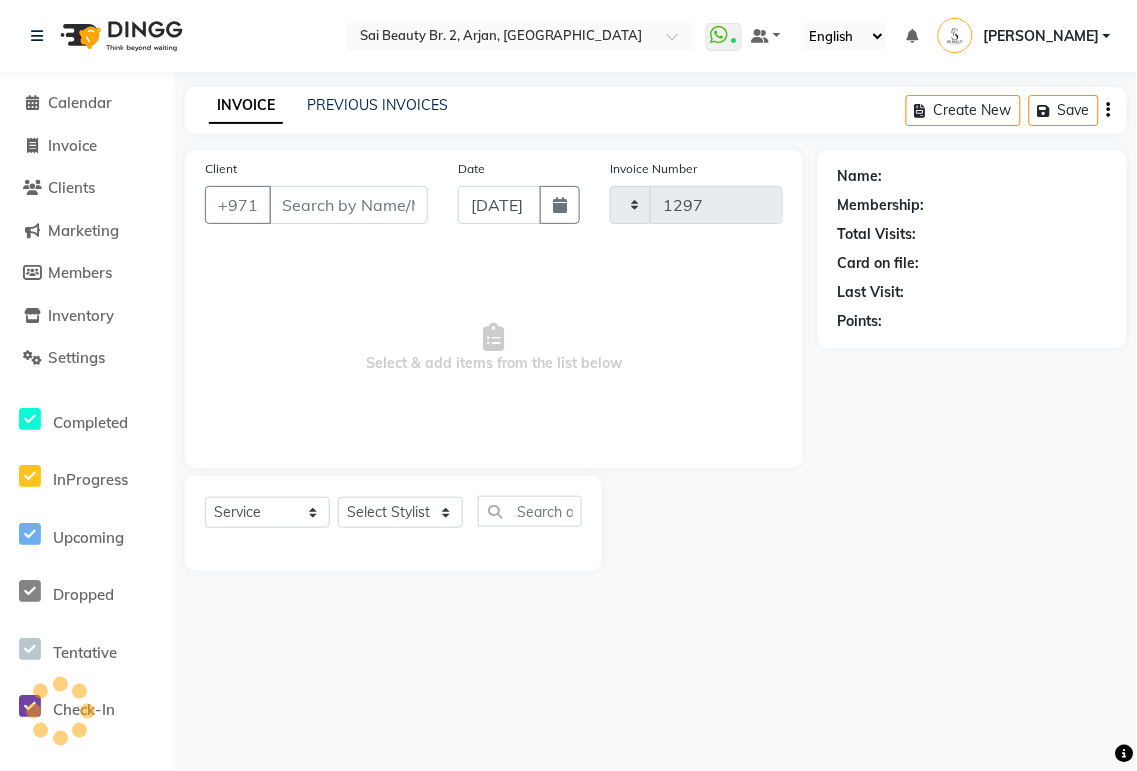 select on "6956" 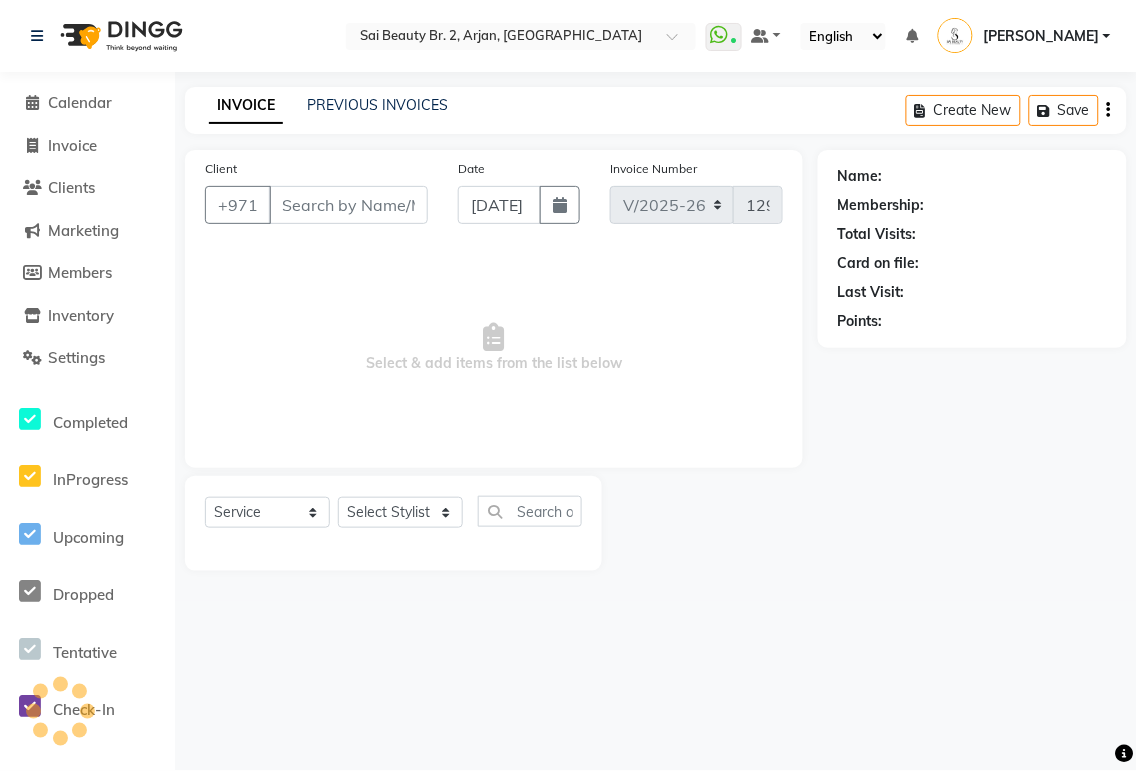 type on "503054755" 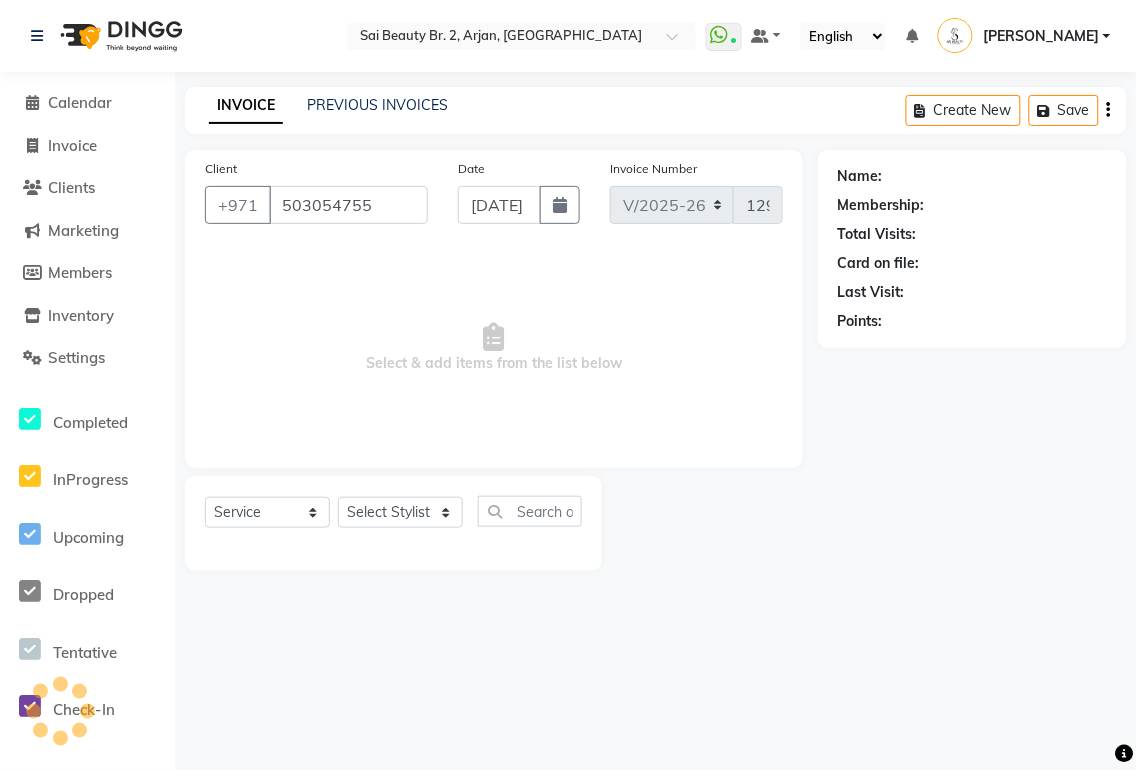 select on "57778" 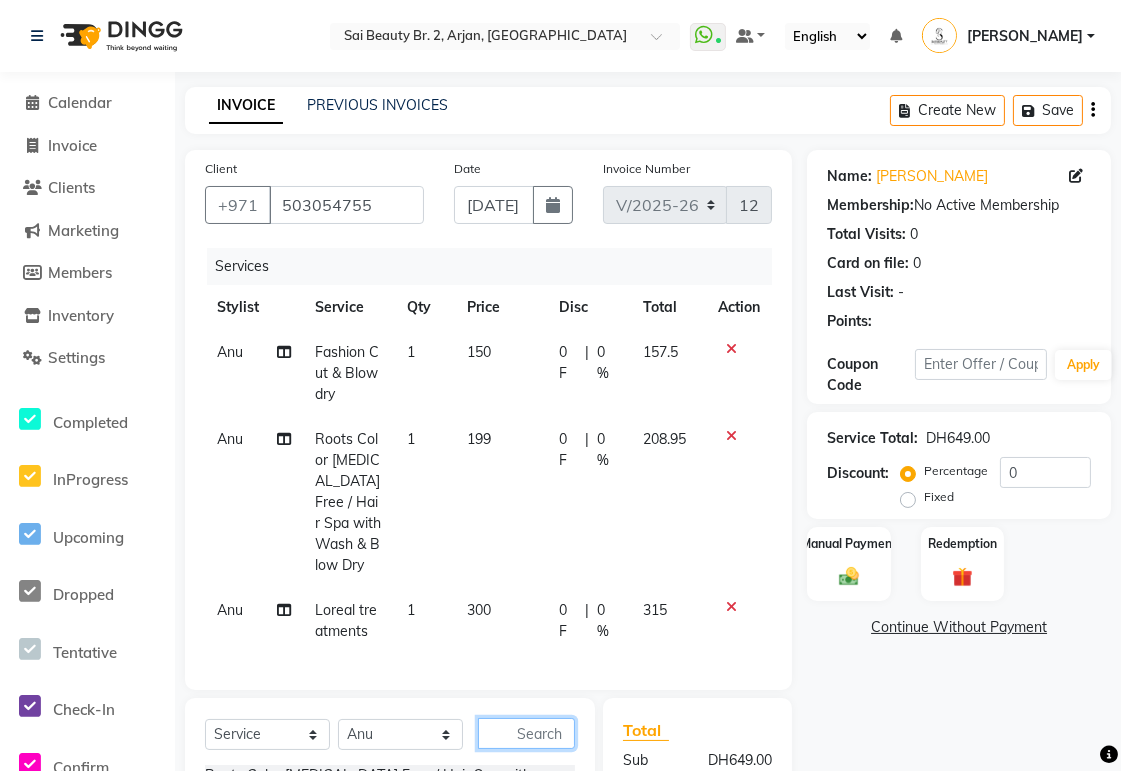 click 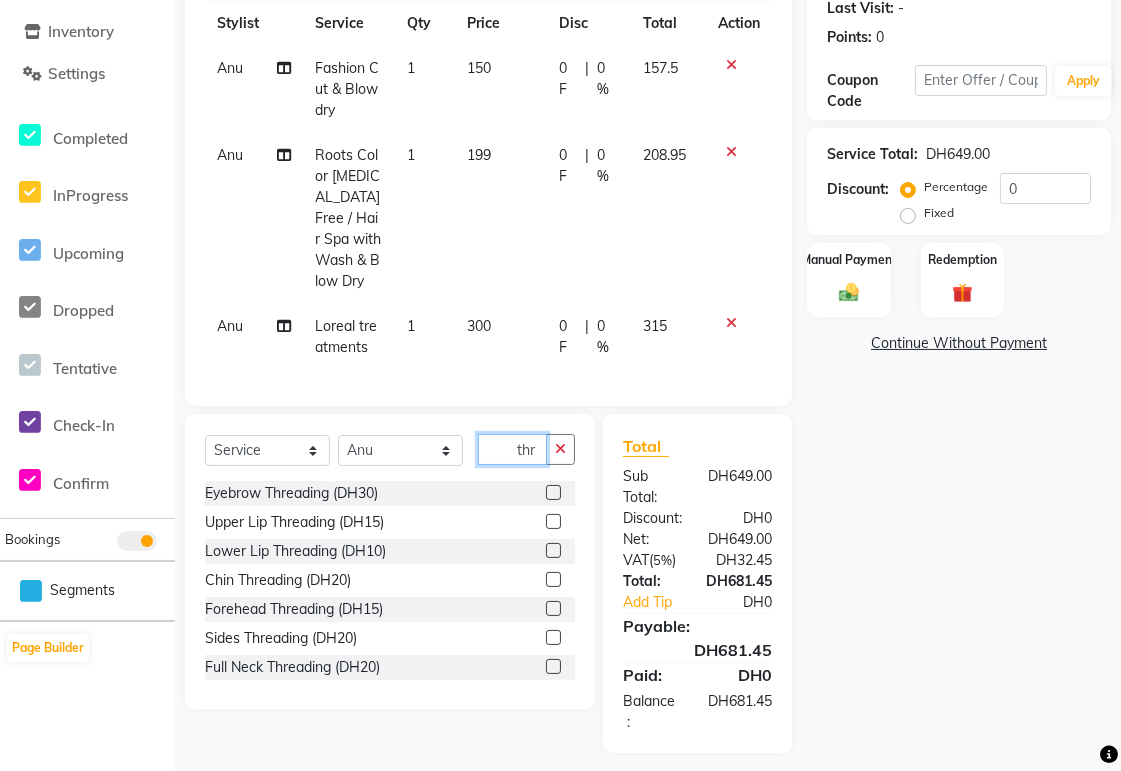 scroll, scrollTop: 283, scrollLeft: 0, axis: vertical 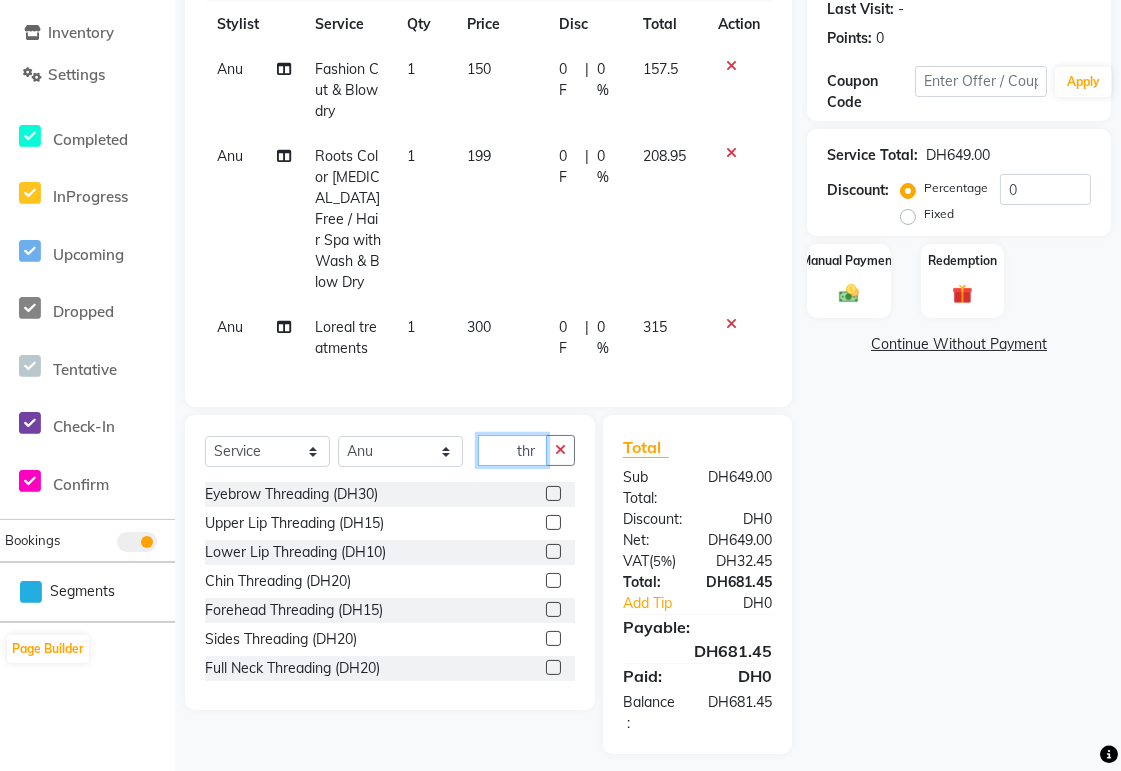 type on "thr" 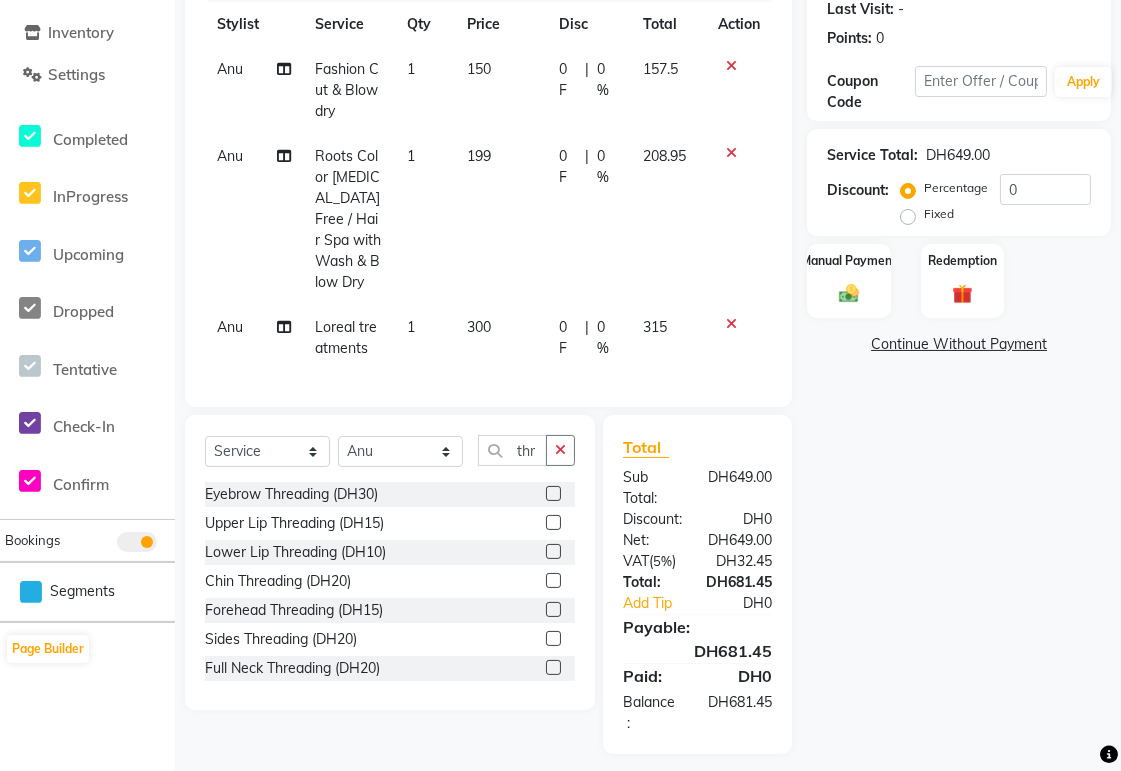 click 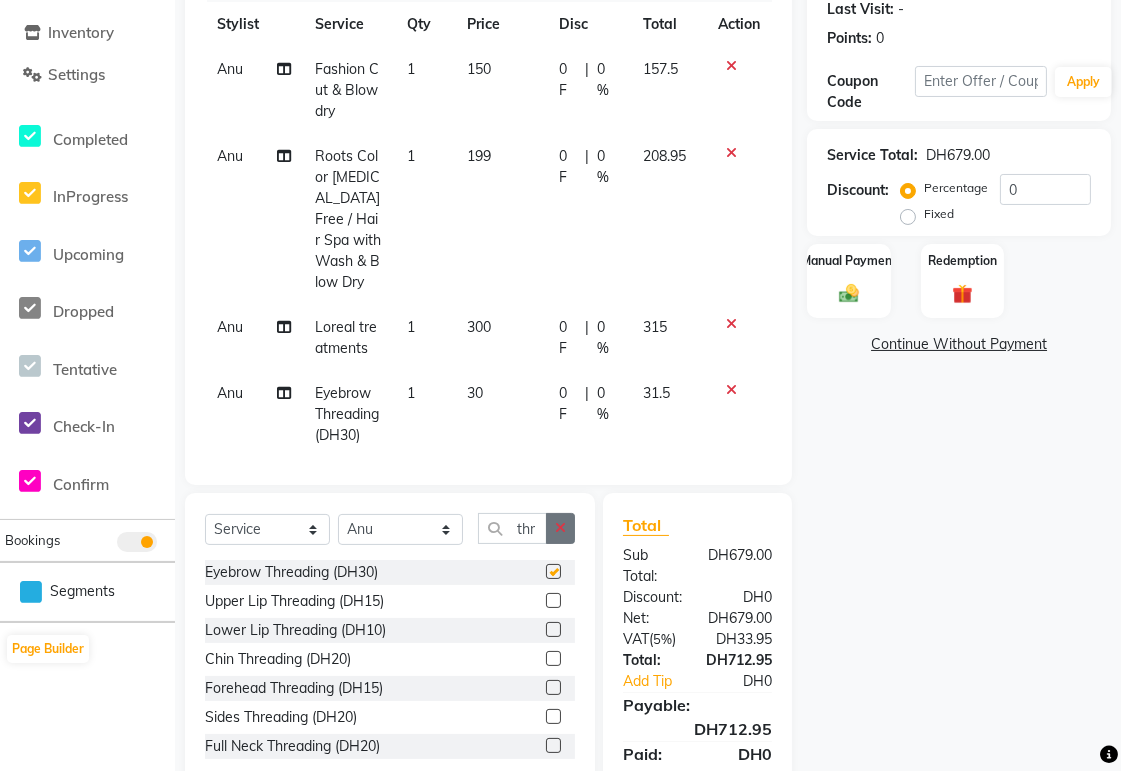 click 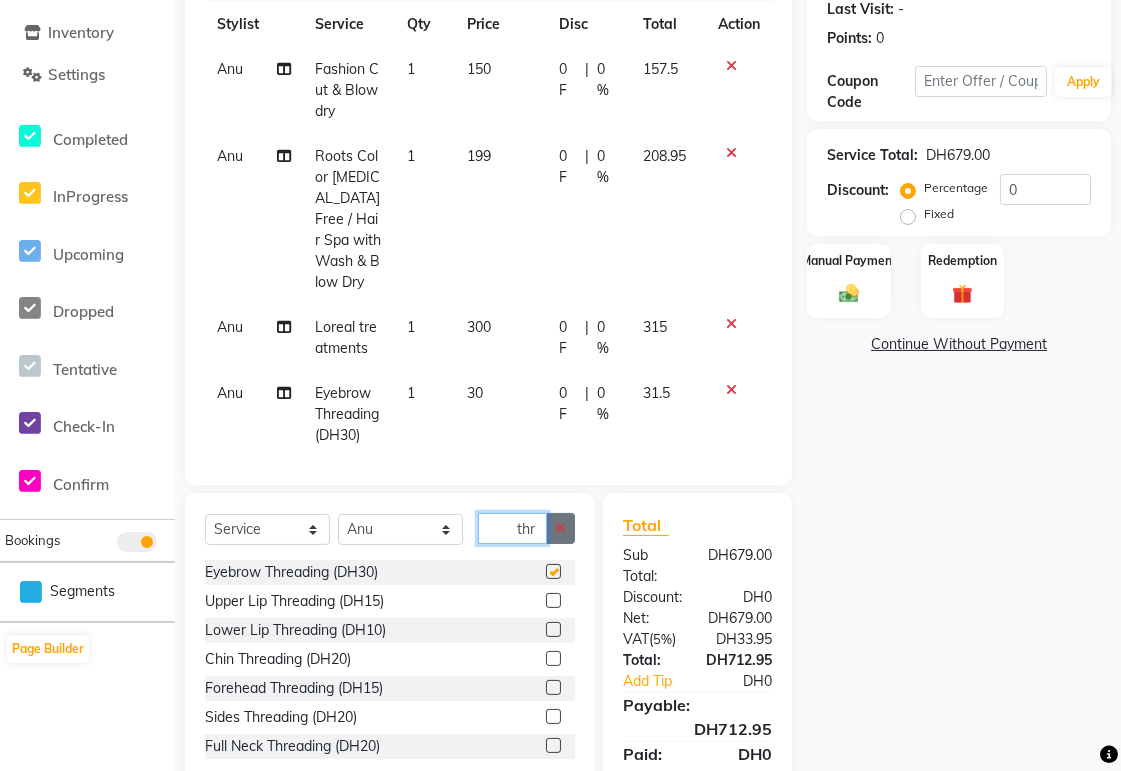 type 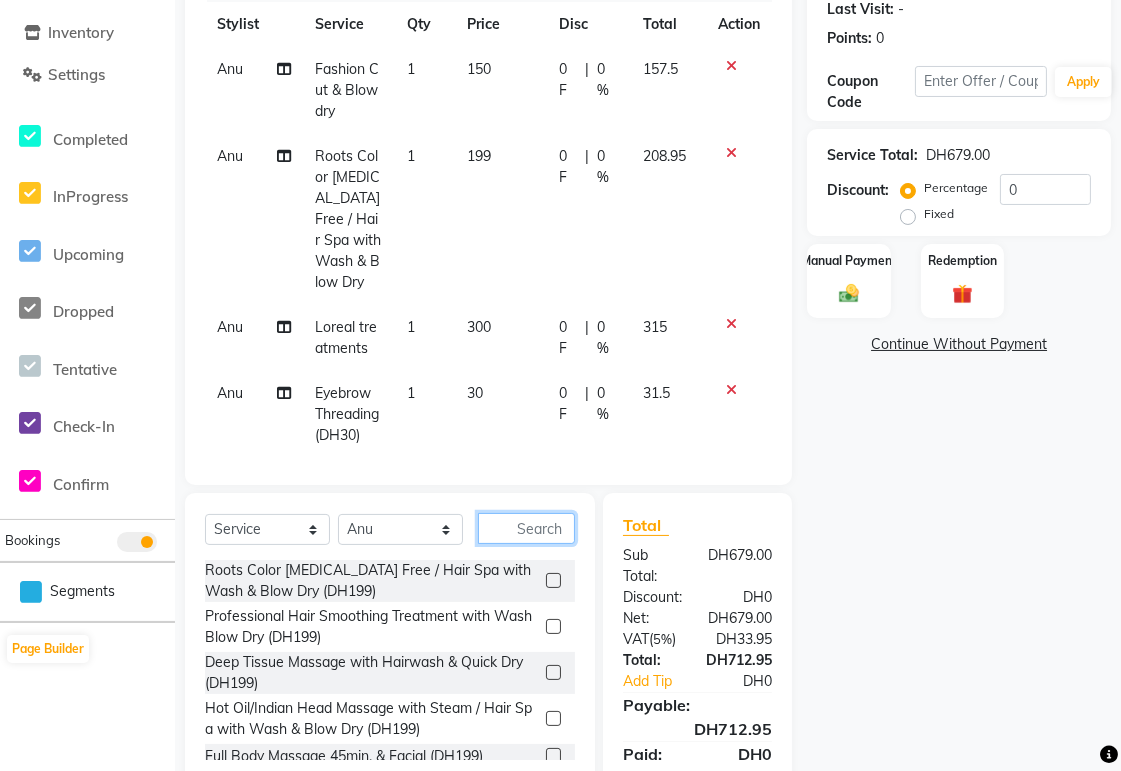 checkbox on "false" 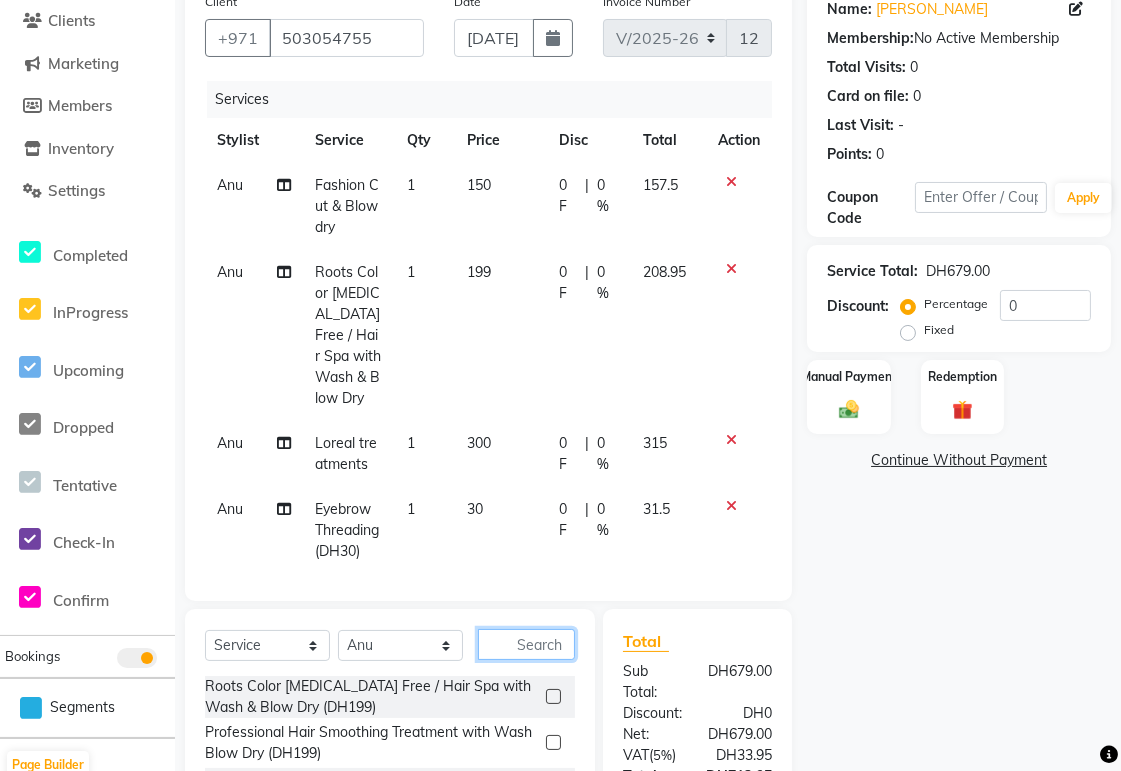 scroll, scrollTop: 176, scrollLeft: 0, axis: vertical 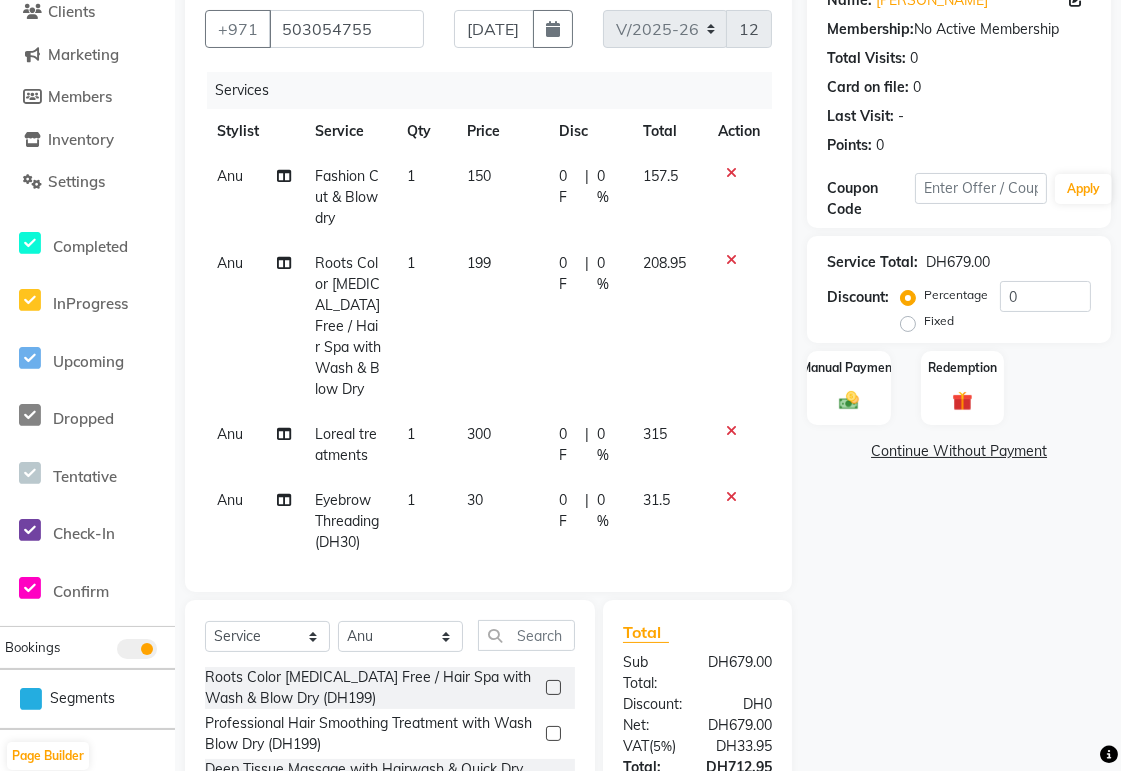 click on "0 F" 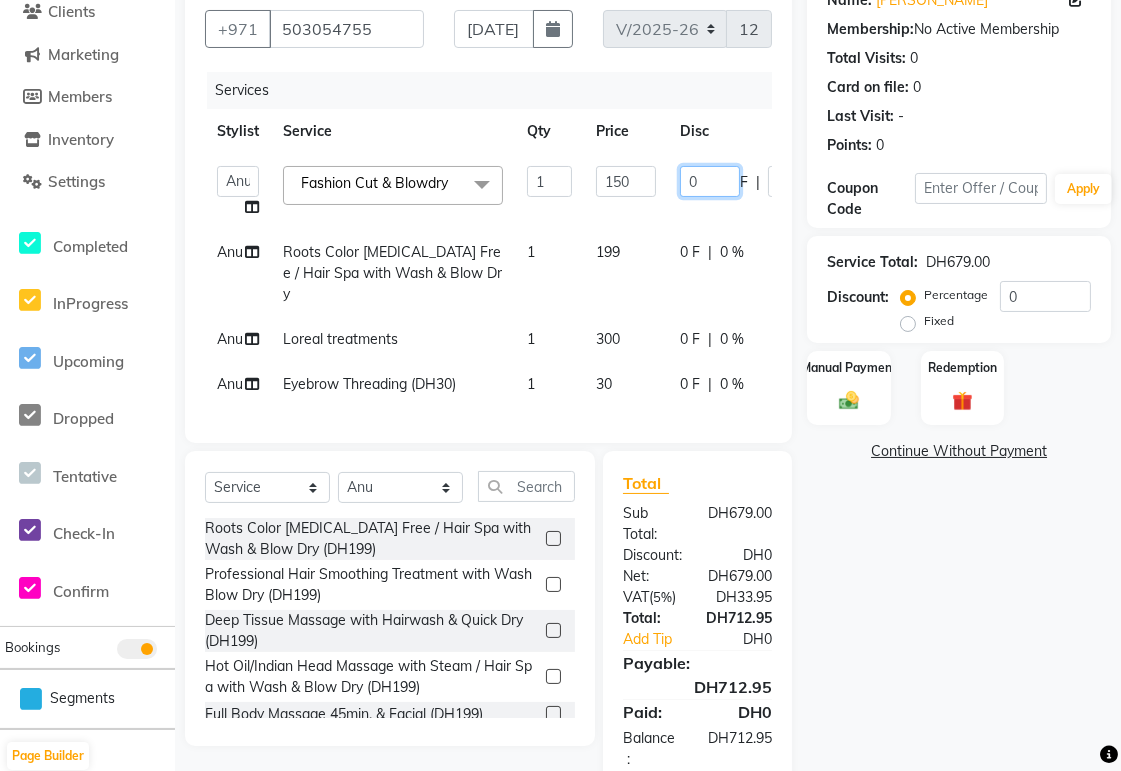 click on "0" 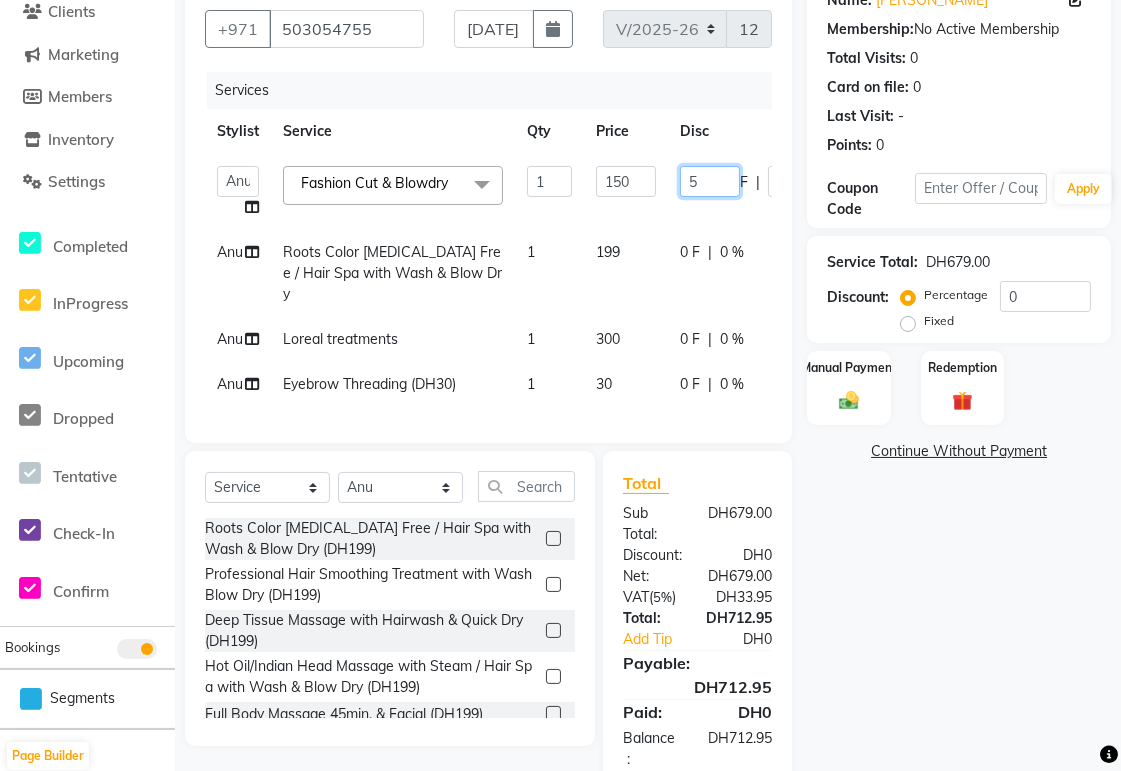 type on "50" 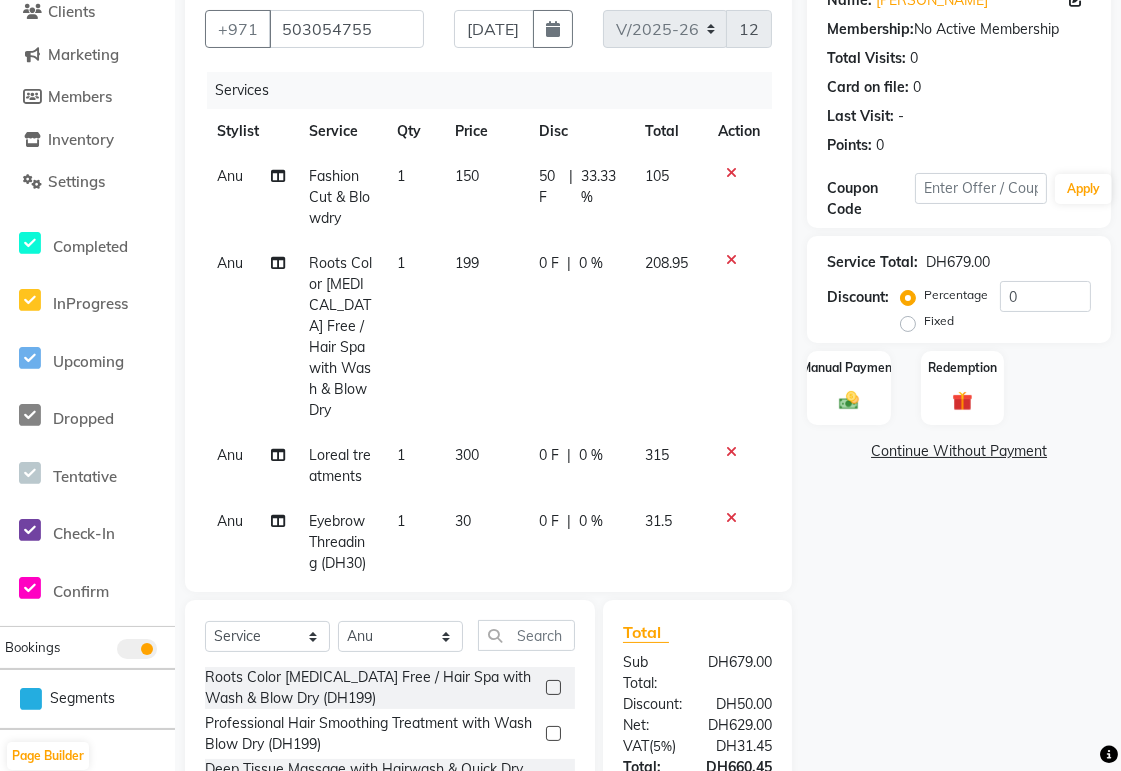 click on "0 F" 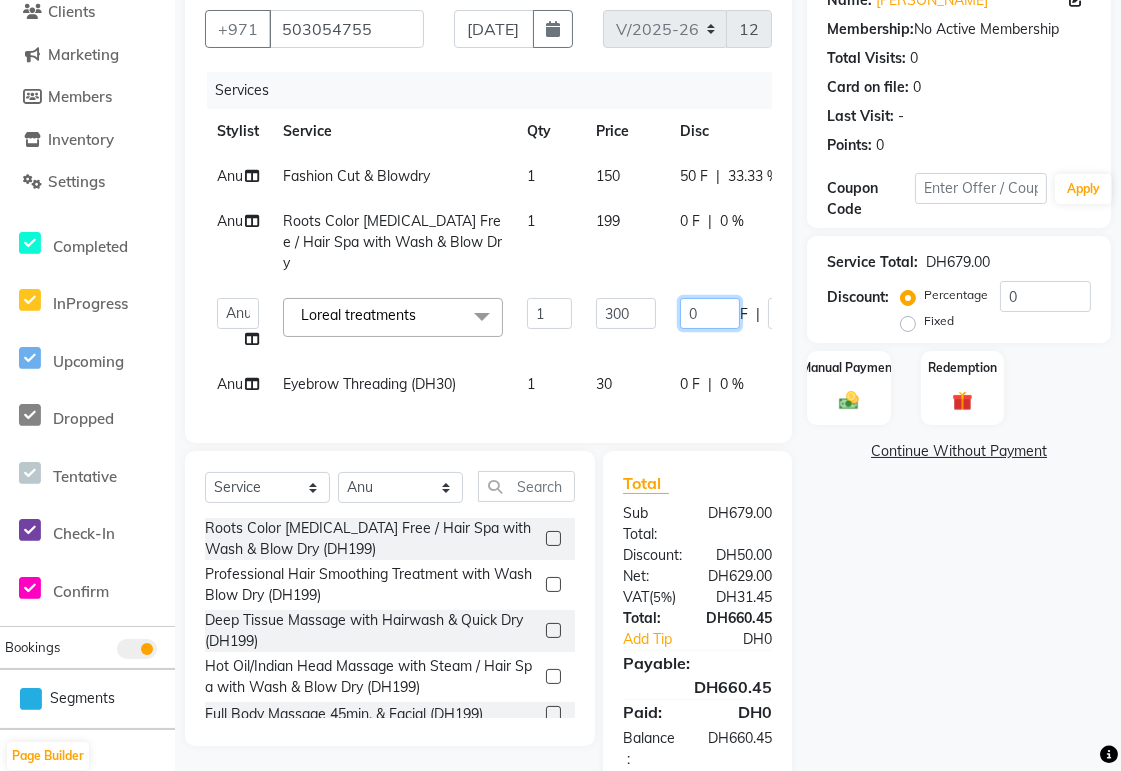 click on "0" 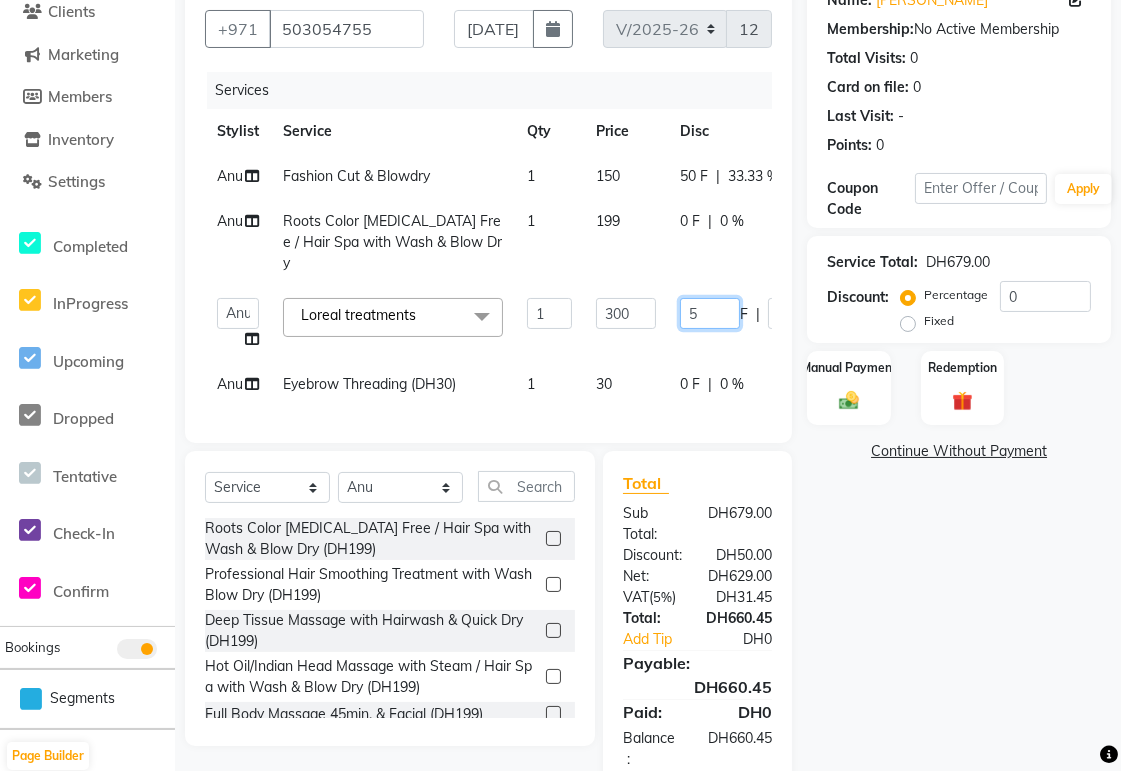 type on "50" 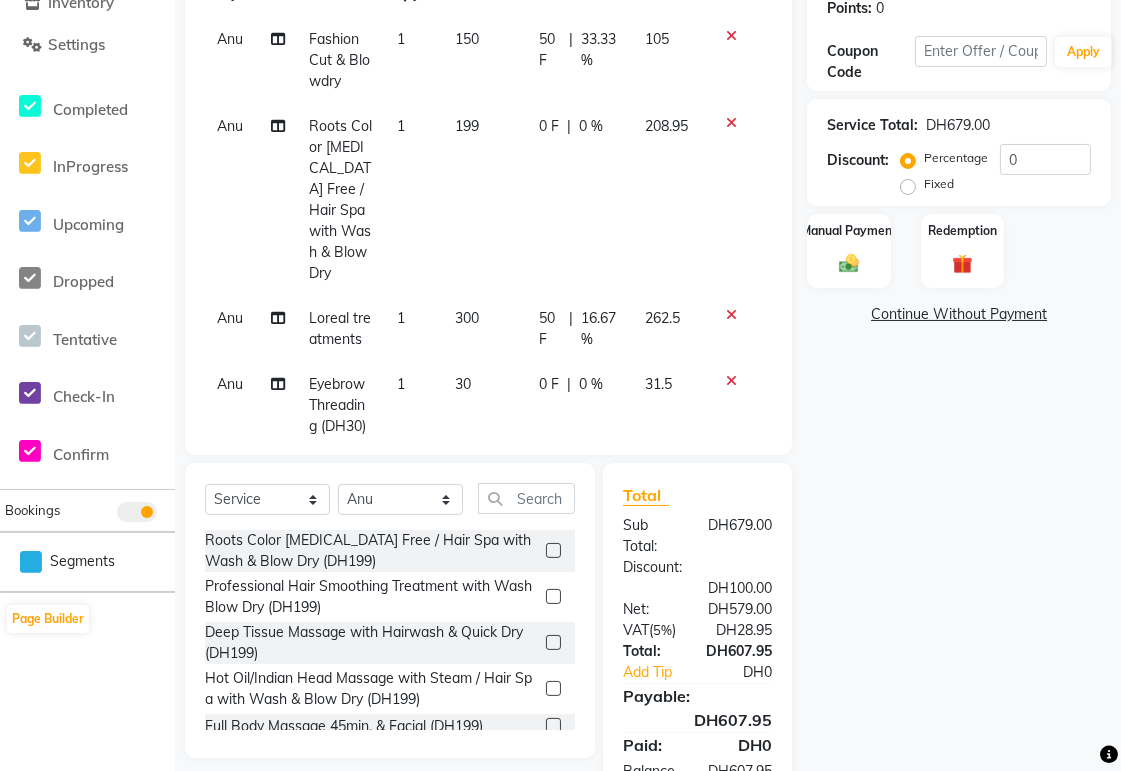 scroll, scrollTop: 395, scrollLeft: 0, axis: vertical 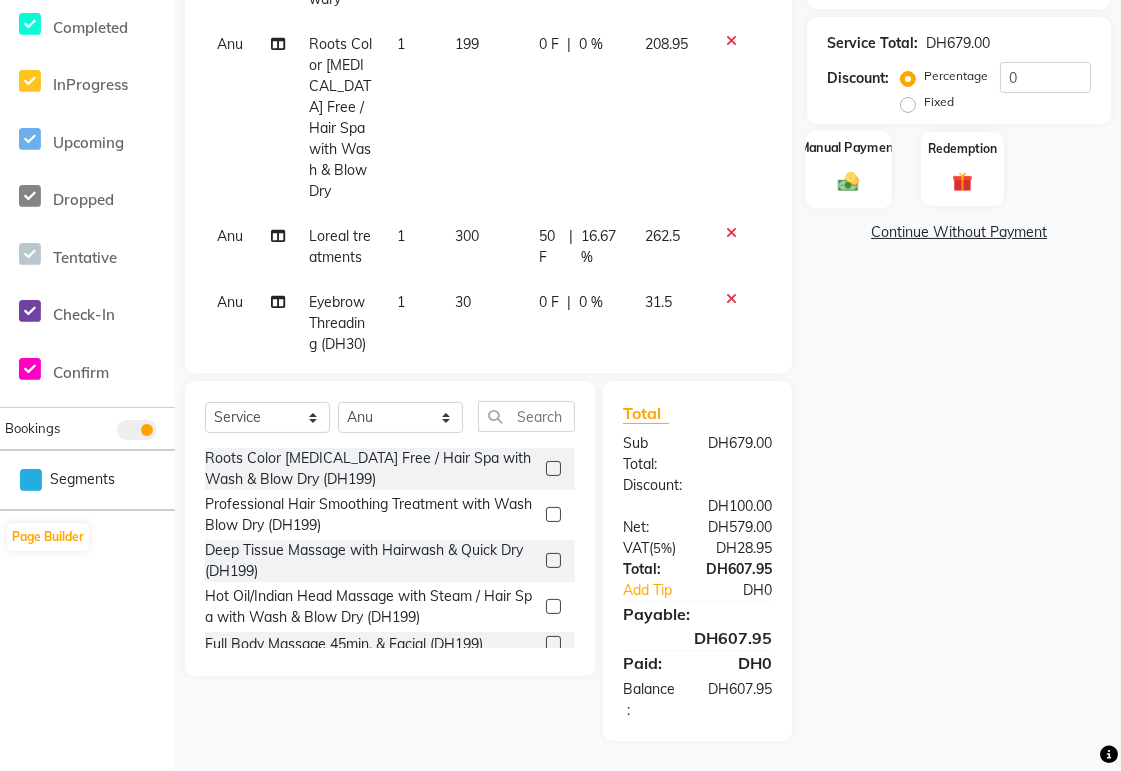 click 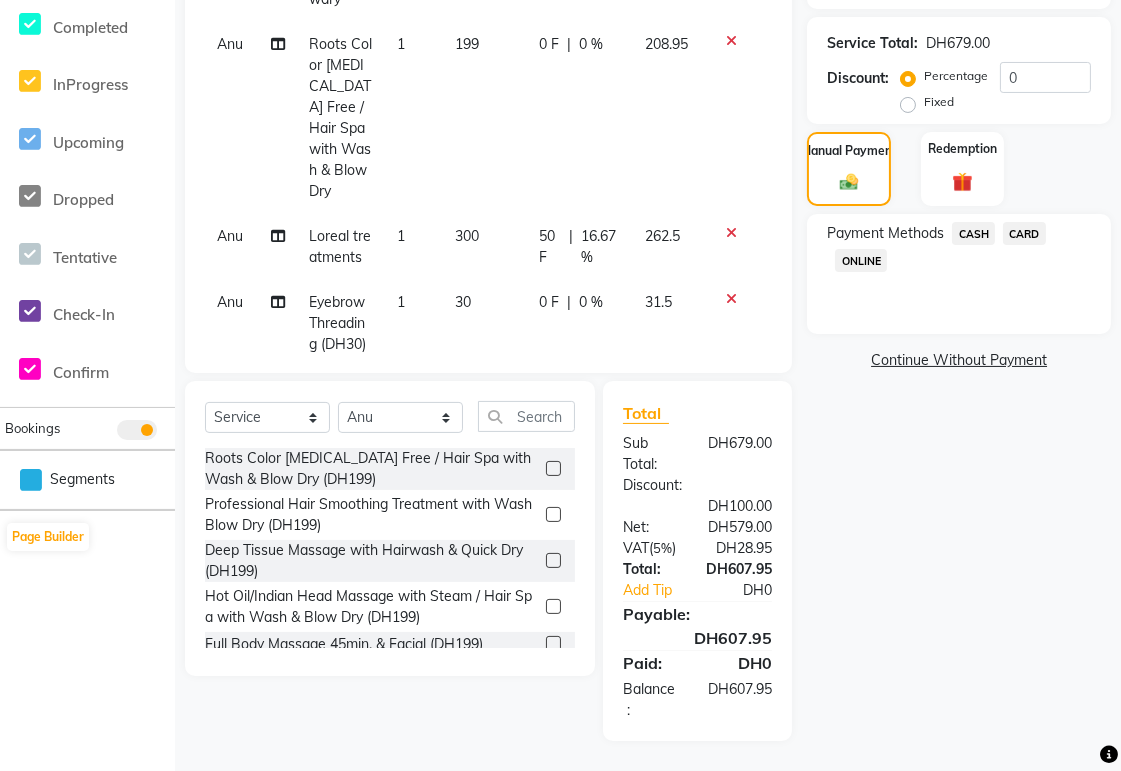 click on "CARD" 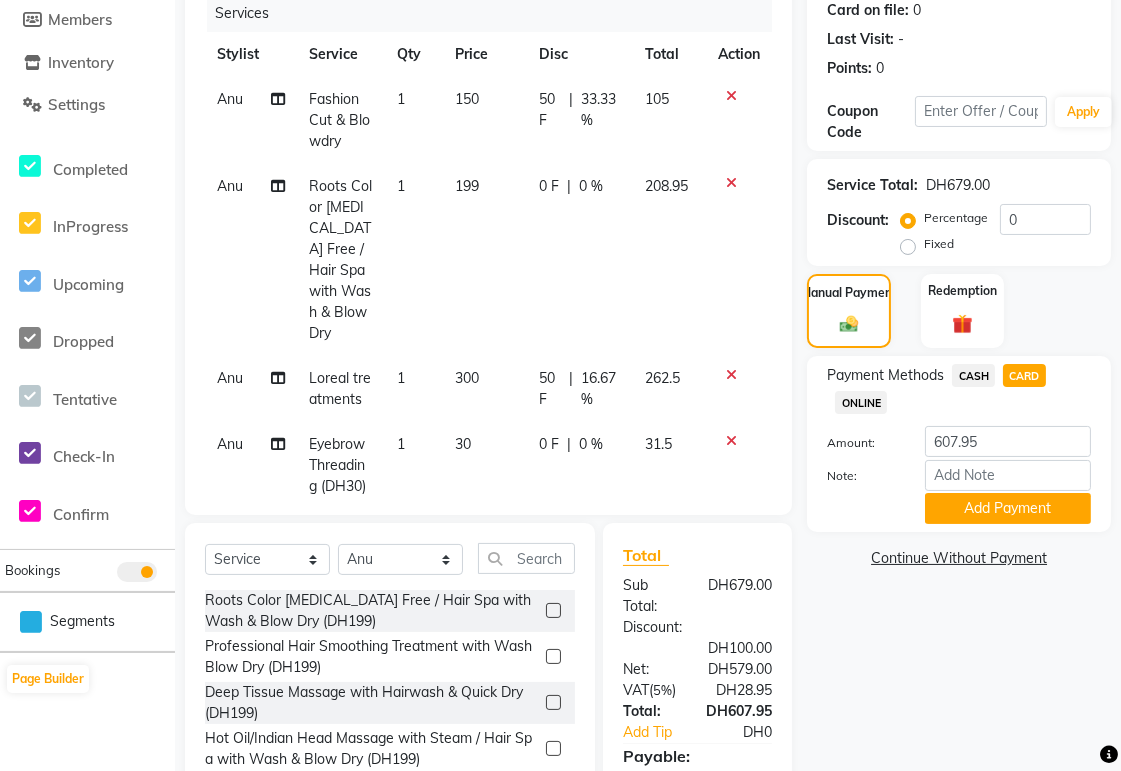 scroll, scrollTop: 277, scrollLeft: 0, axis: vertical 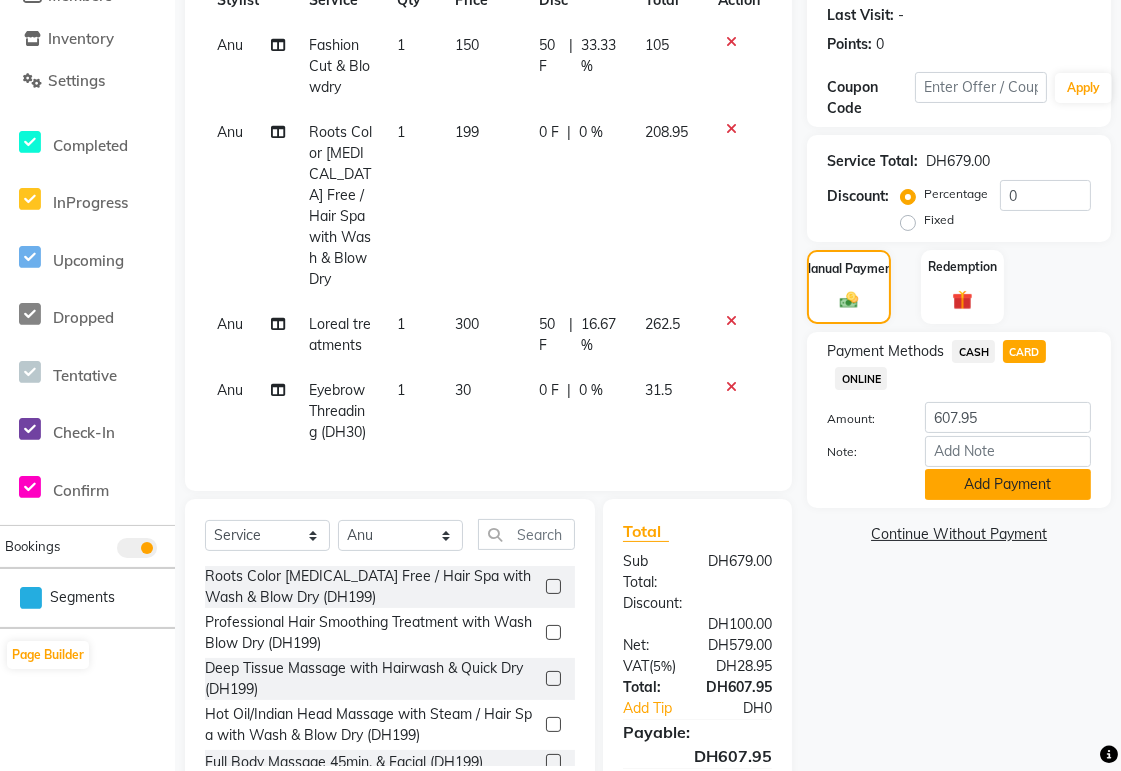 click on "Add Payment" 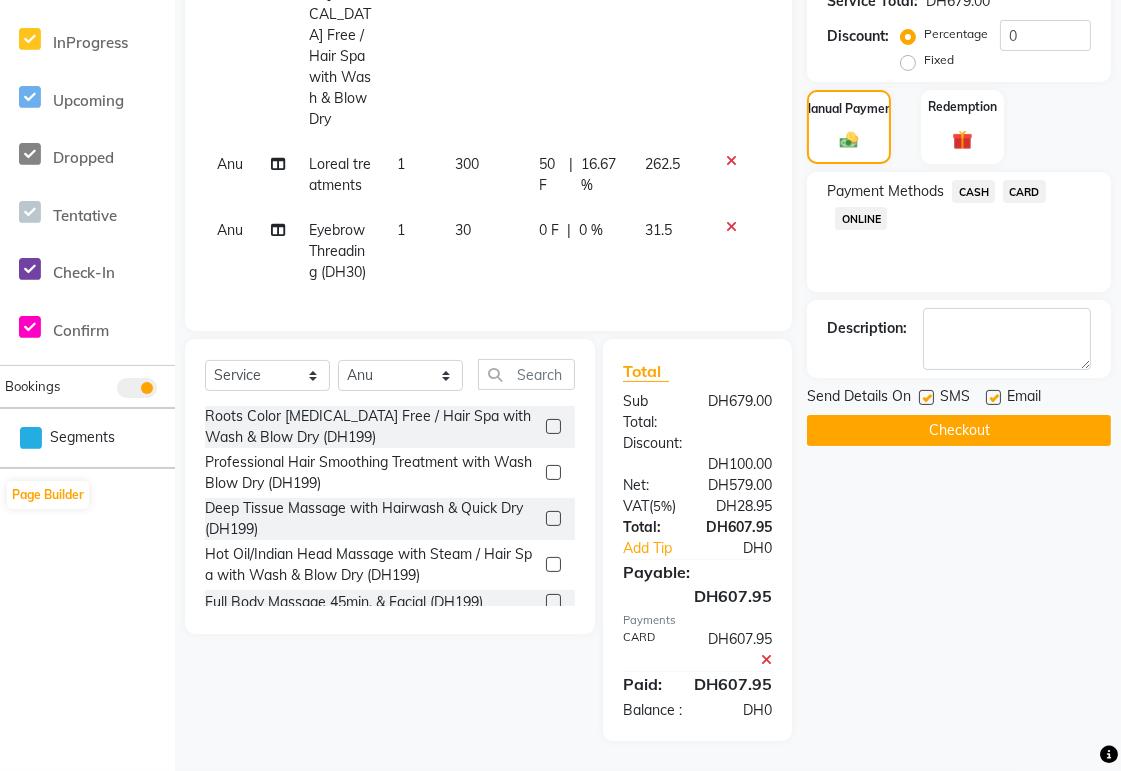 scroll, scrollTop: 457, scrollLeft: 0, axis: vertical 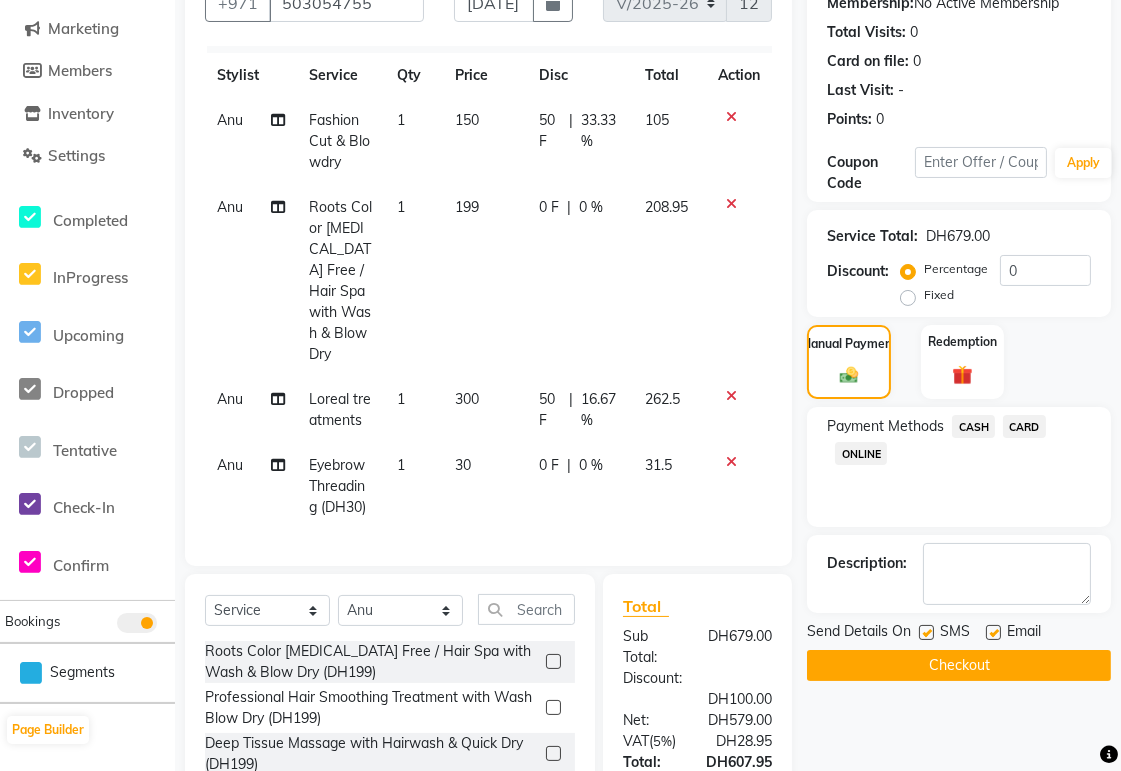 click on "Checkout" 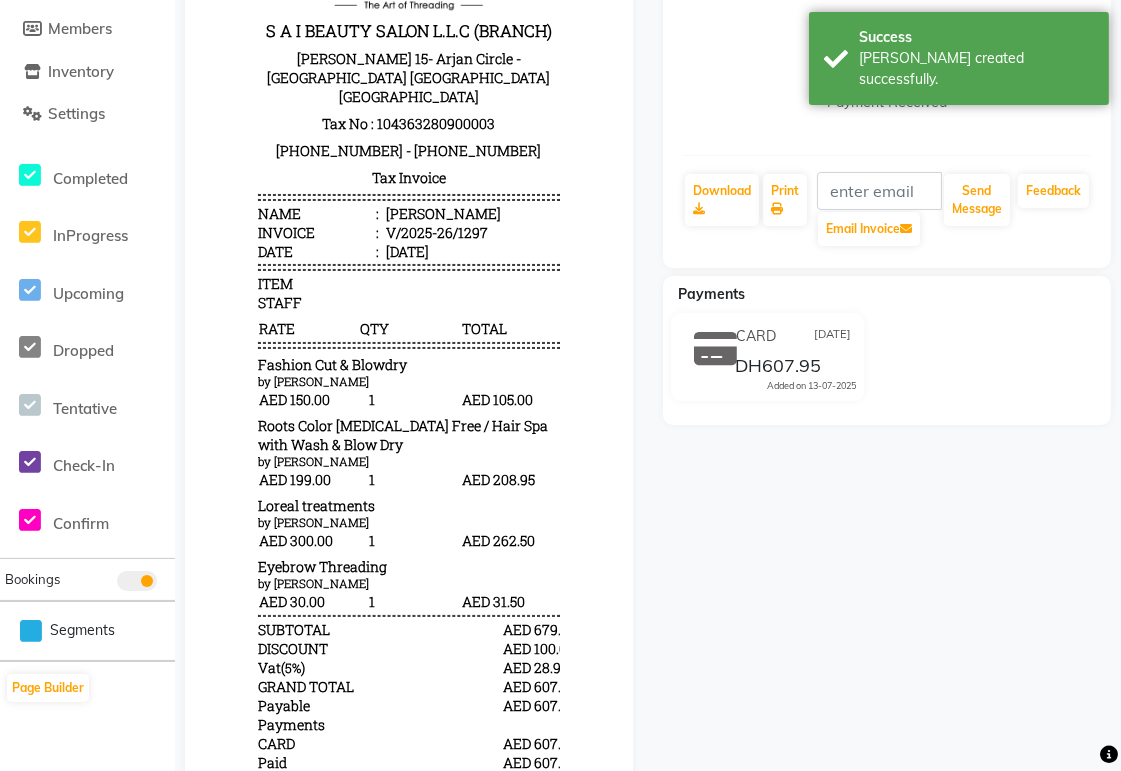 scroll, scrollTop: 364, scrollLeft: 0, axis: vertical 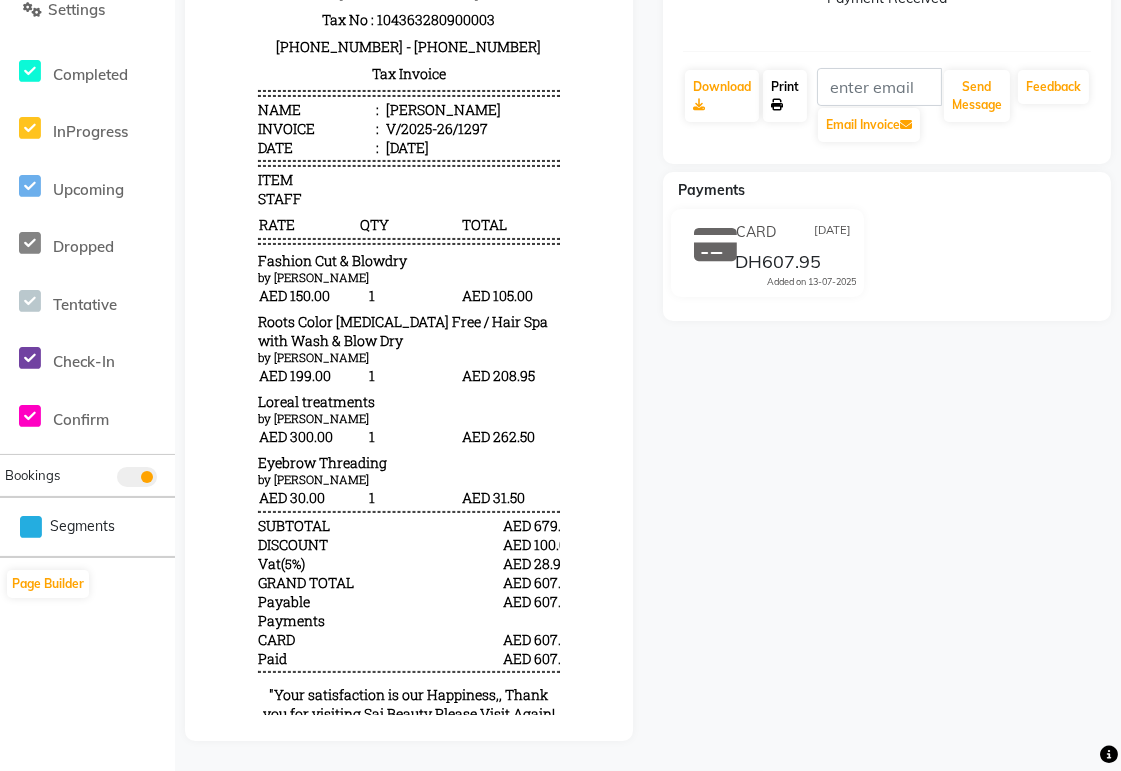 click 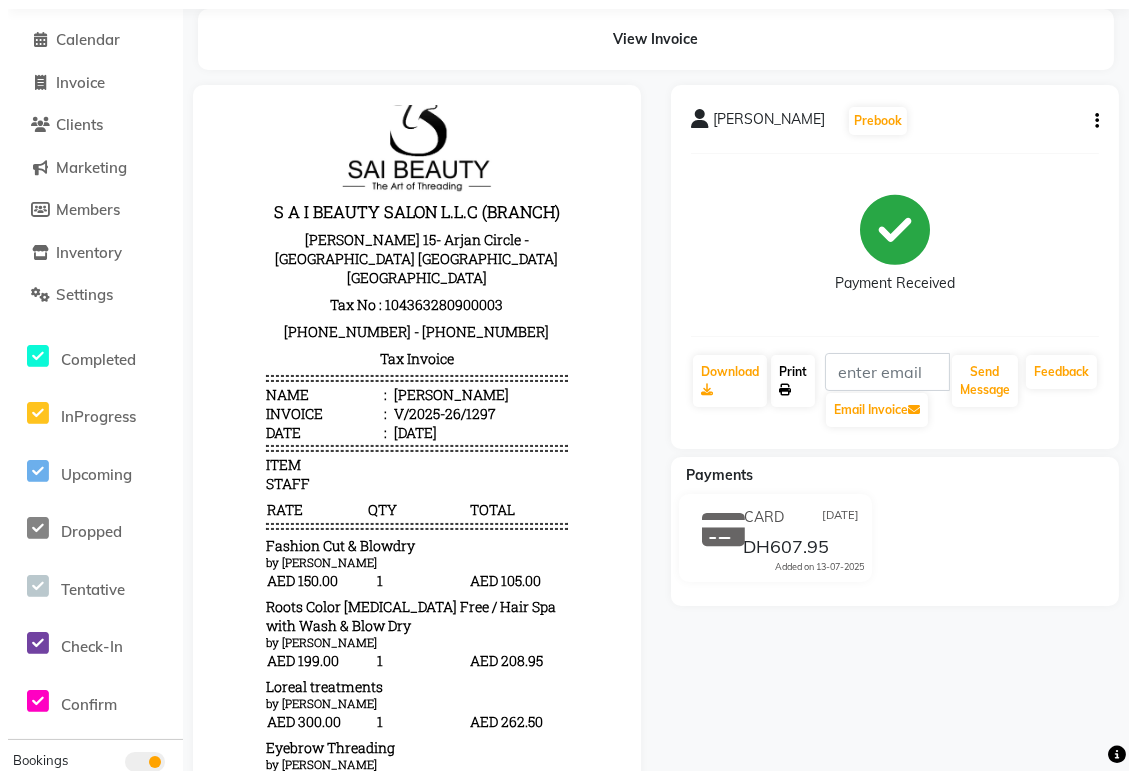 scroll, scrollTop: 0, scrollLeft: 0, axis: both 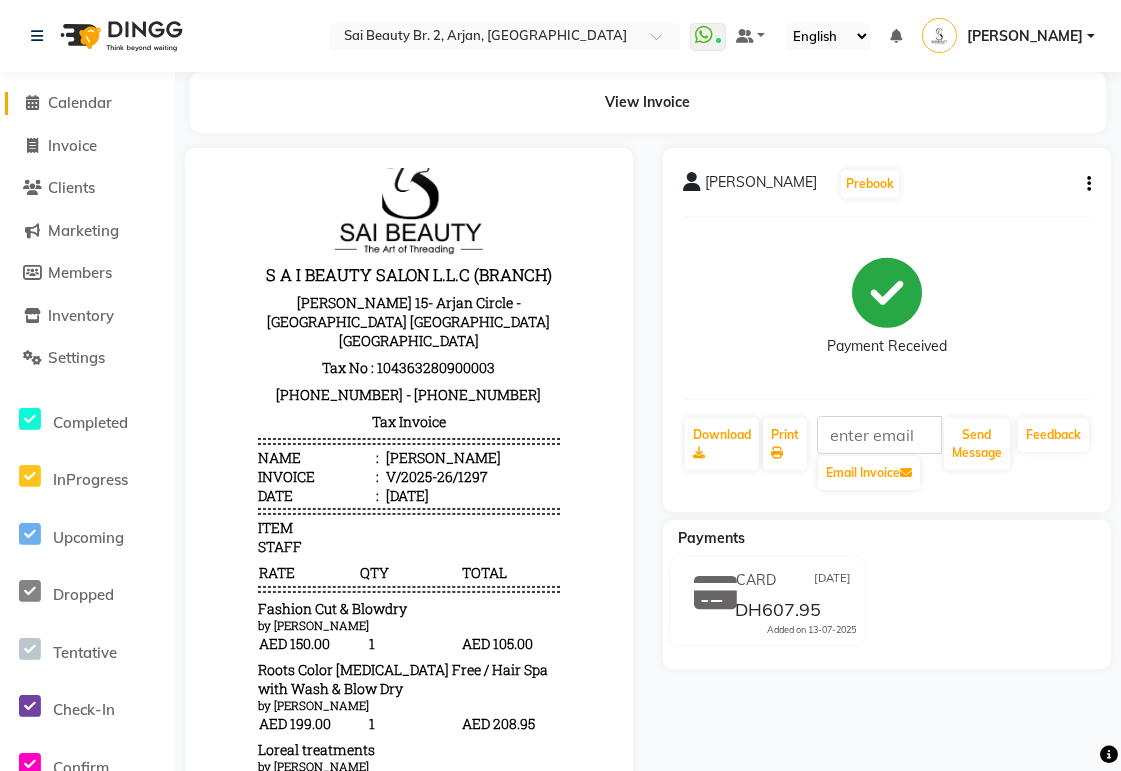 click on "Calendar" 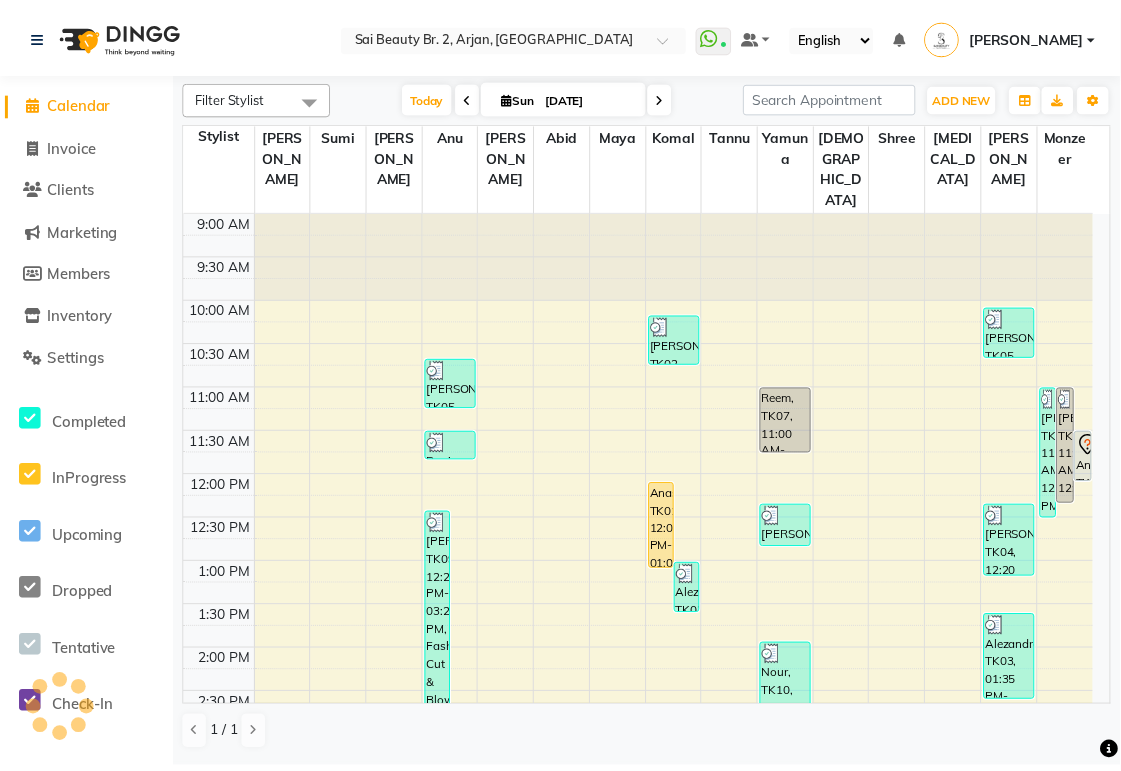scroll, scrollTop: 0, scrollLeft: 0, axis: both 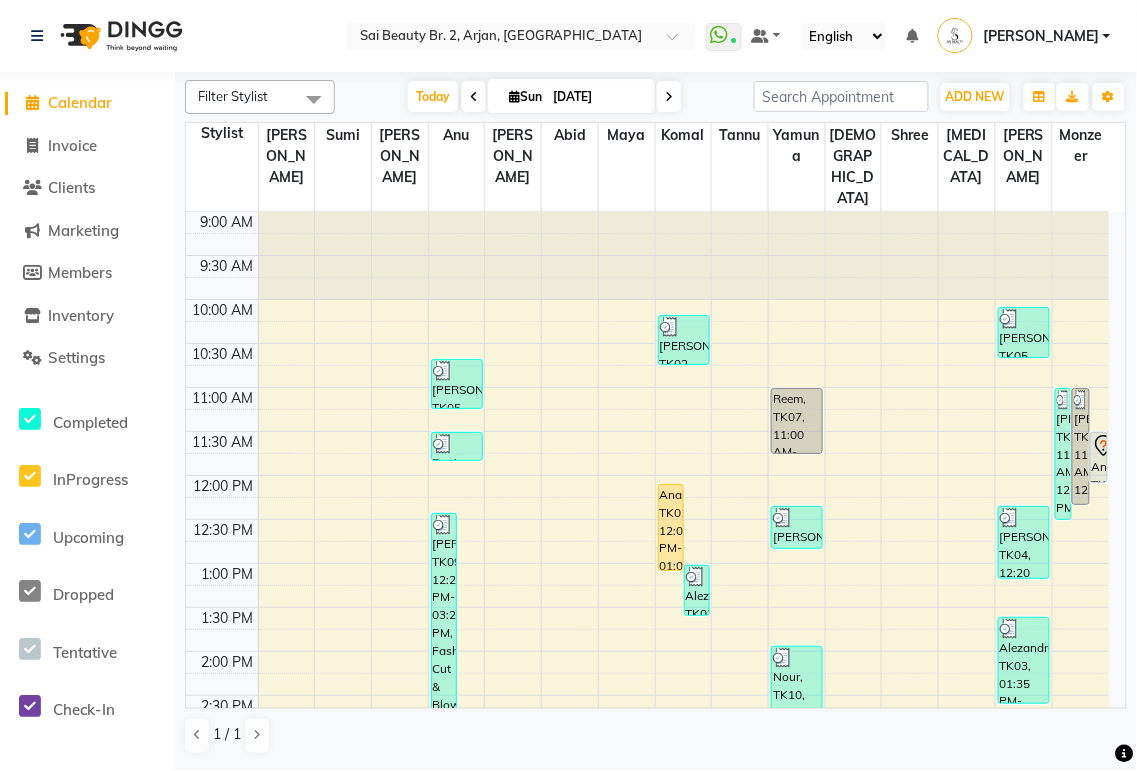 click on "Anastasiia, TK01, 11:30 AM-12:05 PM, Keratin / Protein Short" at bounding box center [1099, 457] 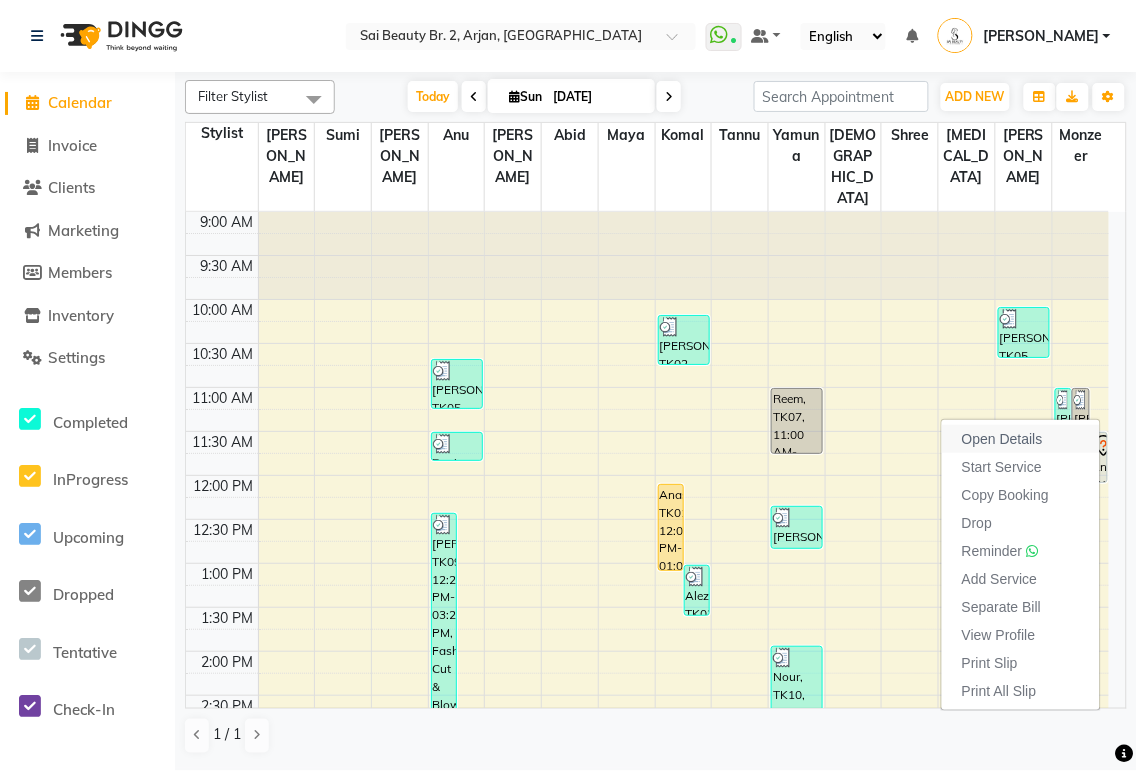 click on "Open Details" at bounding box center (1002, 439) 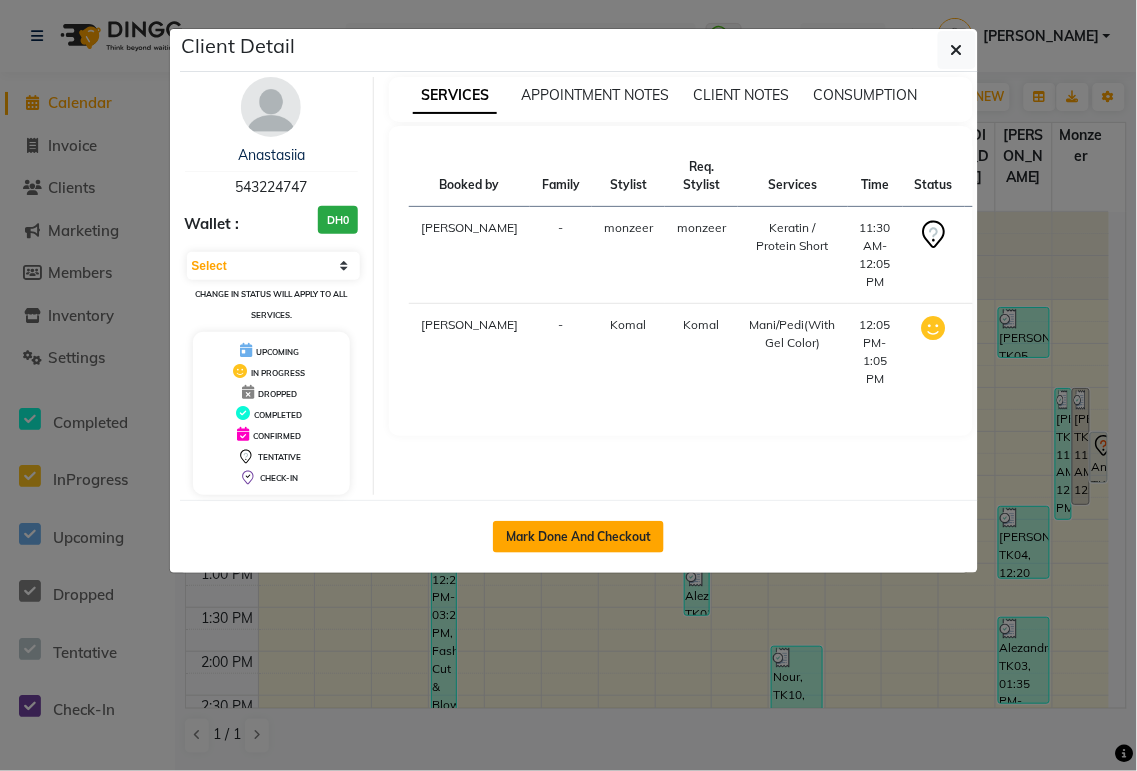 click on "Mark Done And Checkout" 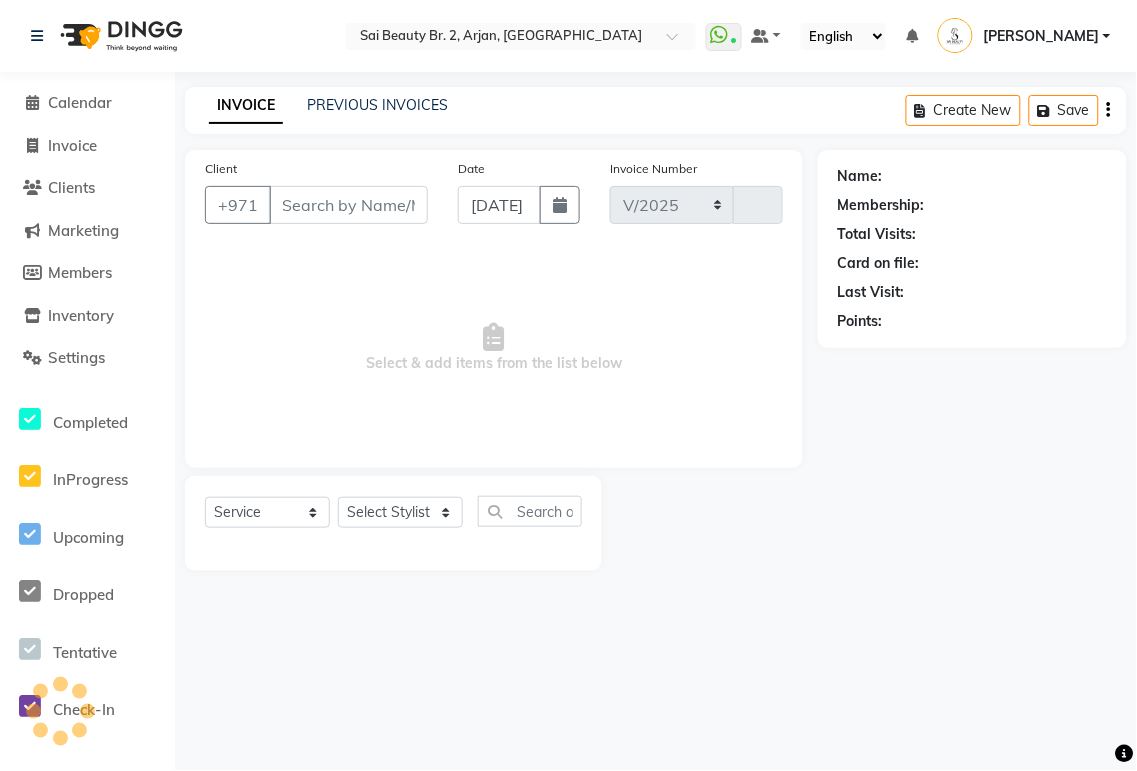 select on "6956" 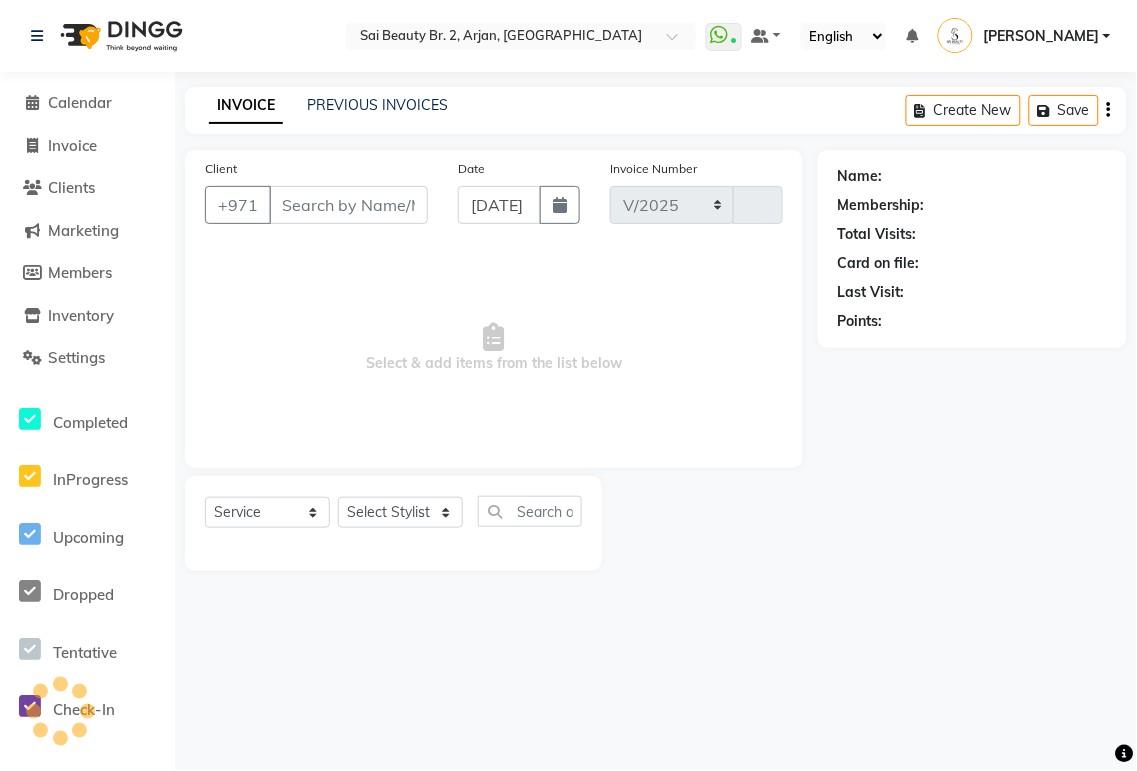 type on "1298" 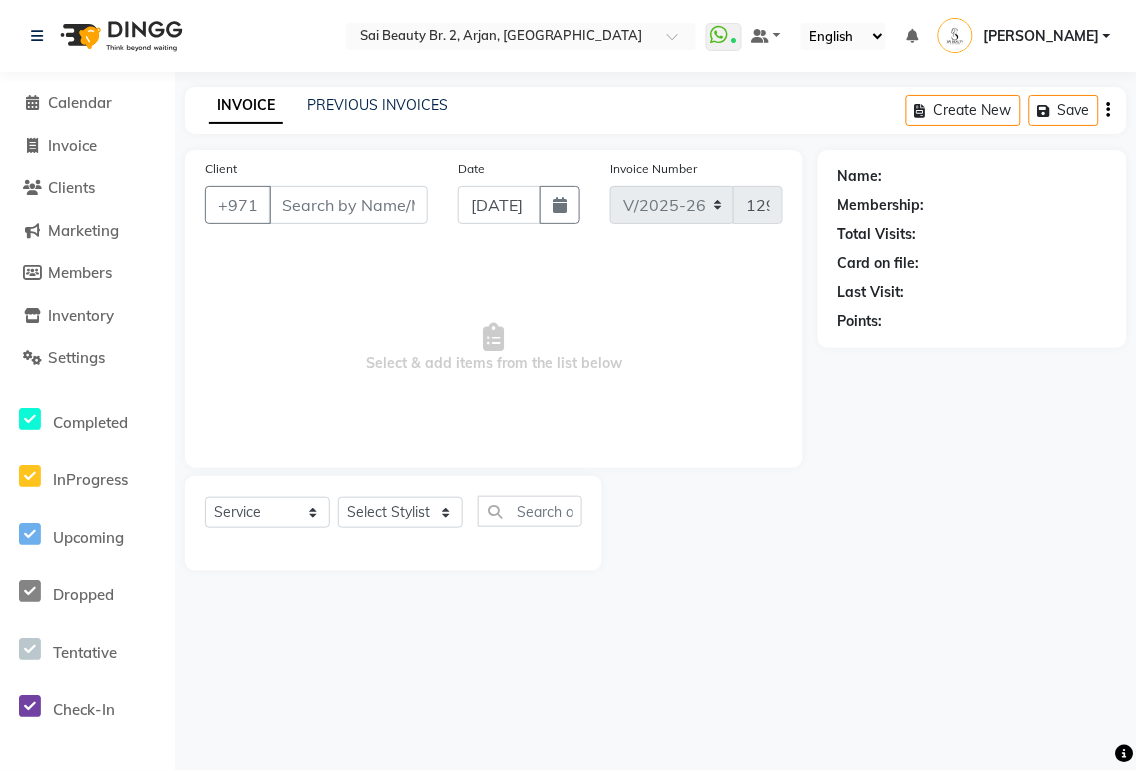 type on "543224747" 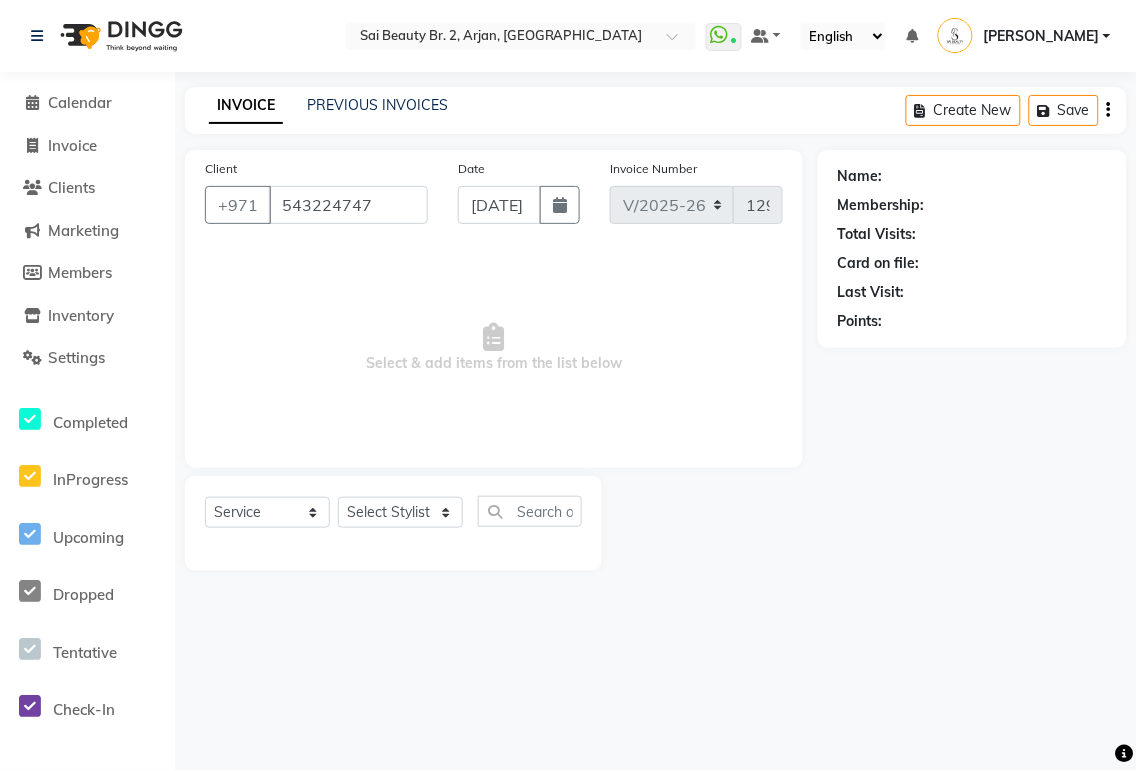select on "82917" 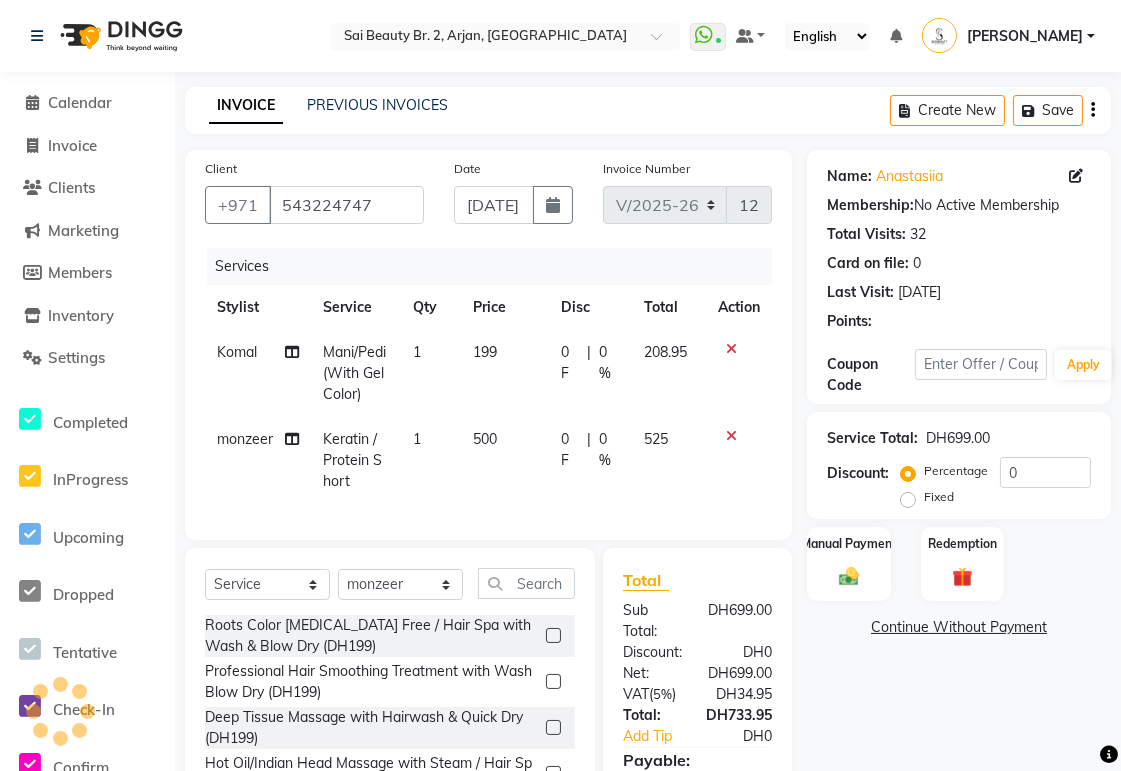 click on "500" 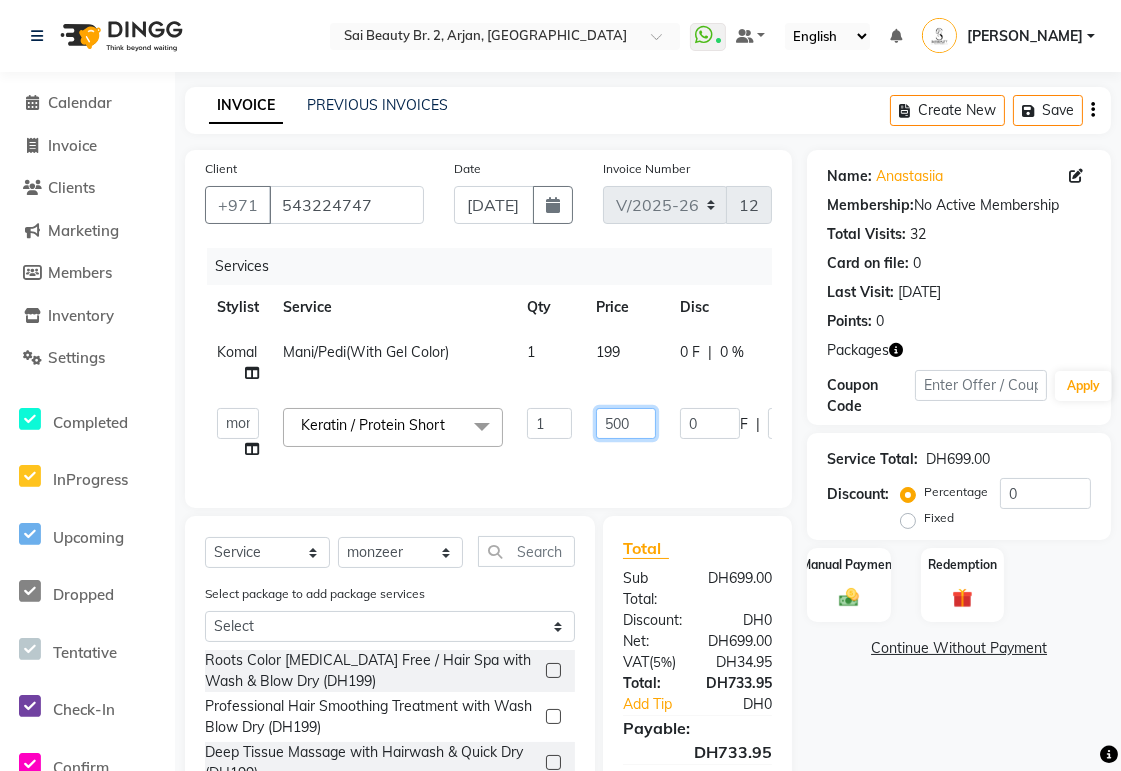click on "500" 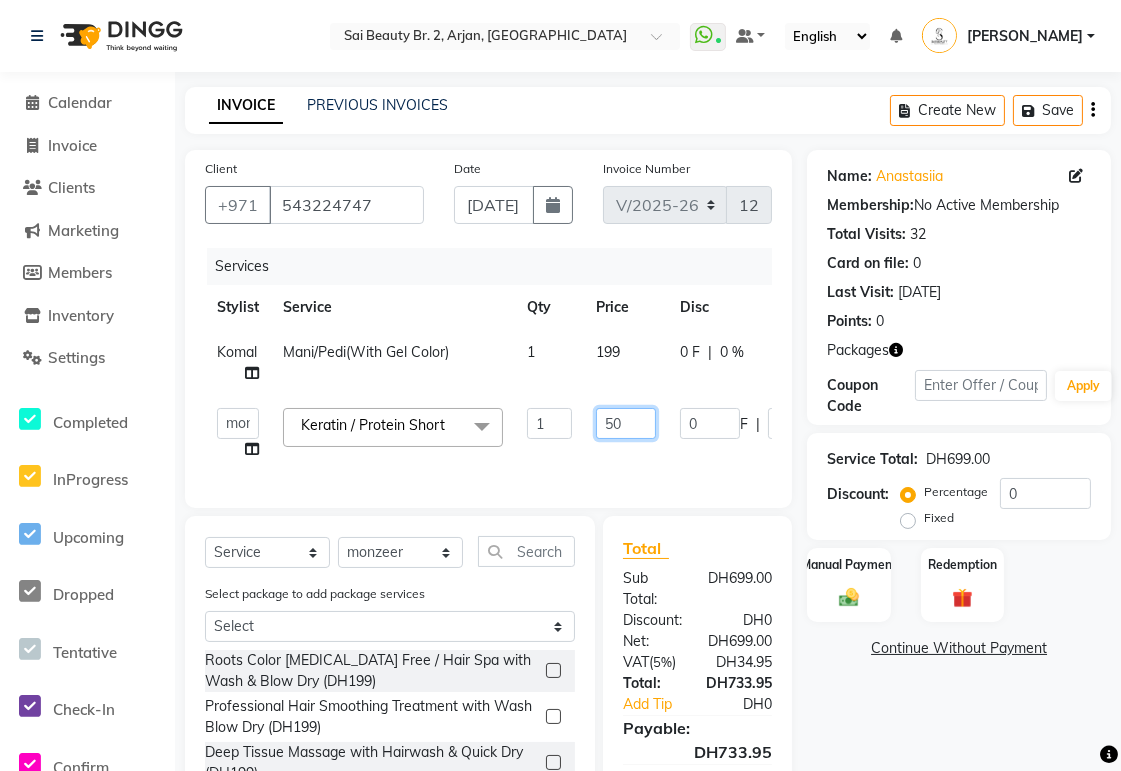 type on "5" 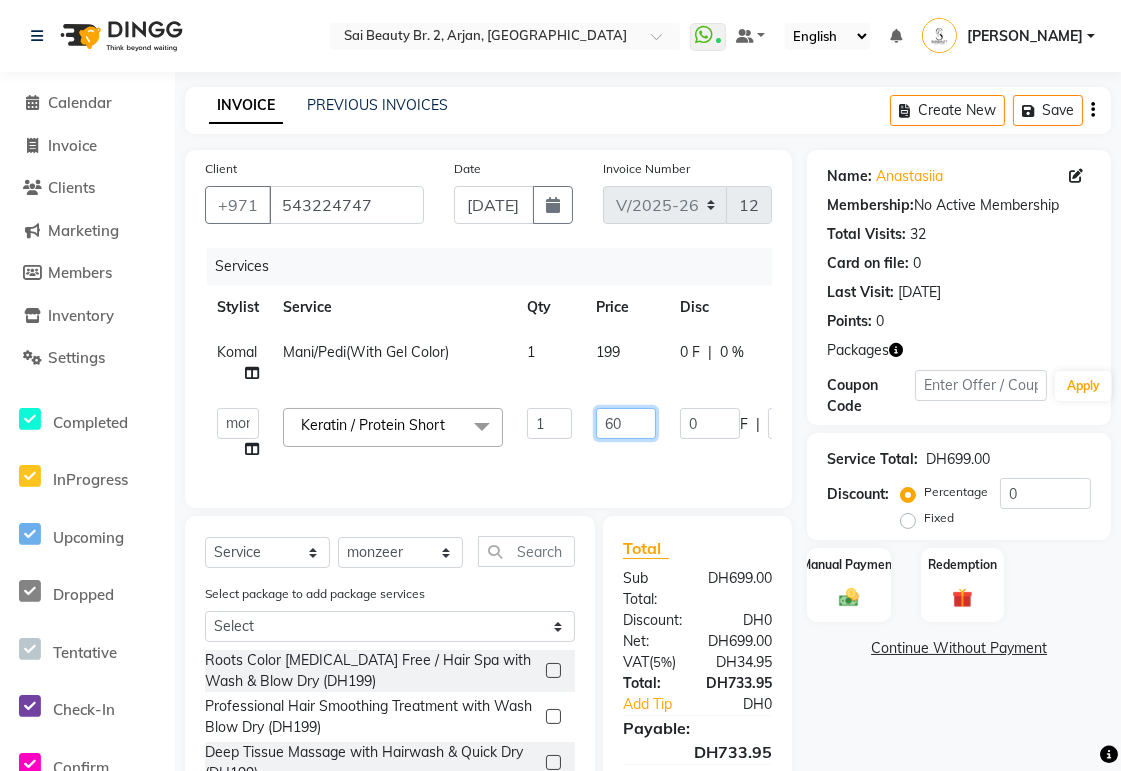 type on "600" 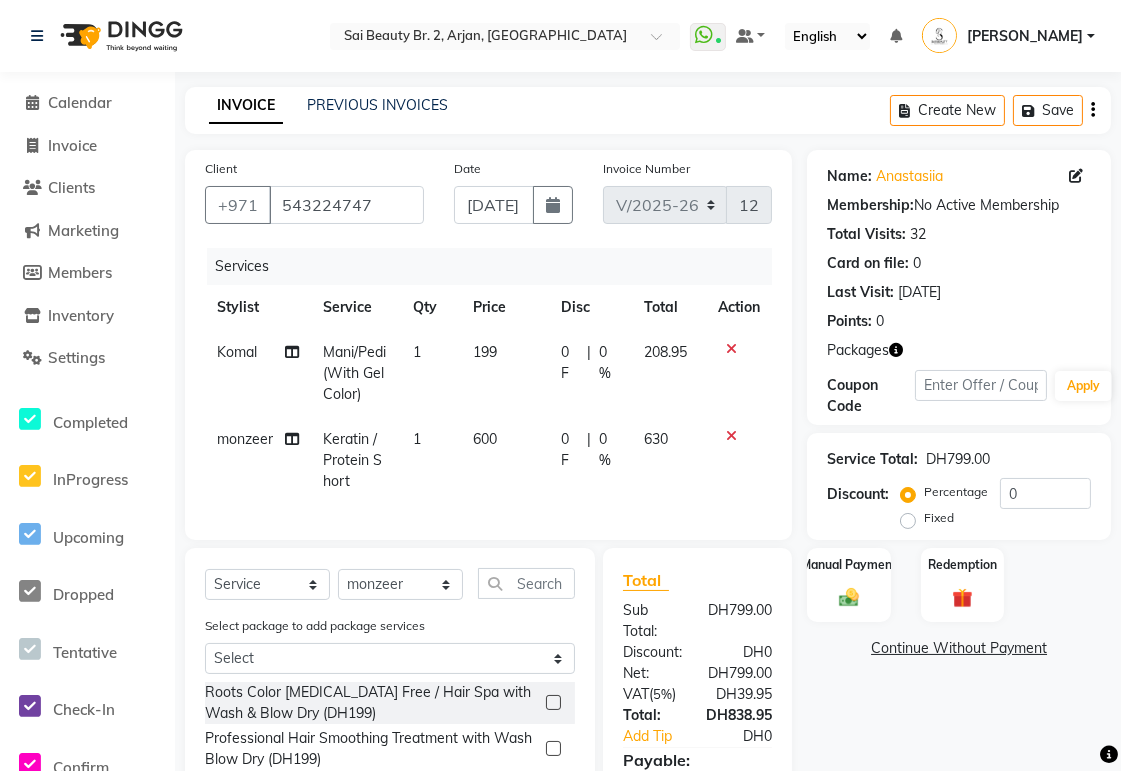 click on "0 F" 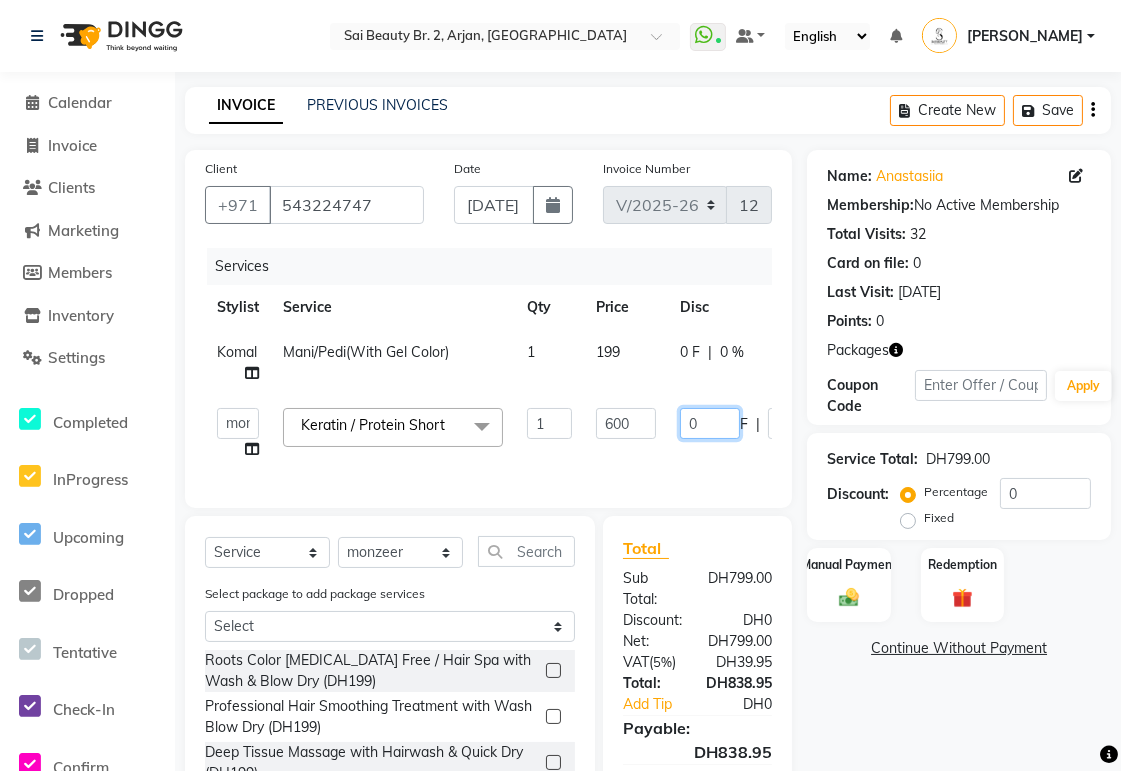click on "0" 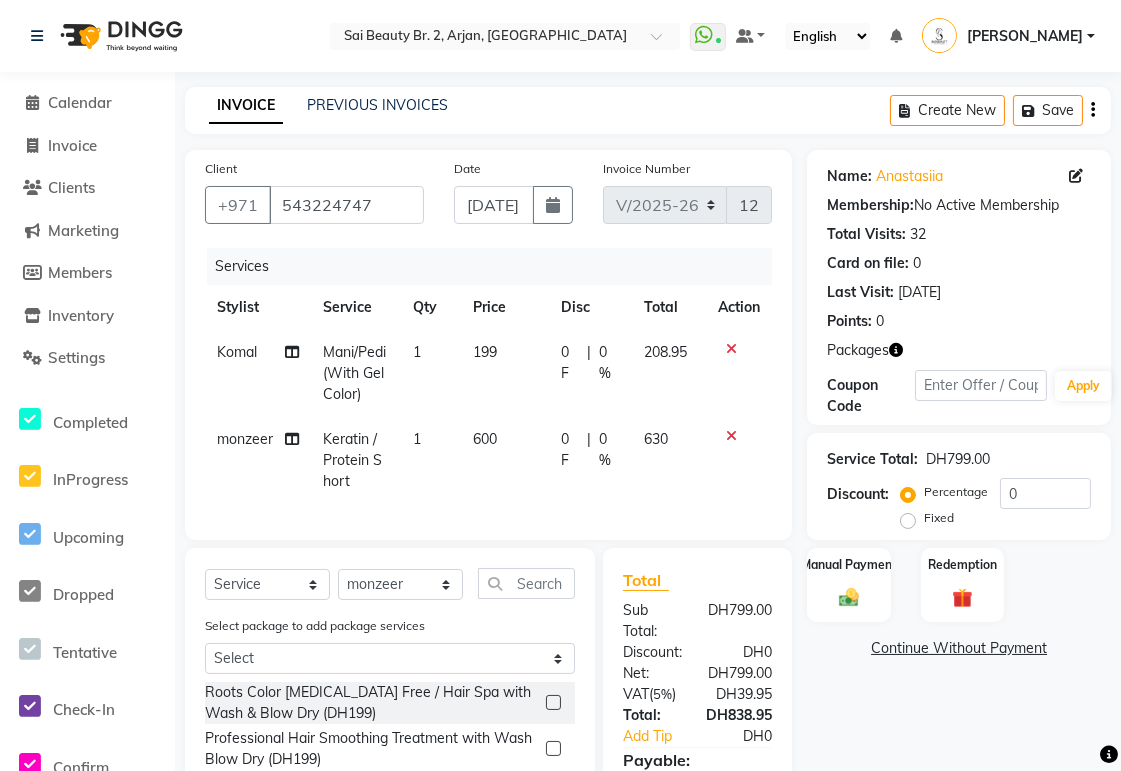click on "0 F | 0 %" 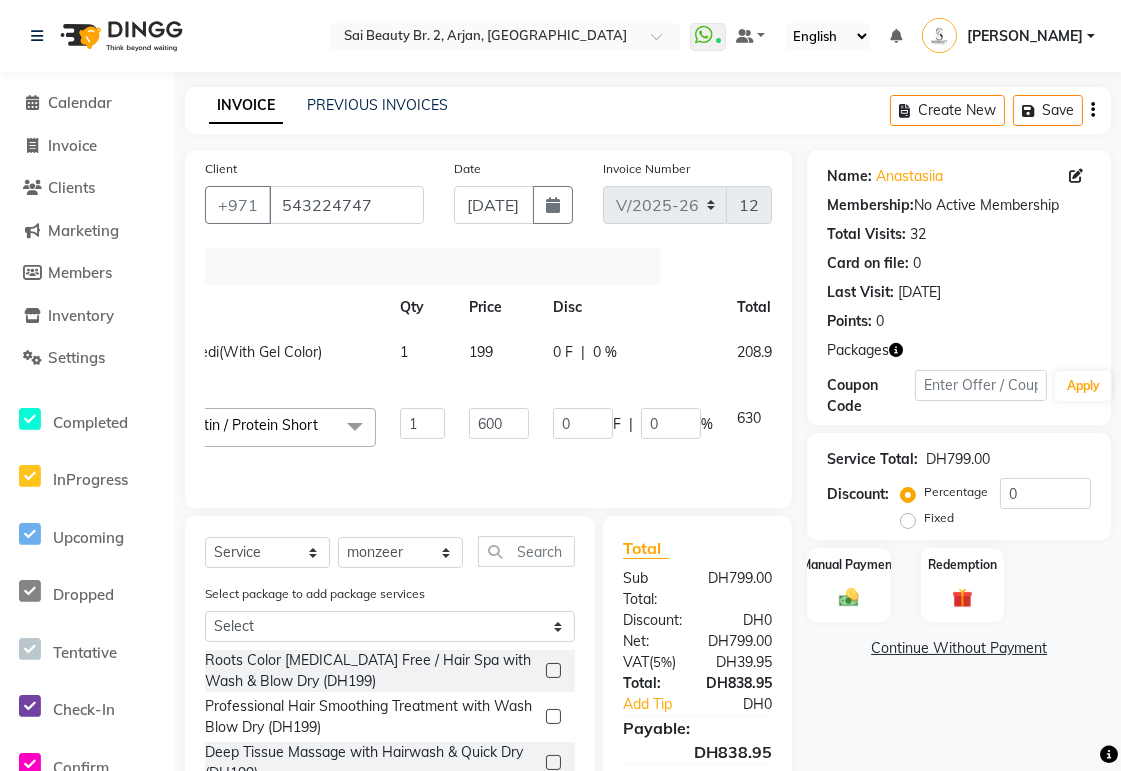 scroll, scrollTop: 0, scrollLeft: 214, axis: horizontal 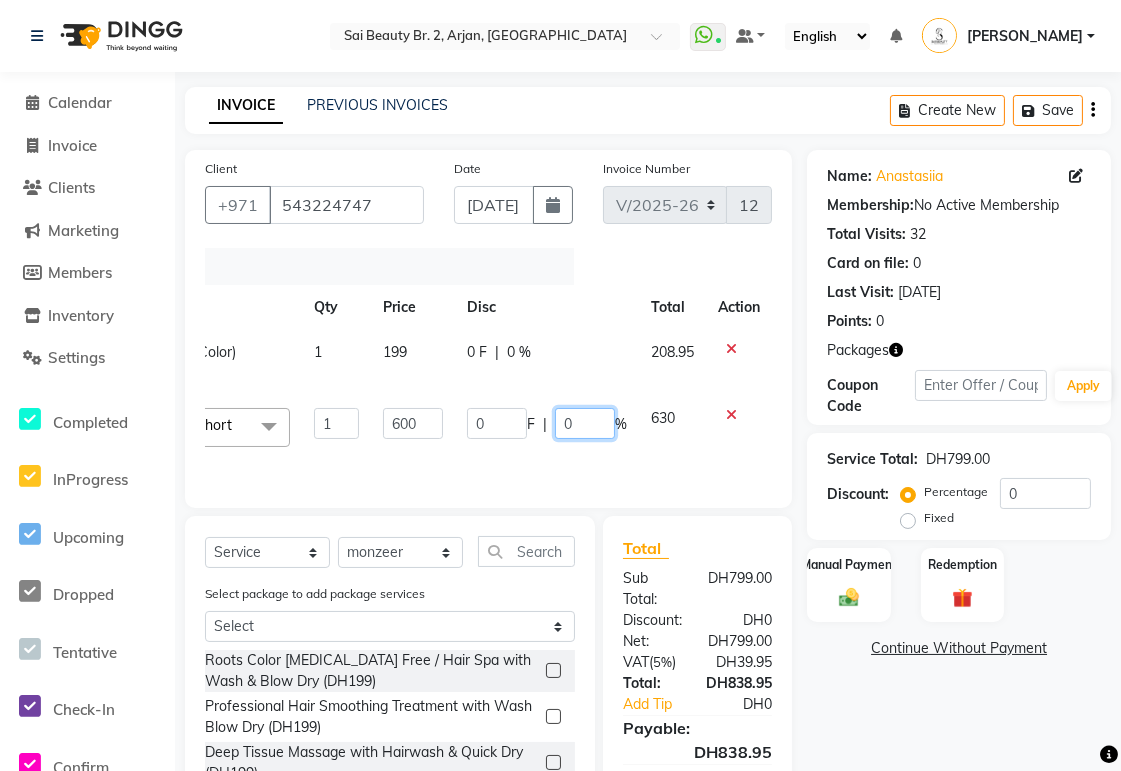 click on "0" 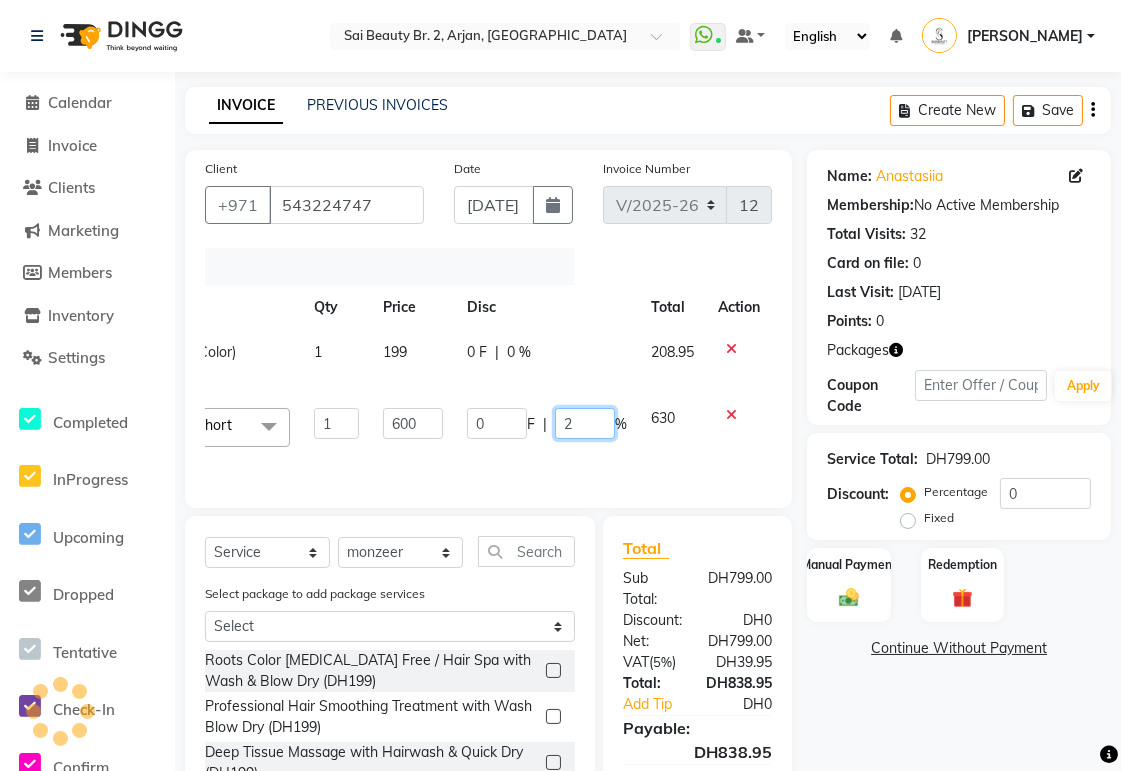 type on "20" 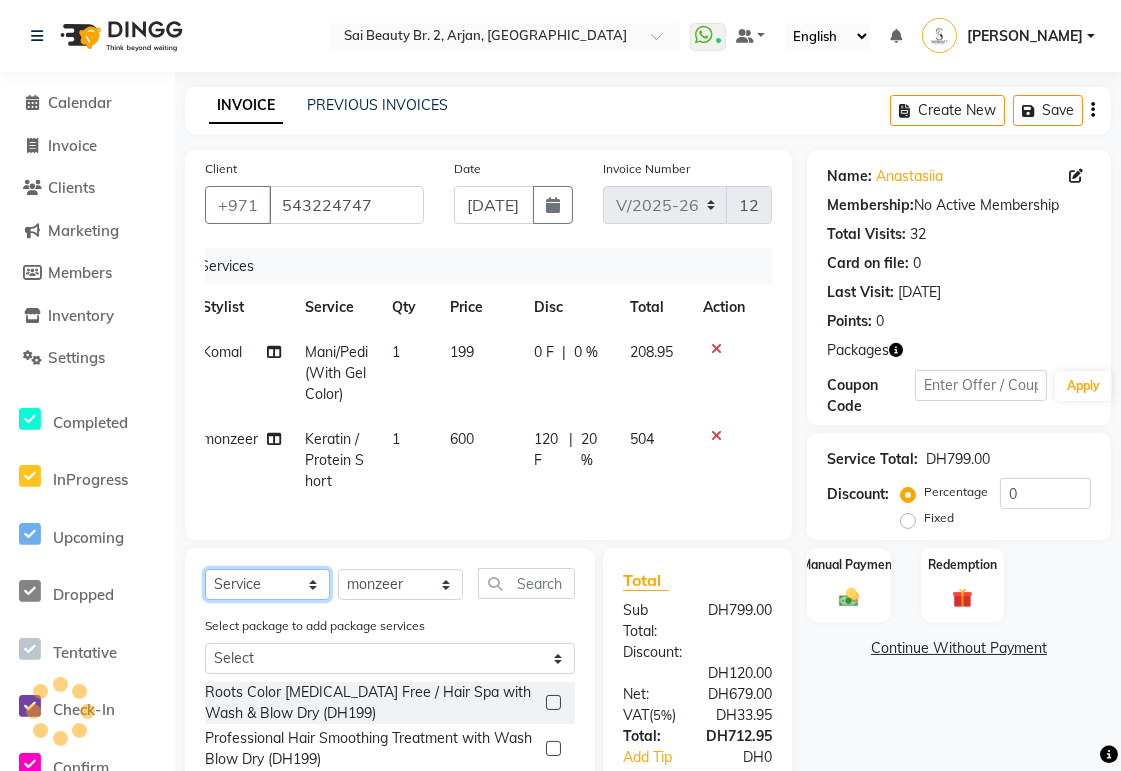 scroll, scrollTop: 0, scrollLeft: 14, axis: horizontal 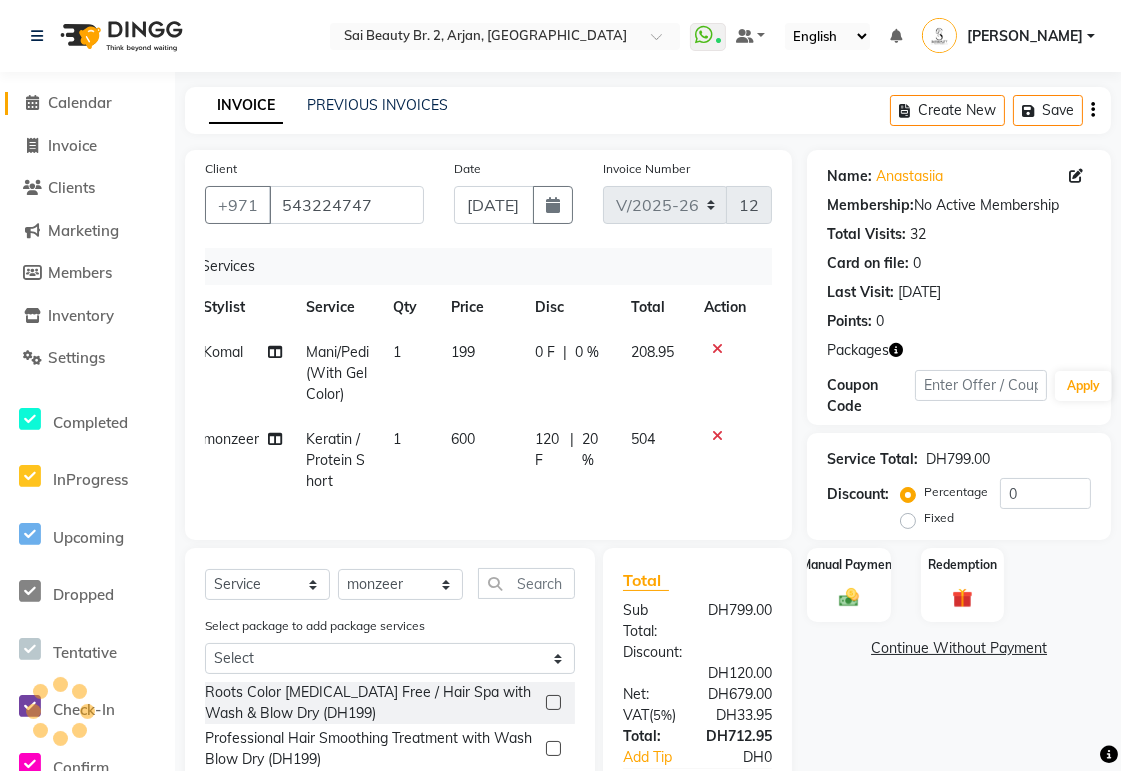 click on "Calendar" 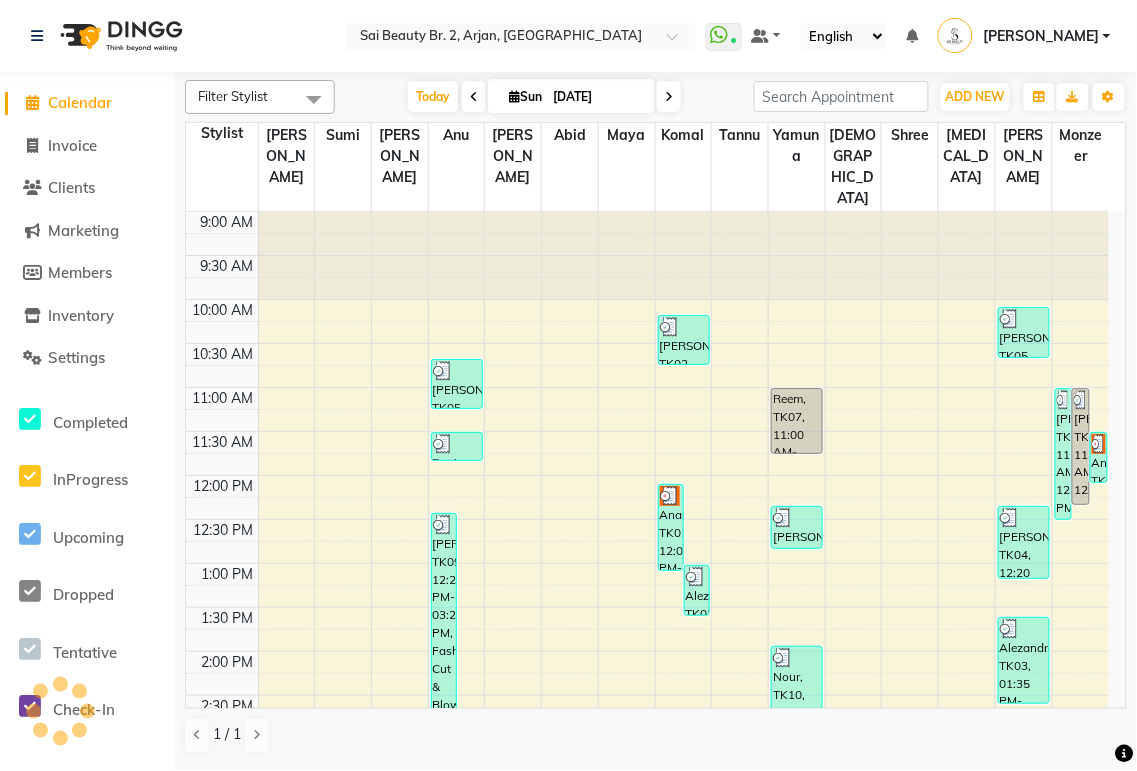 scroll, scrollTop: 0, scrollLeft: 0, axis: both 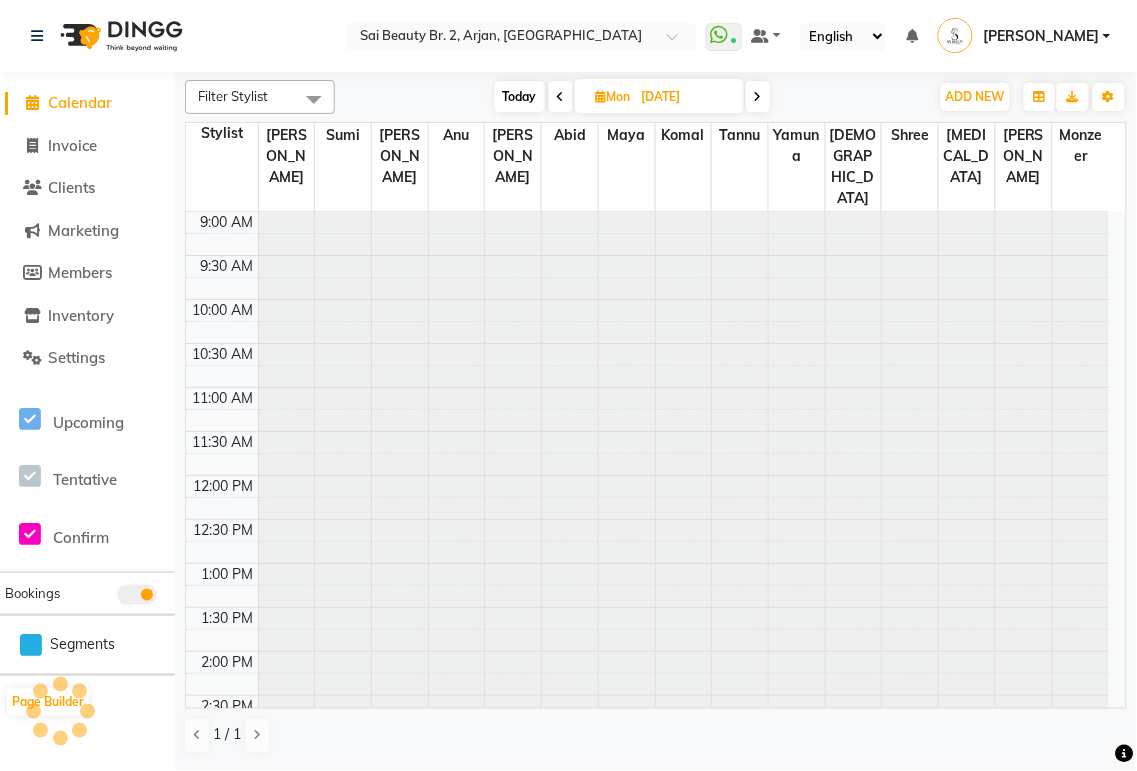 type on "[DATE]" 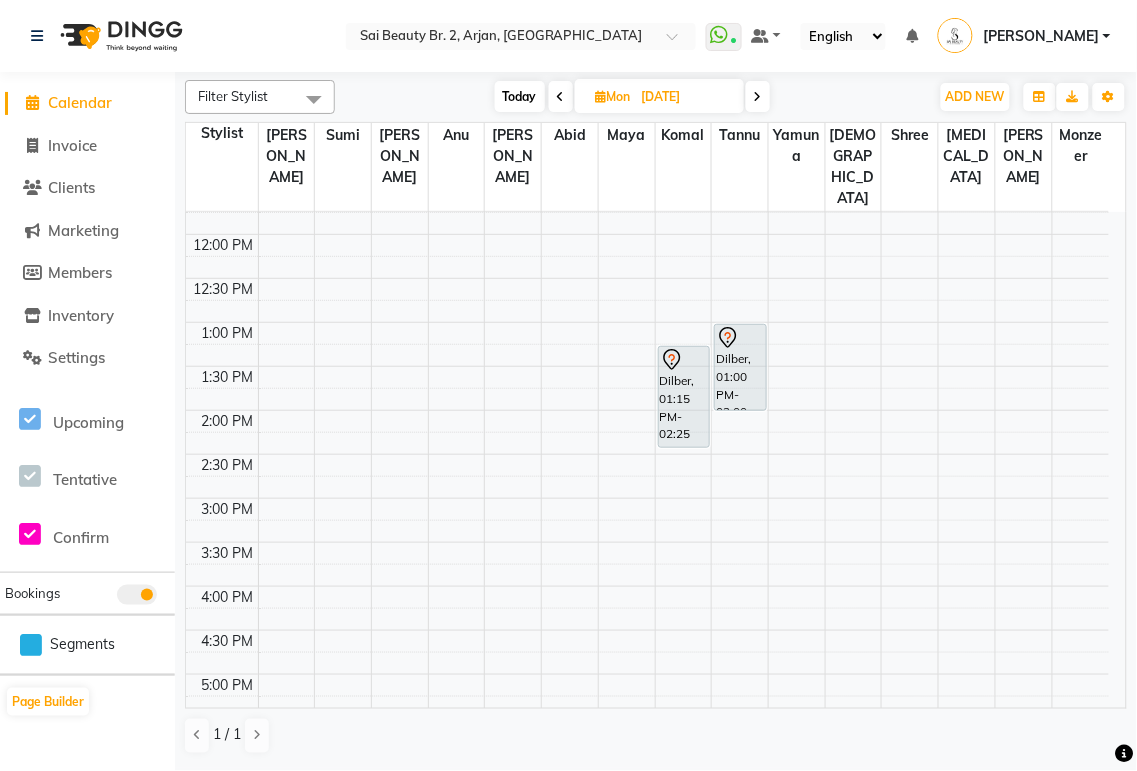 scroll, scrollTop: 0, scrollLeft: 0, axis: both 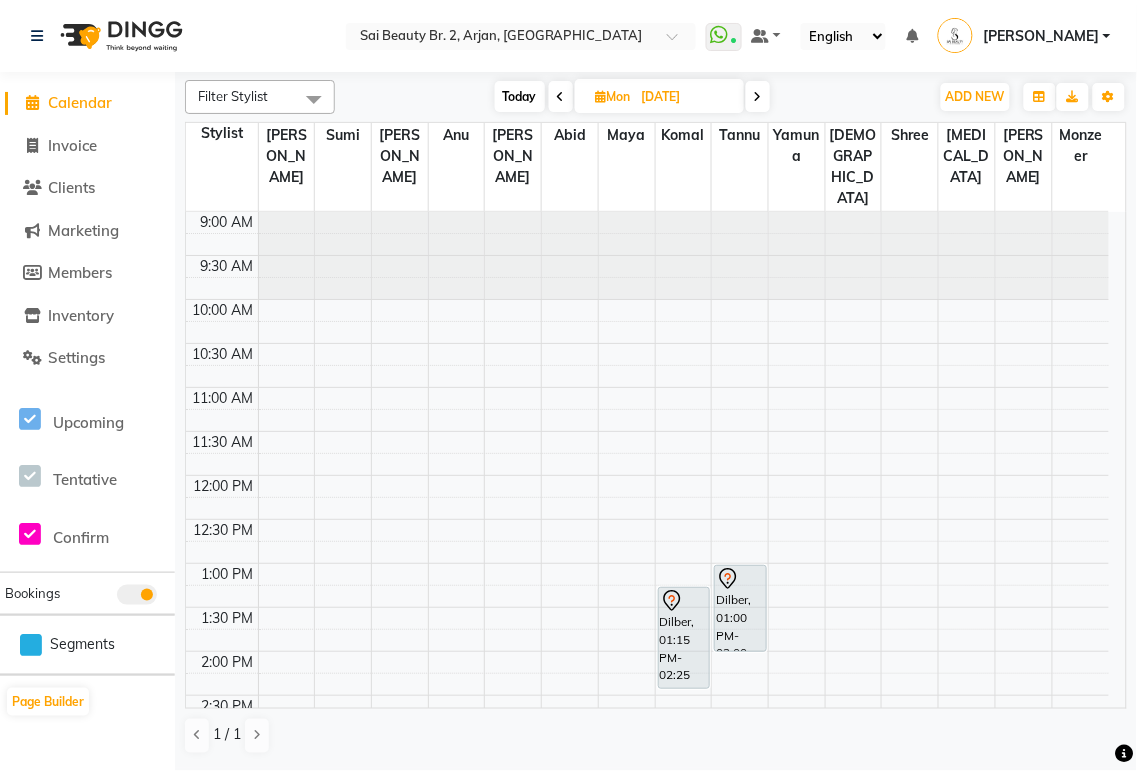 click on "Dilber, 01:00 PM-02:00 PM, Roots Color [MEDICAL_DATA] Free / Hair Spa with Wash & Blow Dry" at bounding box center (740, 608) 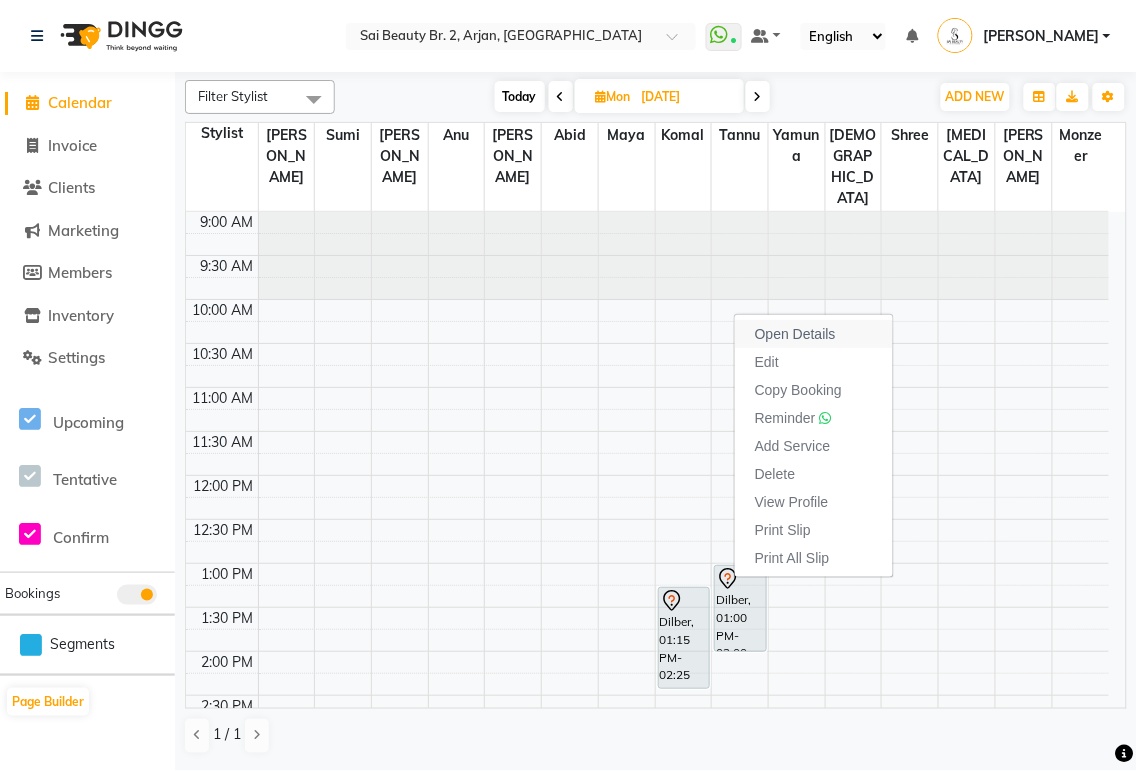click on "Open Details" at bounding box center [795, 334] 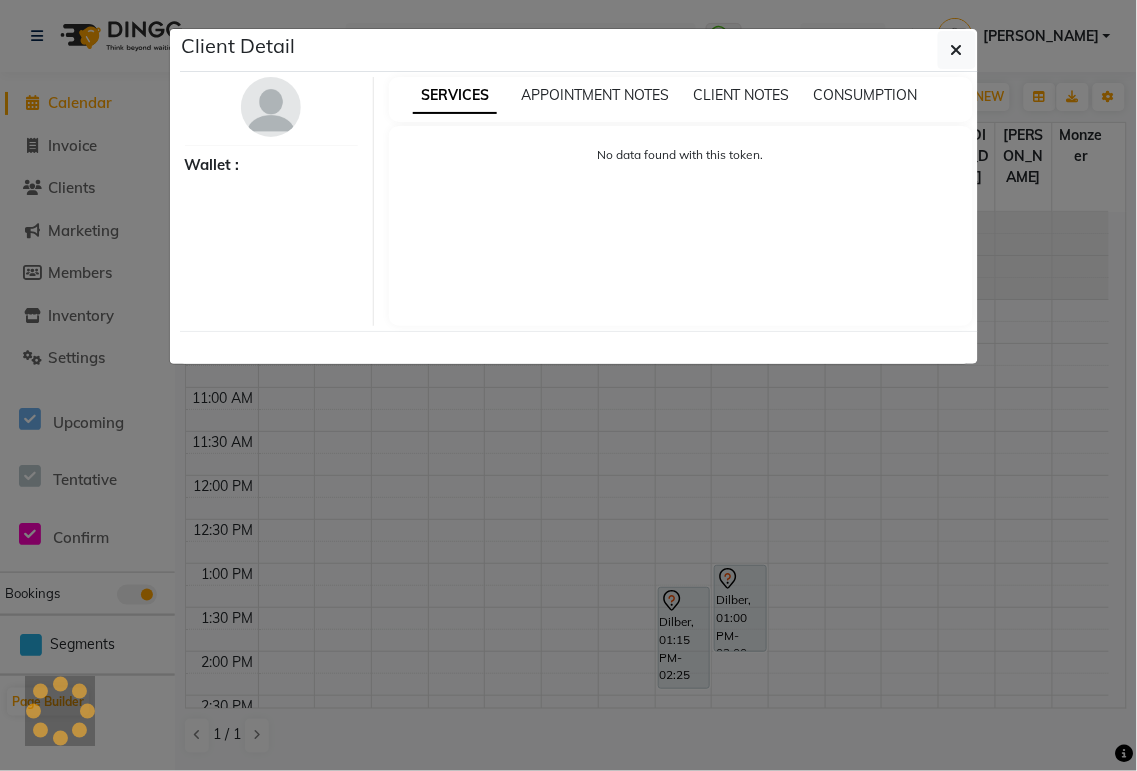 select on "7" 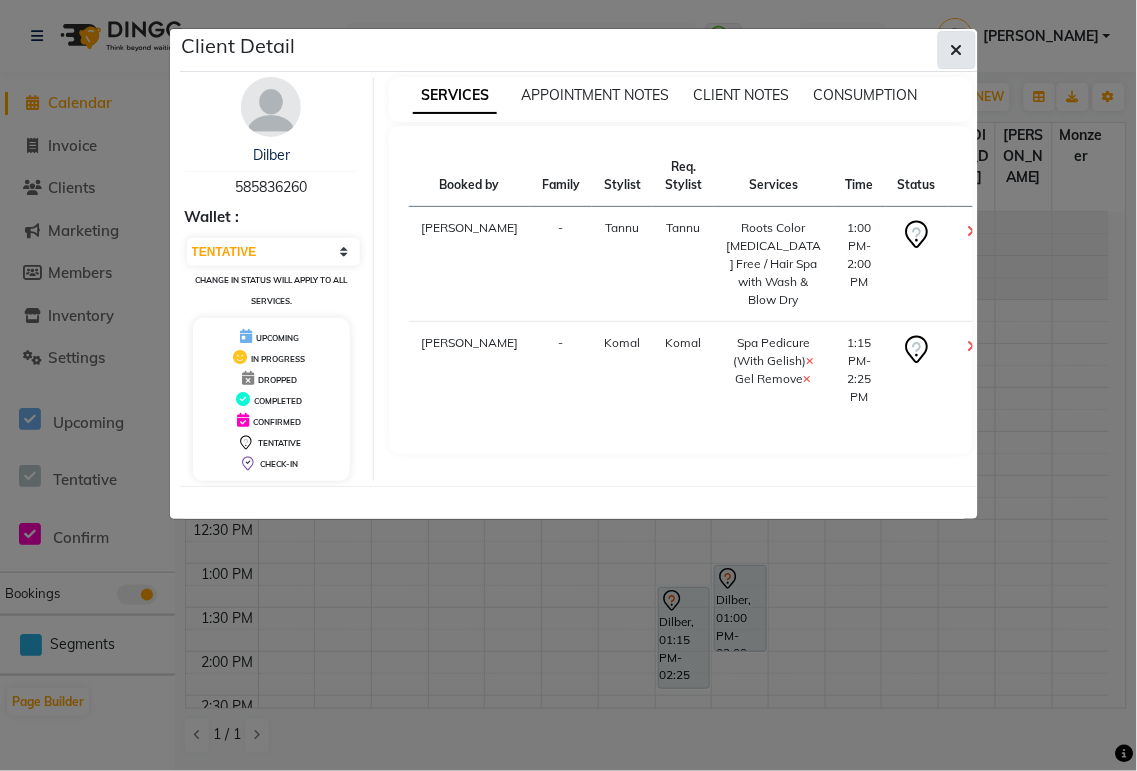 click 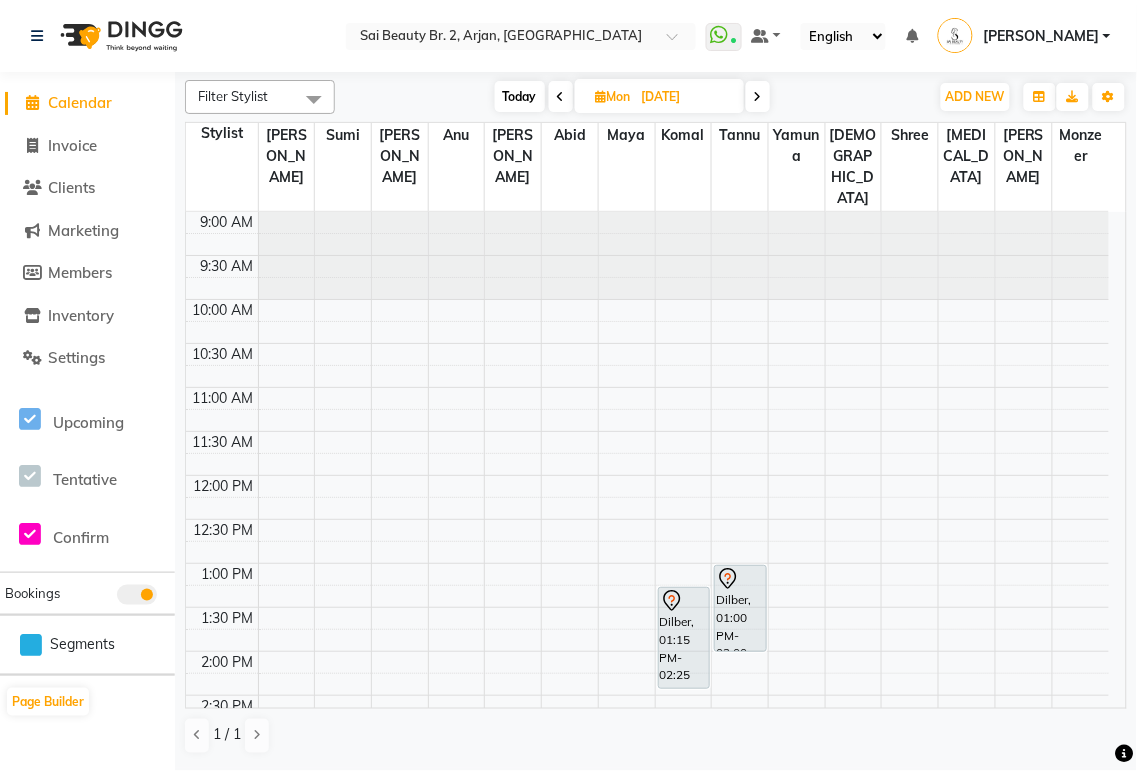 click on "Today" at bounding box center [520, 96] 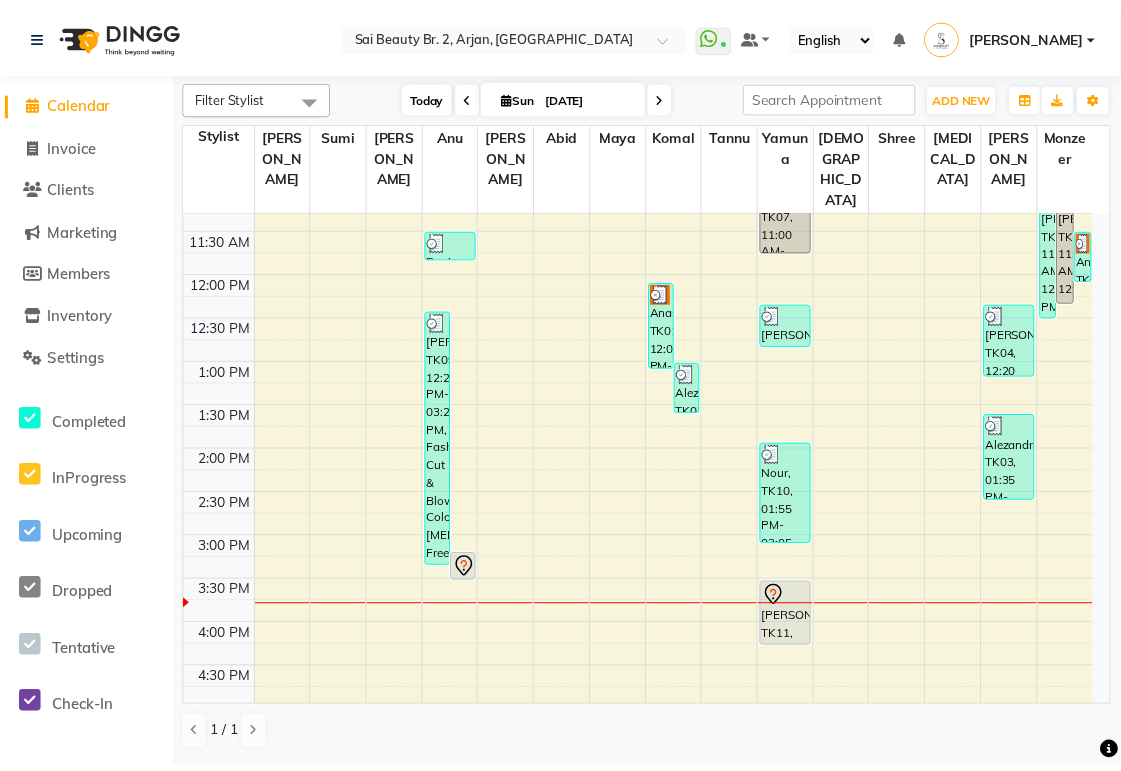 scroll, scrollTop: 191, scrollLeft: 0, axis: vertical 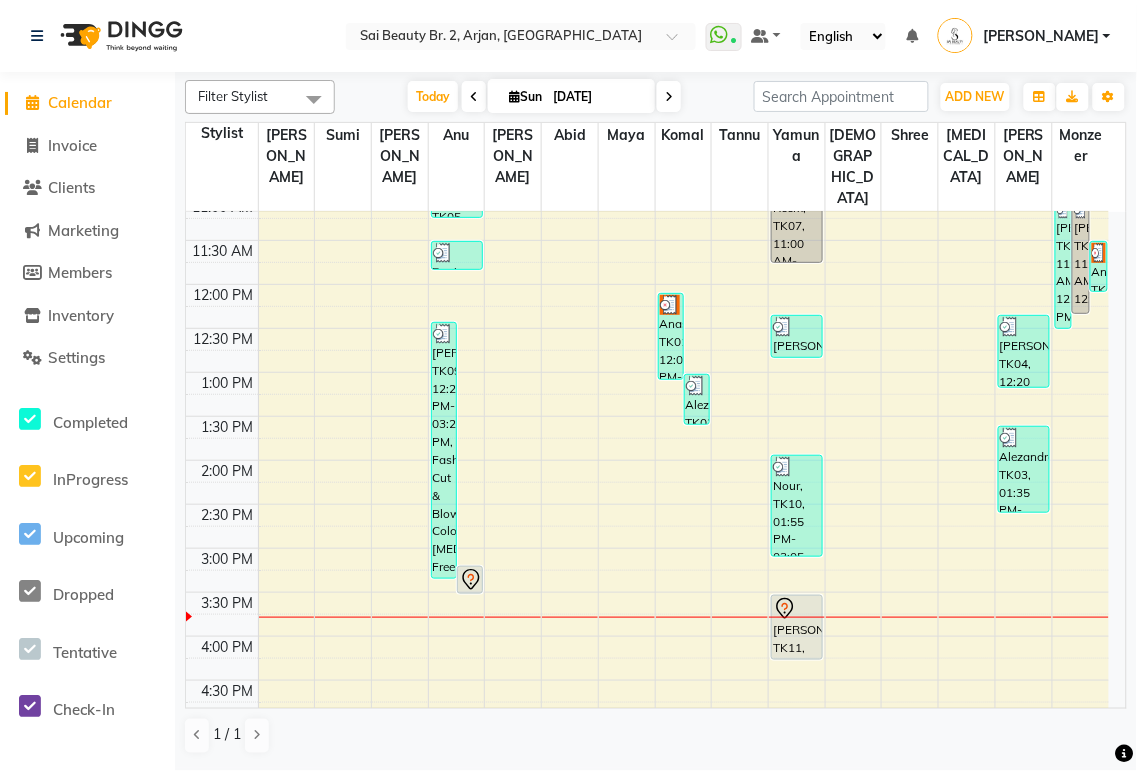 click on "Anastasiia, TK01, 12:05 PM-01:05 PM, [PERSON_NAME]/Pedi(With Gel Color)" at bounding box center [671, 336] 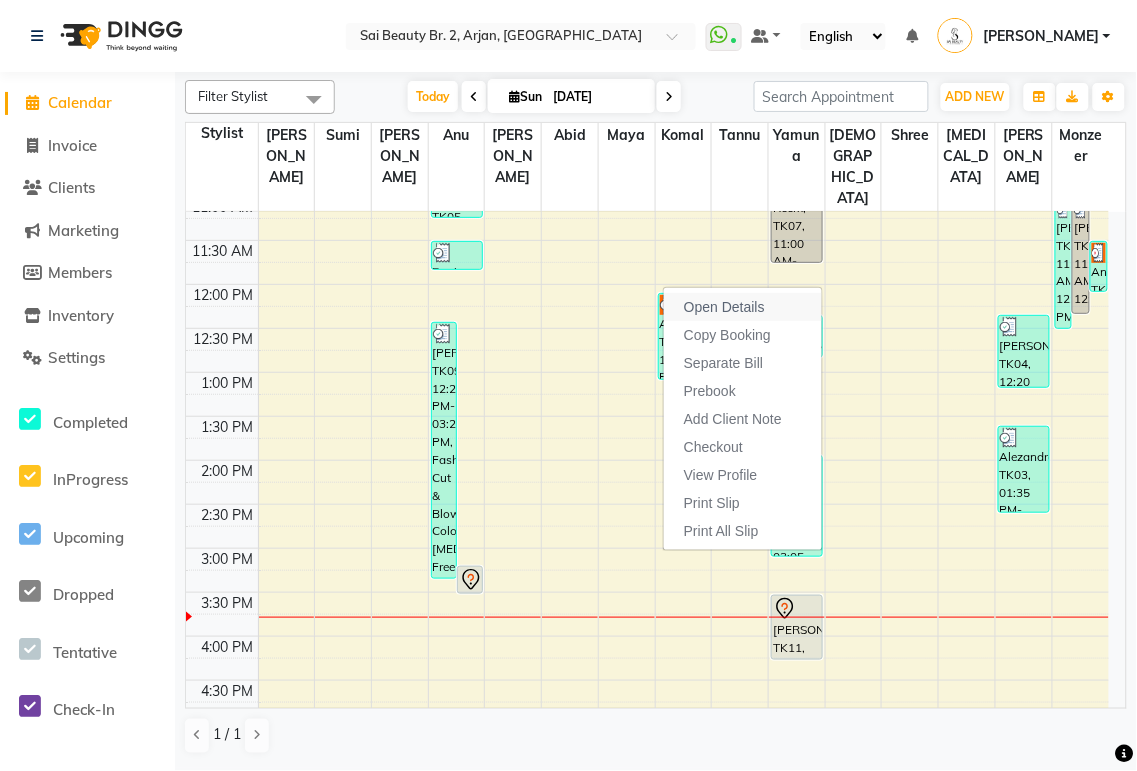 click on "Open Details" at bounding box center (724, 307) 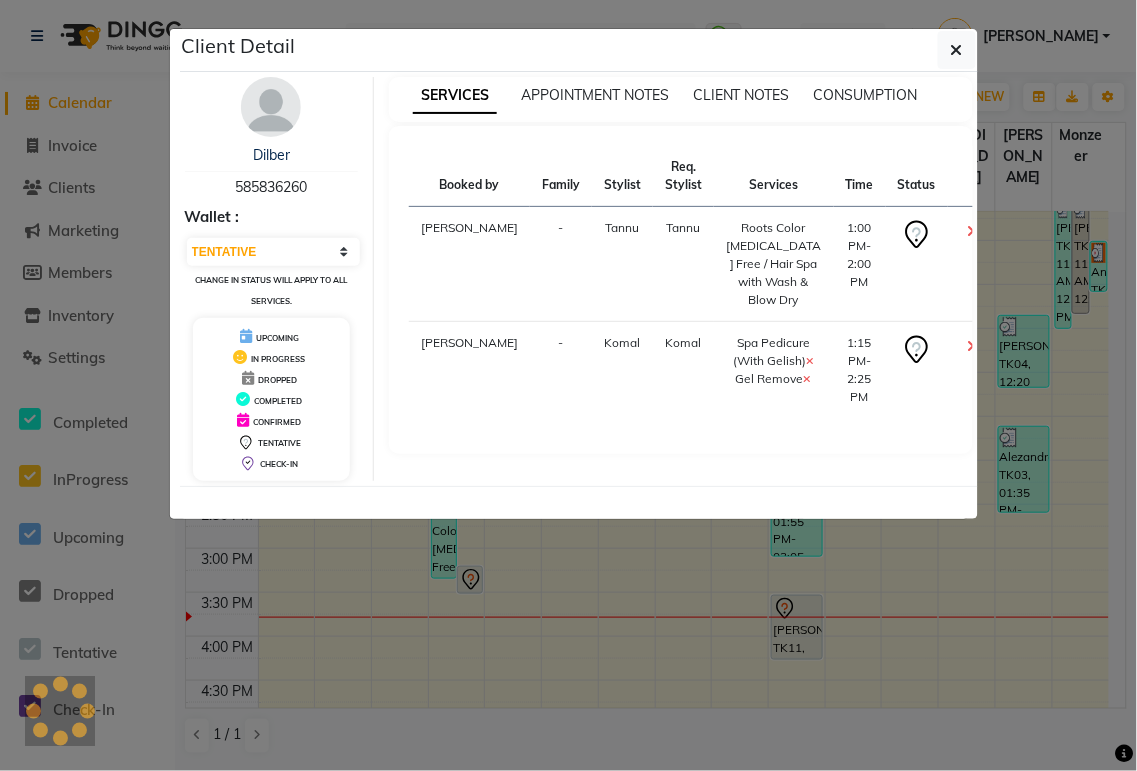 select on "3" 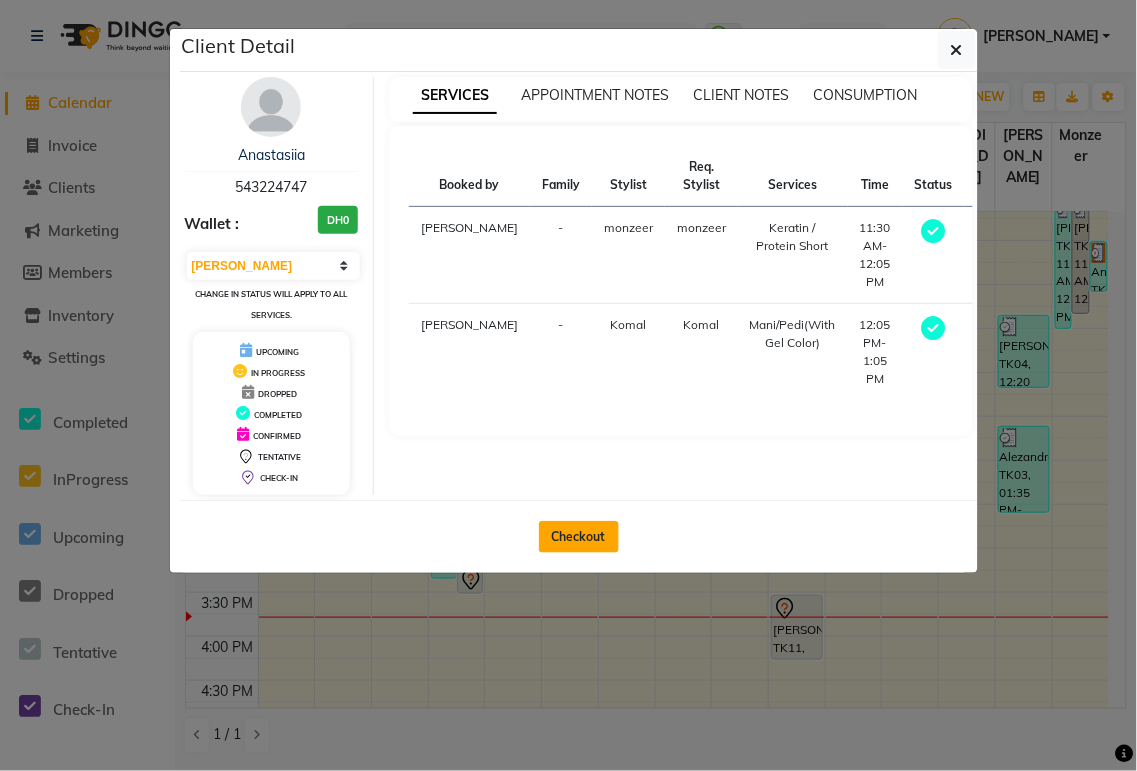 click on "Checkout" 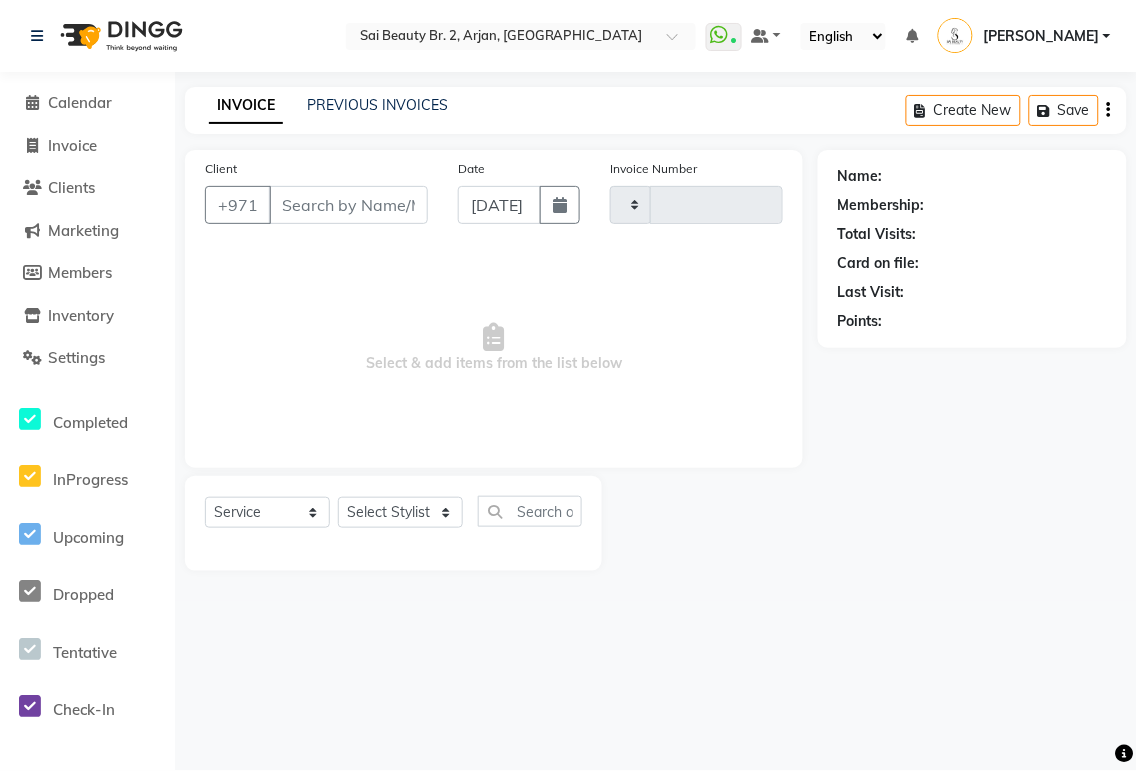 type on "1298" 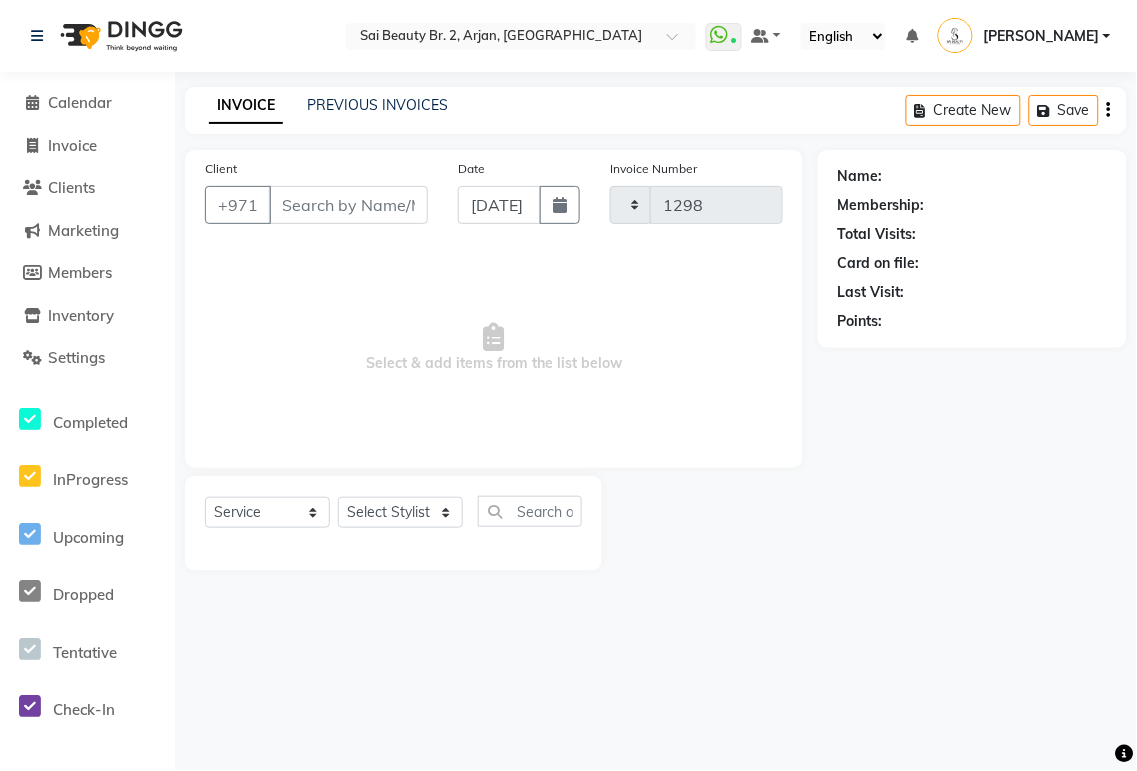 select on "6956" 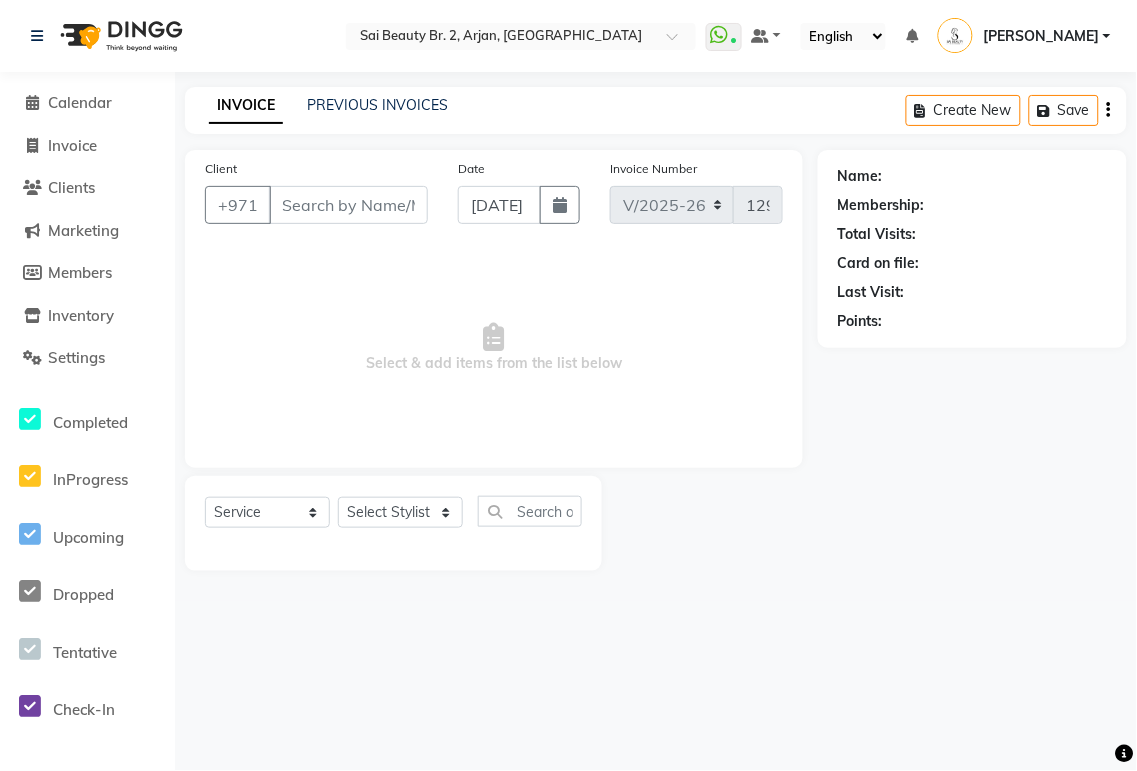 type on "543224747" 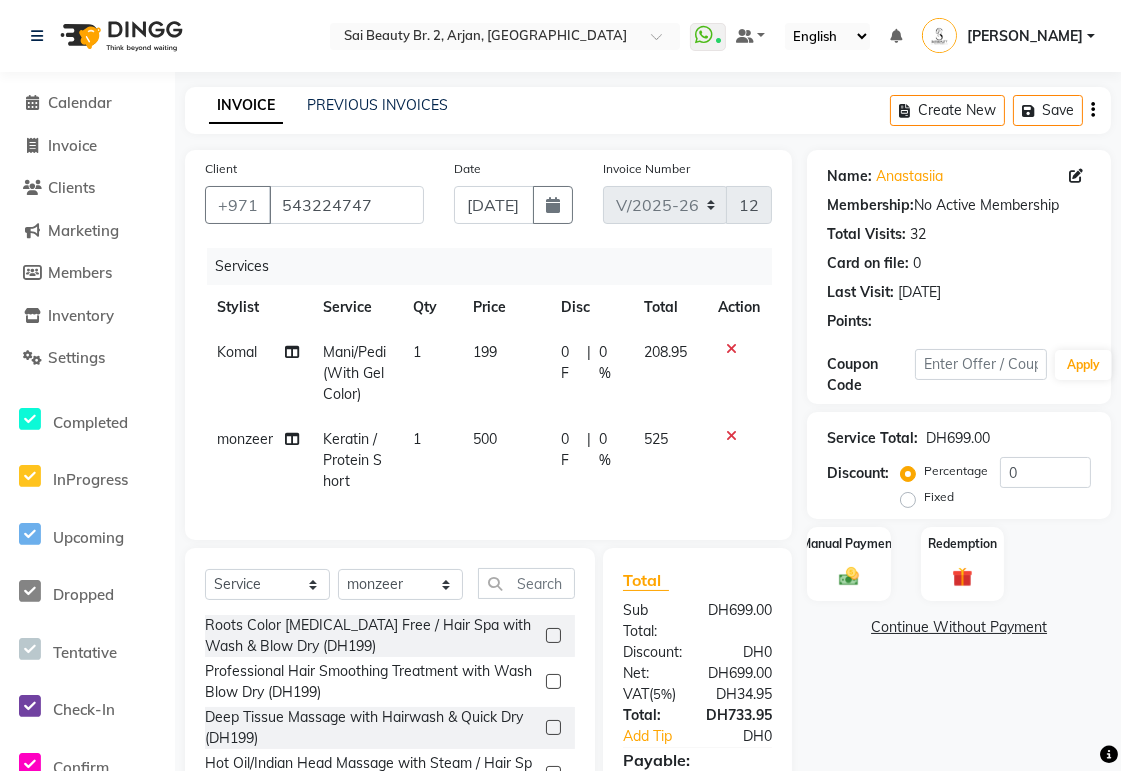 click on "500" 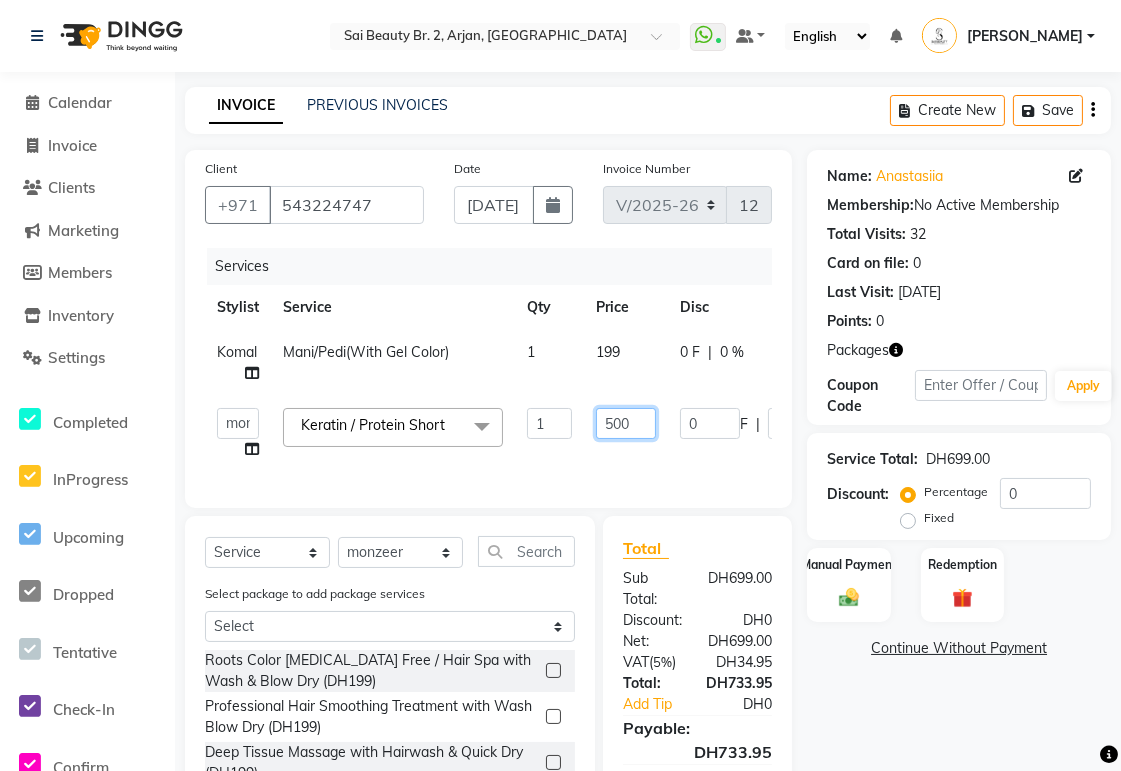 click on "500" 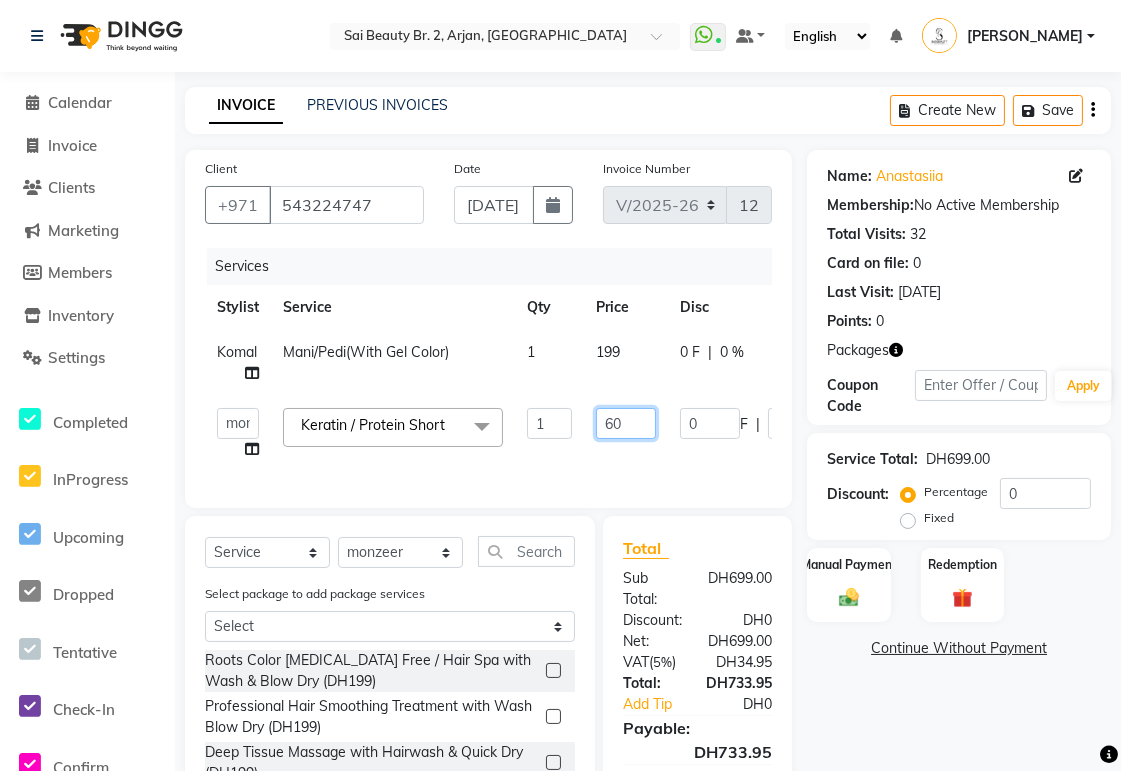 type on "600" 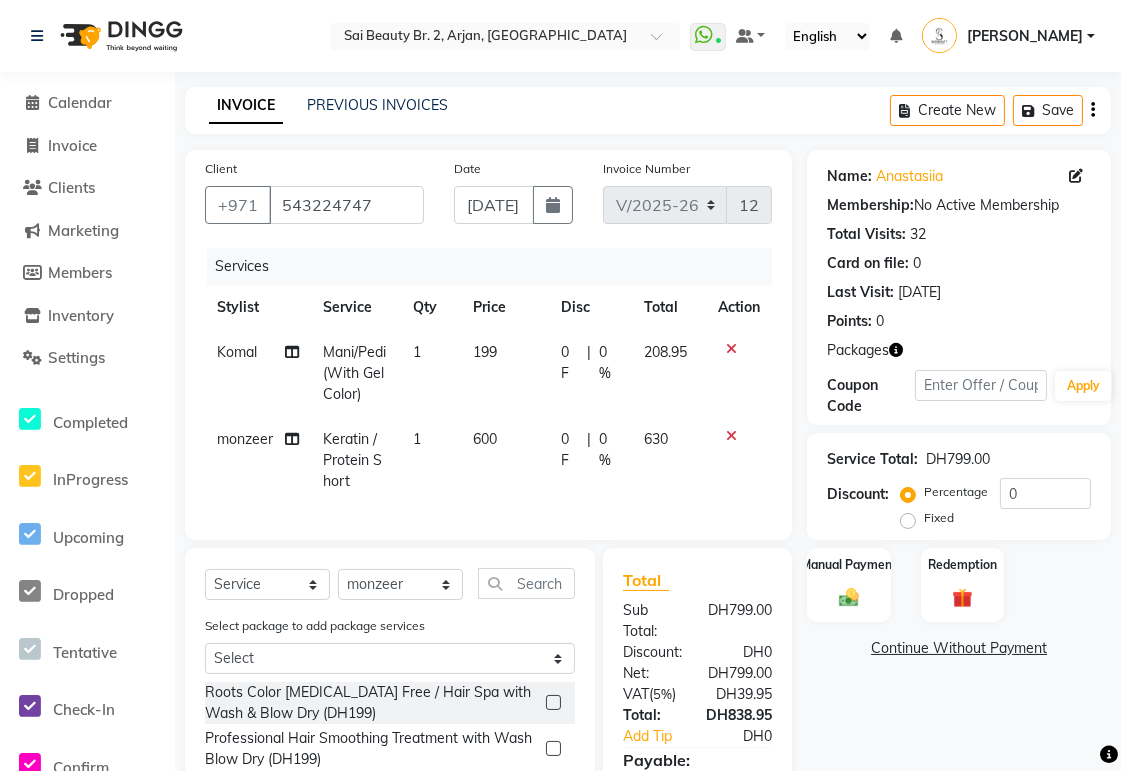 click on "630" 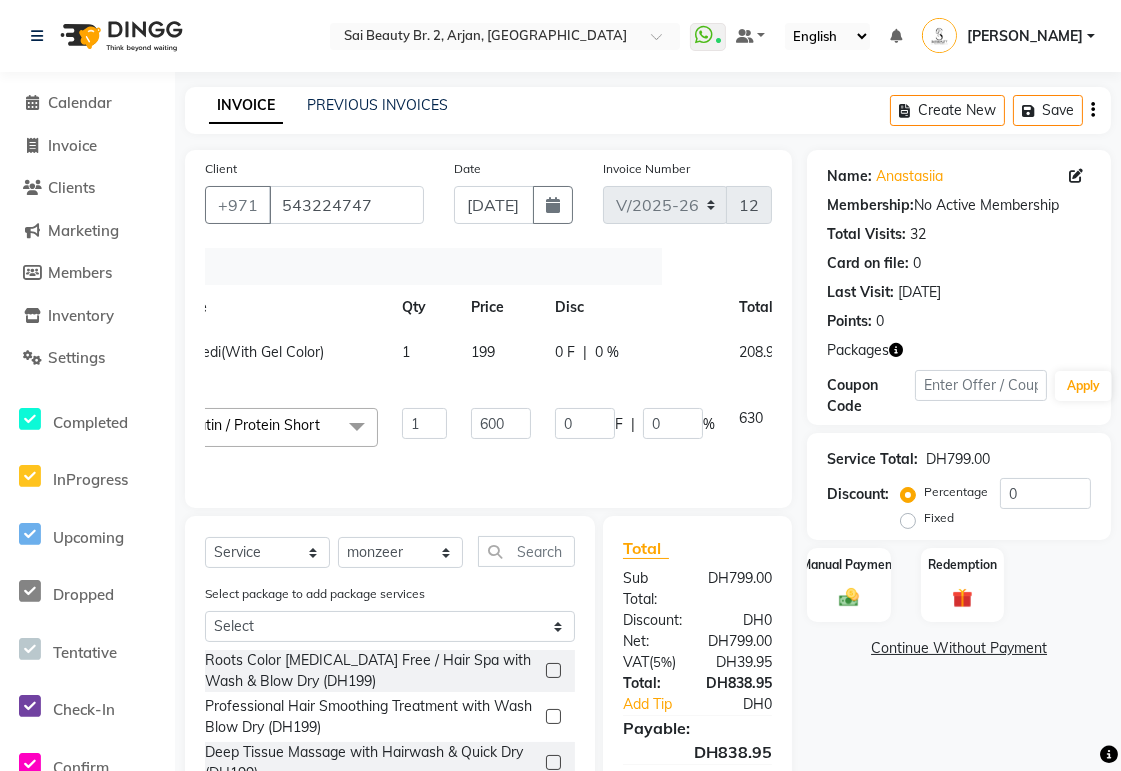 scroll, scrollTop: 0, scrollLeft: 214, axis: horizontal 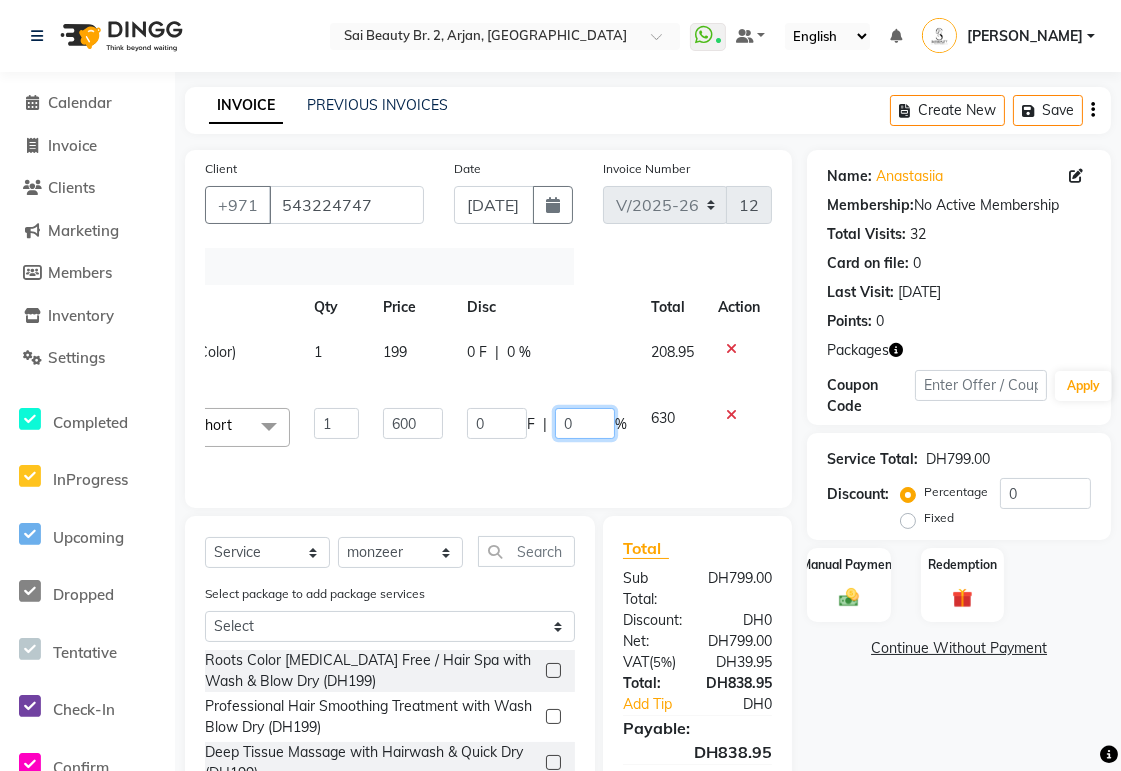 click on "0" 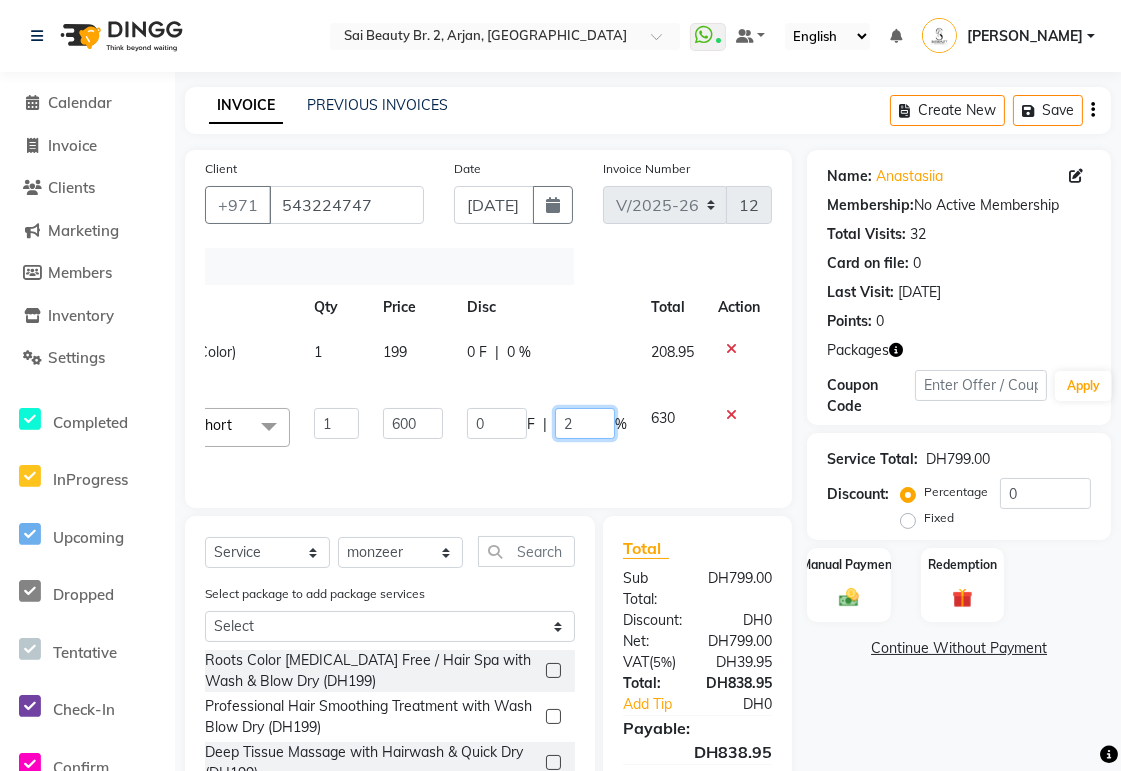 type on "20" 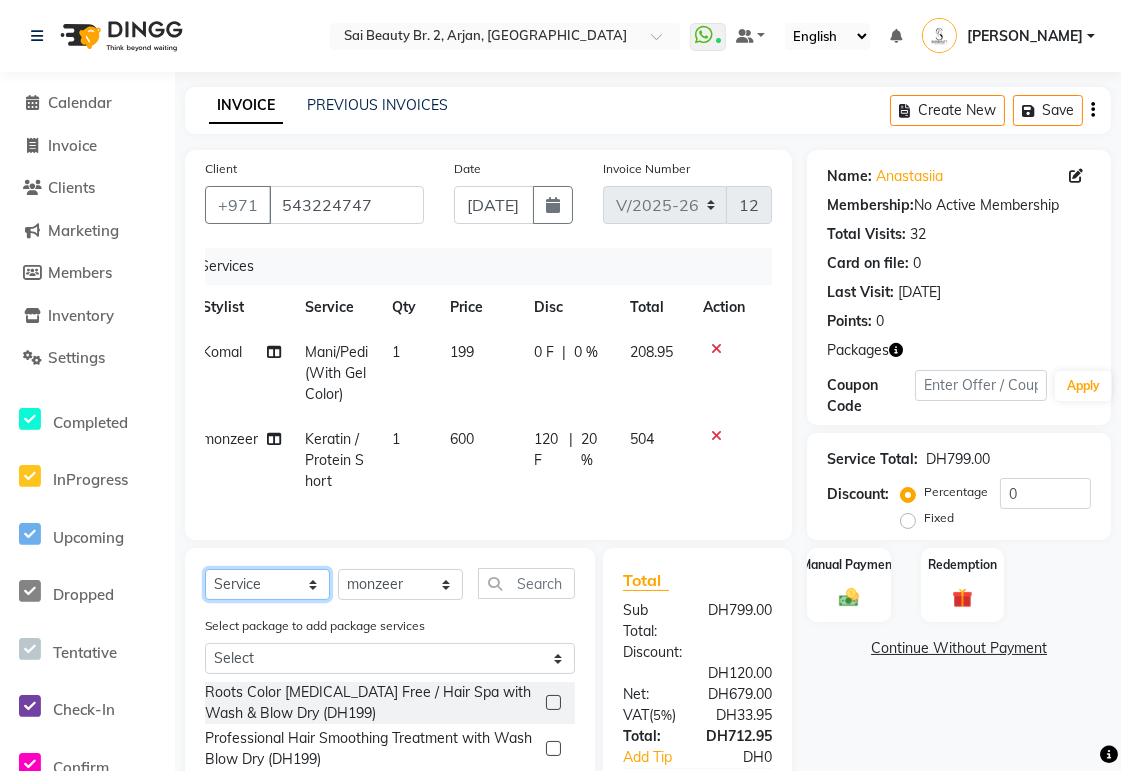 scroll, scrollTop: 0, scrollLeft: 14, axis: horizontal 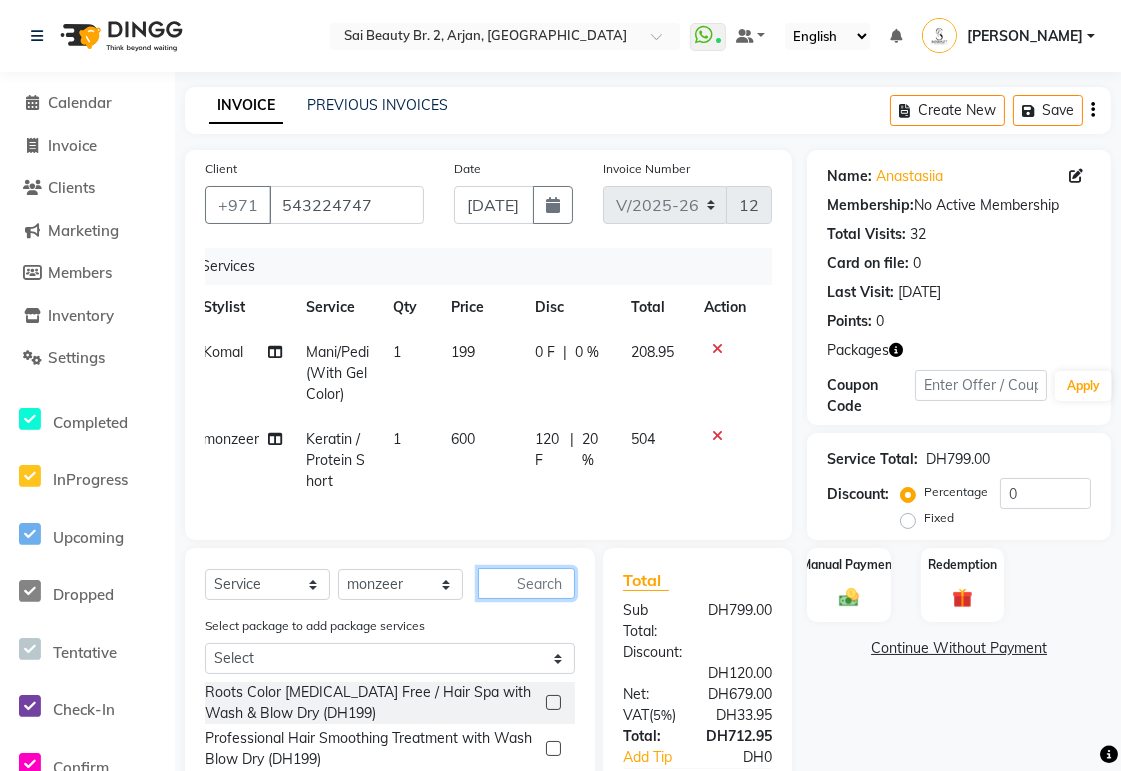 click 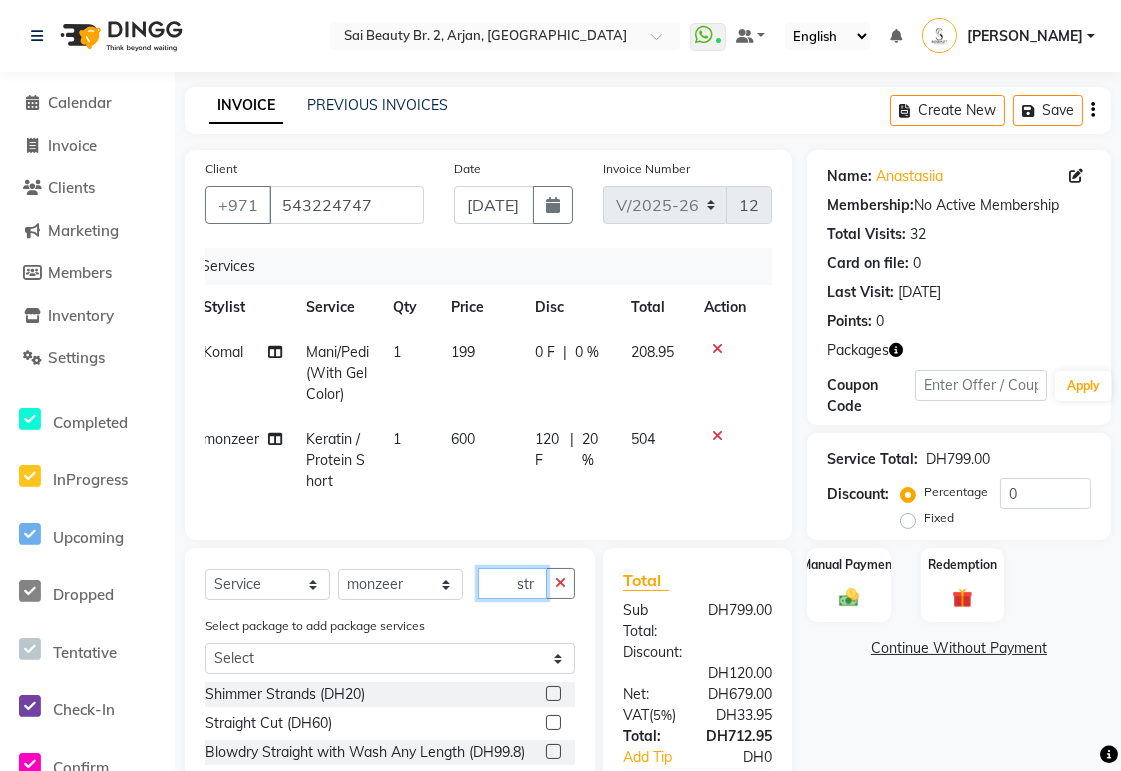 type on "str" 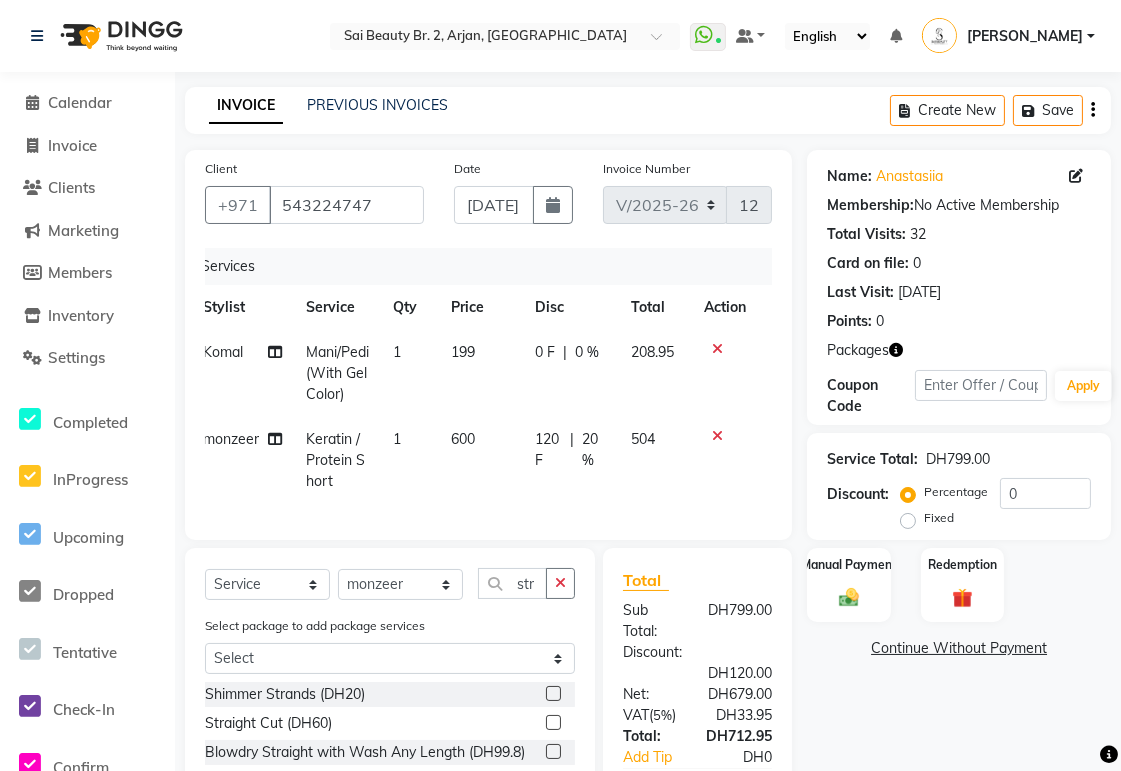 click 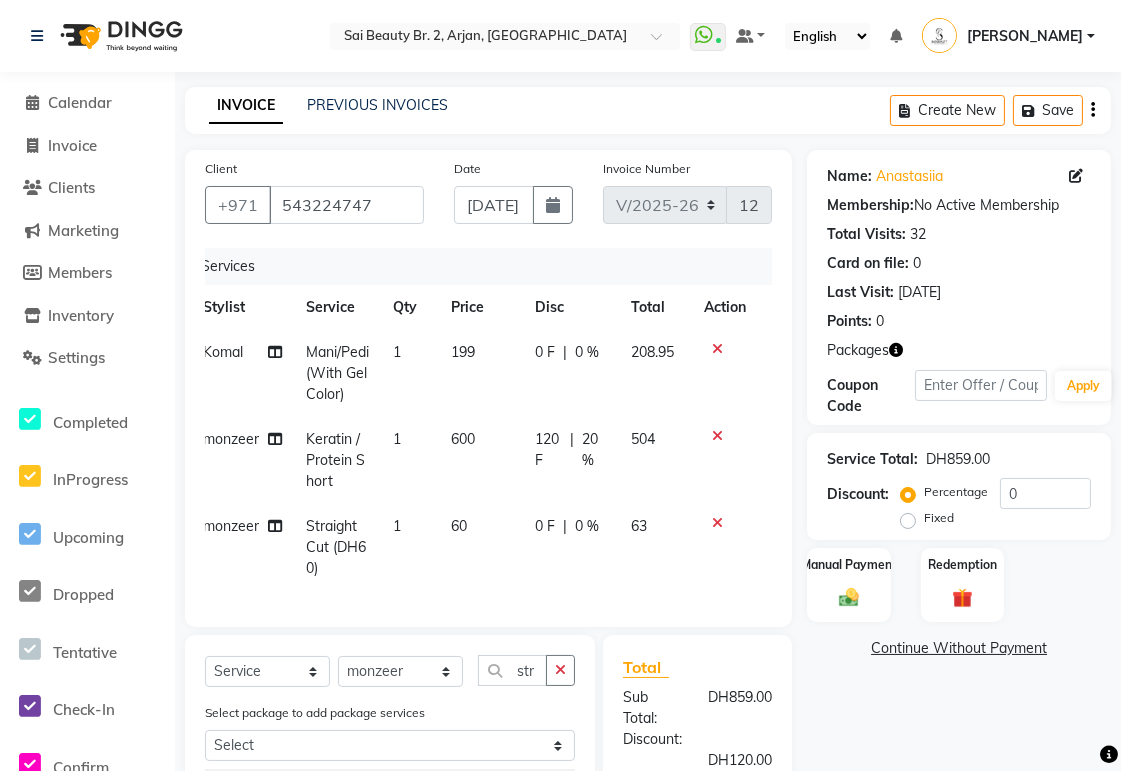 checkbox on "false" 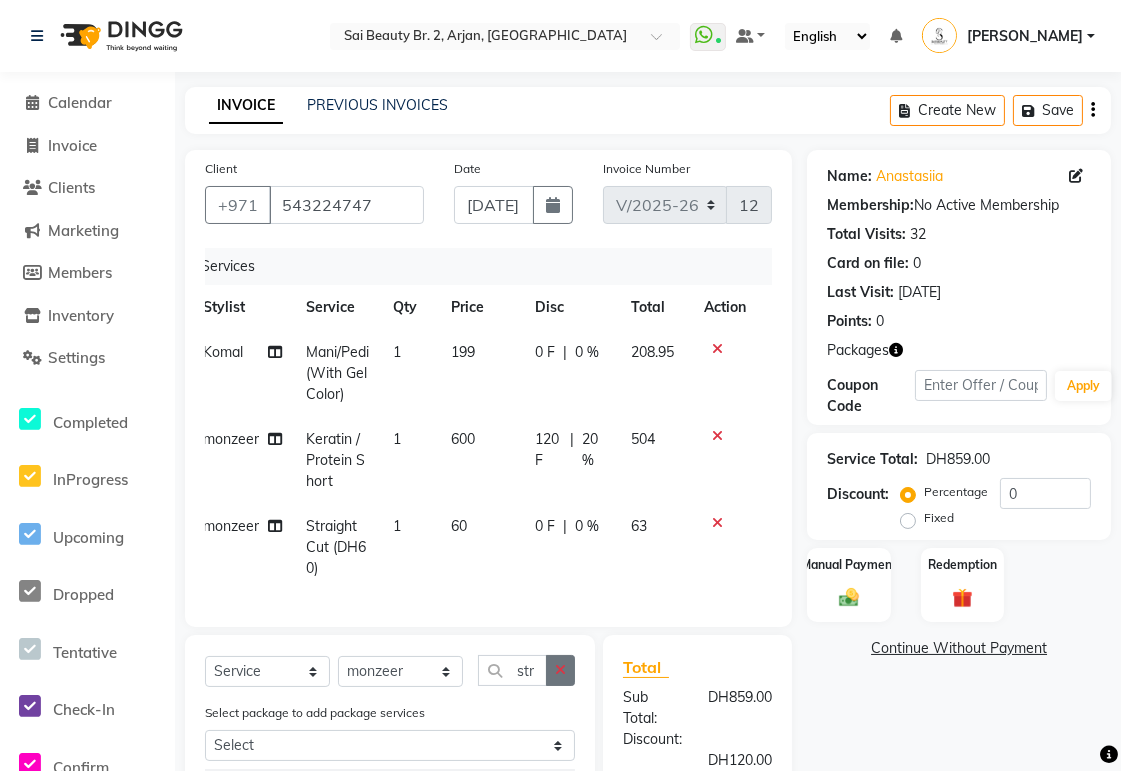 click 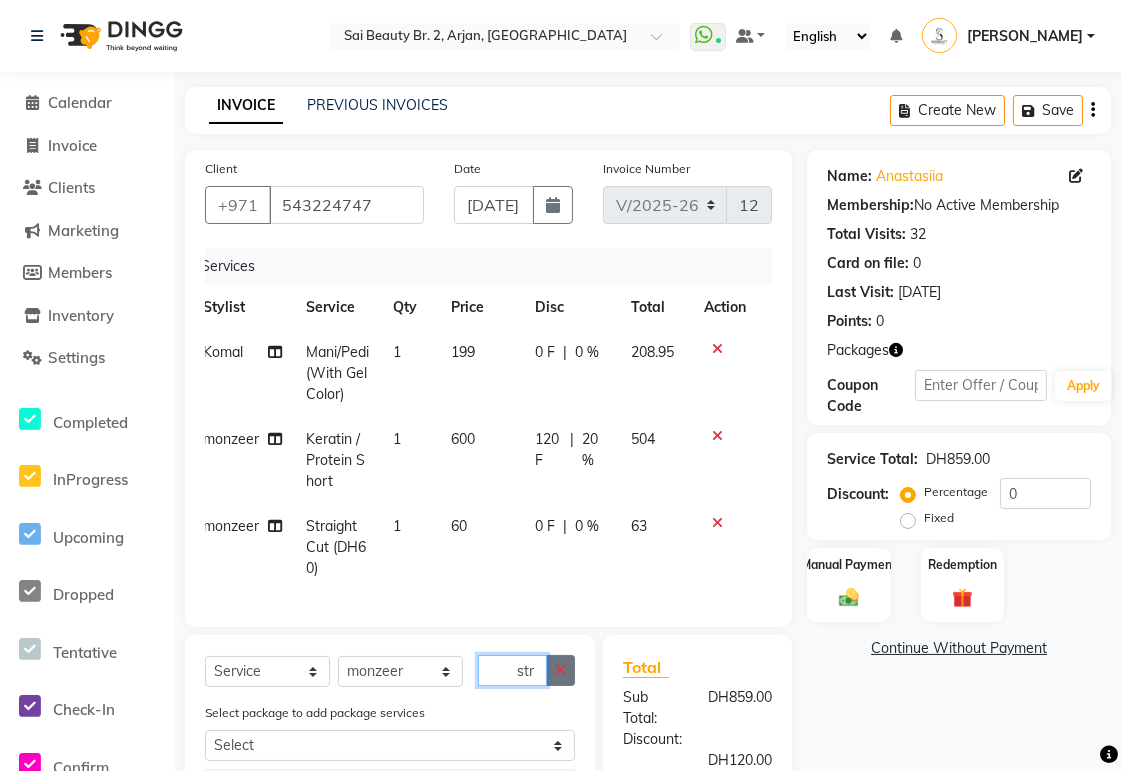 type 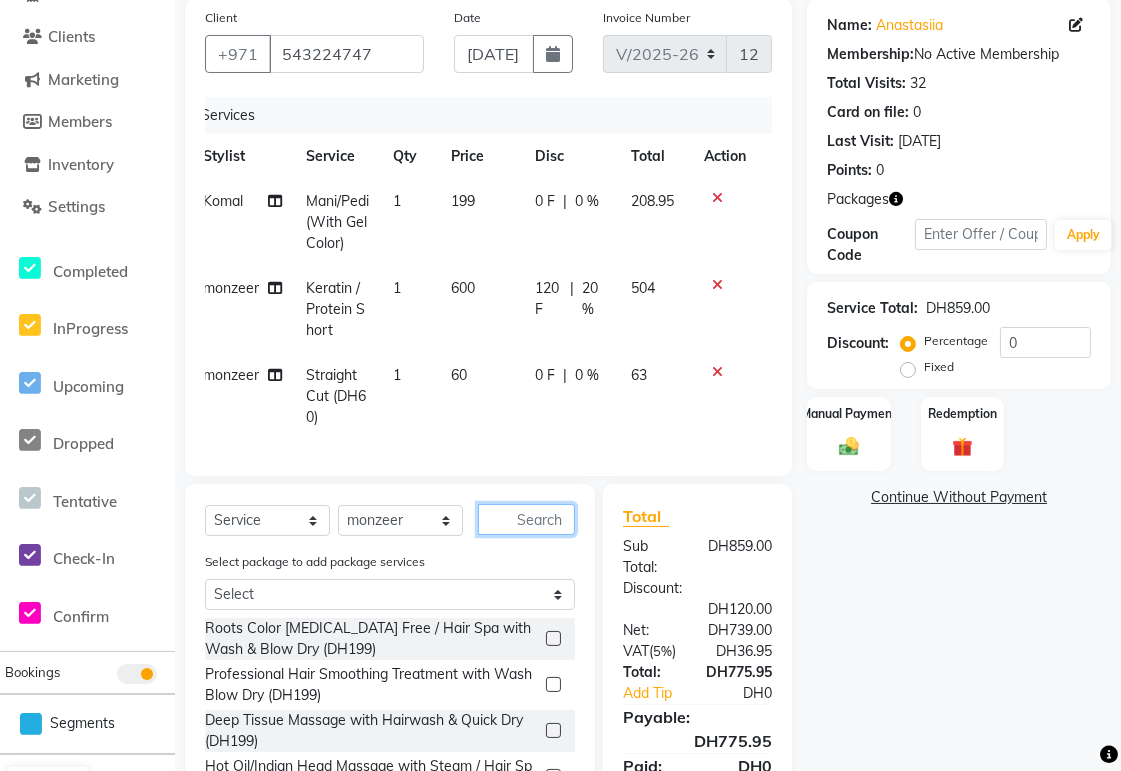 scroll, scrollTop: 272, scrollLeft: 0, axis: vertical 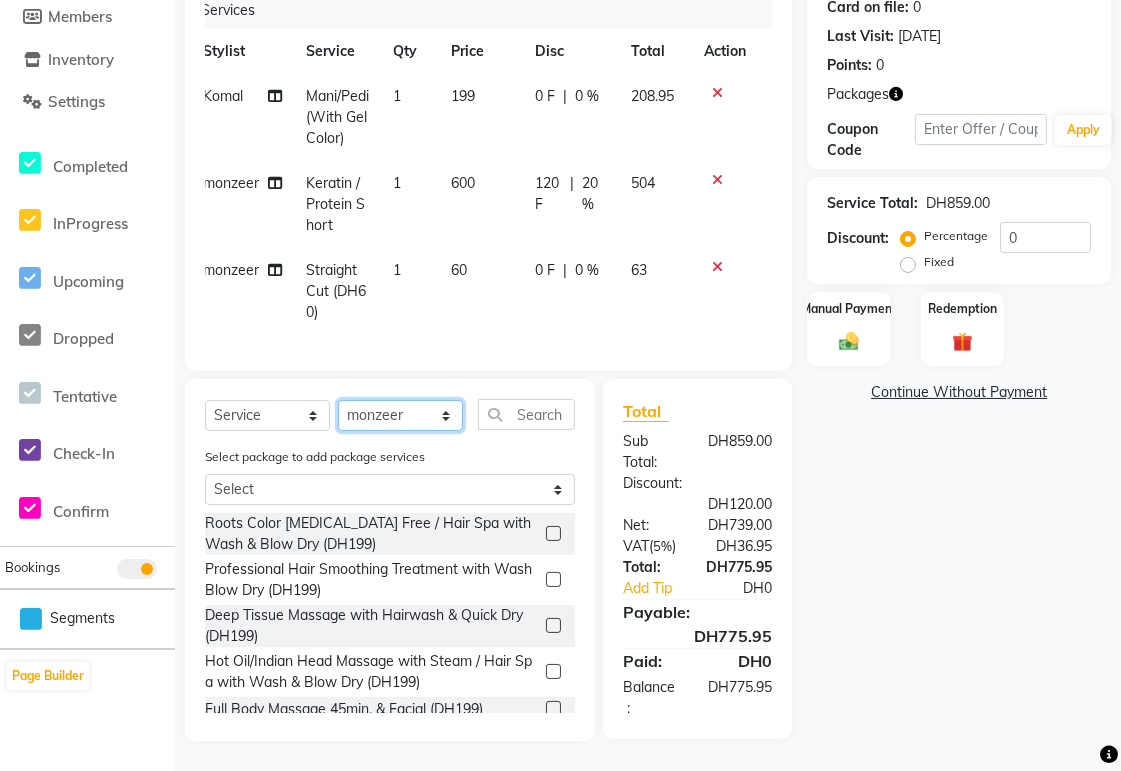click on "Select Stylist [PERSON_NAME][MEDICAL_DATA] [PERSON_NAME] [PERSON_NAME] [PERSON_NAME] [PERSON_NAME] Gita [PERSON_NAME] monzeer Shree [PERSON_NAME] [PERSON_NAME]" 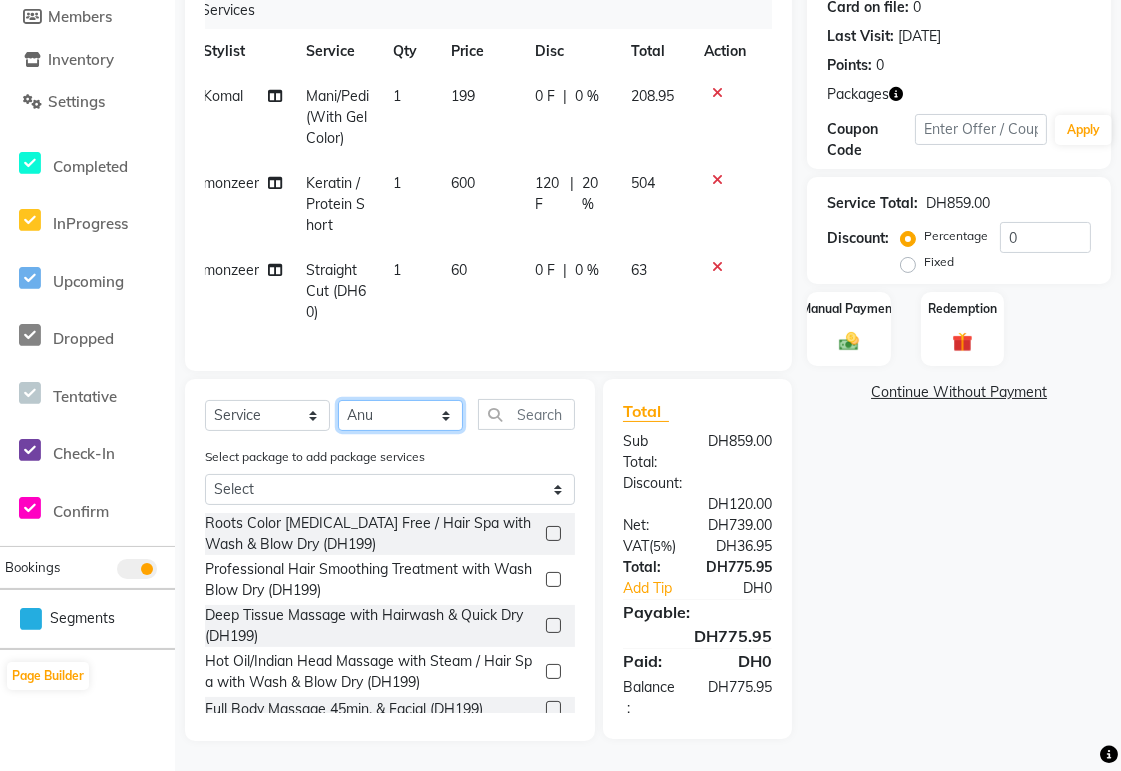 click on "Select Stylist [PERSON_NAME][MEDICAL_DATA] [PERSON_NAME] [PERSON_NAME] [PERSON_NAME] [PERSON_NAME] Gita [PERSON_NAME] monzeer Shree [PERSON_NAME] [PERSON_NAME]" 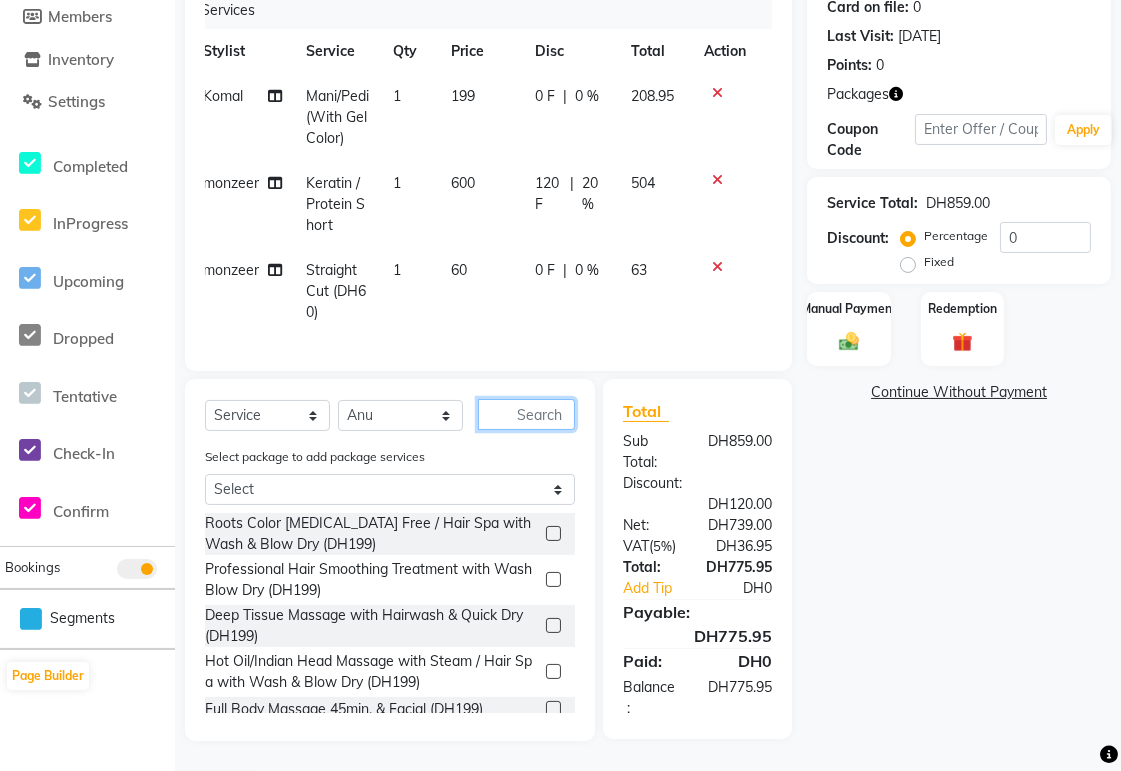 click 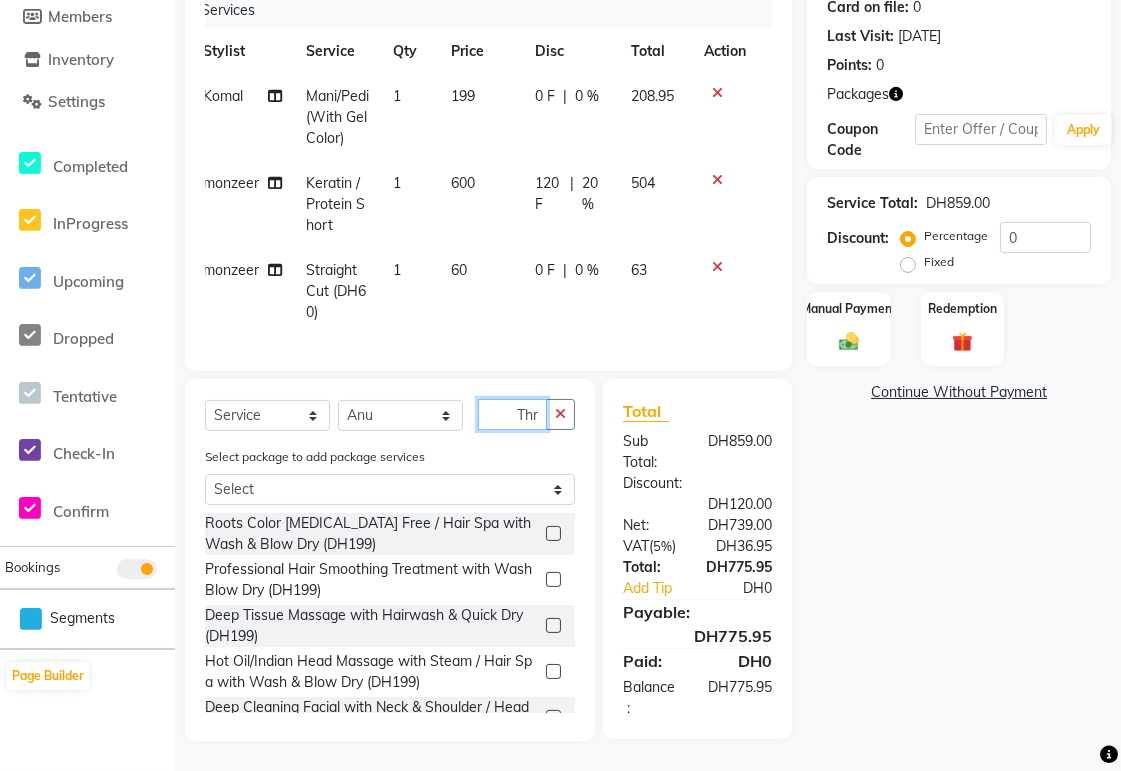 scroll, scrollTop: 0, scrollLeft: 1, axis: horizontal 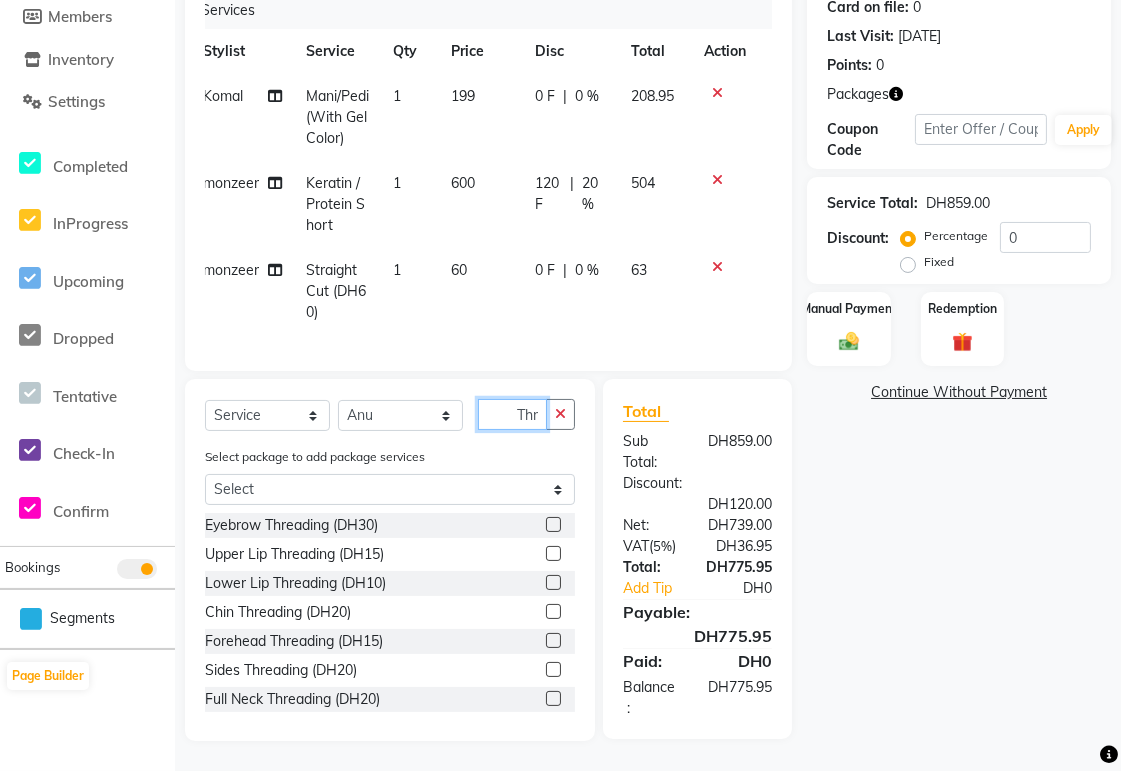 type on "Thr" 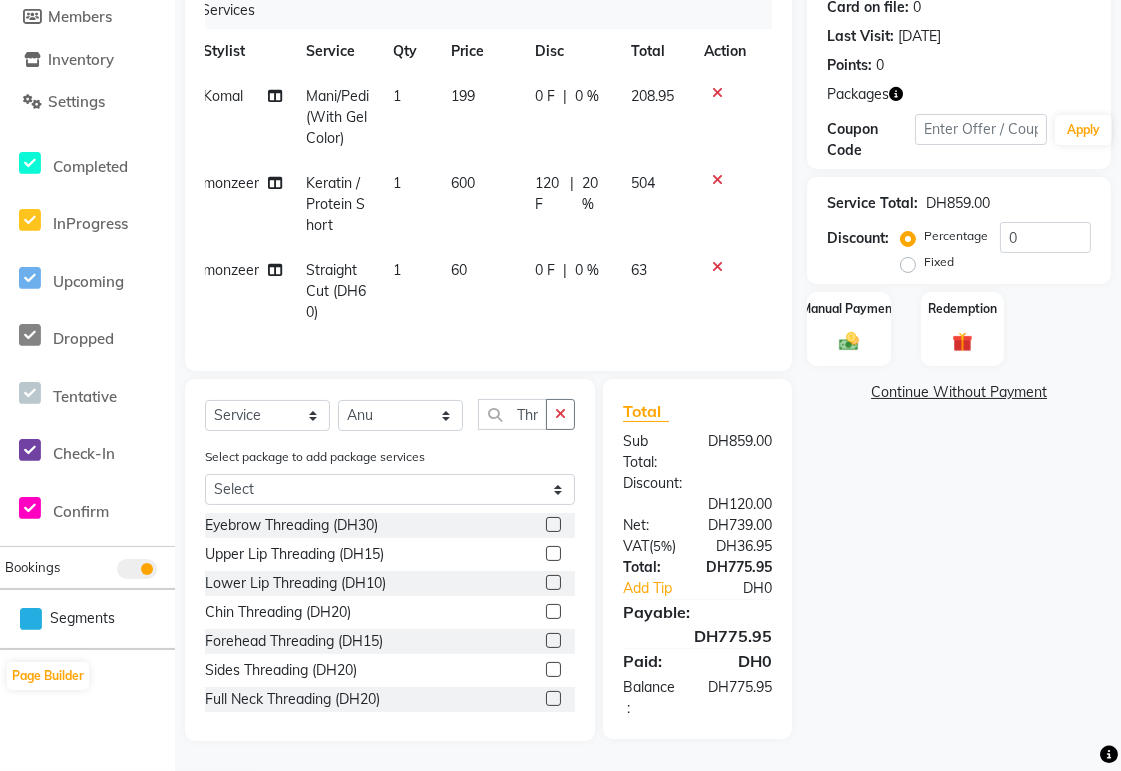 click 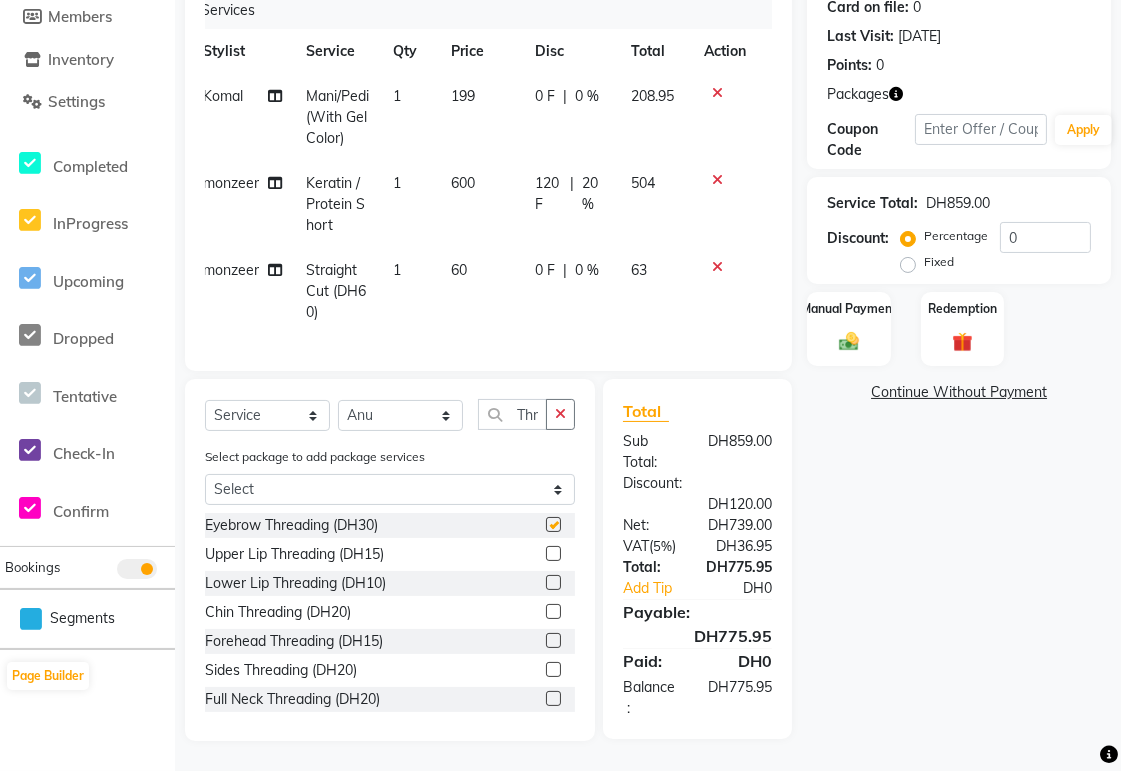 scroll, scrollTop: 0, scrollLeft: 0, axis: both 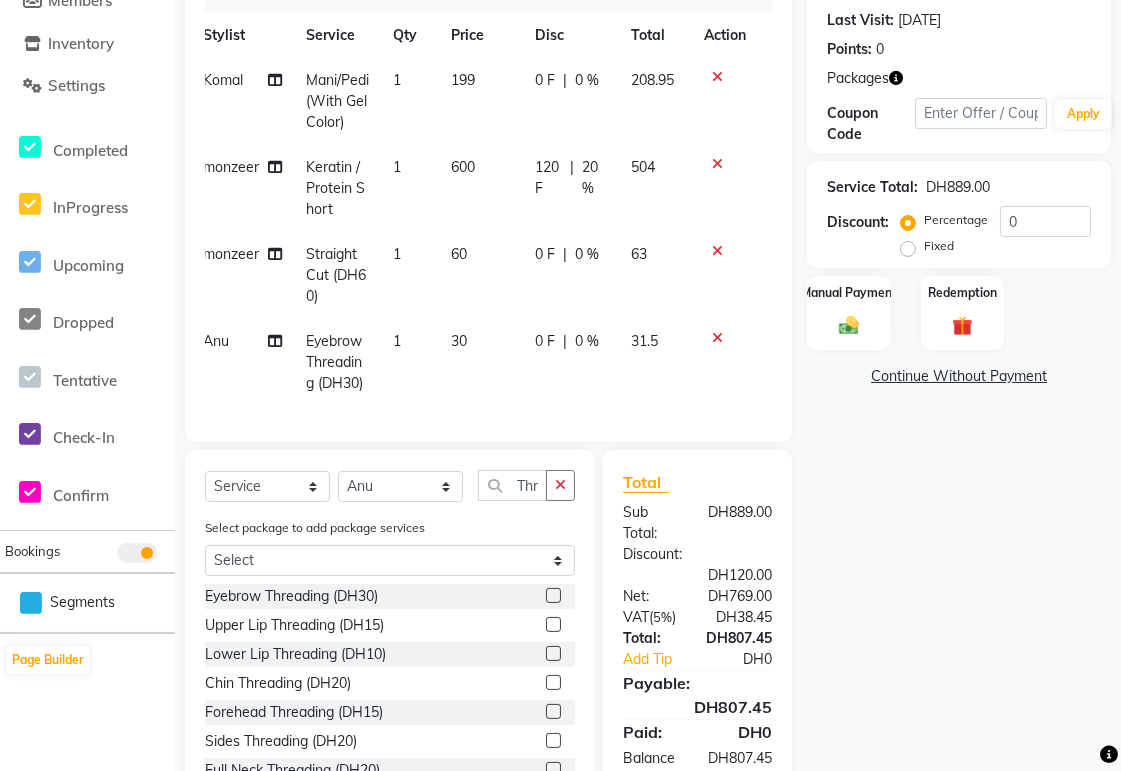 checkbox on "false" 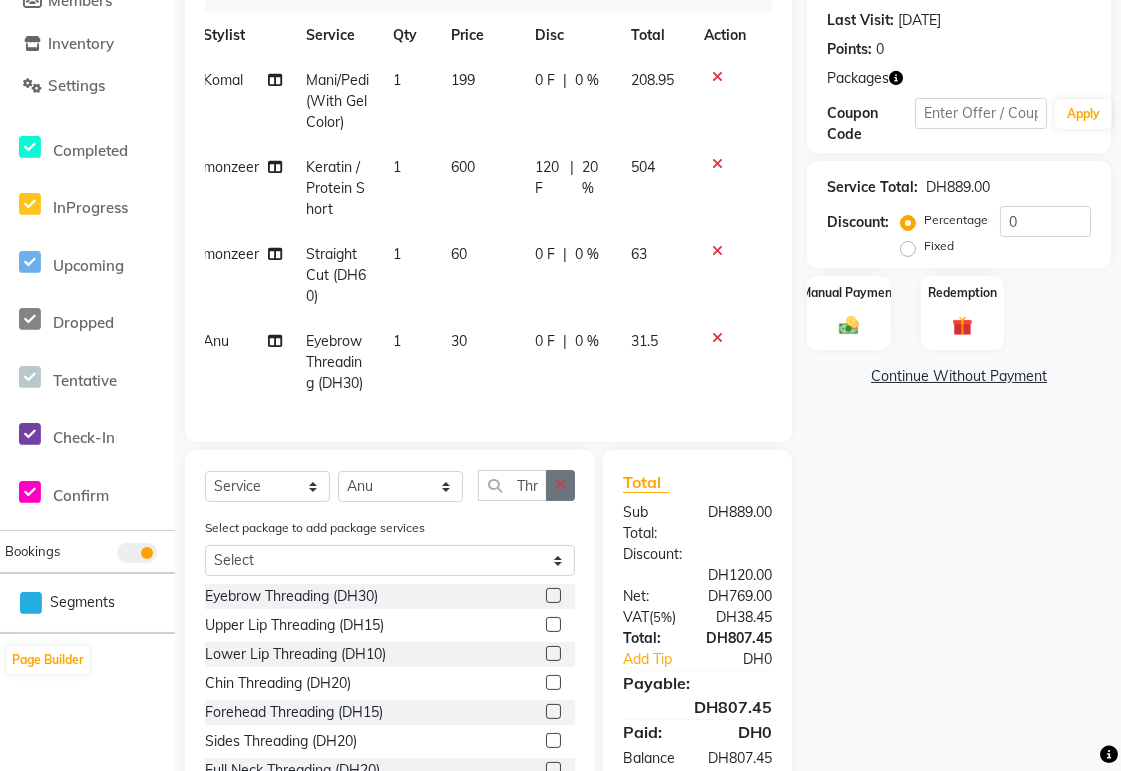 click 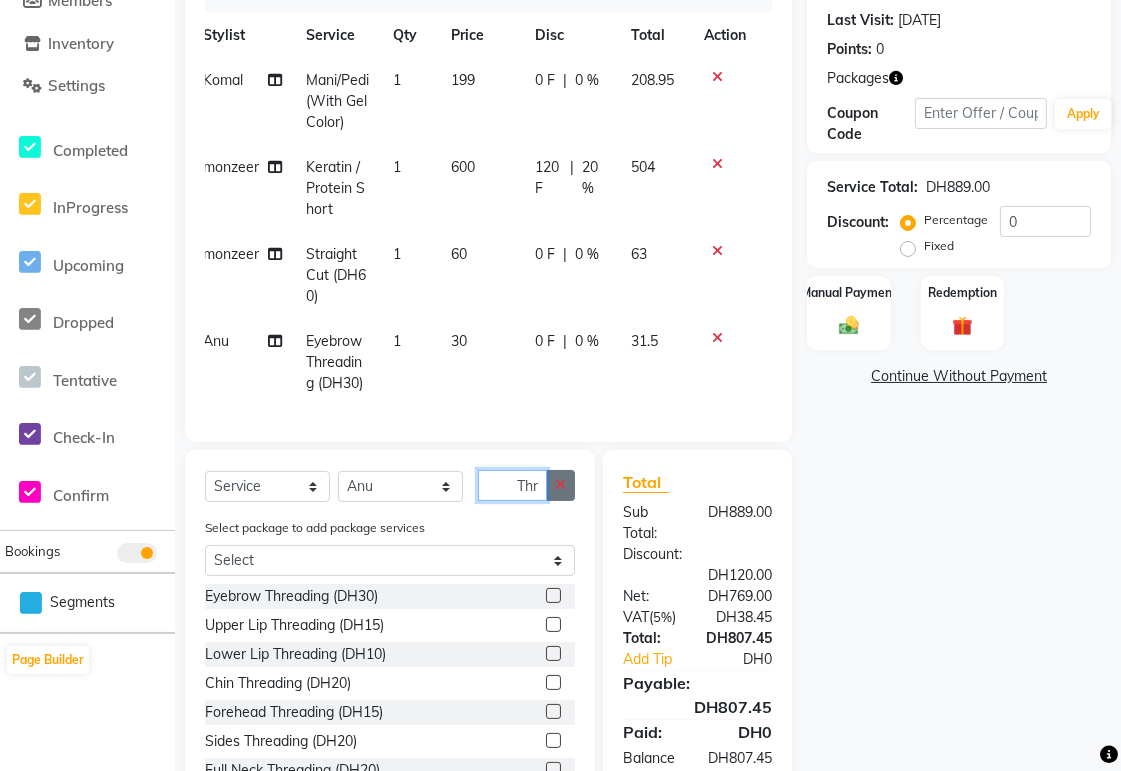 type 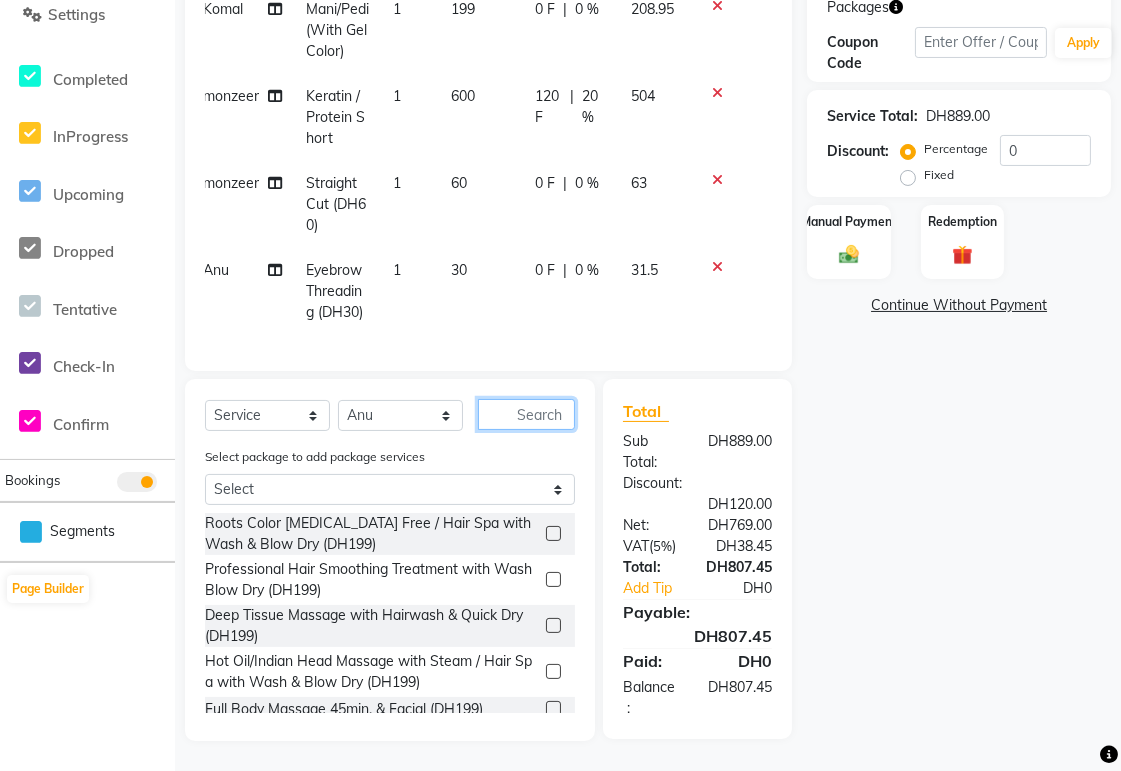 scroll, scrollTop: 0, scrollLeft: 0, axis: both 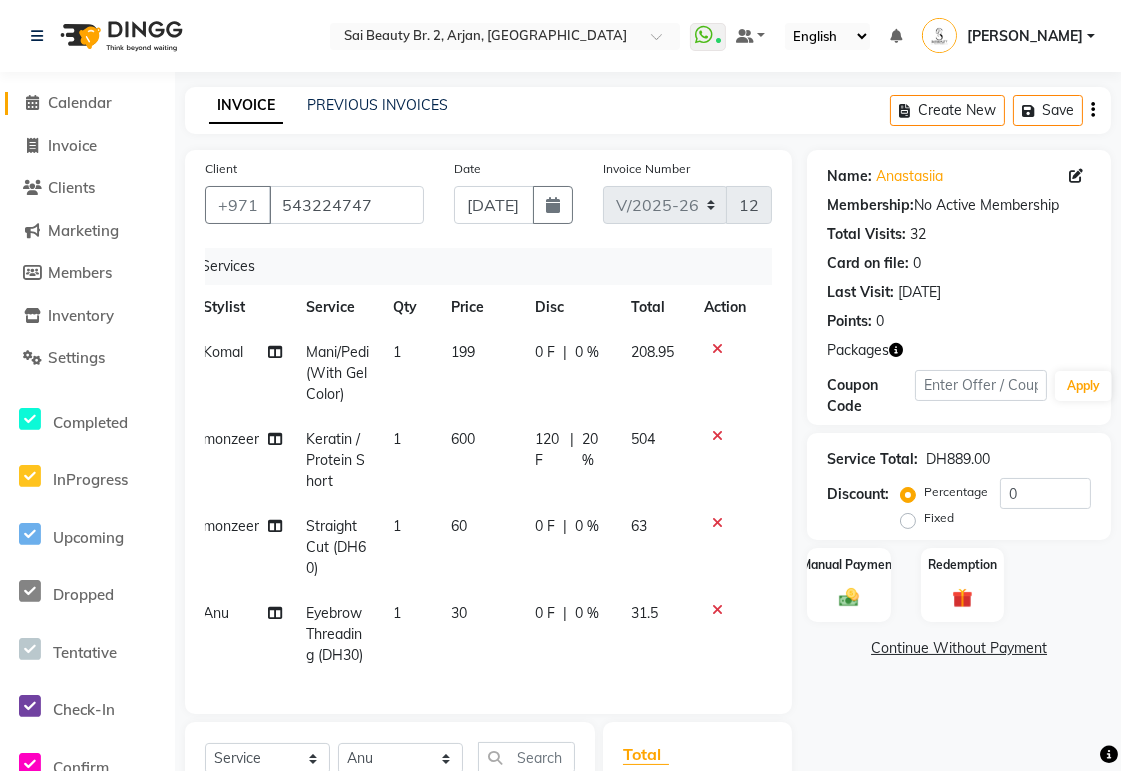 click on "Calendar" 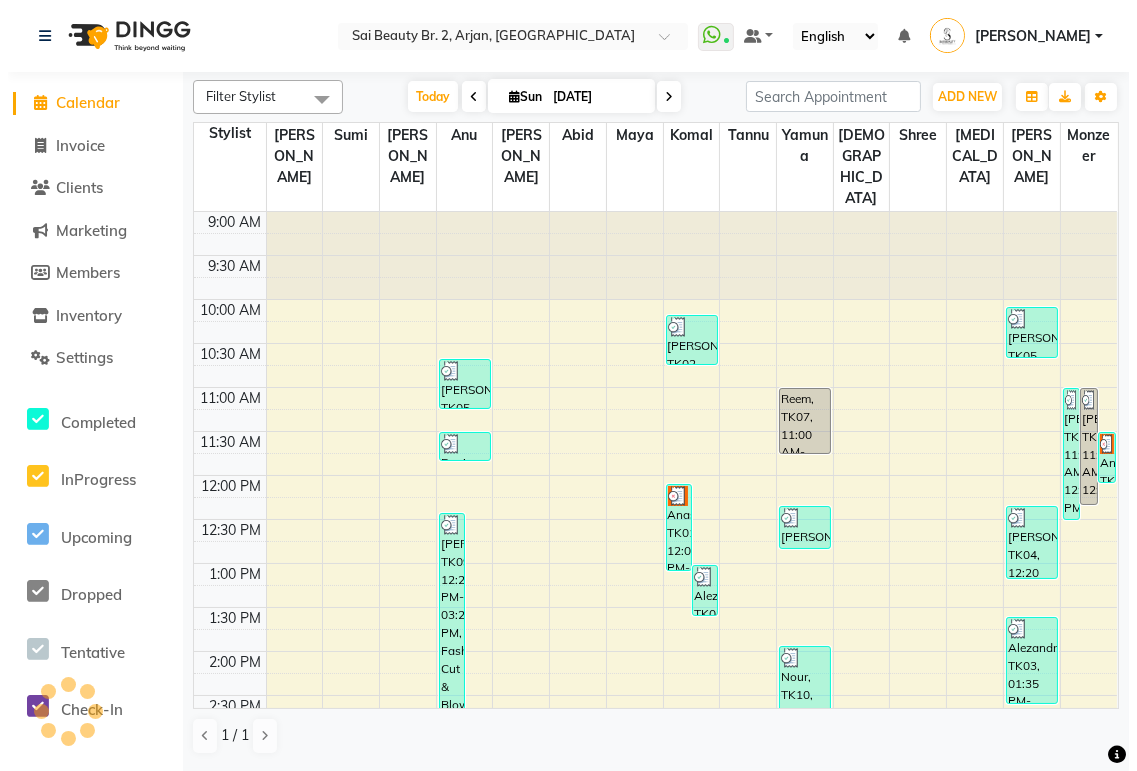 scroll, scrollTop: 531, scrollLeft: 0, axis: vertical 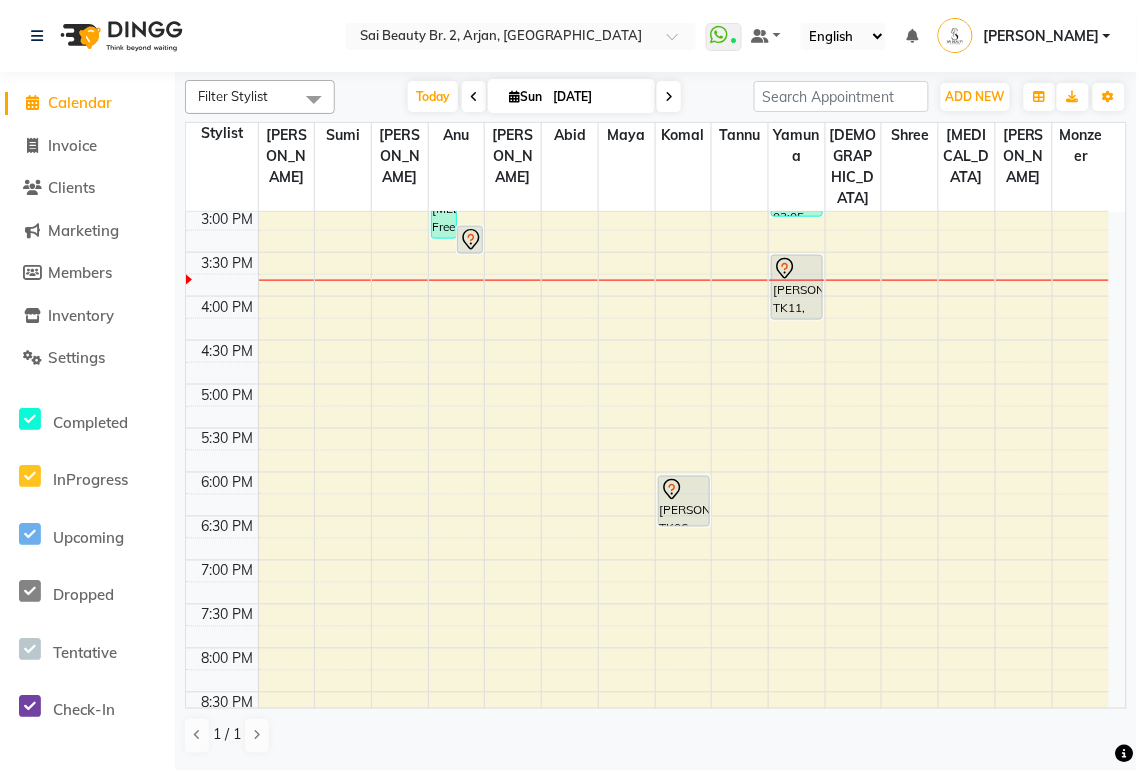 click on "Calendar" 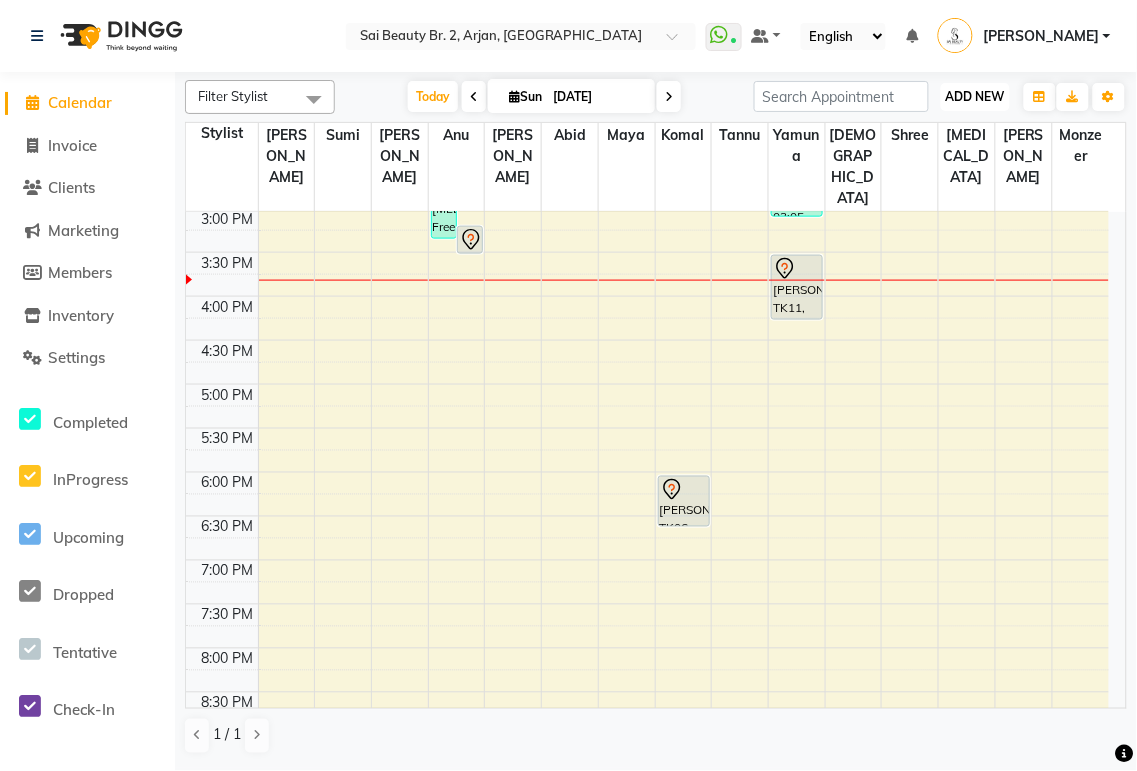 click on "ADD NEW" at bounding box center (975, 96) 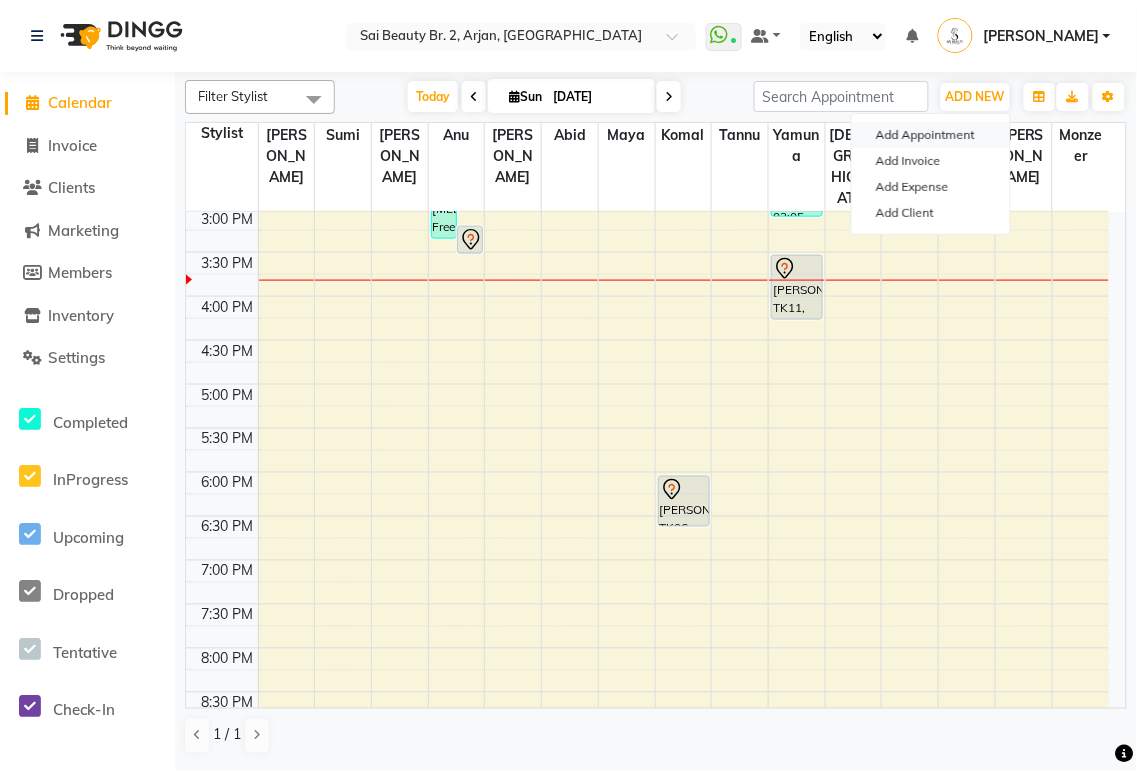 click on "Add Appointment" at bounding box center [931, 135] 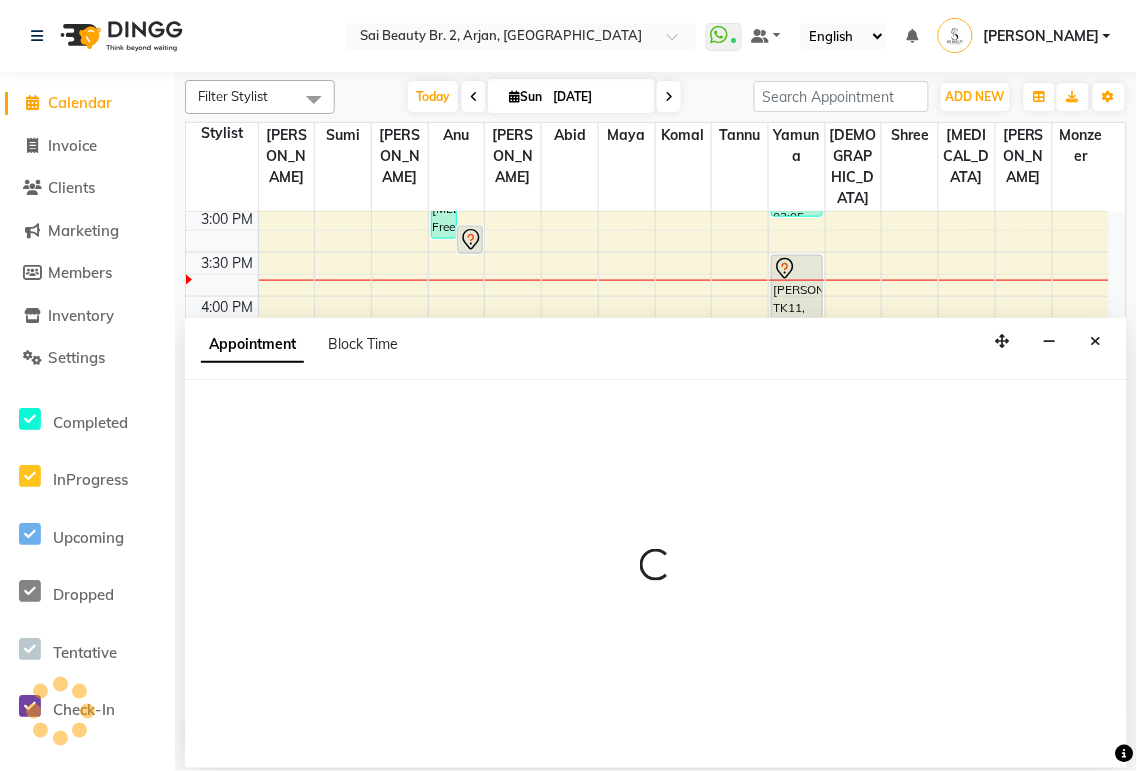select on "600" 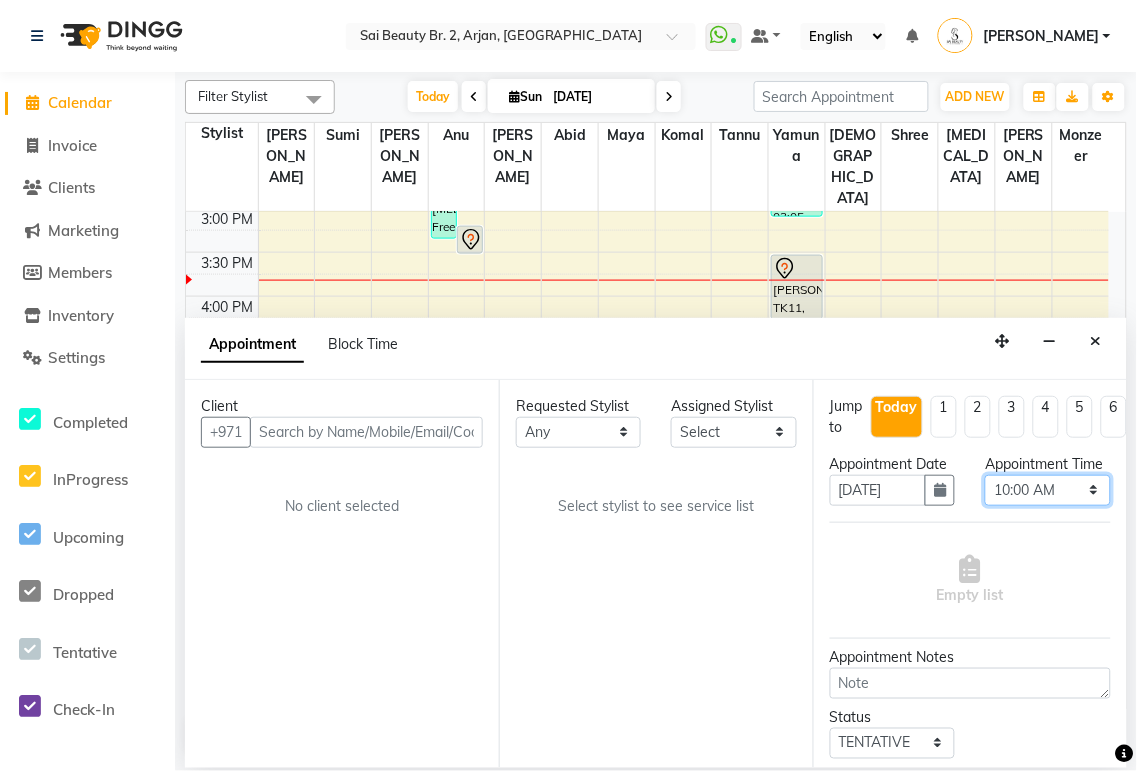 click on "Select 10:00 AM 10:05 AM 10:10 AM 10:15 AM 10:20 AM 10:25 AM 10:30 AM 10:35 AM 10:40 AM 10:45 AM 10:50 AM 10:55 AM 11:00 AM 11:05 AM 11:10 AM 11:15 AM 11:20 AM 11:25 AM 11:30 AM 11:35 AM 11:40 AM 11:45 AM 11:50 AM 11:55 AM 12:00 PM 12:05 PM 12:10 PM 12:15 PM 12:20 PM 12:25 PM 12:30 PM 12:35 PM 12:40 PM 12:45 PM 12:50 PM 12:55 PM 01:00 PM 01:05 PM 01:10 PM 01:15 PM 01:20 PM 01:25 PM 01:30 PM 01:35 PM 01:40 PM 01:45 PM 01:50 PM 01:55 PM 02:00 PM 02:05 PM 02:10 PM 02:15 PM 02:20 PM 02:25 PM 02:30 PM 02:35 PM 02:40 PM 02:45 PM 02:50 PM 02:55 PM 03:00 PM 03:05 PM 03:10 PM 03:15 PM 03:20 PM 03:25 PM 03:30 PM 03:35 PM 03:40 PM 03:45 PM 03:50 PM 03:55 PM 04:00 PM 04:05 PM 04:10 PM 04:15 PM 04:20 PM 04:25 PM 04:30 PM 04:35 PM 04:40 PM 04:45 PM 04:50 PM 04:55 PM 05:00 PM 05:05 PM 05:10 PM 05:15 PM 05:20 PM 05:25 PM 05:30 PM 05:35 PM 05:40 PM 05:45 PM 05:50 PM 05:55 PM 06:00 PM 06:05 PM 06:10 PM 06:15 PM 06:20 PM 06:25 PM 06:30 PM 06:35 PM 06:40 PM 06:45 PM 06:50 PM 06:55 PM 07:00 PM 07:05 PM 07:10 PM 07:15 PM 07:20 PM" at bounding box center (1047, 490) 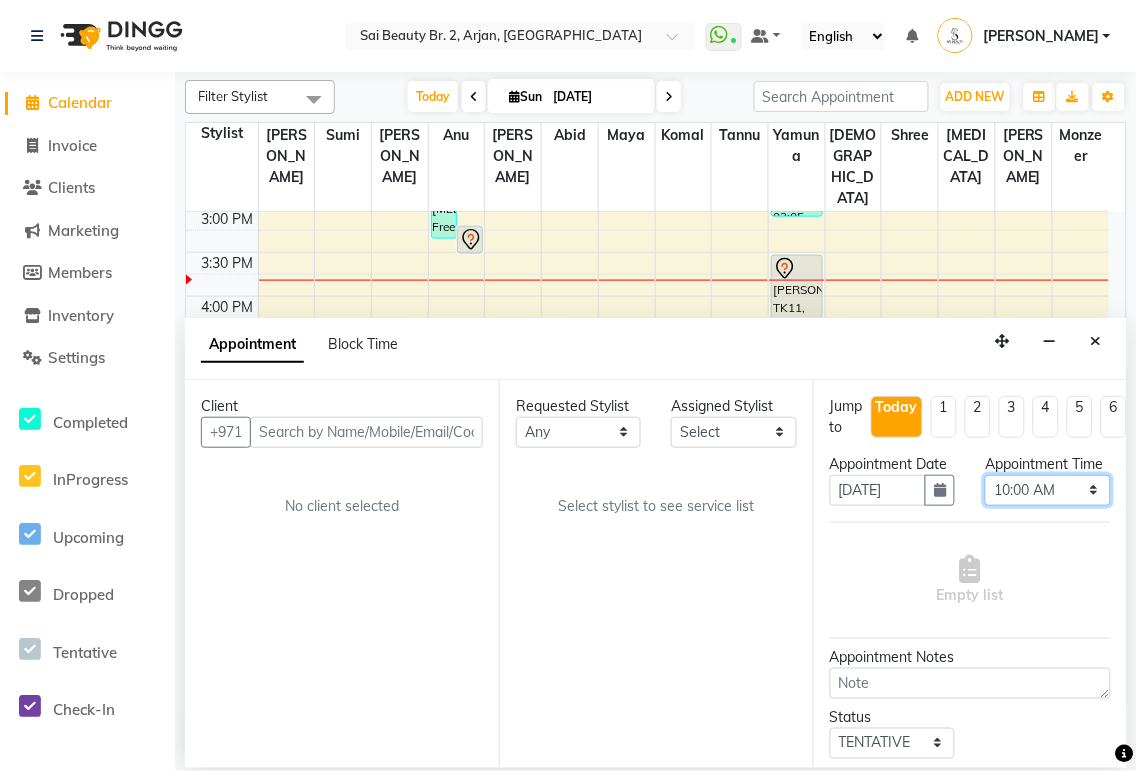 select on "1110" 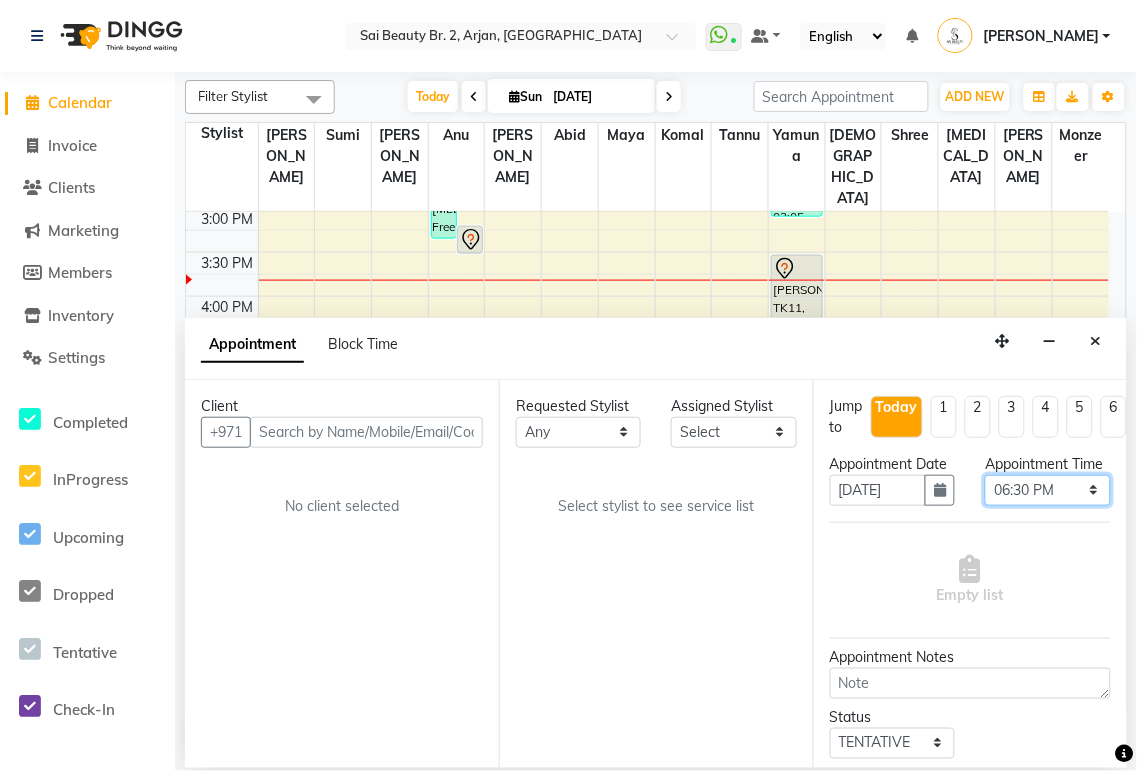 click on "Select 10:00 AM 10:05 AM 10:10 AM 10:15 AM 10:20 AM 10:25 AM 10:30 AM 10:35 AM 10:40 AM 10:45 AM 10:50 AM 10:55 AM 11:00 AM 11:05 AM 11:10 AM 11:15 AM 11:20 AM 11:25 AM 11:30 AM 11:35 AM 11:40 AM 11:45 AM 11:50 AM 11:55 AM 12:00 PM 12:05 PM 12:10 PM 12:15 PM 12:20 PM 12:25 PM 12:30 PM 12:35 PM 12:40 PM 12:45 PM 12:50 PM 12:55 PM 01:00 PM 01:05 PM 01:10 PM 01:15 PM 01:20 PM 01:25 PM 01:30 PM 01:35 PM 01:40 PM 01:45 PM 01:50 PM 01:55 PM 02:00 PM 02:05 PM 02:10 PM 02:15 PM 02:20 PM 02:25 PM 02:30 PM 02:35 PM 02:40 PM 02:45 PM 02:50 PM 02:55 PM 03:00 PM 03:05 PM 03:10 PM 03:15 PM 03:20 PM 03:25 PM 03:30 PM 03:35 PM 03:40 PM 03:45 PM 03:50 PM 03:55 PM 04:00 PM 04:05 PM 04:10 PM 04:15 PM 04:20 PM 04:25 PM 04:30 PM 04:35 PM 04:40 PM 04:45 PM 04:50 PM 04:55 PM 05:00 PM 05:05 PM 05:10 PM 05:15 PM 05:20 PM 05:25 PM 05:30 PM 05:35 PM 05:40 PM 05:45 PM 05:50 PM 05:55 PM 06:00 PM 06:05 PM 06:10 PM 06:15 PM 06:20 PM 06:25 PM 06:30 PM 06:35 PM 06:40 PM 06:45 PM 06:50 PM 06:55 PM 07:00 PM 07:05 PM 07:10 PM 07:15 PM 07:20 PM" at bounding box center (1047, 490) 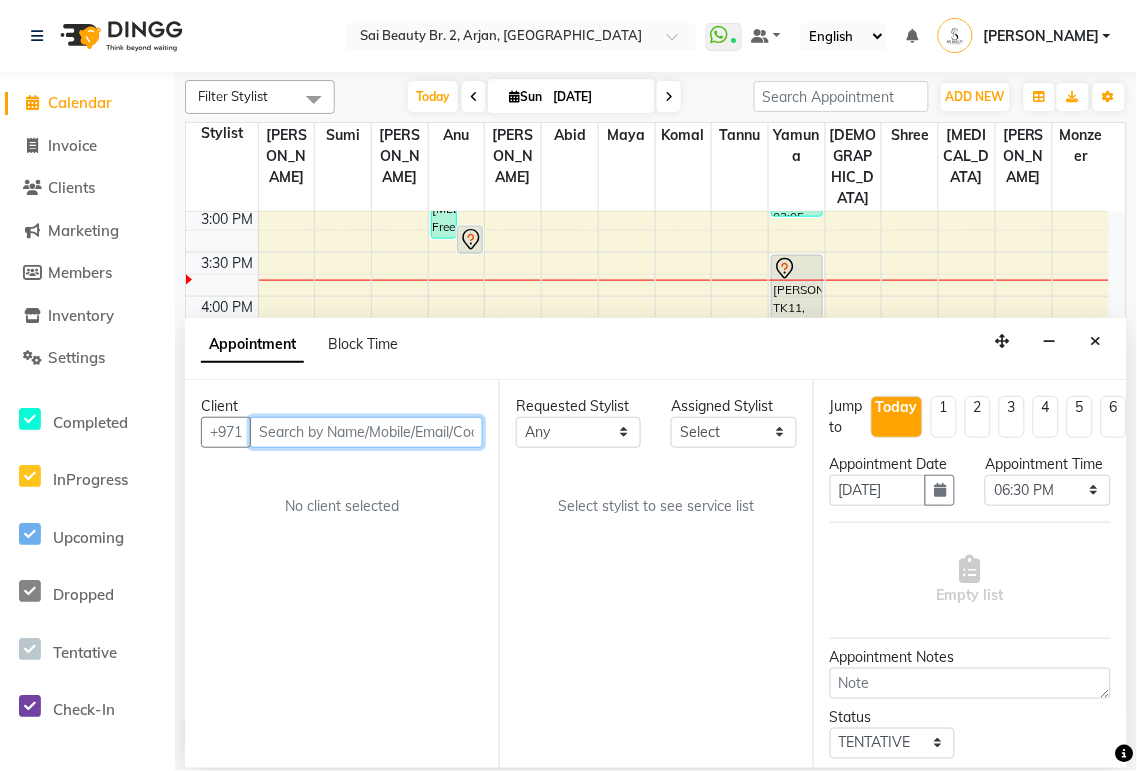 click at bounding box center [366, 432] 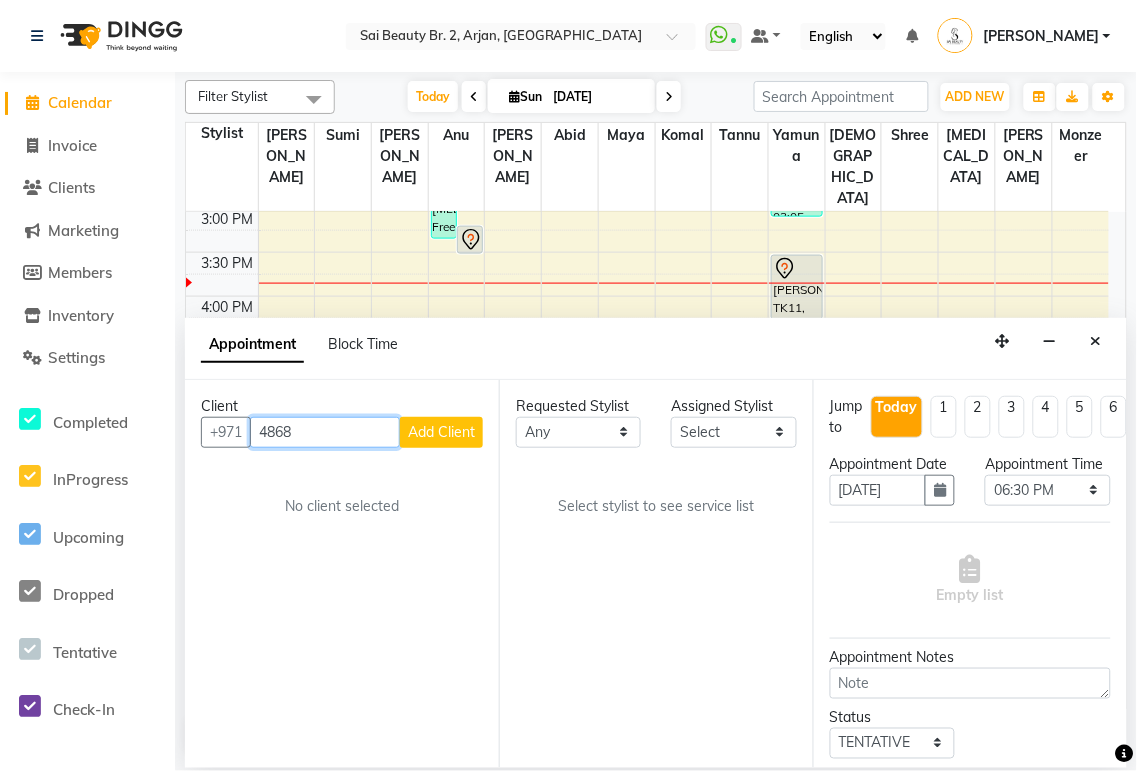 click on "4868" at bounding box center (325, 432) 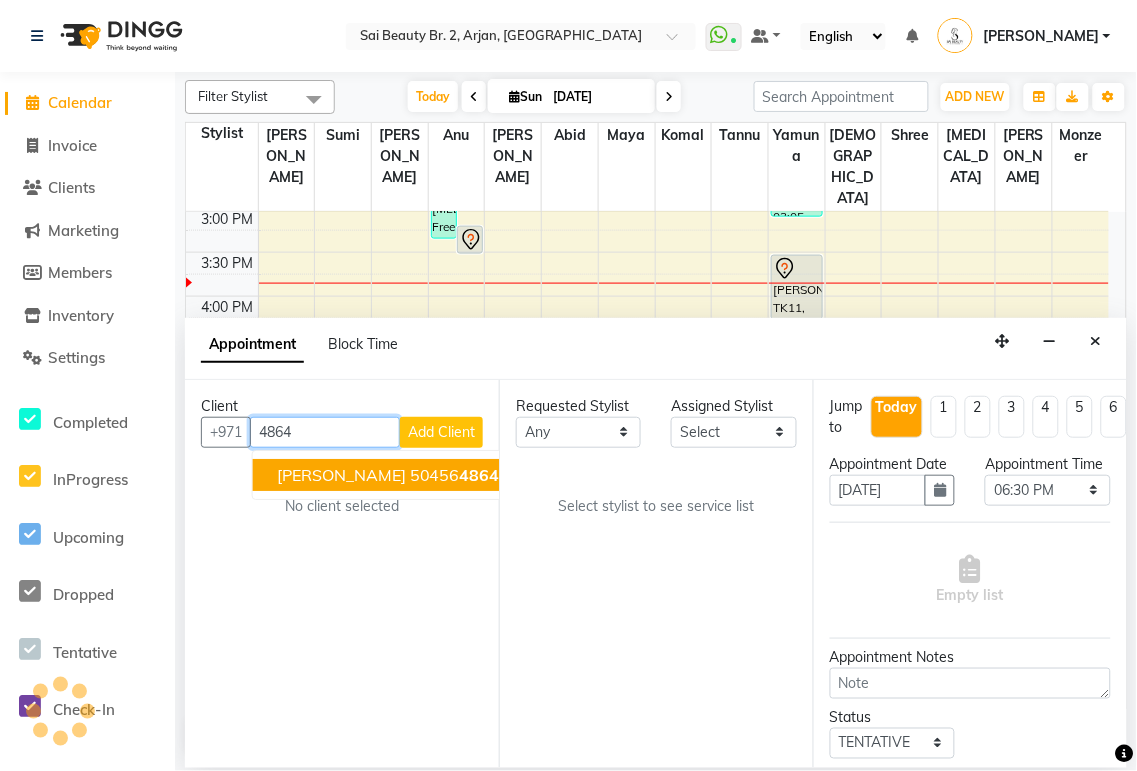 click on "4864" at bounding box center (480, 475) 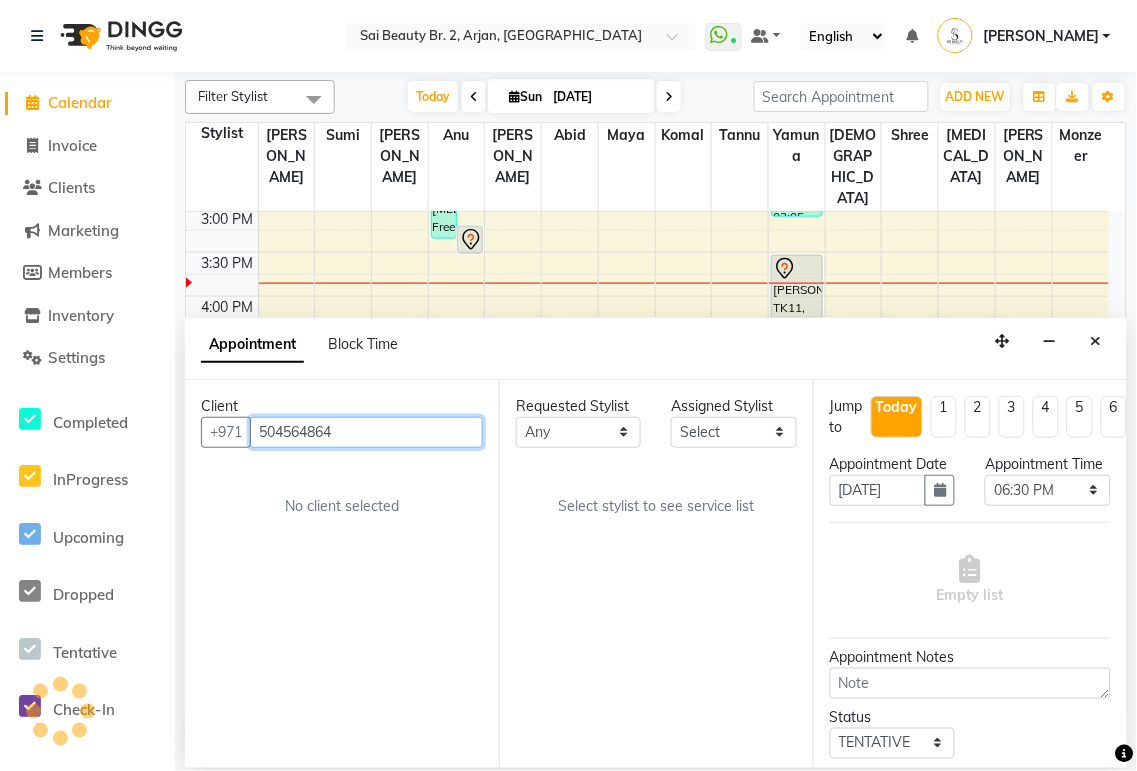 type on "504564864" 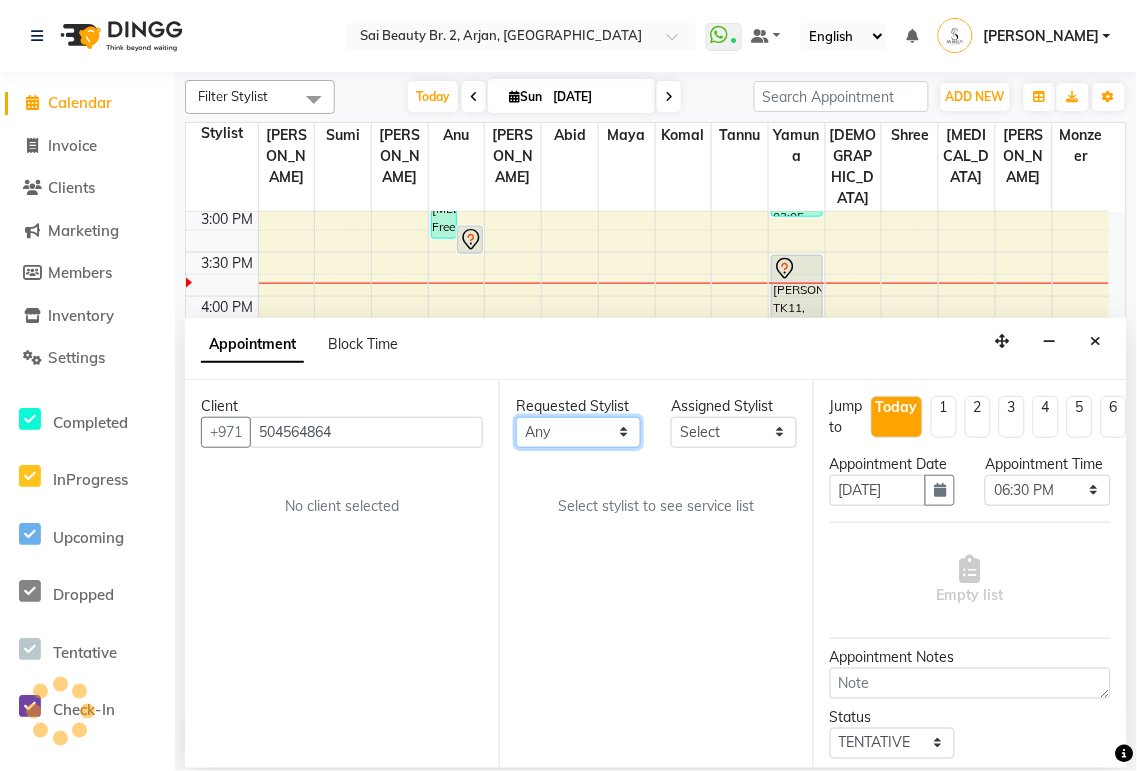 click on "Any [PERSON_NAME][MEDICAL_DATA] [PERSON_NAME] [PERSON_NAME] [PERSON_NAME] Gita [PERSON_NAME] monzeer Shree [PERSON_NAME] [PERSON_NAME]" at bounding box center [578, 432] 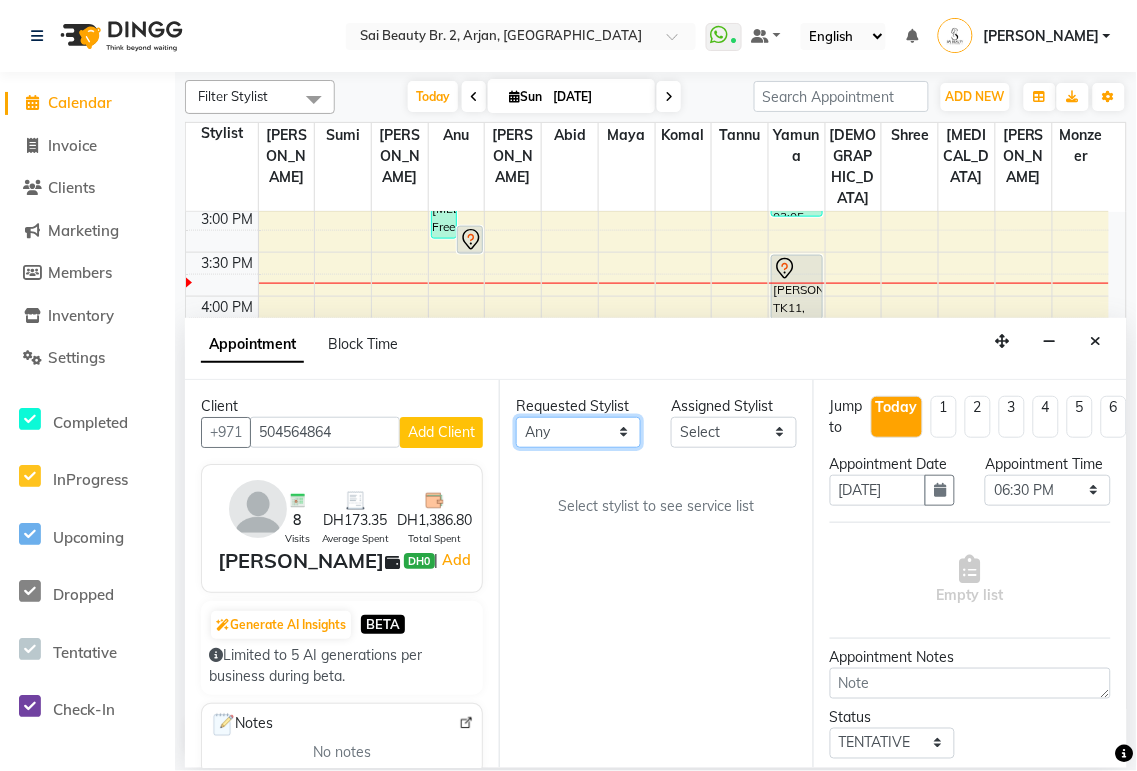 select on "61483" 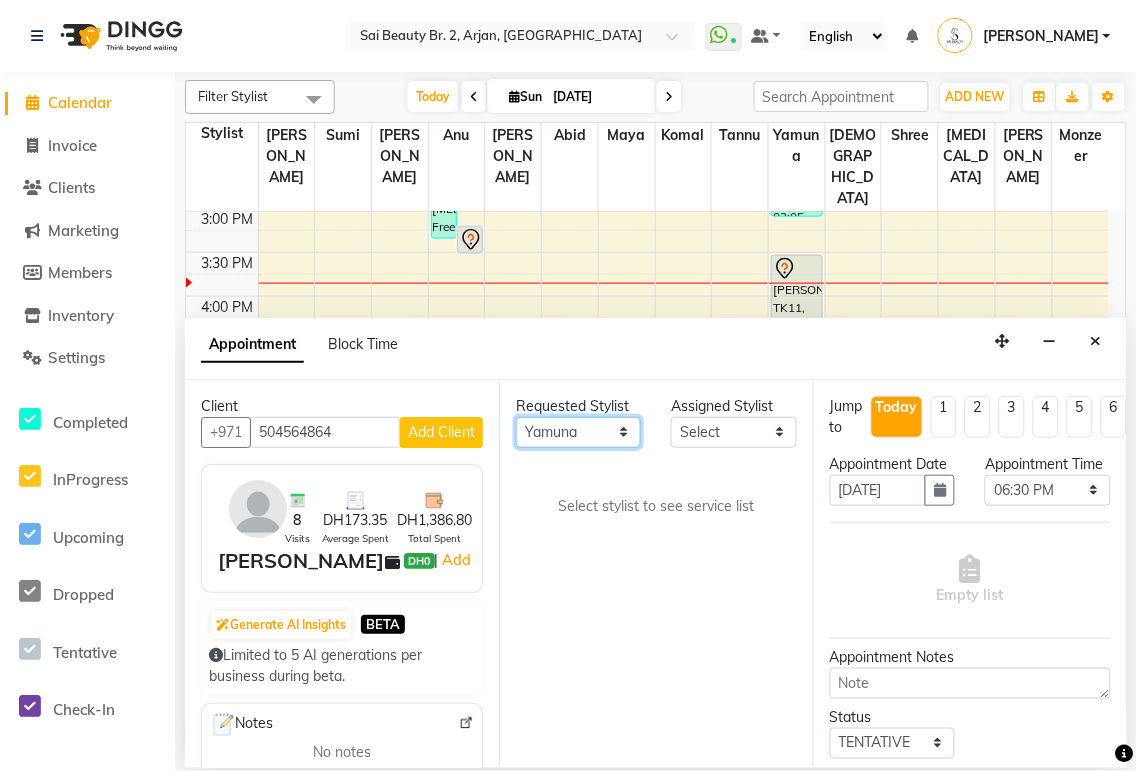 click on "Any [PERSON_NAME][MEDICAL_DATA] [PERSON_NAME] [PERSON_NAME] [PERSON_NAME] Gita [PERSON_NAME] monzeer Shree [PERSON_NAME] [PERSON_NAME]" at bounding box center (578, 432) 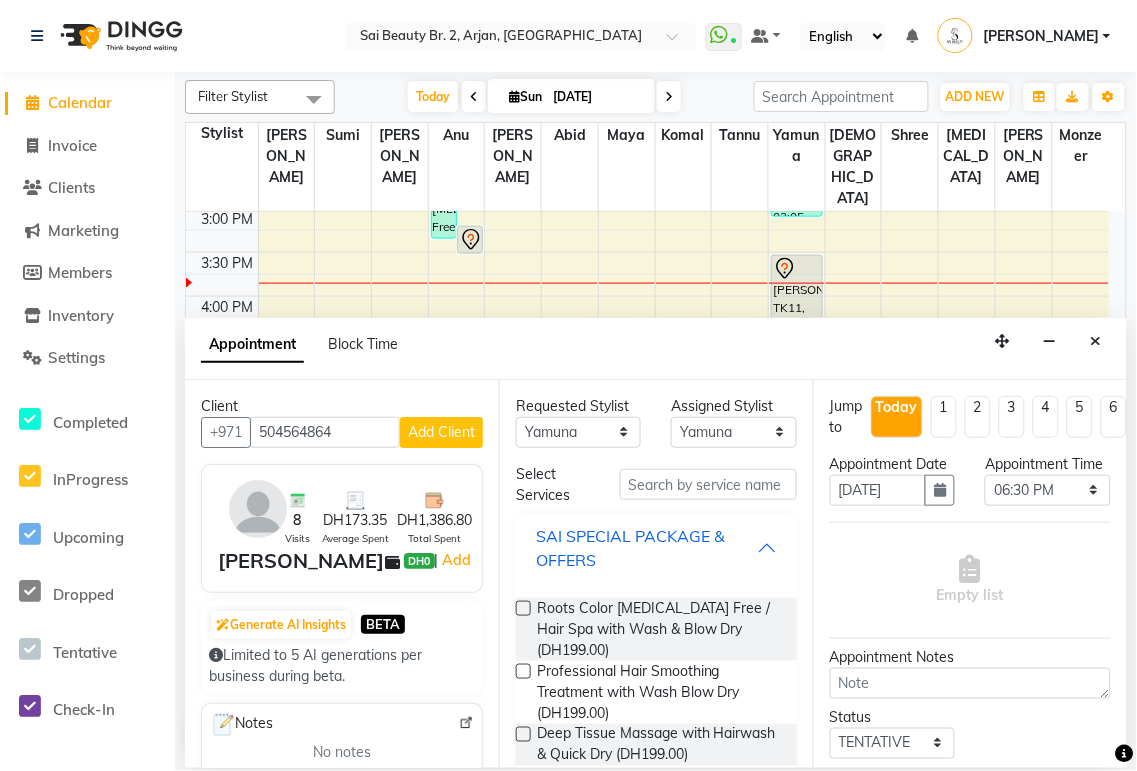 click on "SAI SPECIAL PACKAGE & OFFERS" at bounding box center (646, 548) 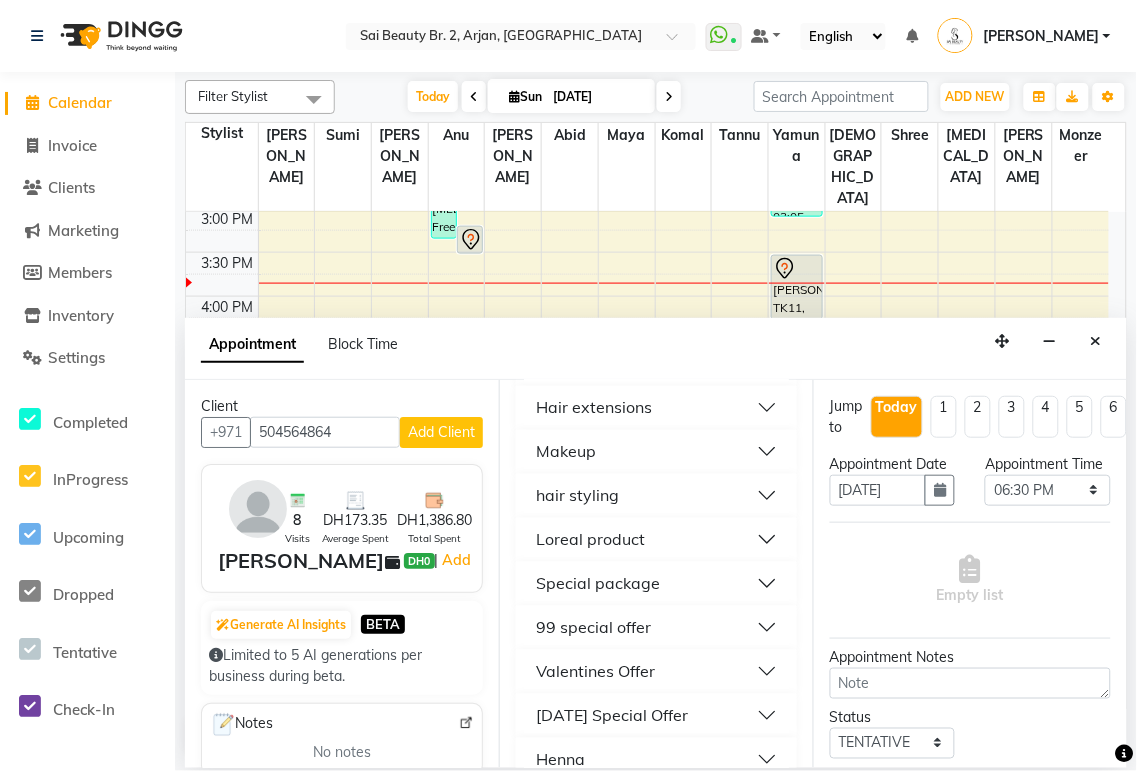 scroll, scrollTop: 1080, scrollLeft: 0, axis: vertical 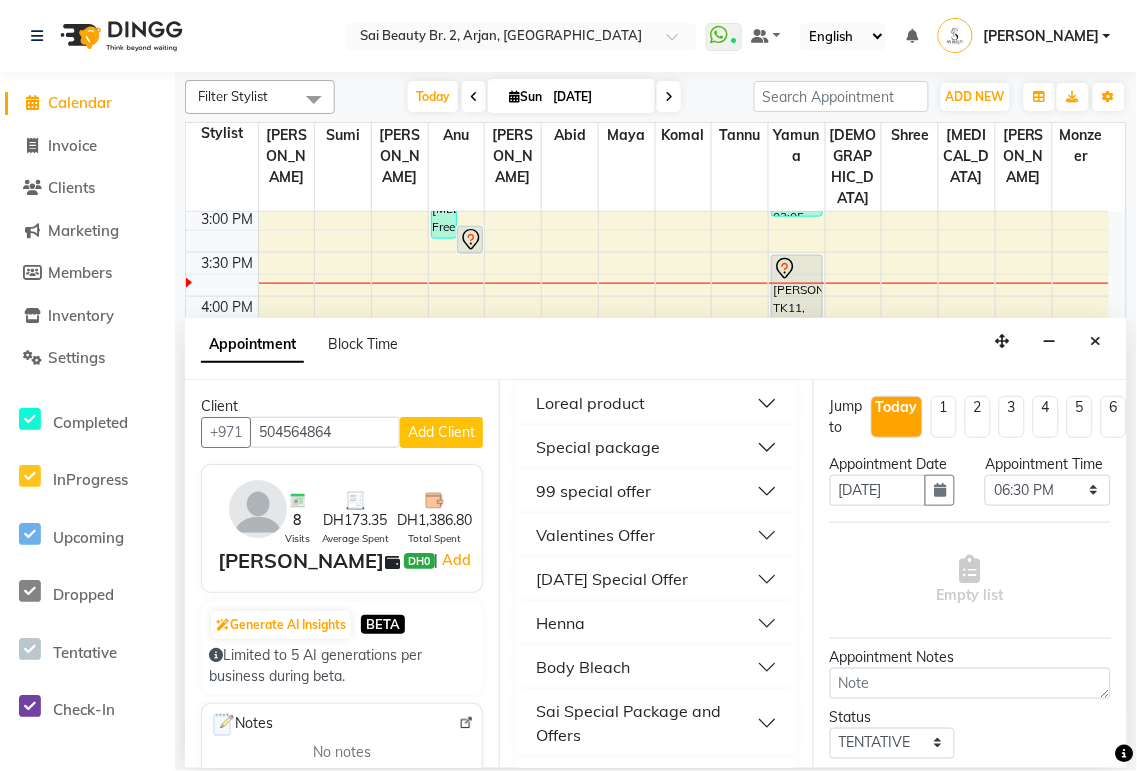 click on "99 special offer" at bounding box center [656, 492] 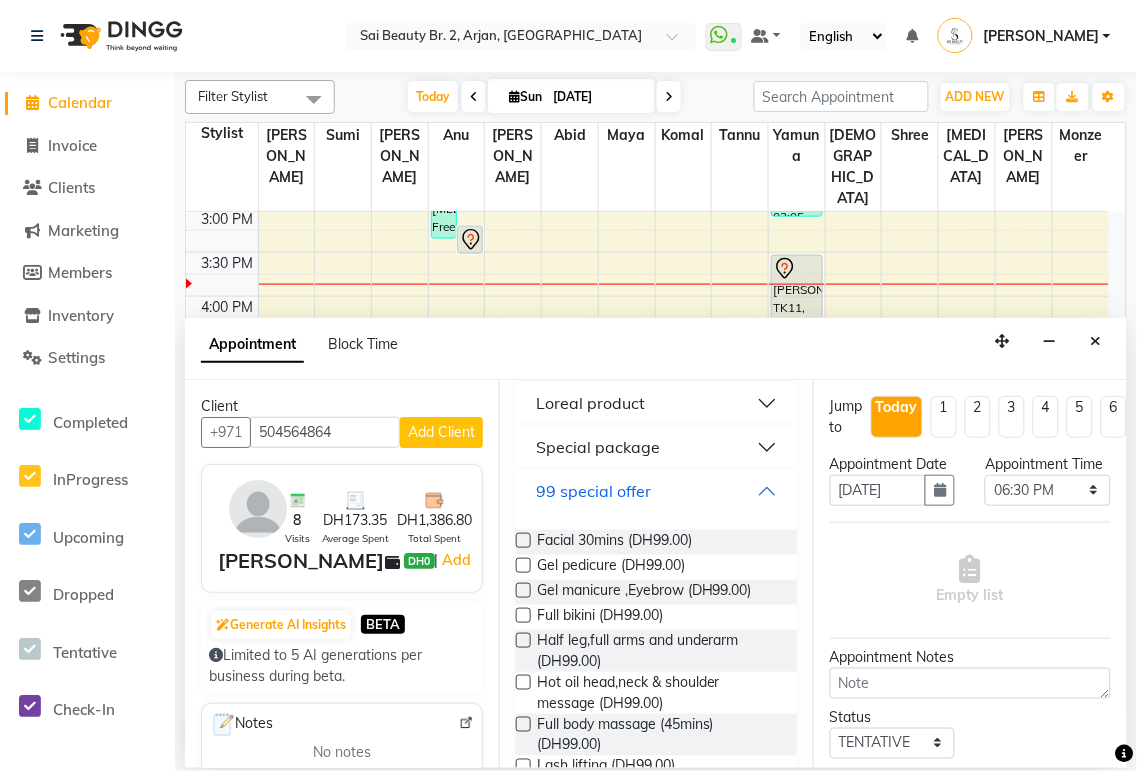 scroll, scrollTop: 1235, scrollLeft: 0, axis: vertical 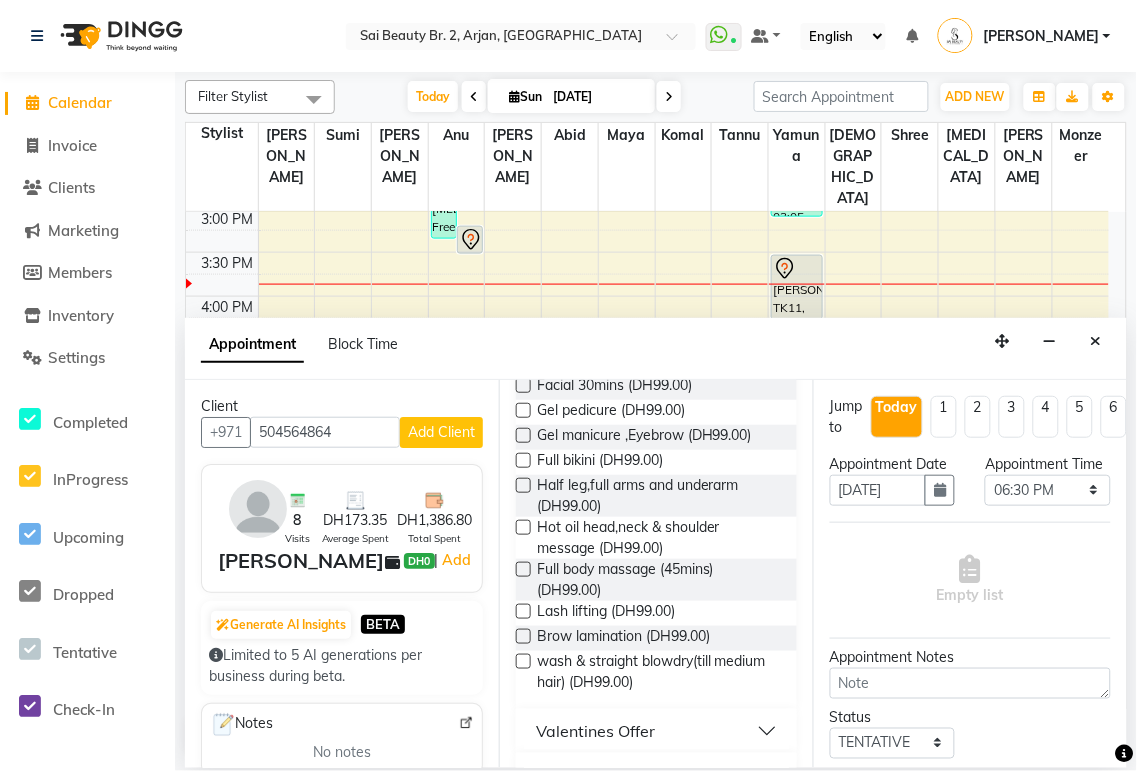 click at bounding box center (523, 569) 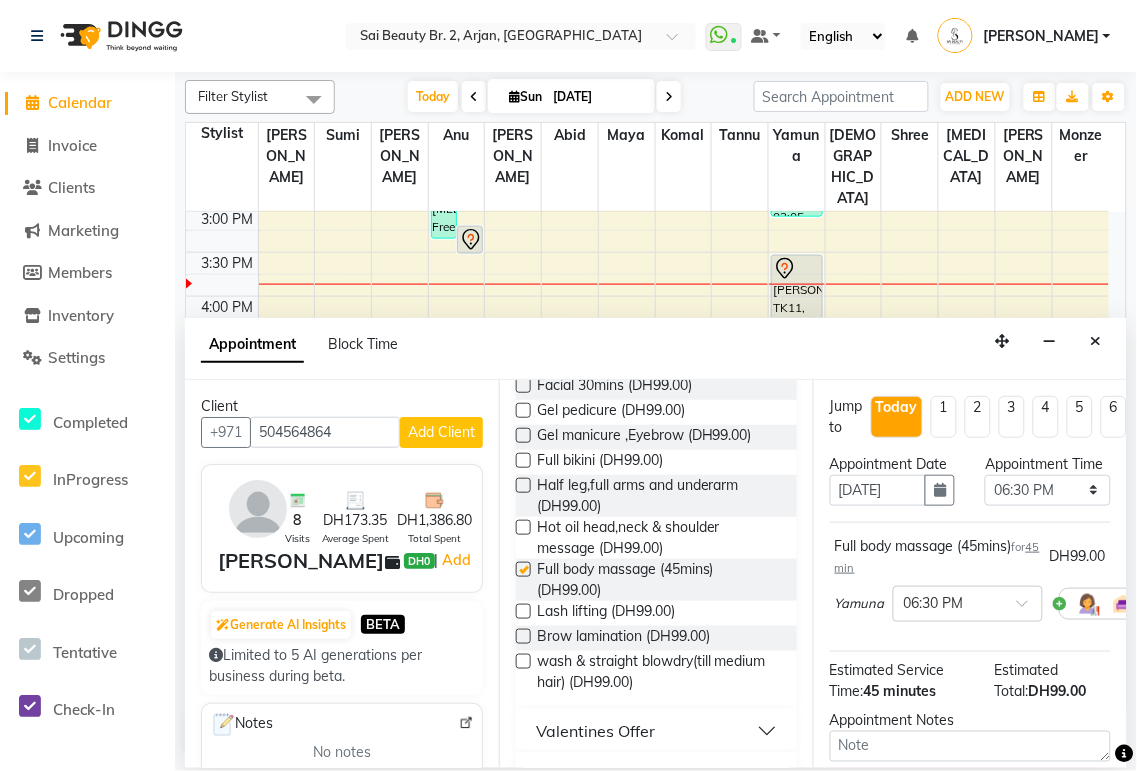 checkbox on "false" 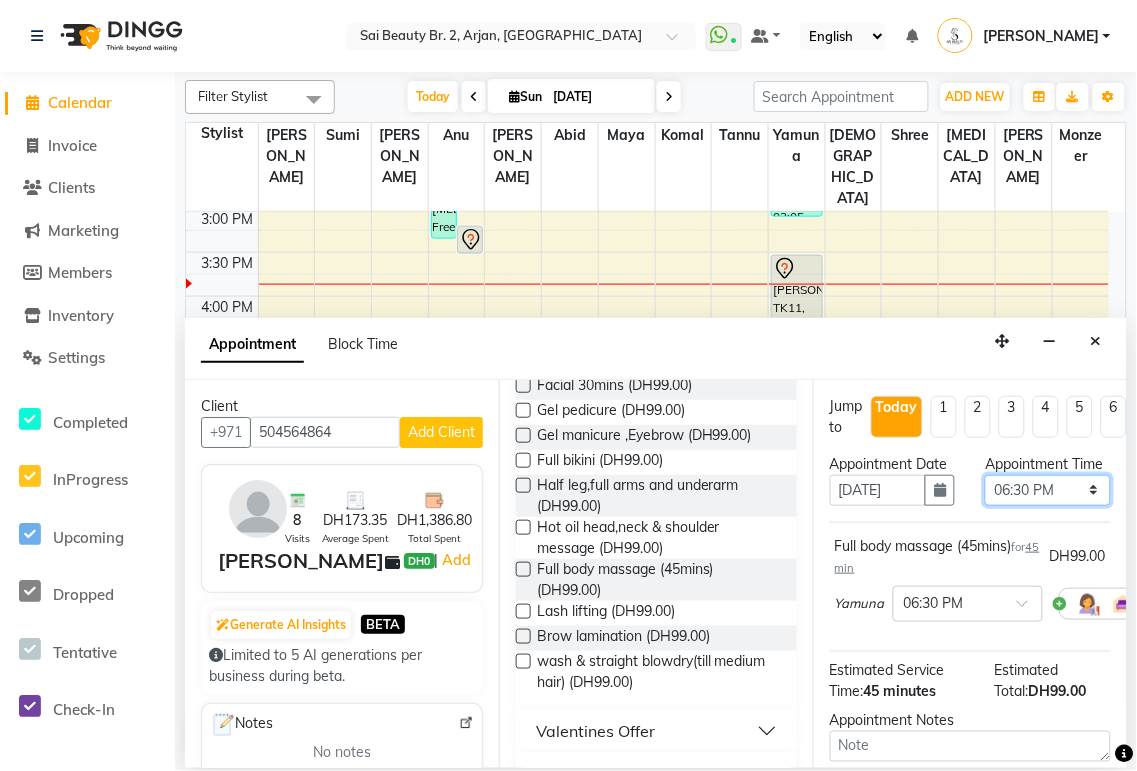 click on "Select 10:00 AM 10:05 AM 10:10 AM 10:15 AM 10:20 AM 10:25 AM 10:30 AM 10:35 AM 10:40 AM 10:45 AM 10:50 AM 10:55 AM 11:00 AM 11:05 AM 11:10 AM 11:15 AM 11:20 AM 11:25 AM 11:30 AM 11:35 AM 11:40 AM 11:45 AM 11:50 AM 11:55 AM 12:00 PM 12:05 PM 12:10 PM 12:15 PM 12:20 PM 12:25 PM 12:30 PM 12:35 PM 12:40 PM 12:45 PM 12:50 PM 12:55 PM 01:00 PM 01:05 PM 01:10 PM 01:15 PM 01:20 PM 01:25 PM 01:30 PM 01:35 PM 01:40 PM 01:45 PM 01:50 PM 01:55 PM 02:00 PM 02:05 PM 02:10 PM 02:15 PM 02:20 PM 02:25 PM 02:30 PM 02:35 PM 02:40 PM 02:45 PM 02:50 PM 02:55 PM 03:00 PM 03:05 PM 03:10 PM 03:15 PM 03:20 PM 03:25 PM 03:30 PM 03:35 PM 03:40 PM 03:45 PM 03:50 PM 03:55 PM 04:00 PM 04:05 PM 04:10 PM 04:15 PM 04:20 PM 04:25 PM 04:30 PM 04:35 PM 04:40 PM 04:45 PM 04:50 PM 04:55 PM 05:00 PM 05:05 PM 05:10 PM 05:15 PM 05:20 PM 05:25 PM 05:30 PM 05:35 PM 05:40 PM 05:45 PM 05:50 PM 05:55 PM 06:00 PM 06:05 PM 06:10 PM 06:15 PM 06:20 PM 06:25 PM 06:30 PM 06:35 PM 06:40 PM 06:45 PM 06:50 PM 06:55 PM 07:00 PM 07:05 PM 07:10 PM 07:15 PM 07:20 PM" at bounding box center [1047, 490] 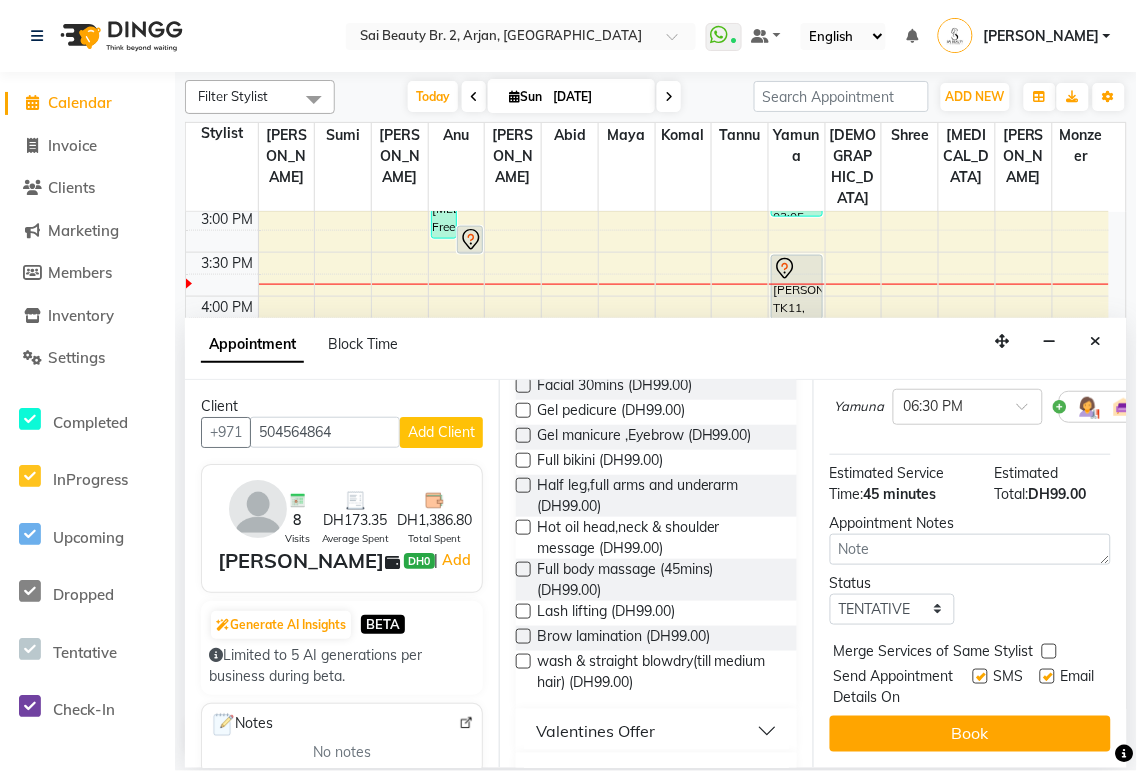 click at bounding box center (1049, 651) 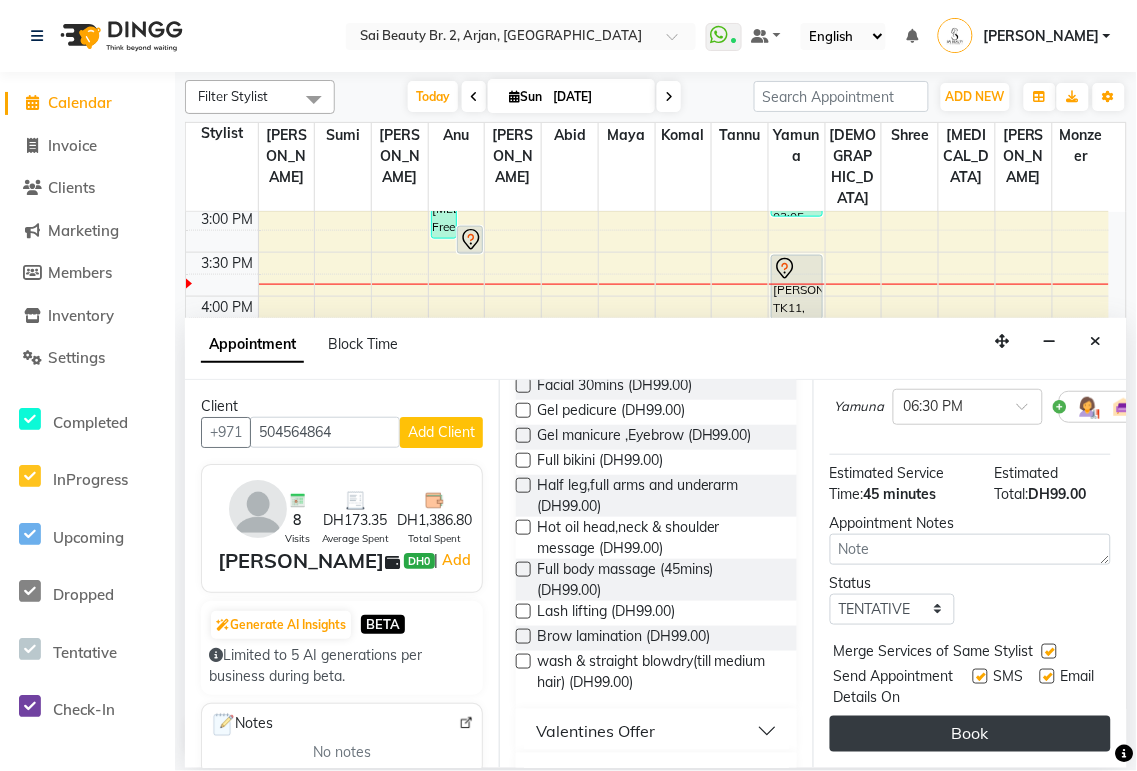 click on "Book" at bounding box center (970, 734) 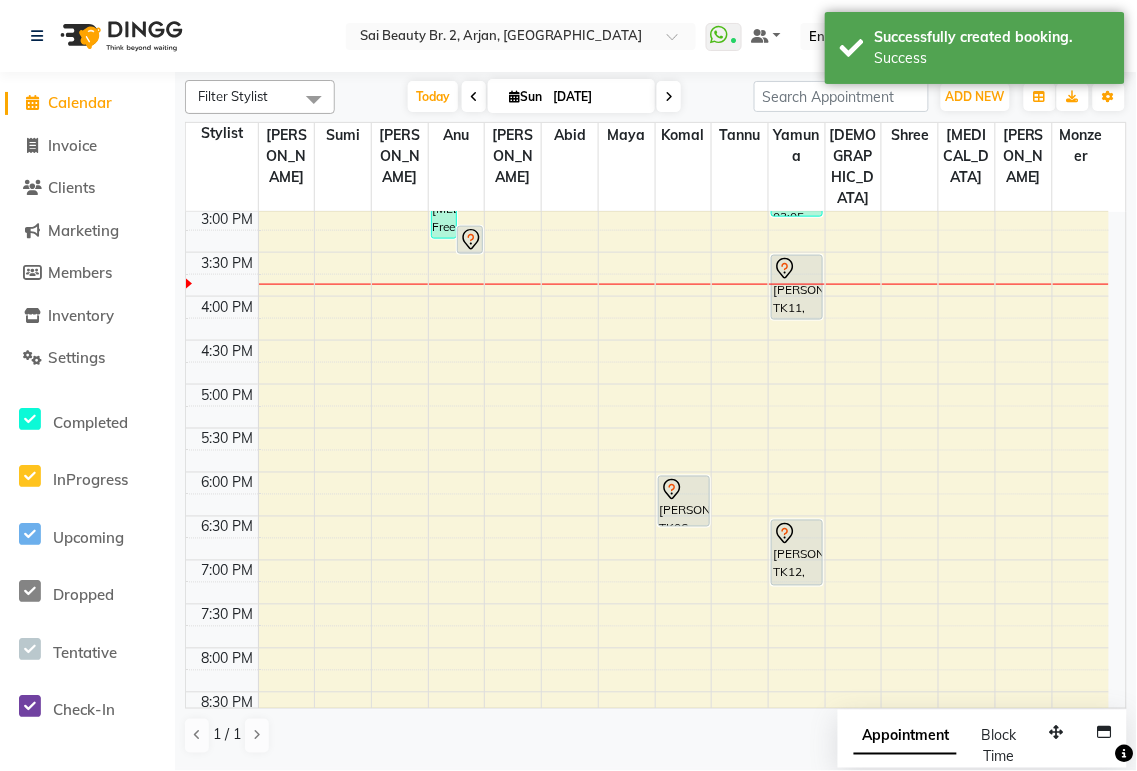 click on "Appointment" at bounding box center [905, 737] 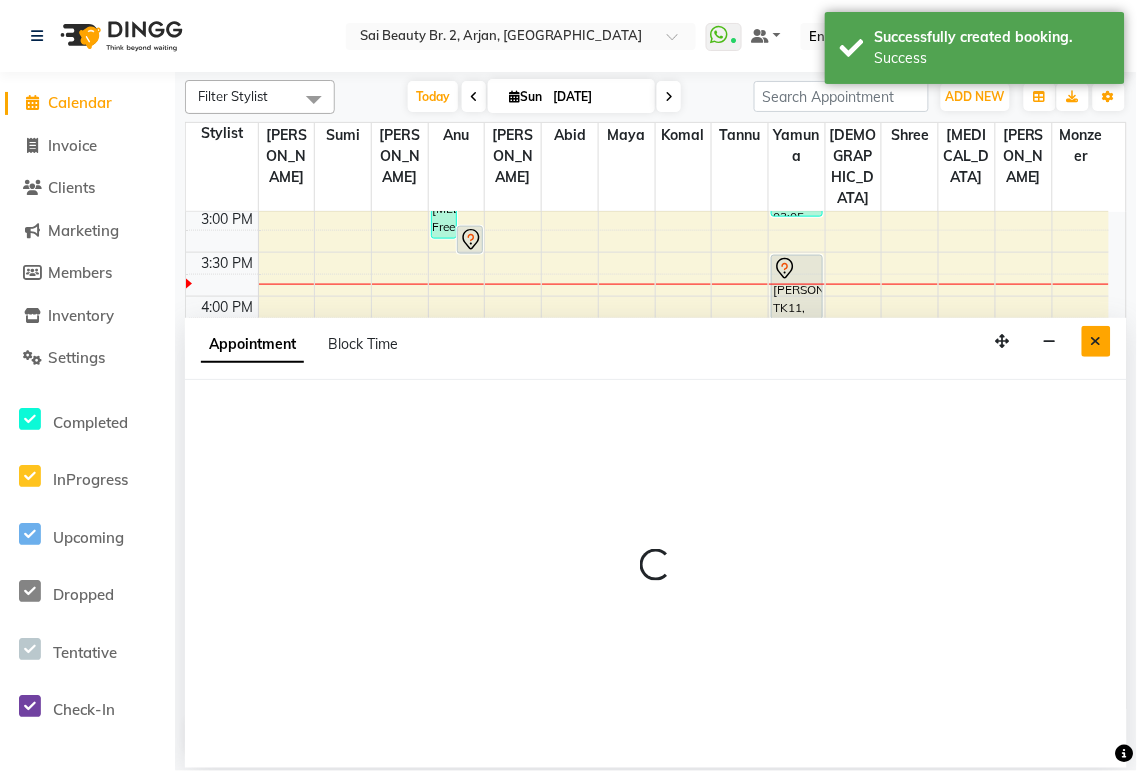 click at bounding box center (1096, 341) 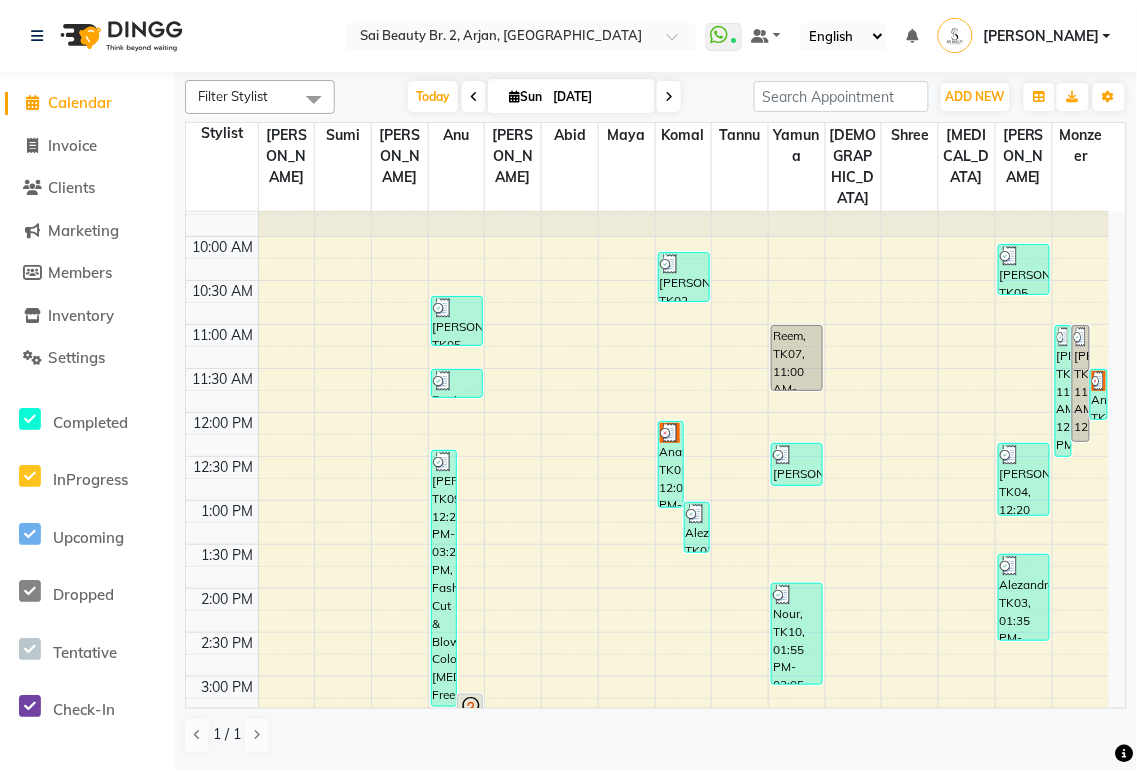 scroll, scrollTop: 698, scrollLeft: 0, axis: vertical 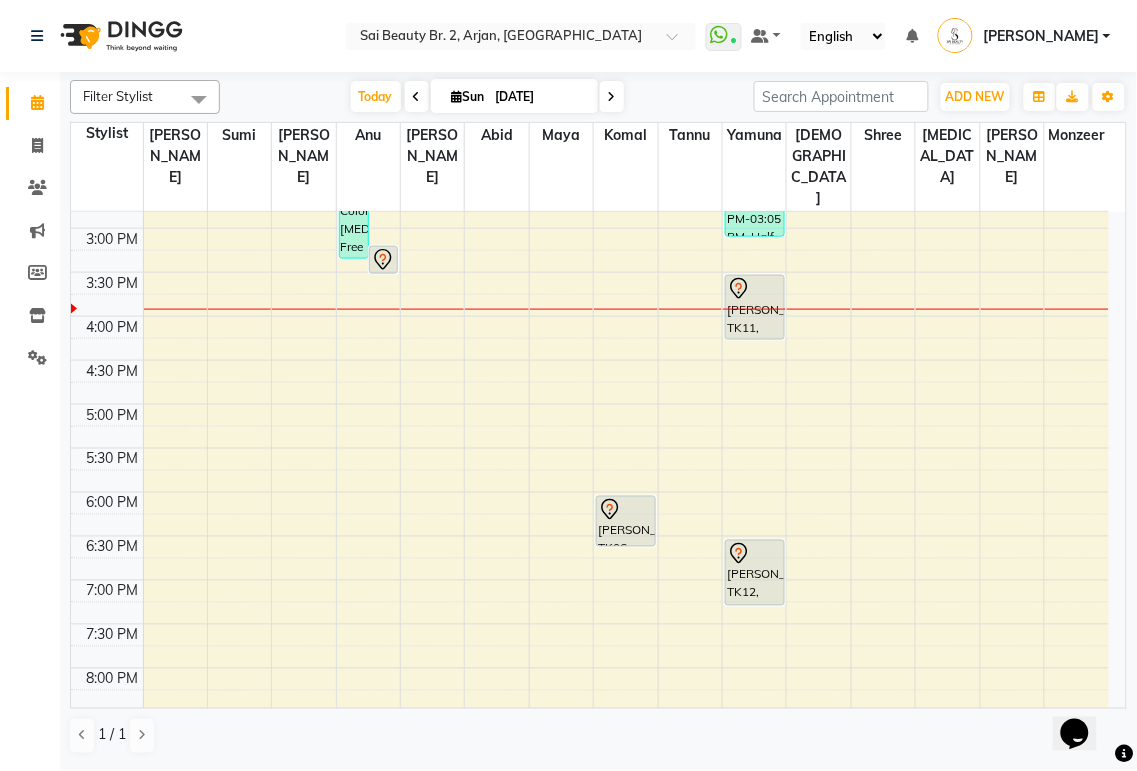 click at bounding box center [754, 309] 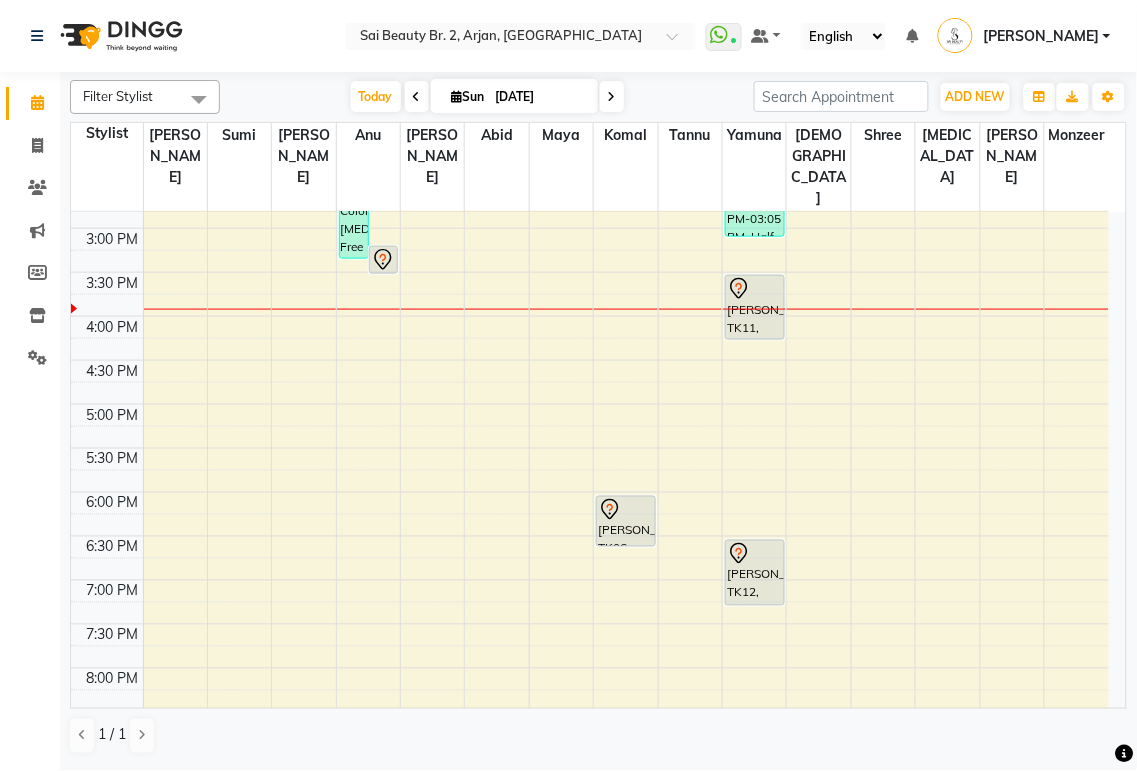 click on "[PERSON_NAME], TK11, 03:30 PM-04:15 PM, Deep Cleaning Facial with collegen mask" at bounding box center (755, 307) 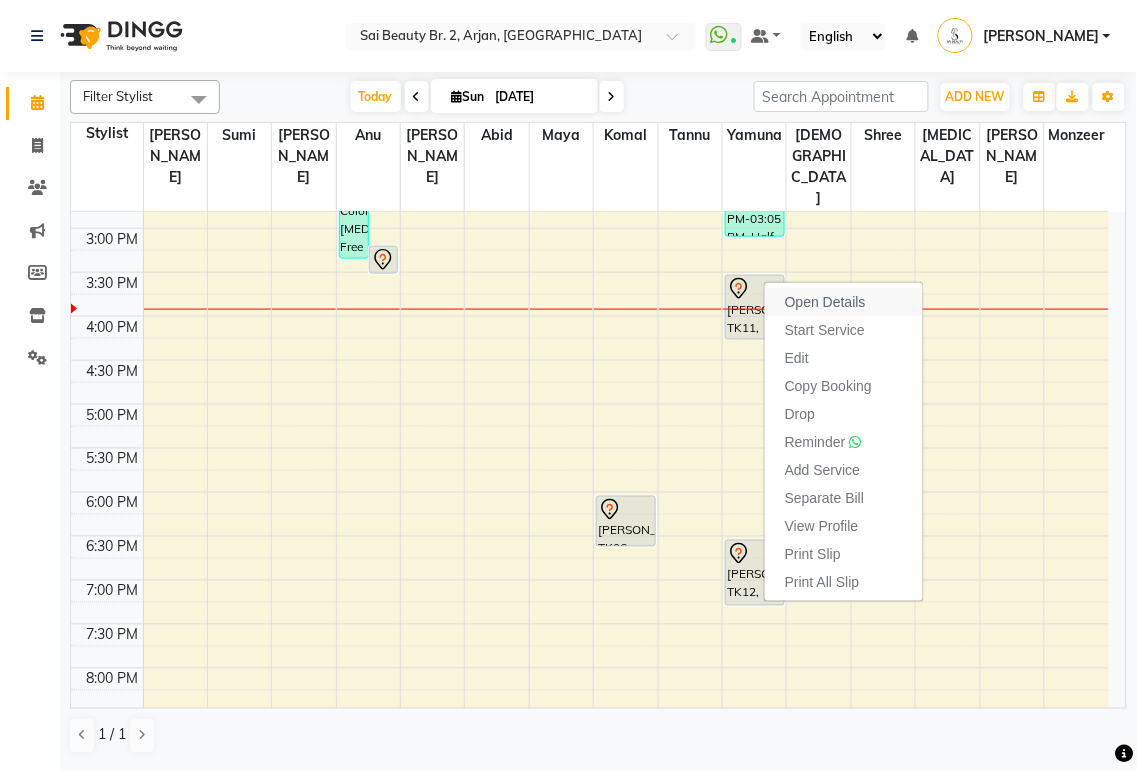 click on "Open Details" at bounding box center [825, 302] 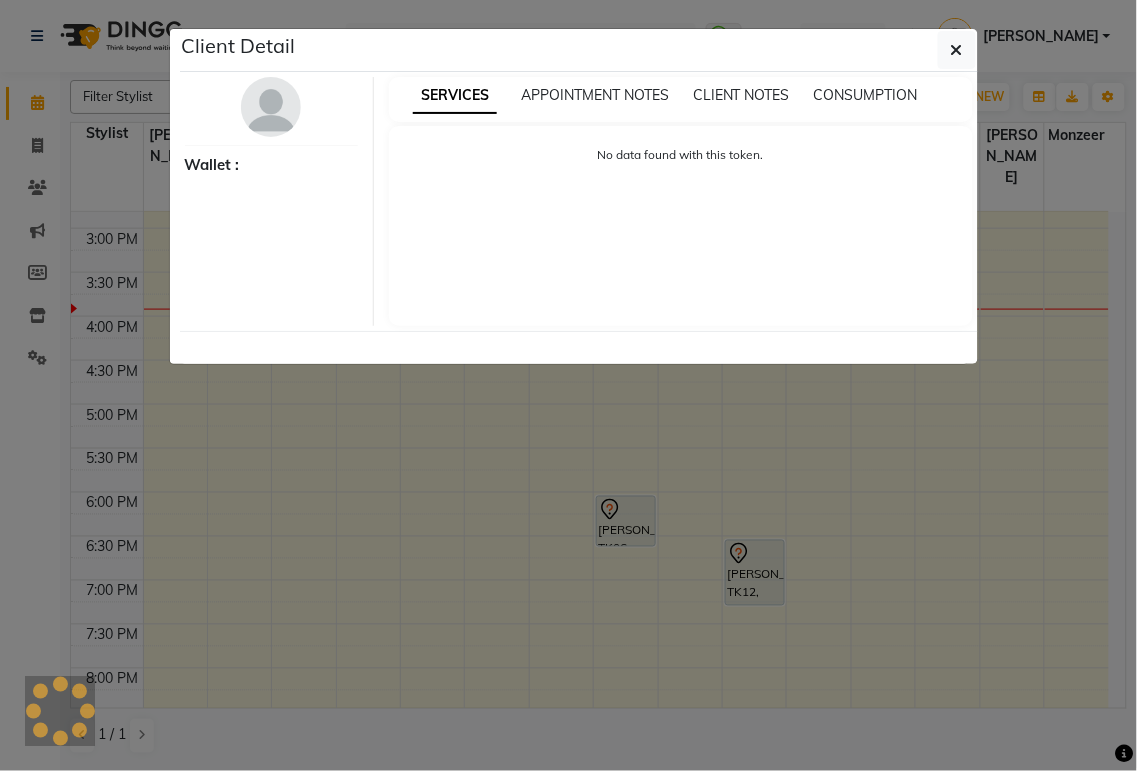 select on "7" 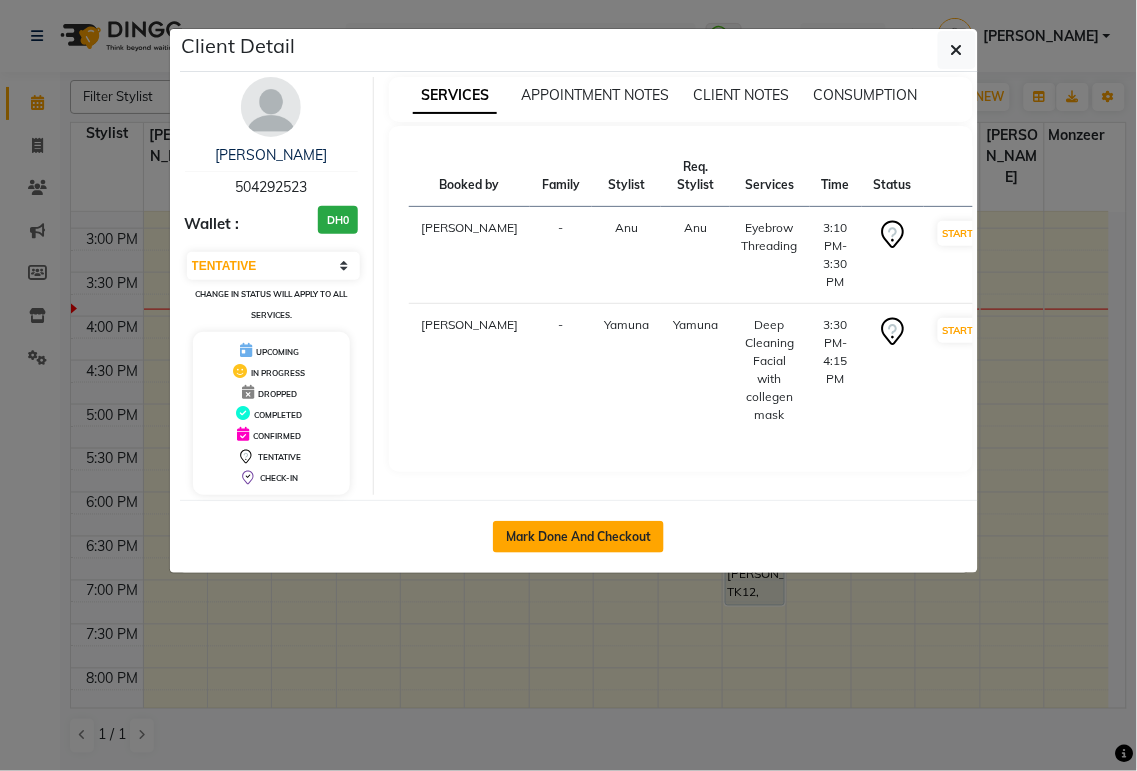 click on "Mark Done And Checkout" 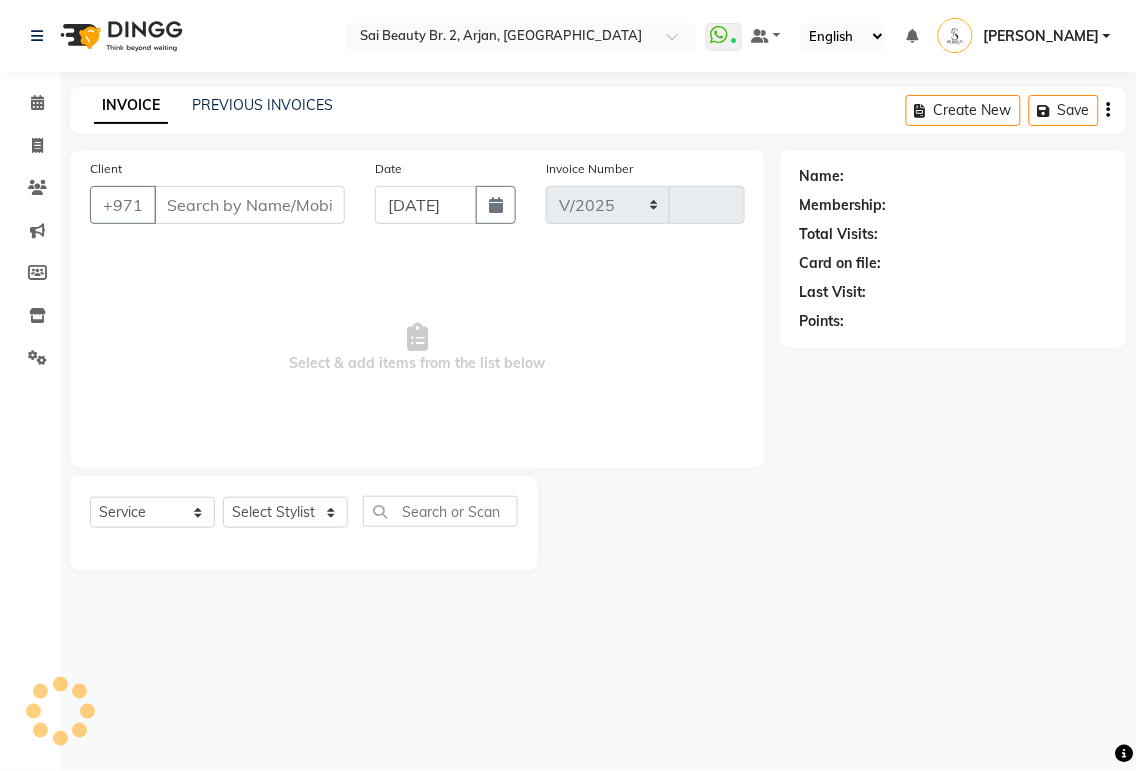 select on "6956" 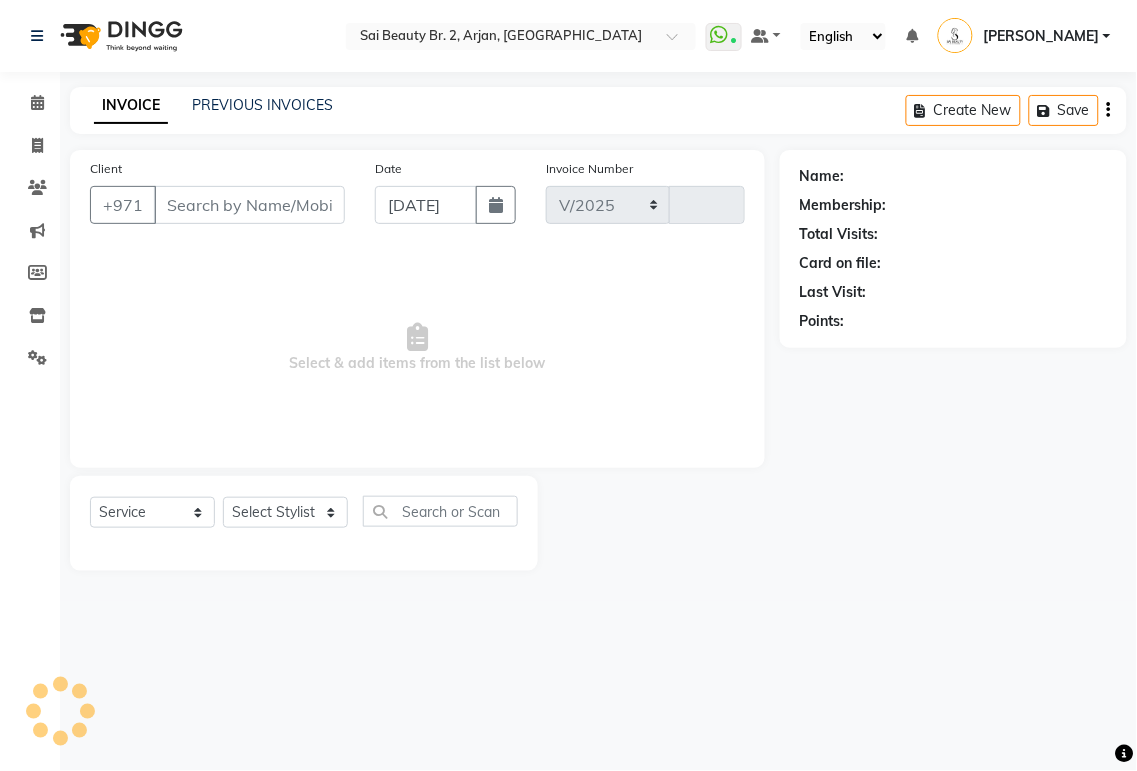 type on "1298" 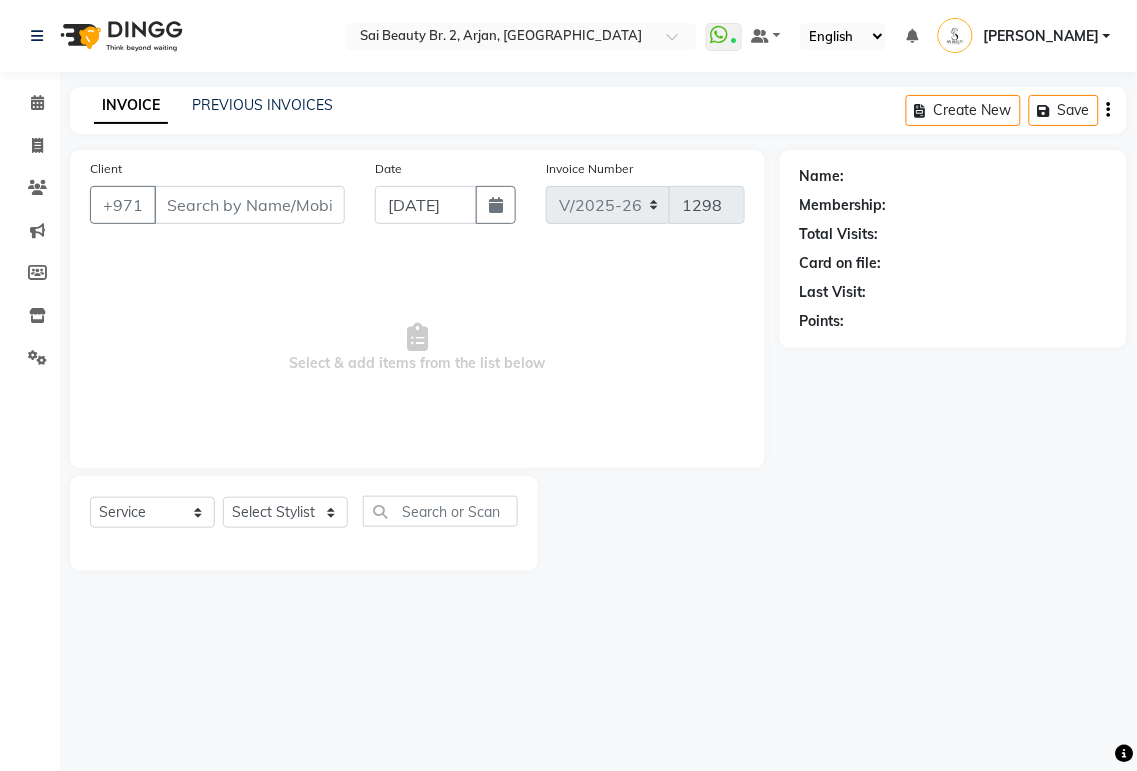 type on "504292523" 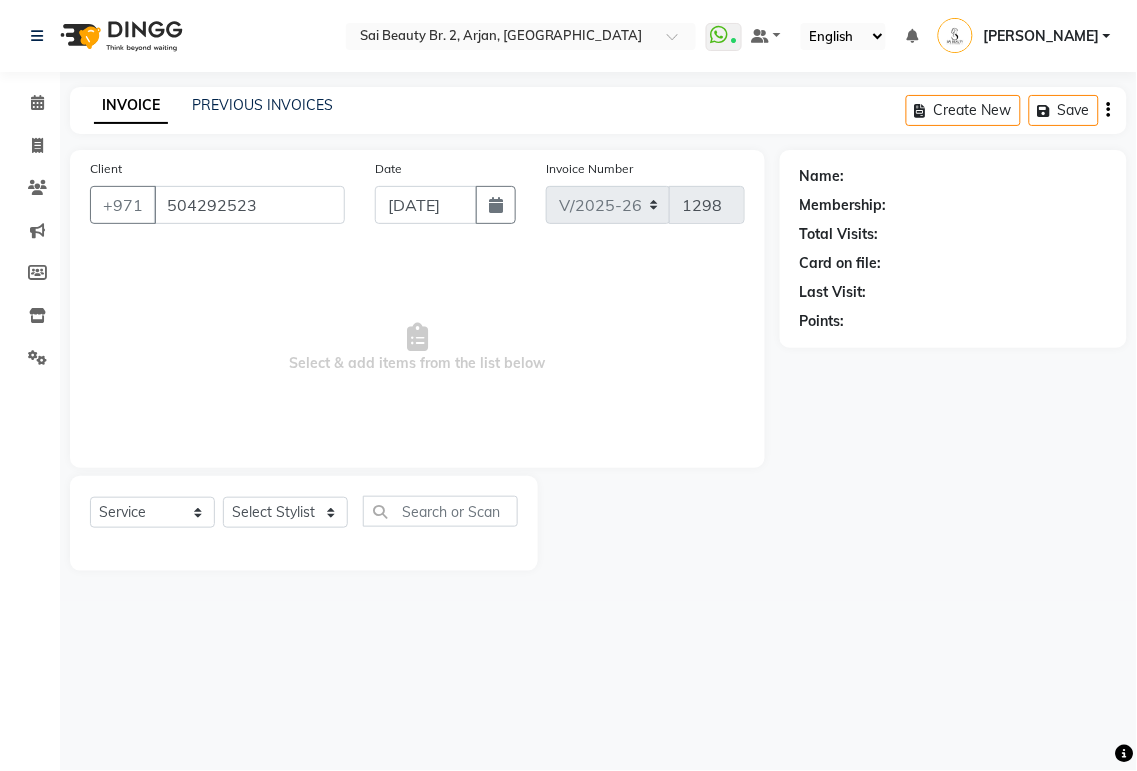 select on "61483" 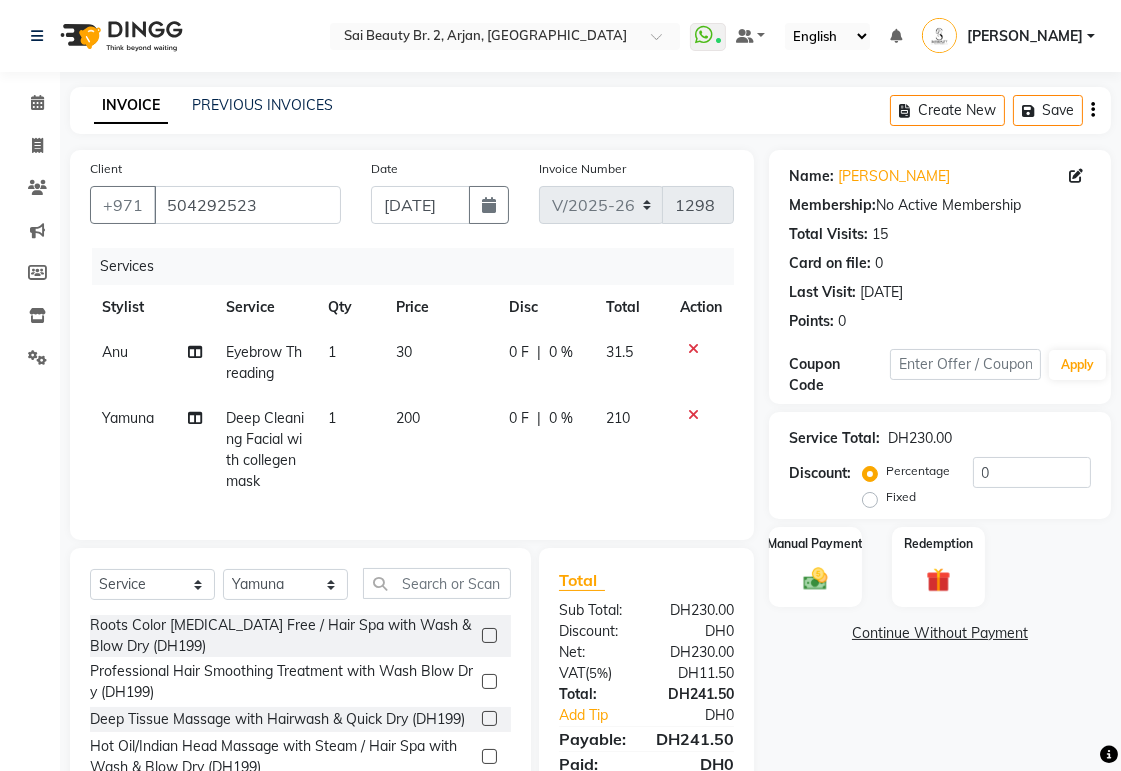 click on "0 F" 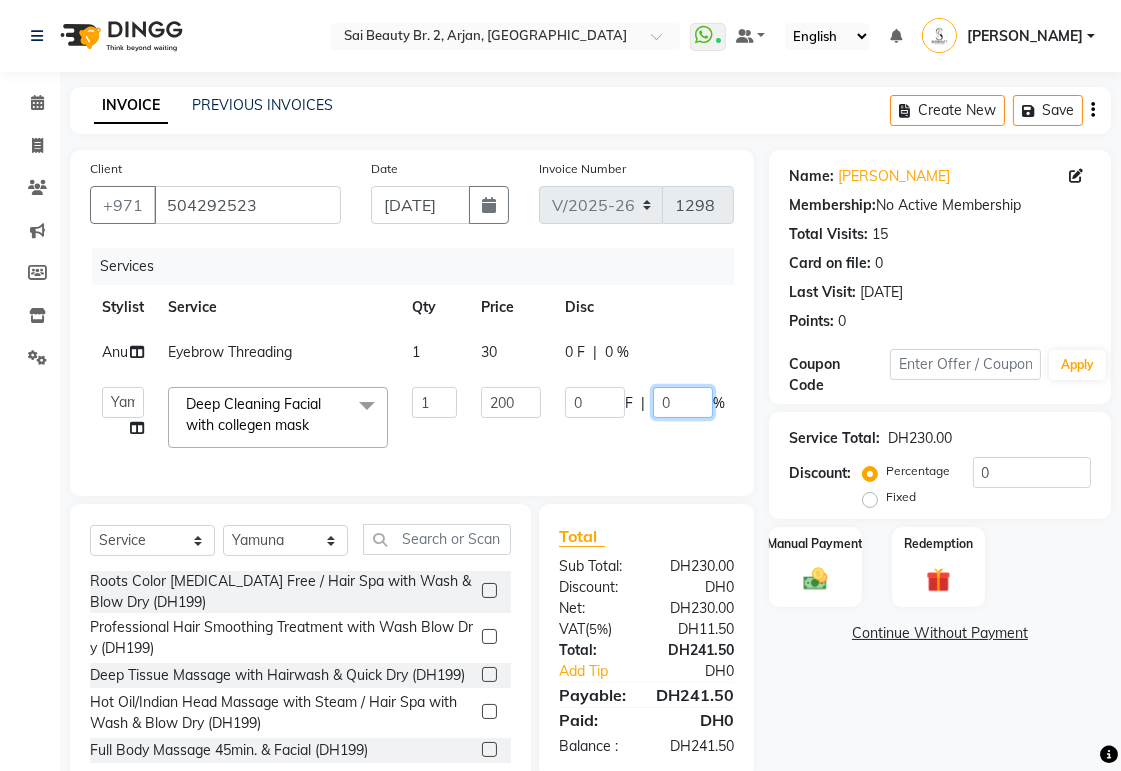 click on "0" 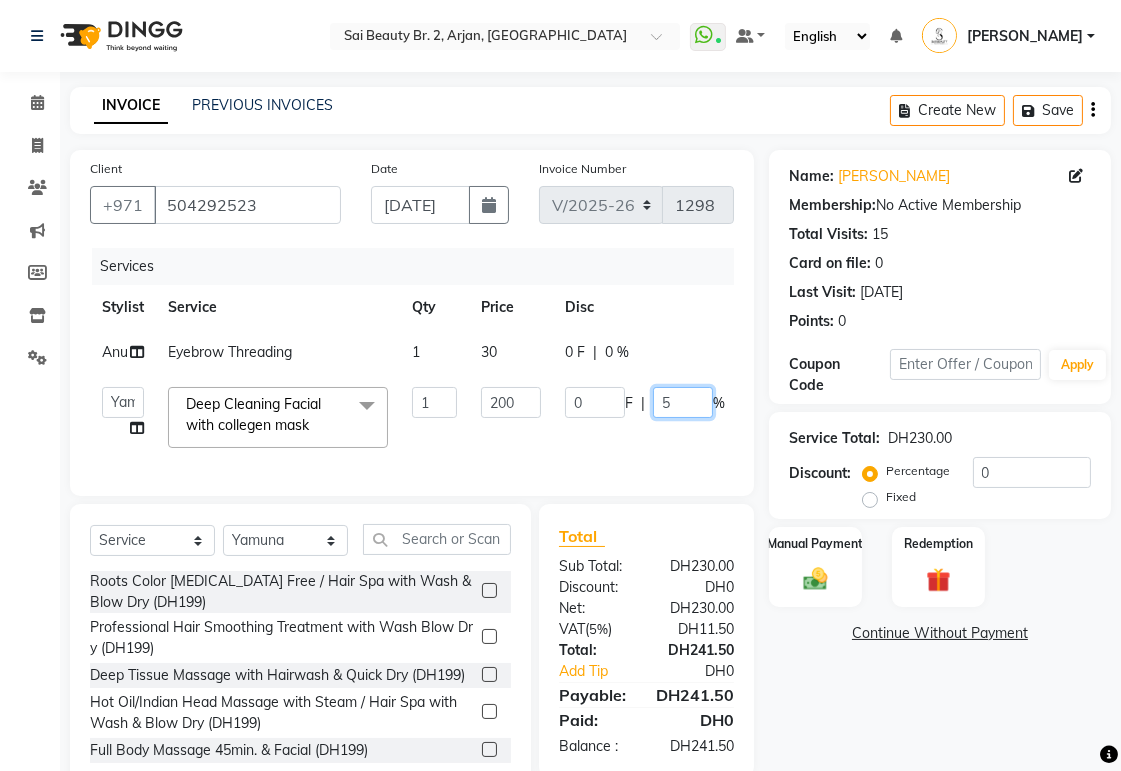type on "50" 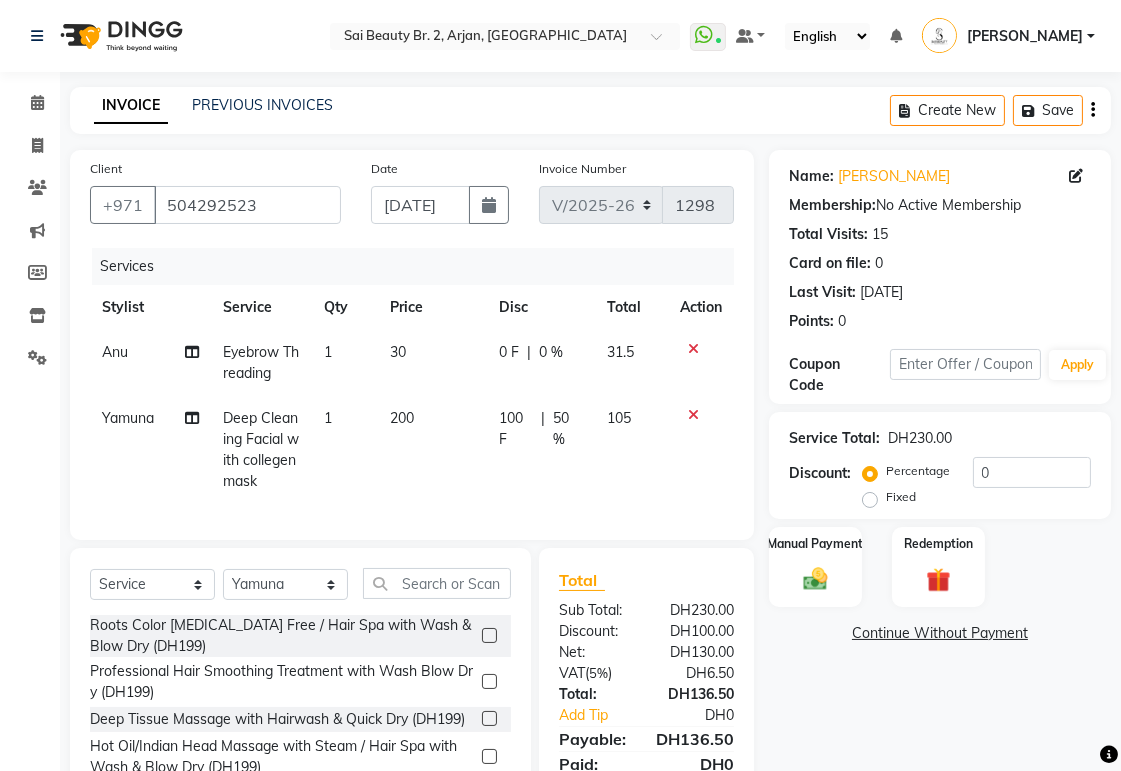 click on "100 F" 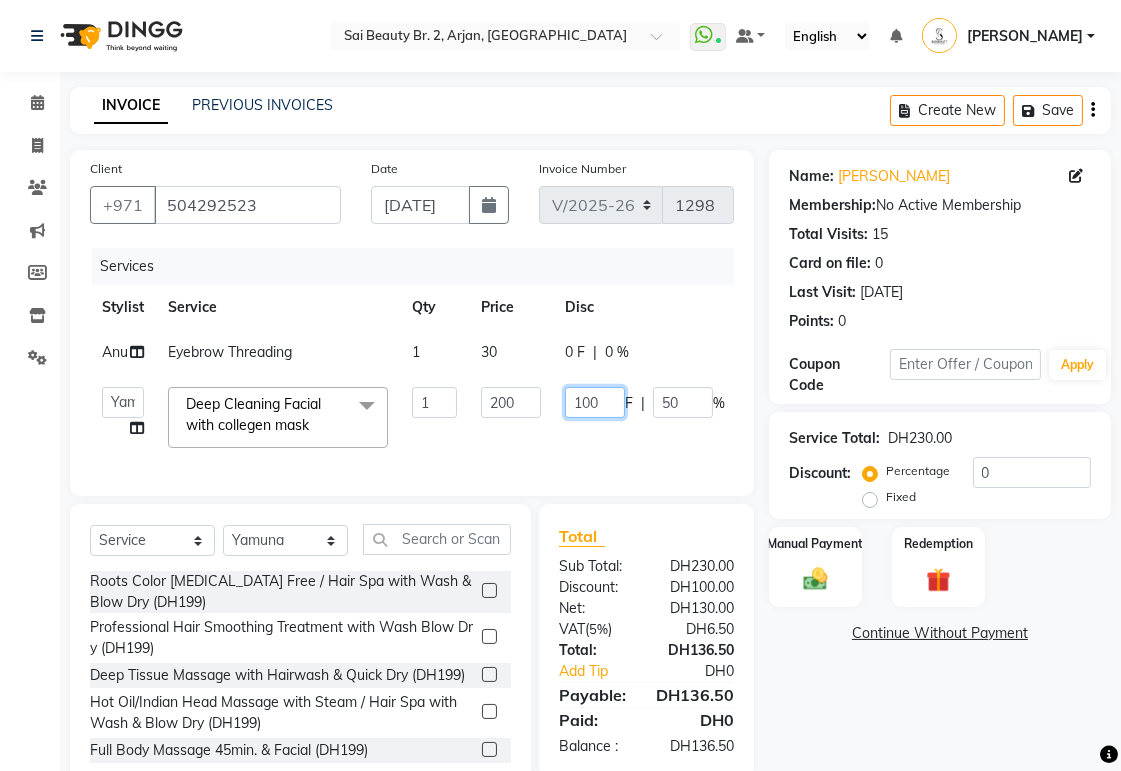 click on "100" 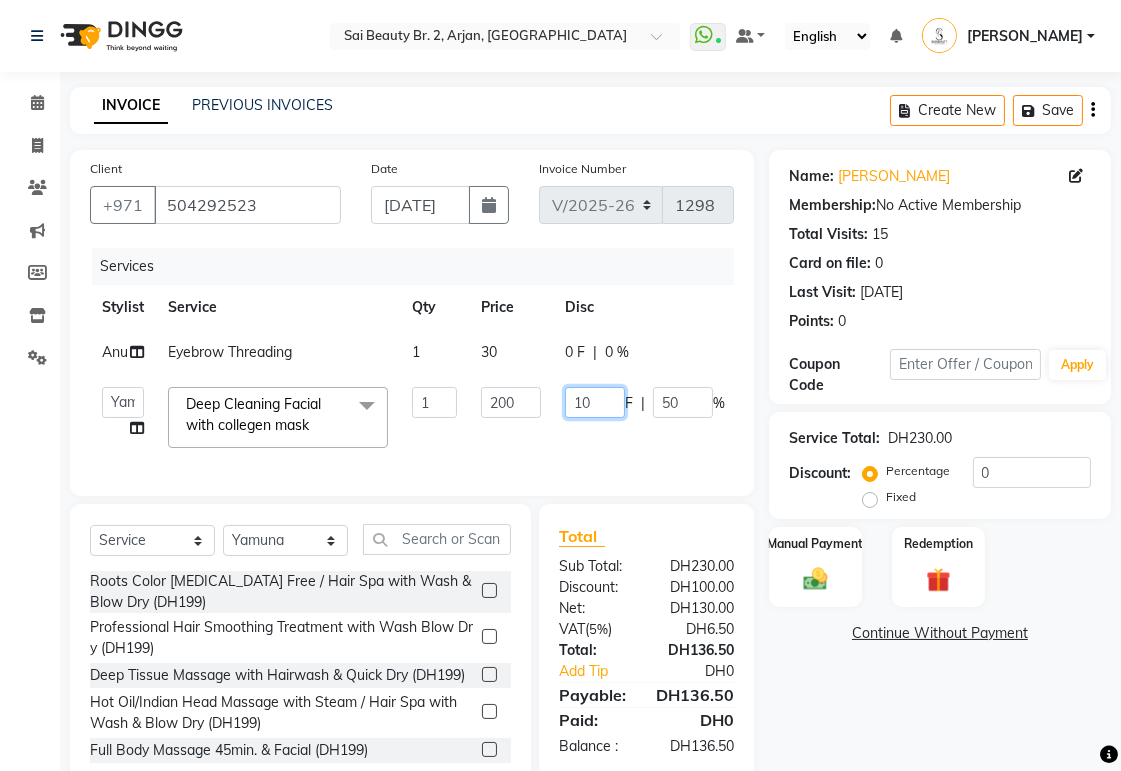 type on "1" 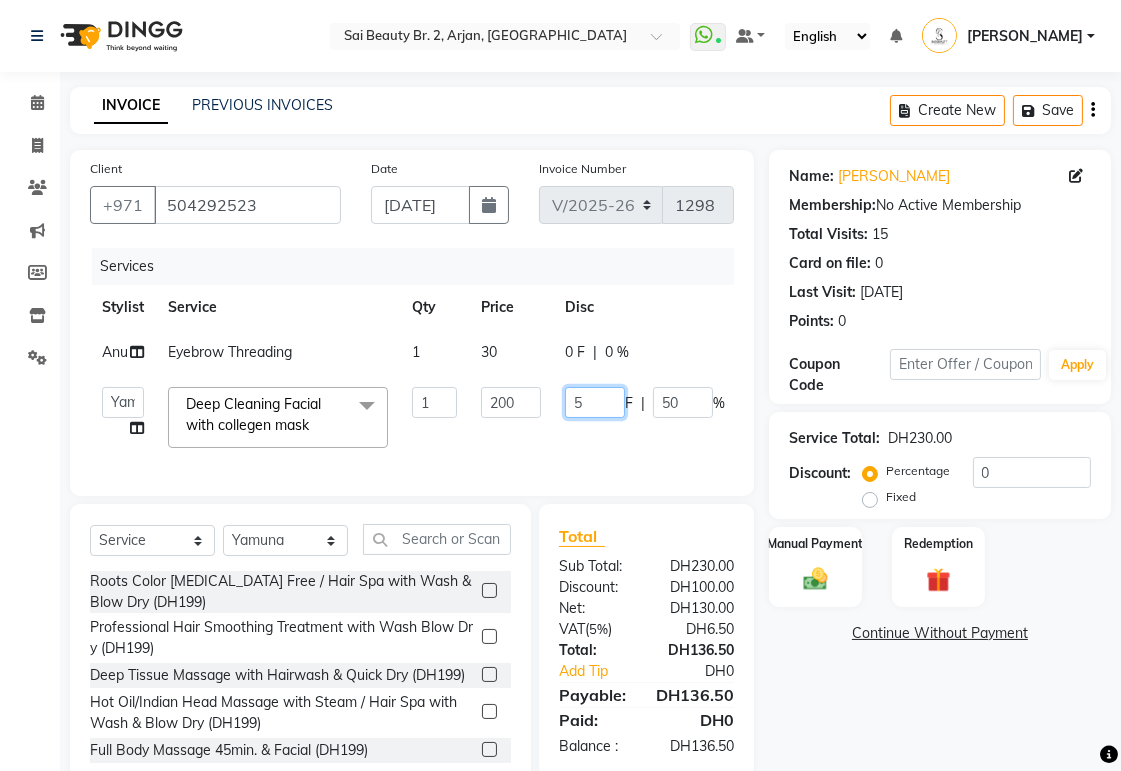 type on "50" 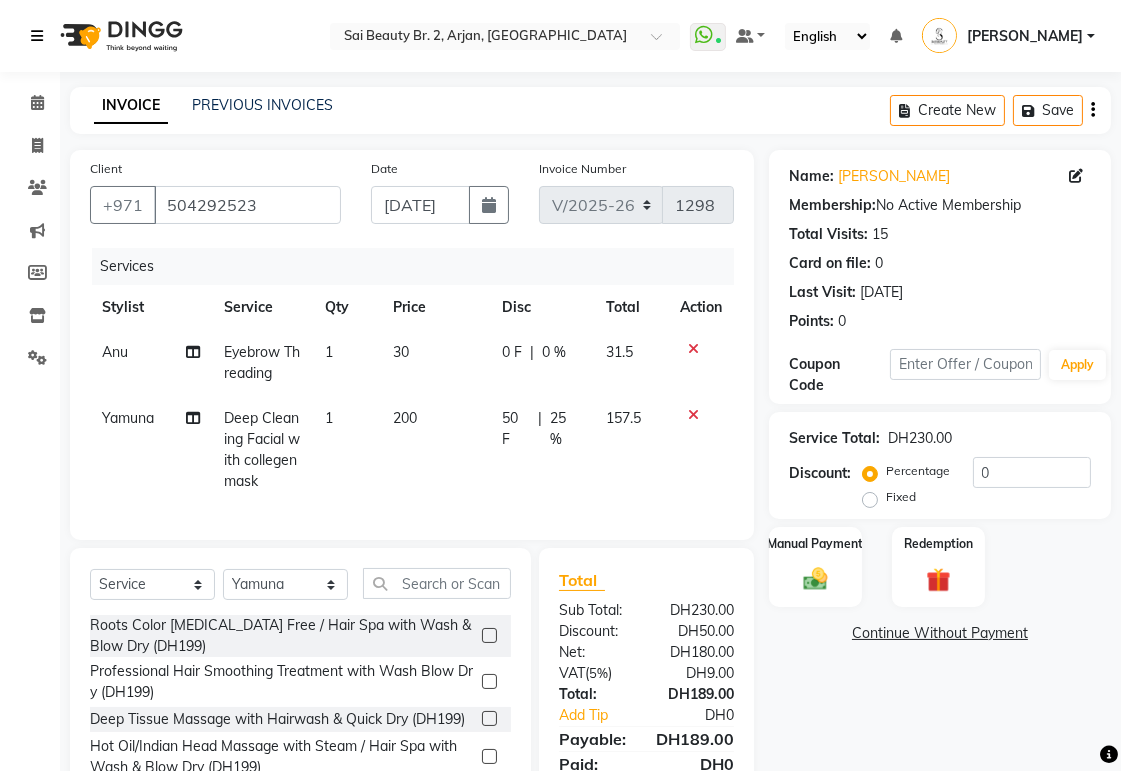 click at bounding box center [41, 36] 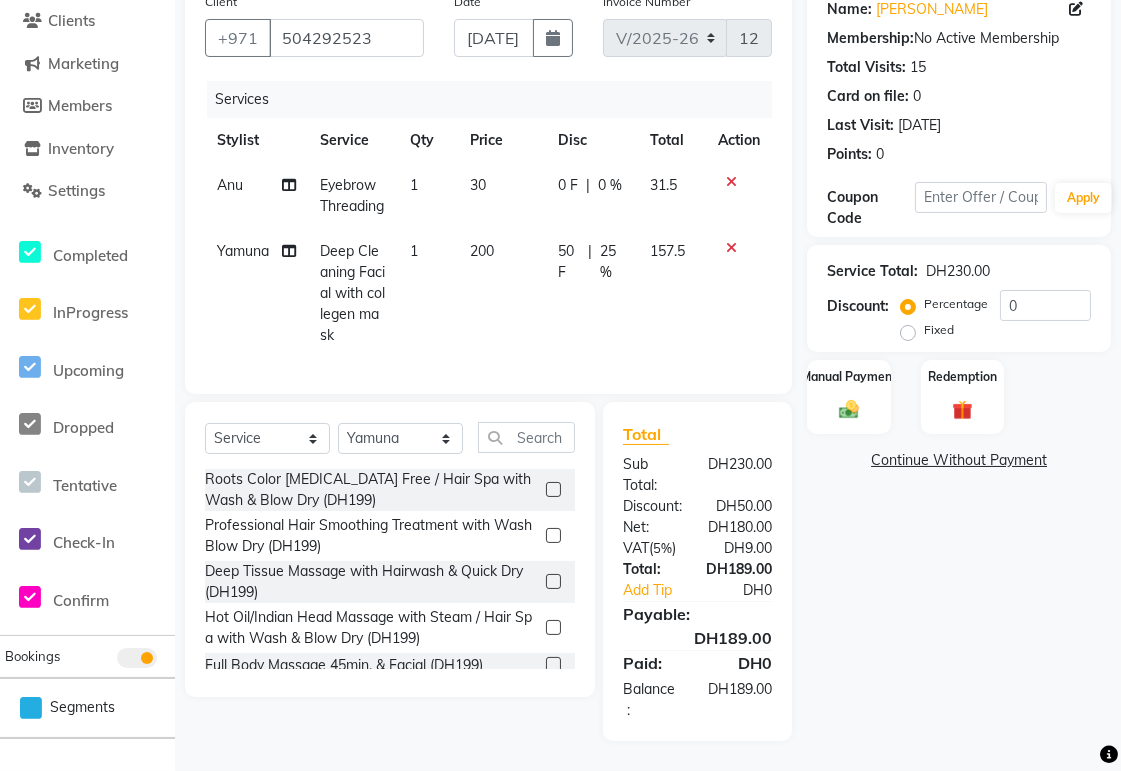 scroll, scrollTop: 203, scrollLeft: 0, axis: vertical 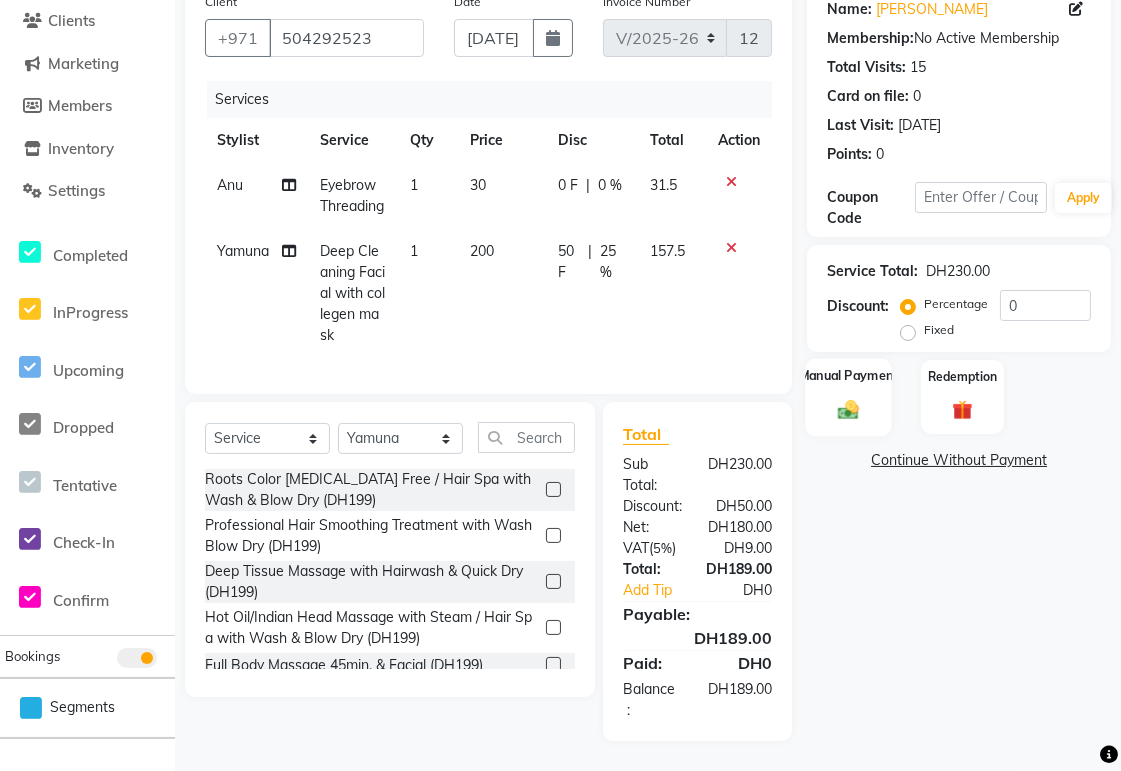 click 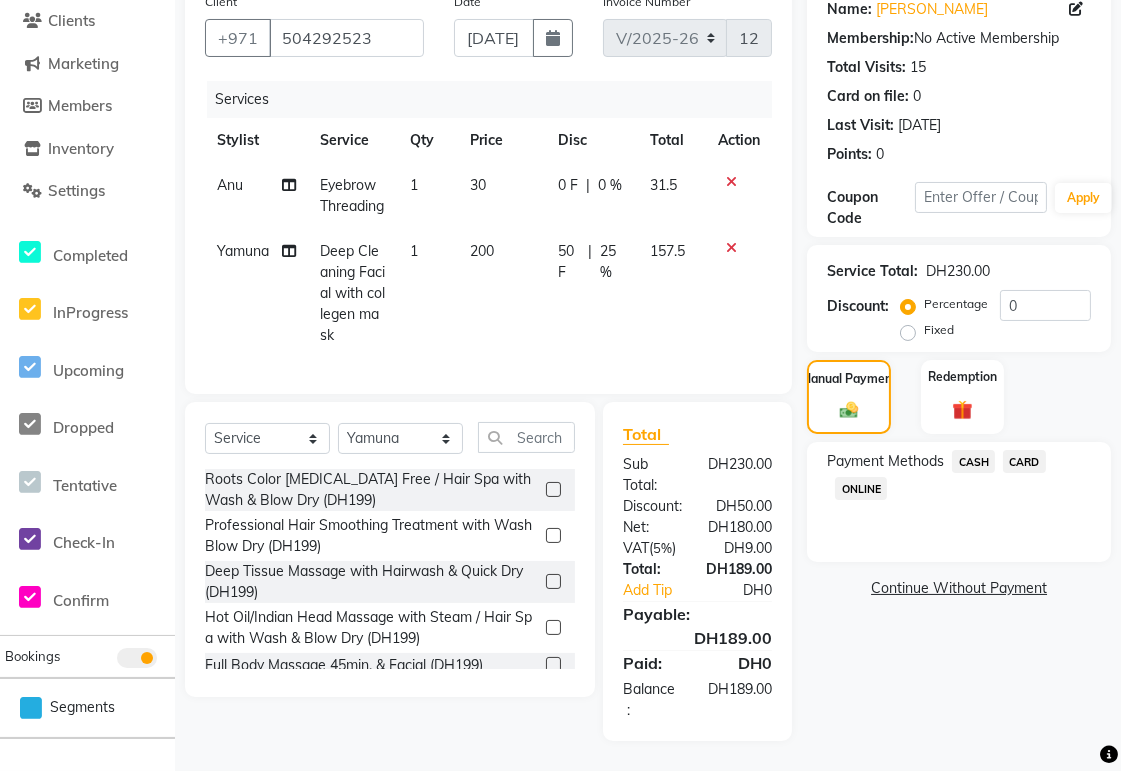 click on "CARD" 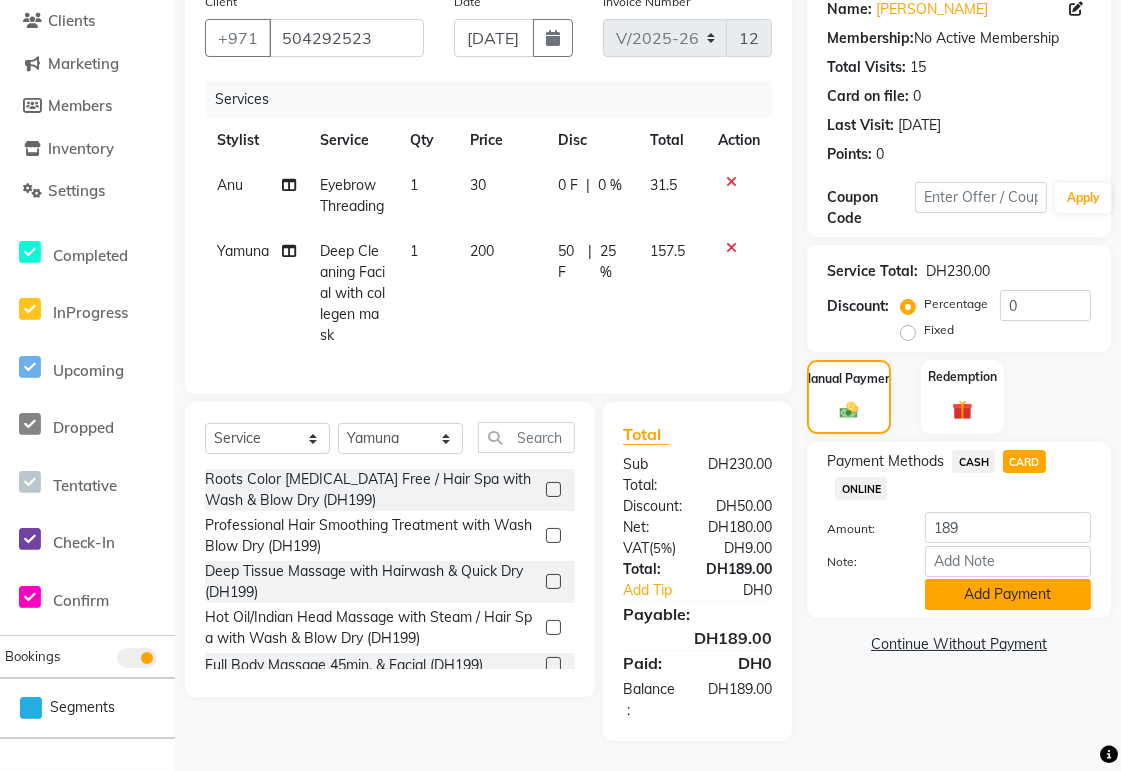 click on "Add Payment" 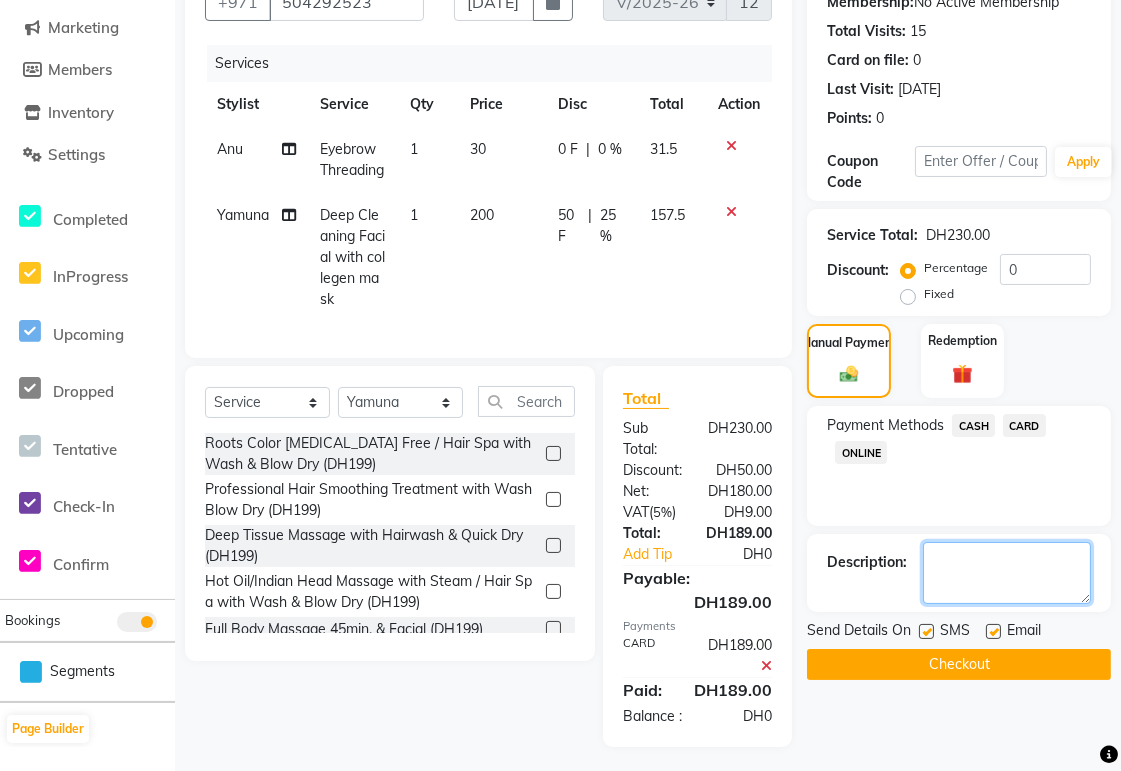 click 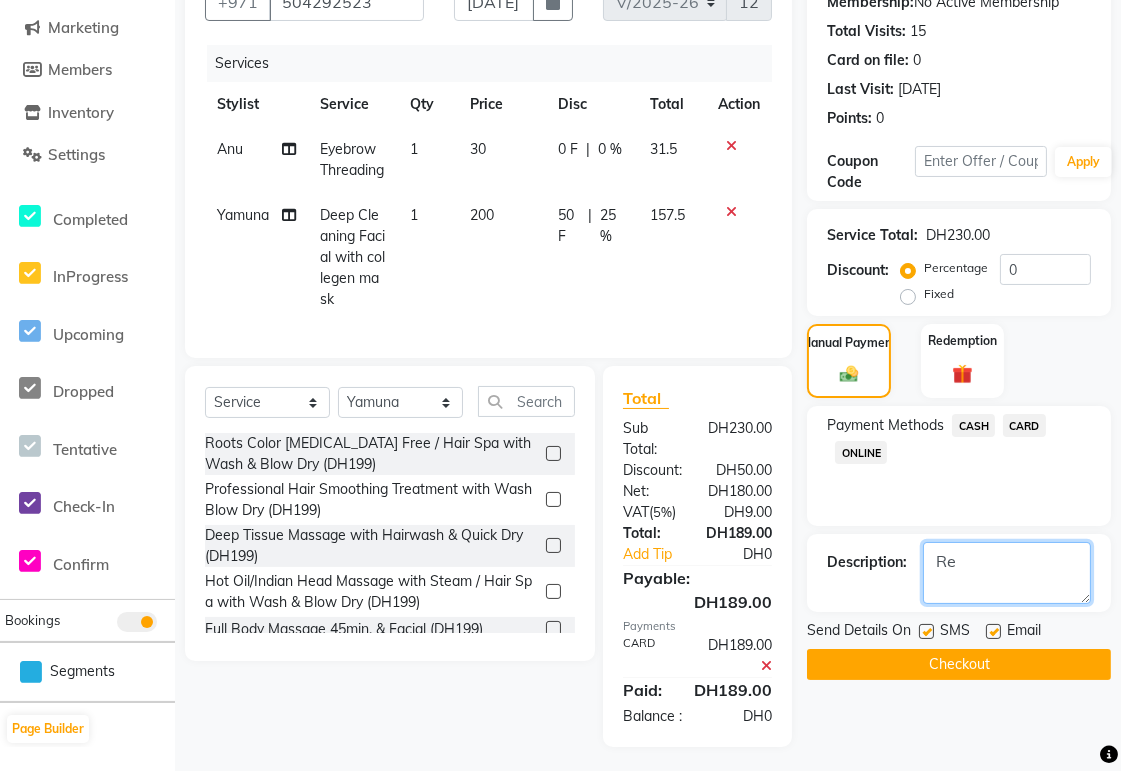 type on "R" 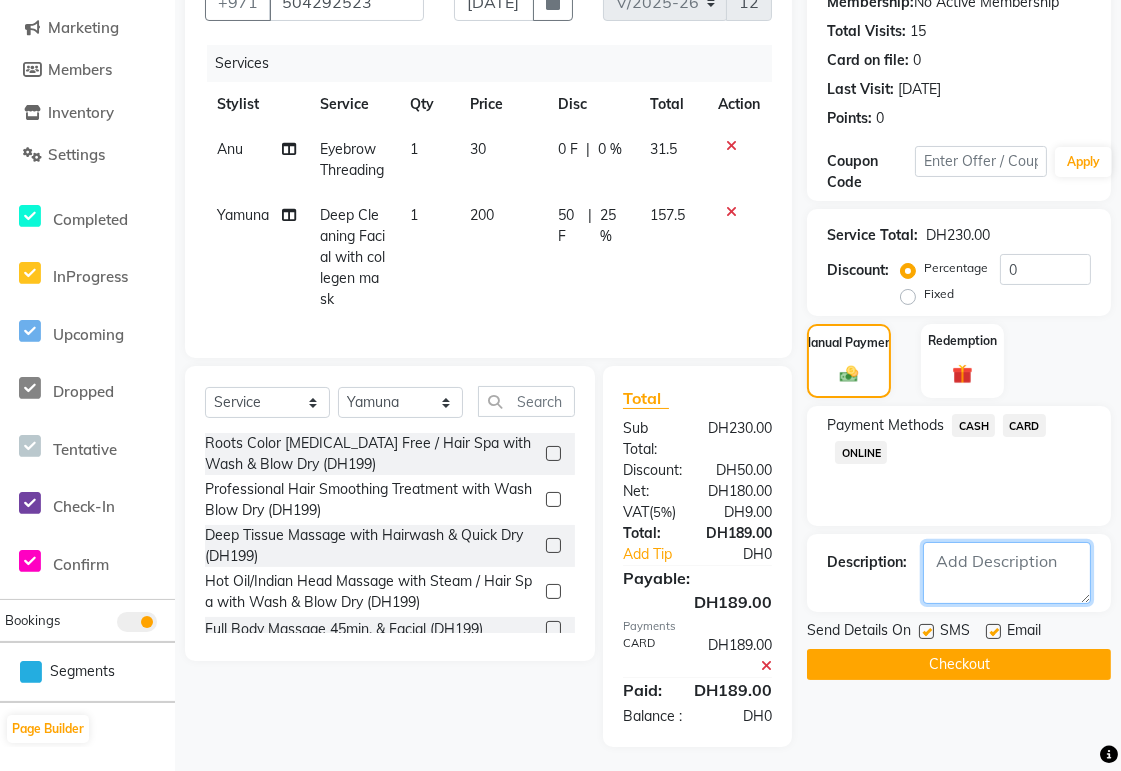 type on "A" 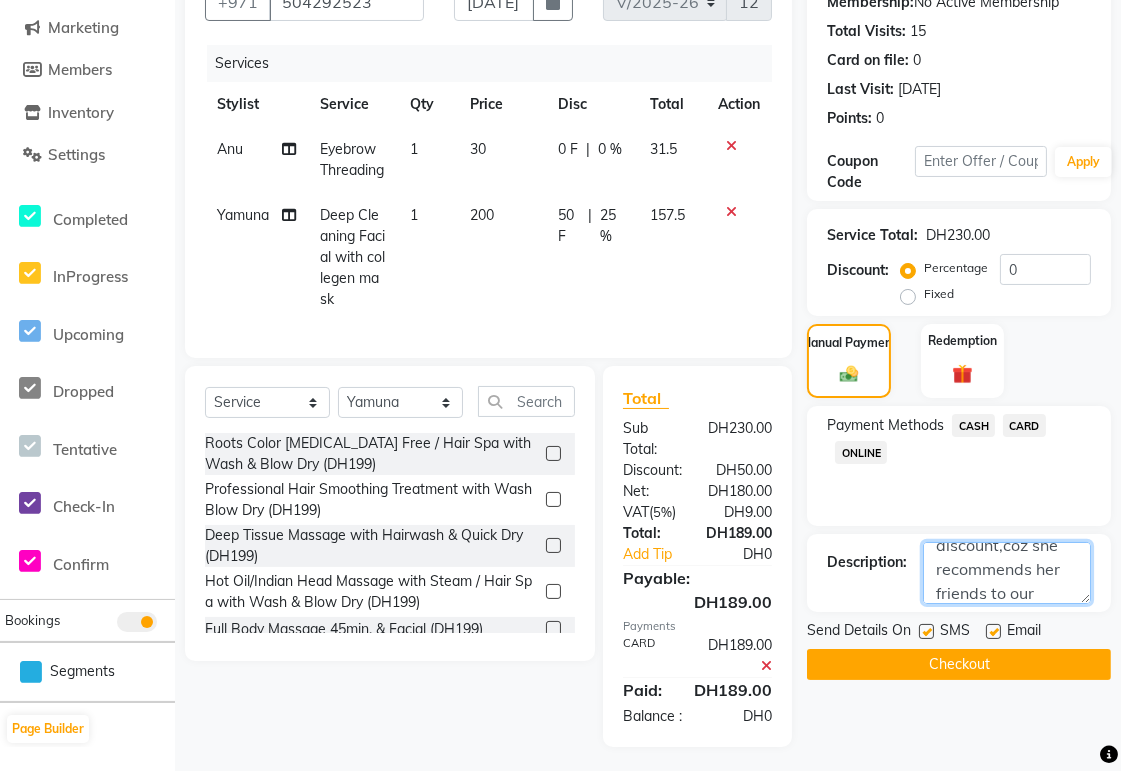 scroll, scrollTop: 63, scrollLeft: 0, axis: vertical 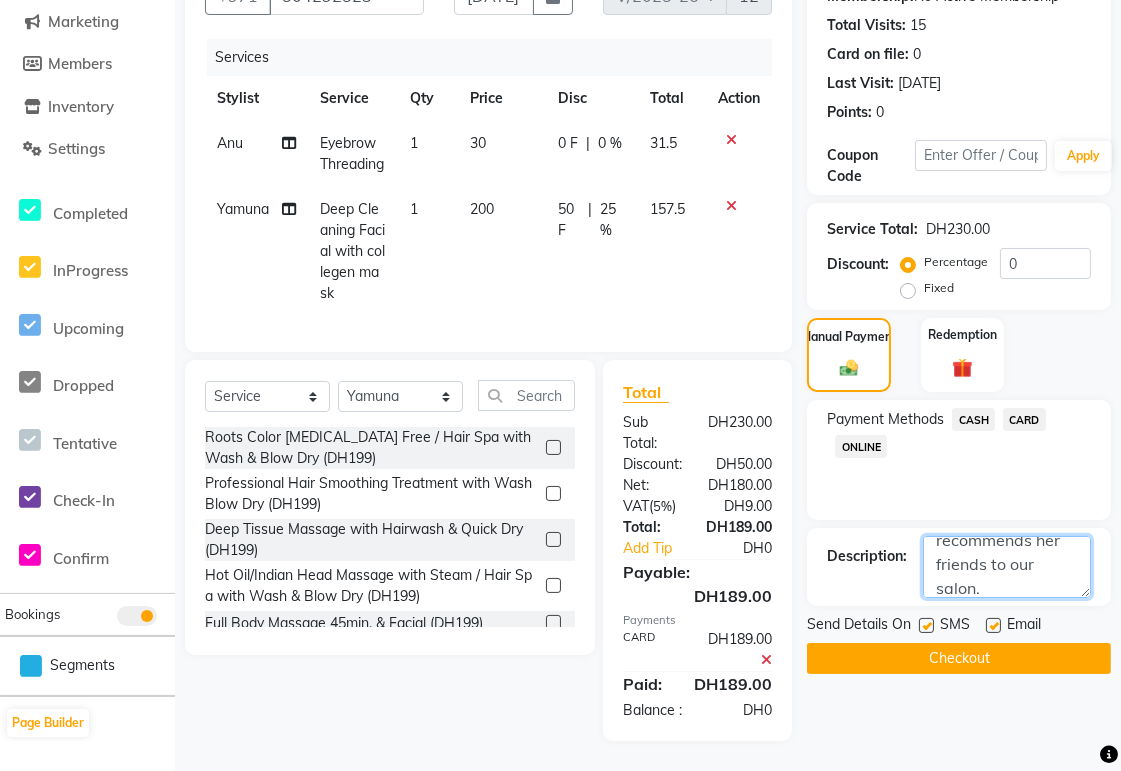 type on "Special discount,coz she recommends her friends to our salon." 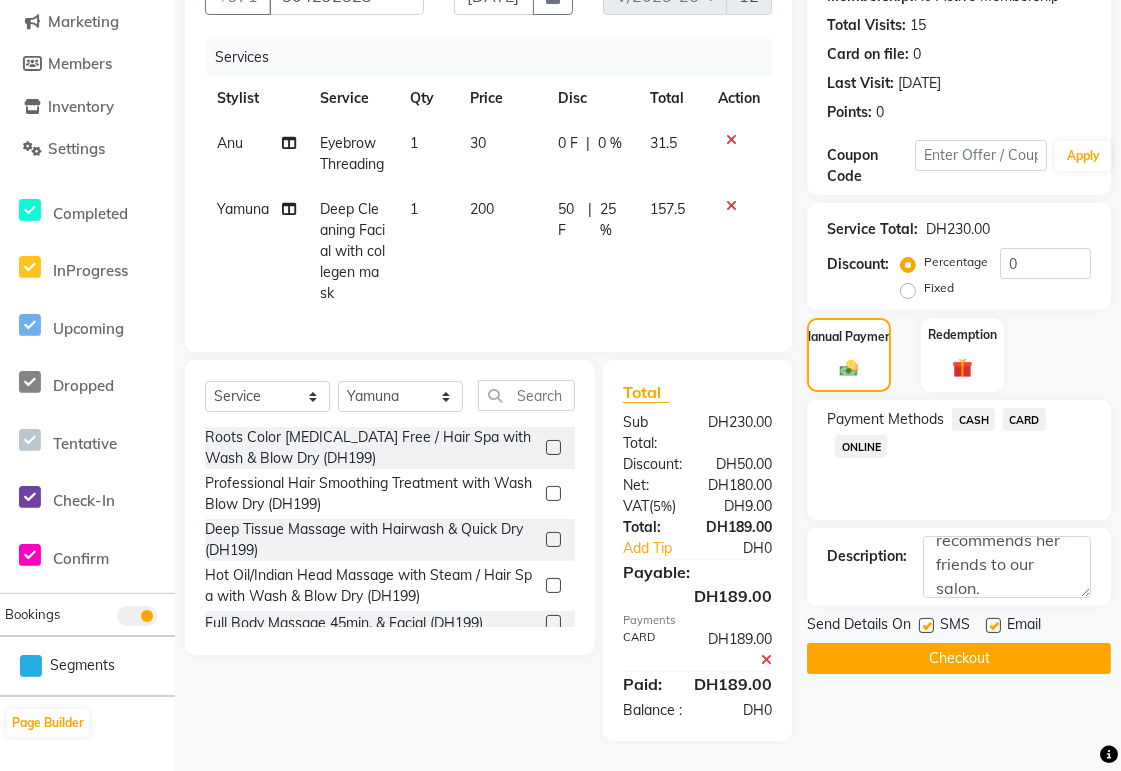 click on "Checkout" 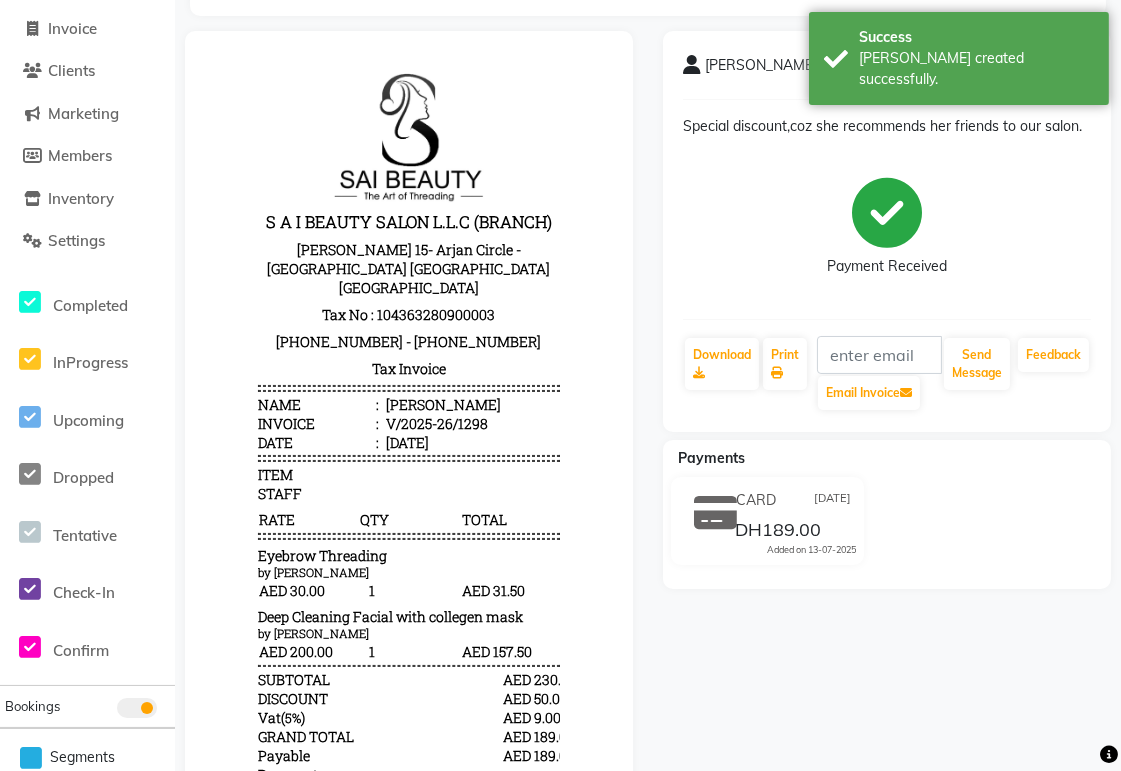 scroll, scrollTop: 320, scrollLeft: 0, axis: vertical 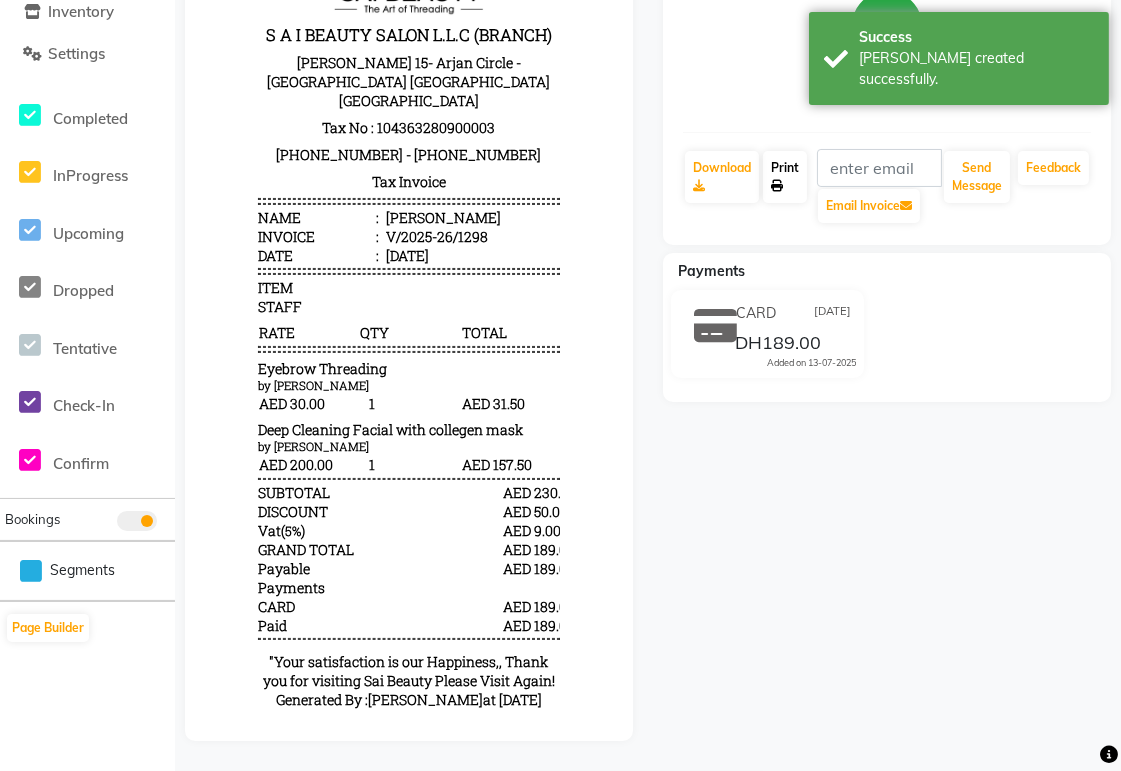 click 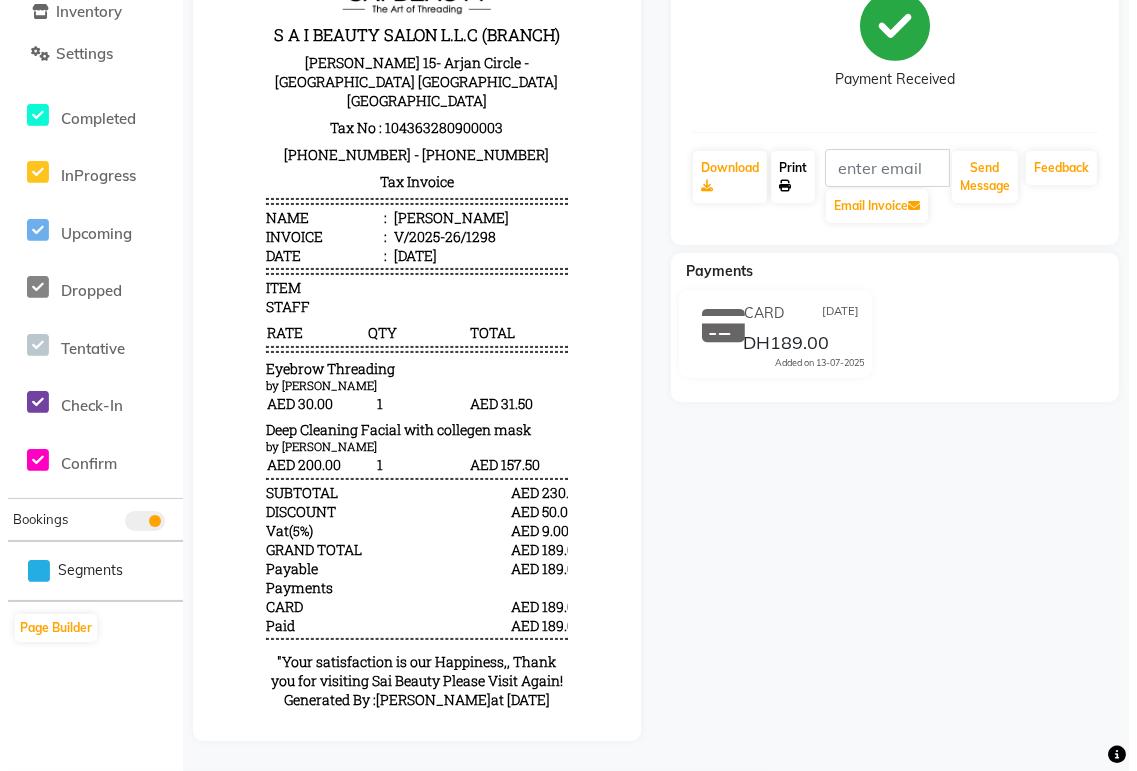 scroll, scrollTop: 0, scrollLeft: 0, axis: both 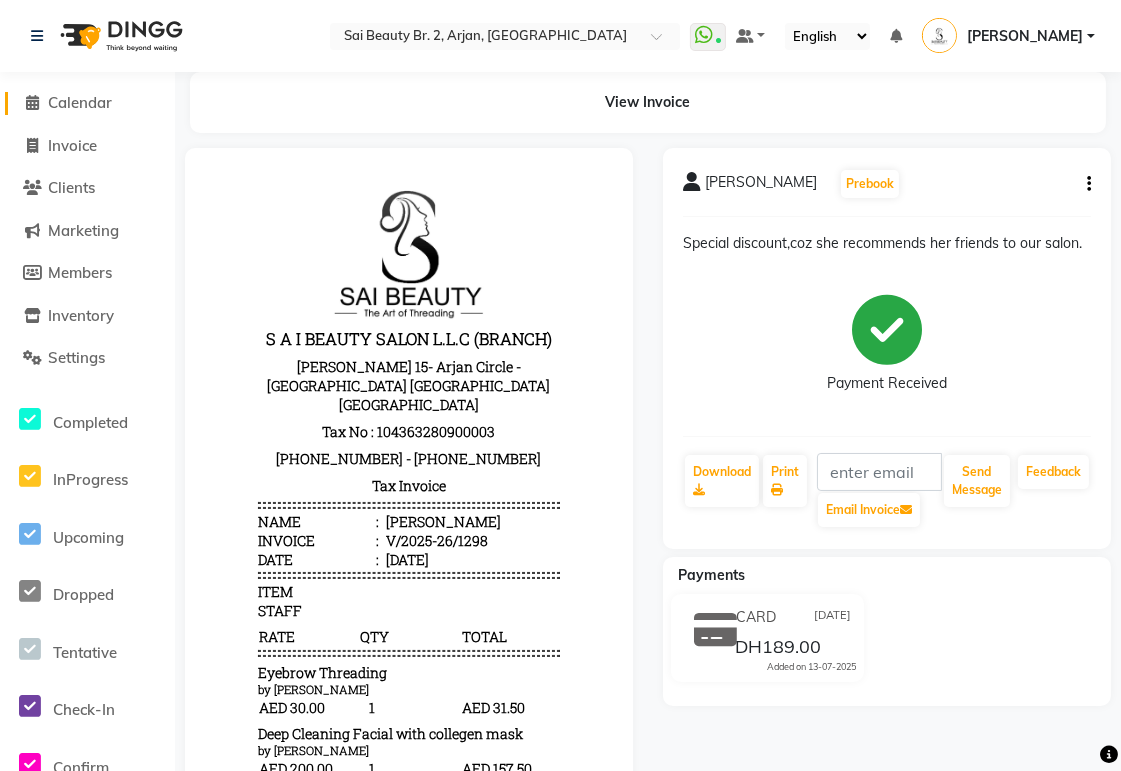 click on "Calendar" 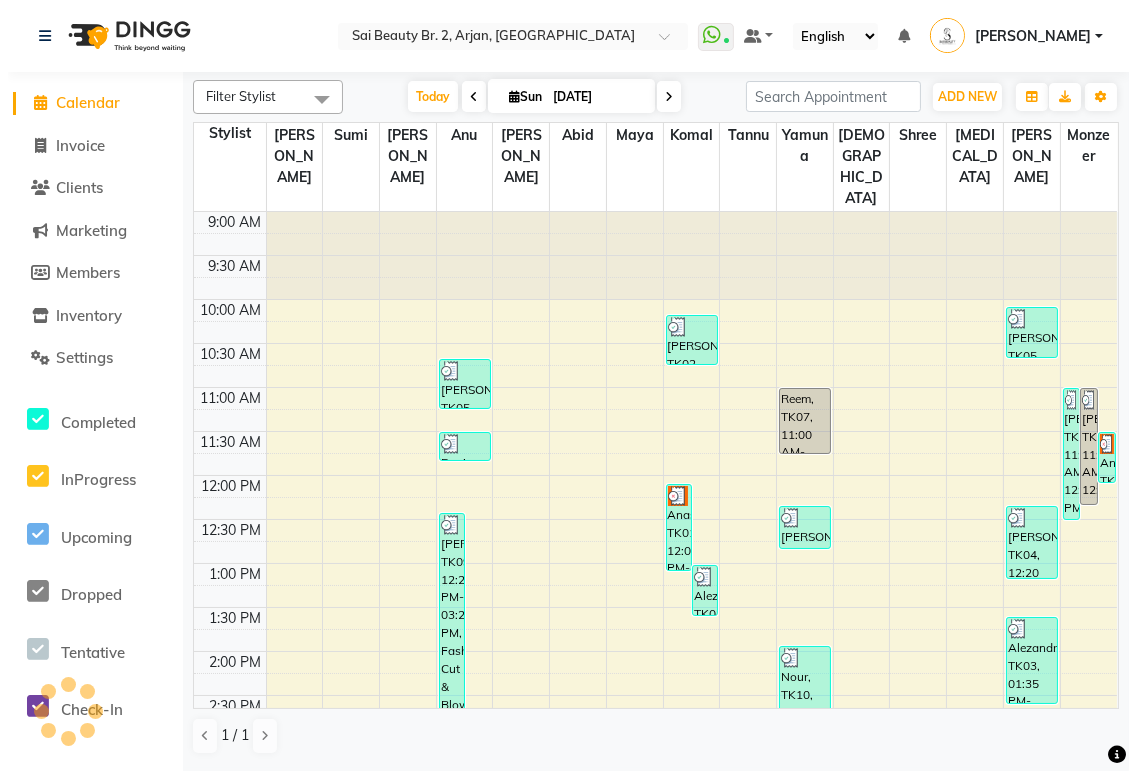 scroll, scrollTop: 0, scrollLeft: 0, axis: both 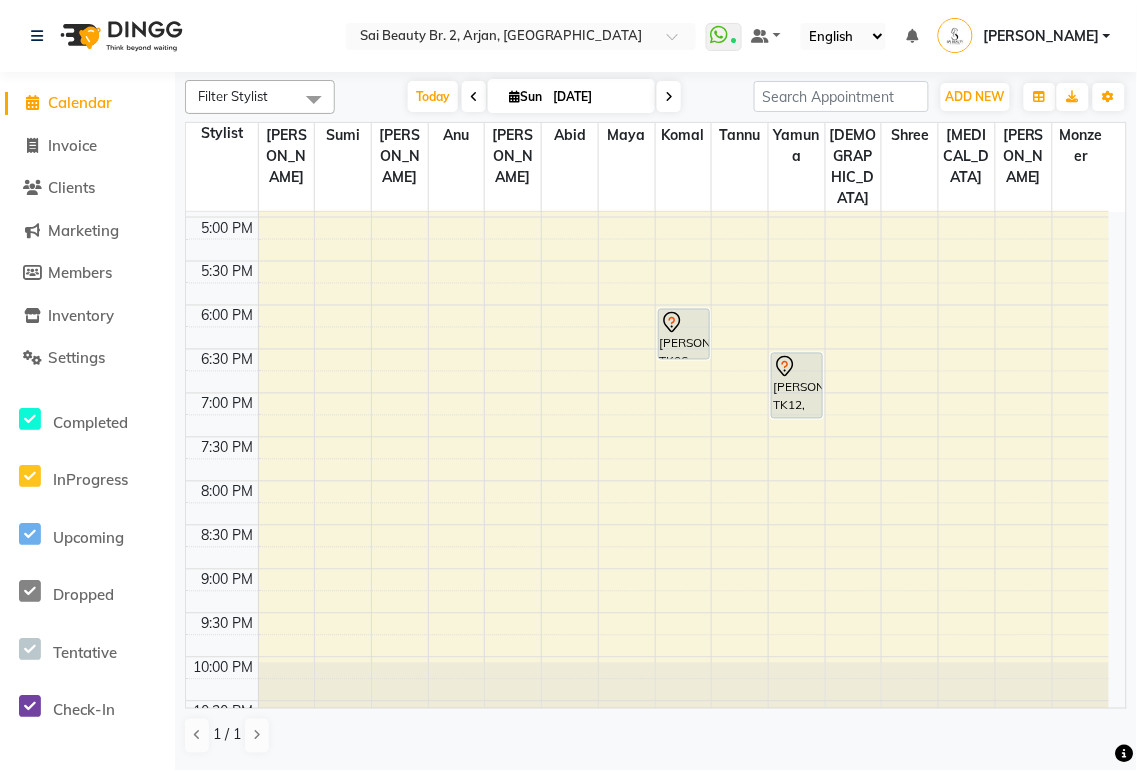 click at bounding box center [797, 367] 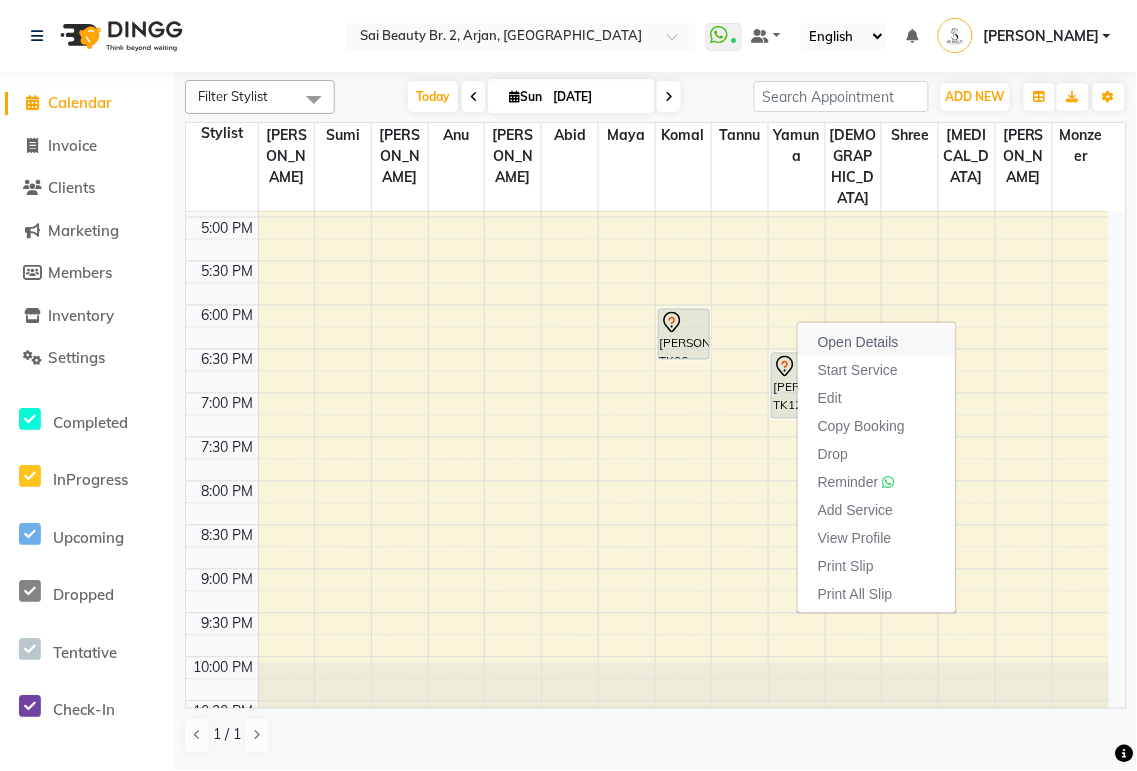 click on "Open Details" at bounding box center [858, 342] 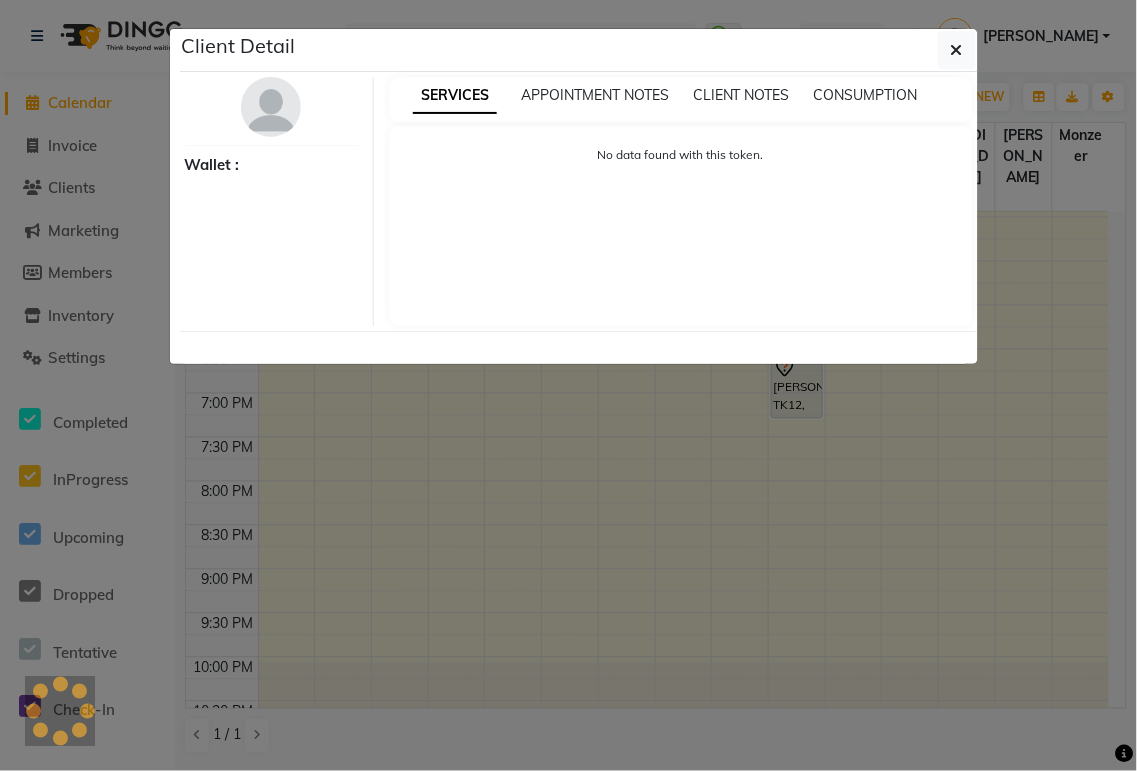 select on "7" 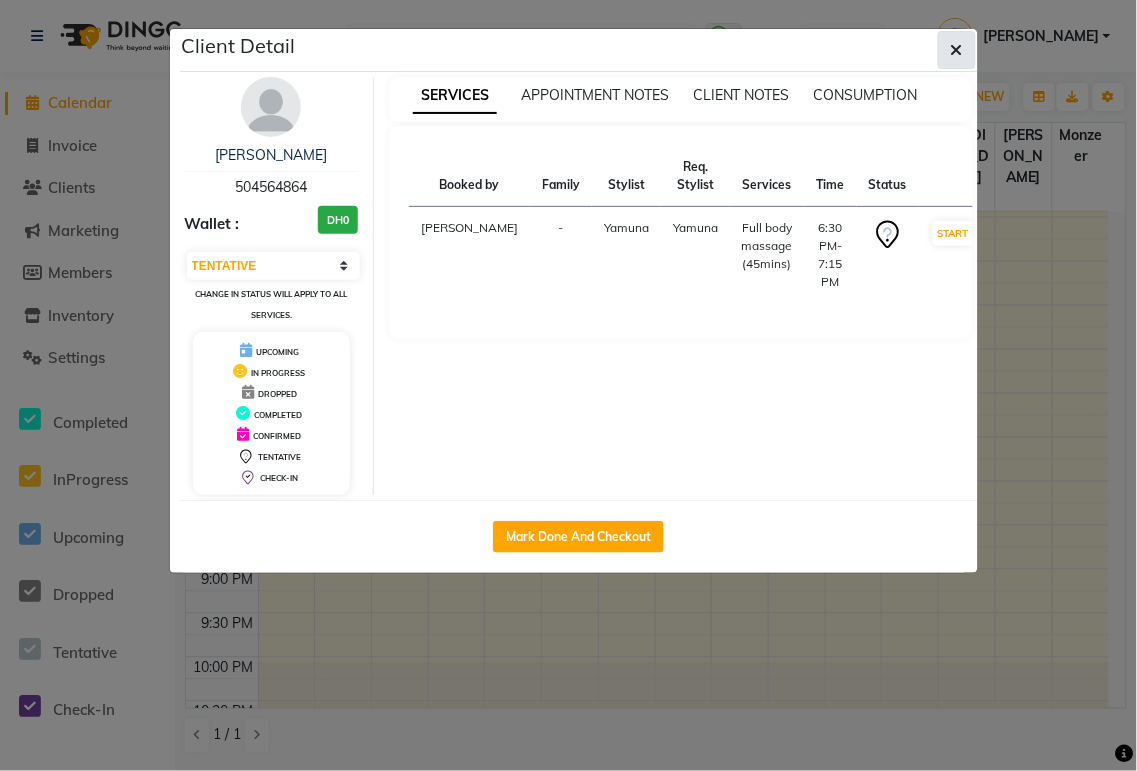 click 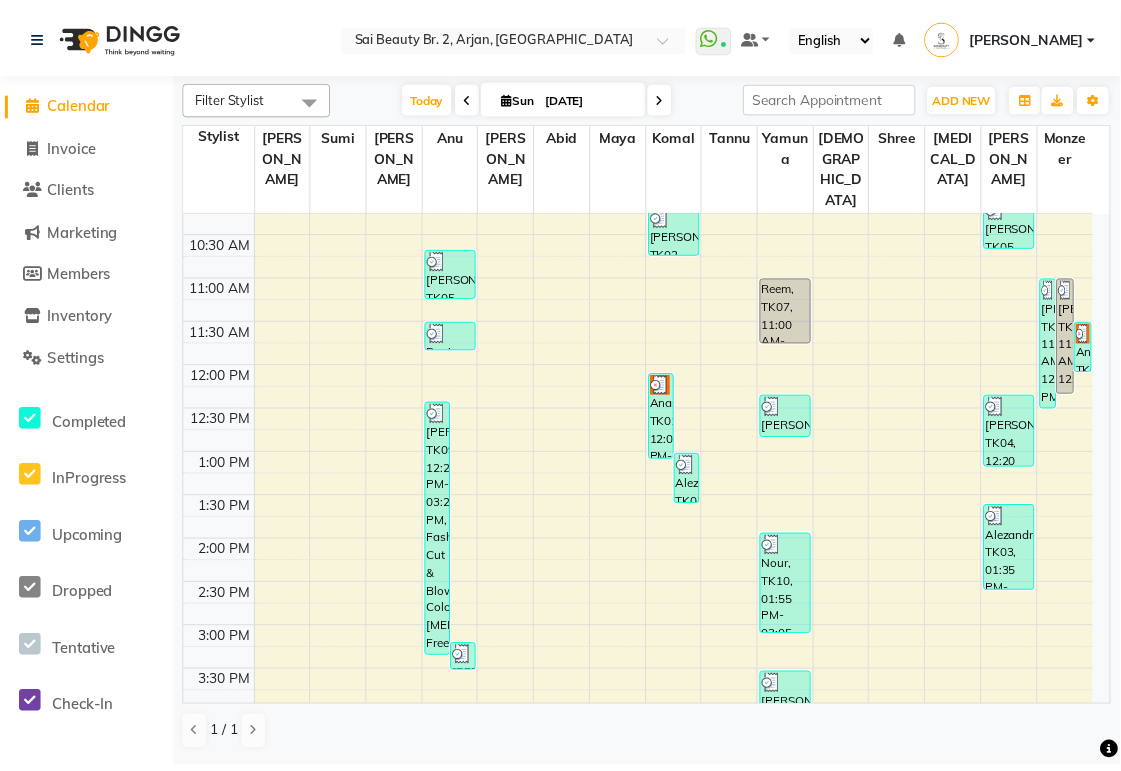scroll, scrollTop: 98, scrollLeft: 0, axis: vertical 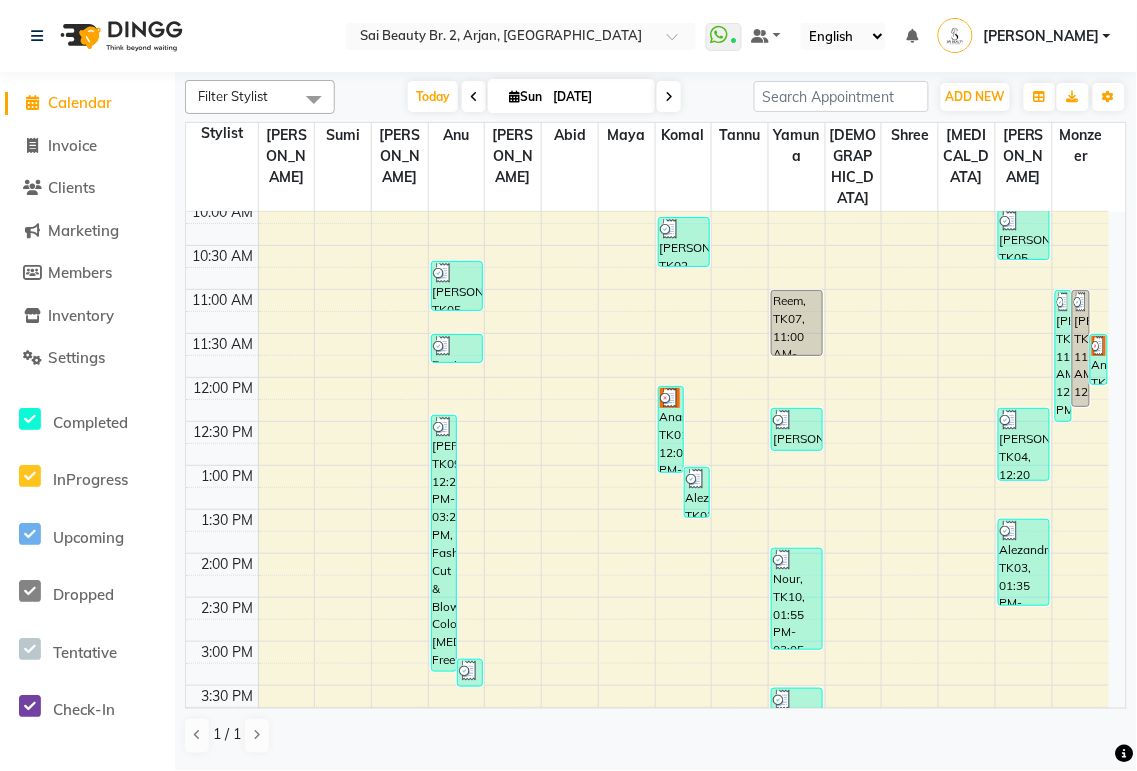 click on "Anastasiia, TK01, 12:05 PM-01:05 PM, [PERSON_NAME]/Pedi(With Gel Color)" at bounding box center (671, 429) 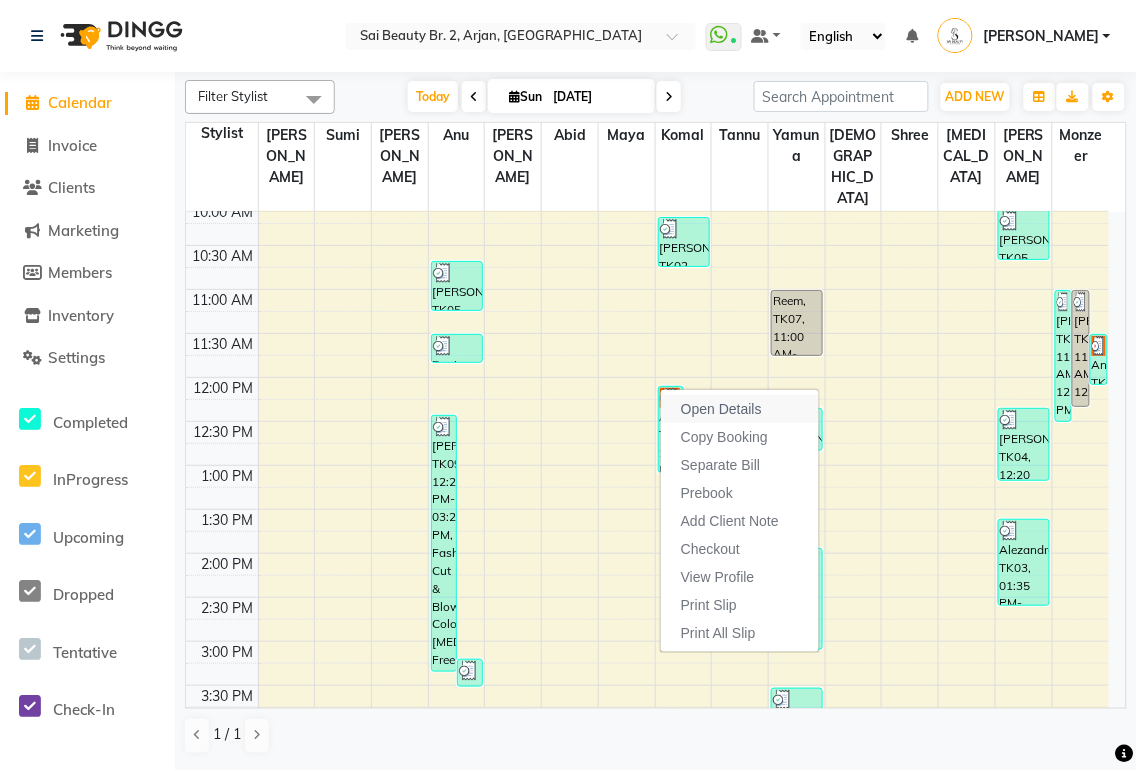 click on "Open Details" at bounding box center [721, 409] 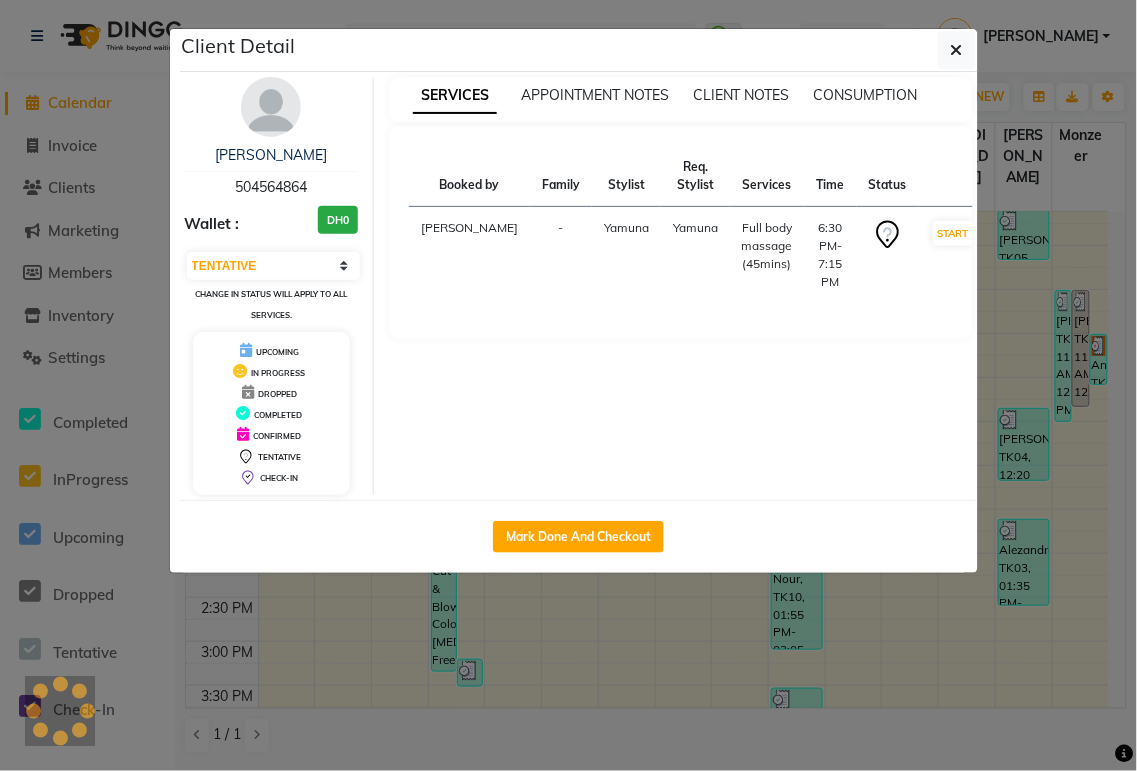 select on "3" 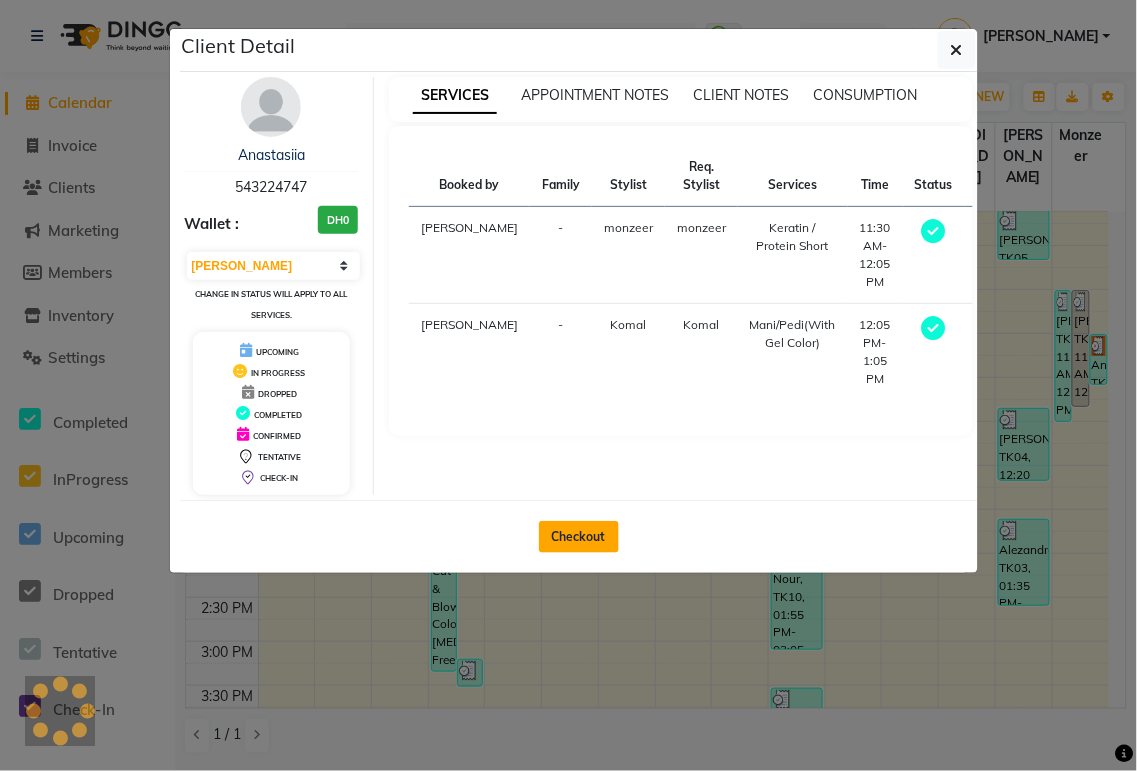 click on "Checkout" 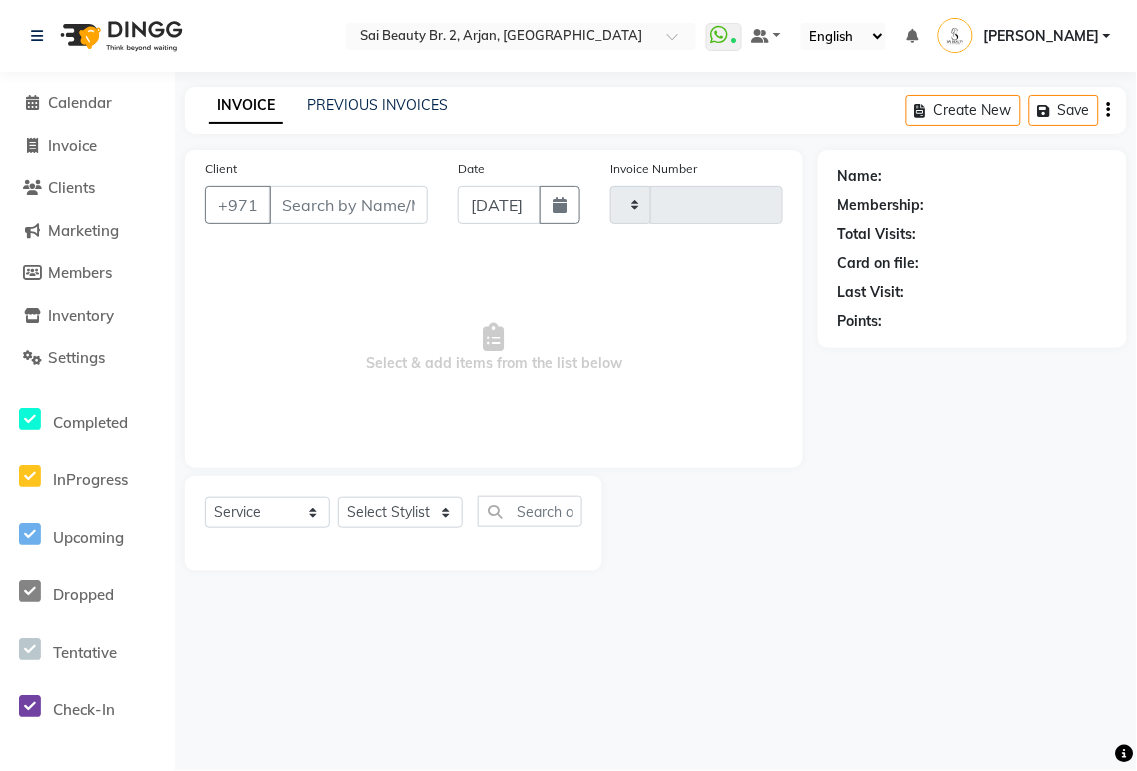 type on "1299" 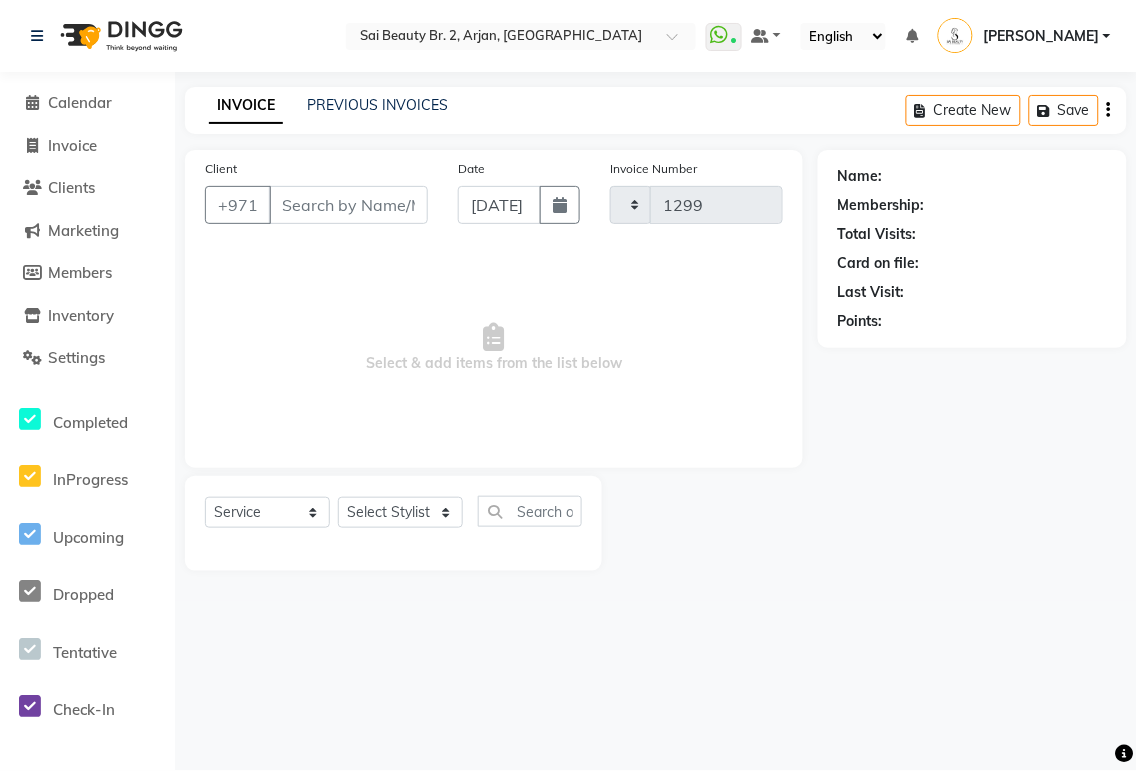 select on "6956" 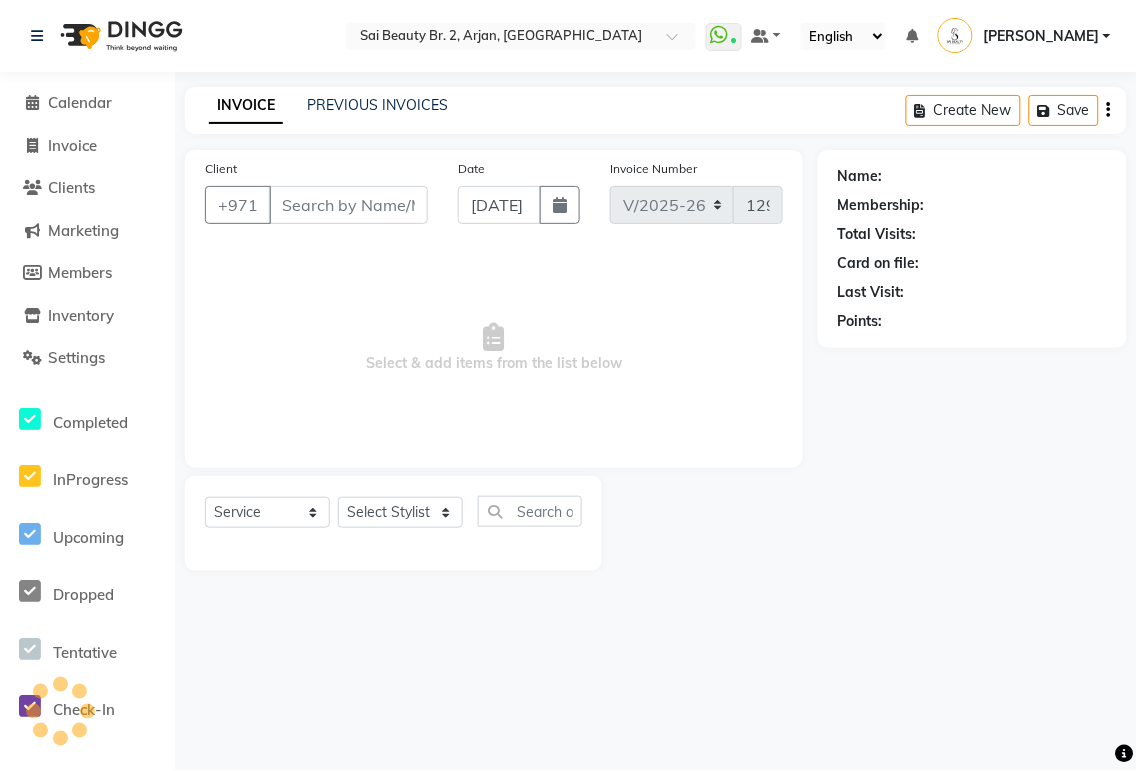 type on "543224747" 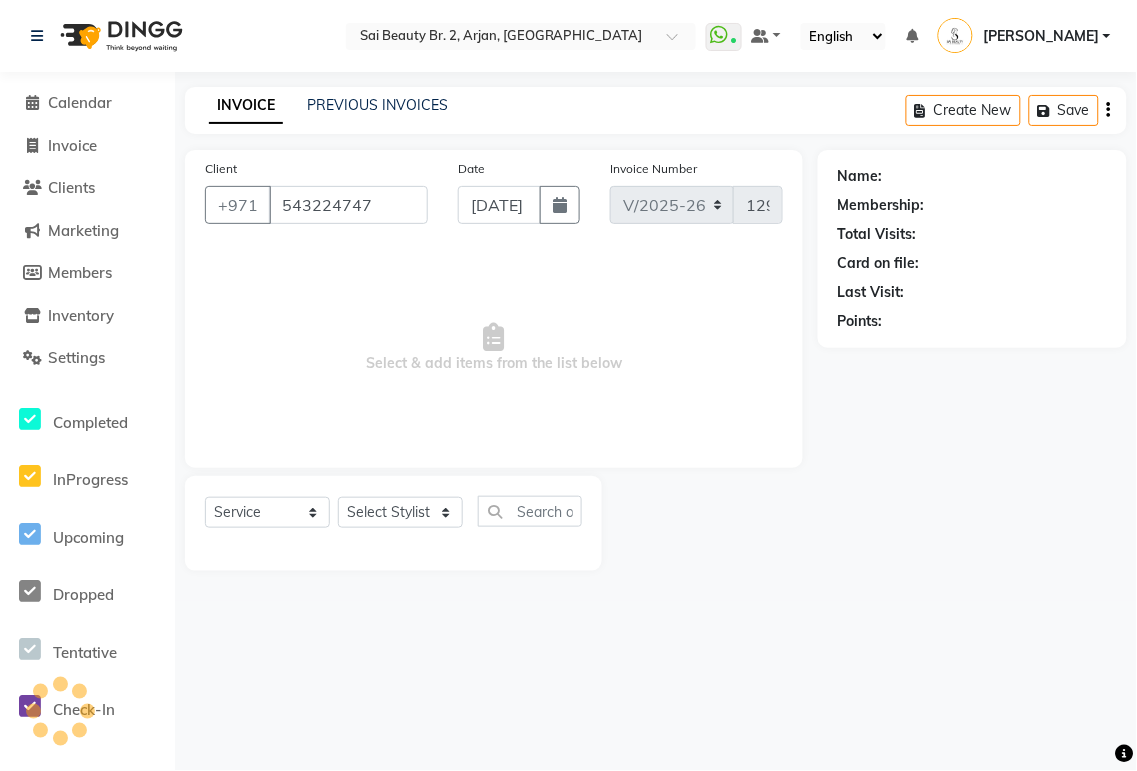 select on "82917" 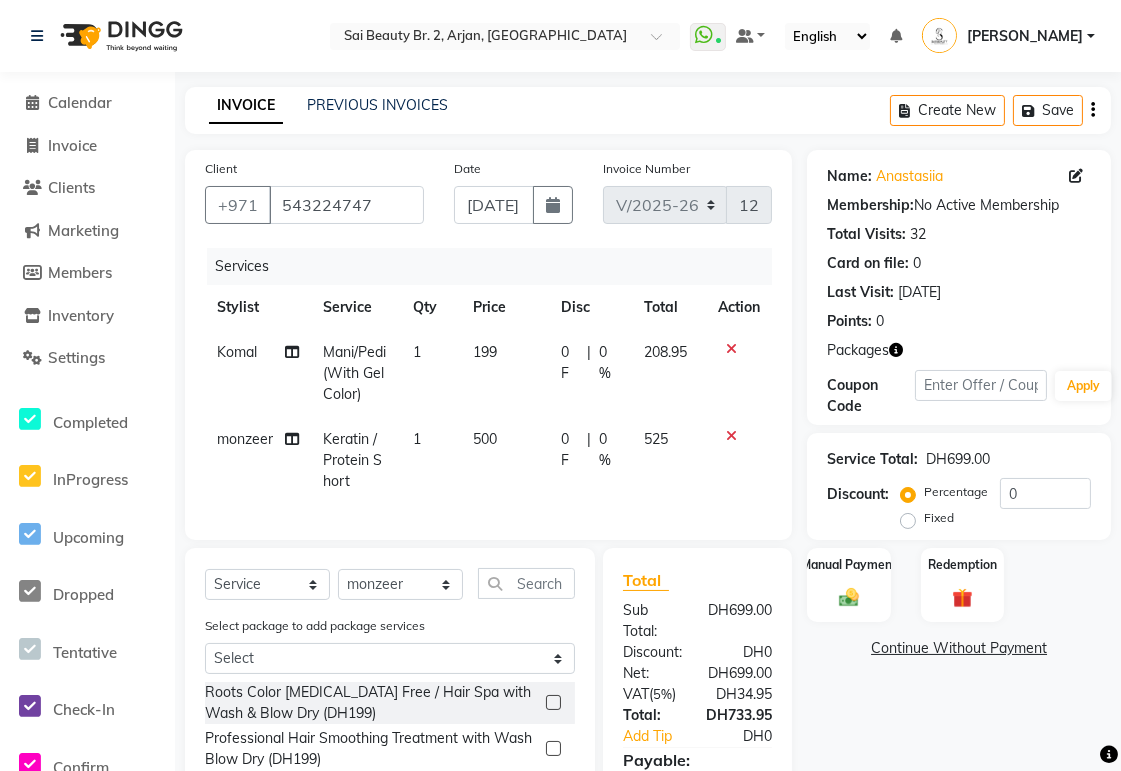 click on "500" 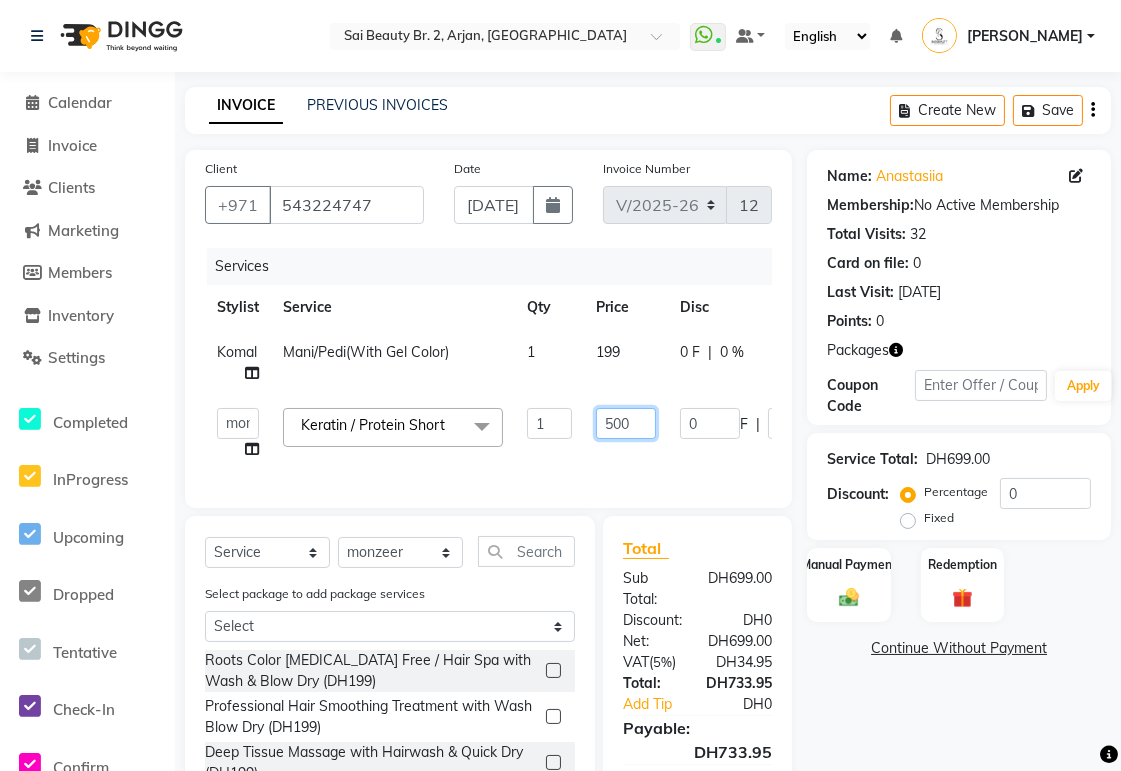 click on "500" 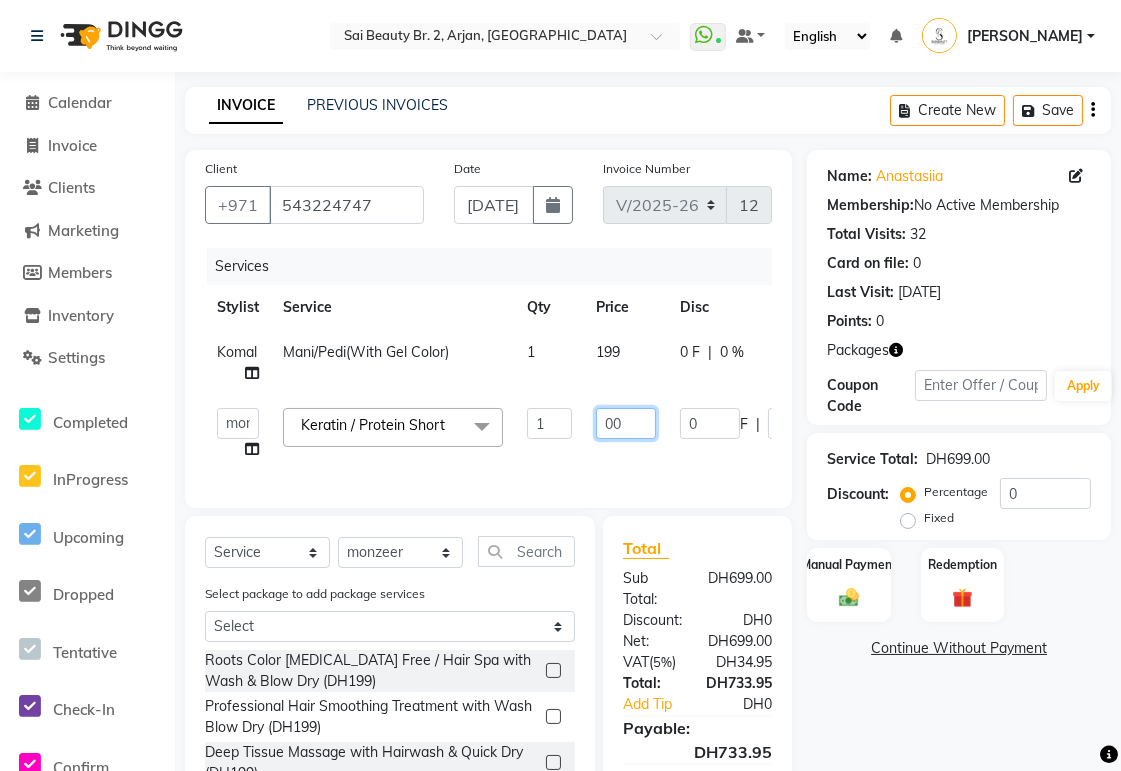 type on "600" 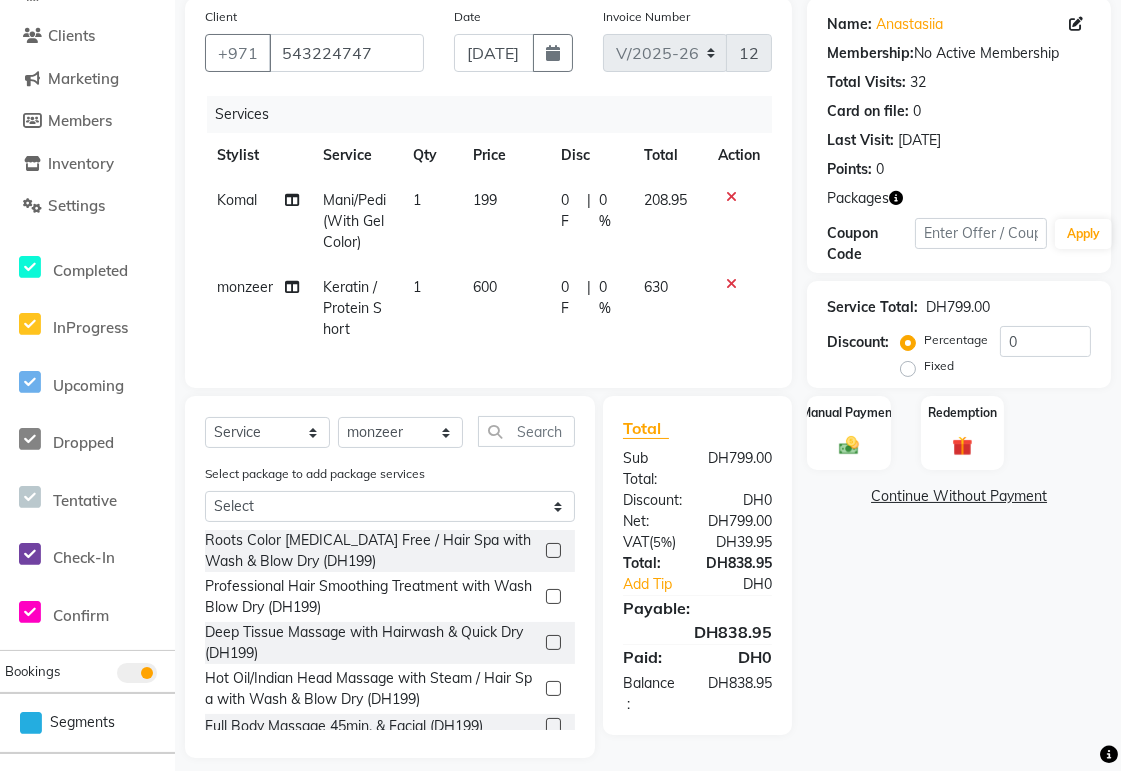 scroll, scrollTop: 185, scrollLeft: 0, axis: vertical 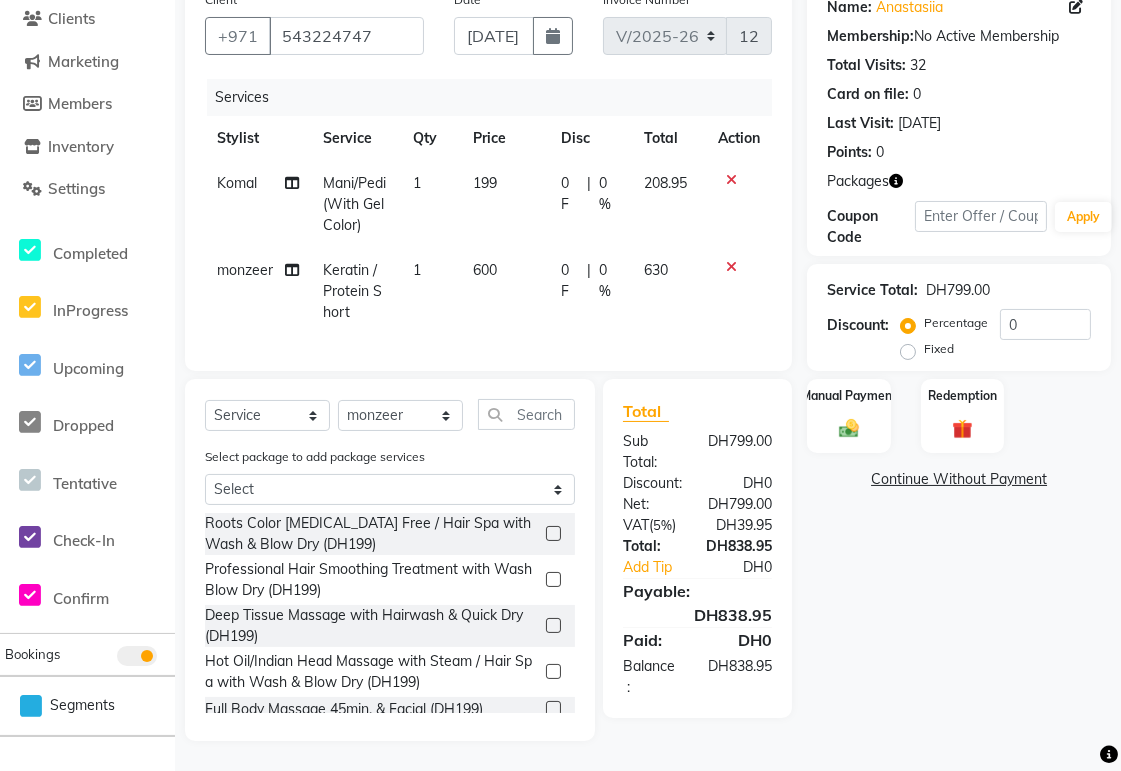 click on "0 %" 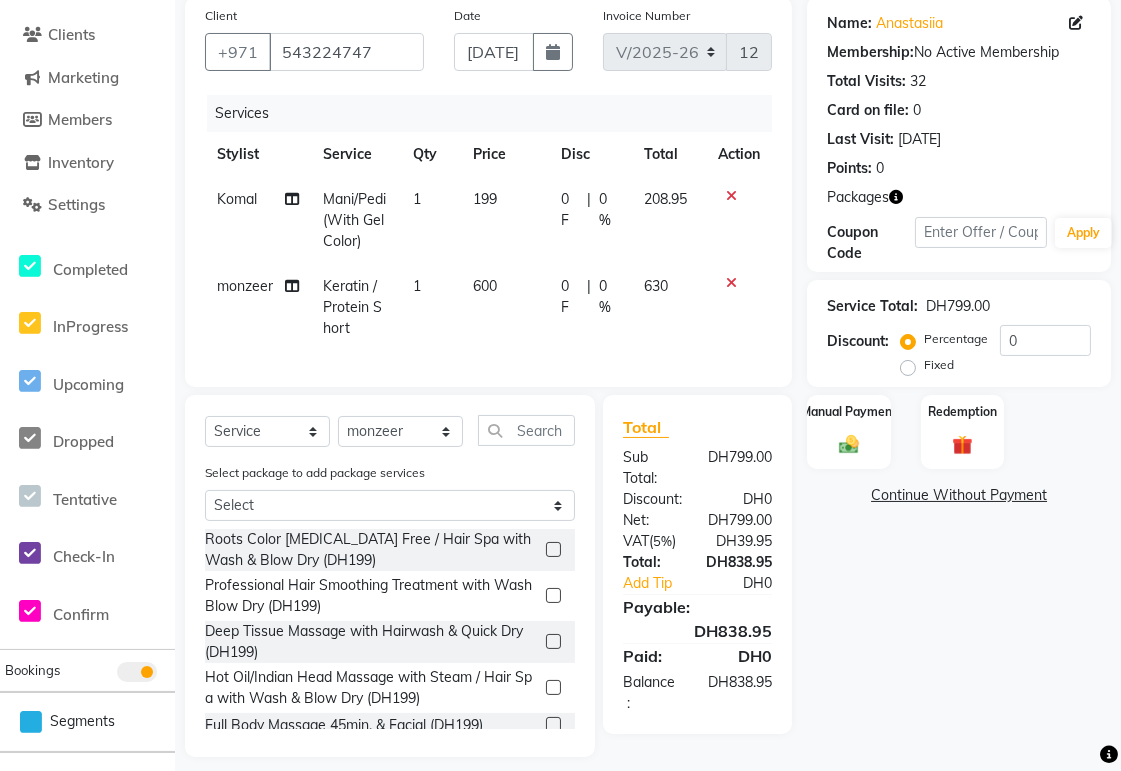 select on "82917" 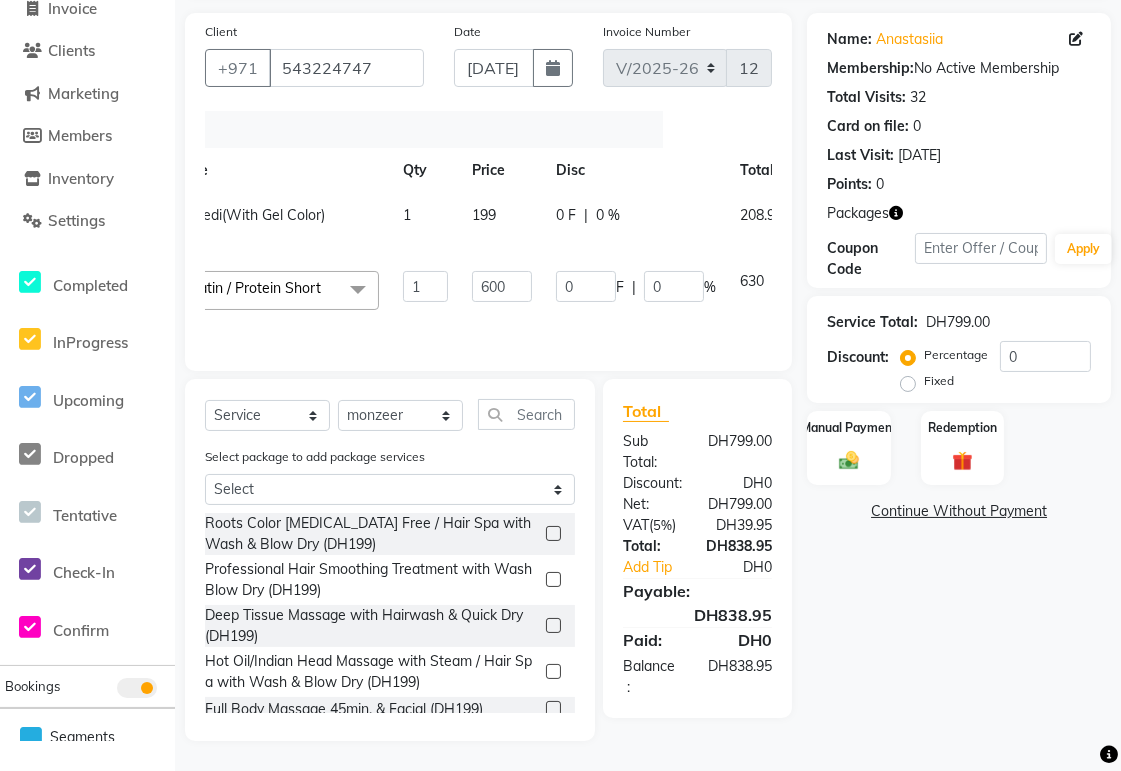 scroll, scrollTop: 0, scrollLeft: 214, axis: horizontal 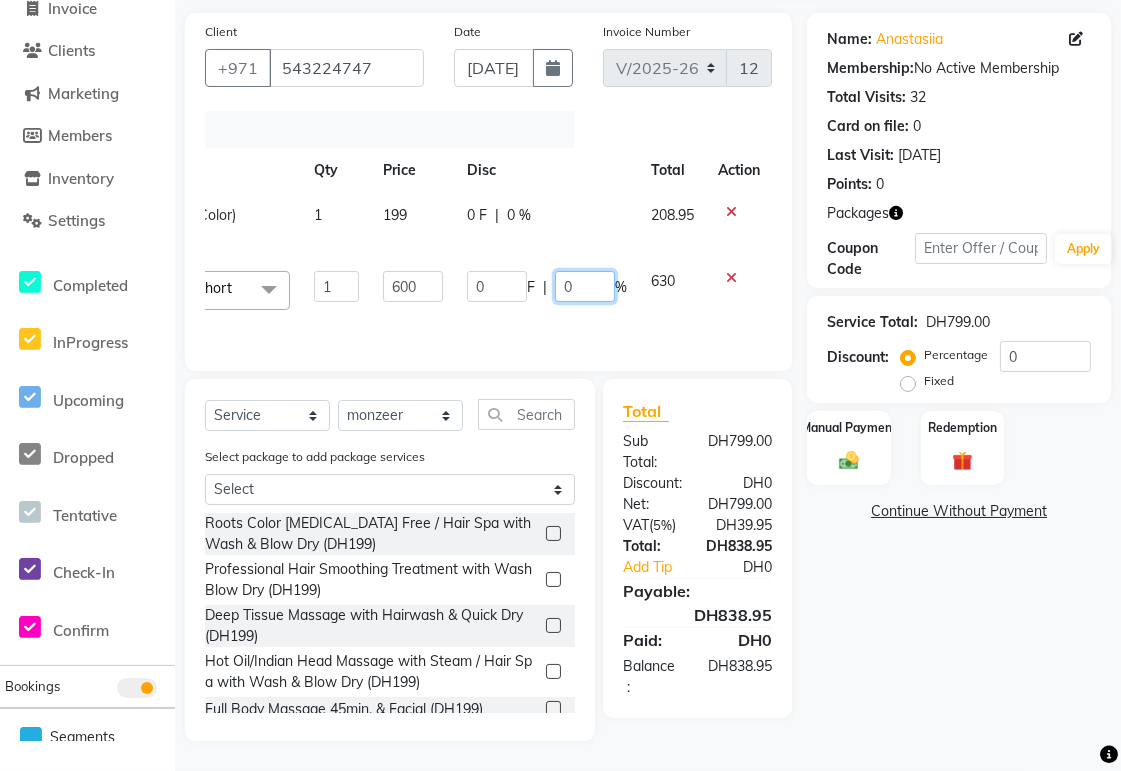 click on "0" 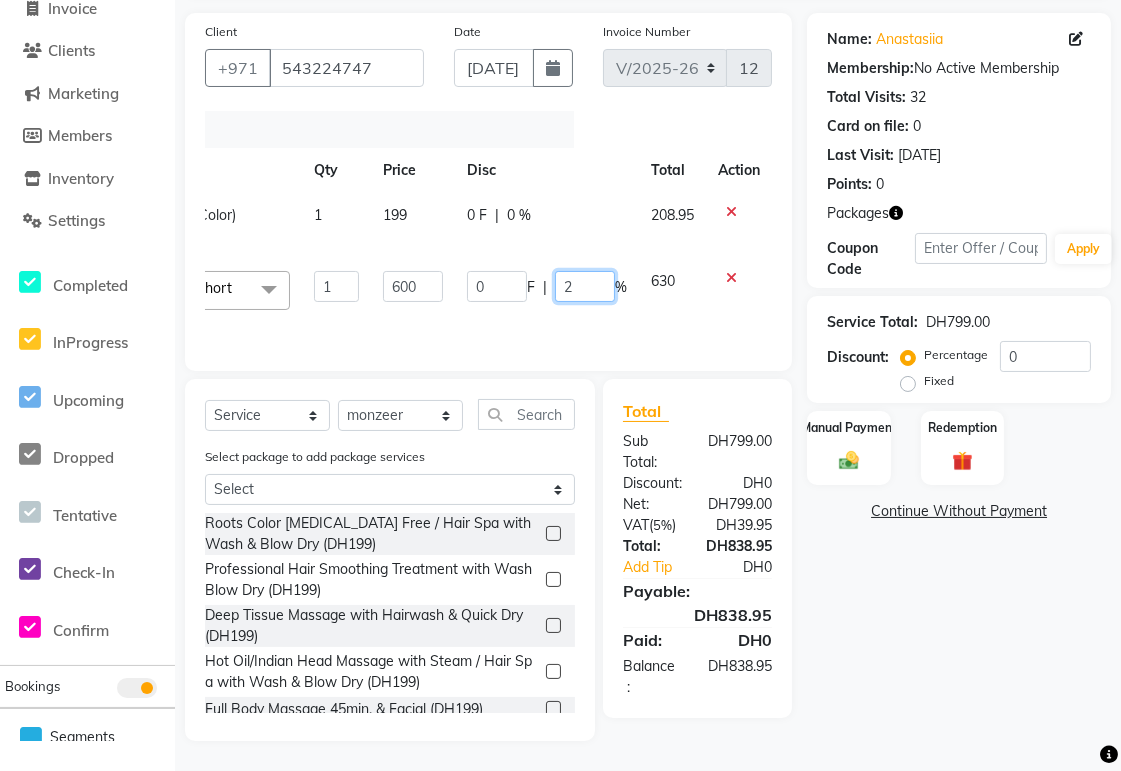 type on "20" 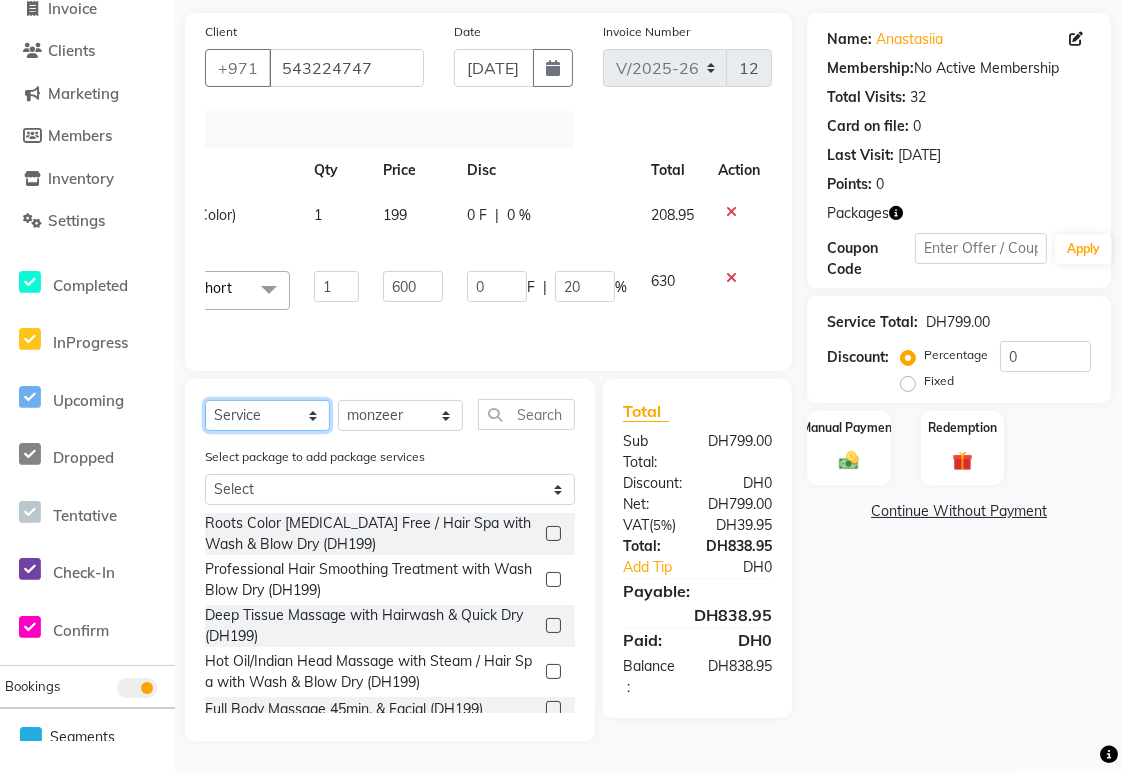 scroll, scrollTop: 0, scrollLeft: 14, axis: horizontal 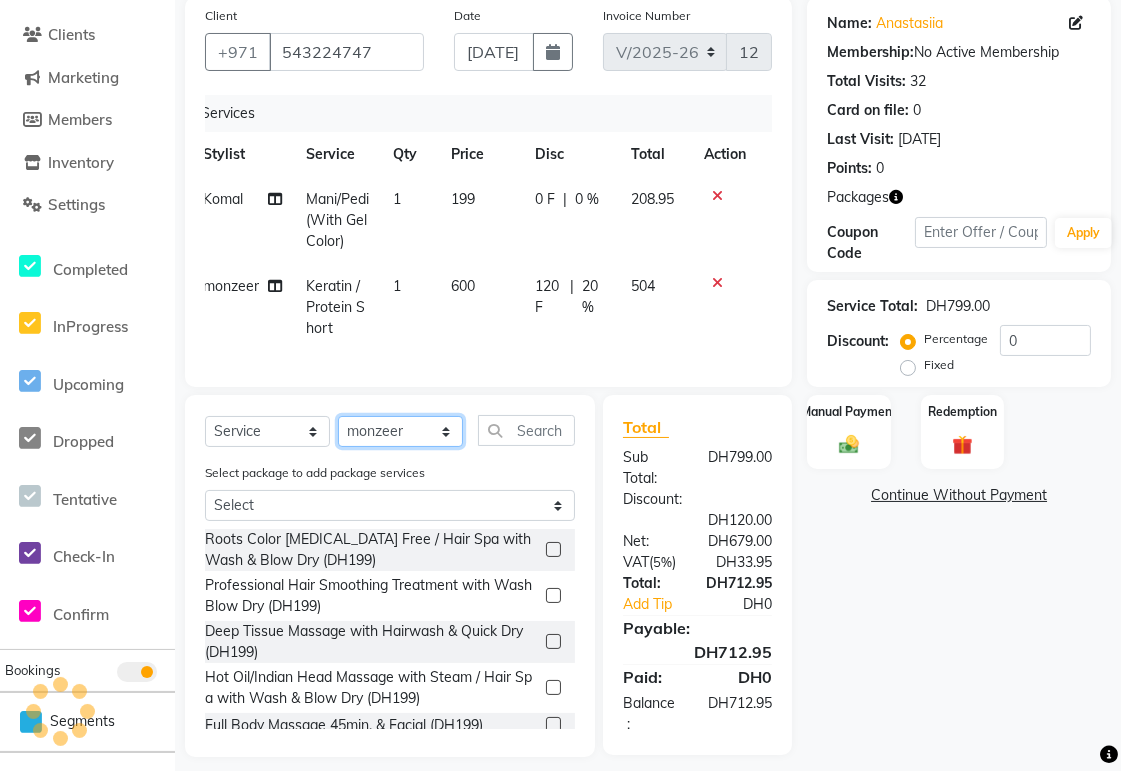 click on "Select Stylist [PERSON_NAME][MEDICAL_DATA] [PERSON_NAME] [PERSON_NAME] [PERSON_NAME] [PERSON_NAME] Gita [PERSON_NAME] monzeer Shree [PERSON_NAME] [PERSON_NAME]" 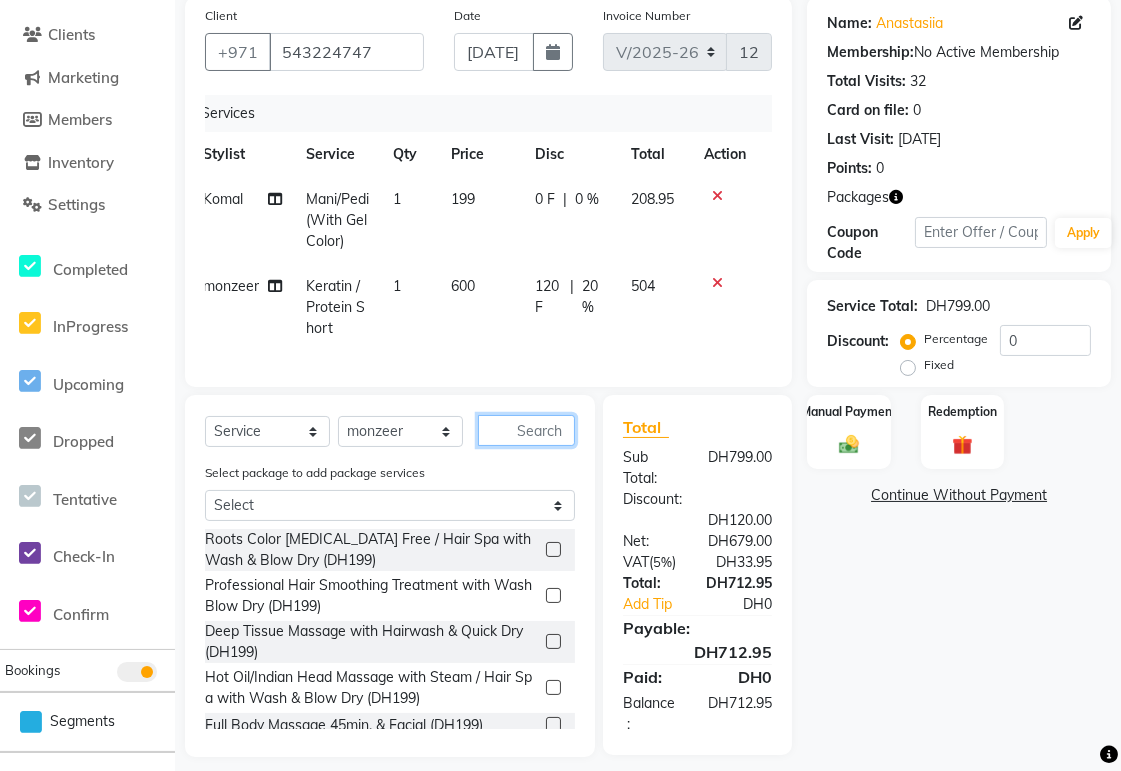click 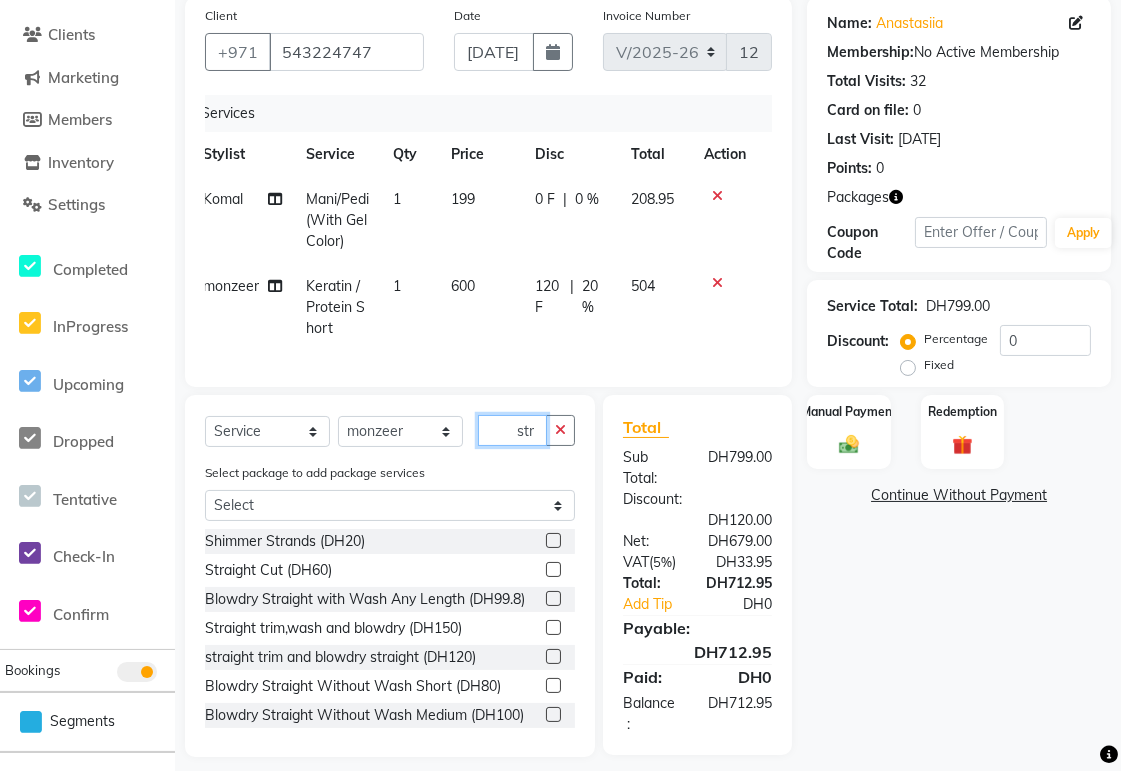 type on "str" 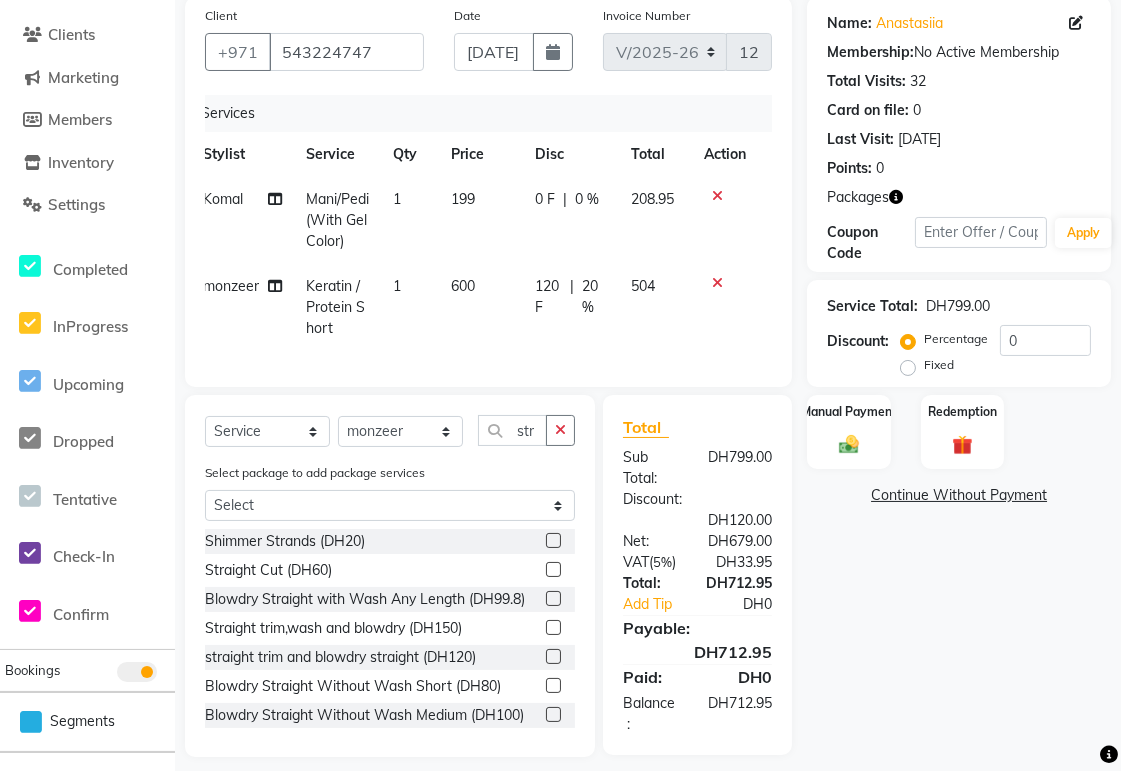 click 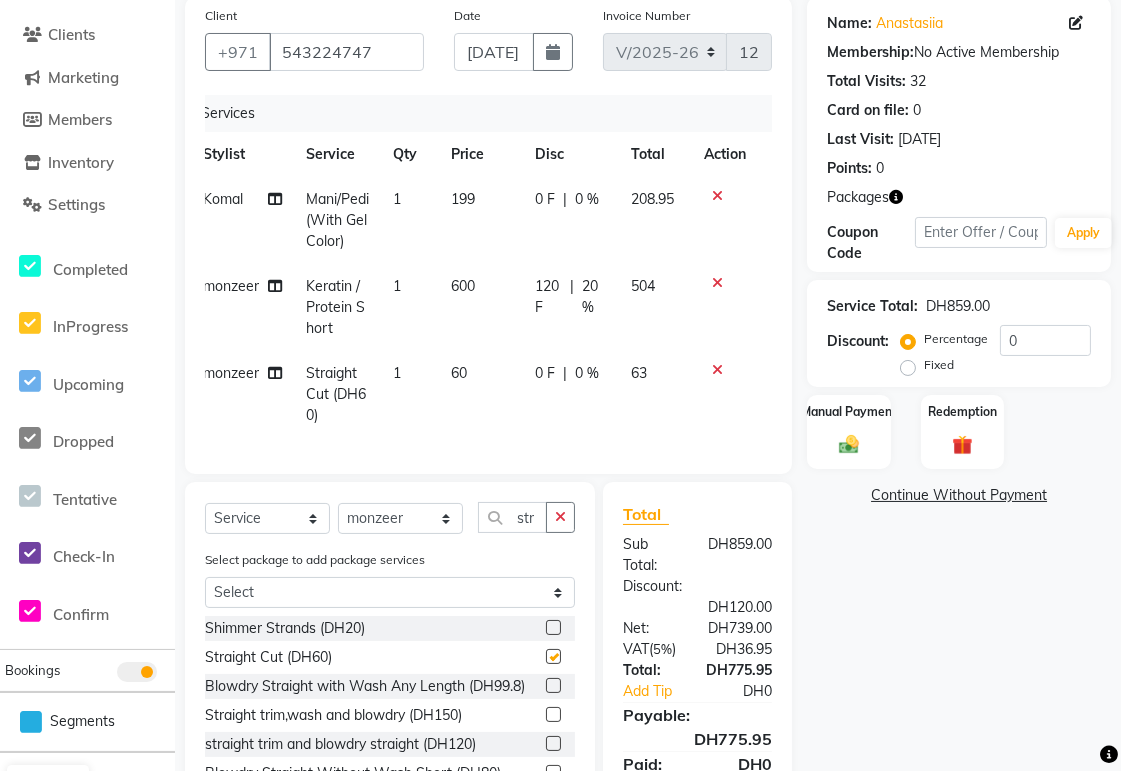 checkbox on "false" 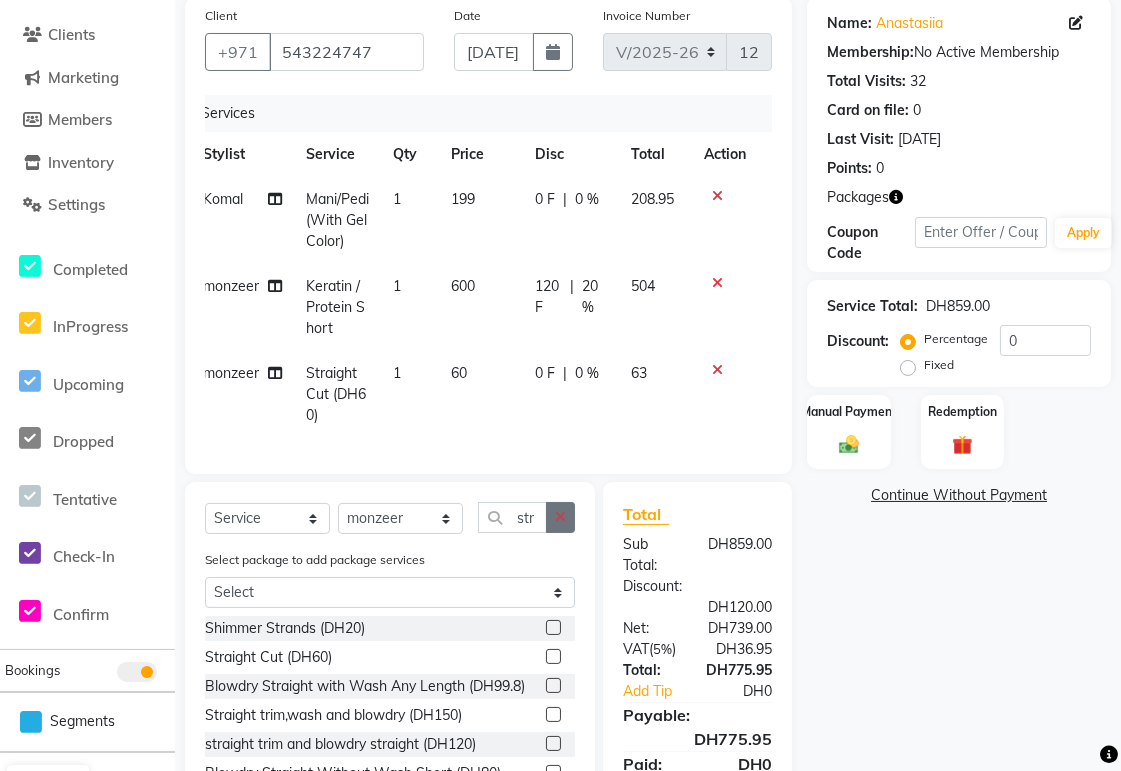 click 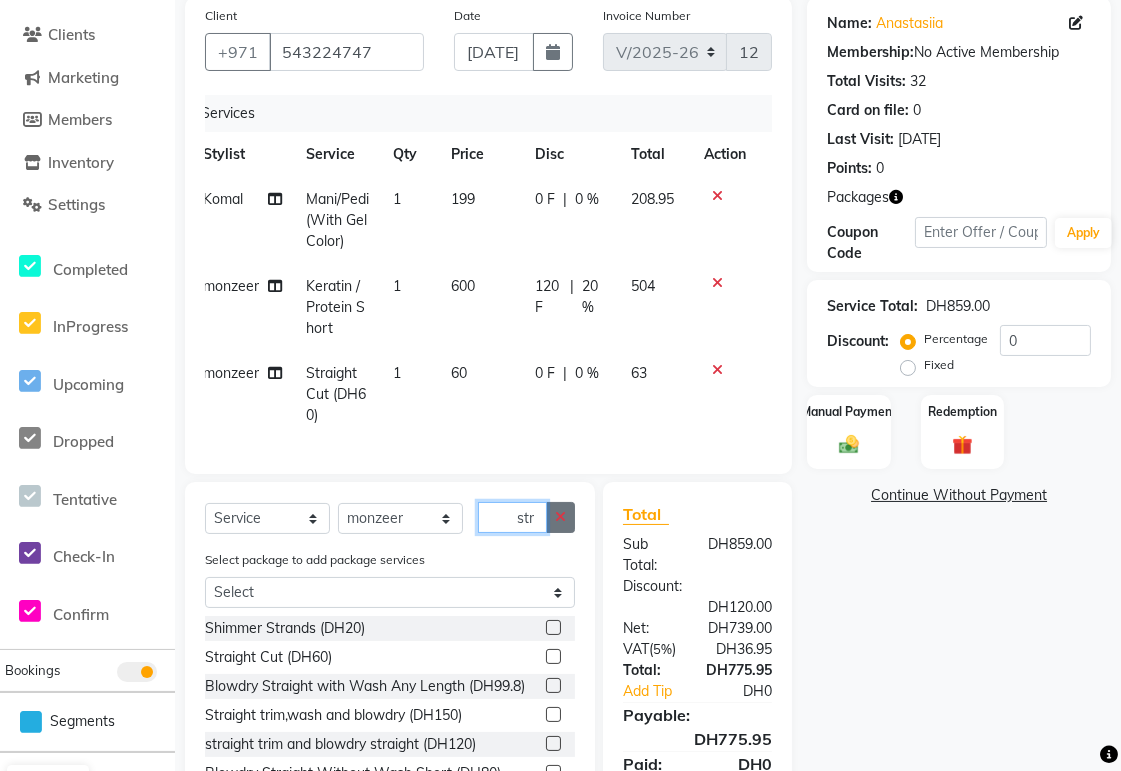 type 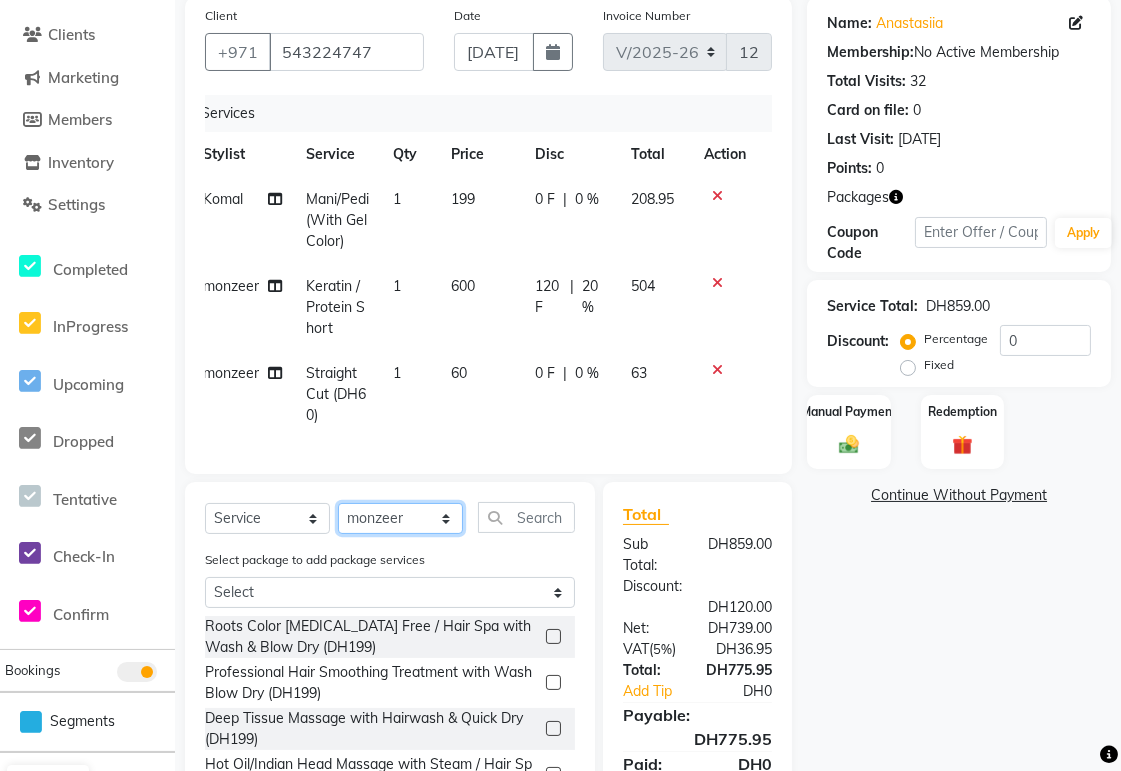 click on "Select Stylist [PERSON_NAME][MEDICAL_DATA] [PERSON_NAME] [PERSON_NAME] [PERSON_NAME] [PERSON_NAME] Gita [PERSON_NAME] monzeer Shree [PERSON_NAME] [PERSON_NAME]" 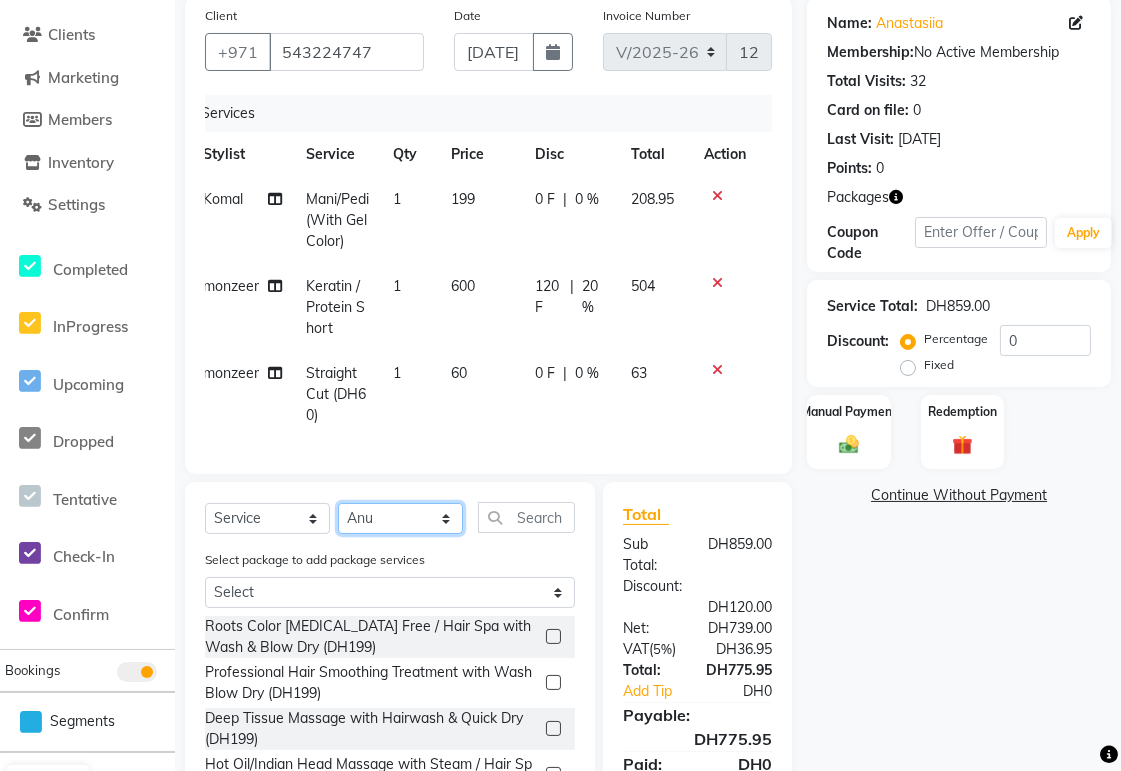 click on "Select Stylist [PERSON_NAME][MEDICAL_DATA] [PERSON_NAME] [PERSON_NAME] [PERSON_NAME] [PERSON_NAME] Gita [PERSON_NAME] monzeer Shree [PERSON_NAME] [PERSON_NAME]" 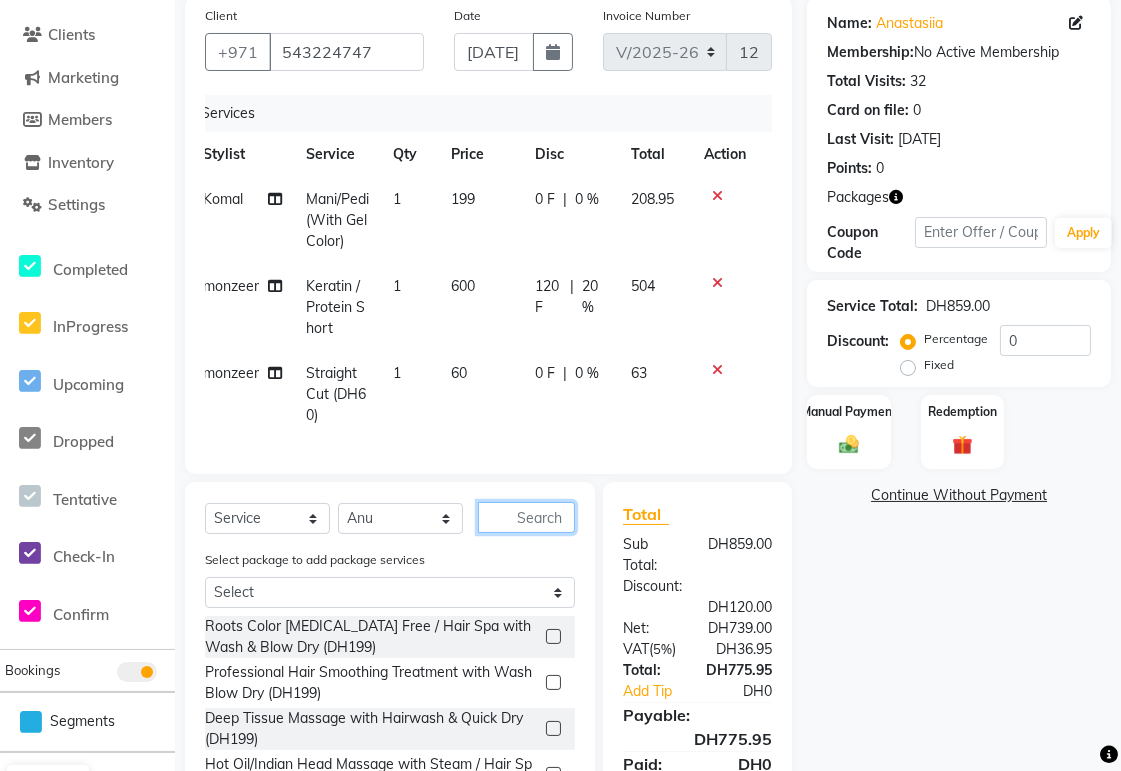 click 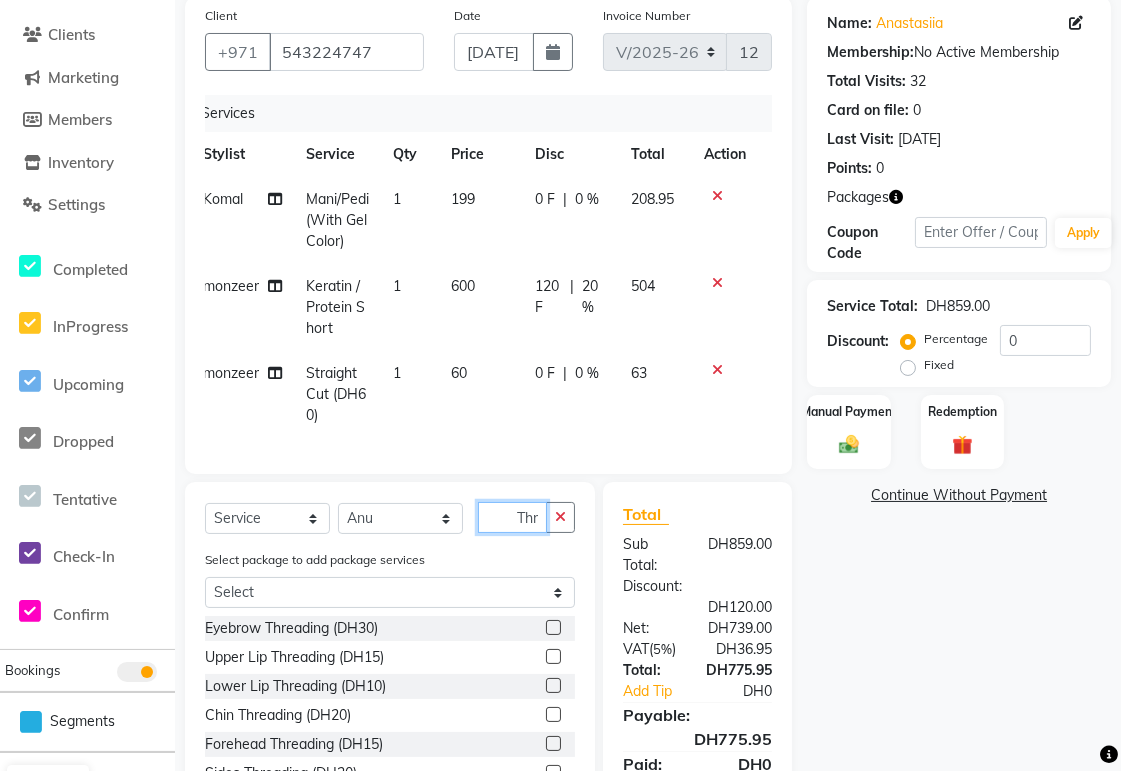 scroll, scrollTop: 0, scrollLeft: 1, axis: horizontal 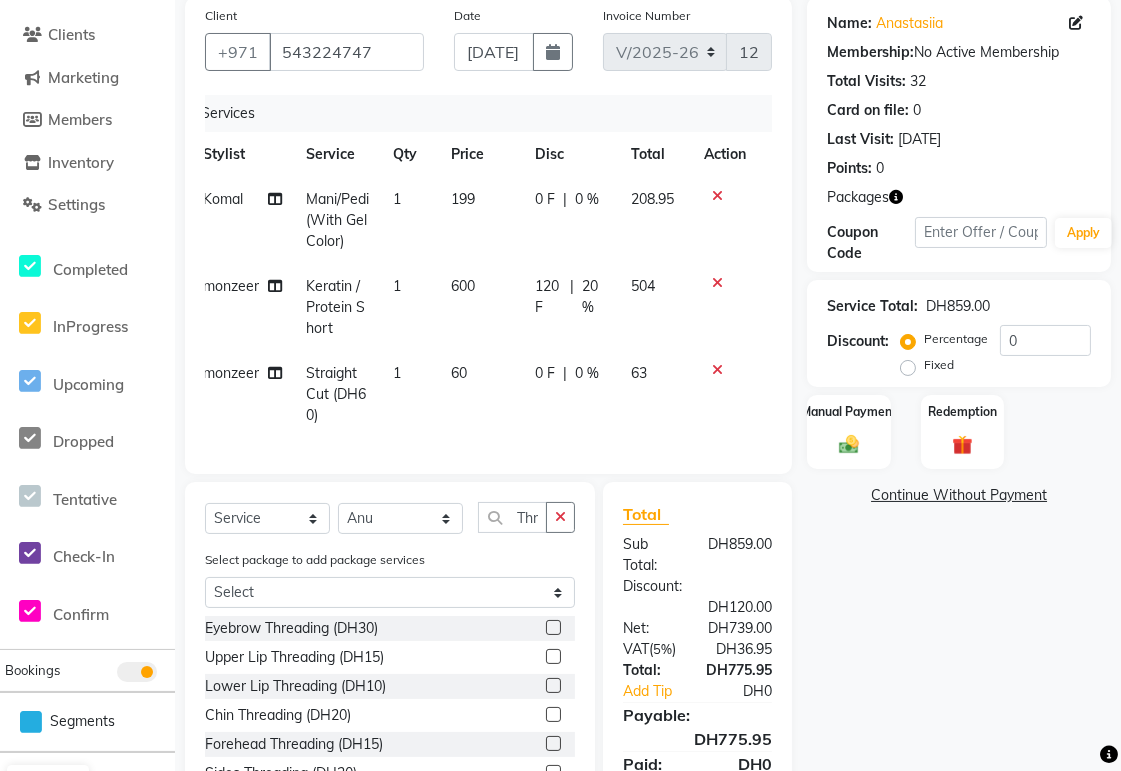 click 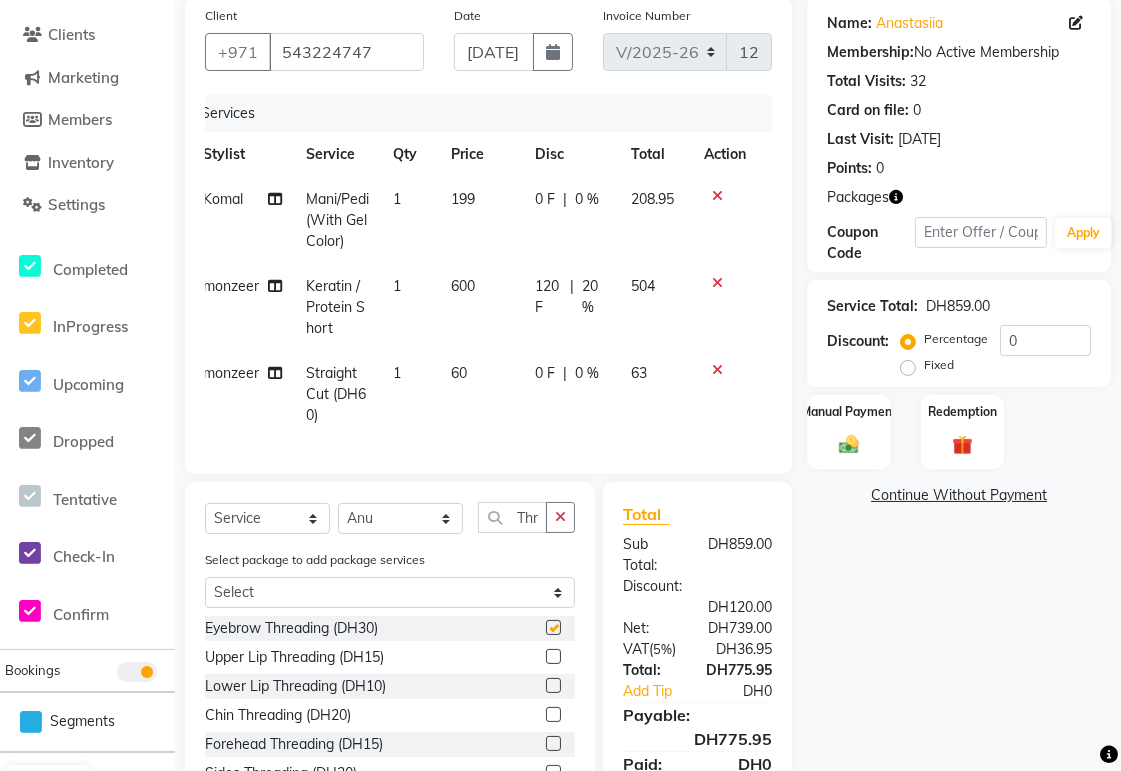 scroll, scrollTop: 0, scrollLeft: 0, axis: both 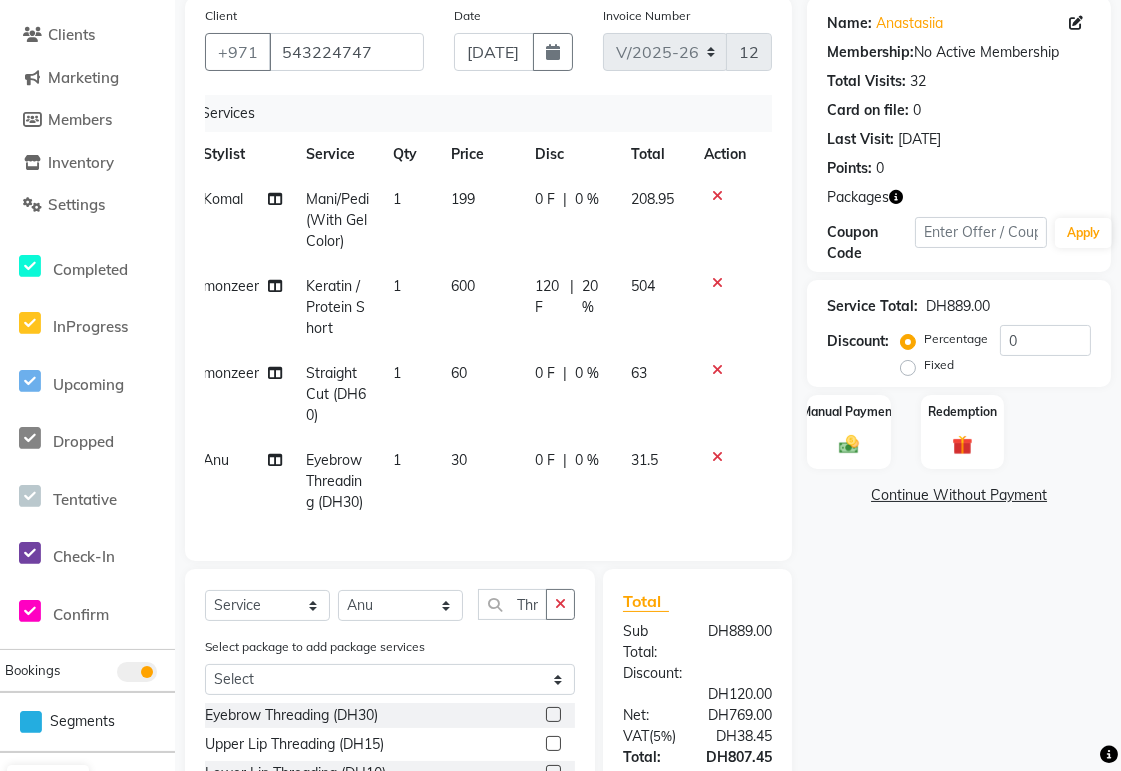 checkbox on "false" 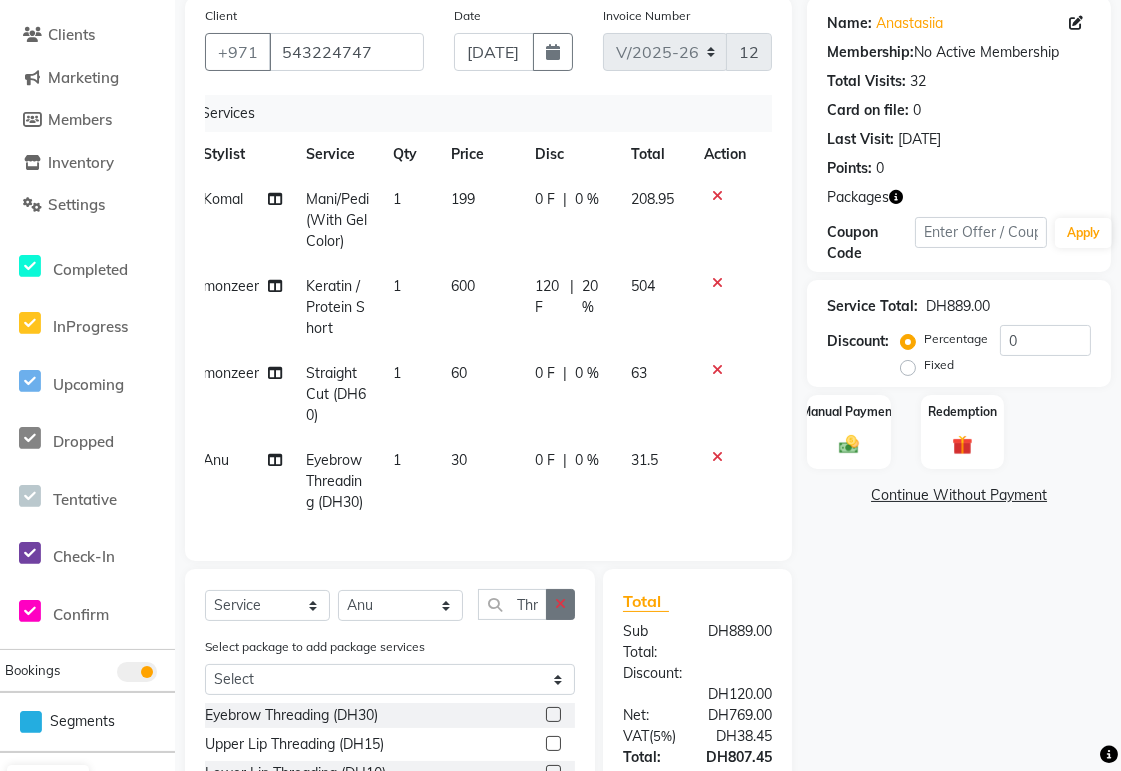 click 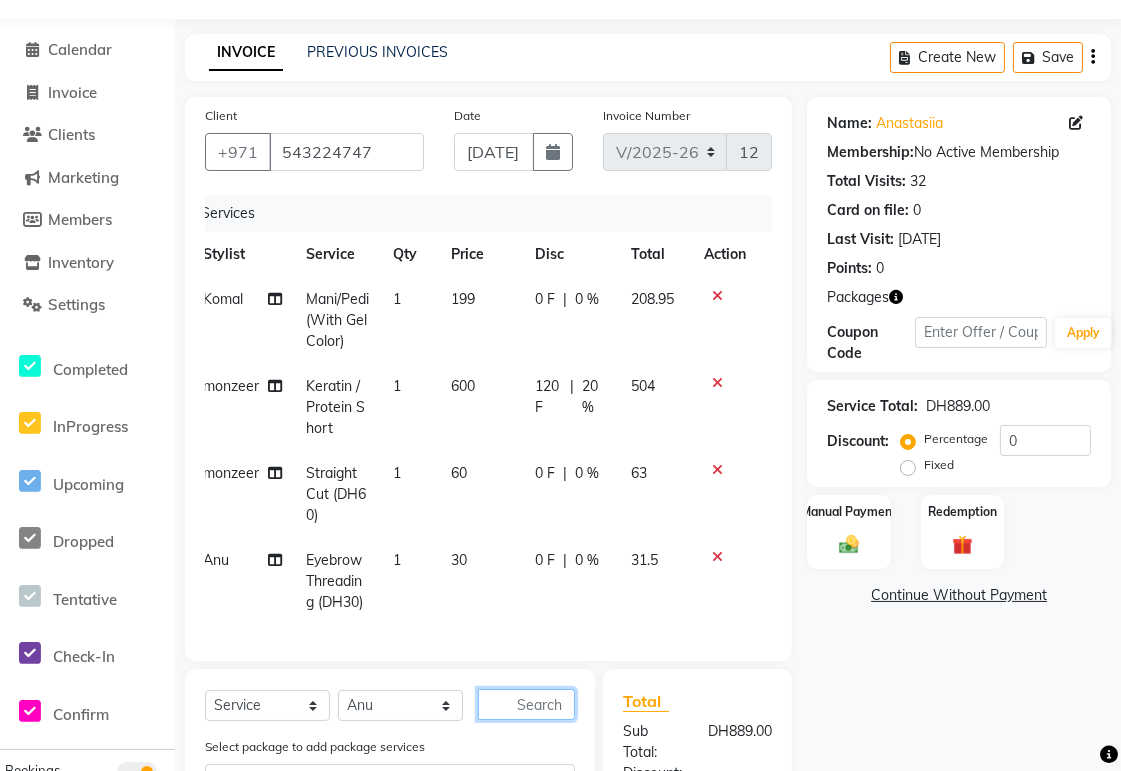 scroll, scrollTop: 54, scrollLeft: 0, axis: vertical 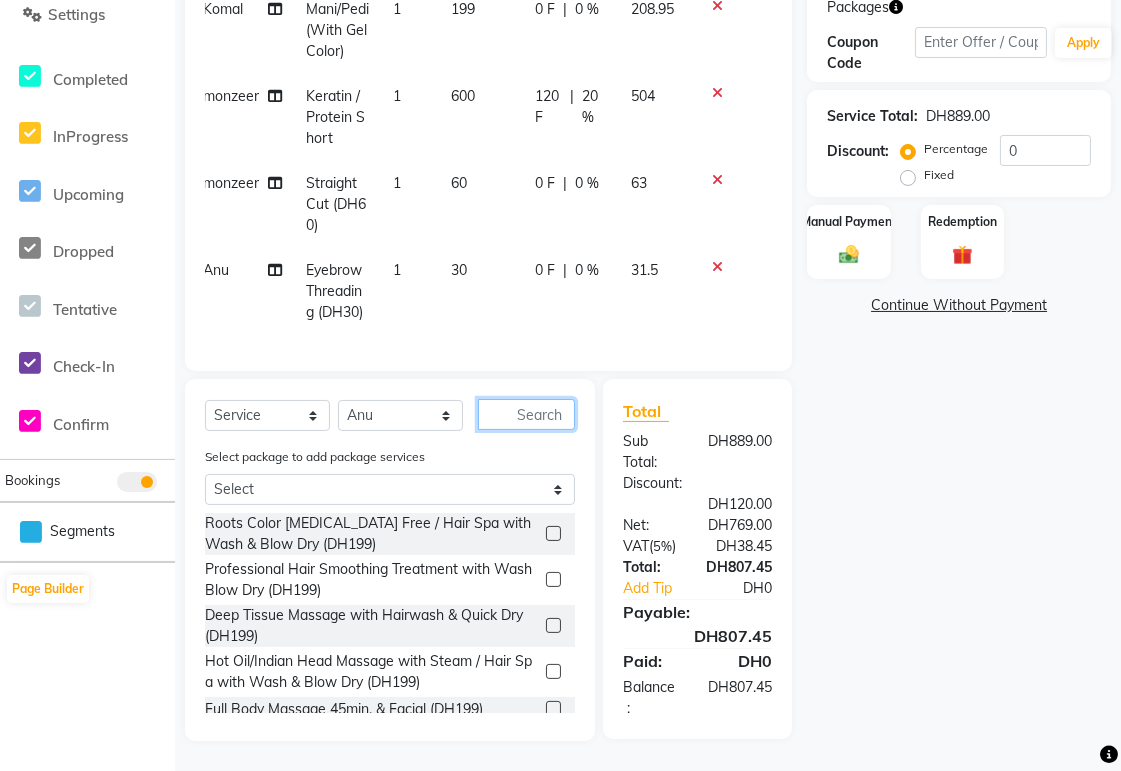 click 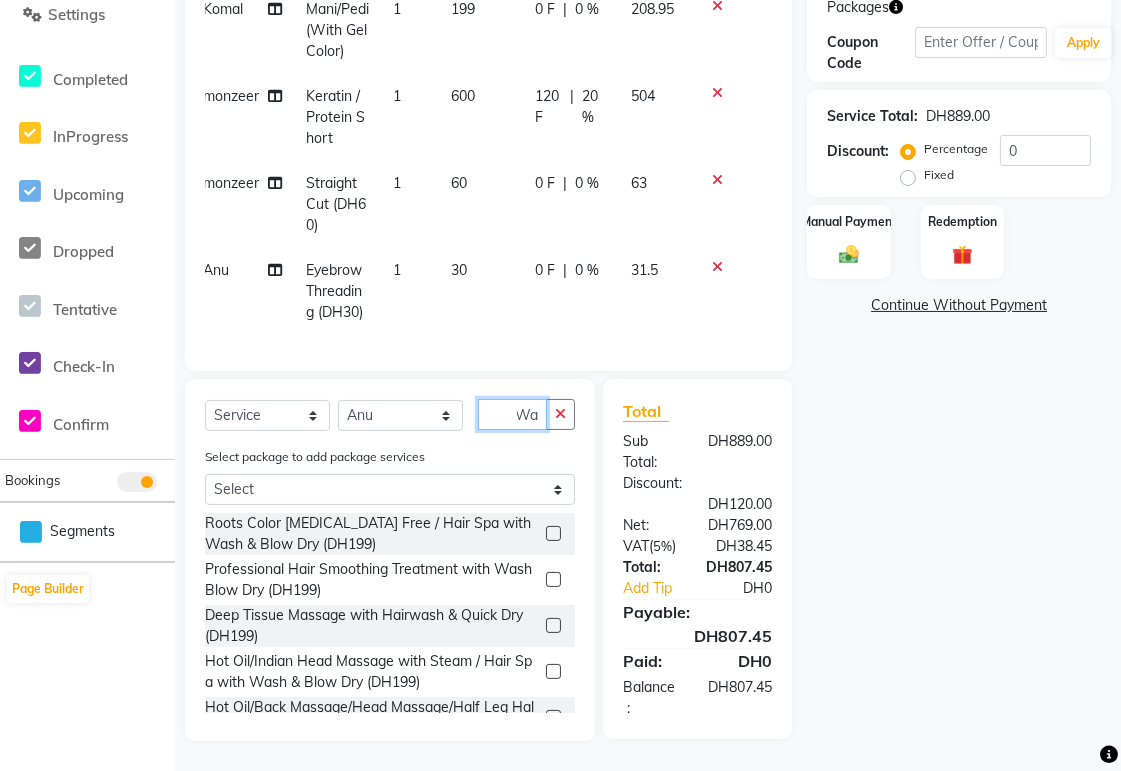 scroll, scrollTop: 0, scrollLeft: 10, axis: horizontal 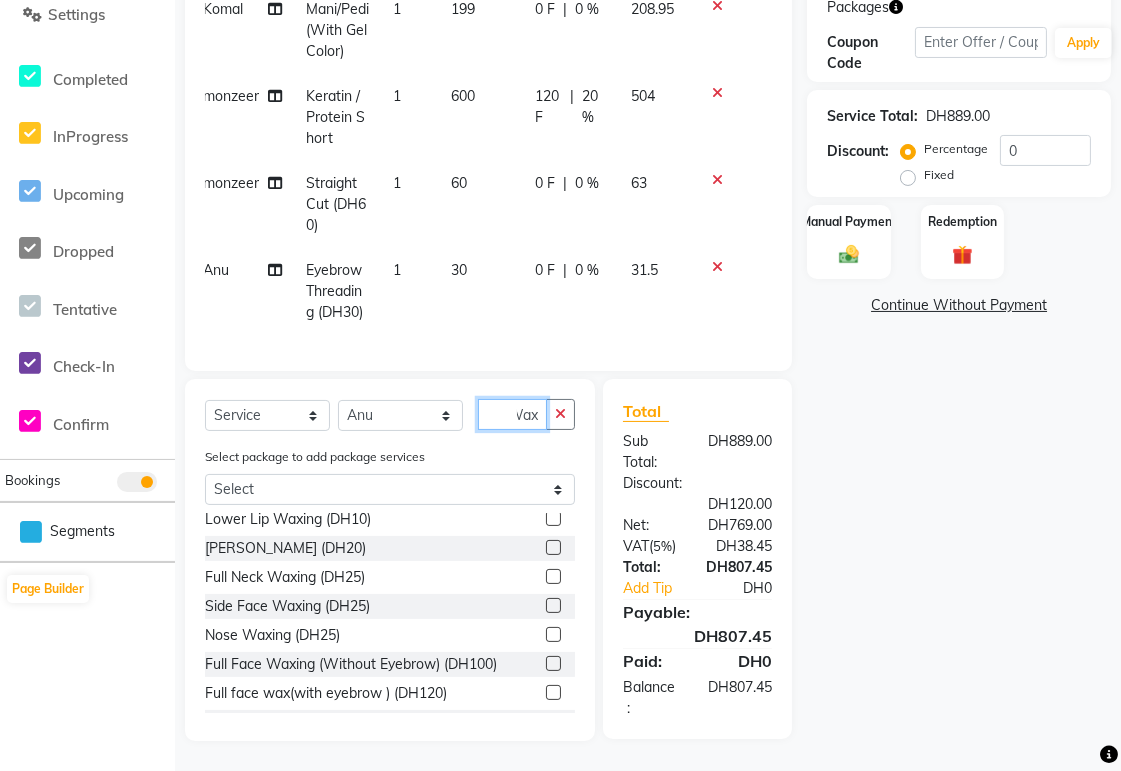 type on "Wax" 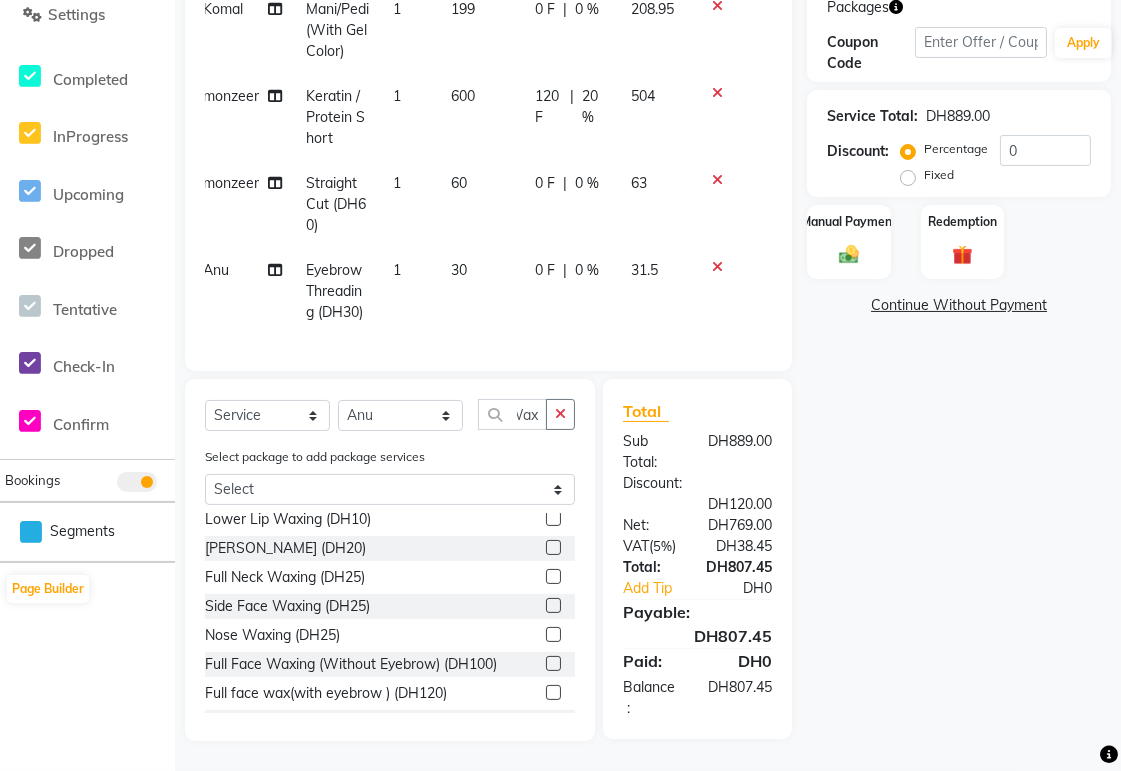 click 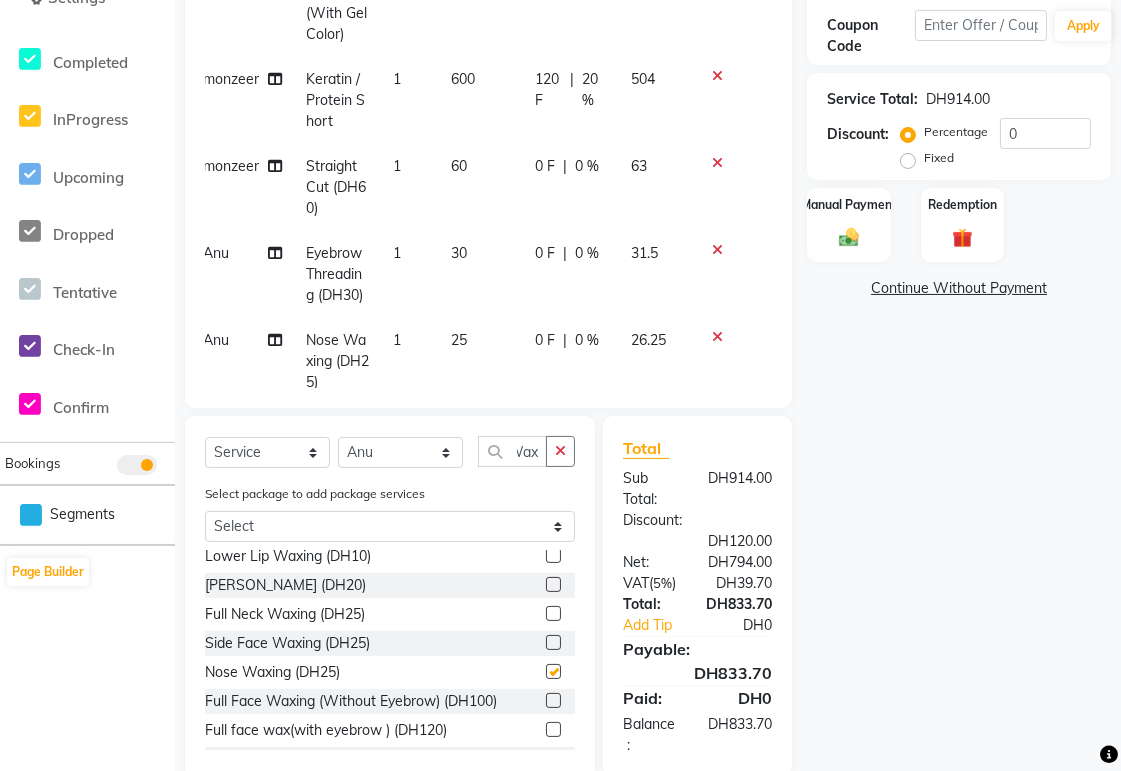 scroll, scrollTop: 0, scrollLeft: 0, axis: both 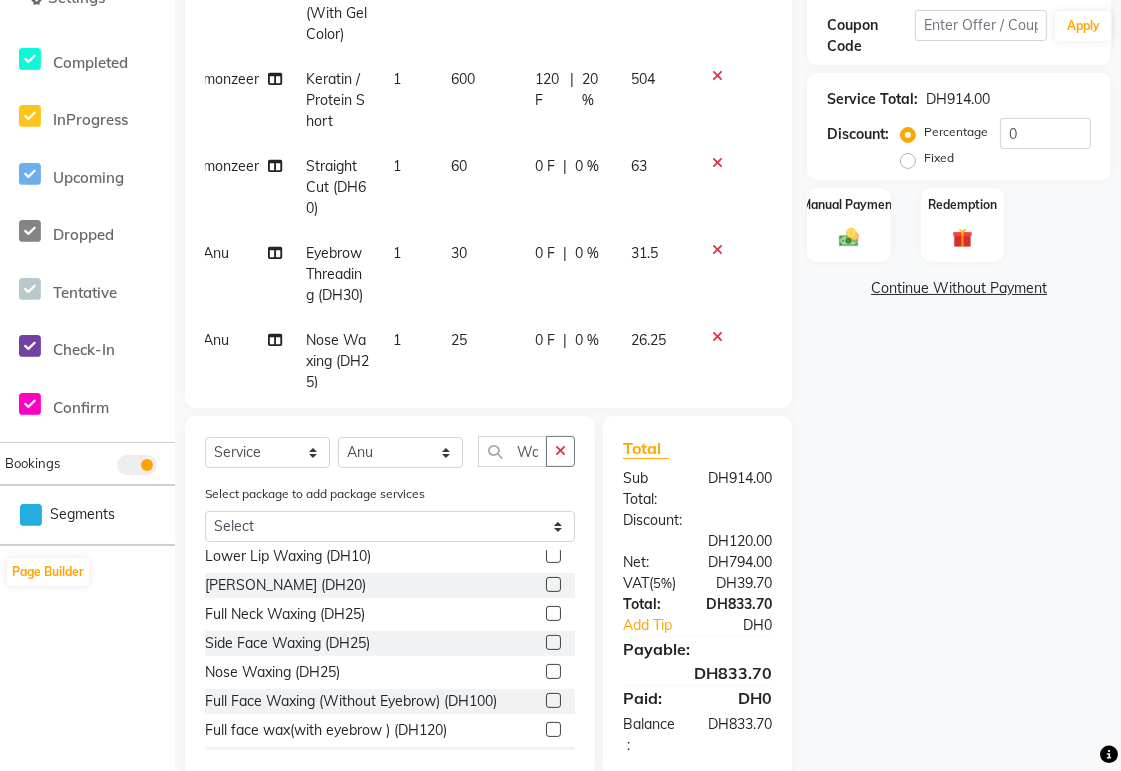 checkbox on "false" 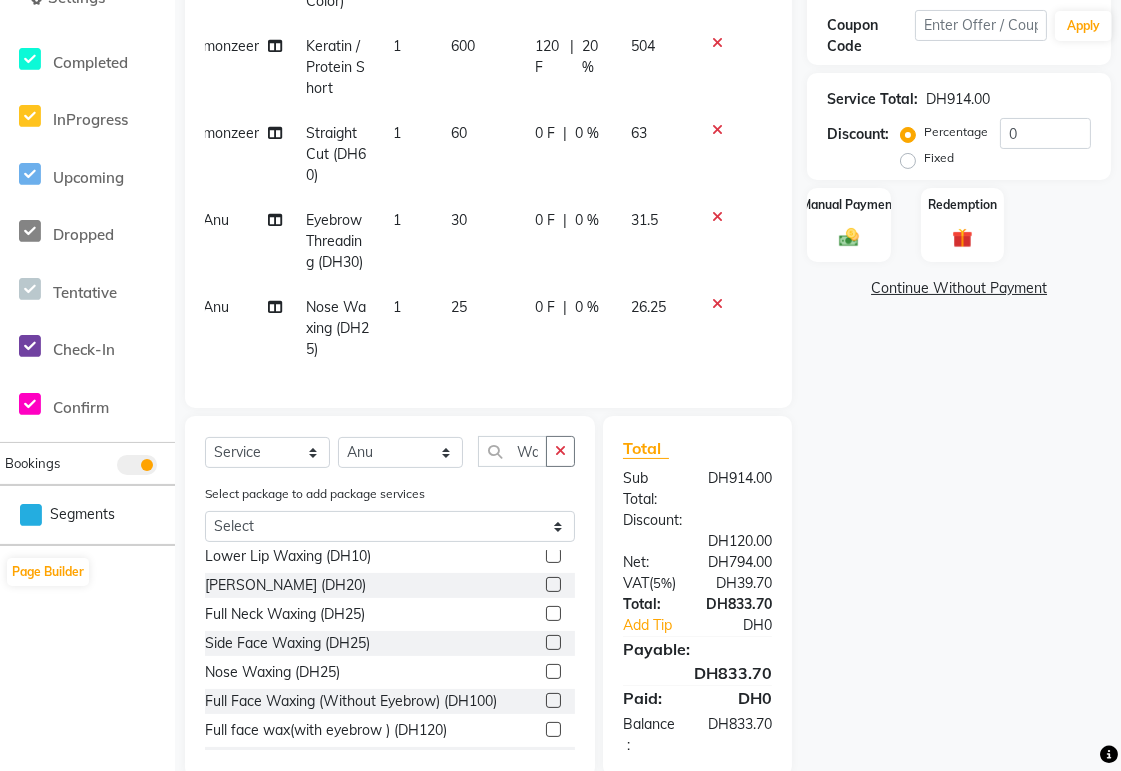 scroll, scrollTop: 70, scrollLeft: 14, axis: both 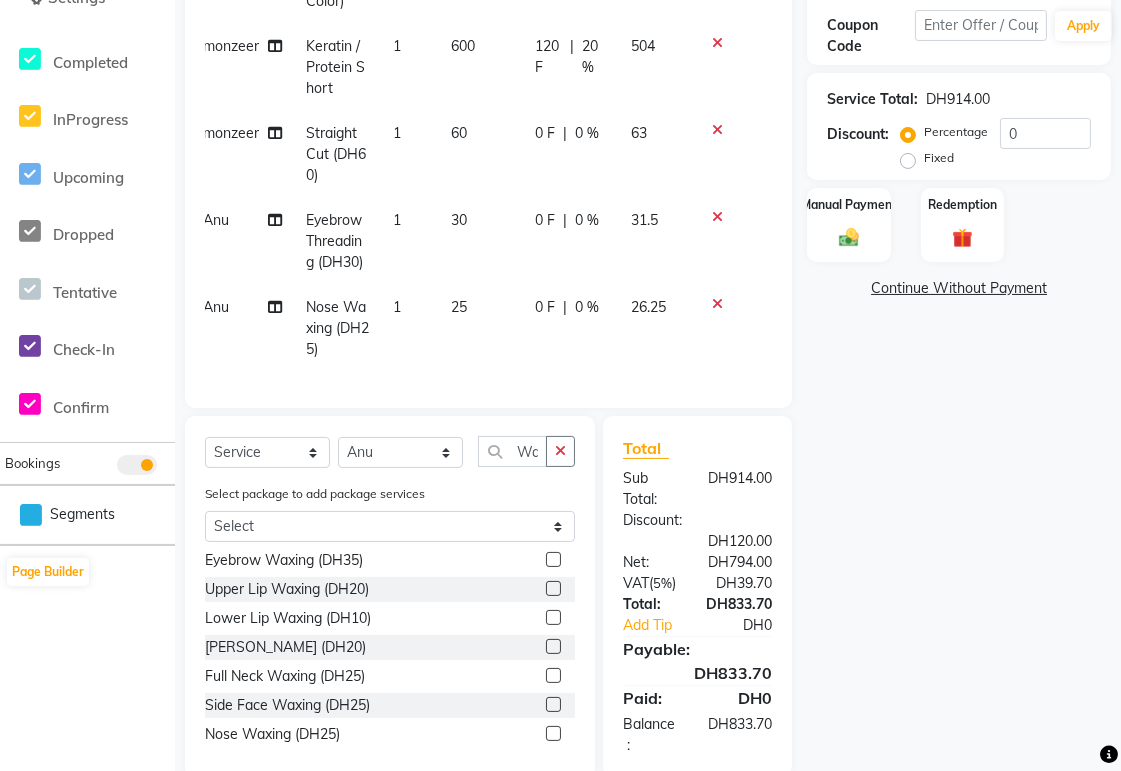 click 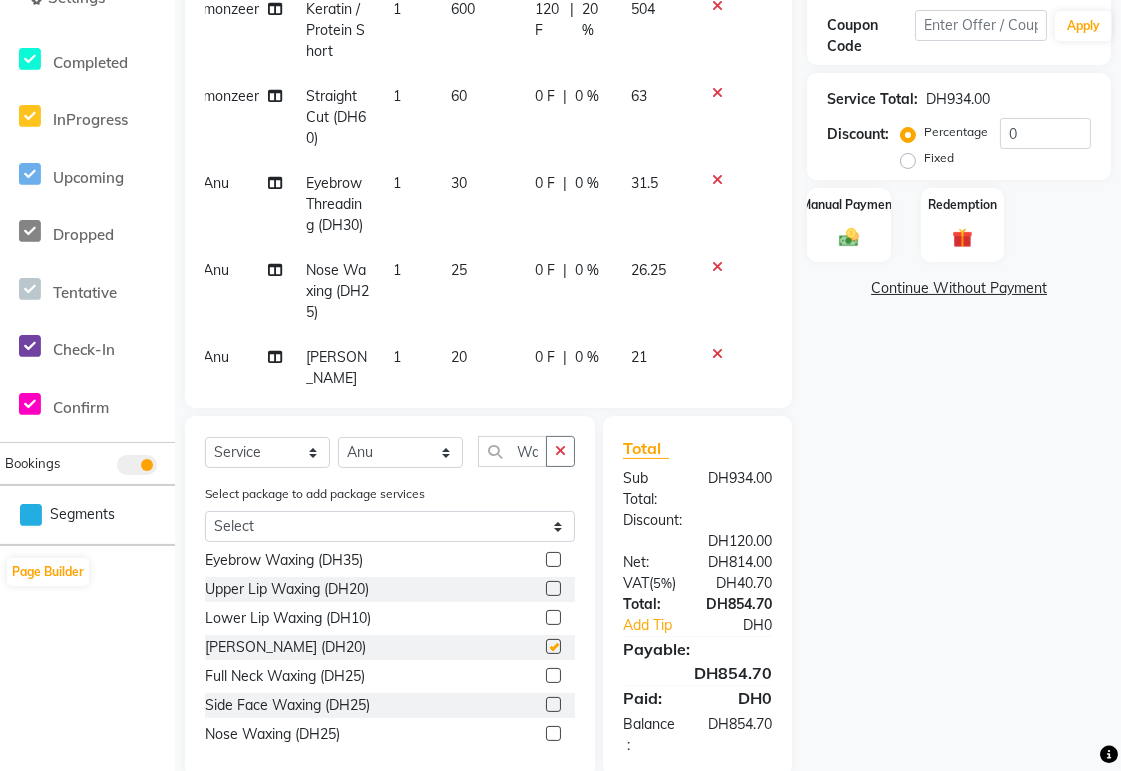 checkbox on "false" 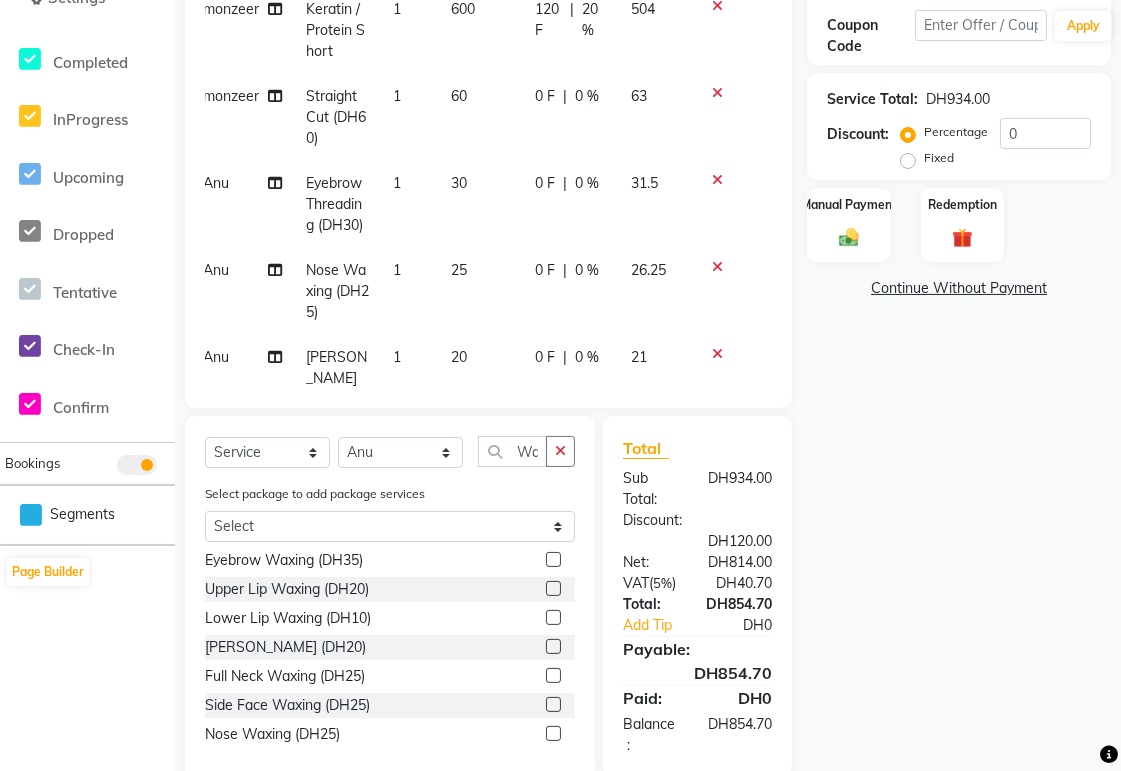 click 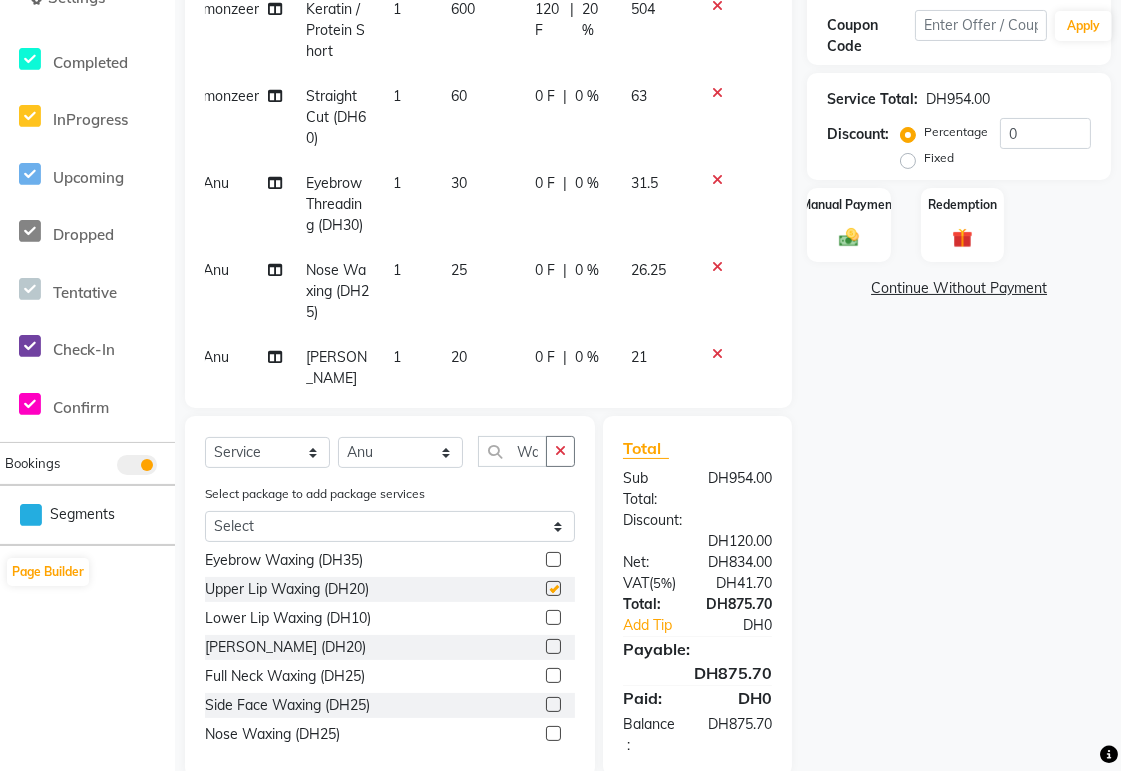 checkbox on "false" 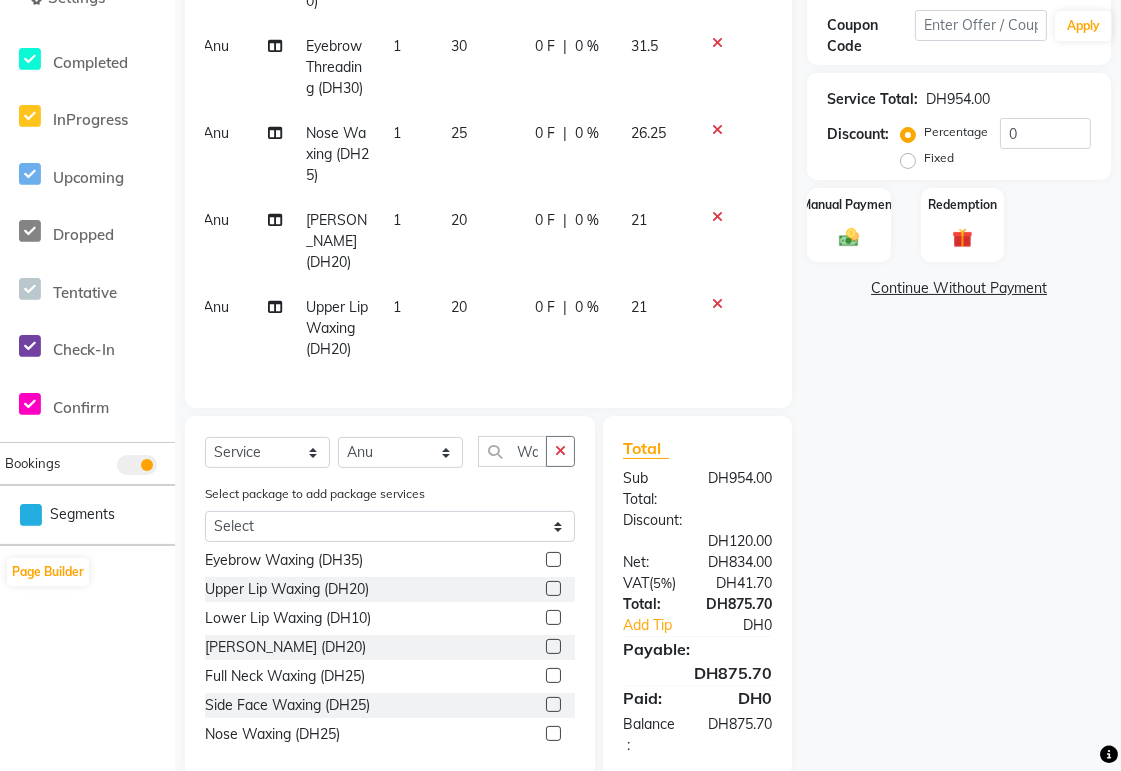 scroll, scrollTop: 244, scrollLeft: 14, axis: both 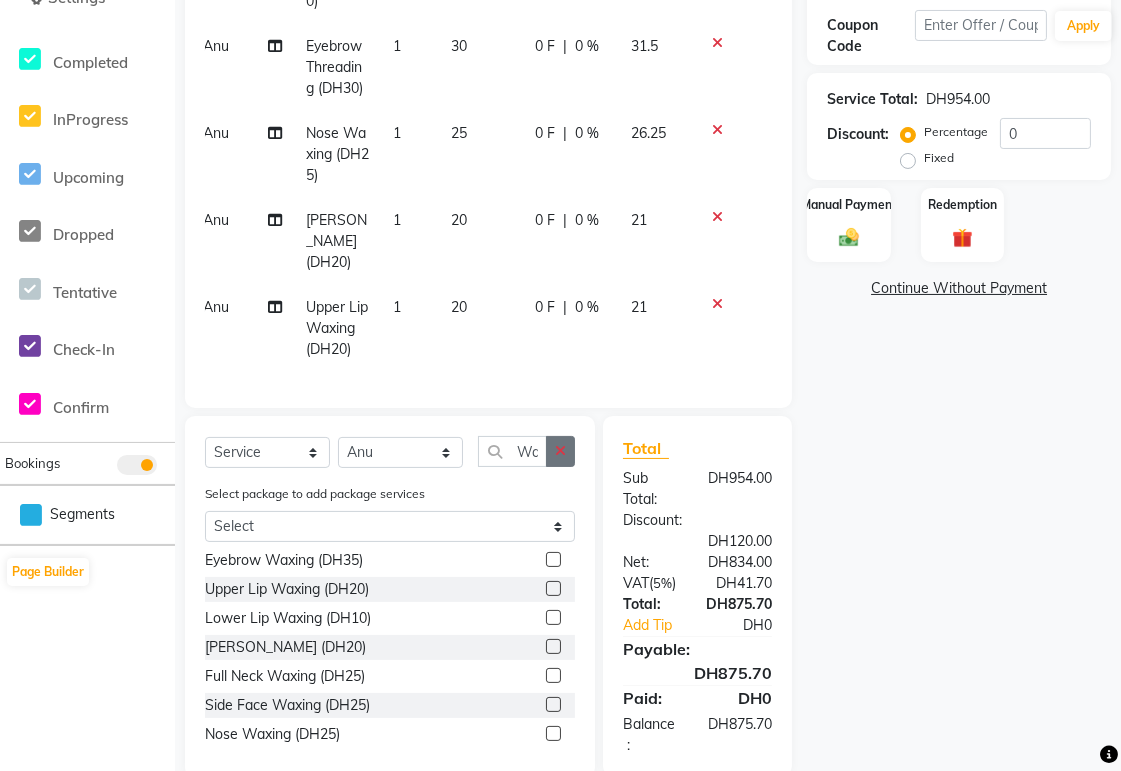click 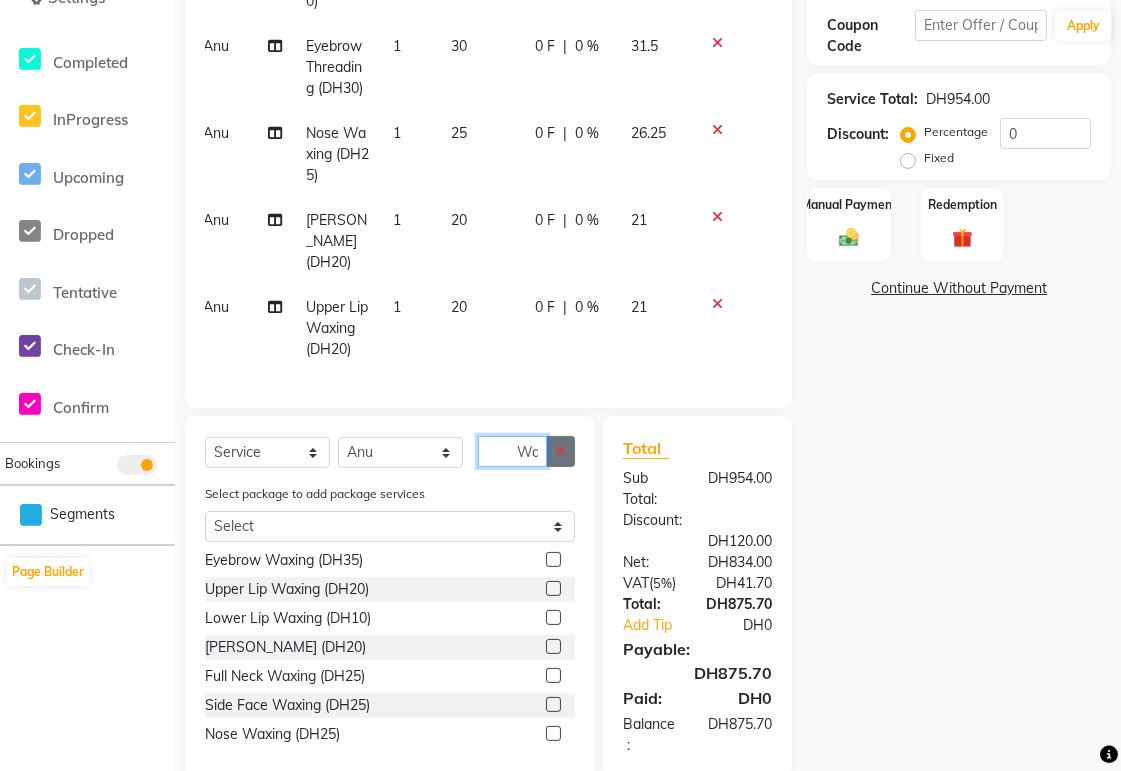type 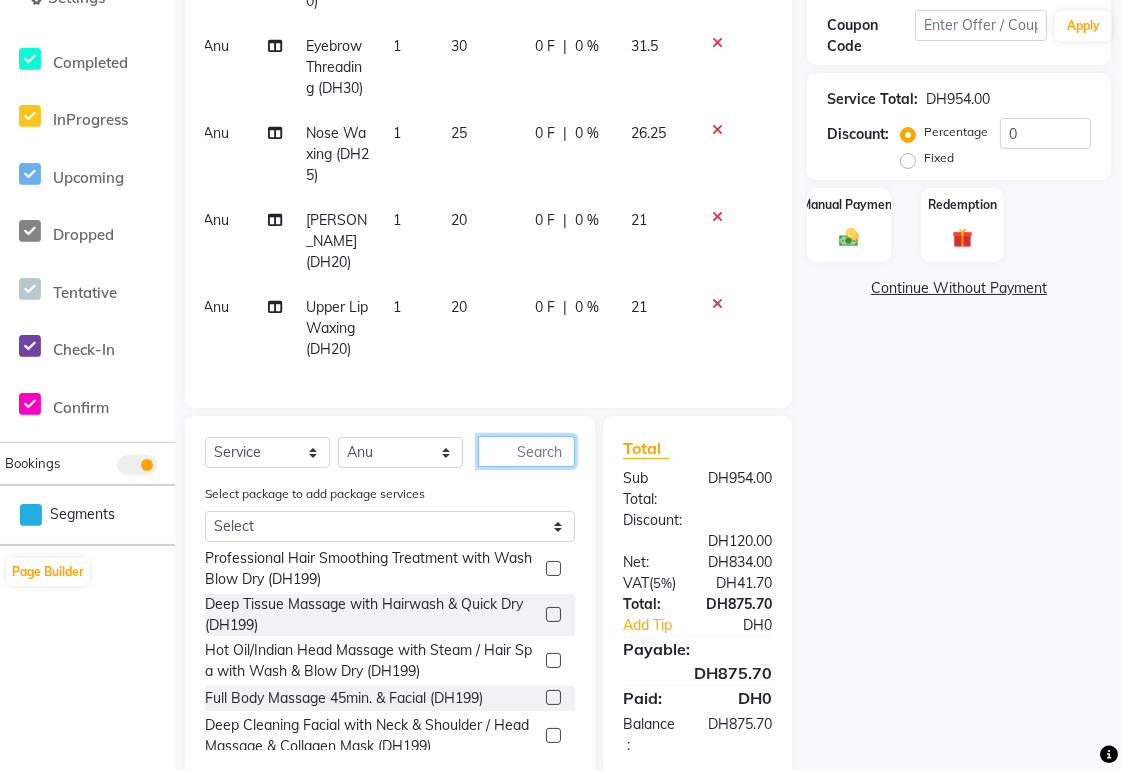 scroll, scrollTop: 788, scrollLeft: 0, axis: vertical 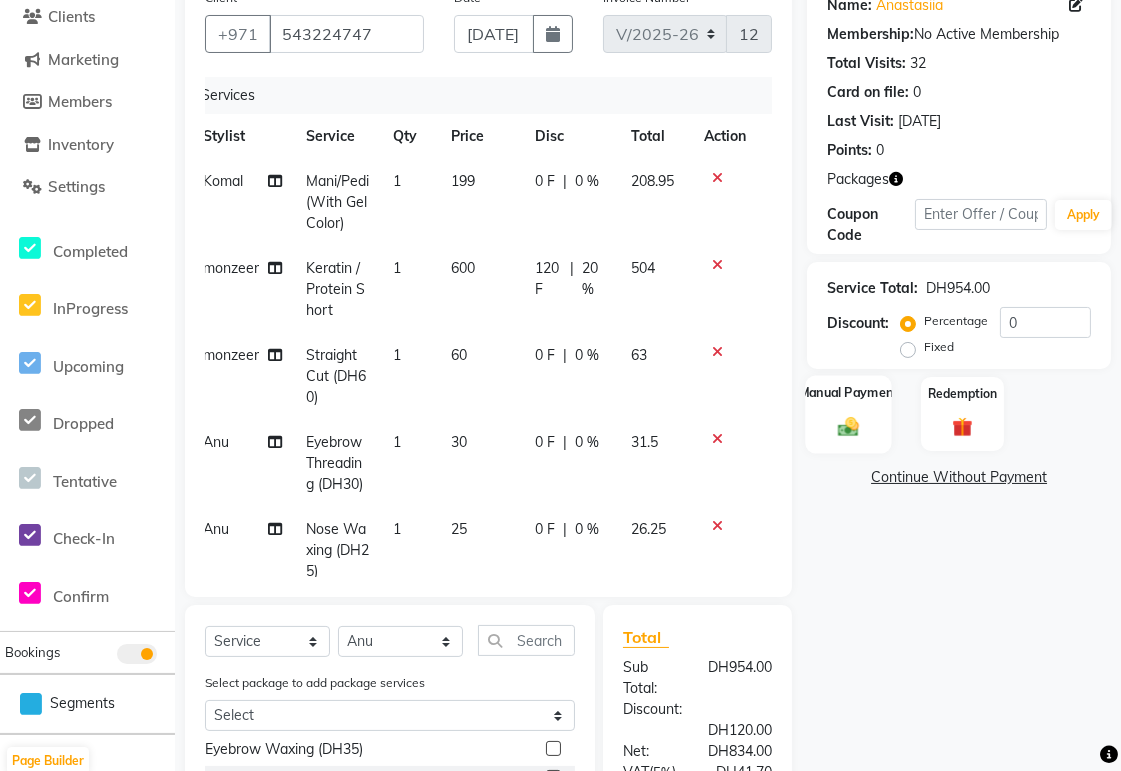 click 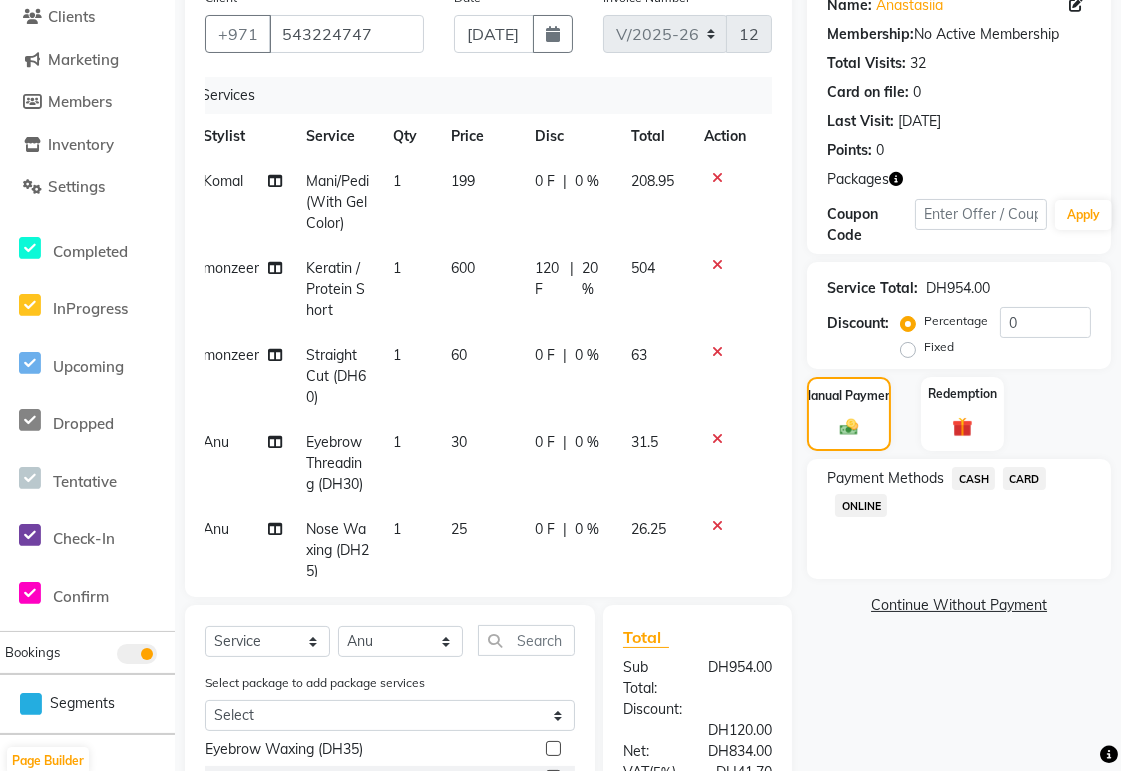 click on "CASH" 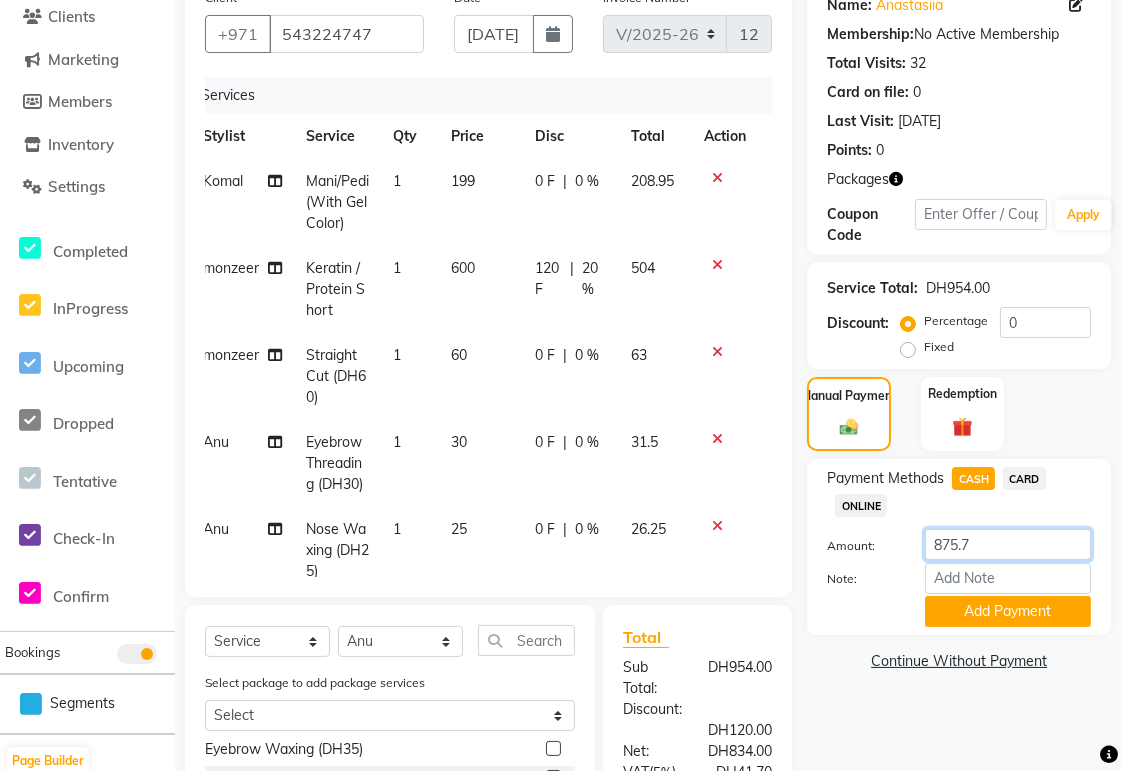 click on "875.7" 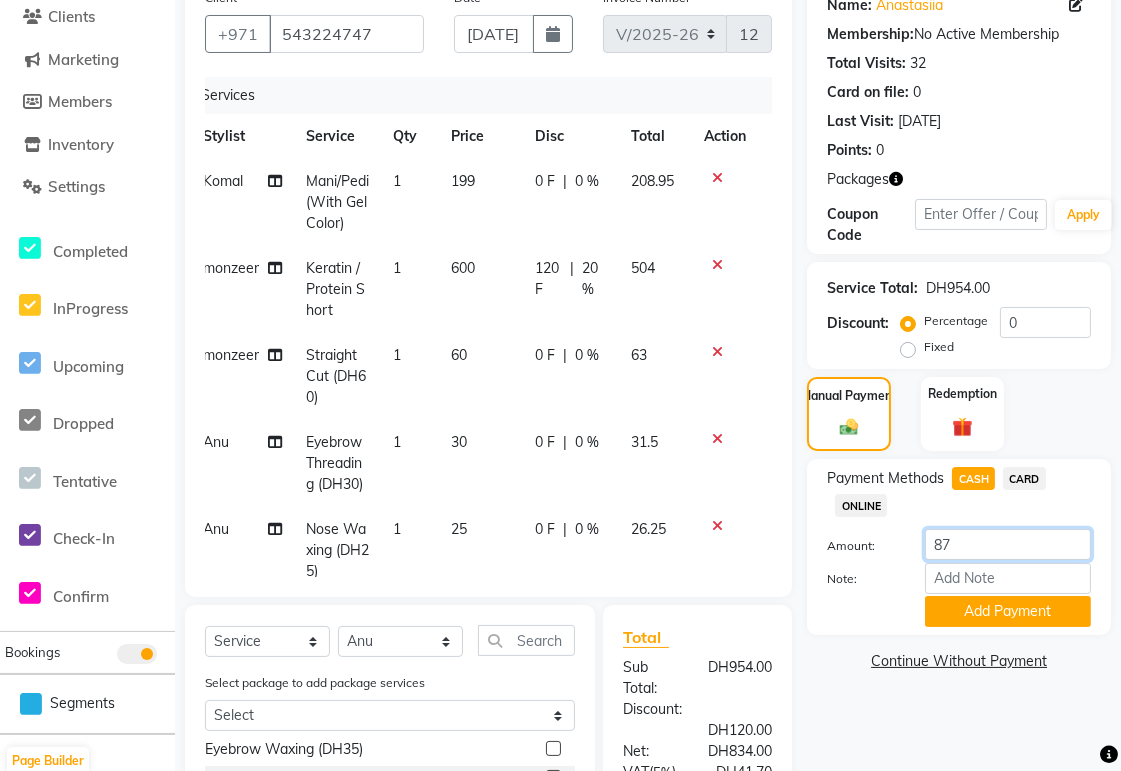 type on "8" 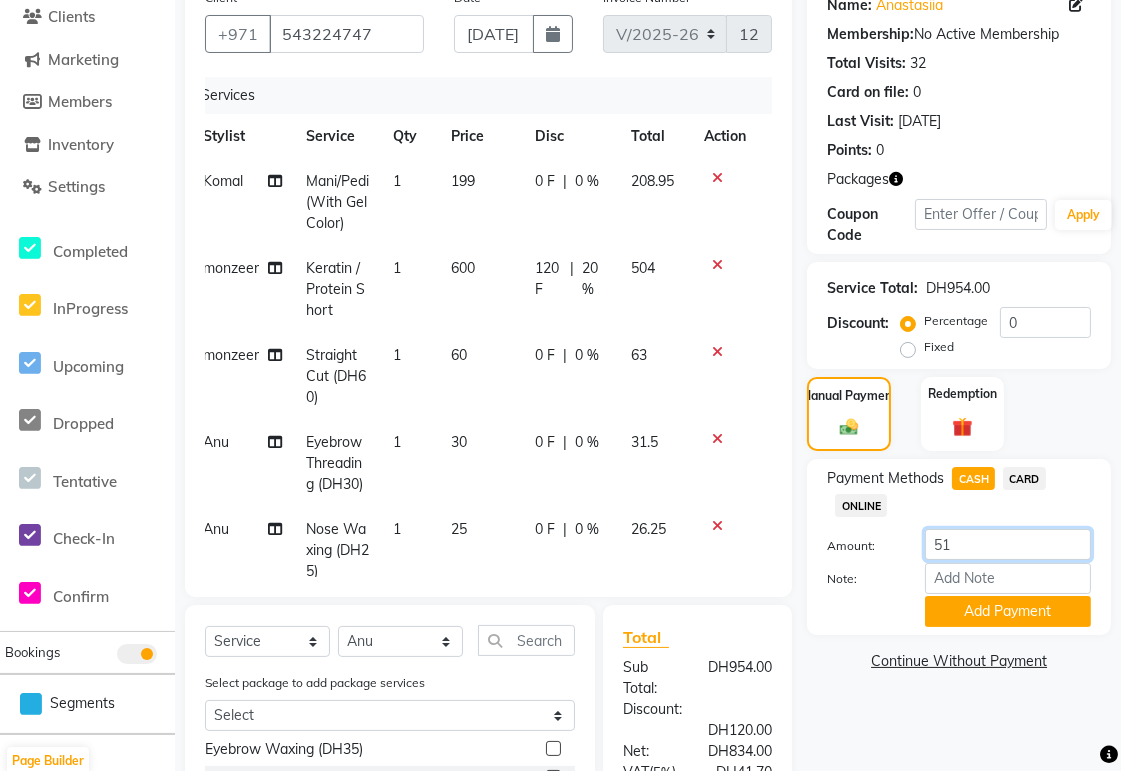 type on "510" 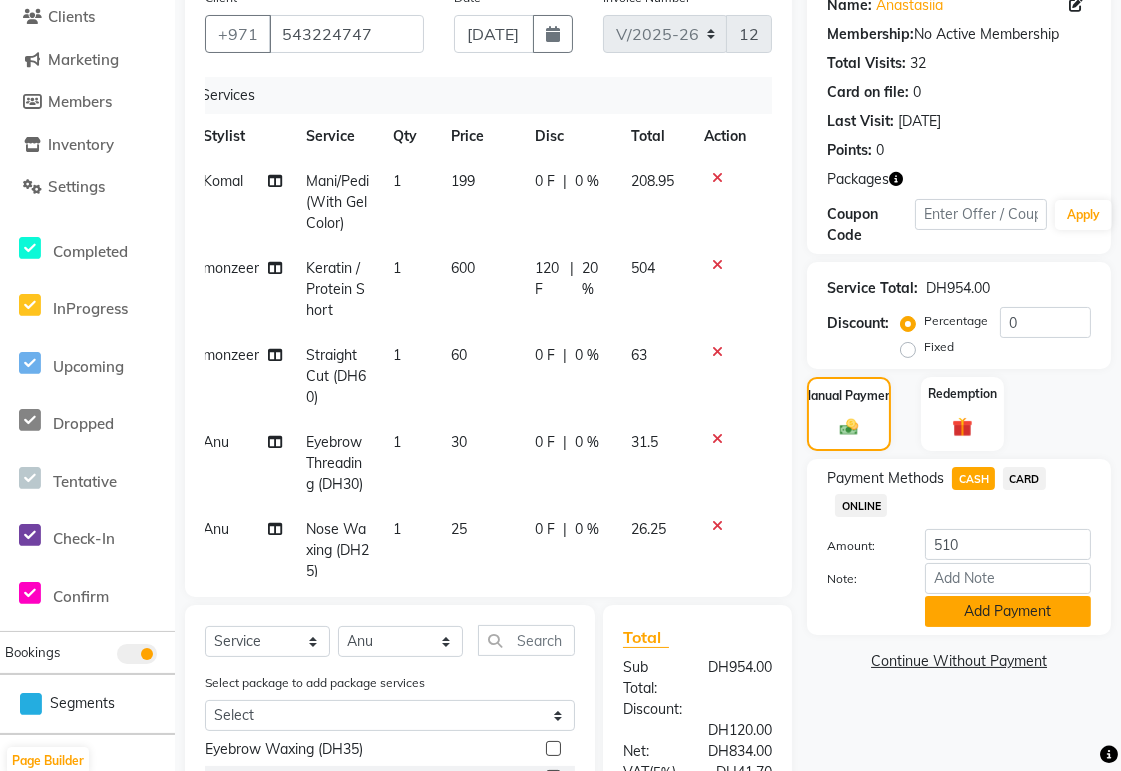 click on "Add Payment" 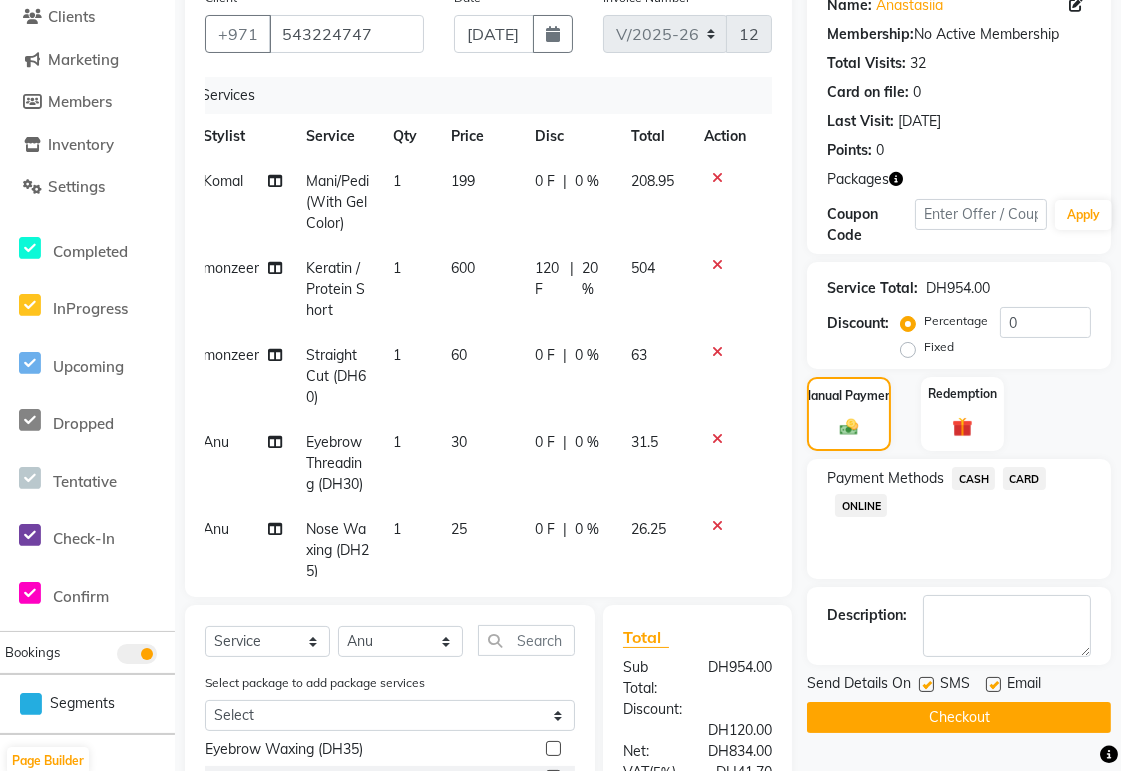 click on "CARD" 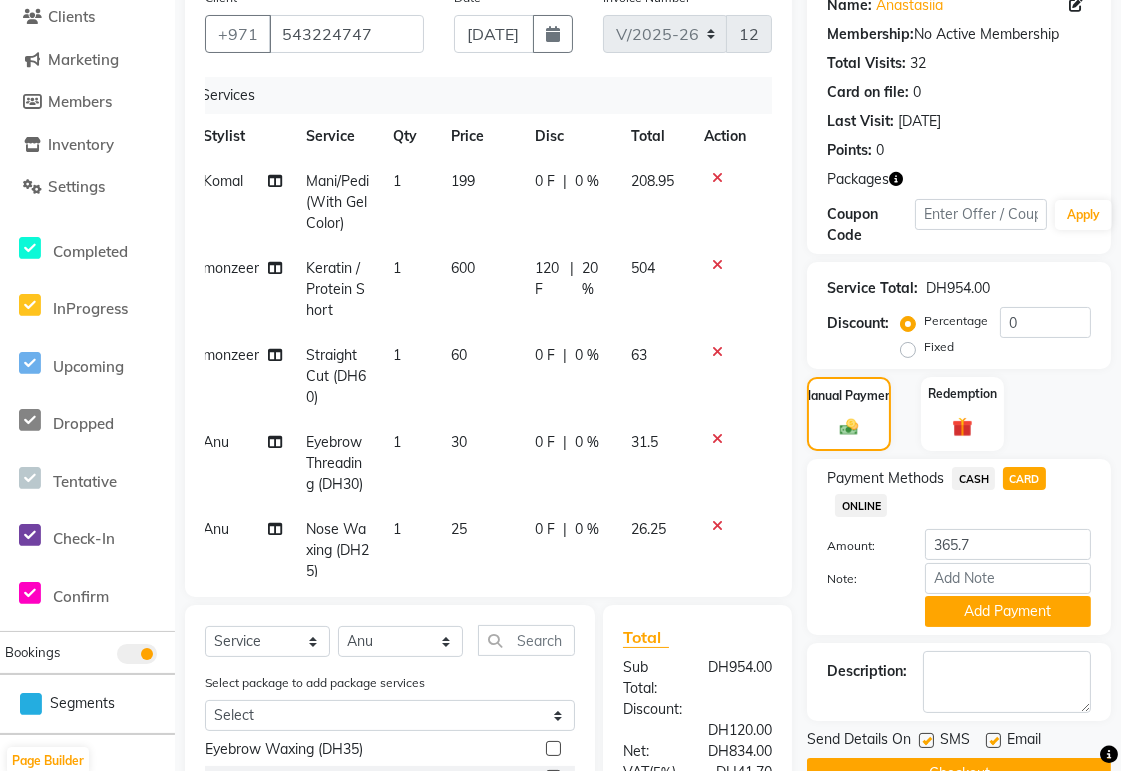 click 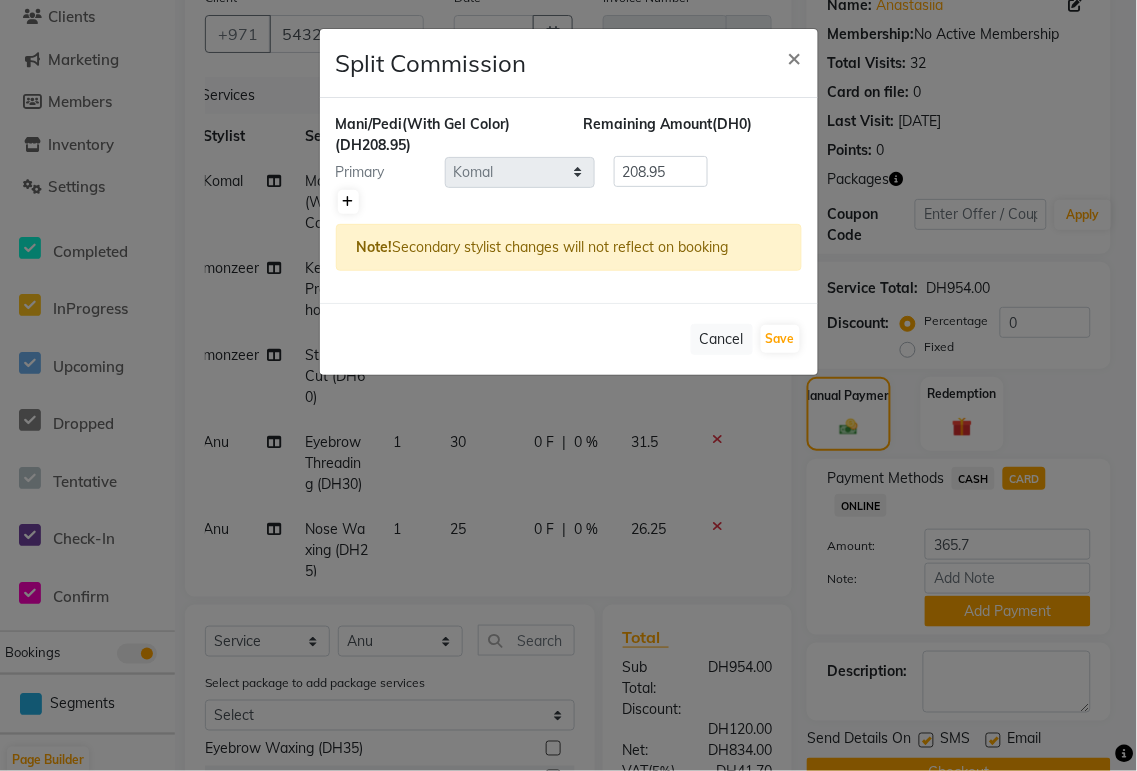 click 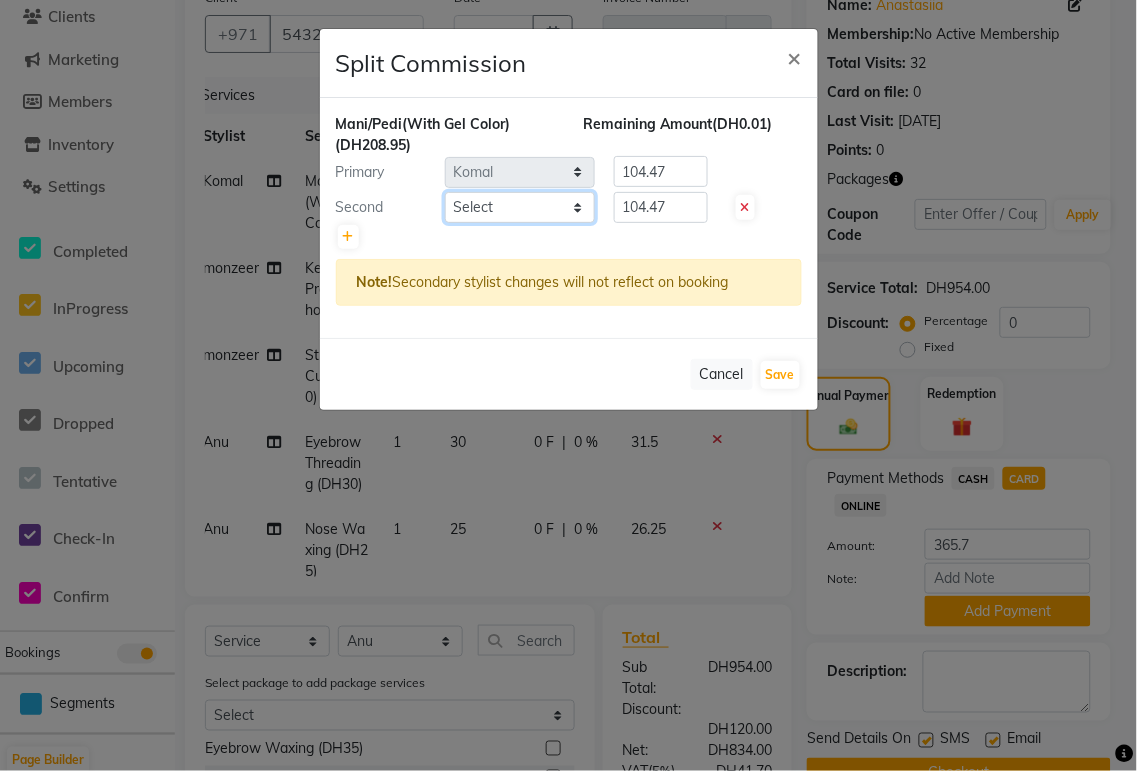 click on "Select  Abid   Alora   Anu   Ashmita   Ausha   Diksha   Gita   Komal   Maya   monzeer   Shree   sonu   Sue   Sumi   Tannu   Yamuna" 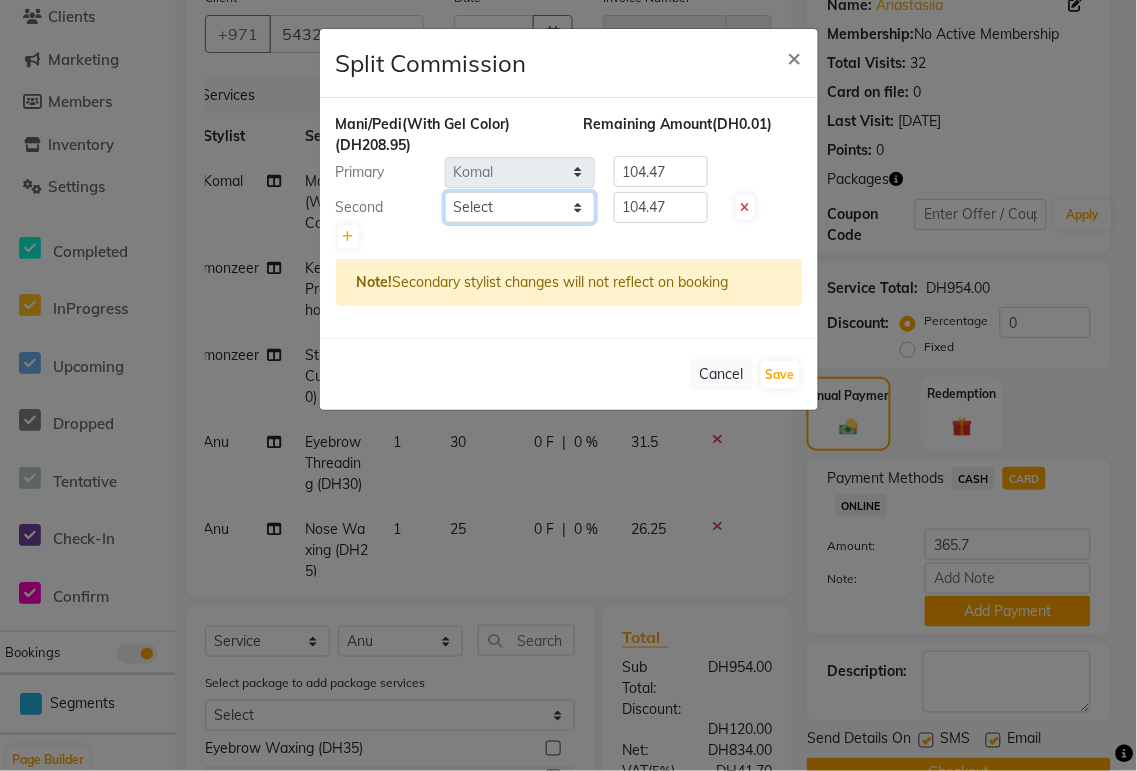 select on "61483" 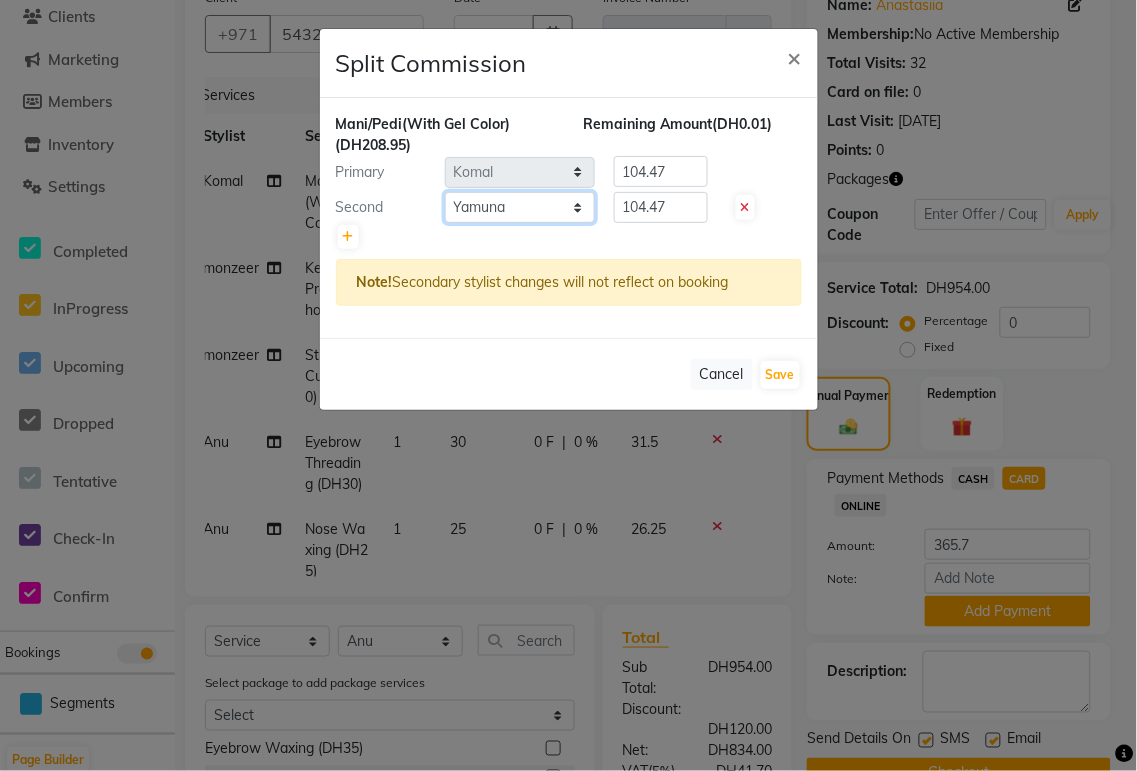 click on "Select  Abid   Alora   Anu   Ashmita   Ausha   Diksha   Gita   Komal   Maya   monzeer   Shree   sonu   Sue   Sumi   Tannu   Yamuna" 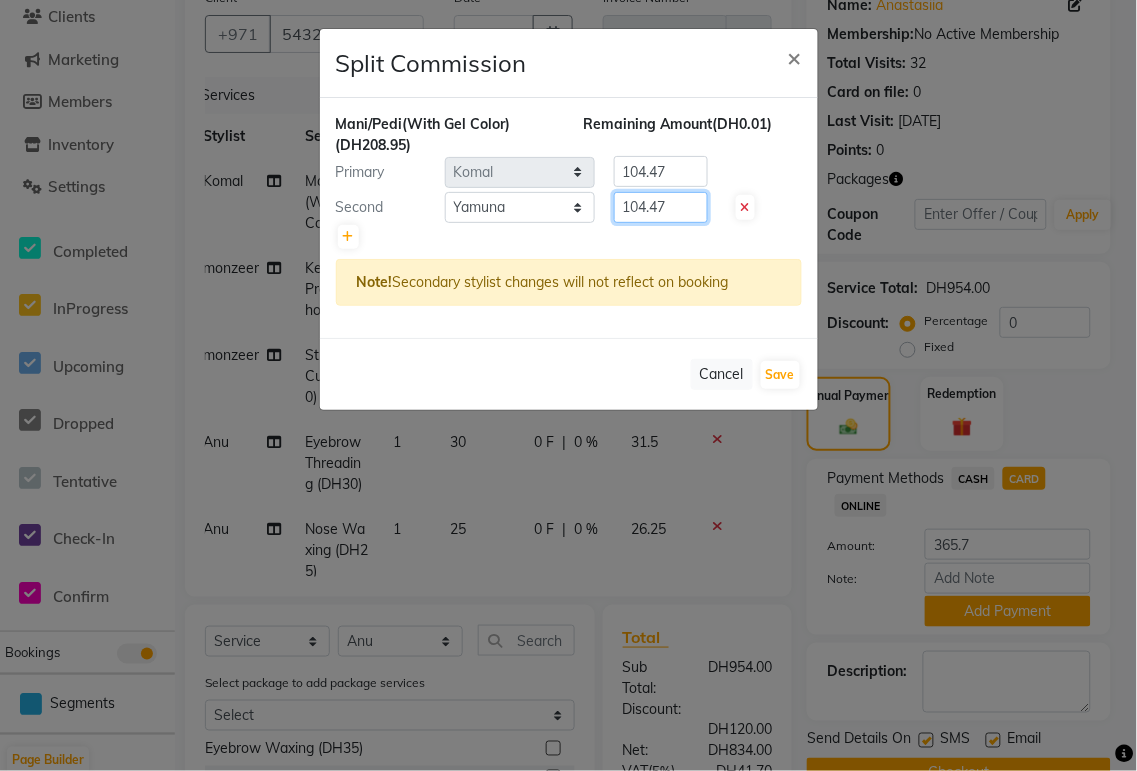 click on "104.47" 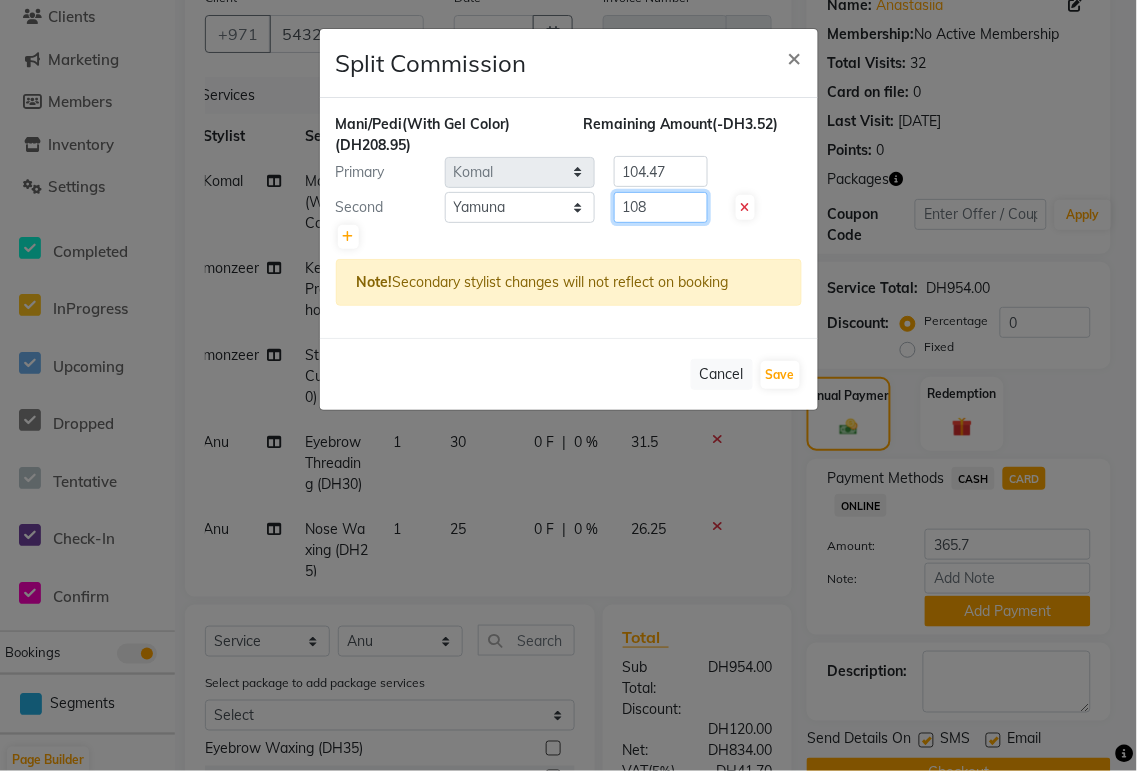 type on "108" 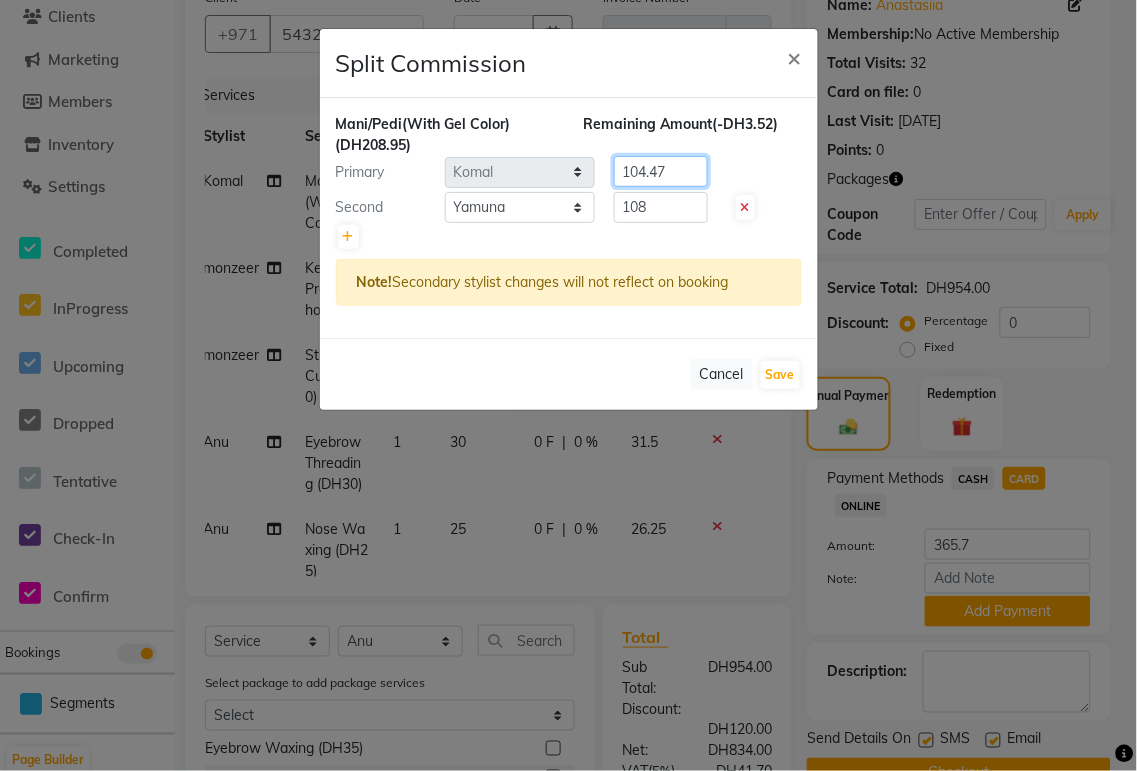 click on "104.47" 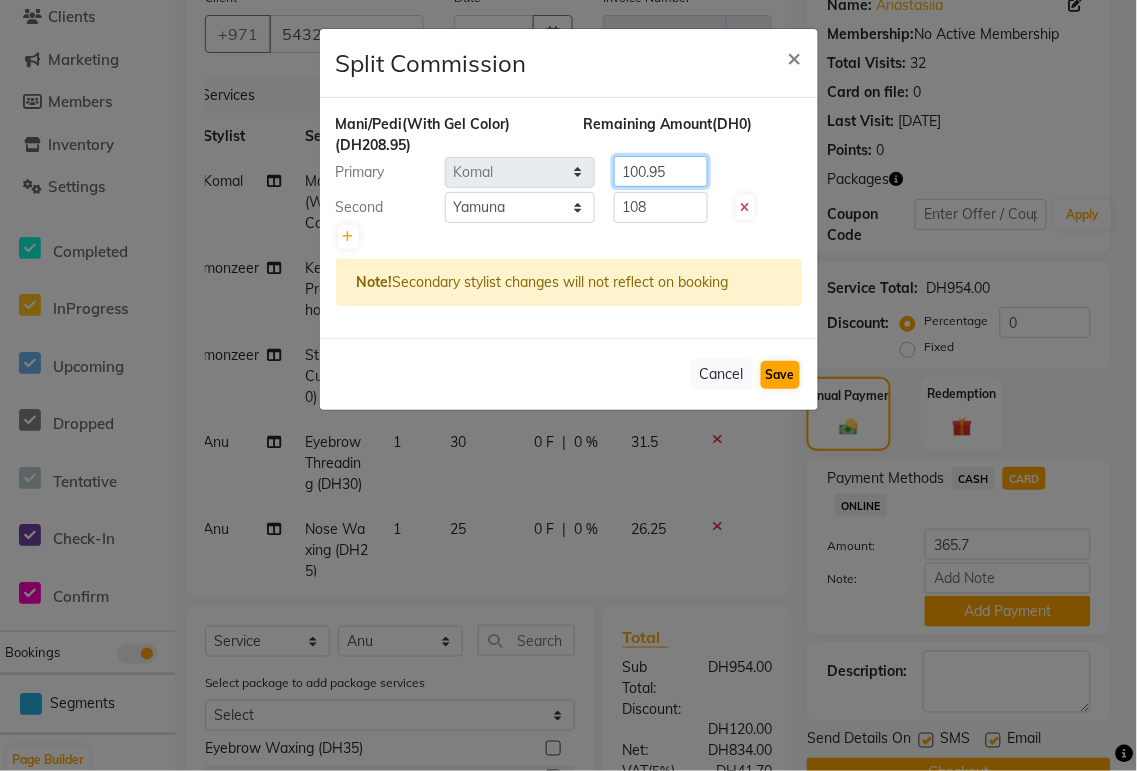 type on "100.95" 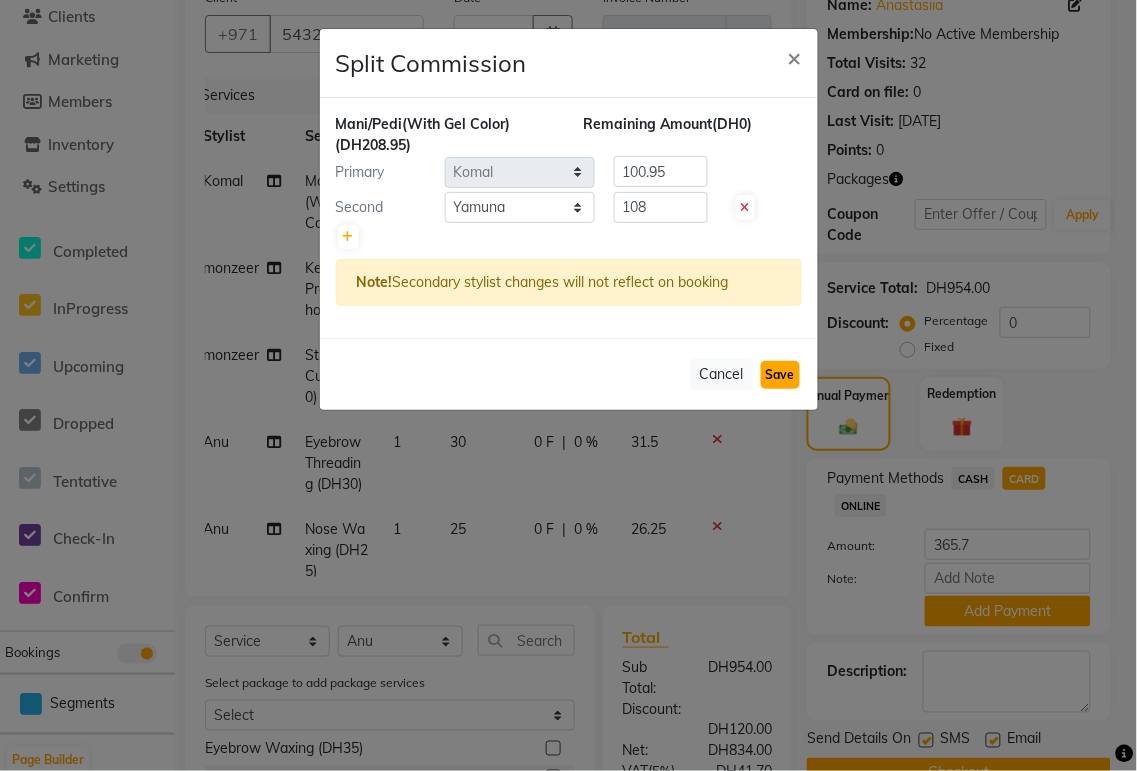 click on "Save" 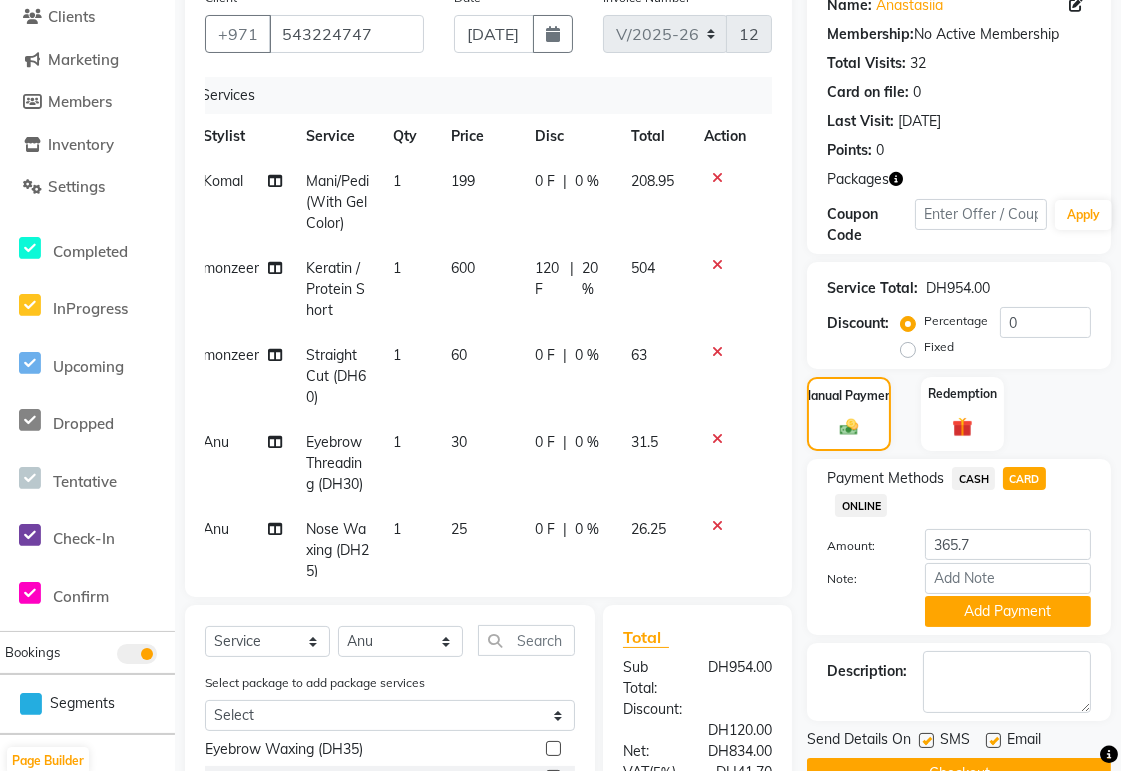 click 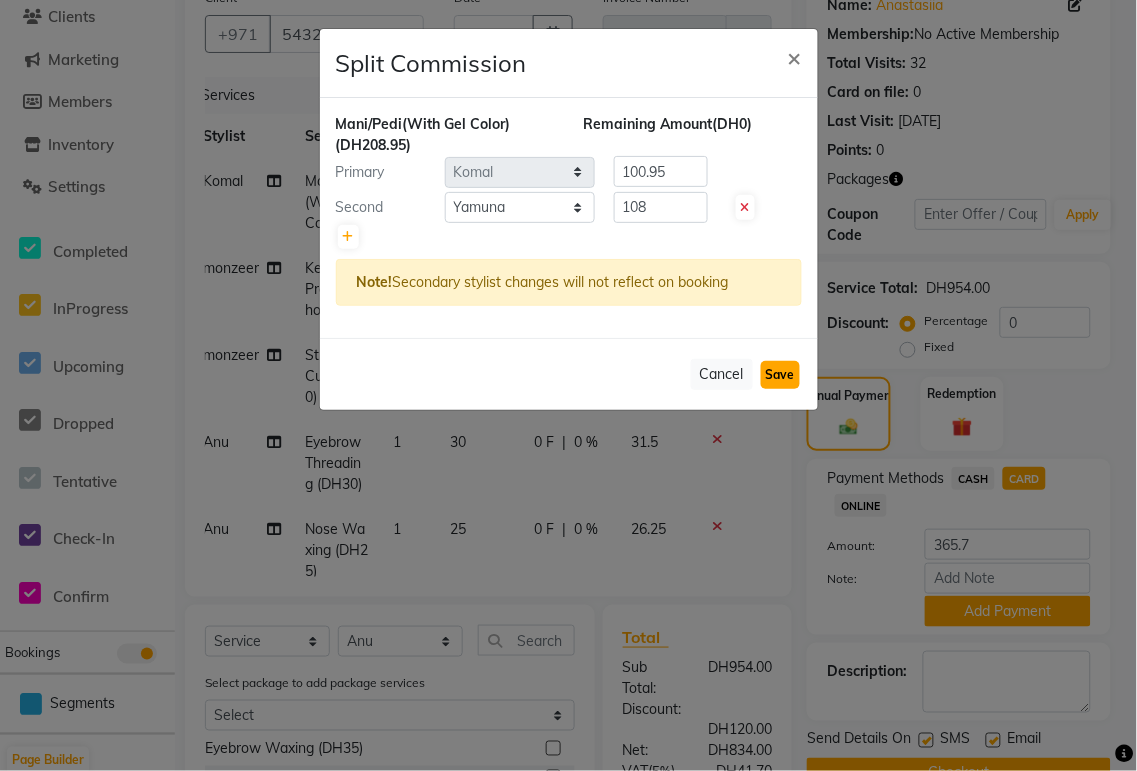 click on "Save" 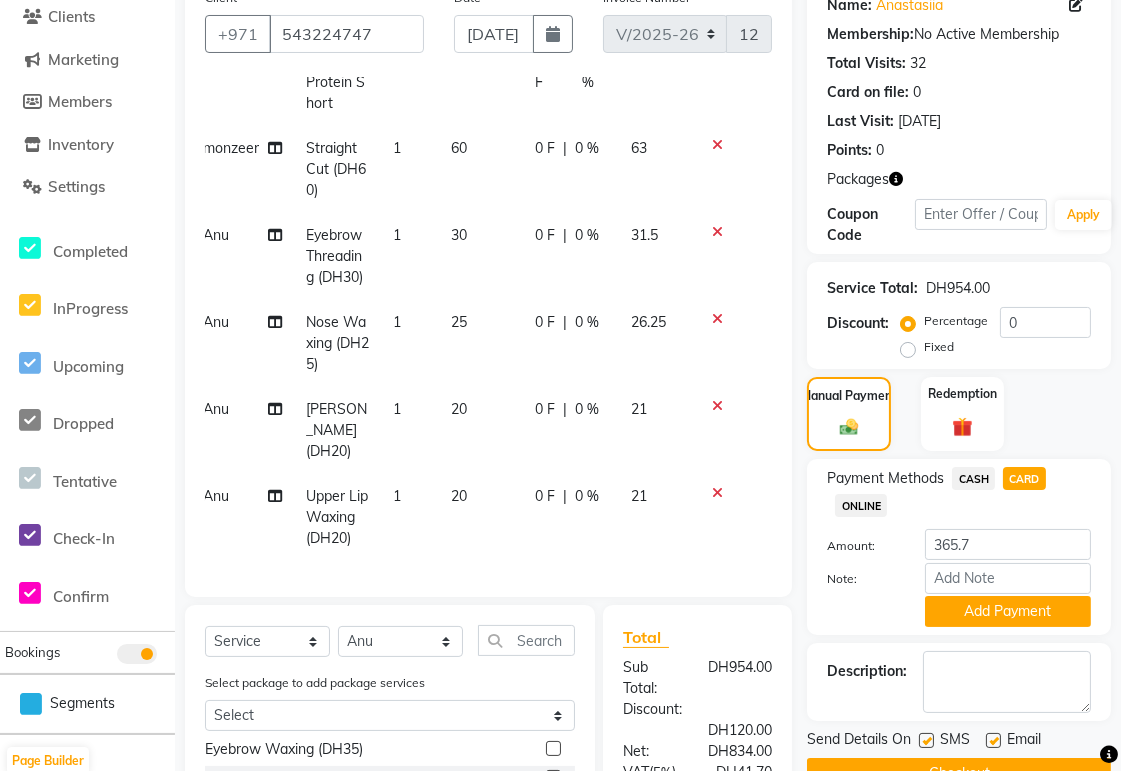 scroll, scrollTop: 244, scrollLeft: 14, axis: both 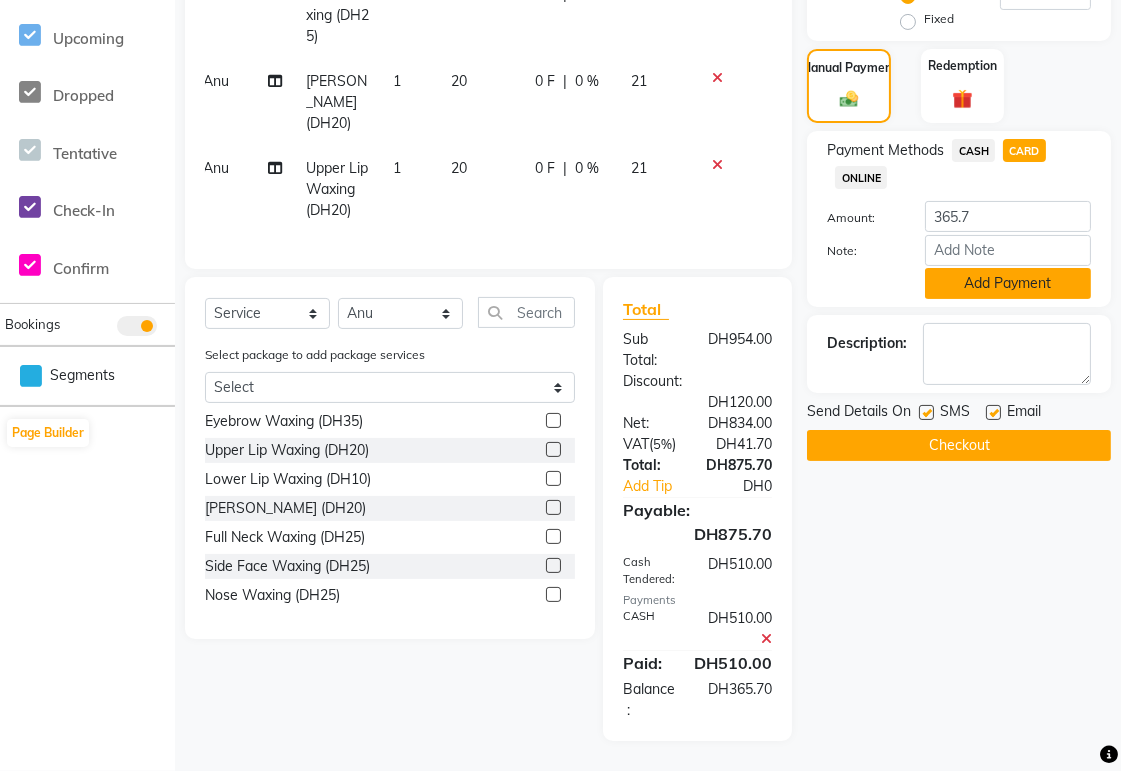 click on "Add Payment" 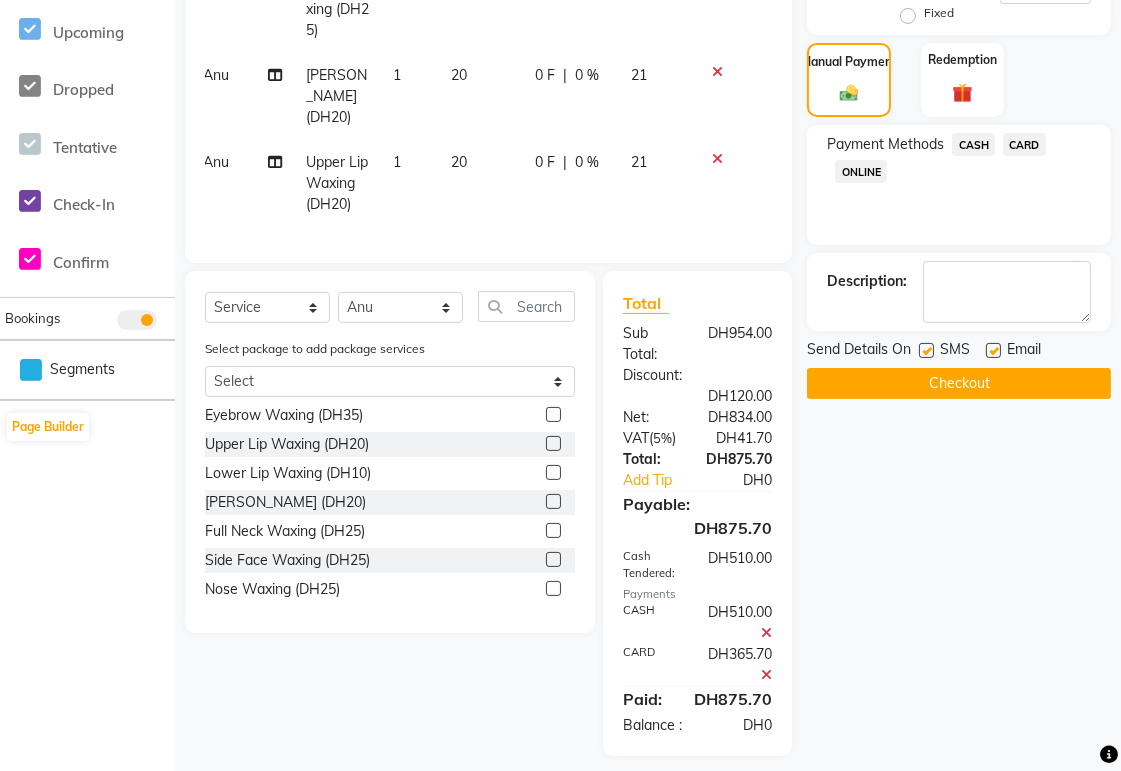 scroll, scrollTop: 541, scrollLeft: 0, axis: vertical 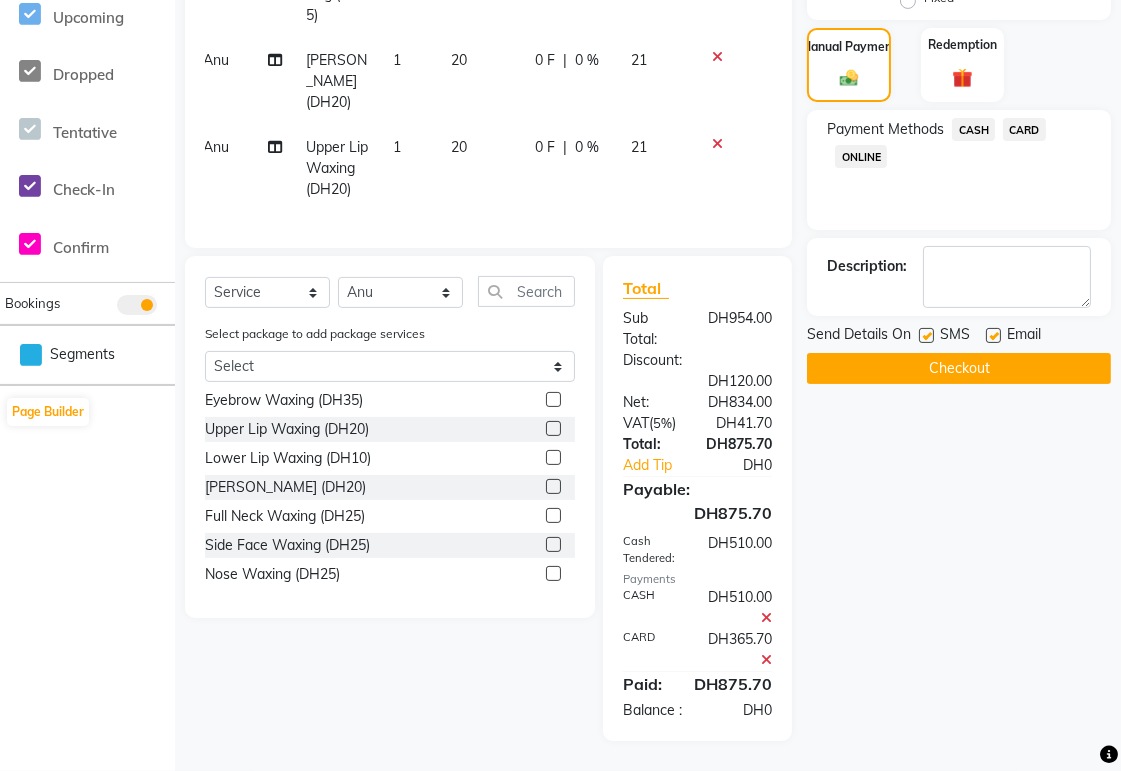 click on "Checkout" 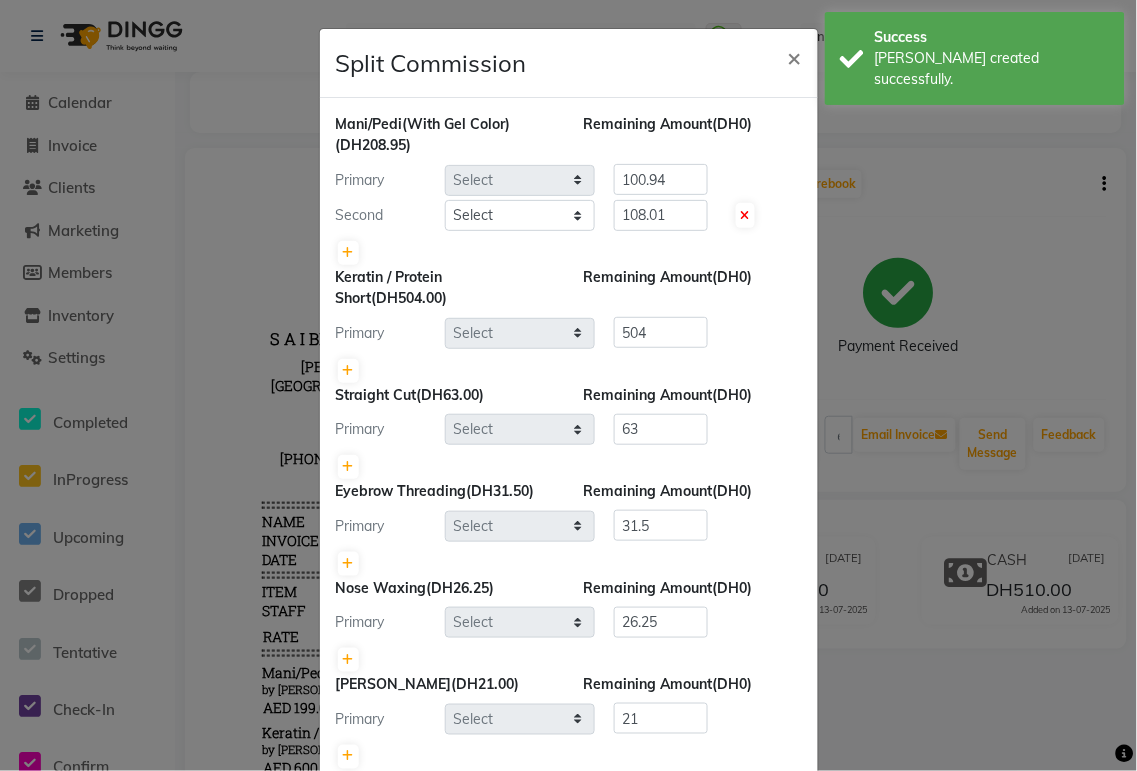 scroll, scrollTop: 0, scrollLeft: 0, axis: both 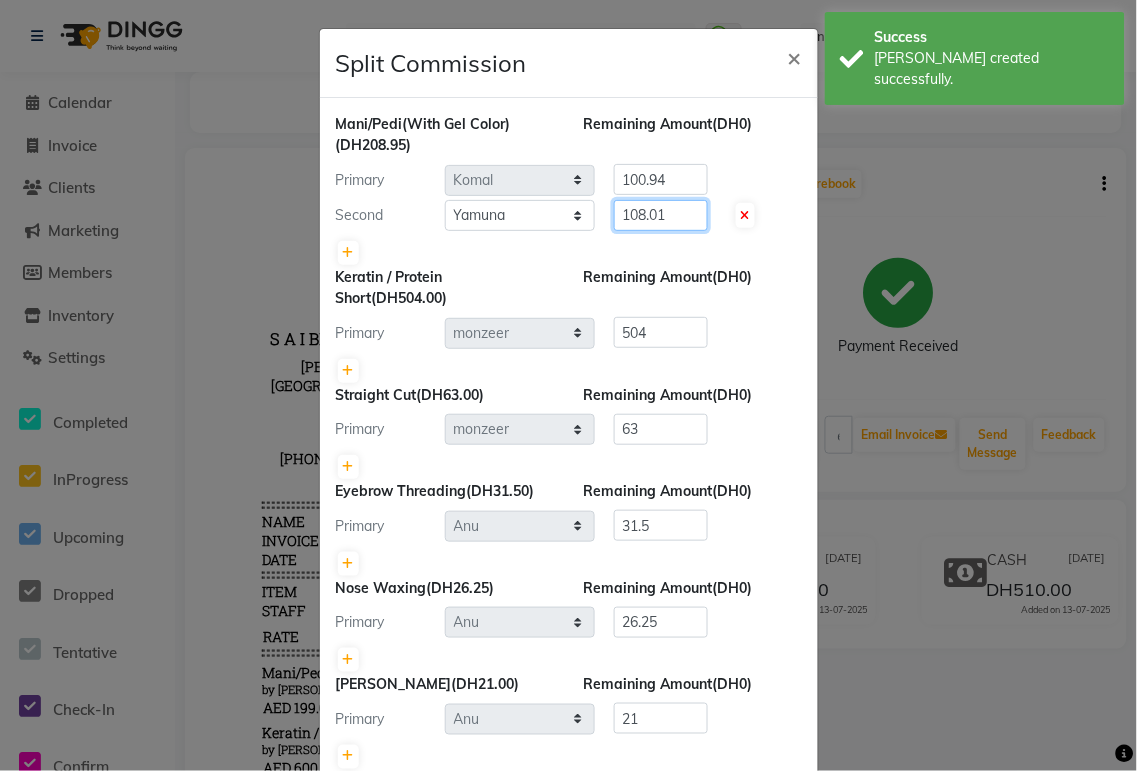 click on "108.01" 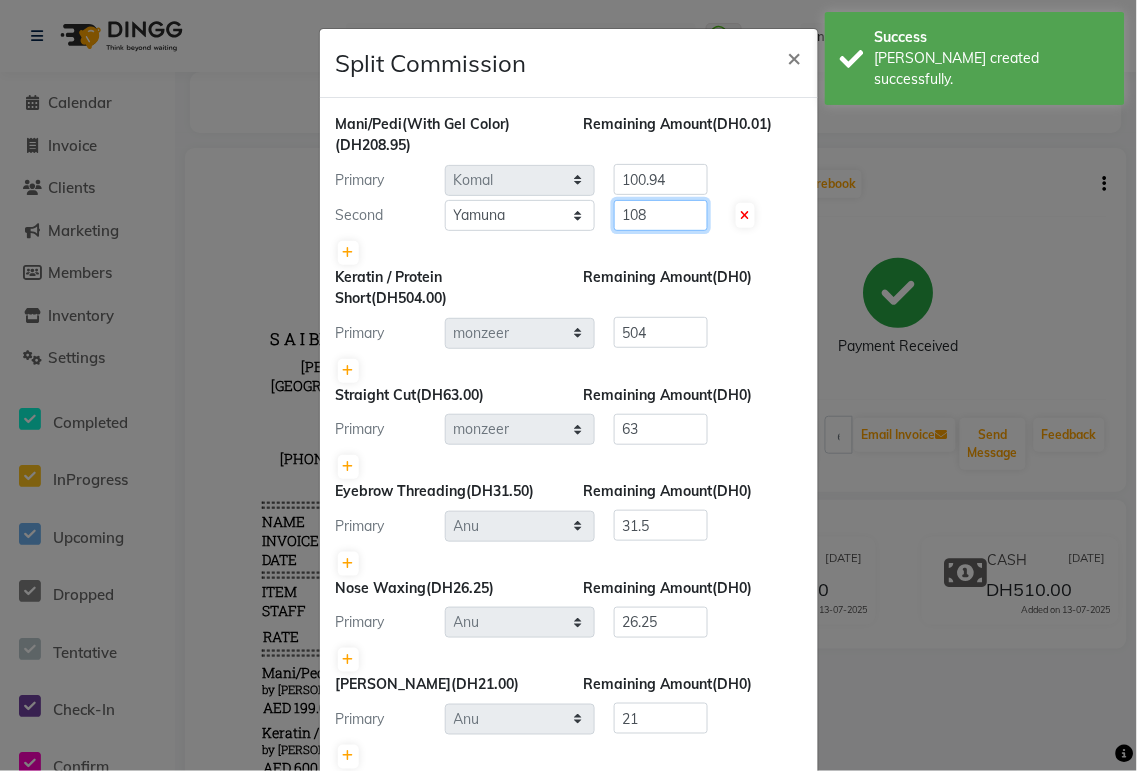 type on "108" 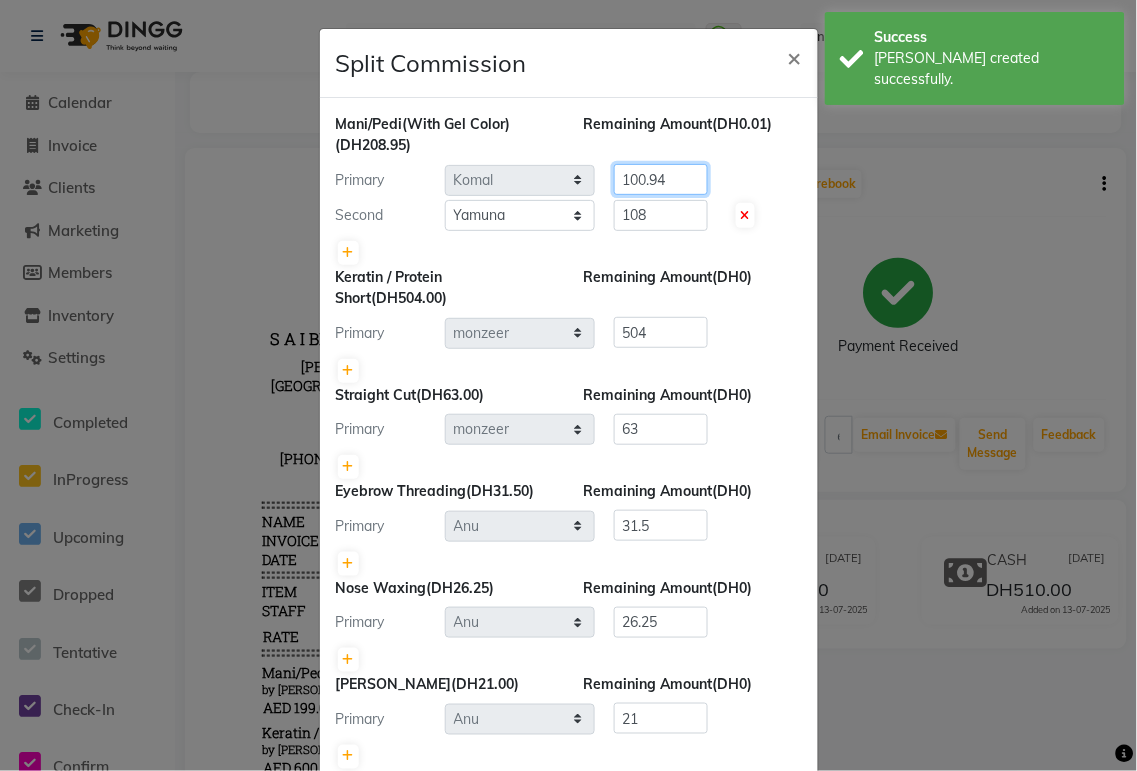 click on "100.94" 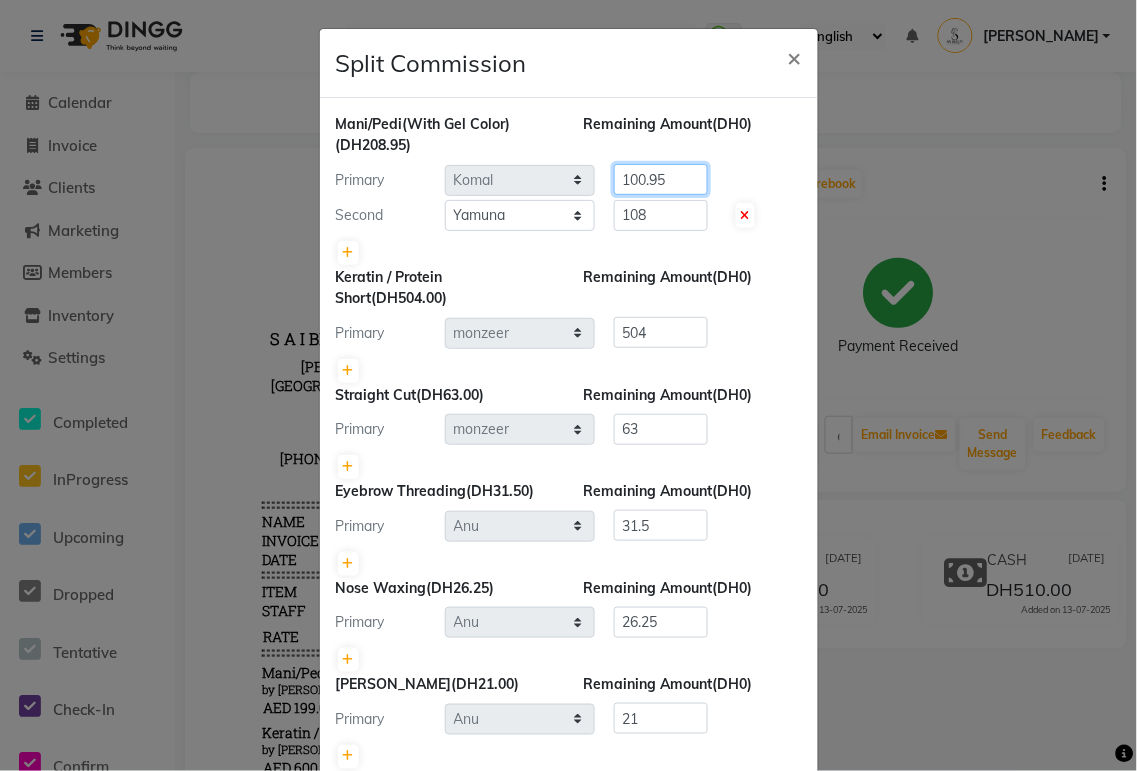 scroll, scrollTop: 203, scrollLeft: 0, axis: vertical 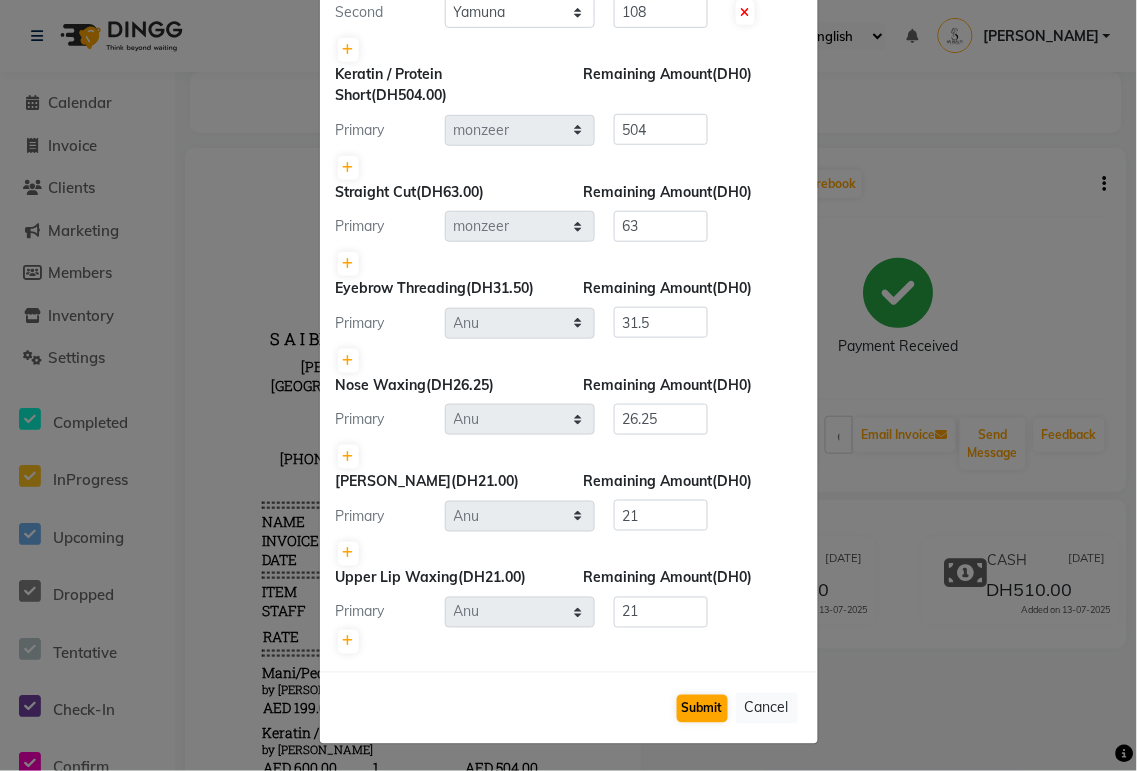 type on "100.95" 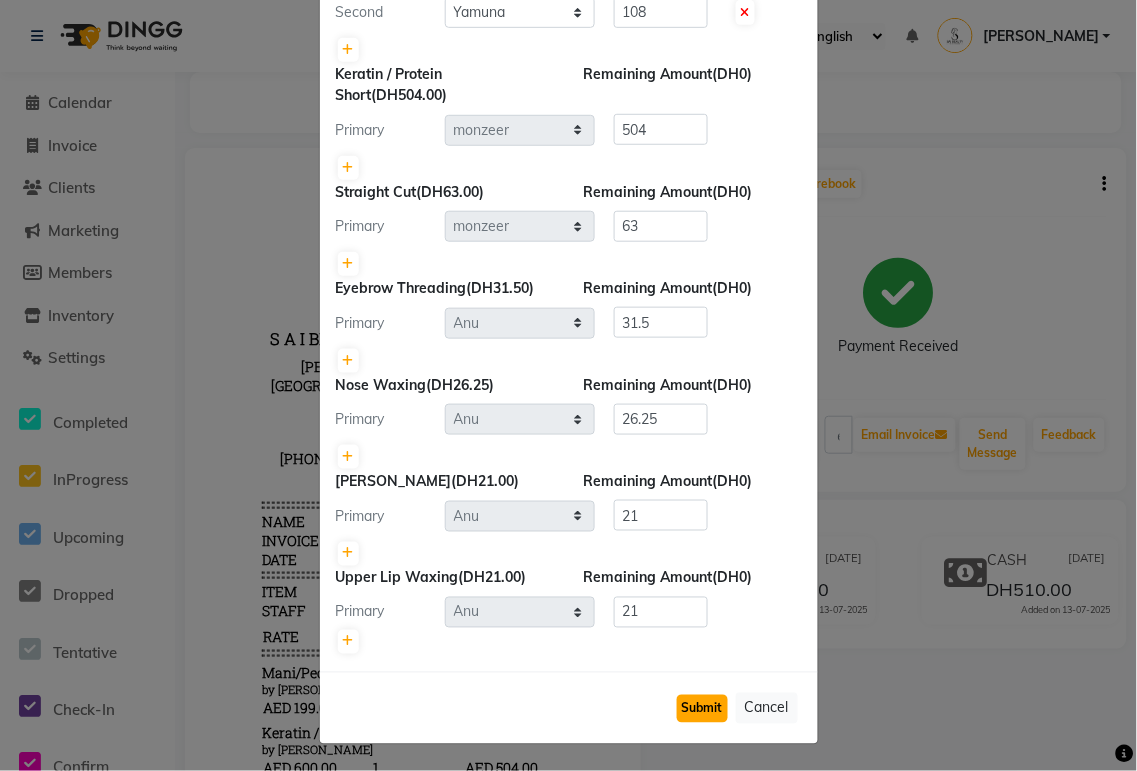 click on "Submit" 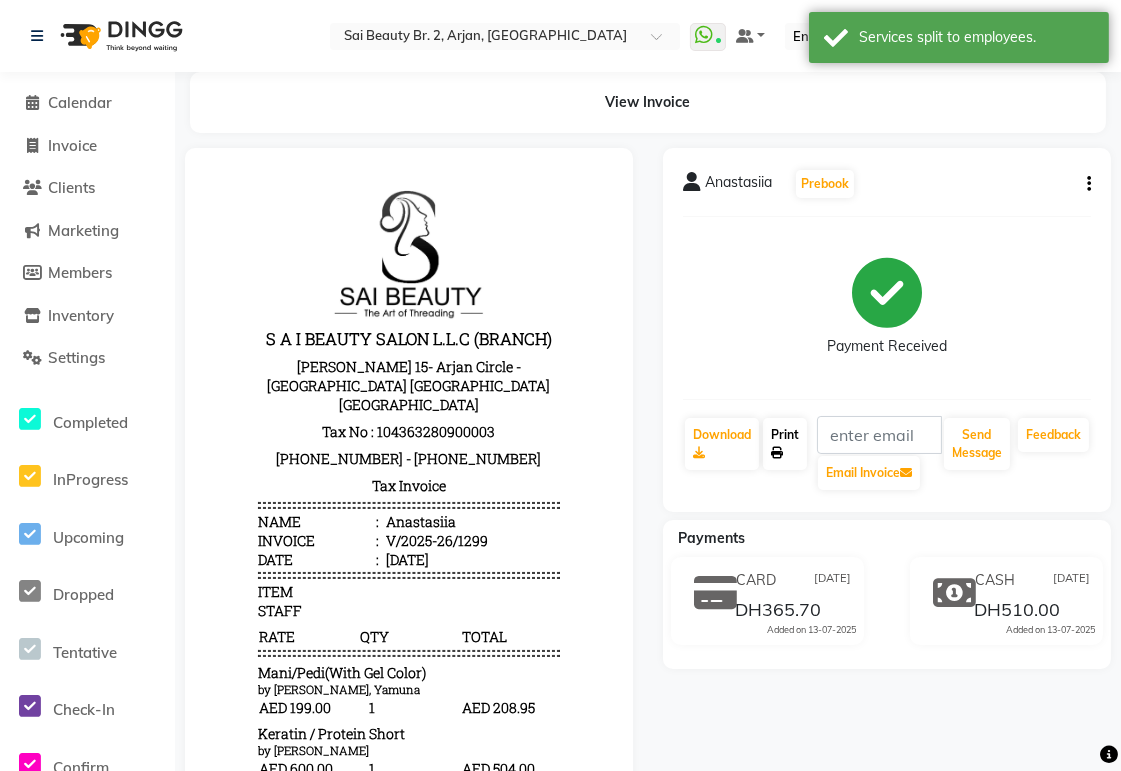 click on "Print" 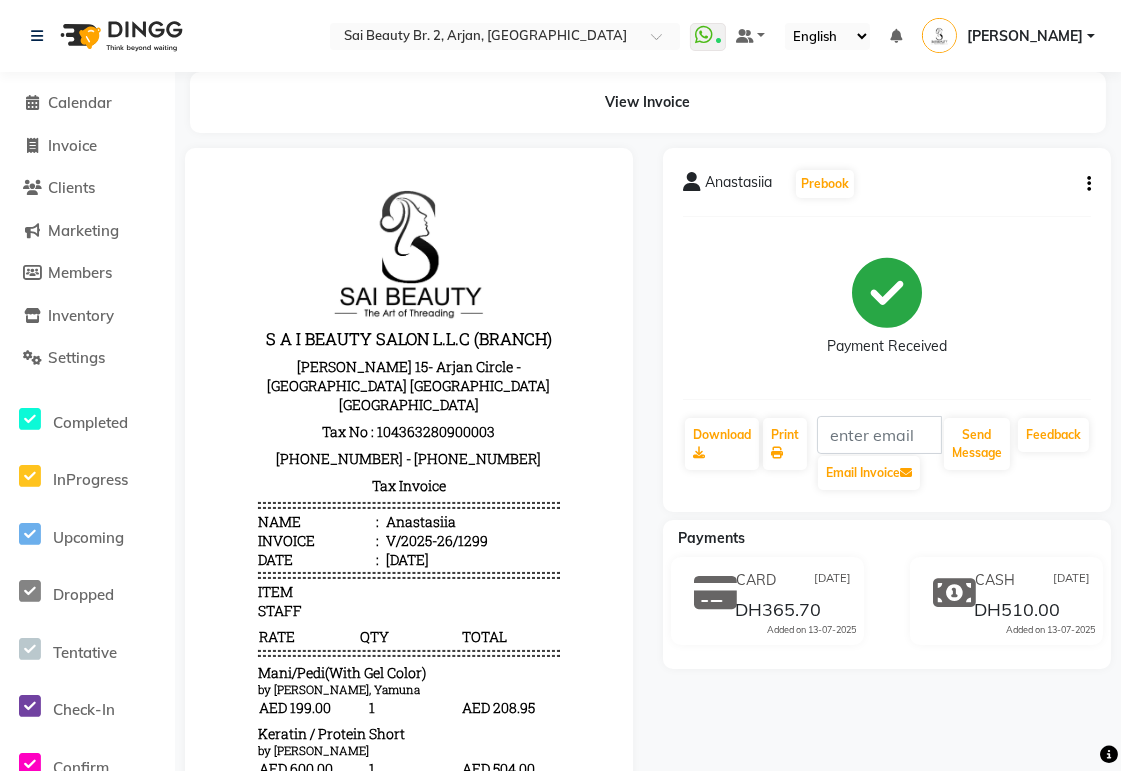 click 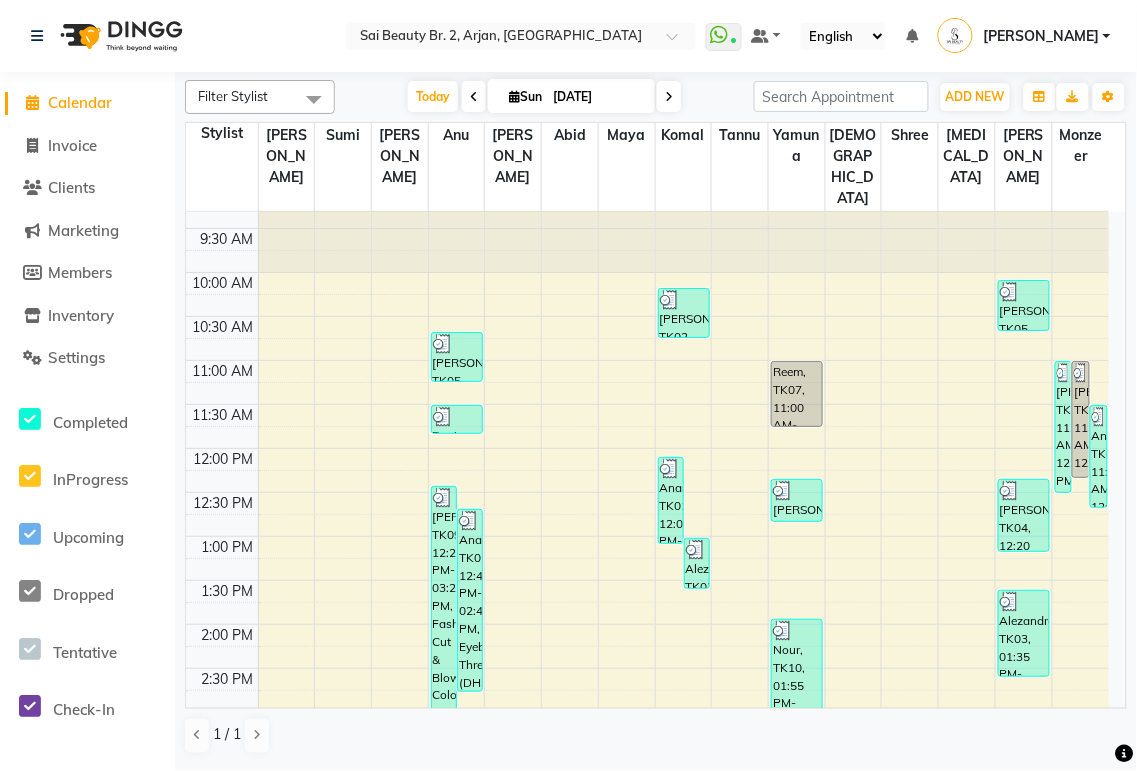scroll, scrollTop: 0, scrollLeft: 0, axis: both 